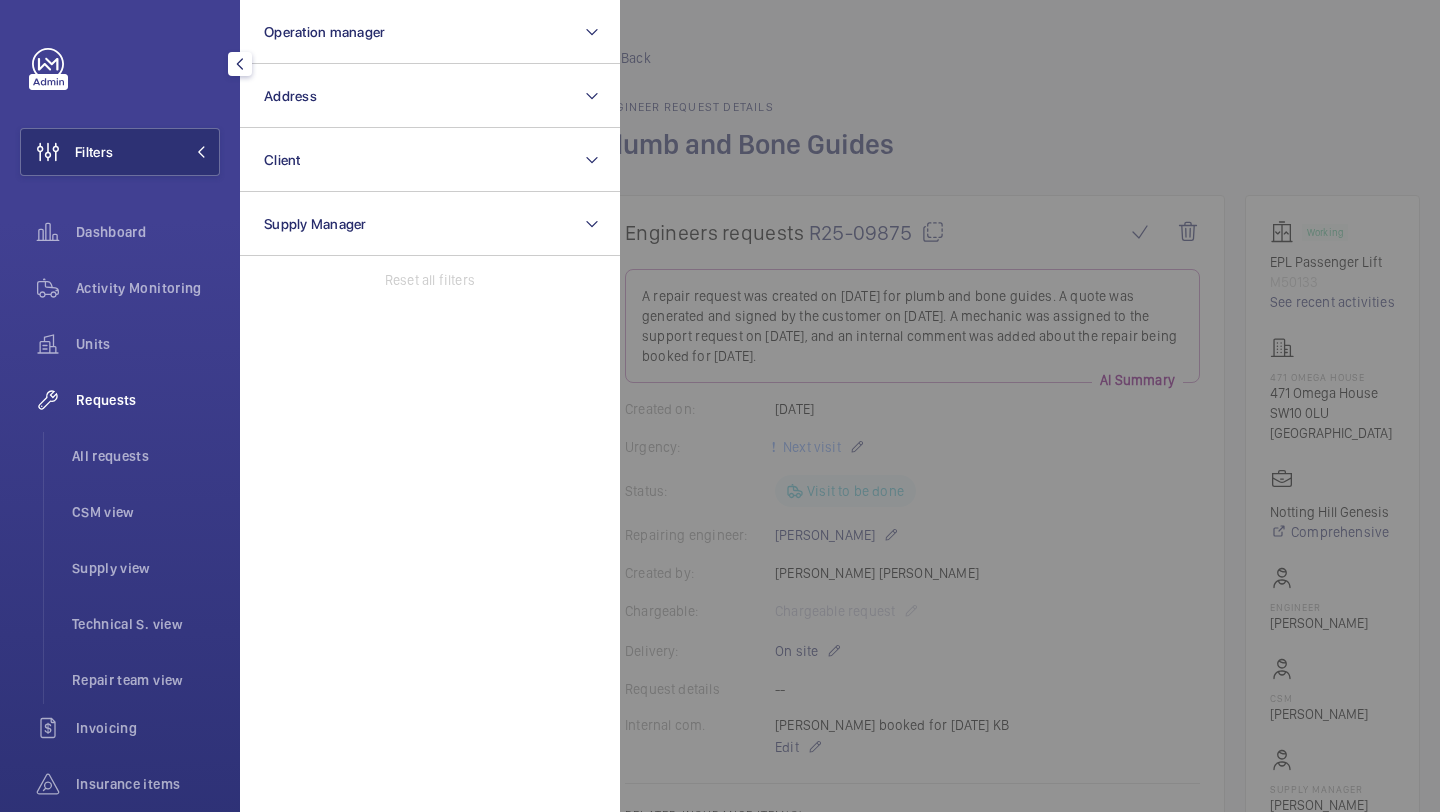 scroll, scrollTop: 0, scrollLeft: 0, axis: both 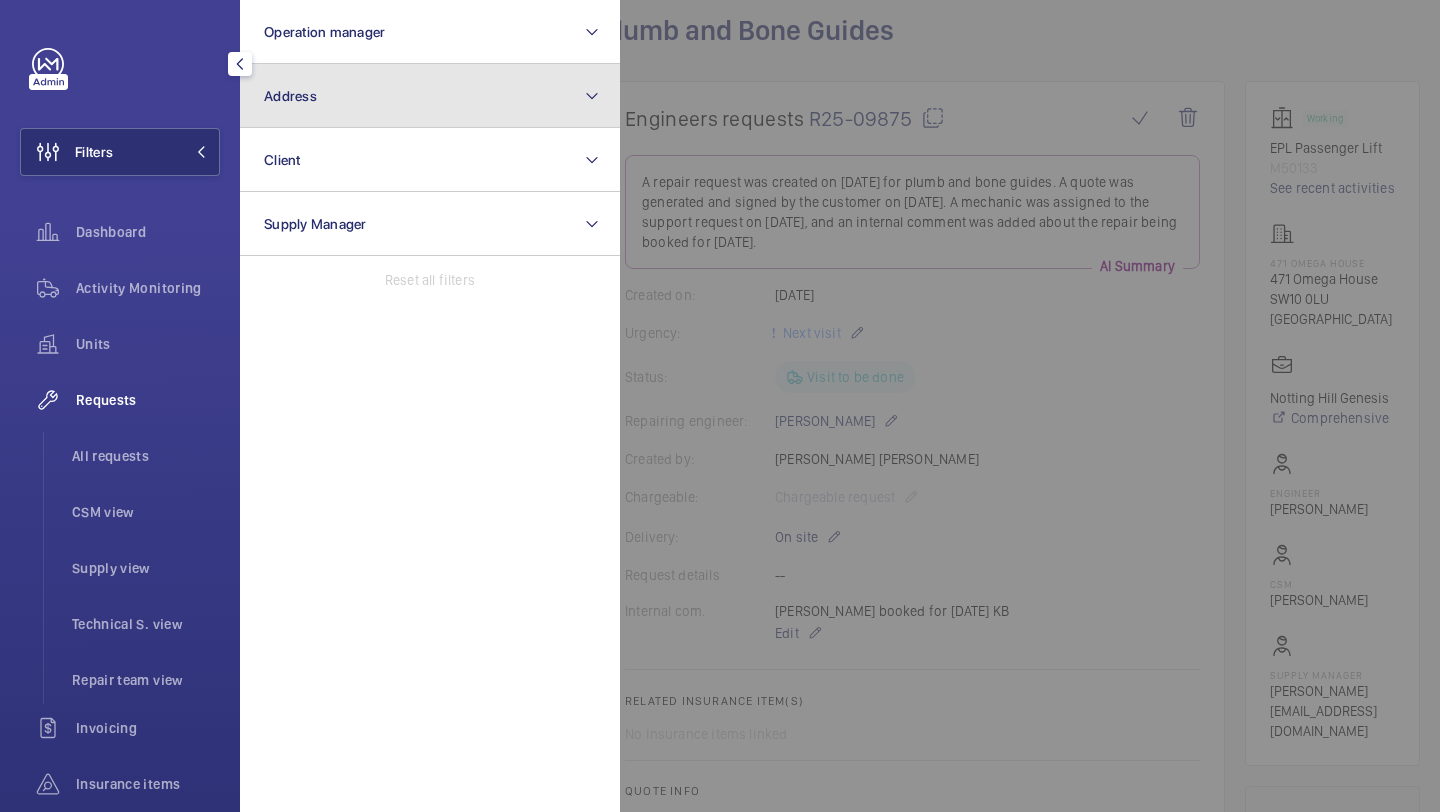 click on "Address" 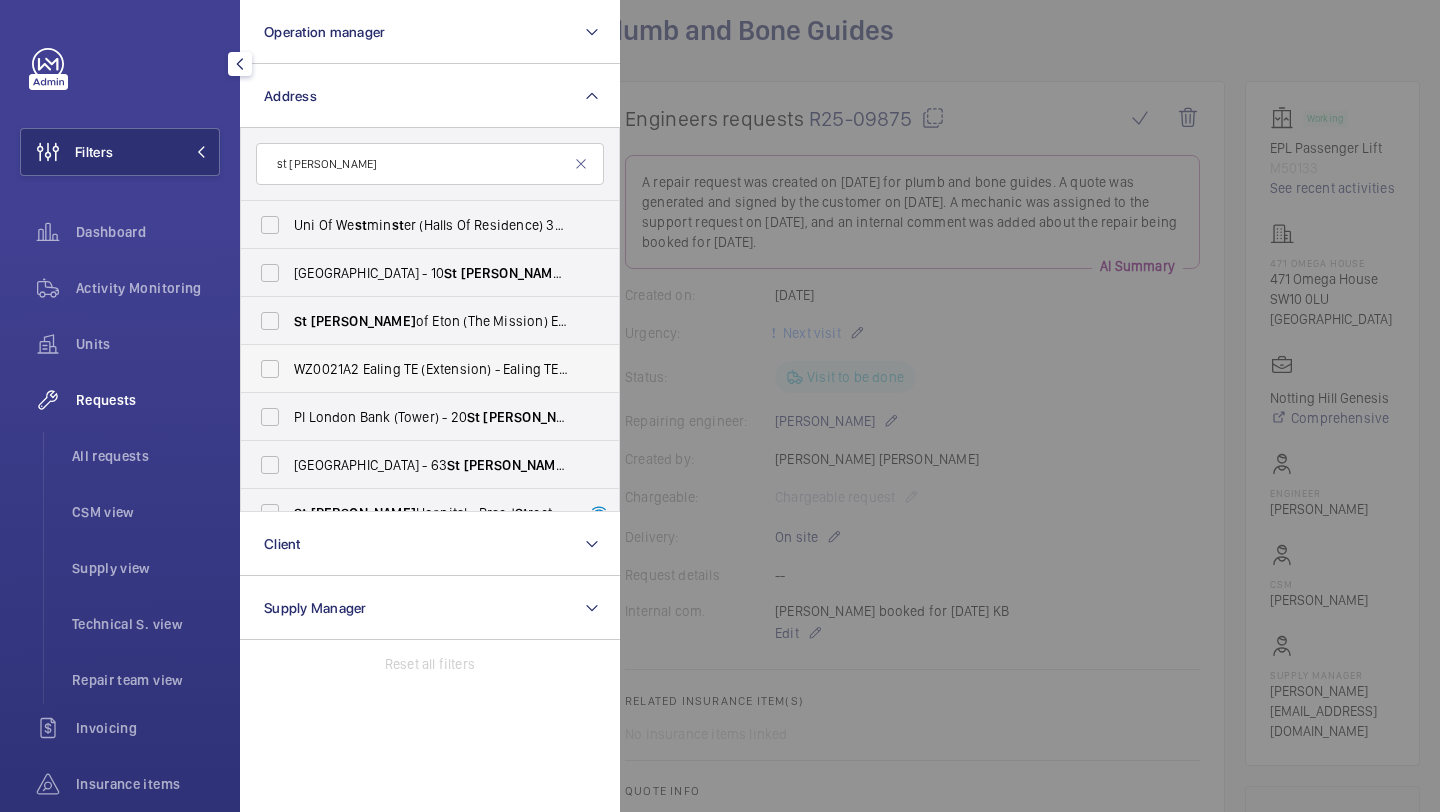 scroll, scrollTop: 26, scrollLeft: 0, axis: vertical 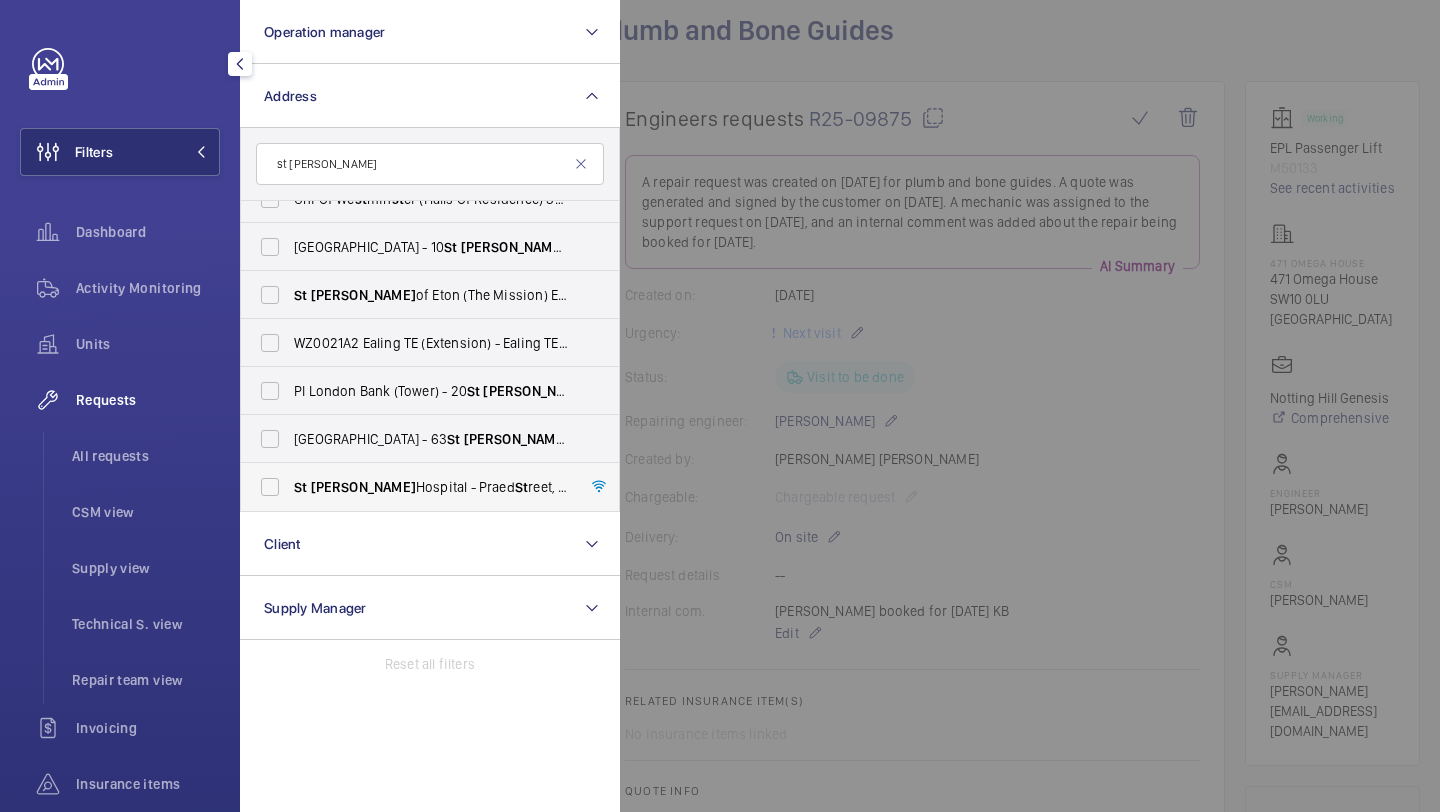 type on "st [PERSON_NAME]" 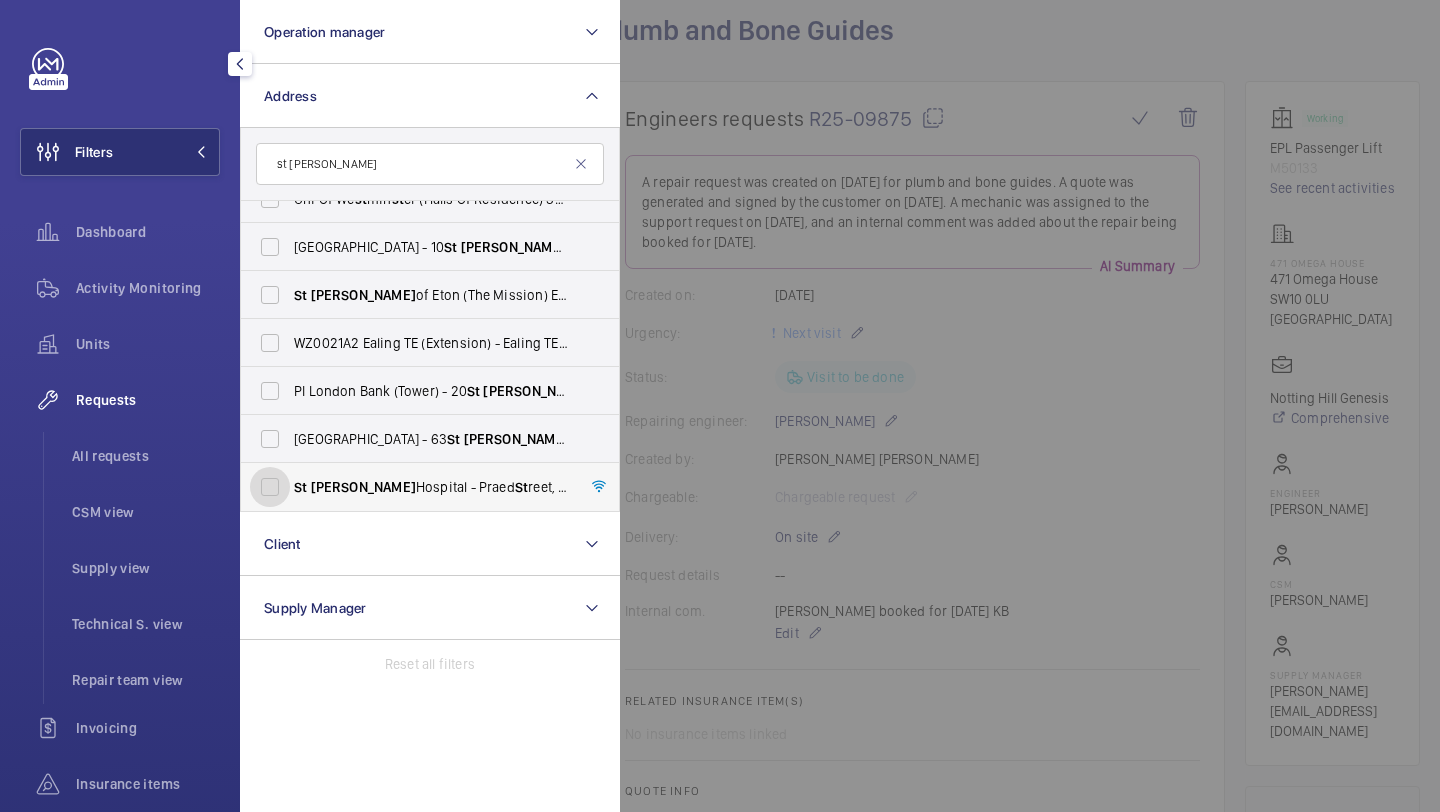 click on "[GEOGRAPHIC_DATA][PERSON_NAME][STREET_ADDRESS]" at bounding box center [270, 487] 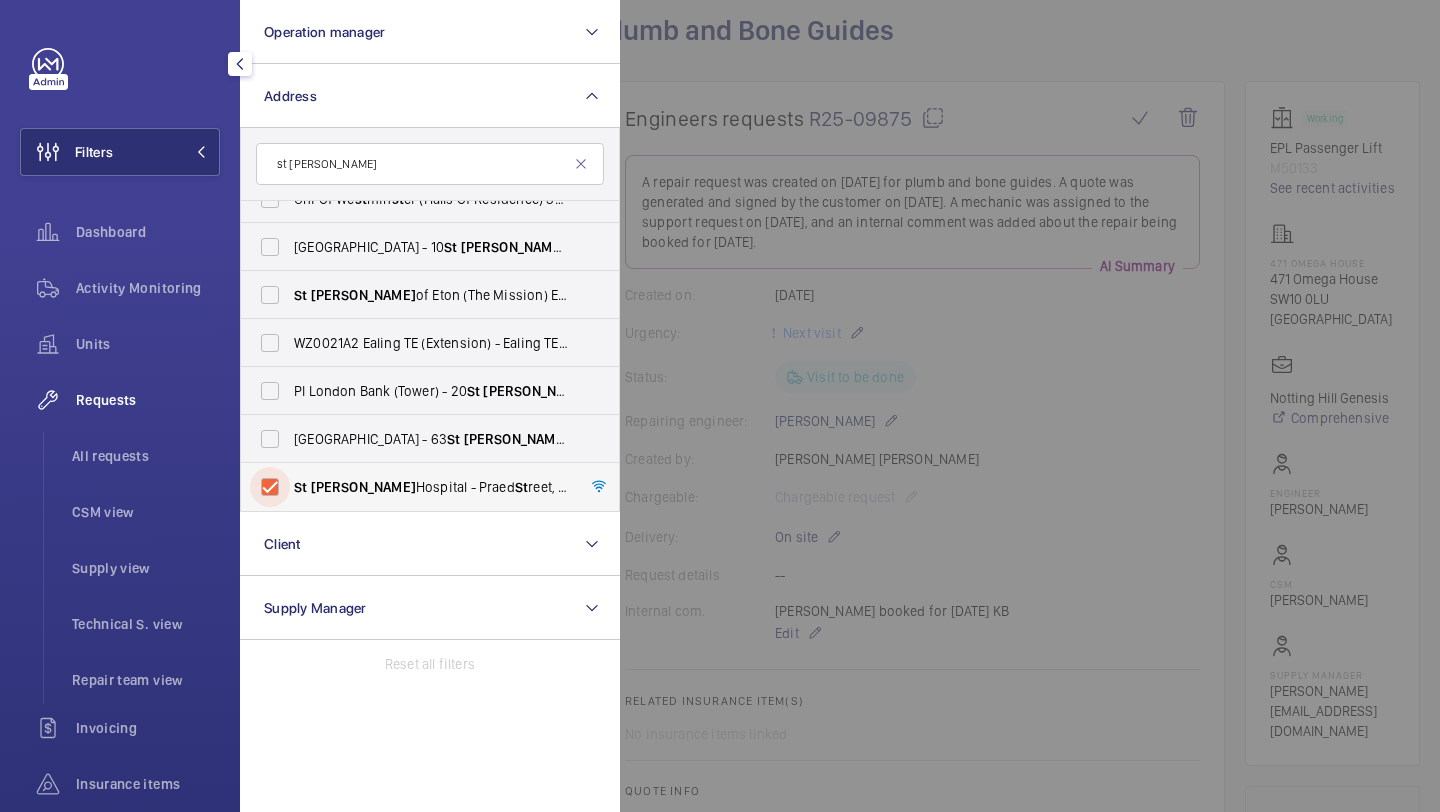 checkbox on "true" 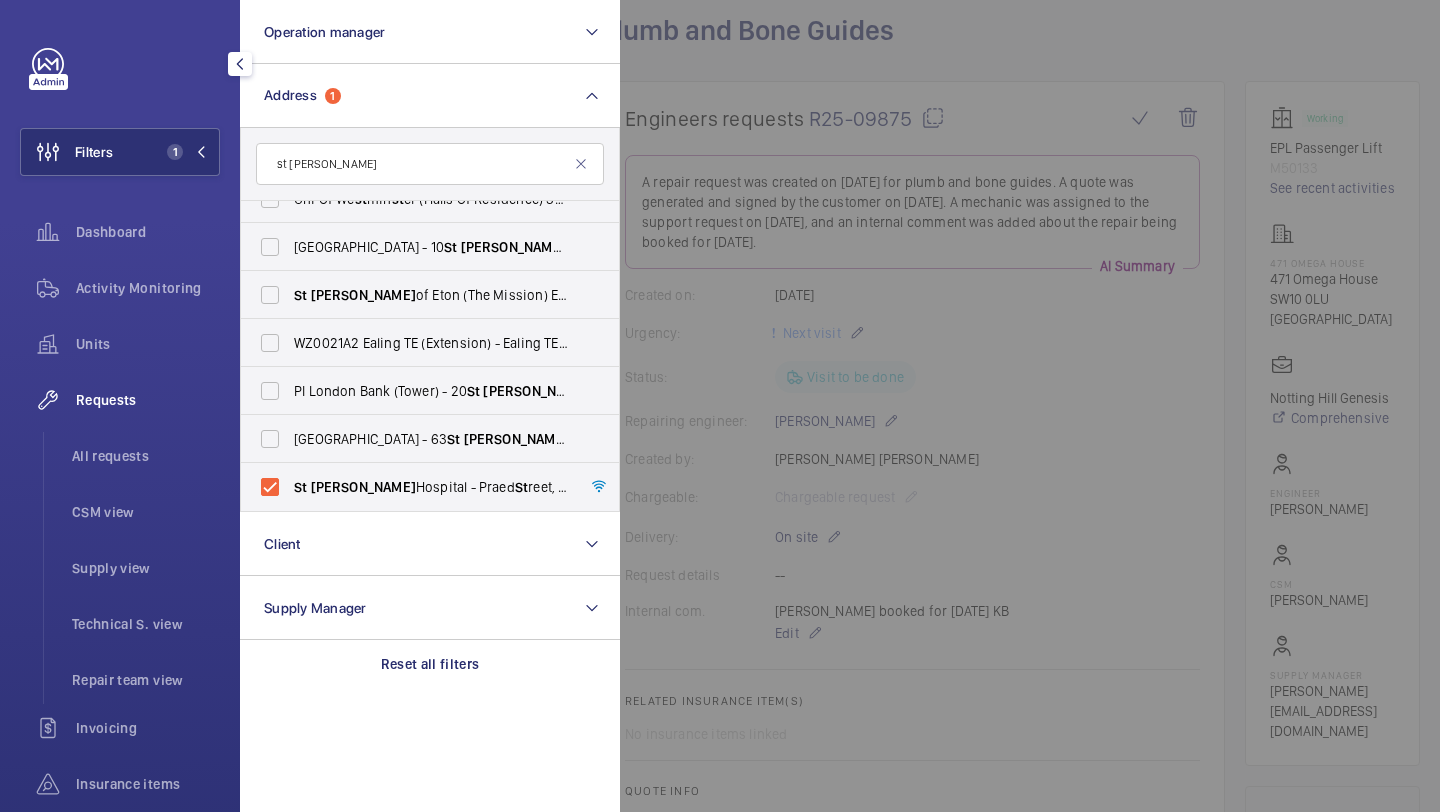 click 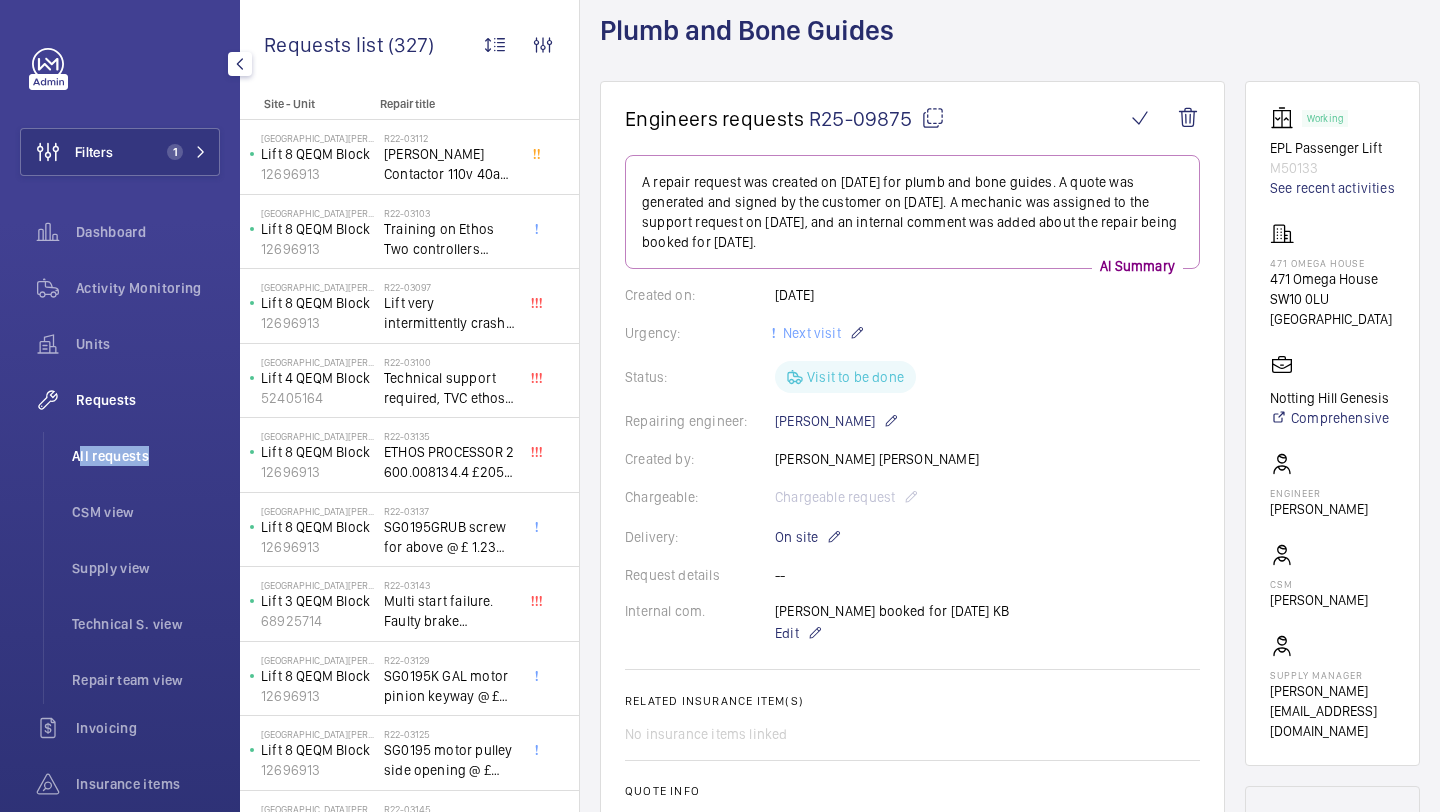 click on "All requests" 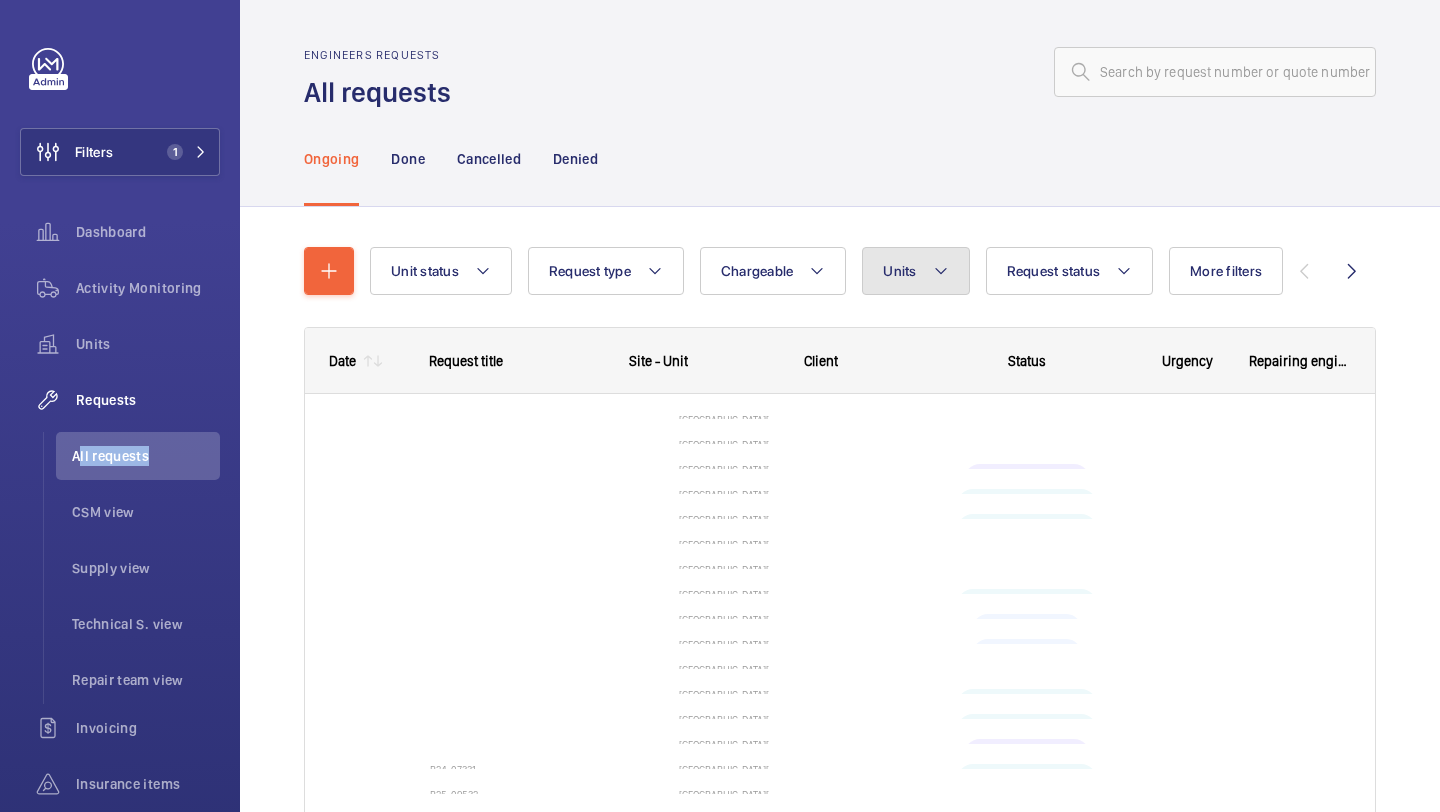 click on "Units" 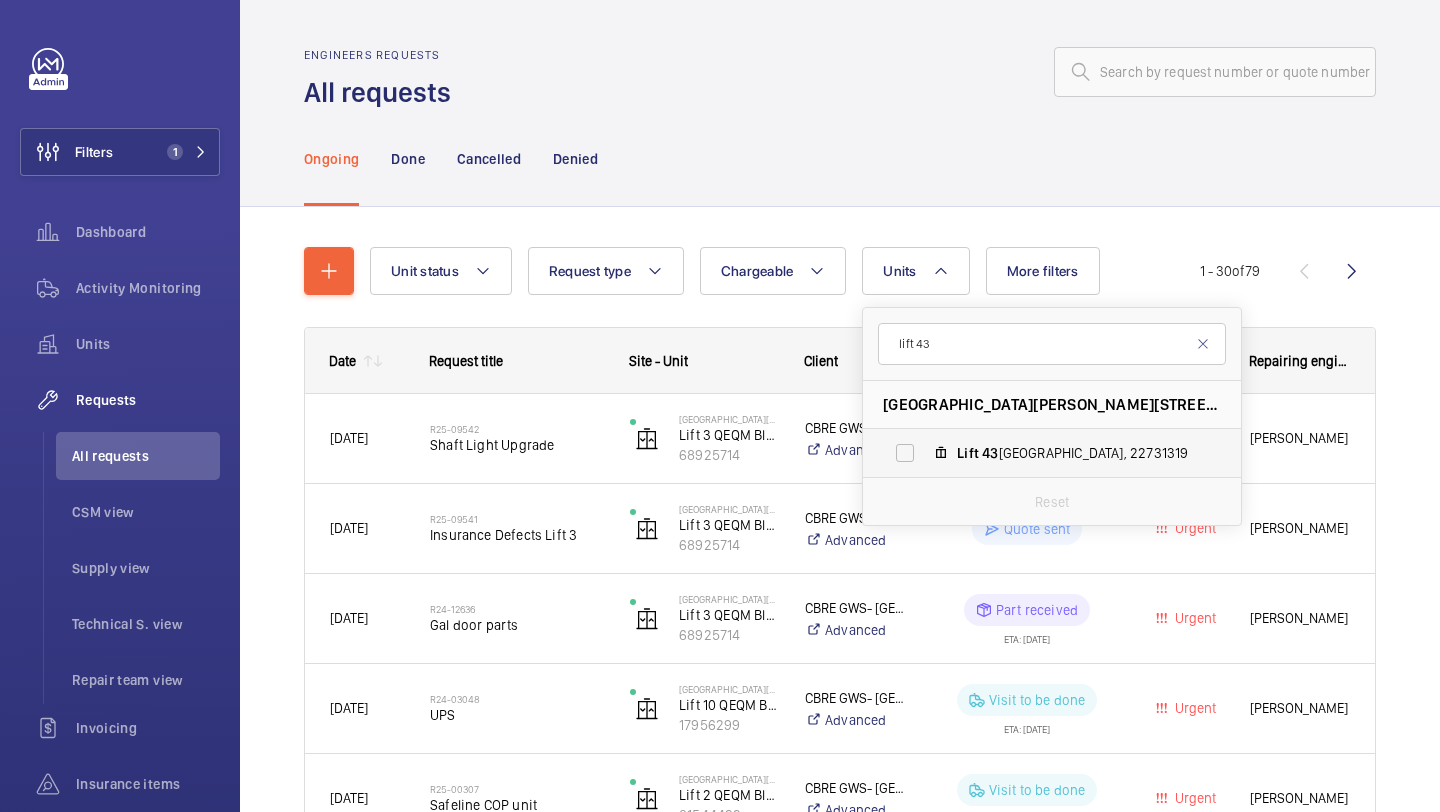type on "lift 43" 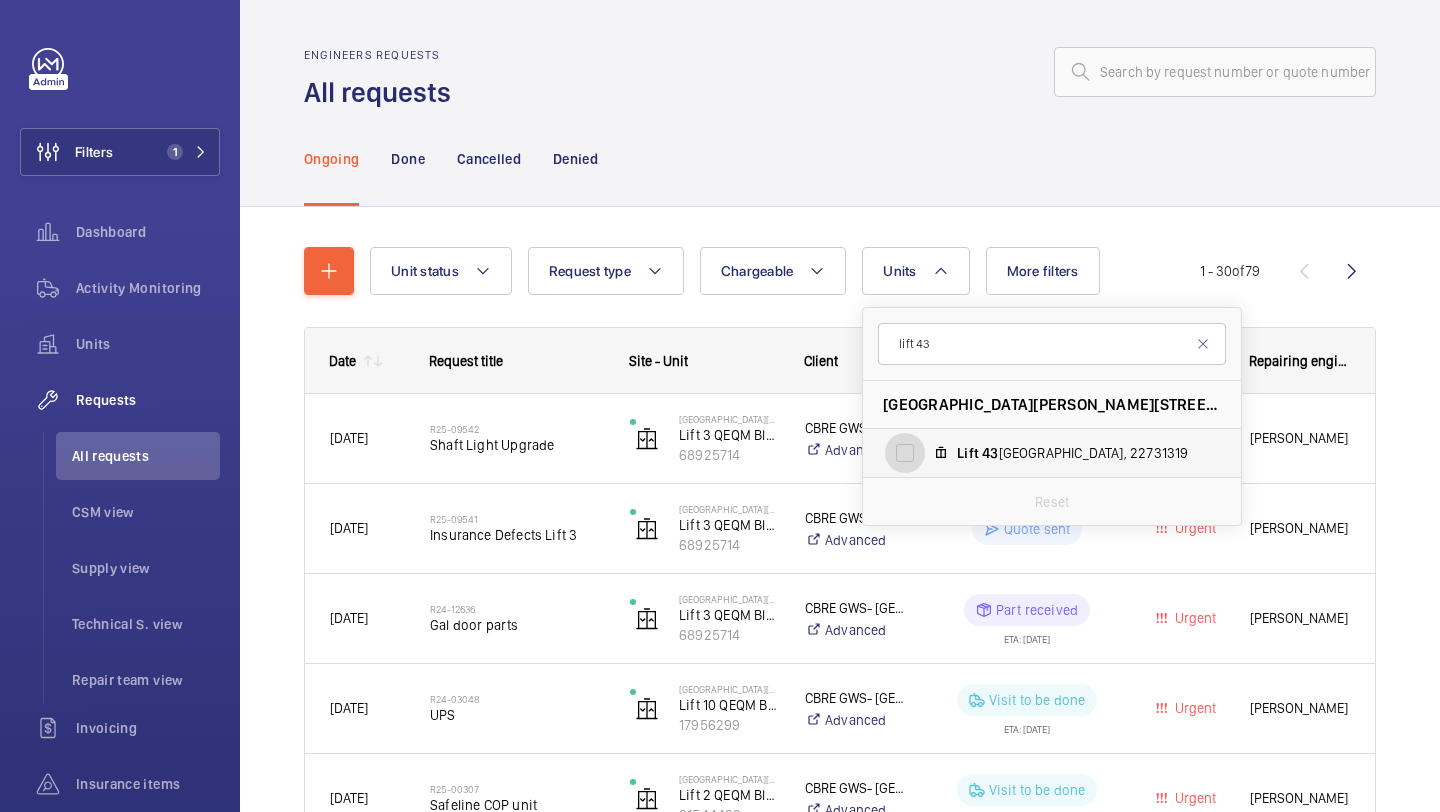 click on "Lift   [STREET_ADDRESS]" at bounding box center [905, 453] 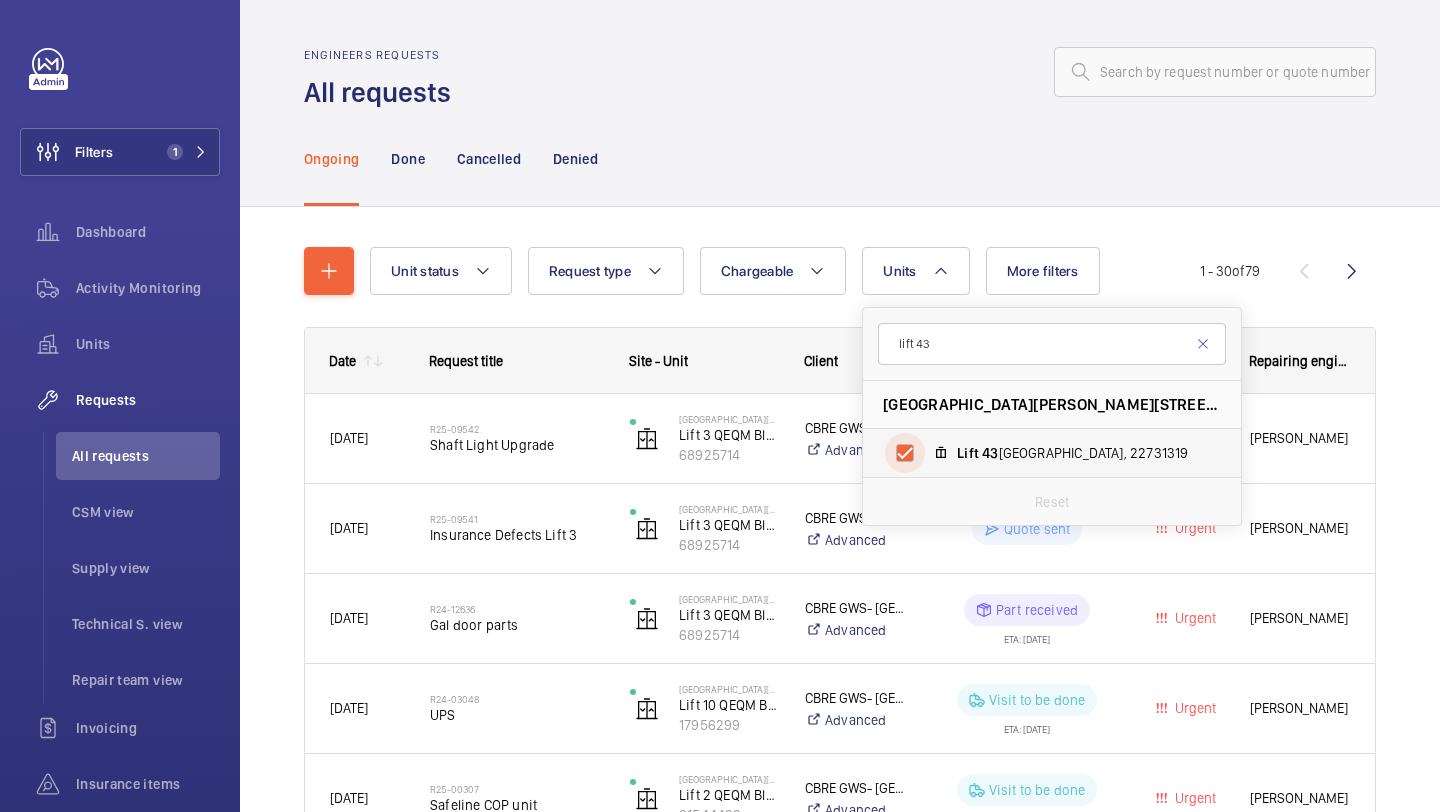 checkbox on "true" 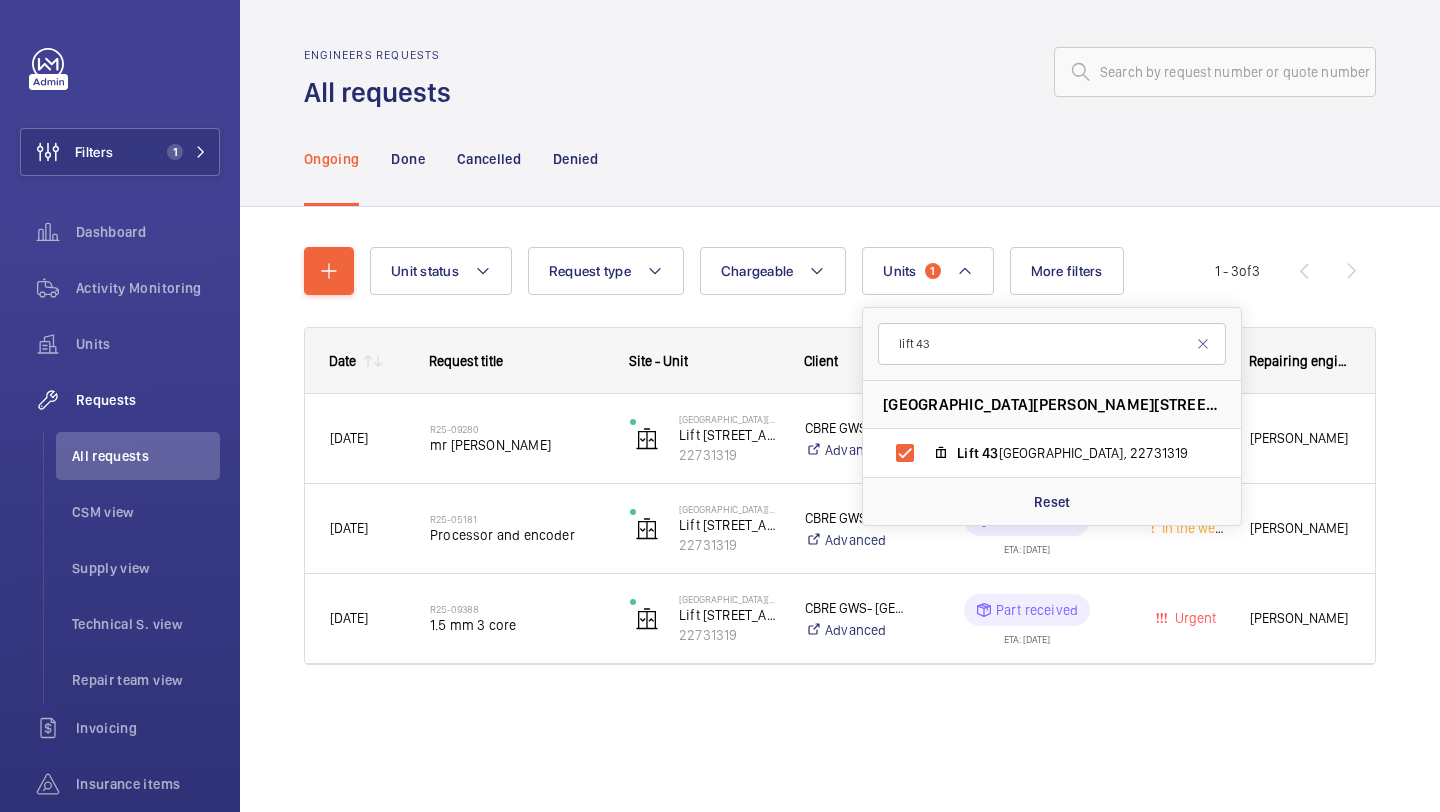 click on "Unit status Request type  Chargeable Units  1 lift [STREET_ADDRESS][GEOGRAPHIC_DATA][PERSON_NAME] Reset More filters Request status Urgency Repairing engineer Engineer Device type Reset all filters 1 - 3  of  3
Date
Request title
Site - Unit
to" 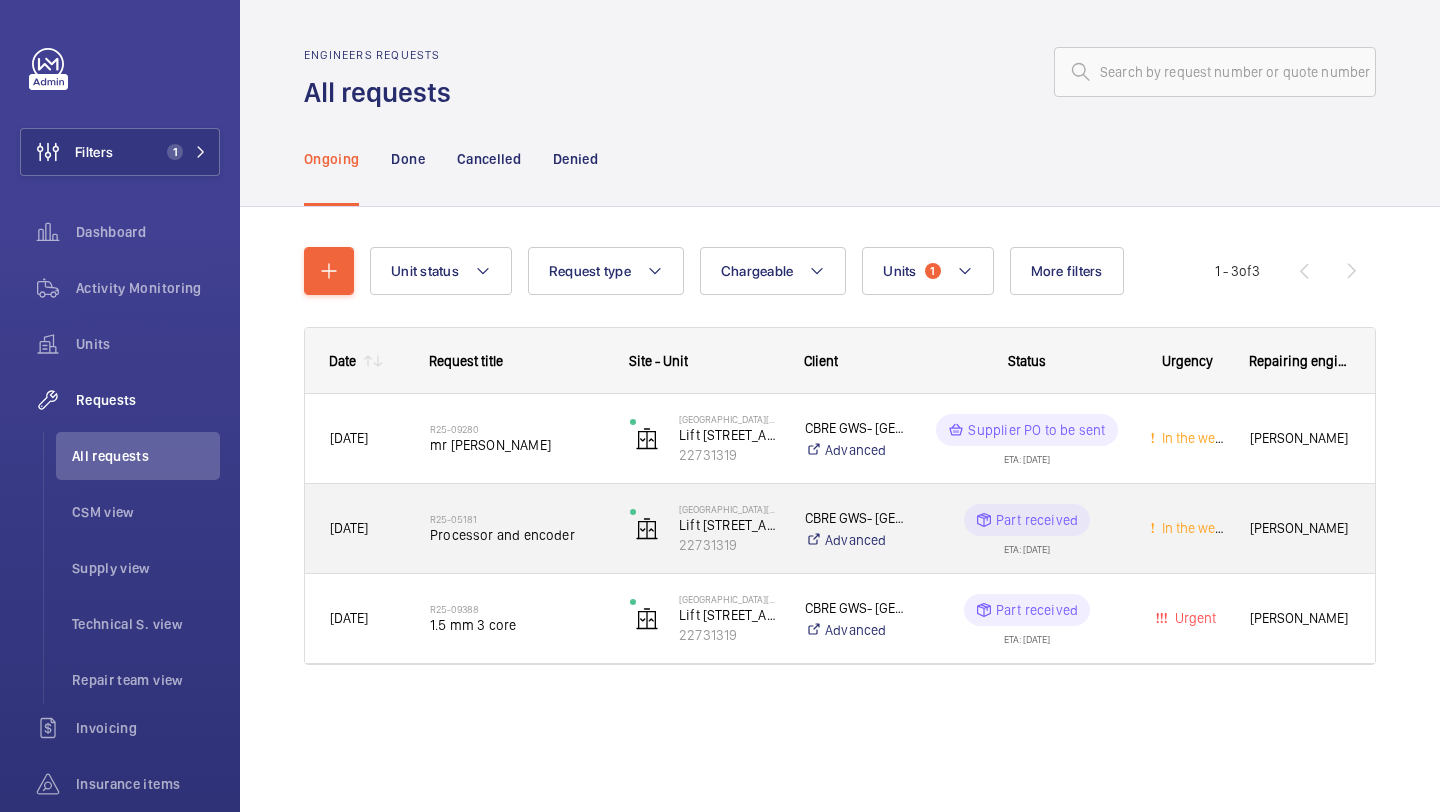 click on "R25-05181   Processor and encoder" 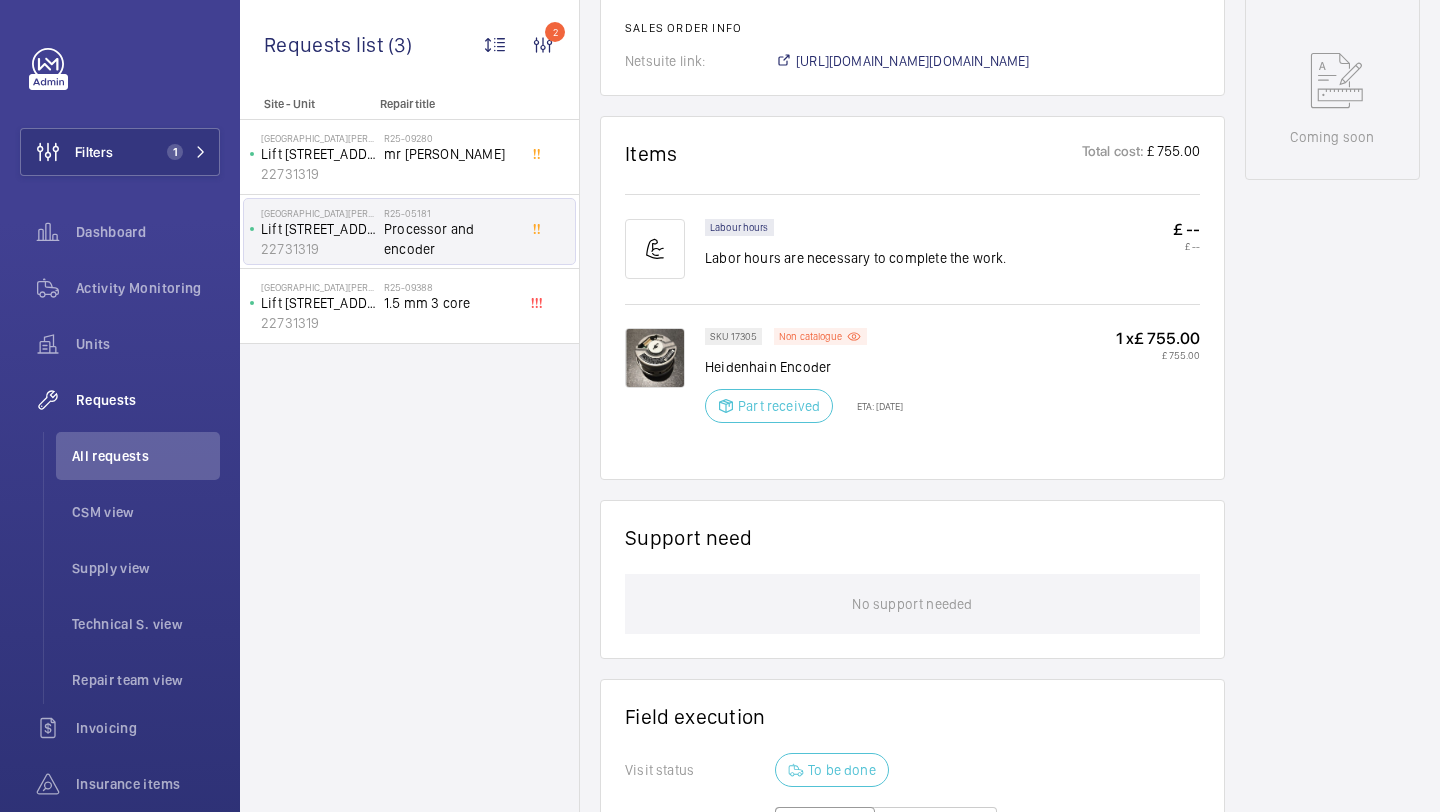 scroll, scrollTop: 929, scrollLeft: 0, axis: vertical 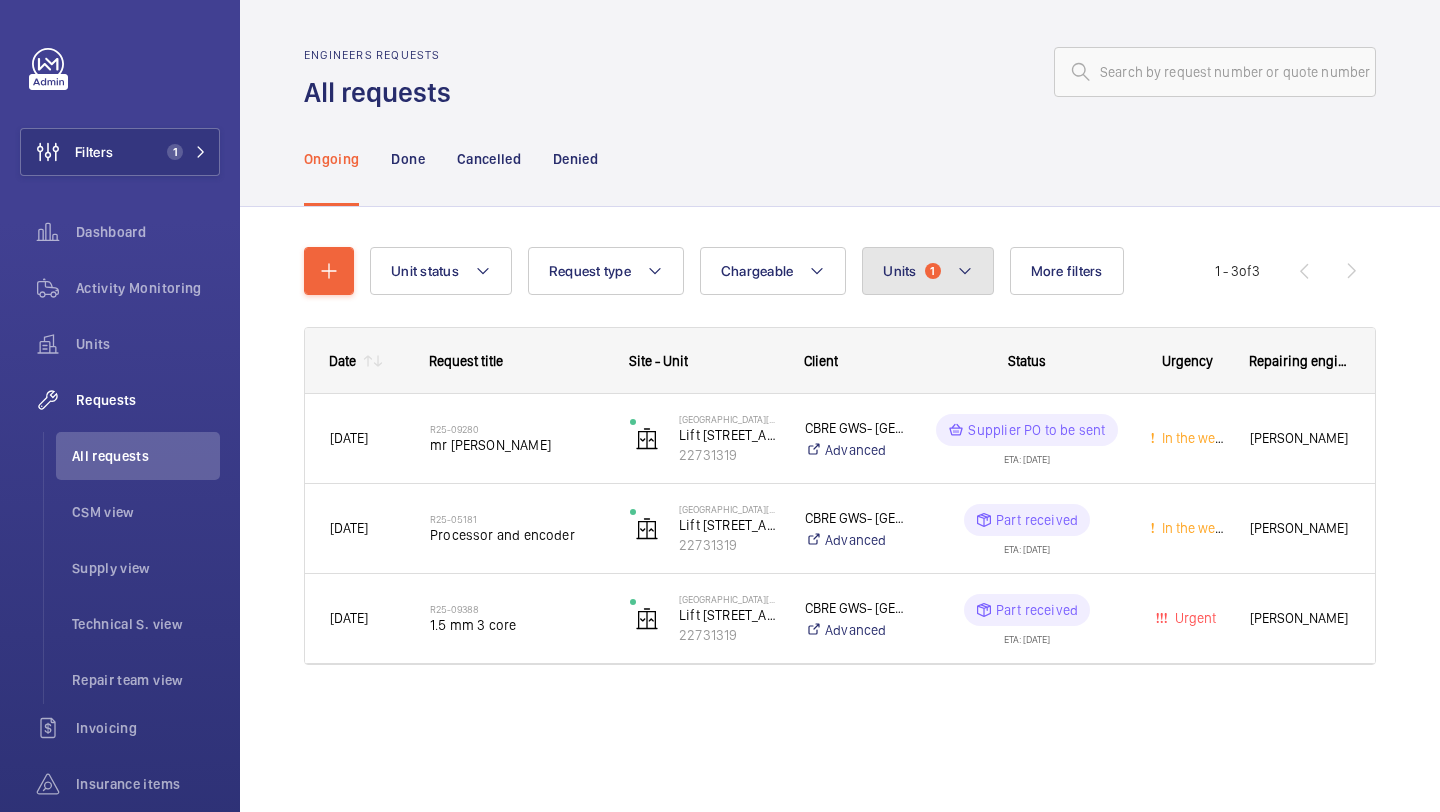 click on "Units  1" 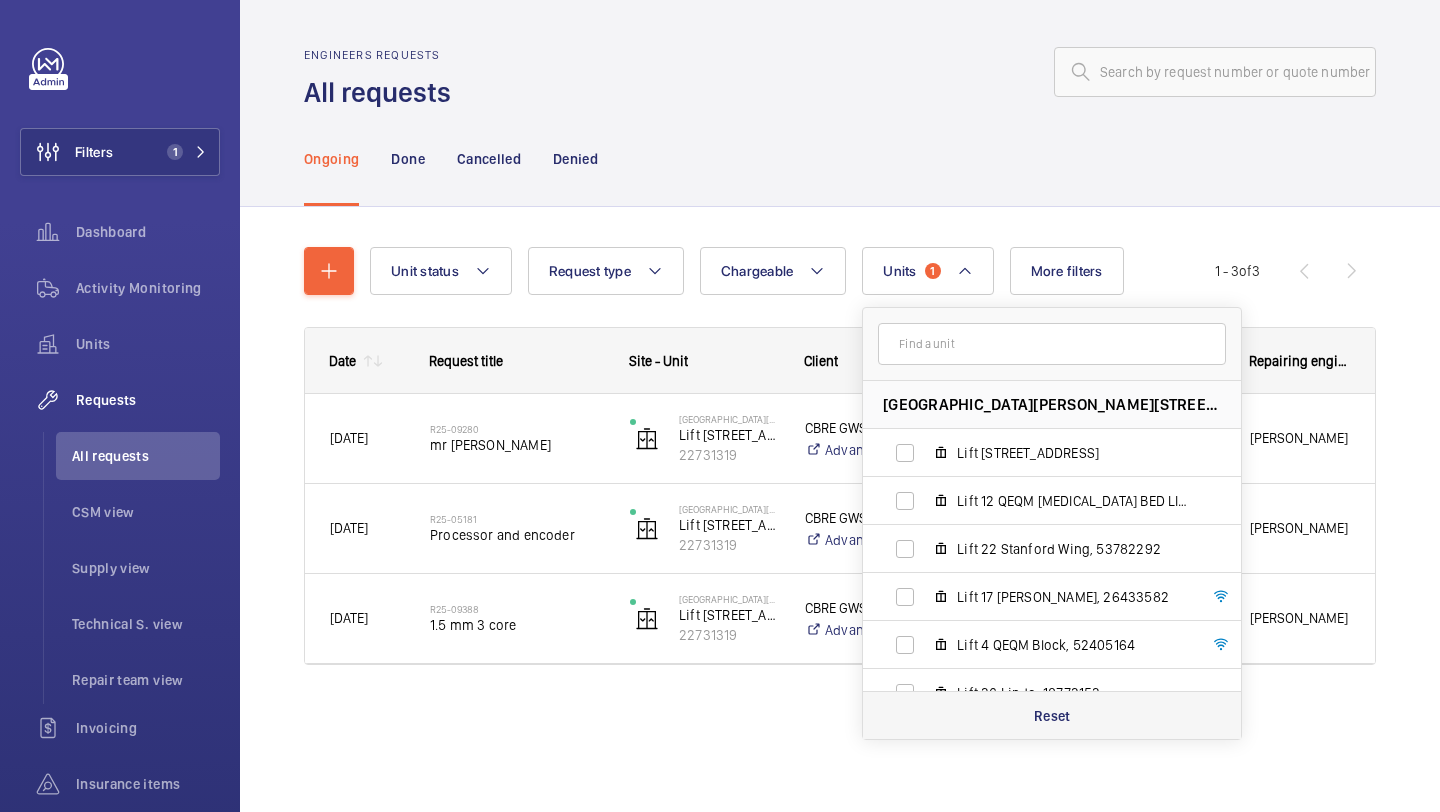 click on "Reset" 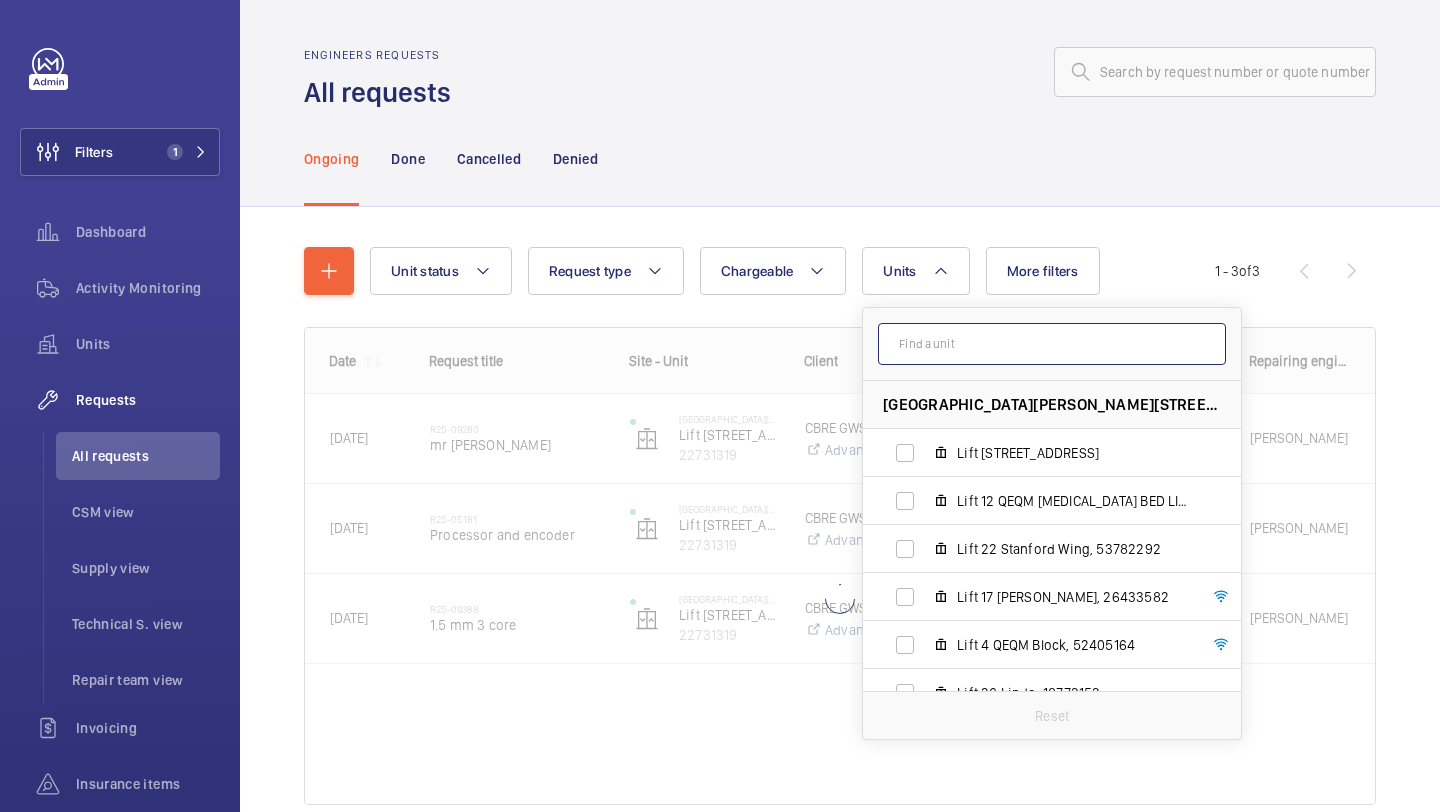 click 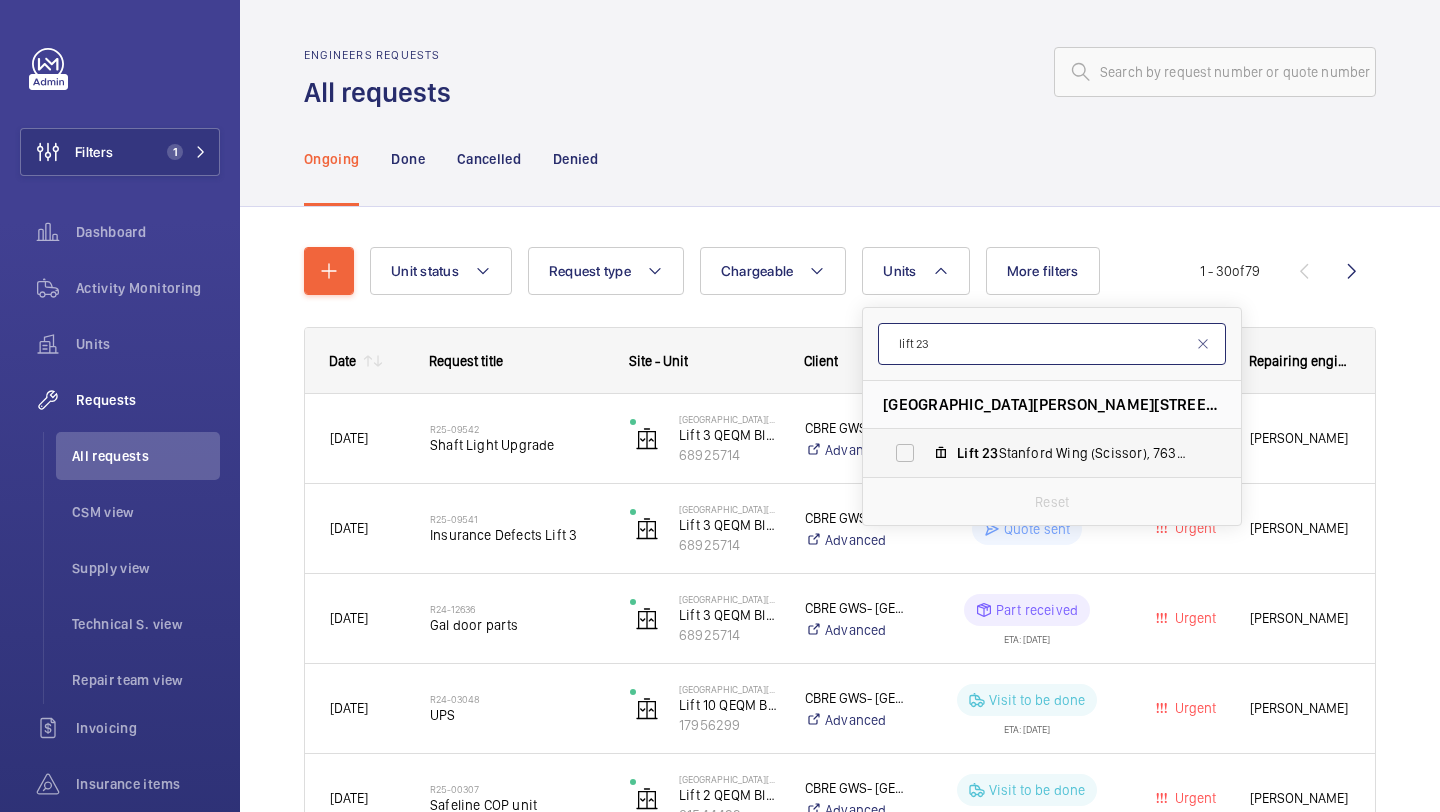 type on "lift 23" 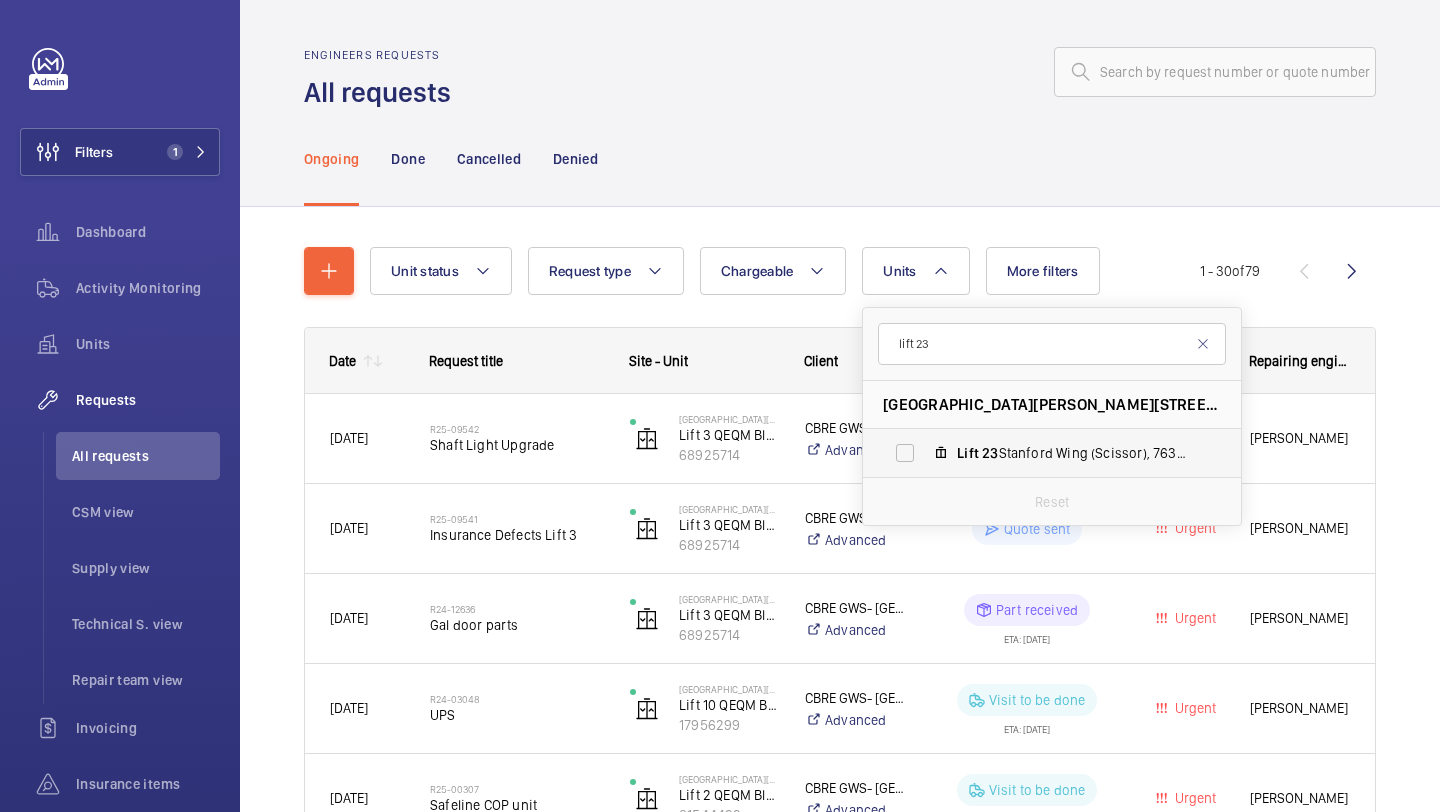 click on "Lift   23  Stanford Wing (Scissor), 76317553" at bounding box center (1036, 453) 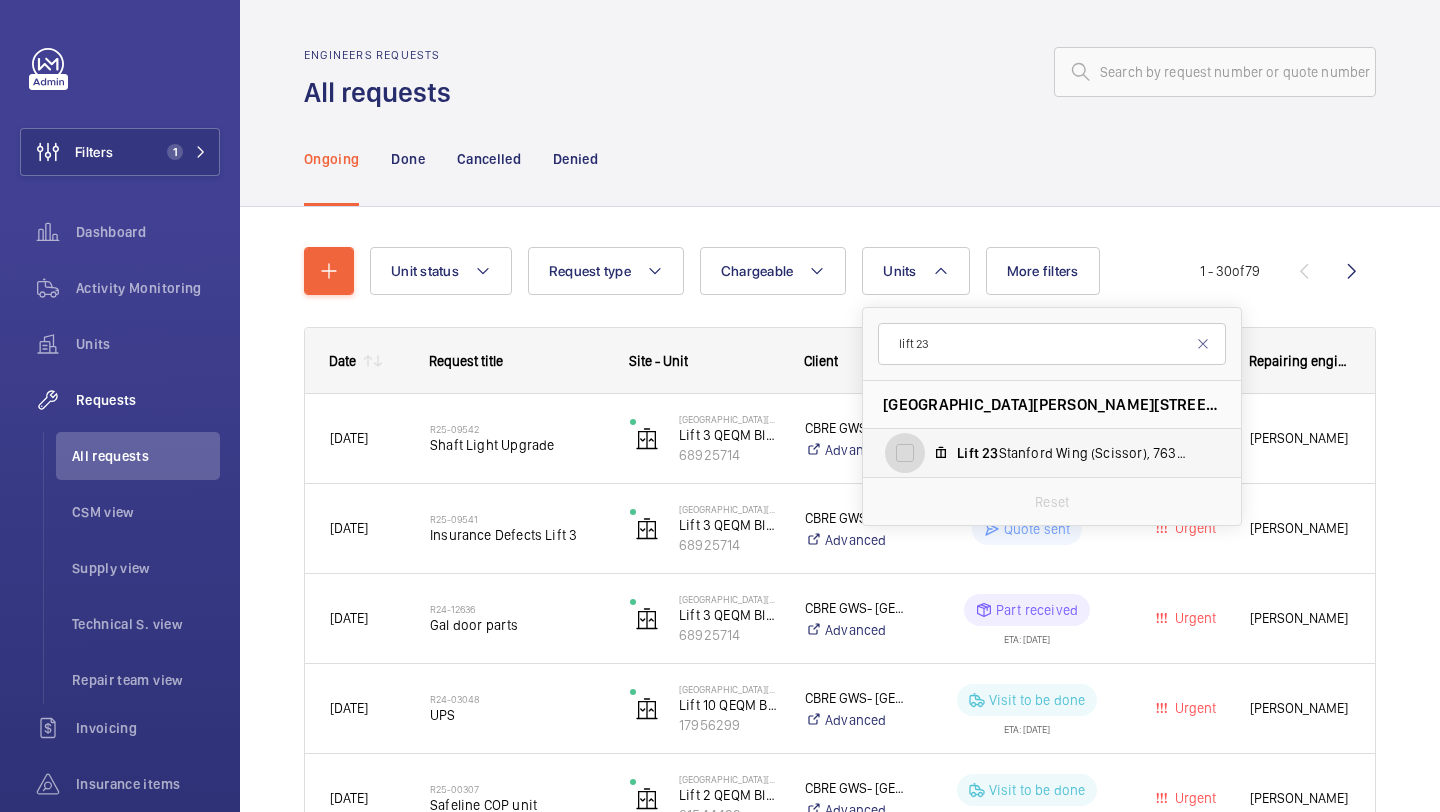 click on "Lift   23  Stanford Wing (Scissor), 76317553" at bounding box center (905, 453) 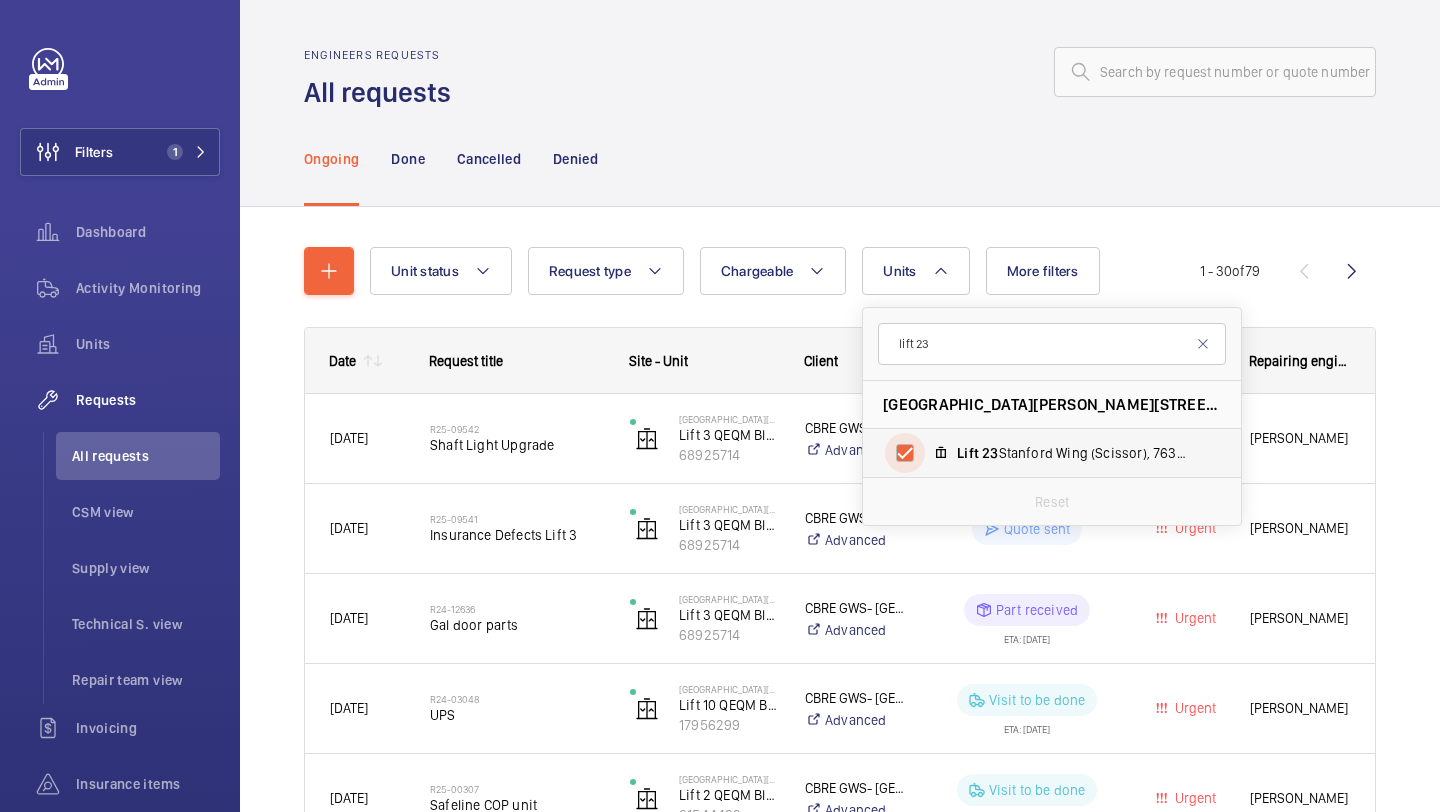 checkbox on "true" 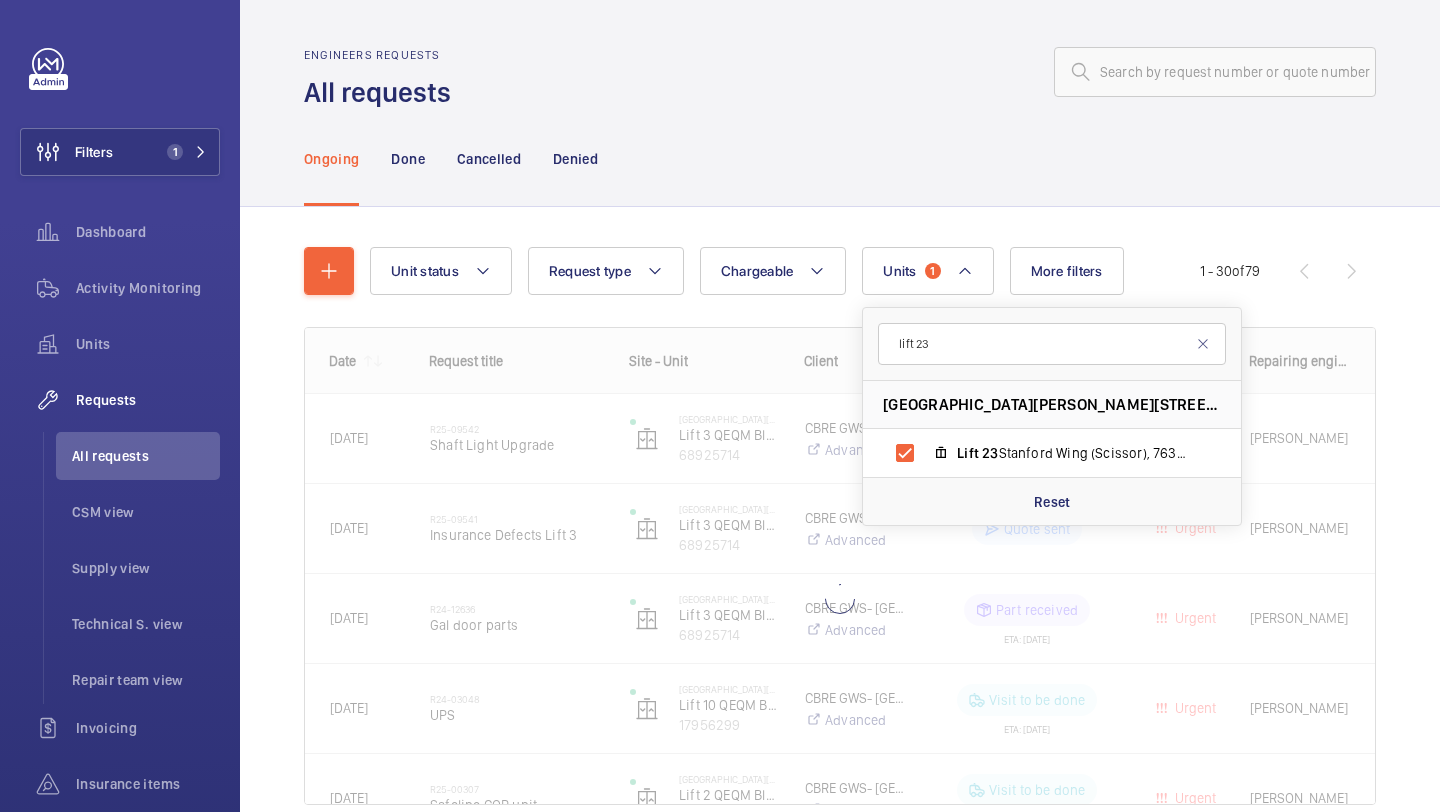 click on "Unit status Request type  Chargeable Units  1 lift [STREET_ADDRESS][PERSON_NAME] Lift   23  Stanford Wing (Scissor), 76317553 Reset More filters Request status Urgency Repairing engineer Engineer Device type Reset all filters 1 - 30  of  79
Date
Request title
Site - Unit
Client" 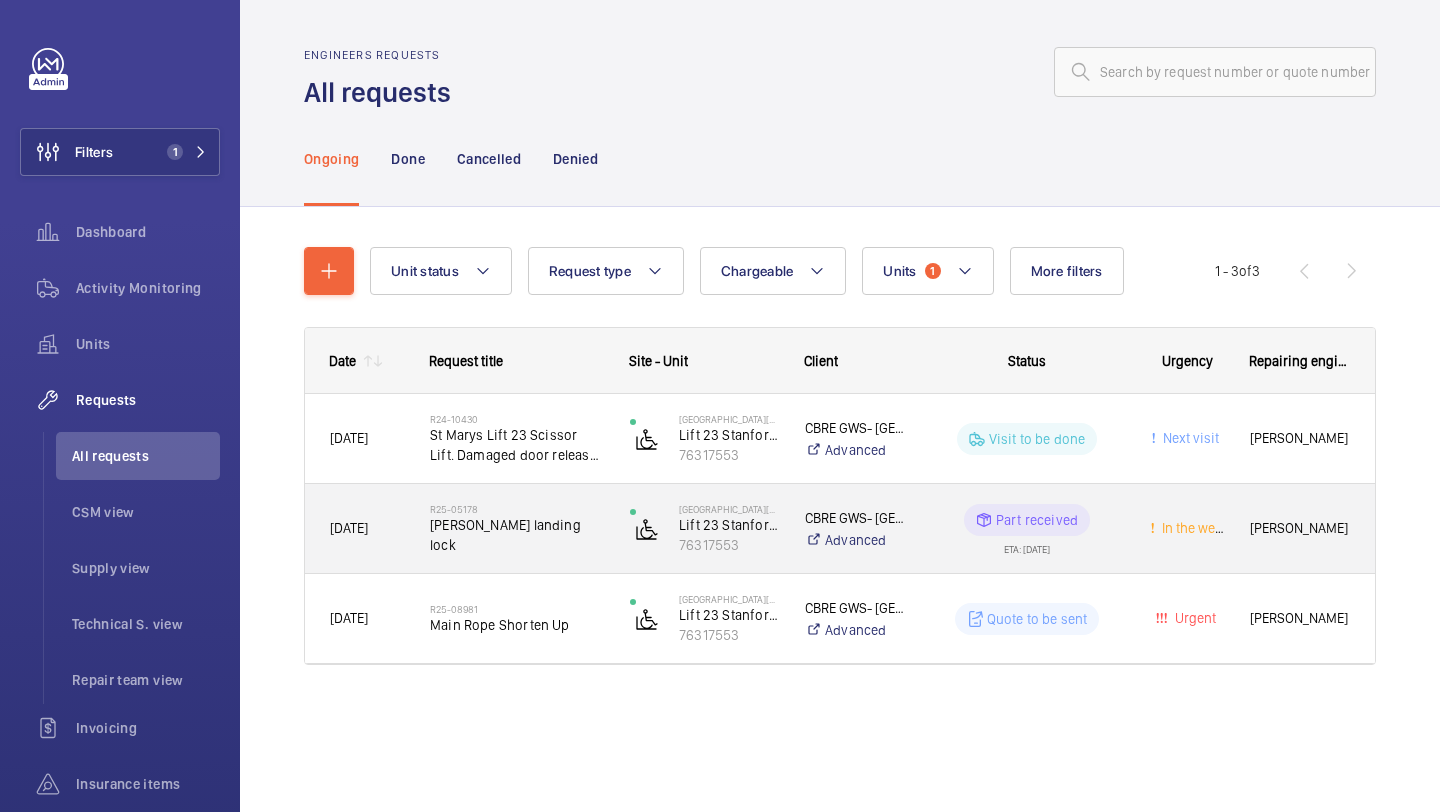 click on "[PERSON_NAME] landing lock" 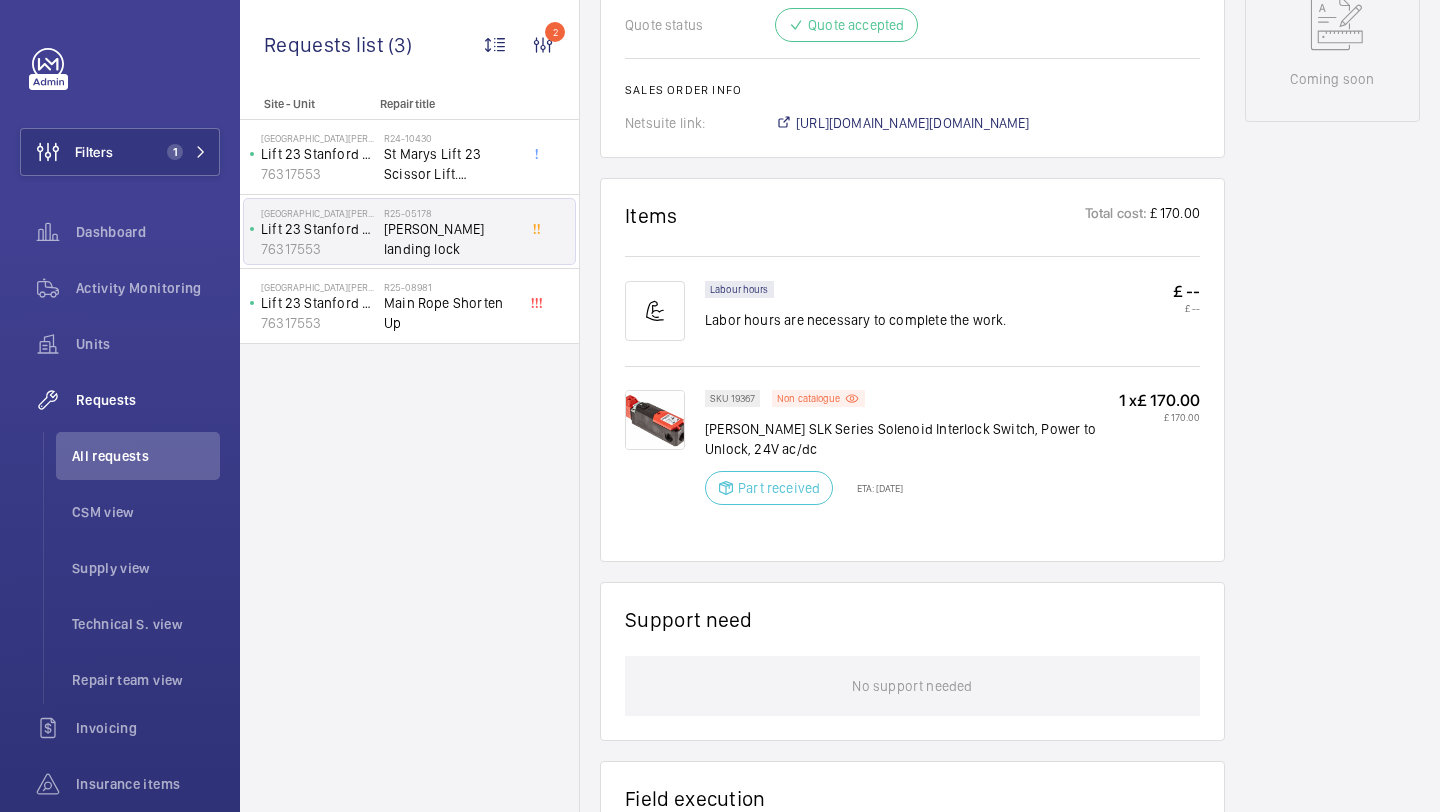 scroll, scrollTop: 1129, scrollLeft: 0, axis: vertical 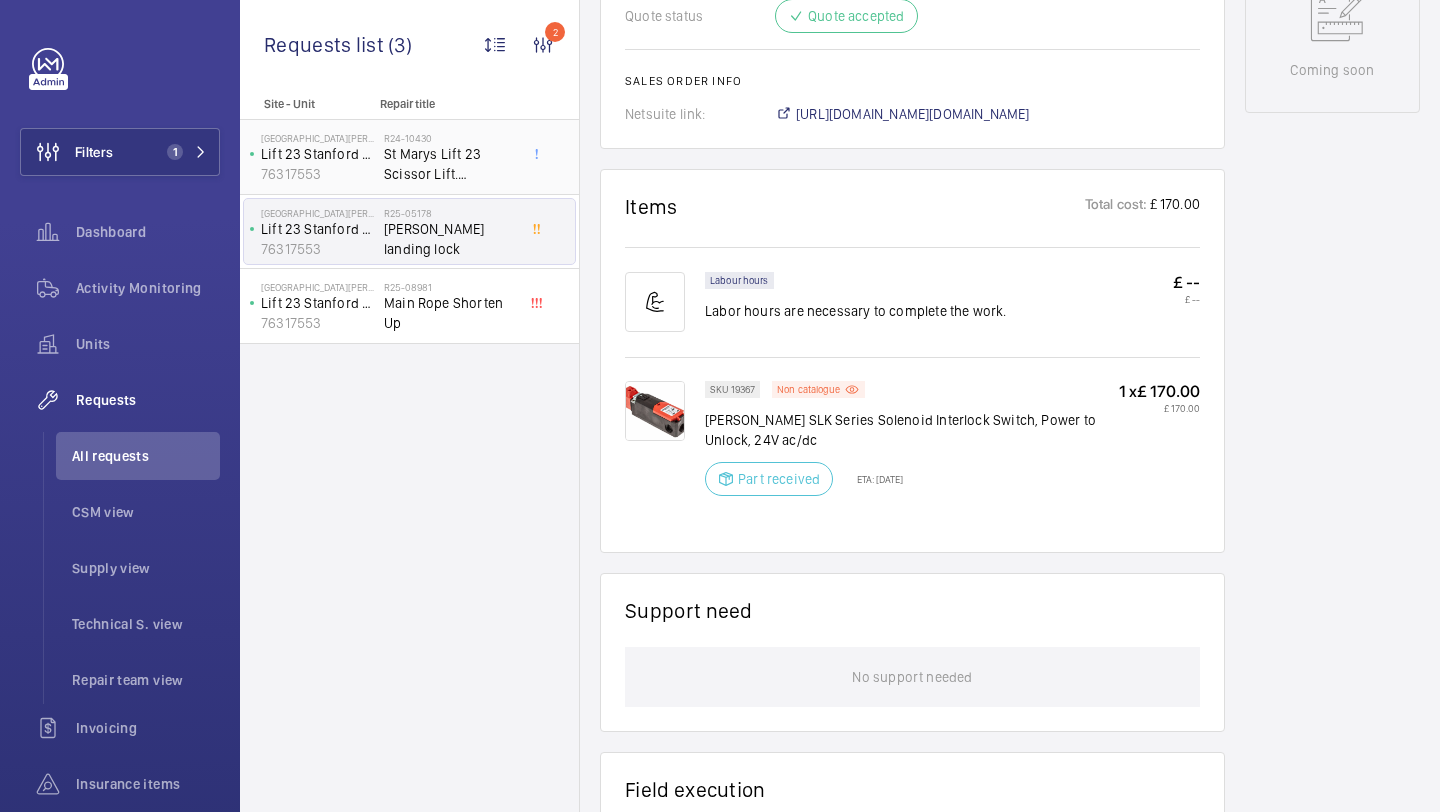 click on "St Marys Lift 23 Scissor Lift. Damaged door release button & wiring BL lock release intermittent" 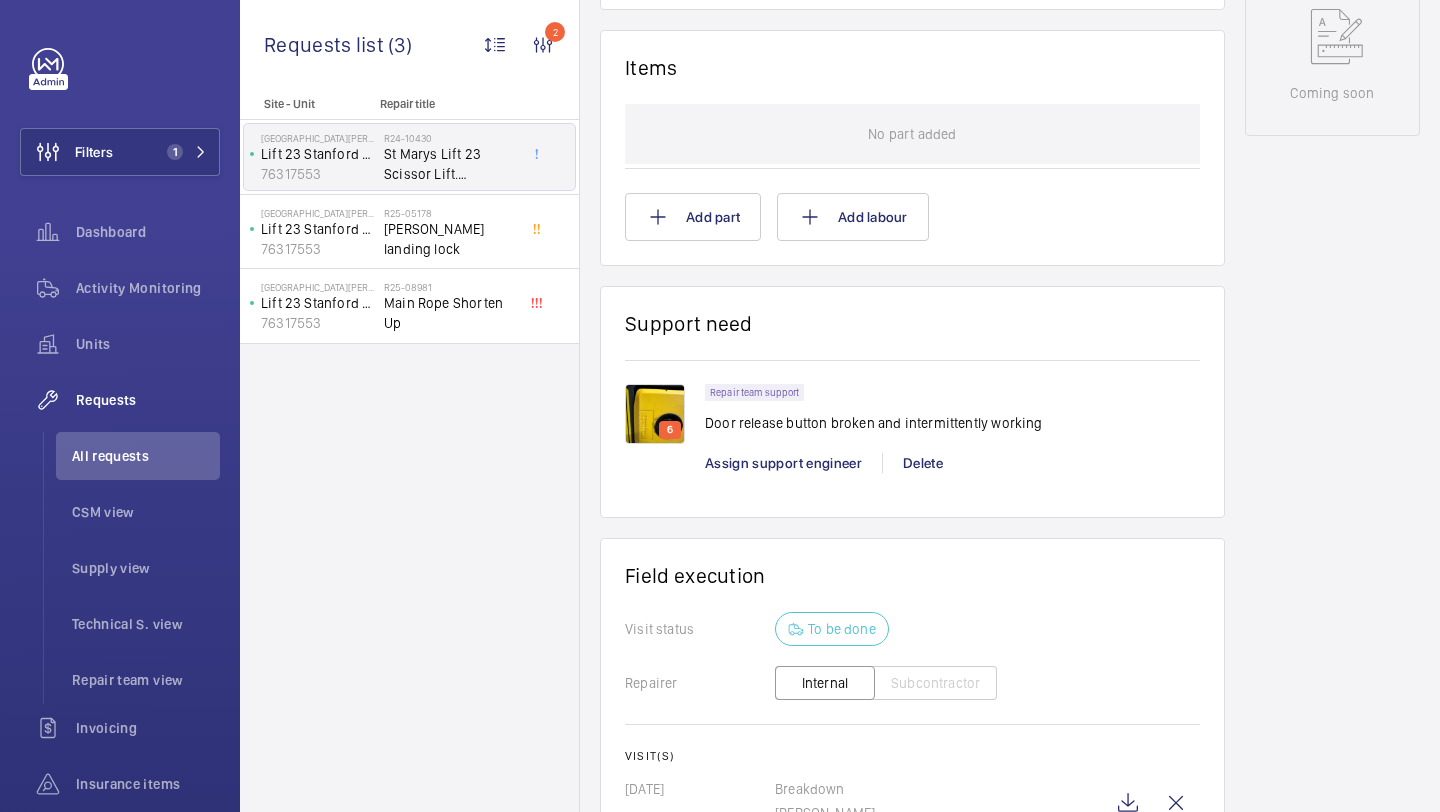 scroll, scrollTop: 1239, scrollLeft: 0, axis: vertical 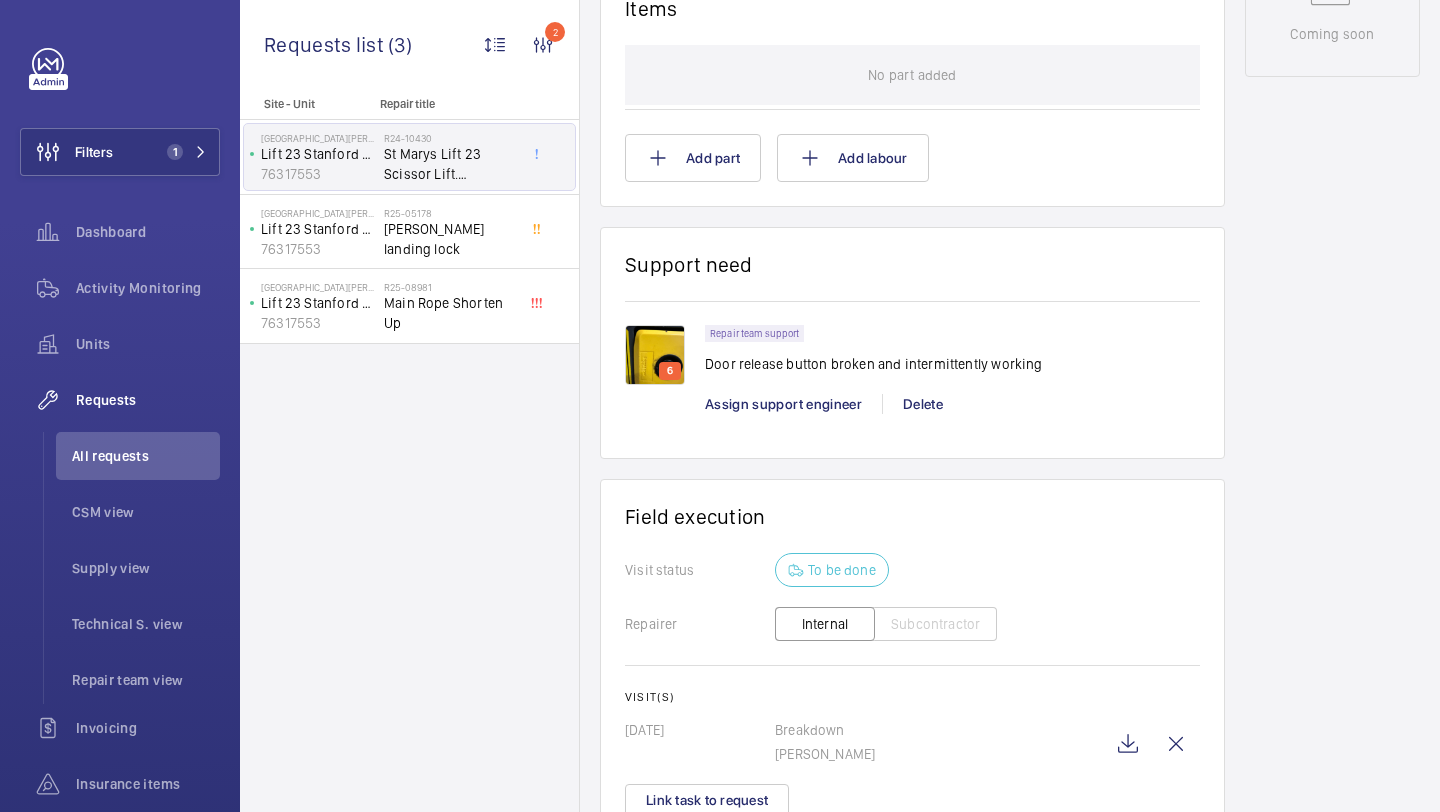 click 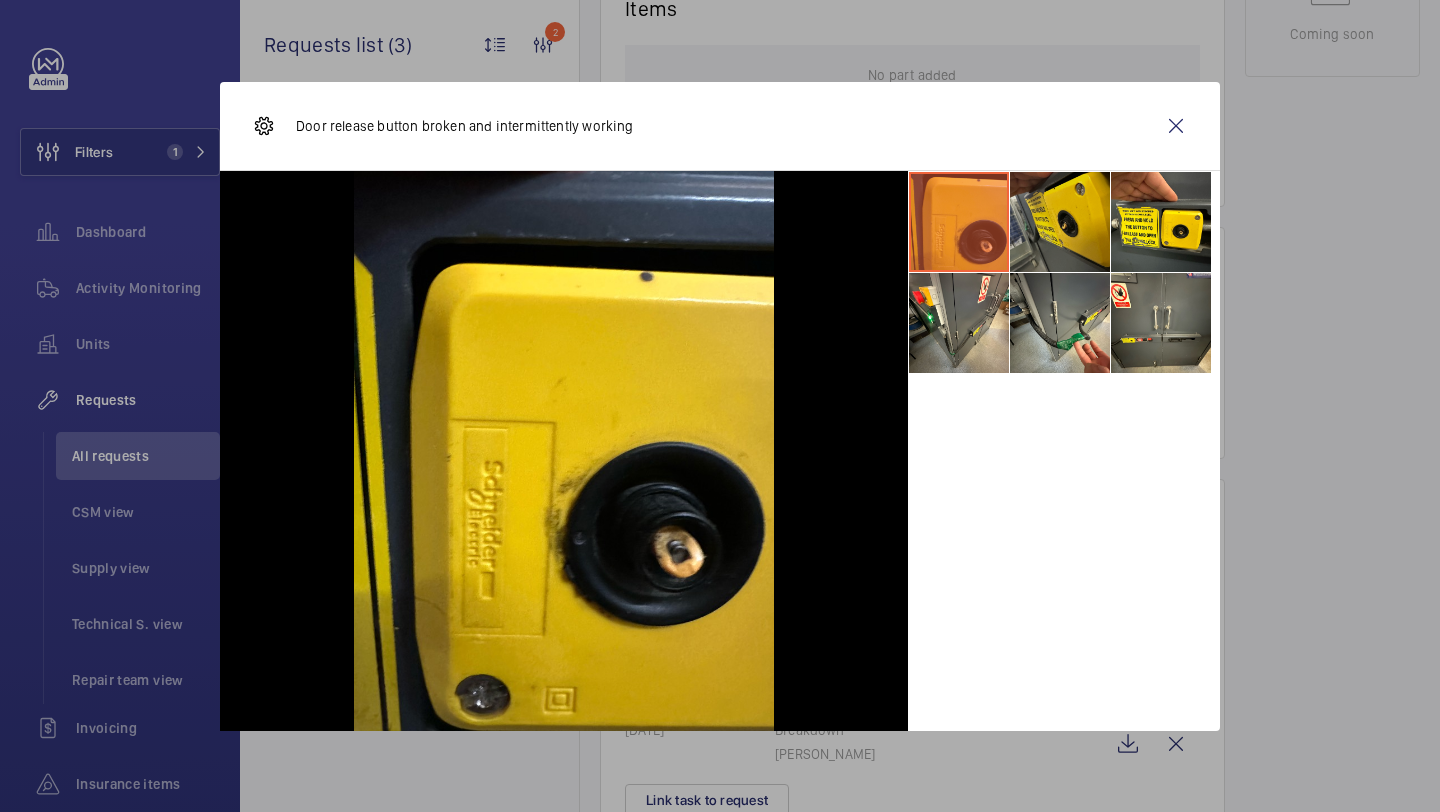 click at bounding box center (1060, 222) 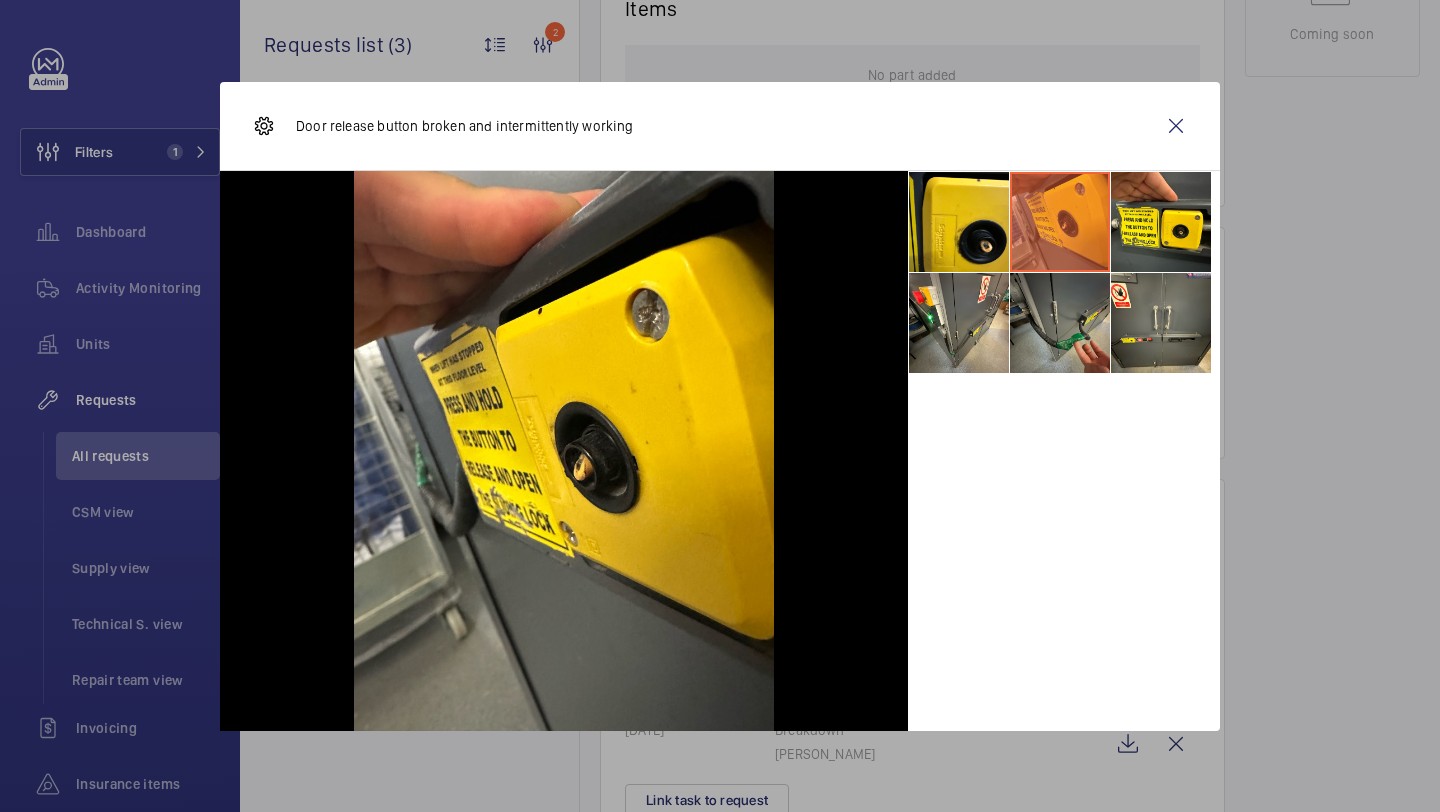 click at bounding box center (1060, 323) 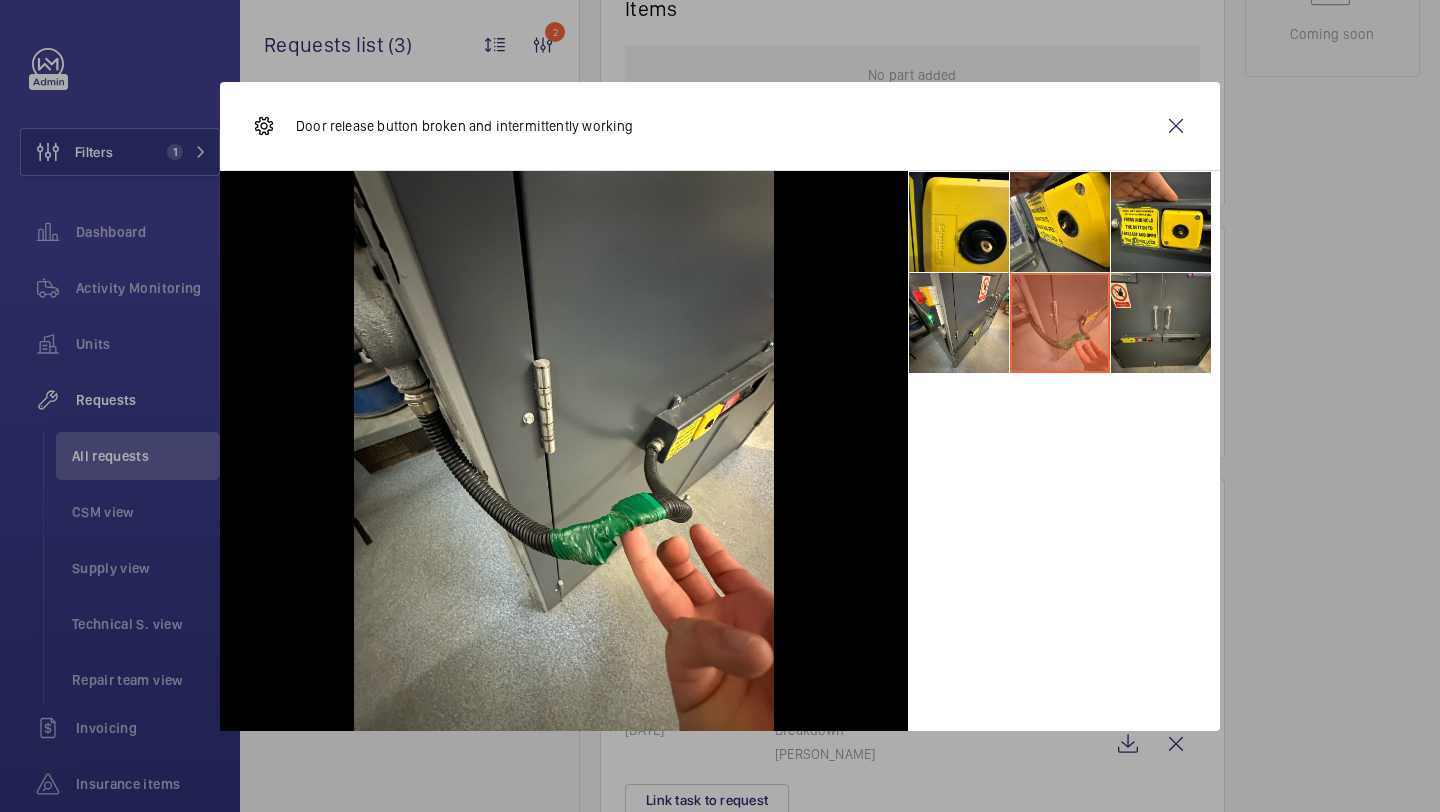 click at bounding box center [1161, 323] 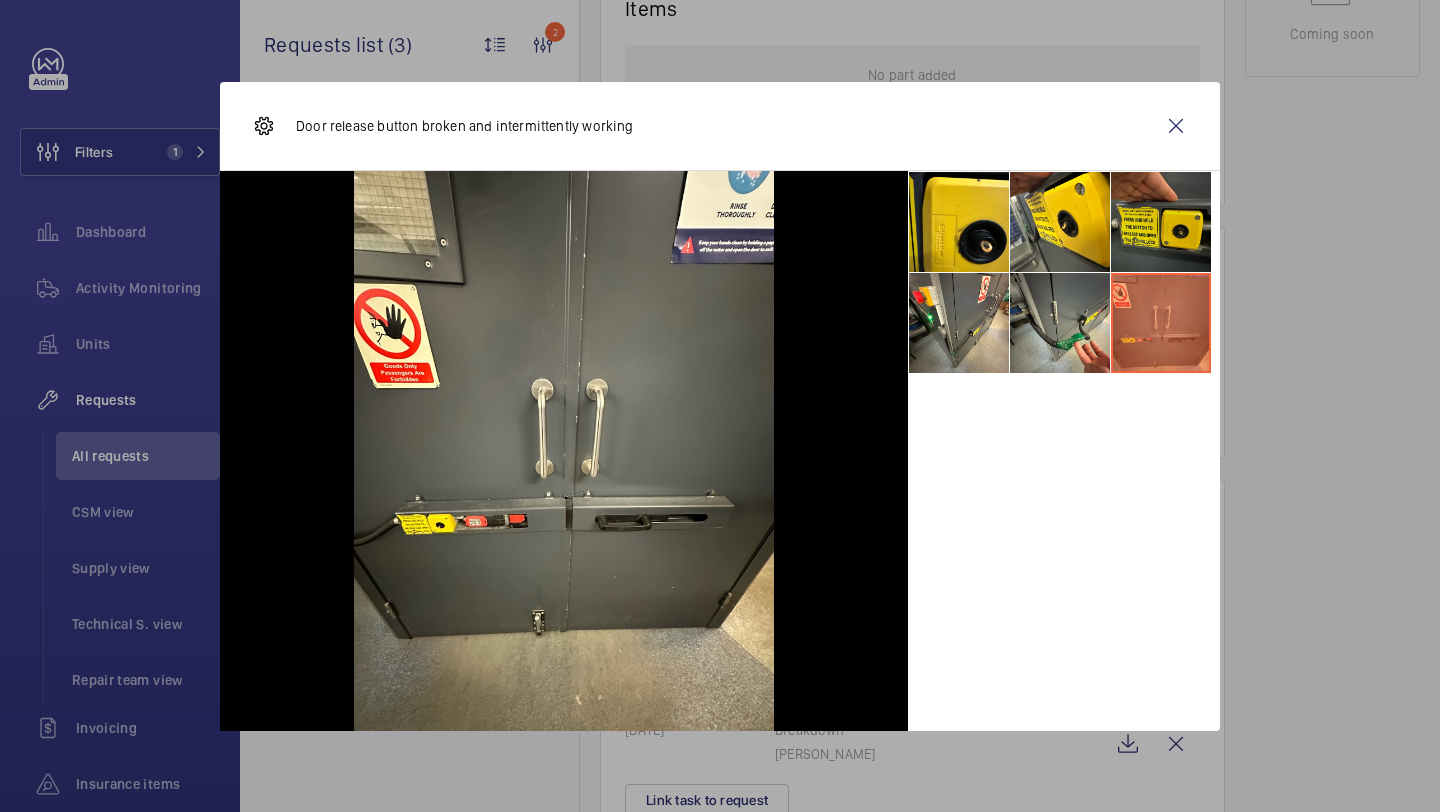 click at bounding box center [1161, 222] 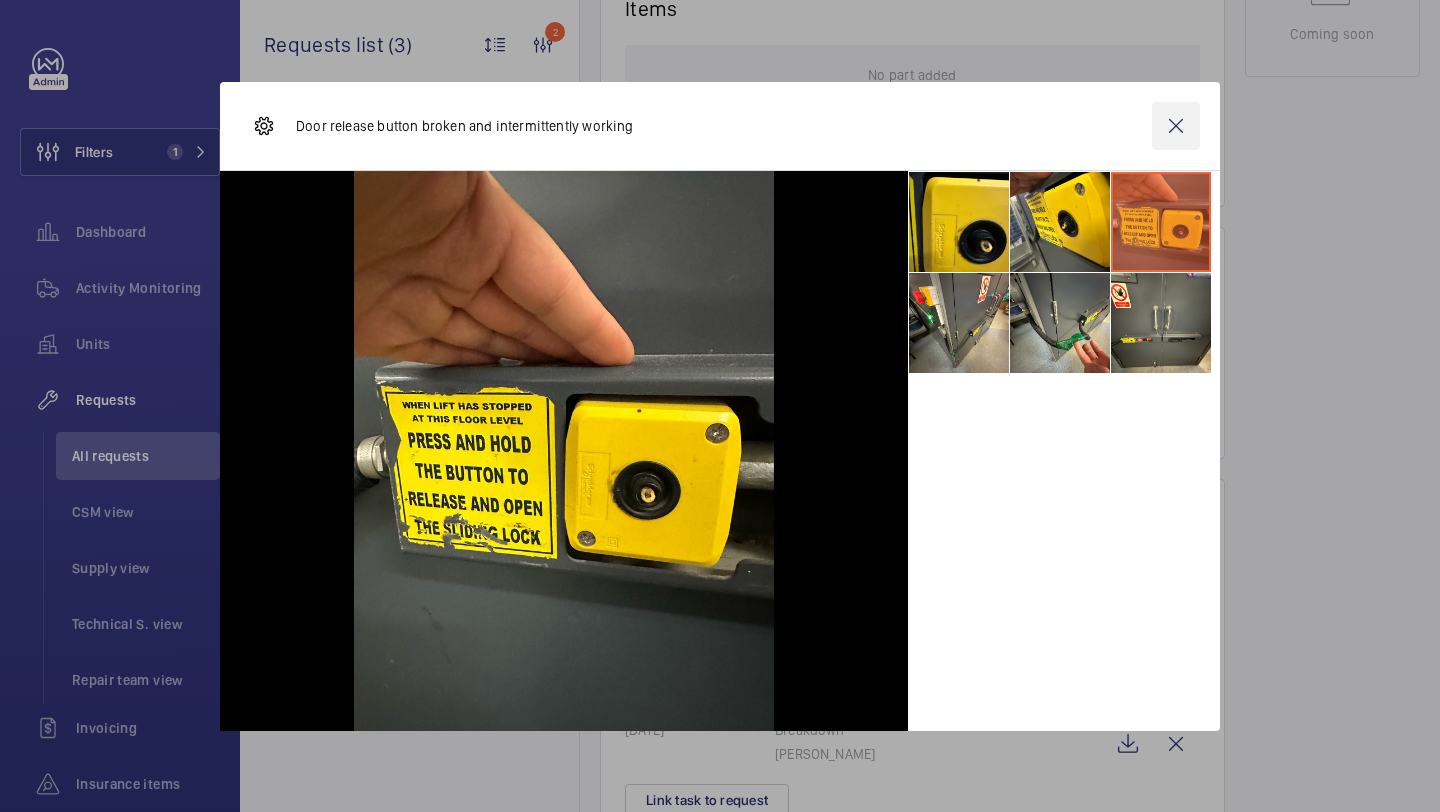click at bounding box center [1176, 126] 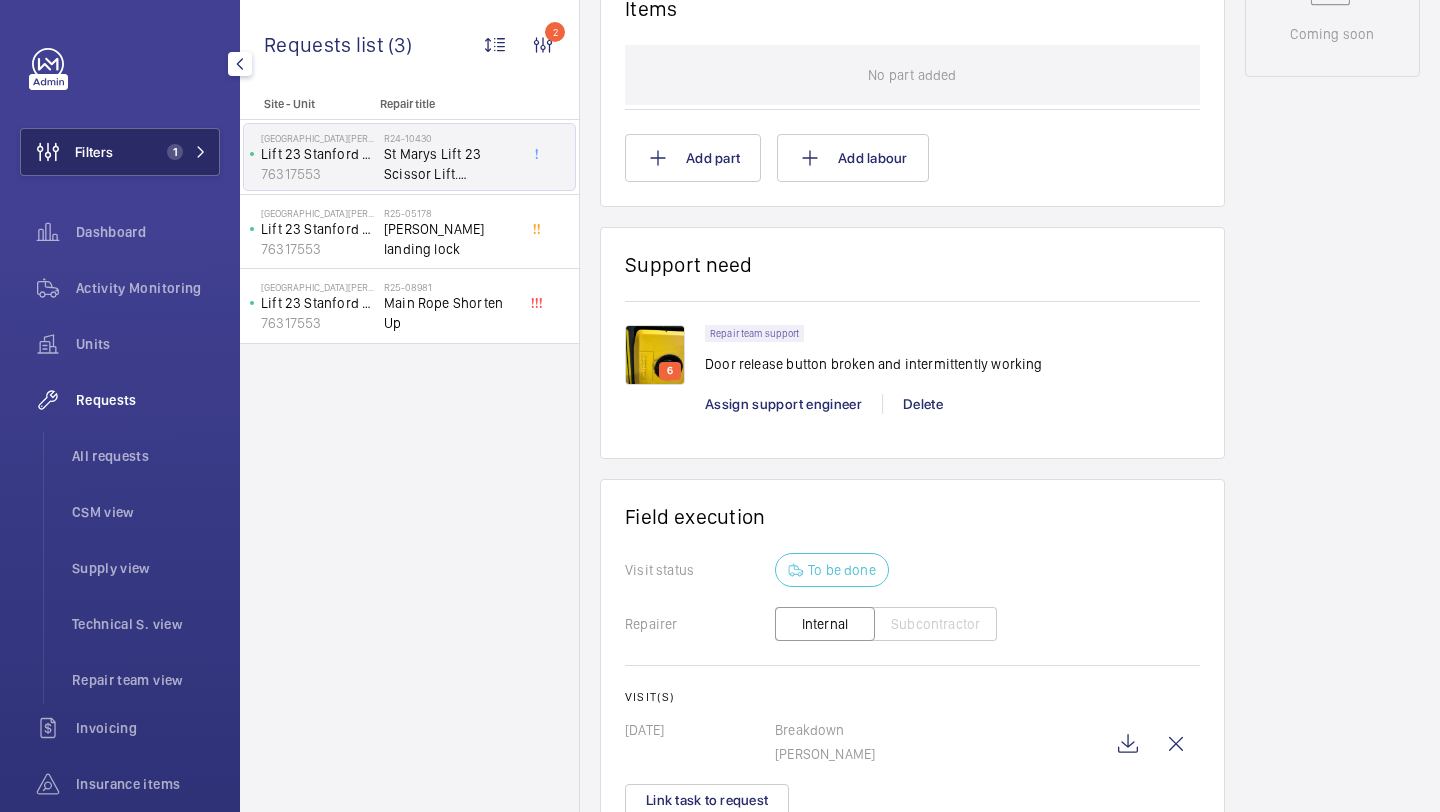 click on "Filters 1" 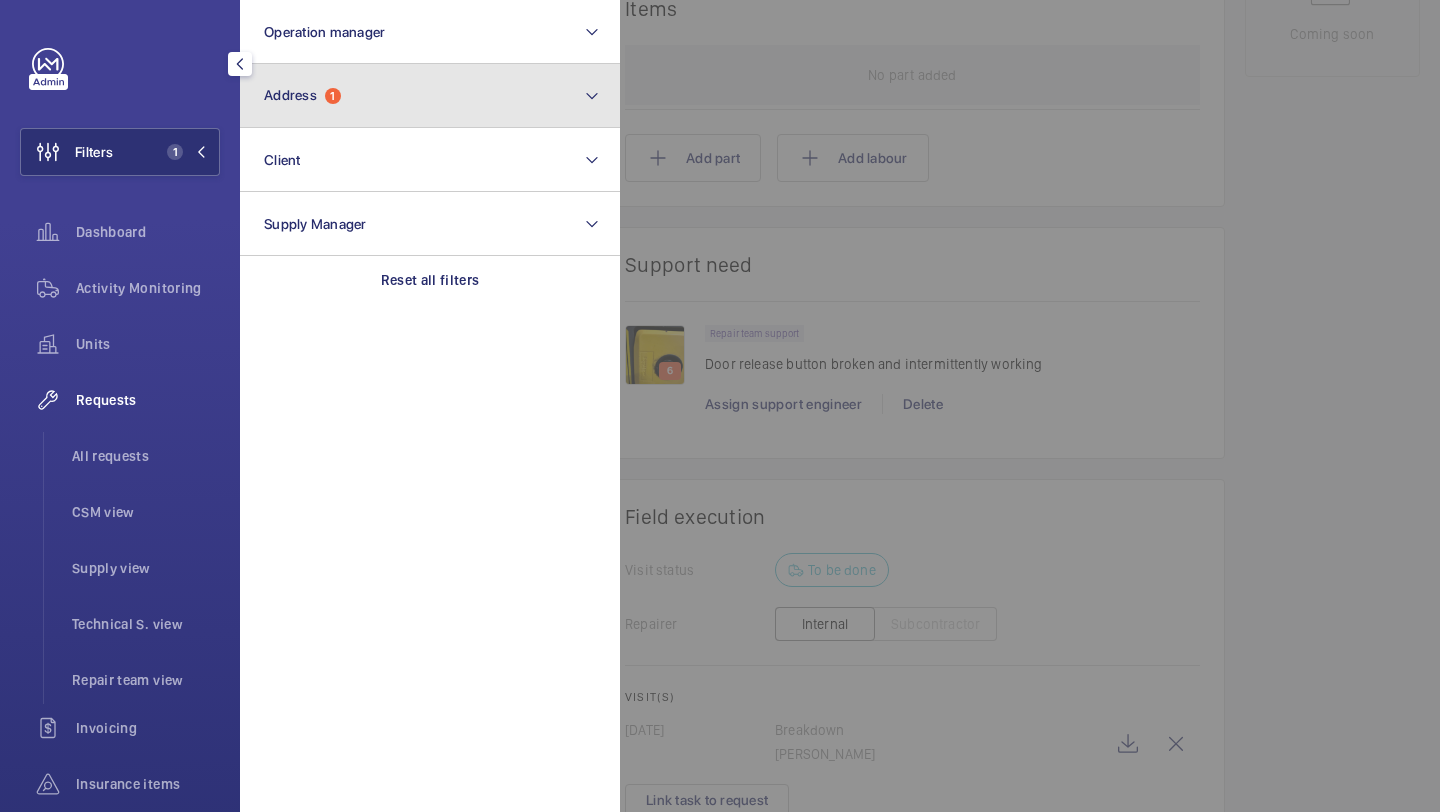 click on "Address  1" 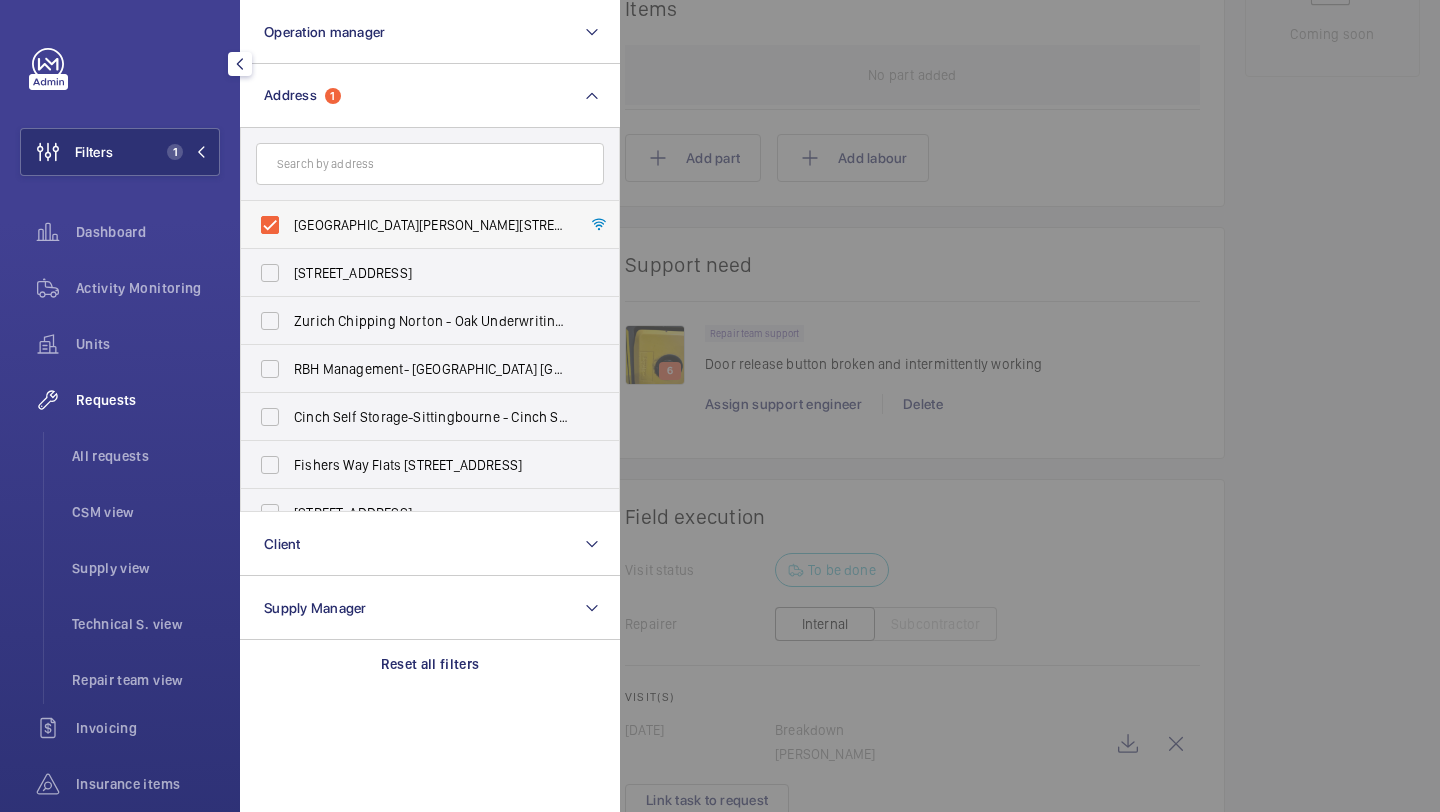 click on "[GEOGRAPHIC_DATA][PERSON_NAME][STREET_ADDRESS]" at bounding box center [431, 225] 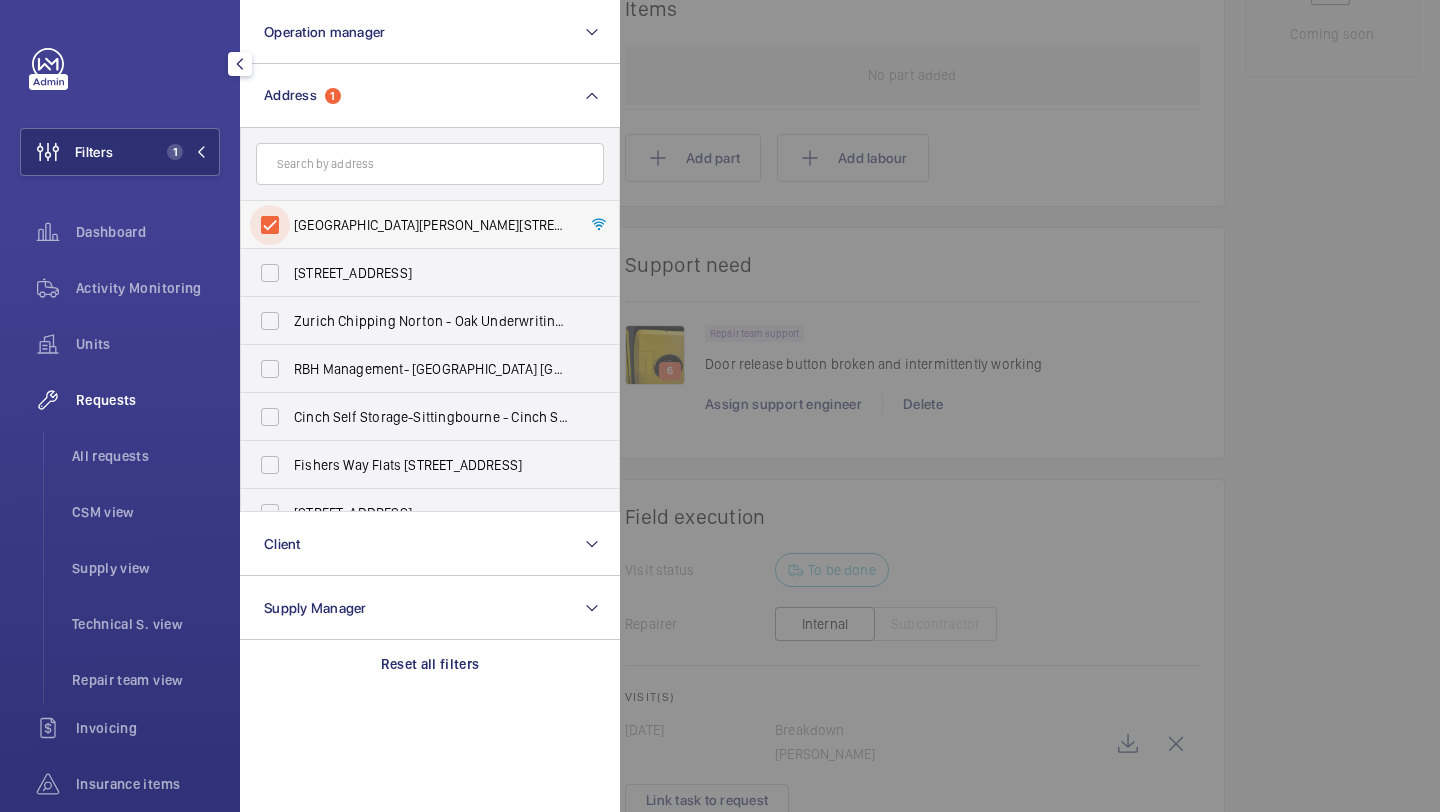 click on "[GEOGRAPHIC_DATA][PERSON_NAME][STREET_ADDRESS]" at bounding box center [270, 225] 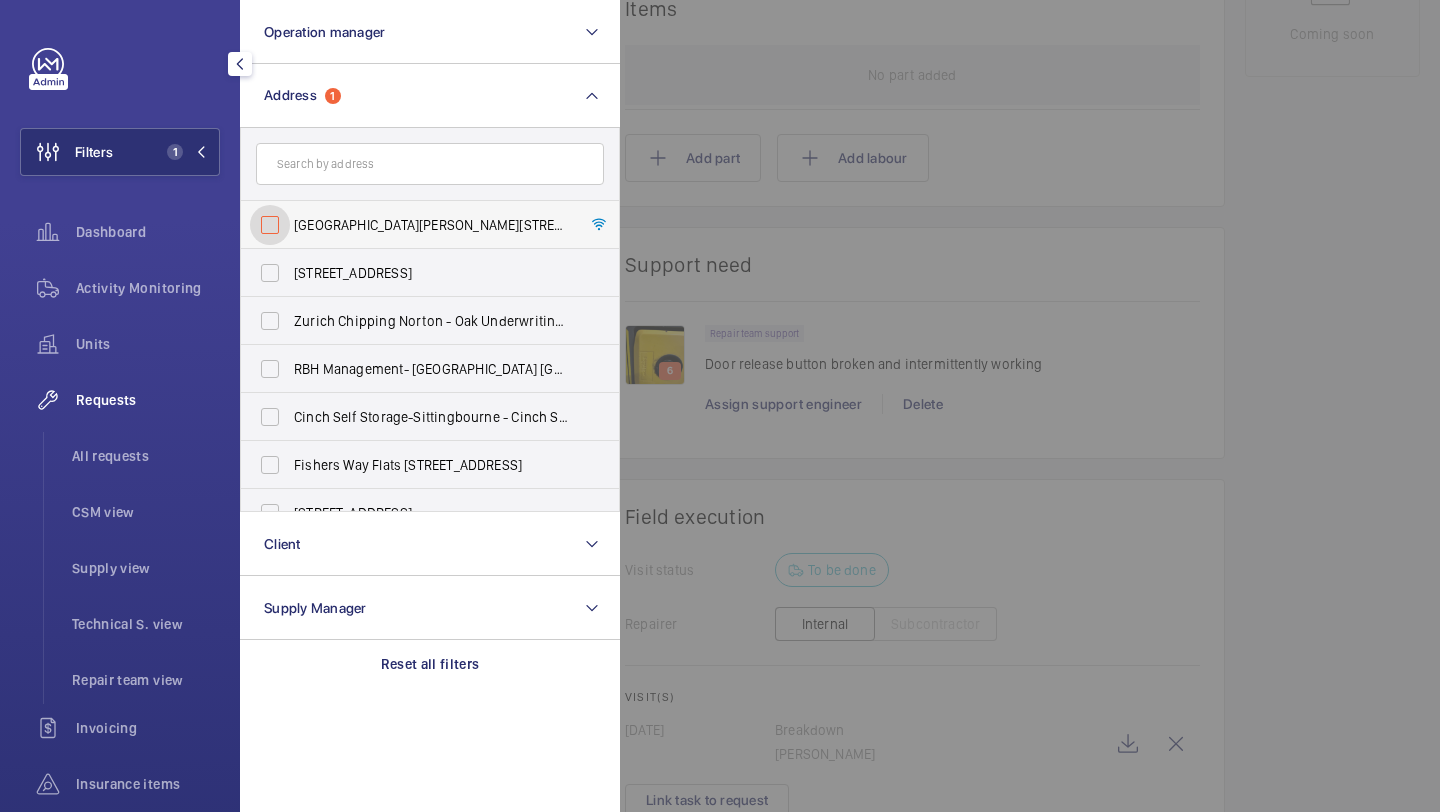 checkbox on "false" 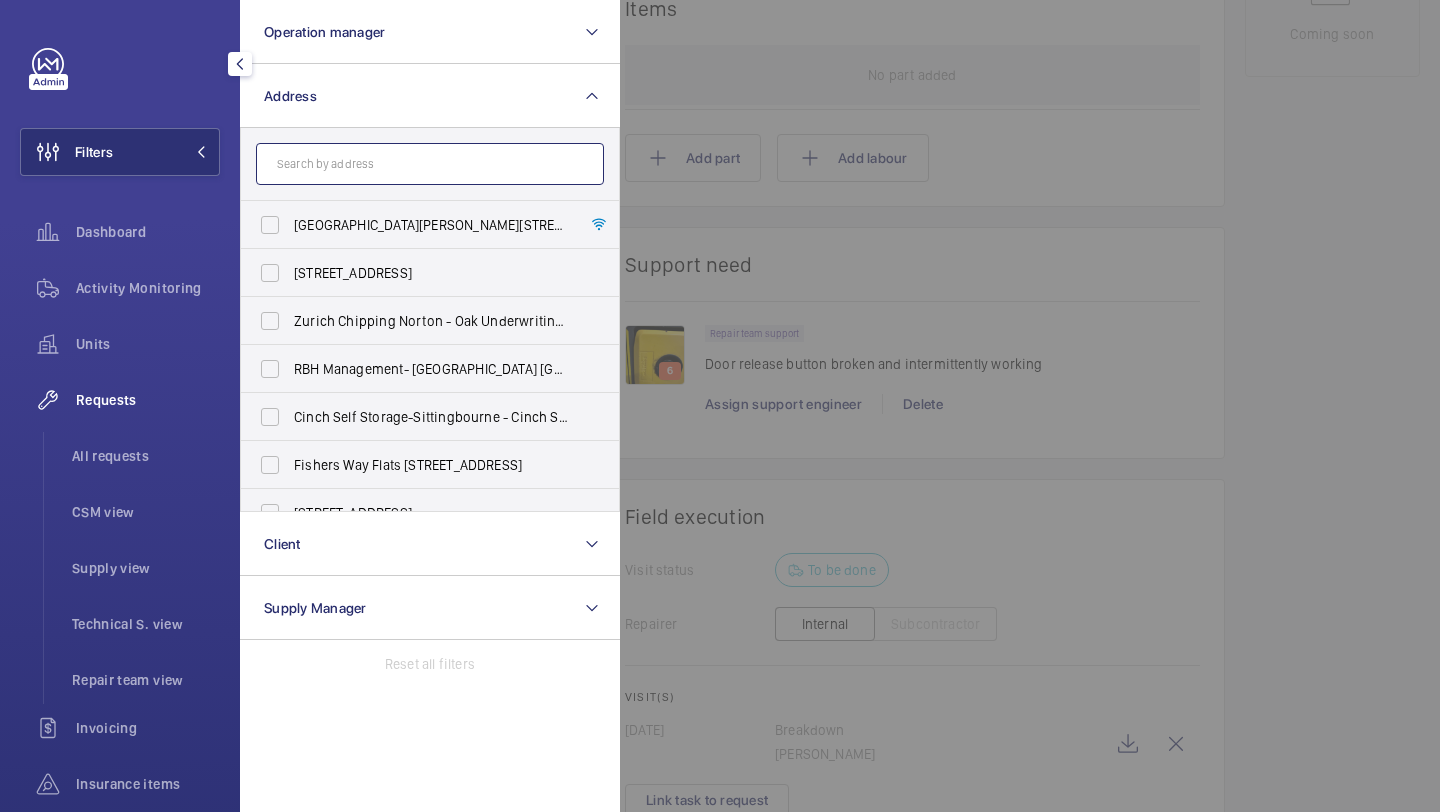 click 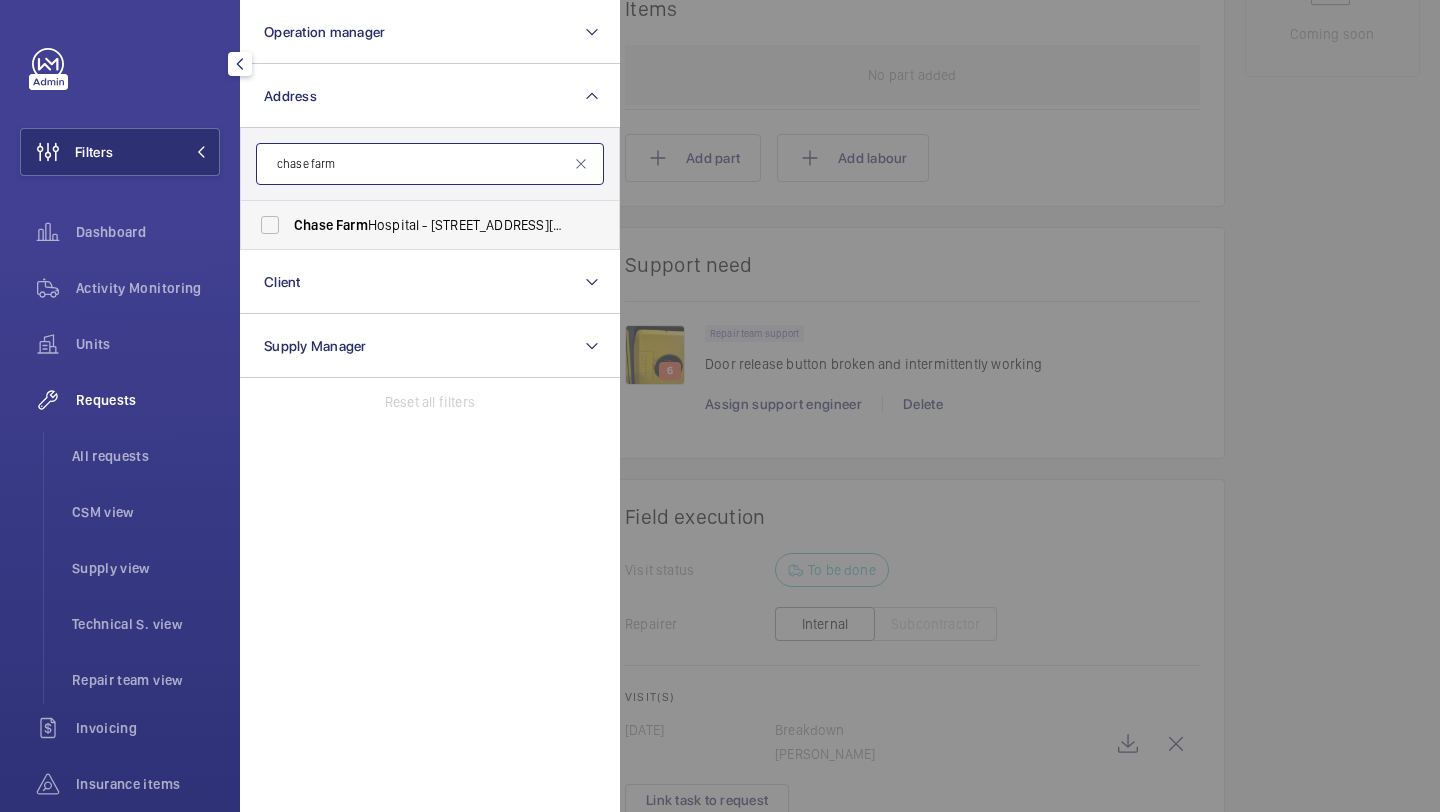 type on "chase farm" 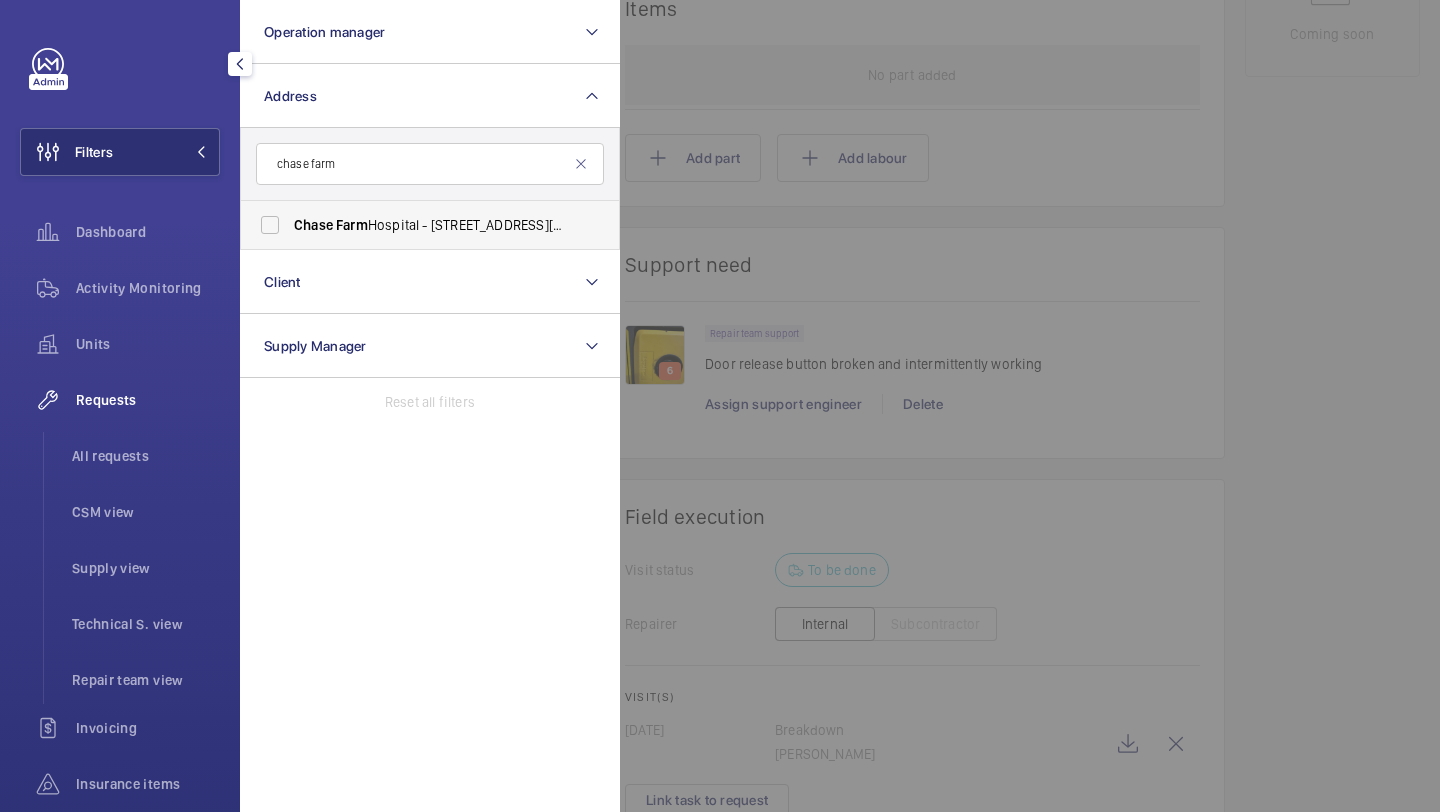 click on "[GEOGRAPHIC_DATA] - [STREET_ADDRESS][PERSON_NAME]" at bounding box center (415, 225) 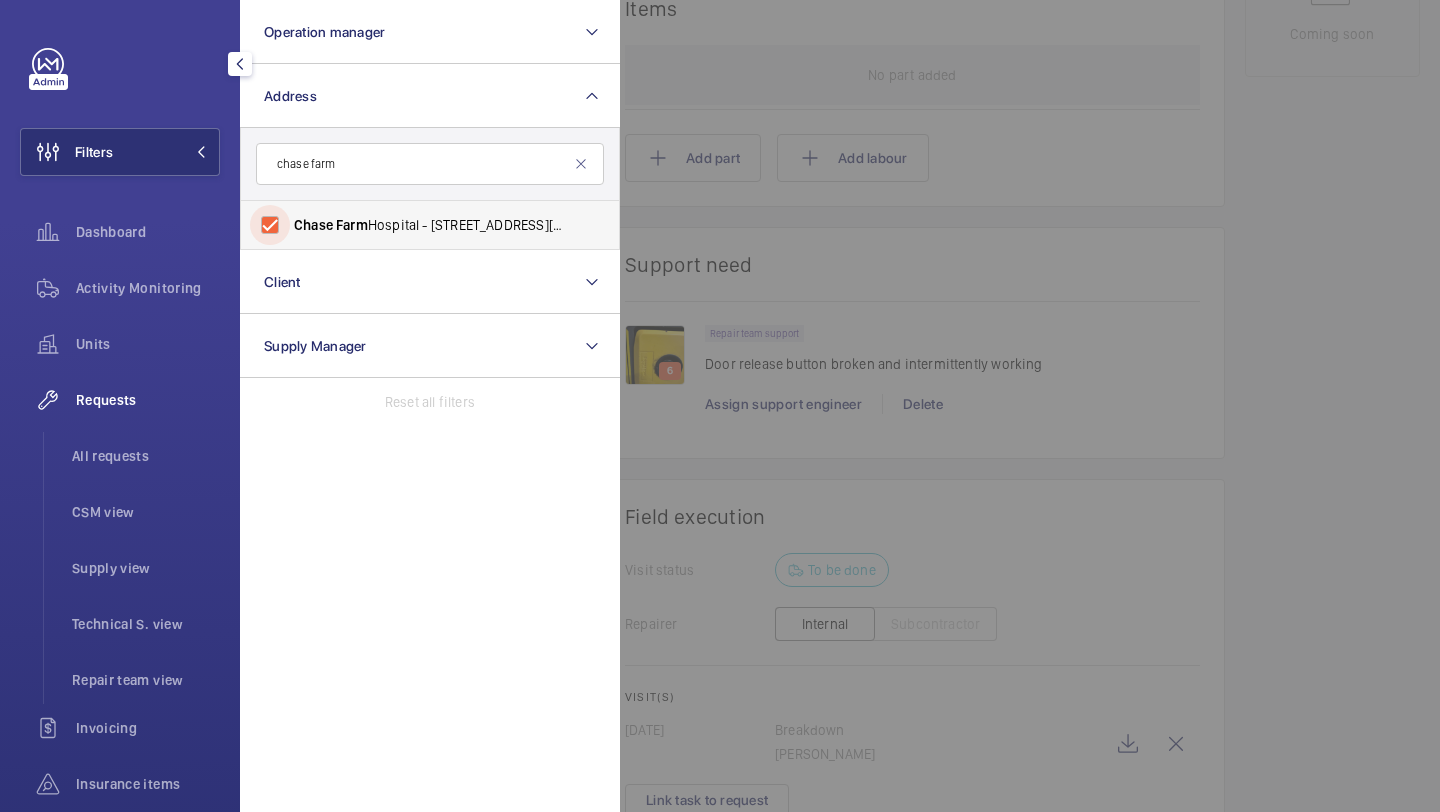 checkbox on "true" 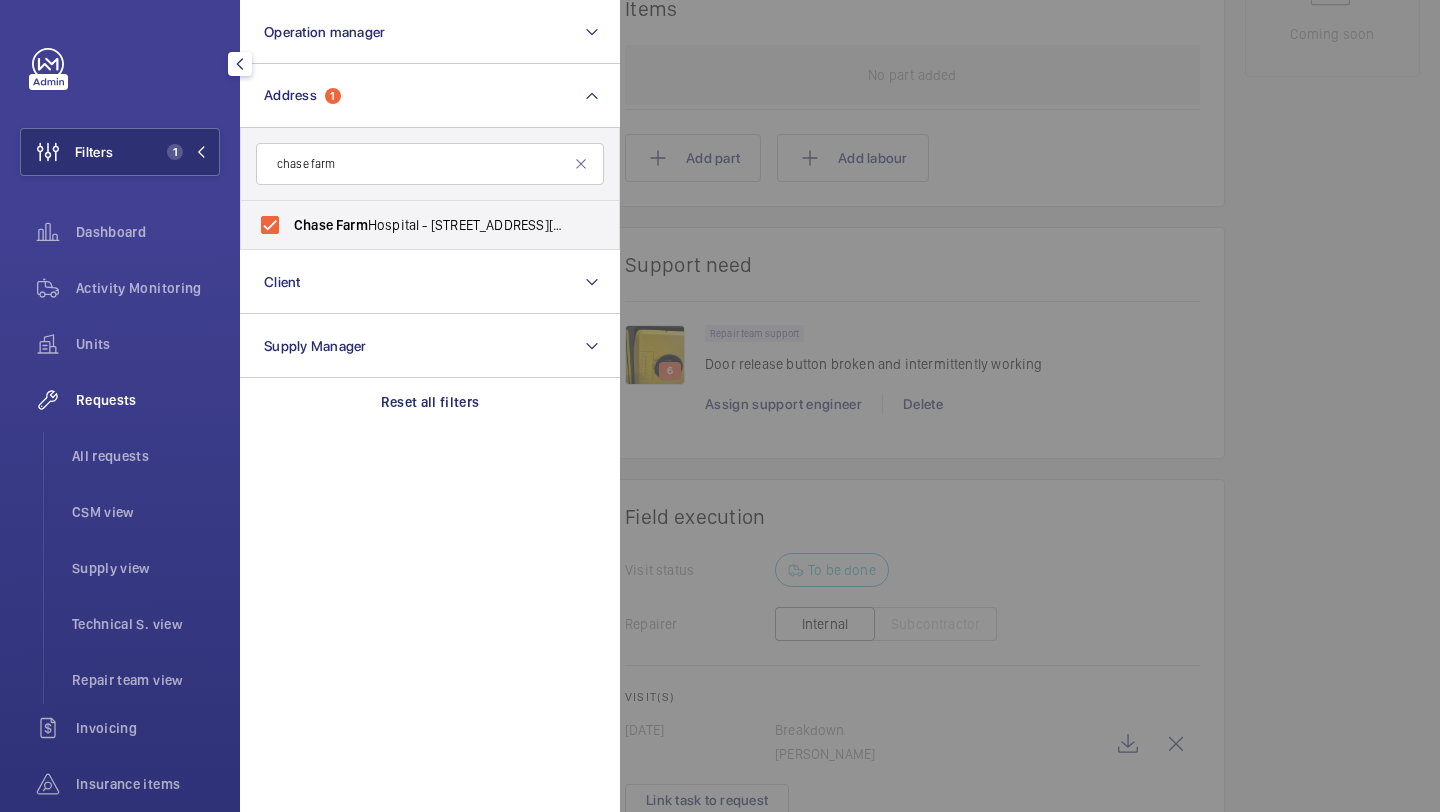 click 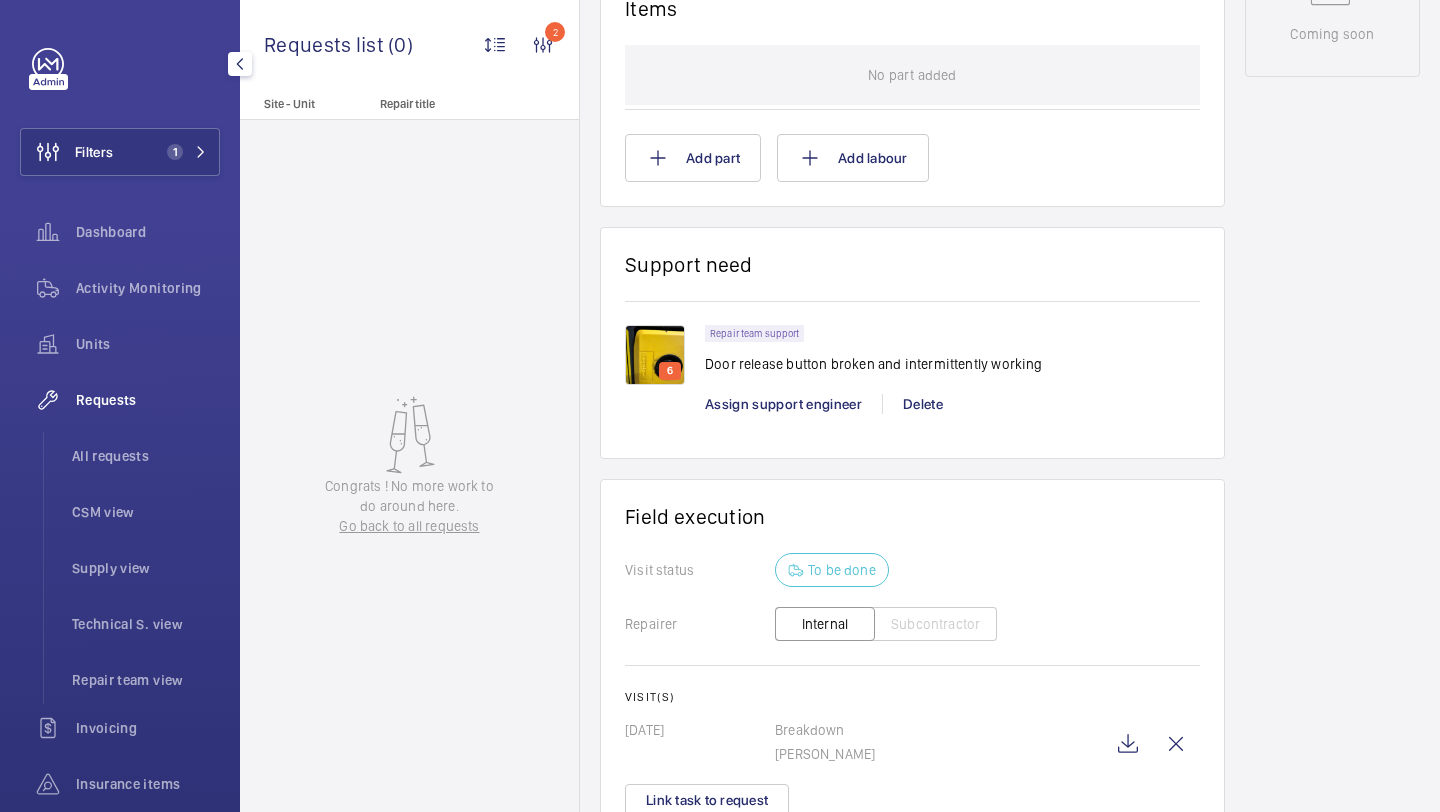 click on "Requests   All requests   CSM view   Supply view   Technical S. view   Repair team view" 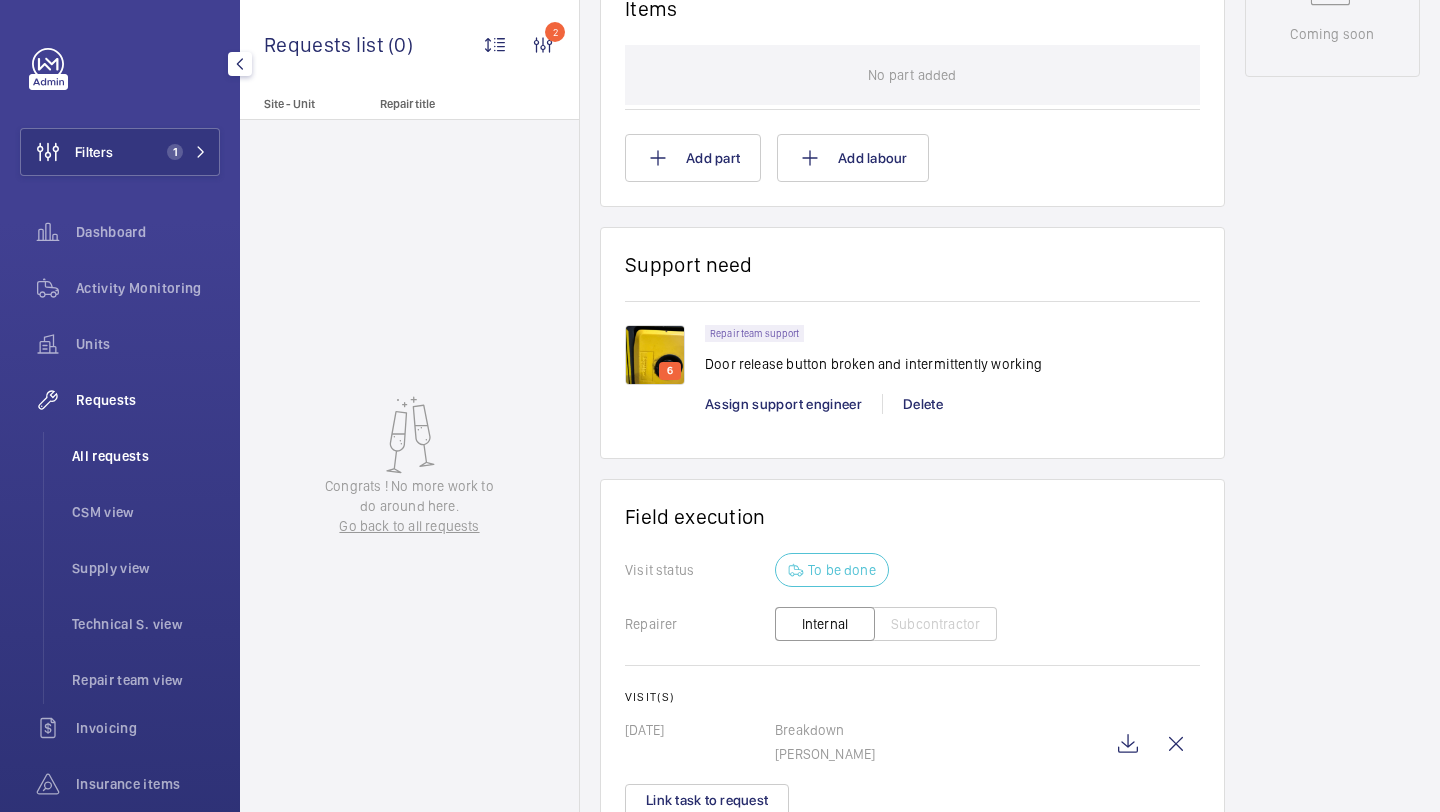 click on "All requests" 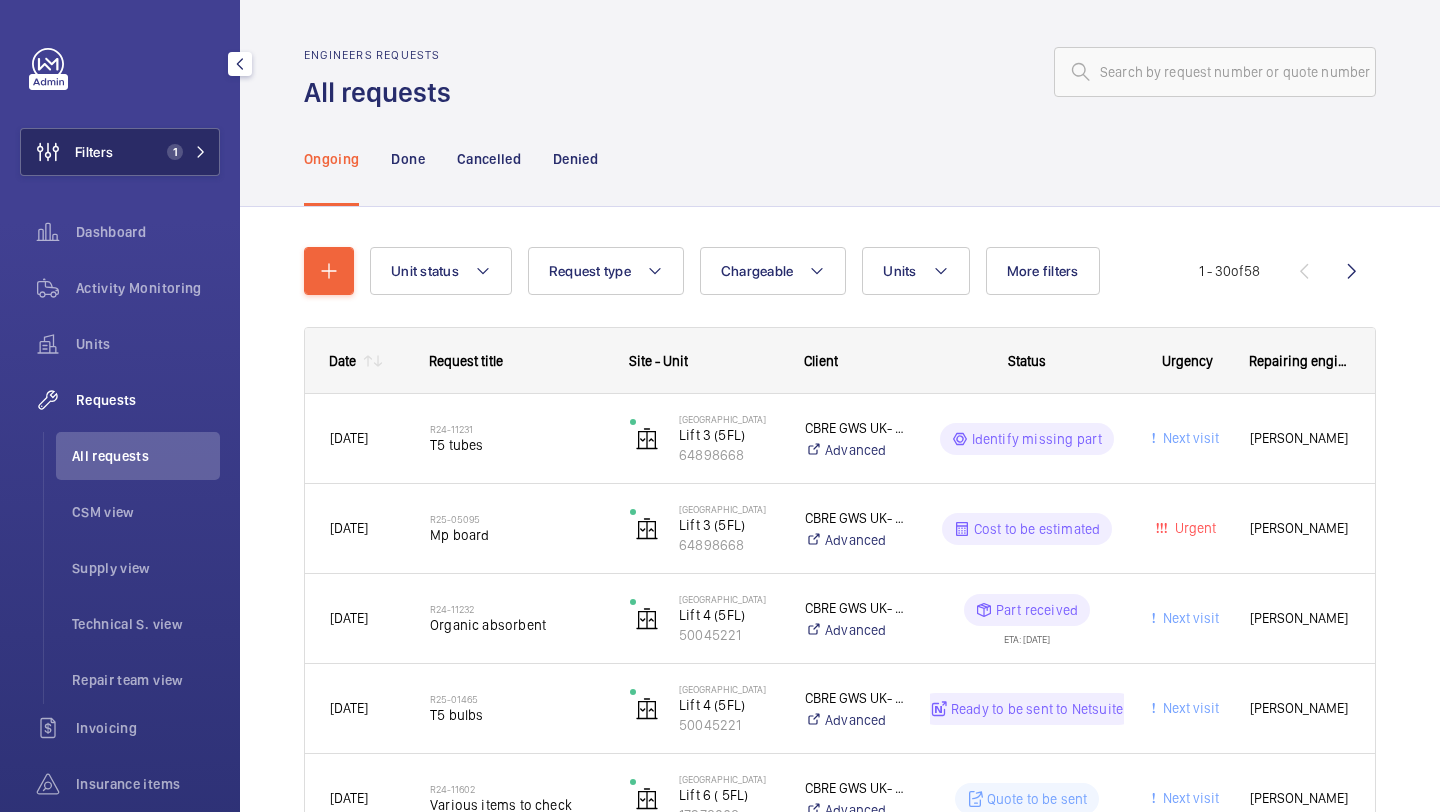 click on "1" 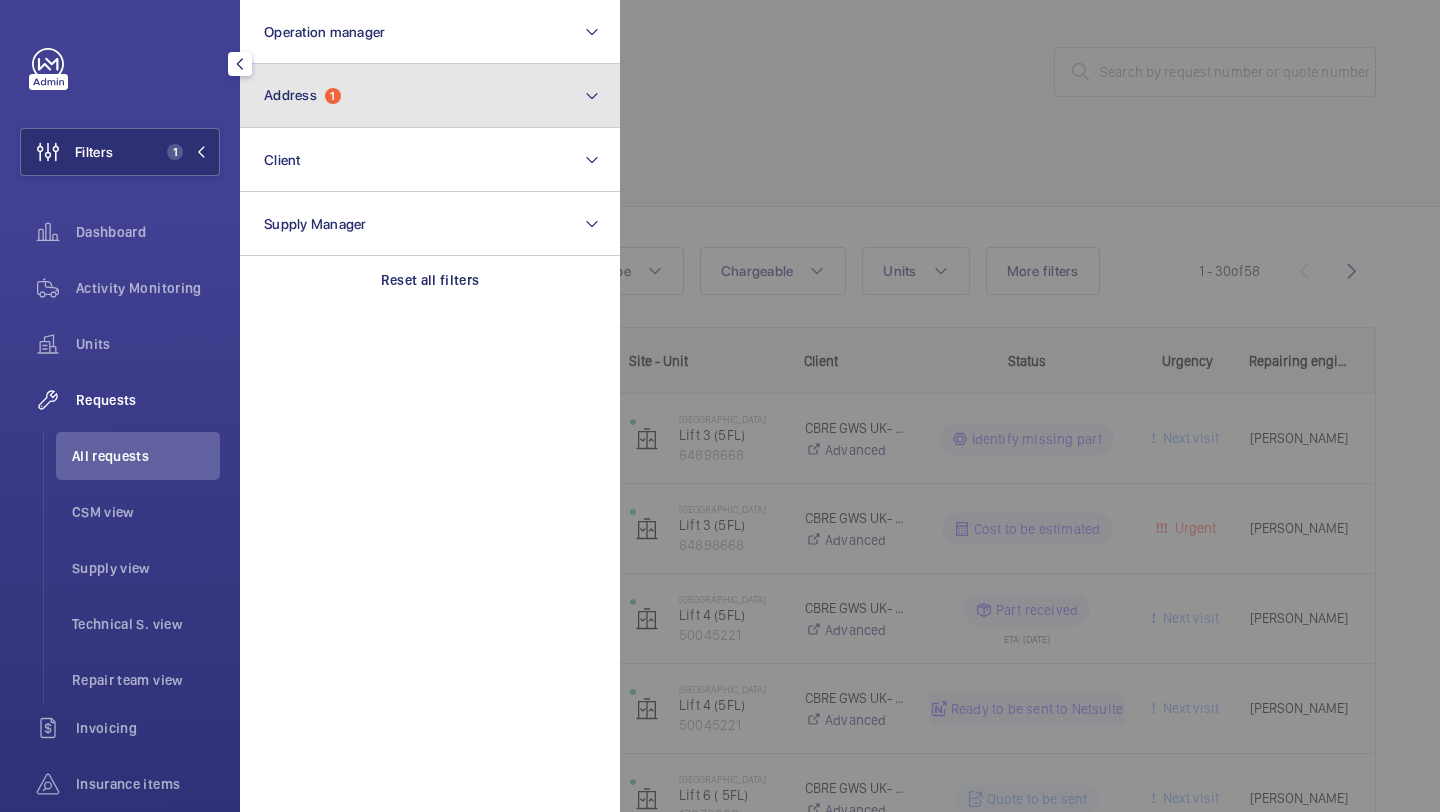 click on "Address  1" 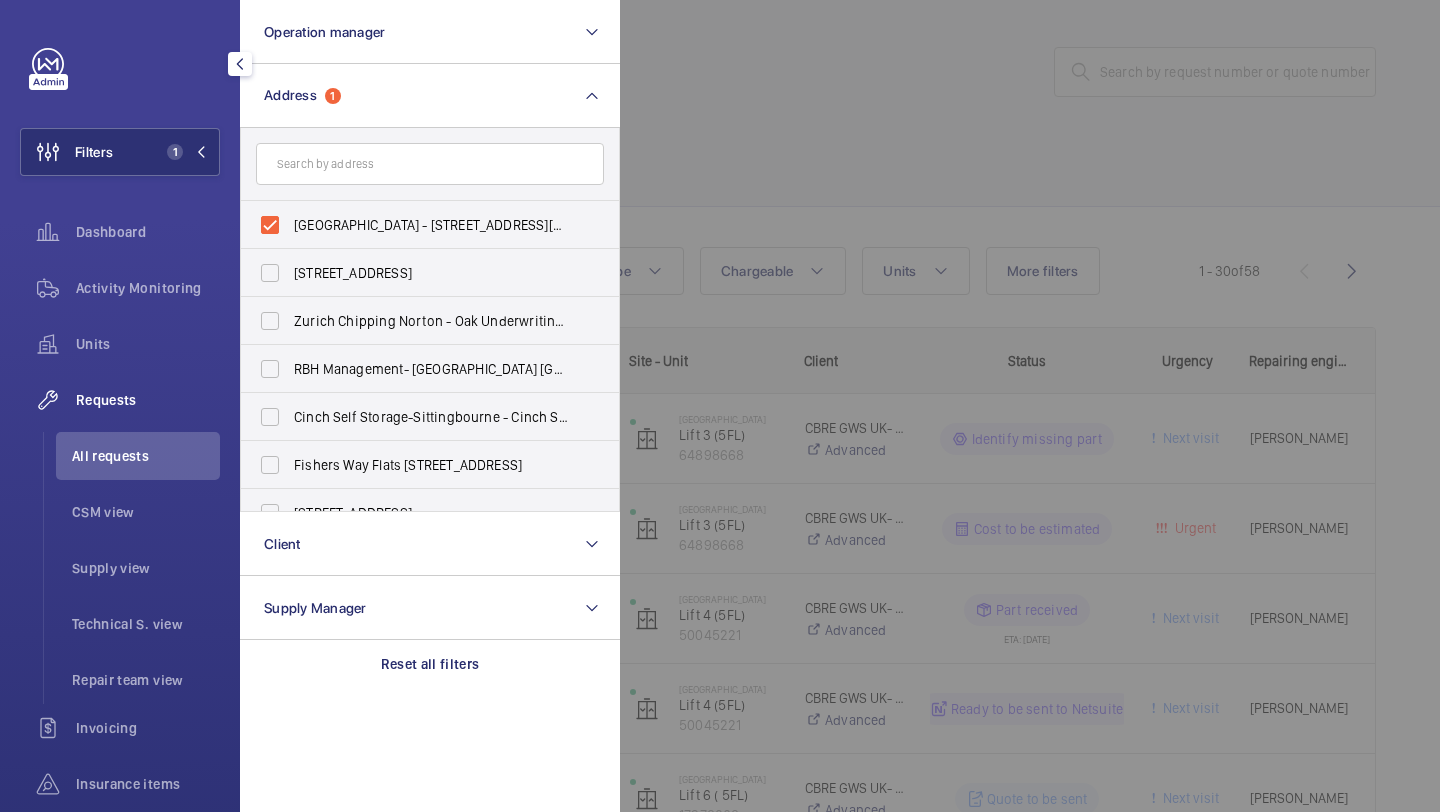 click 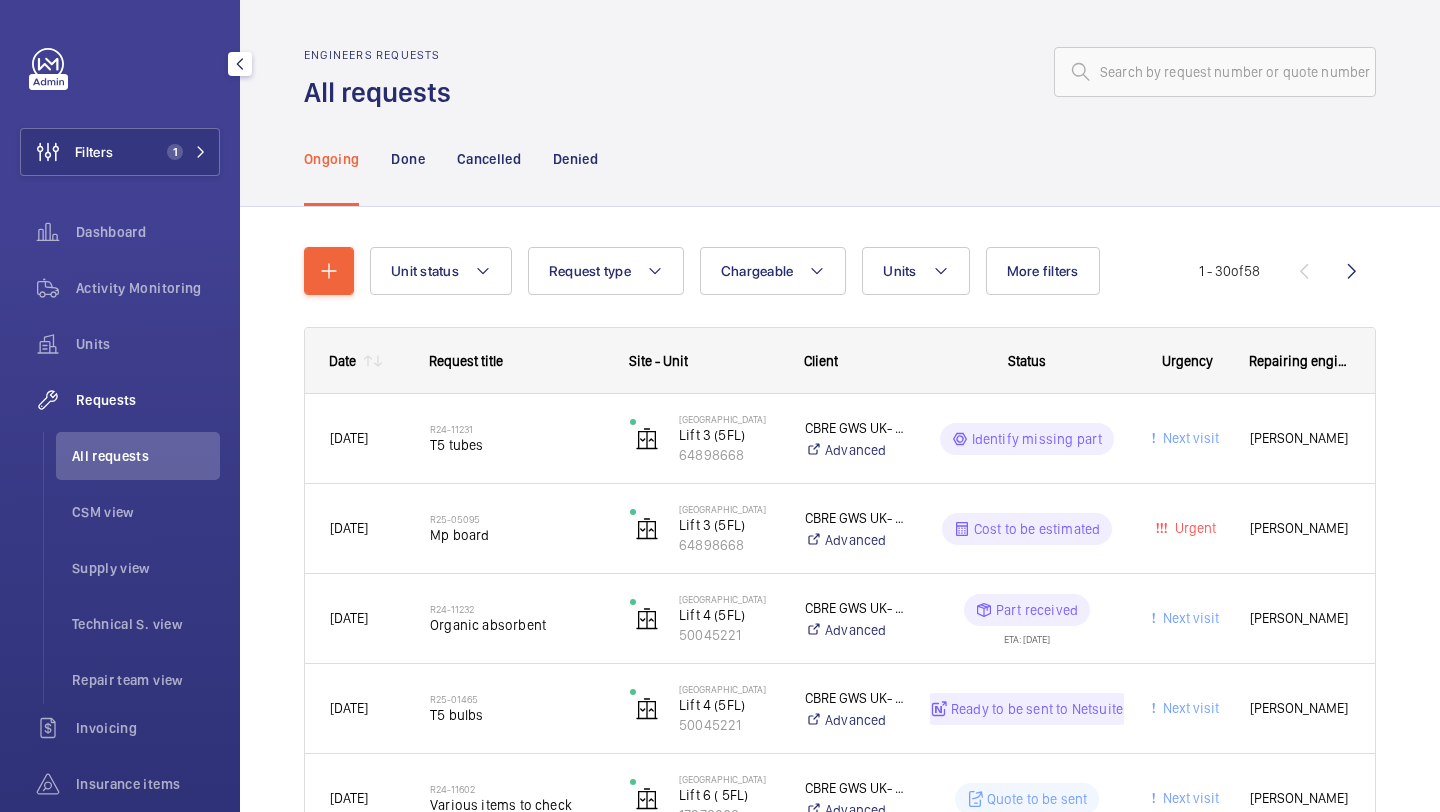 click on "All requests" 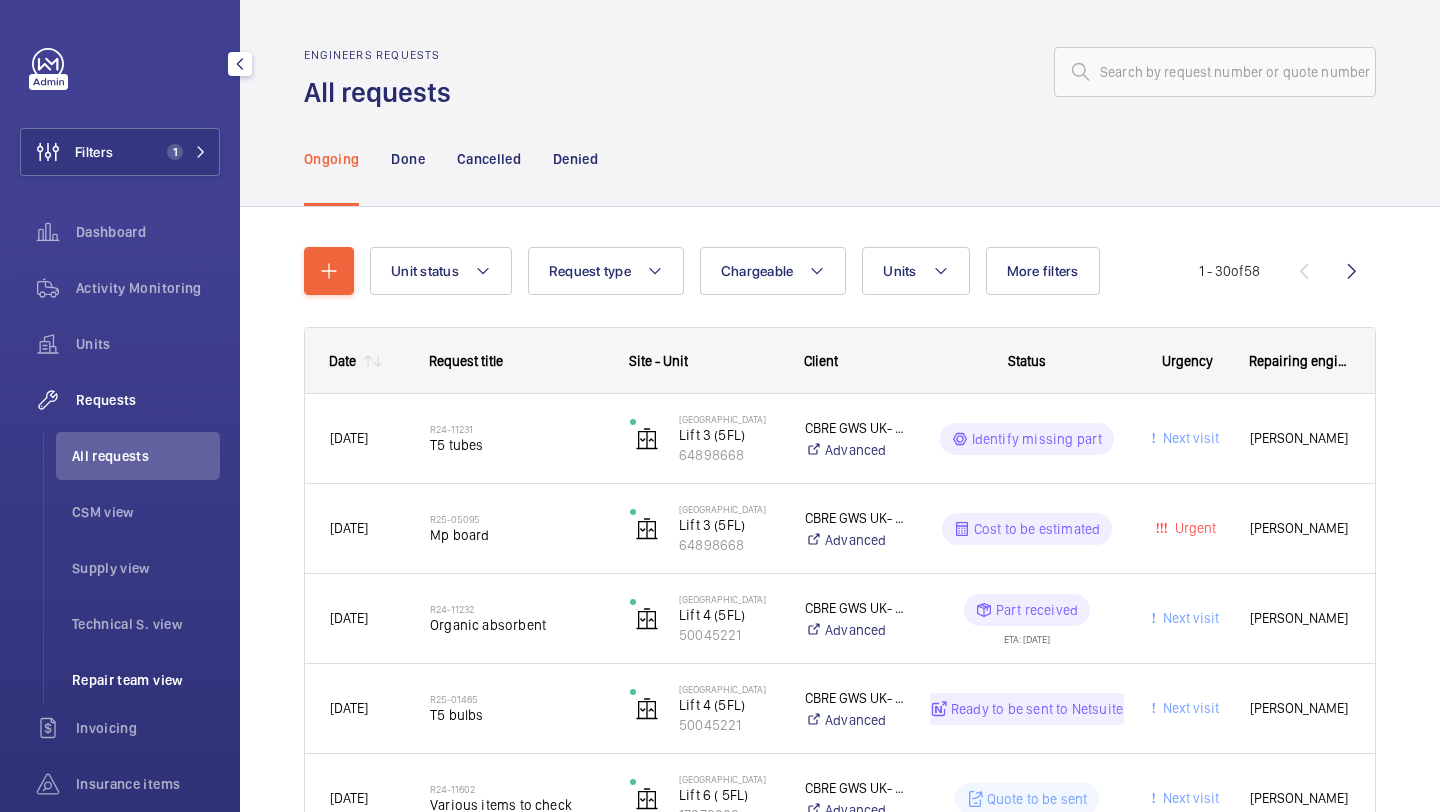 click on "Repair team view" 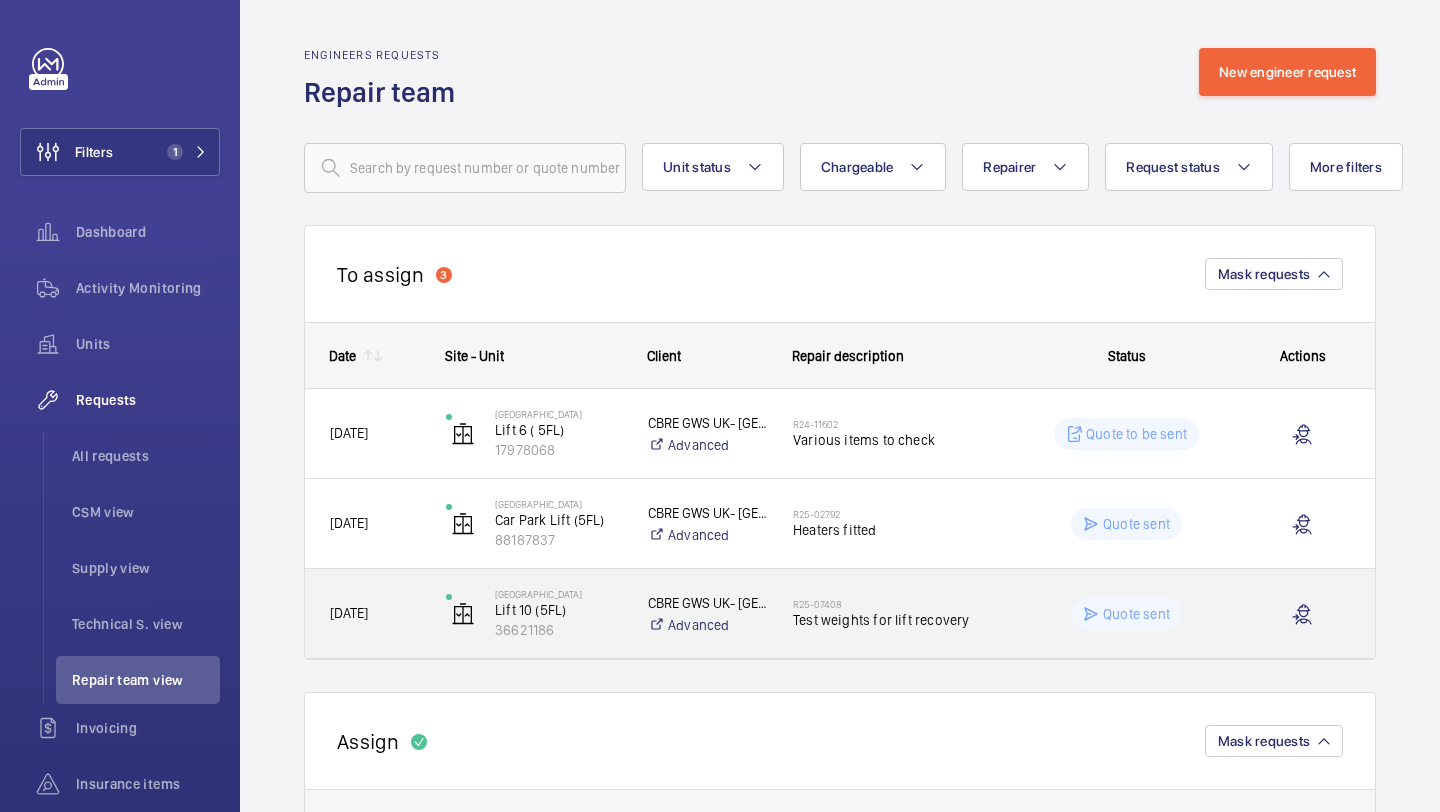 scroll, scrollTop: 11, scrollLeft: 0, axis: vertical 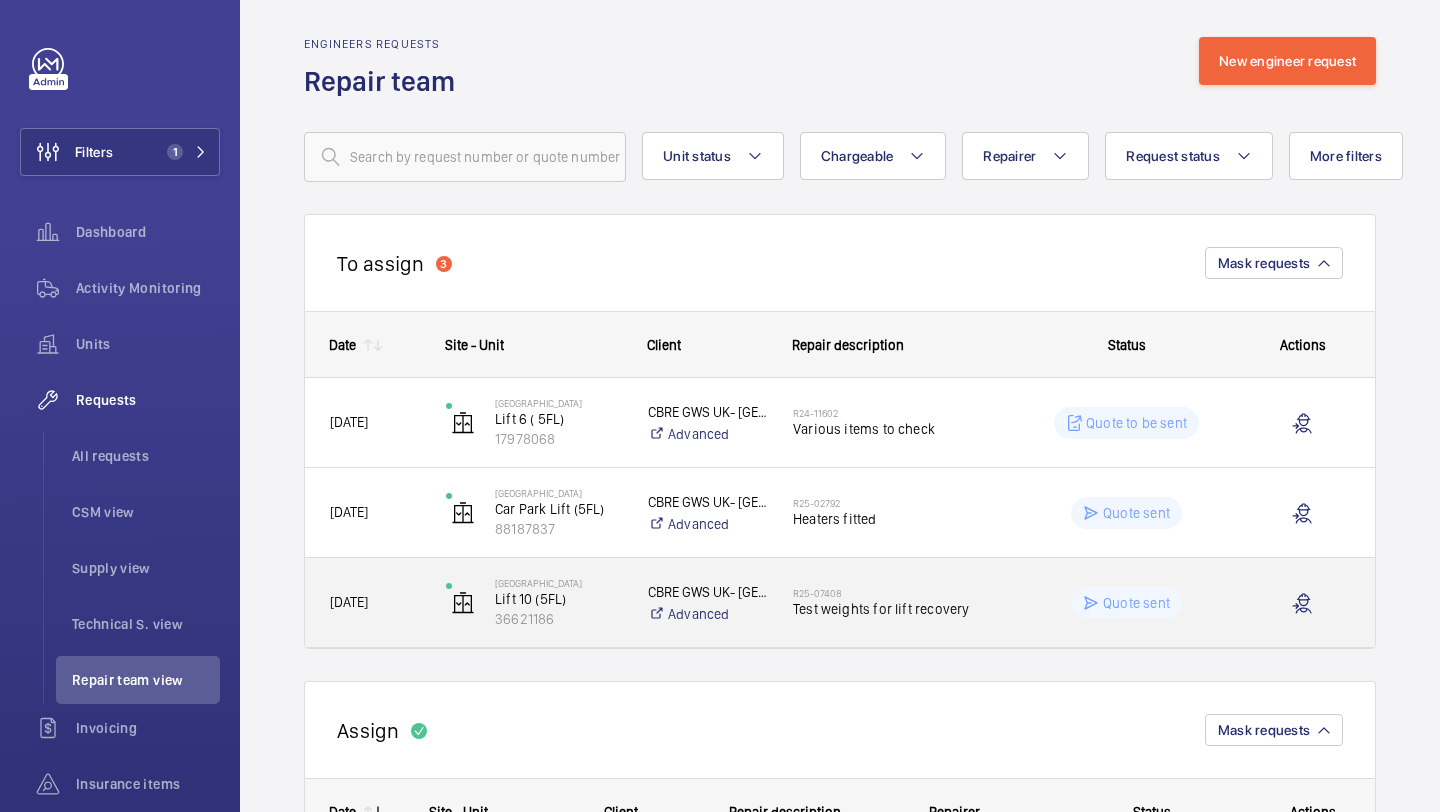 click on "Test weights for lift recovery" 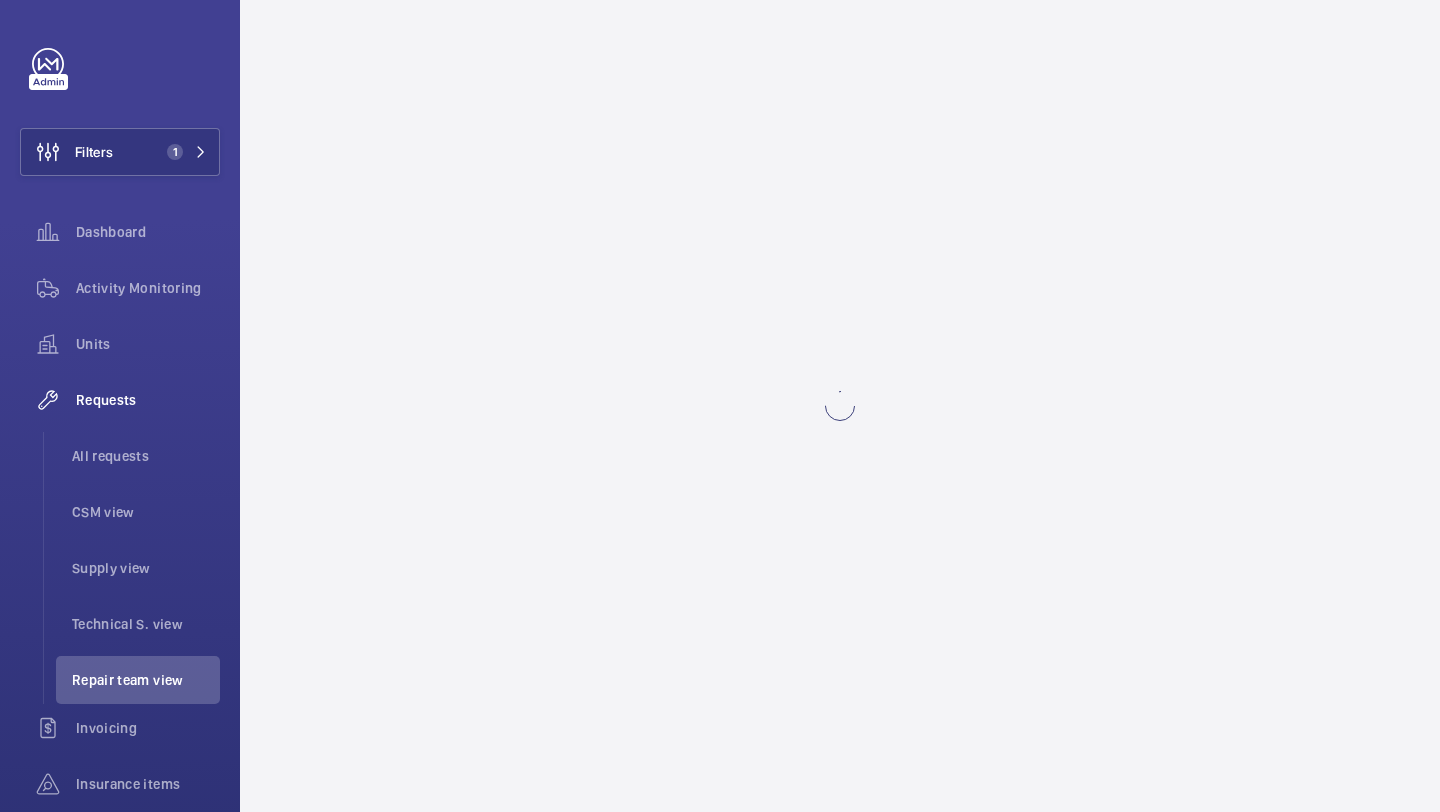 scroll, scrollTop: 0, scrollLeft: 0, axis: both 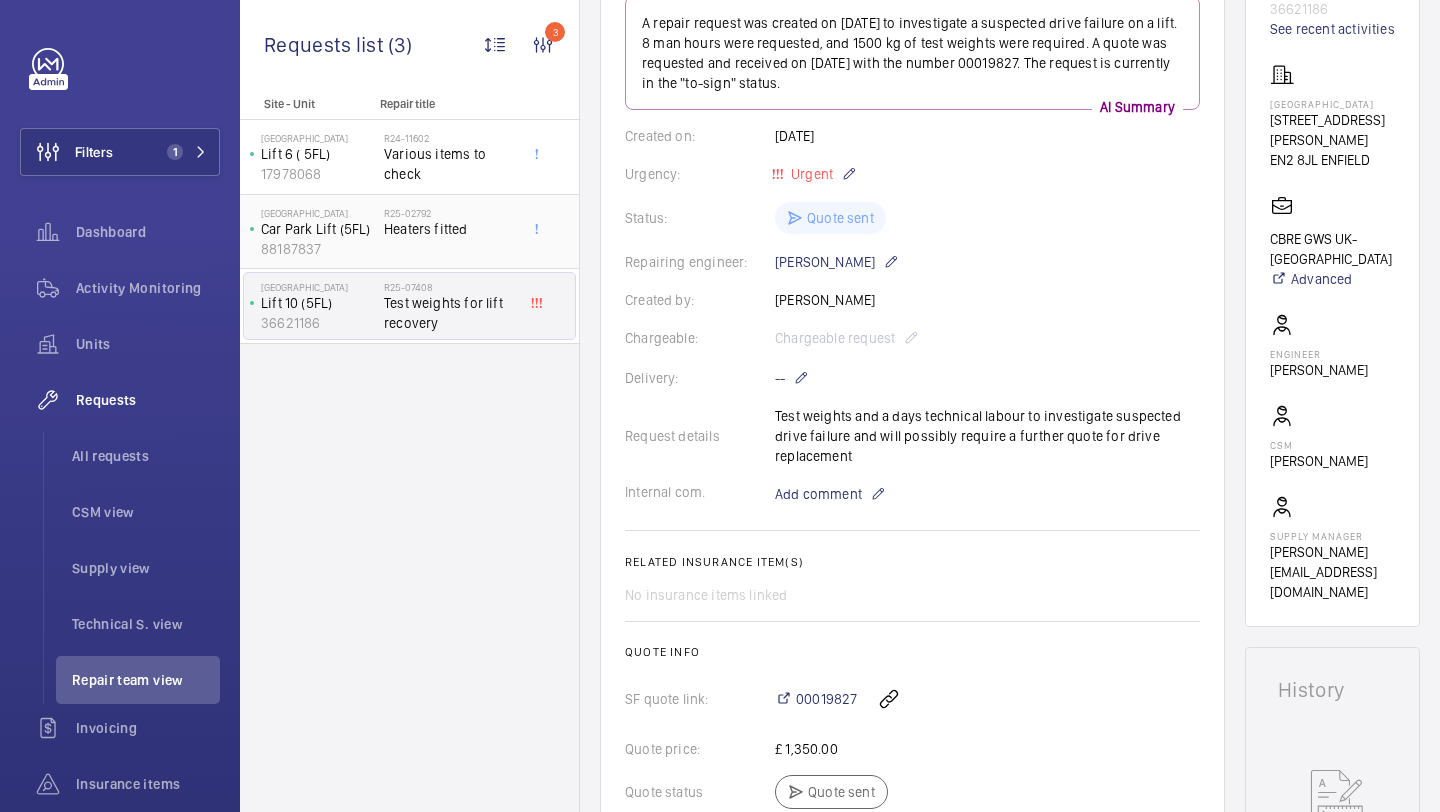 click on "R25-02792   Heaters fitted" 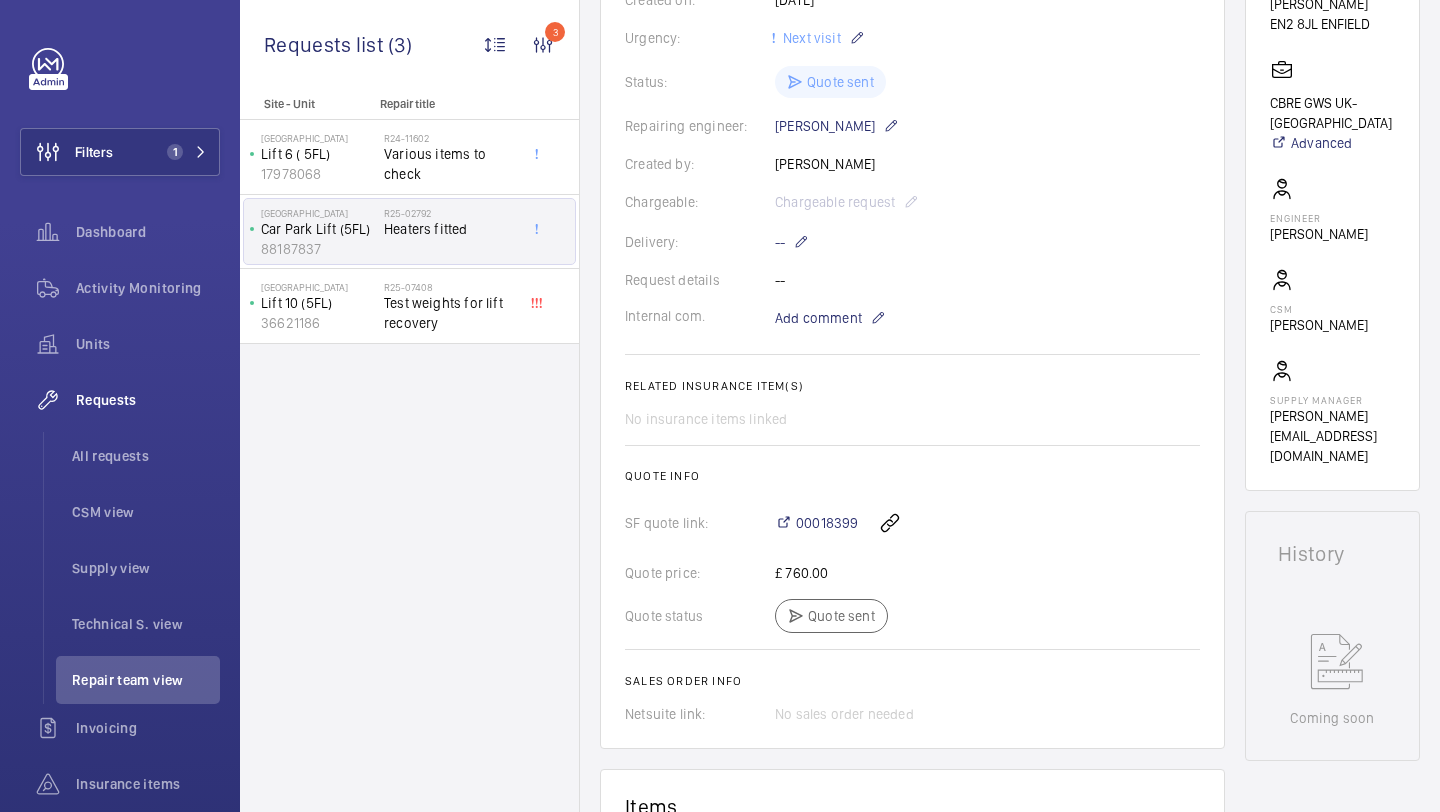 scroll, scrollTop: 455, scrollLeft: 0, axis: vertical 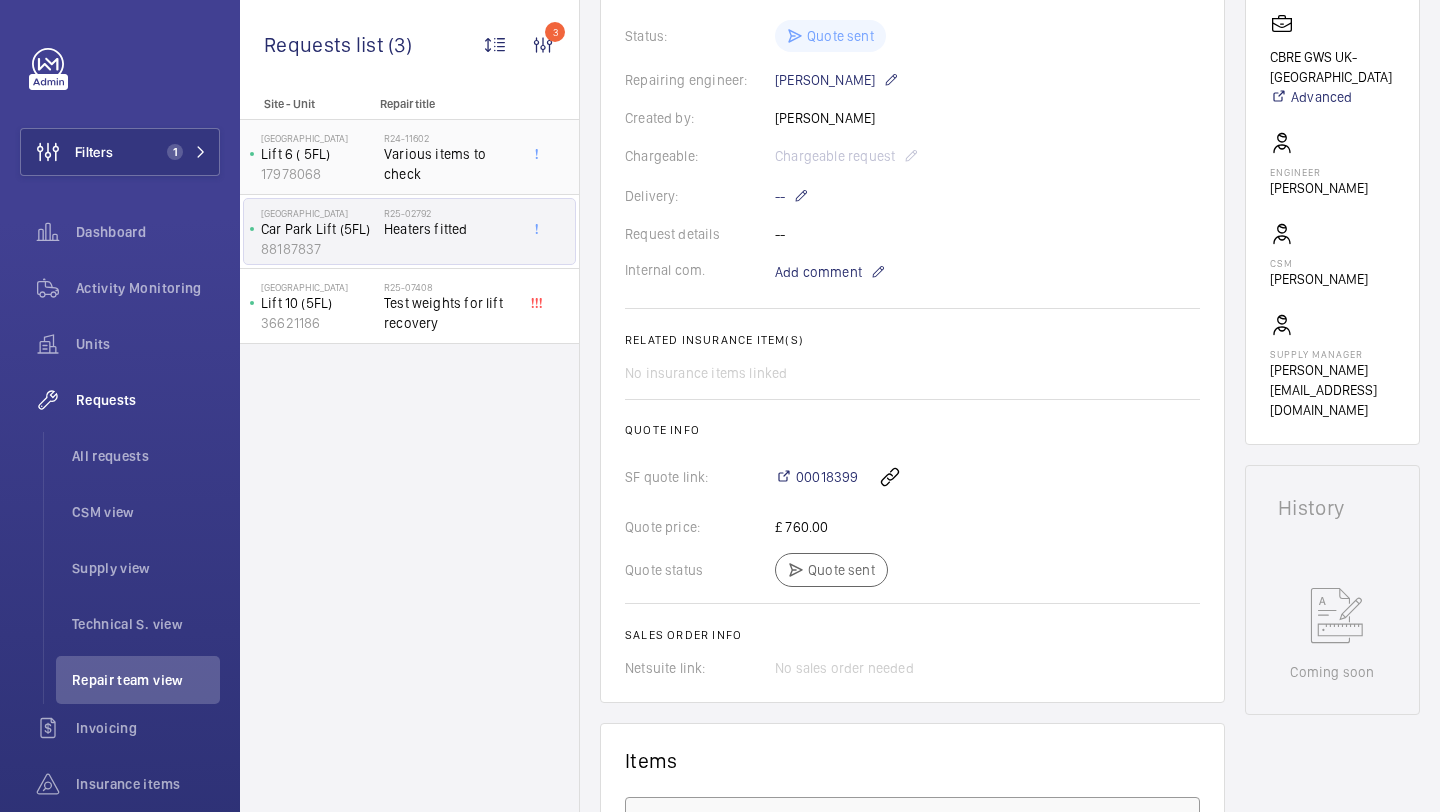 click on "Various items to check" 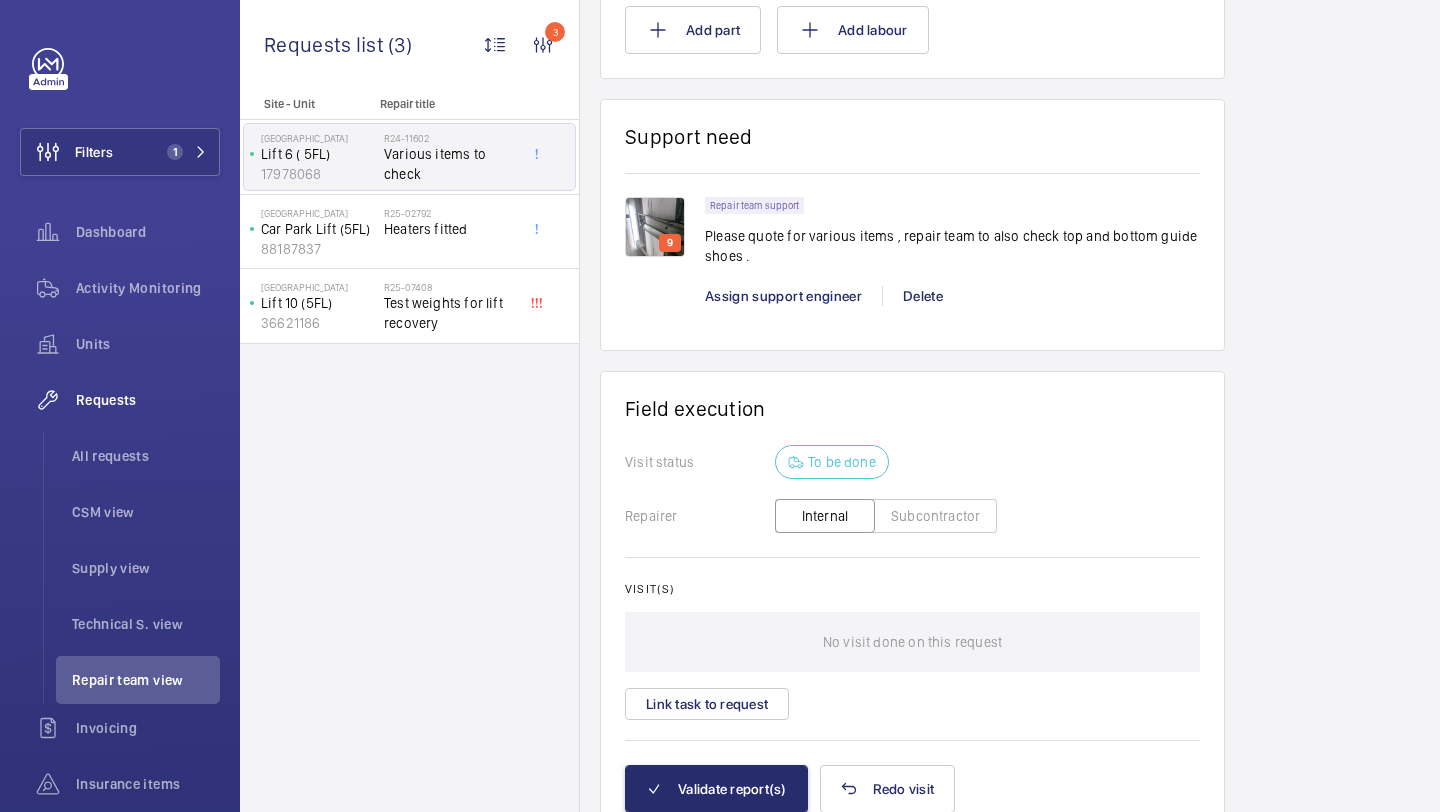 scroll, scrollTop: 1557, scrollLeft: 0, axis: vertical 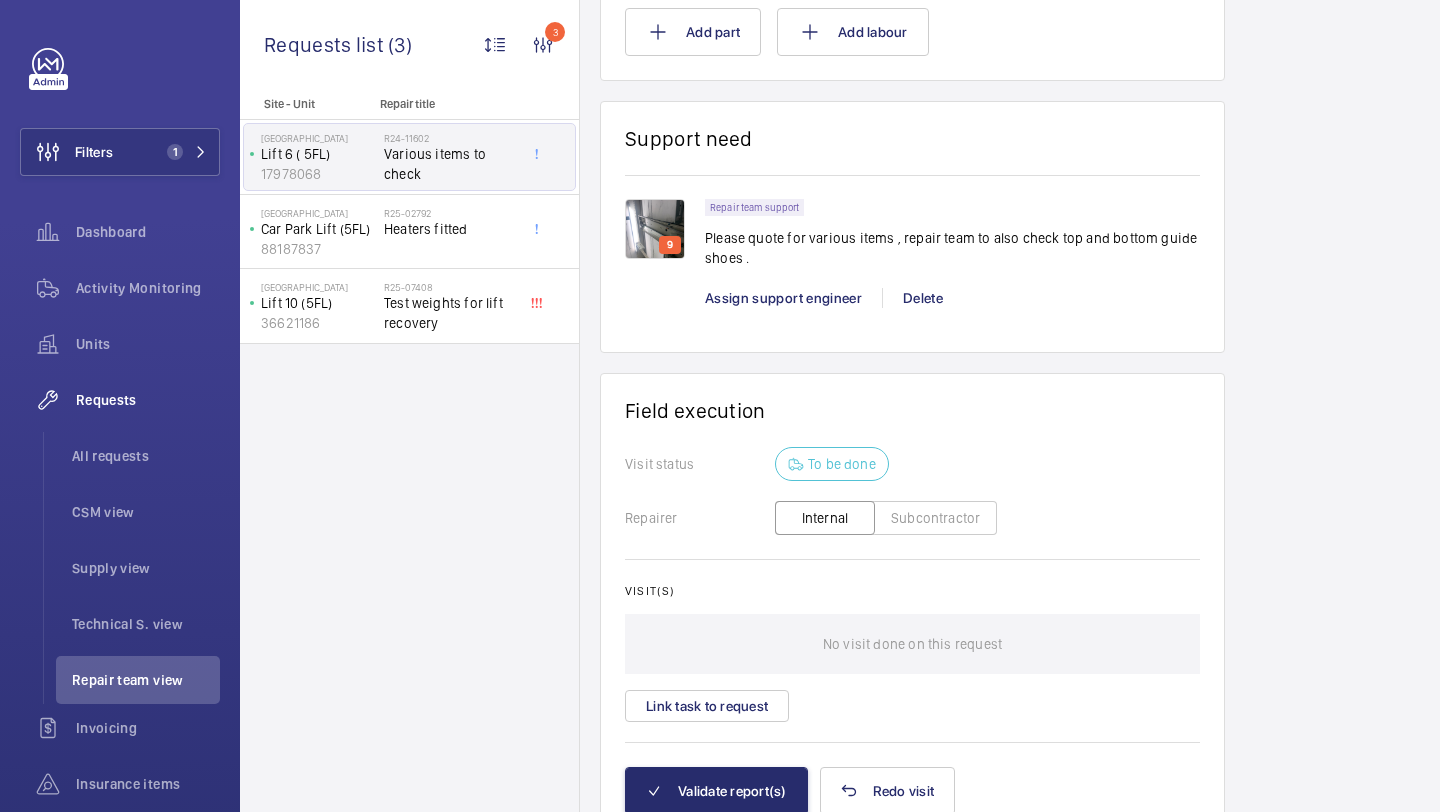 click 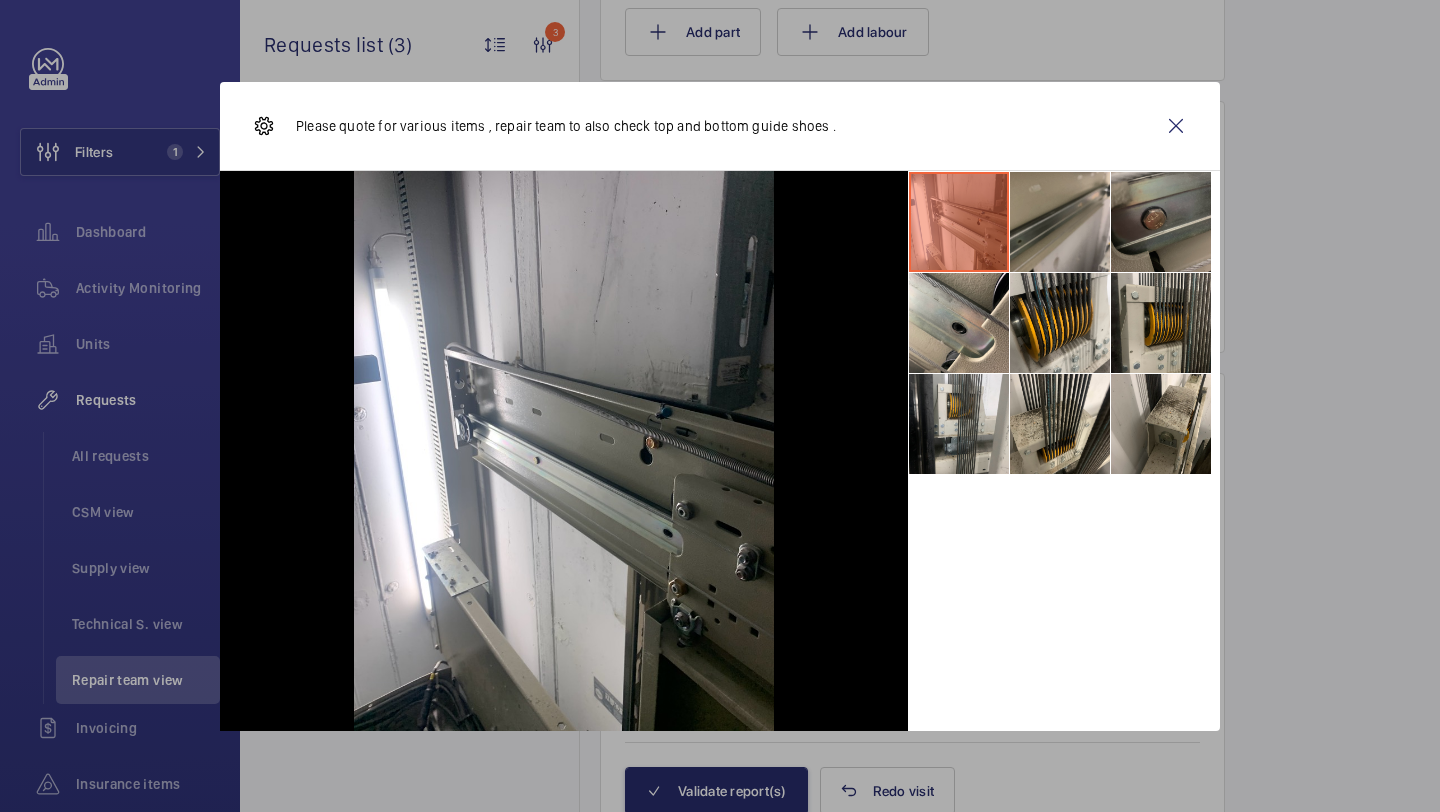 click at bounding box center [1060, 222] 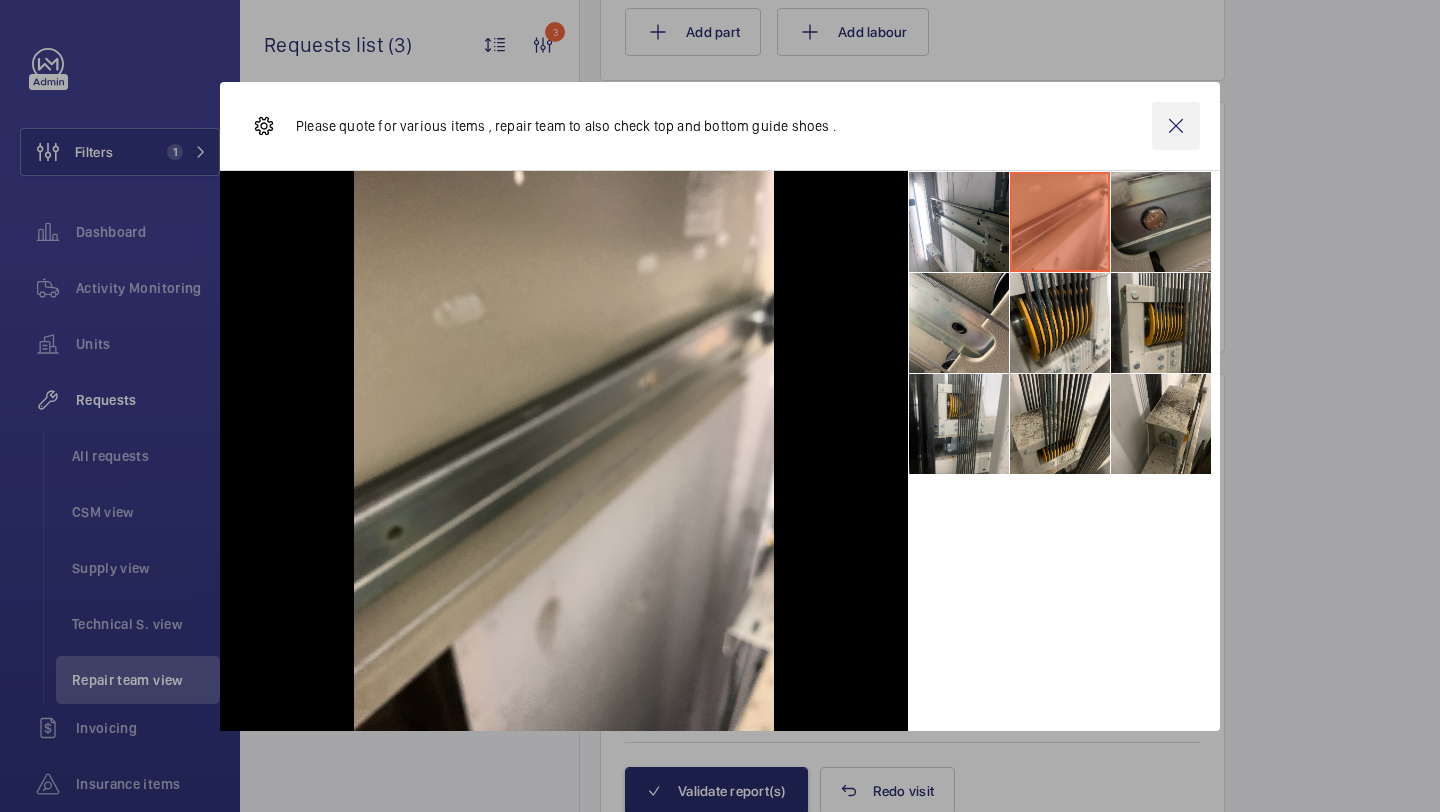 click at bounding box center (1176, 126) 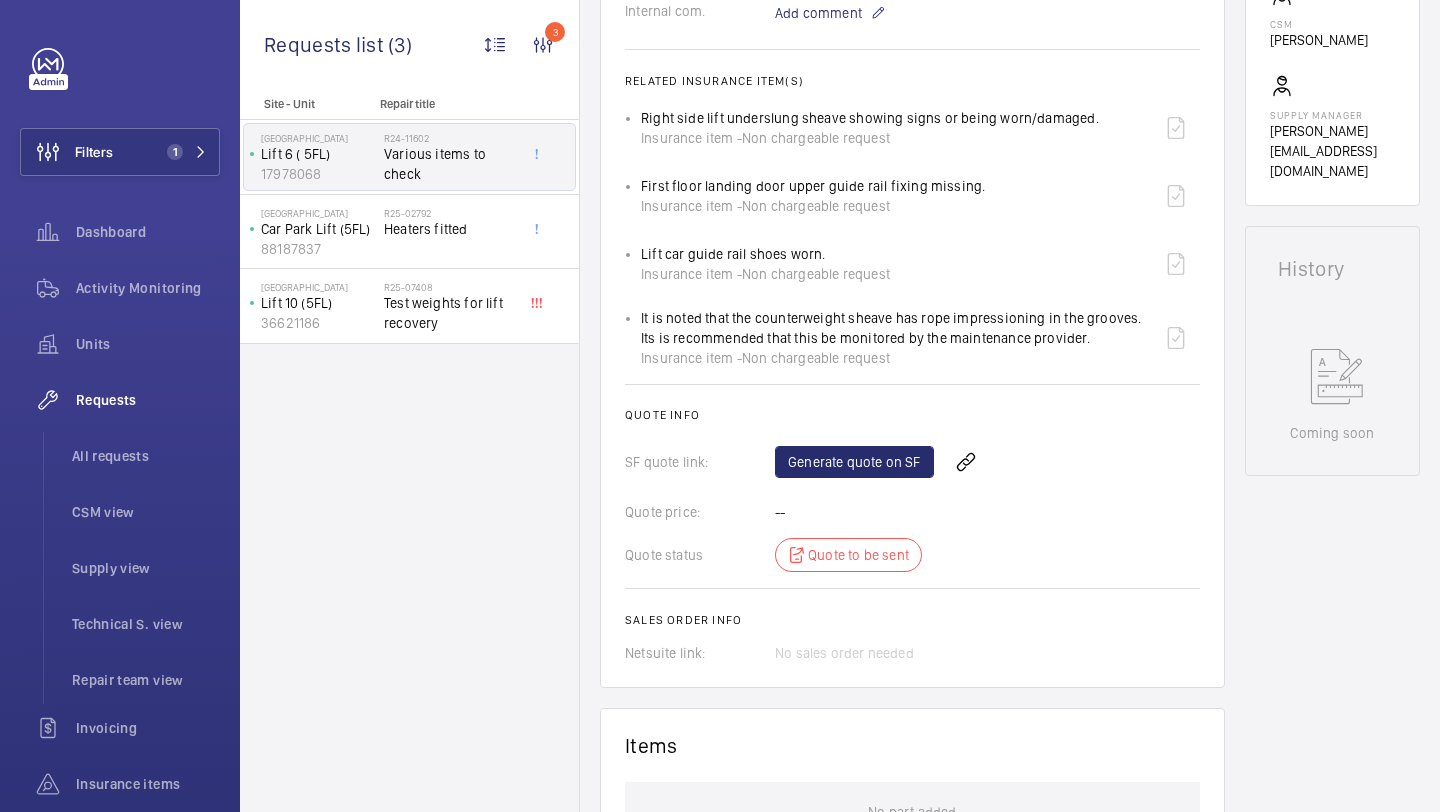scroll, scrollTop: 0, scrollLeft: 0, axis: both 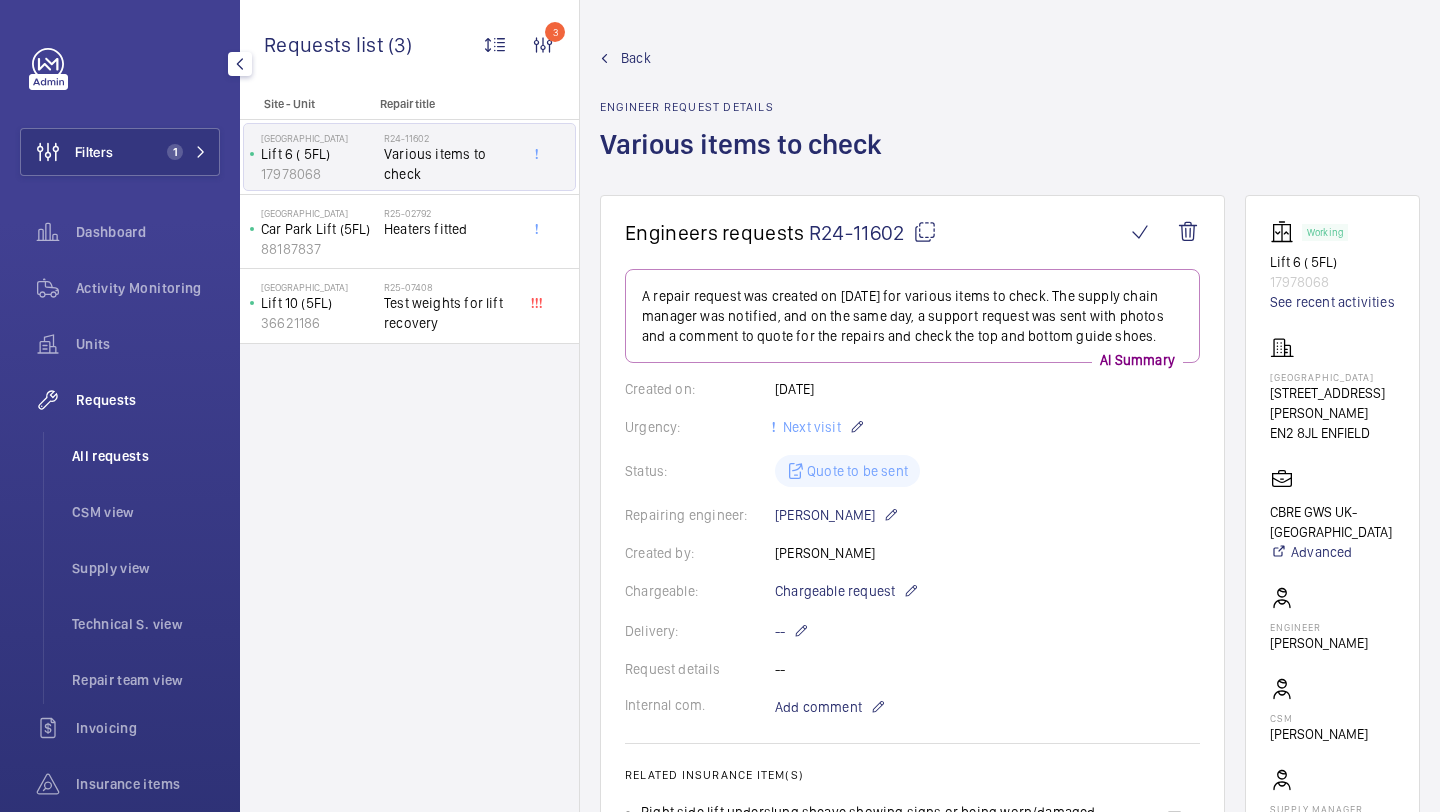 click on "All requests" 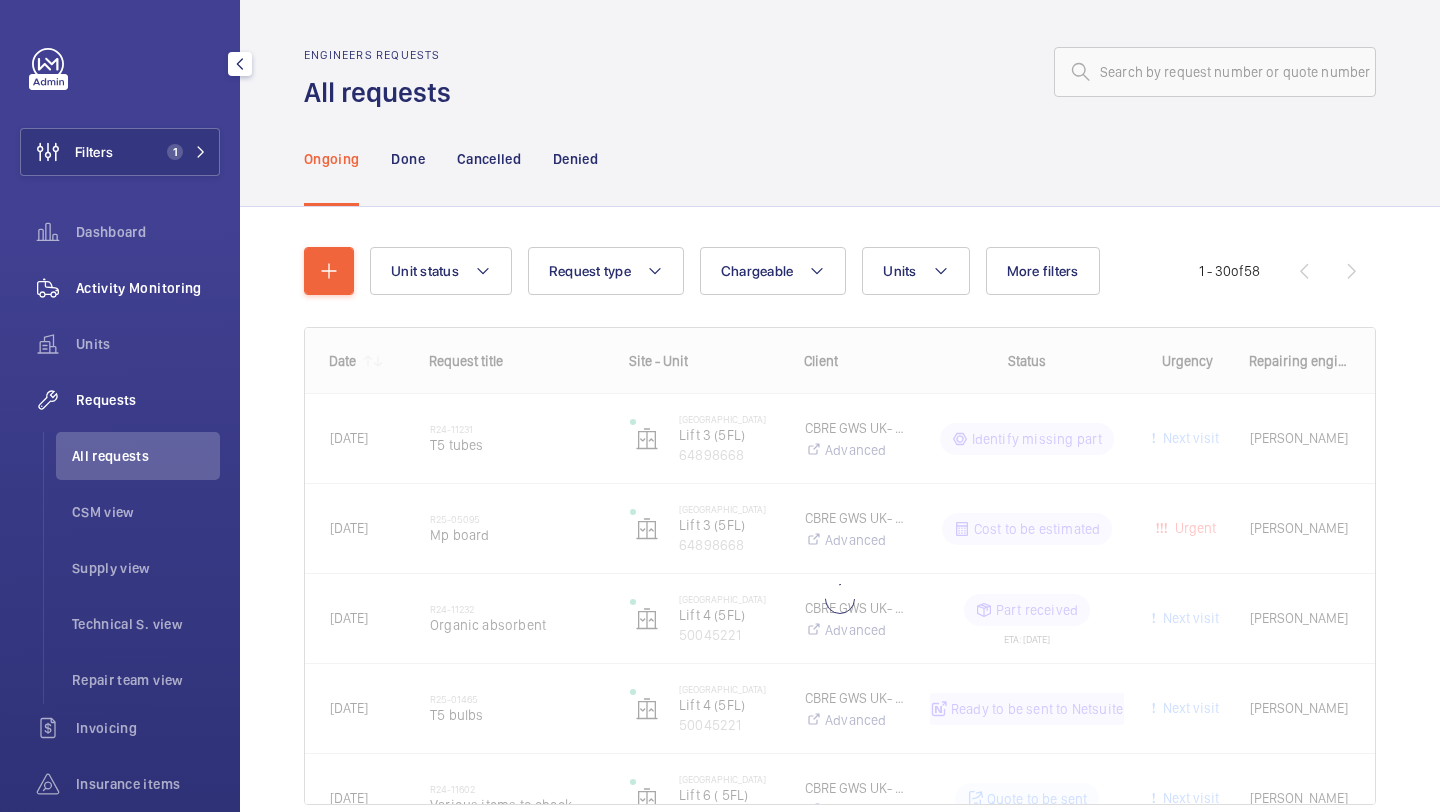 click on "Activity Monitoring" 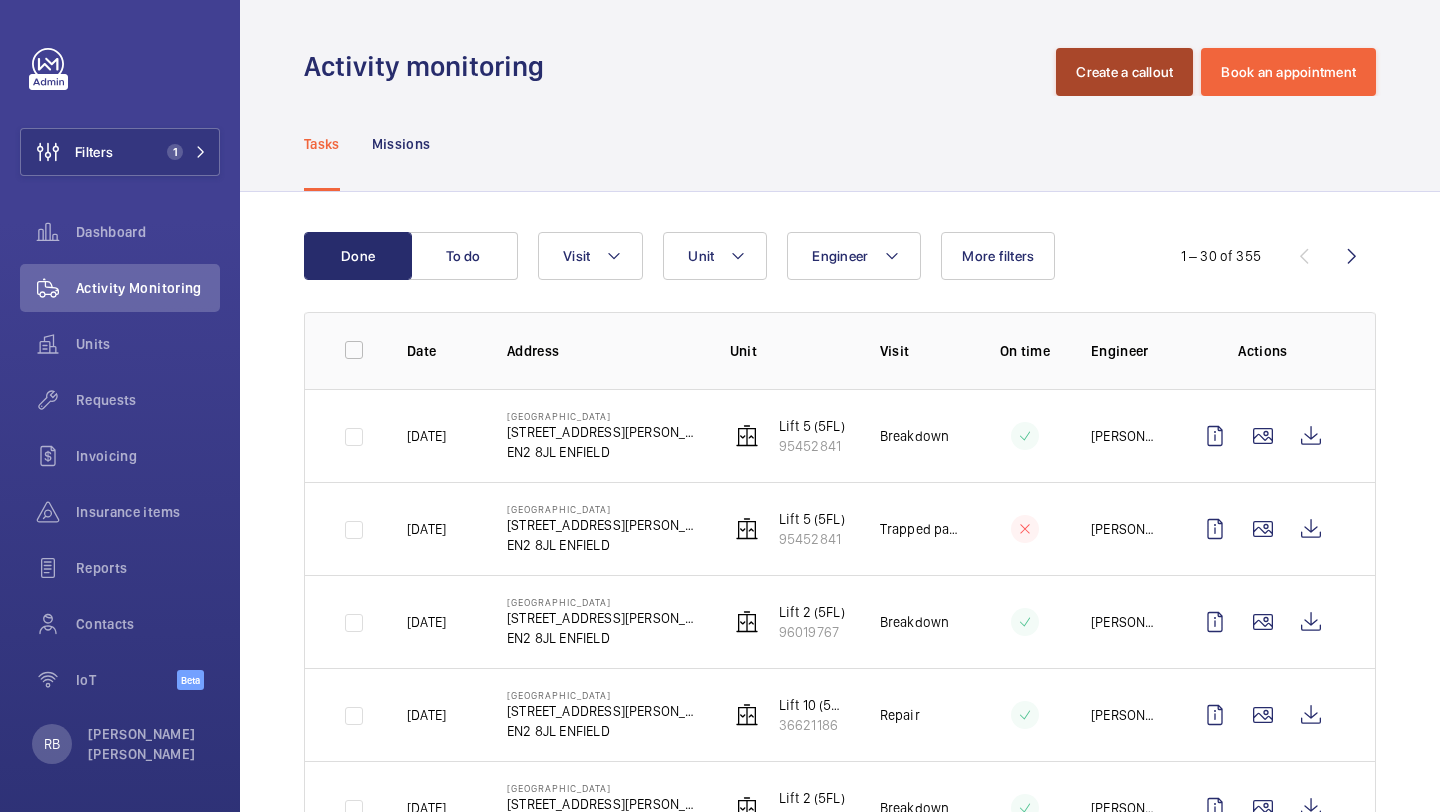 click on "Create a callout" 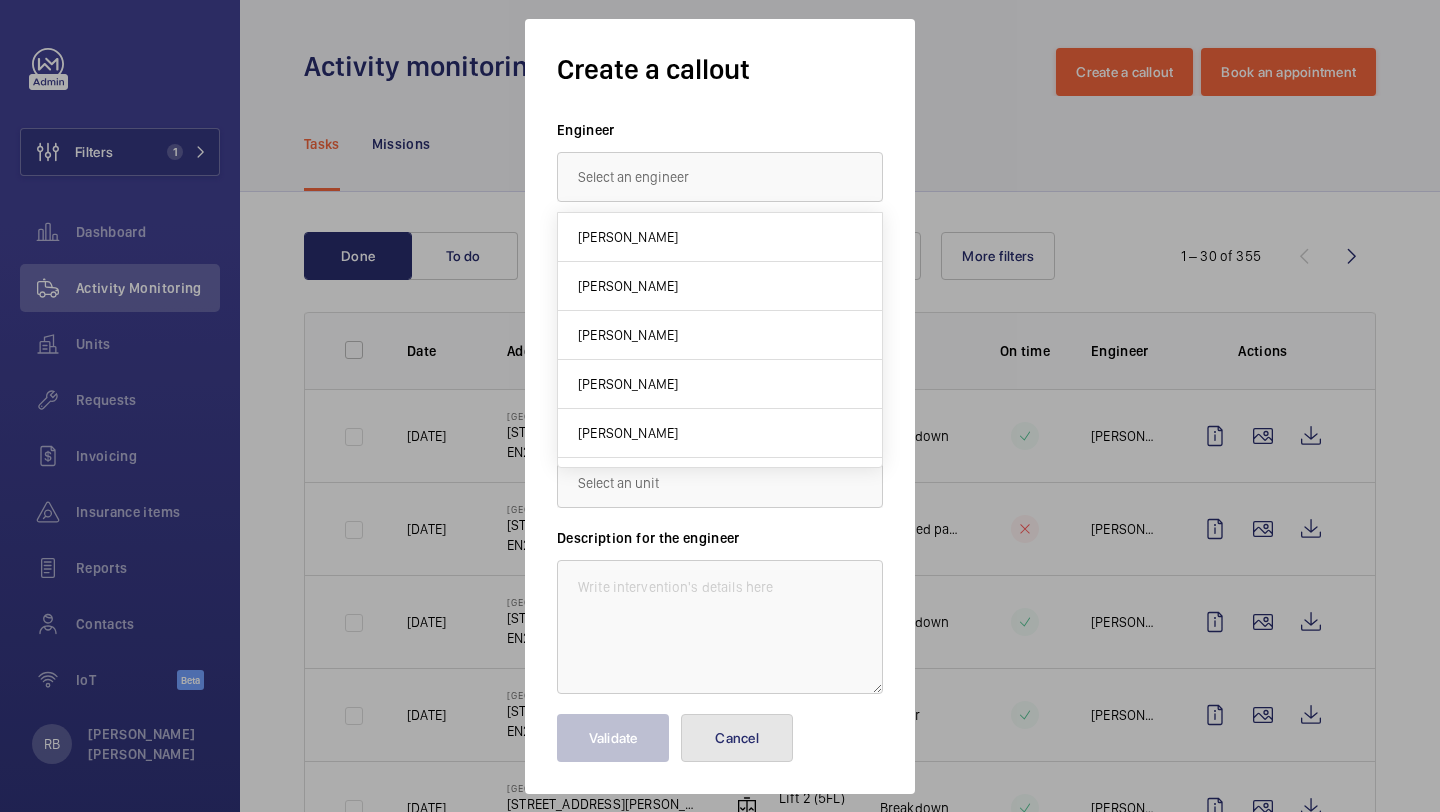 click on "Cancel" at bounding box center [737, 738] 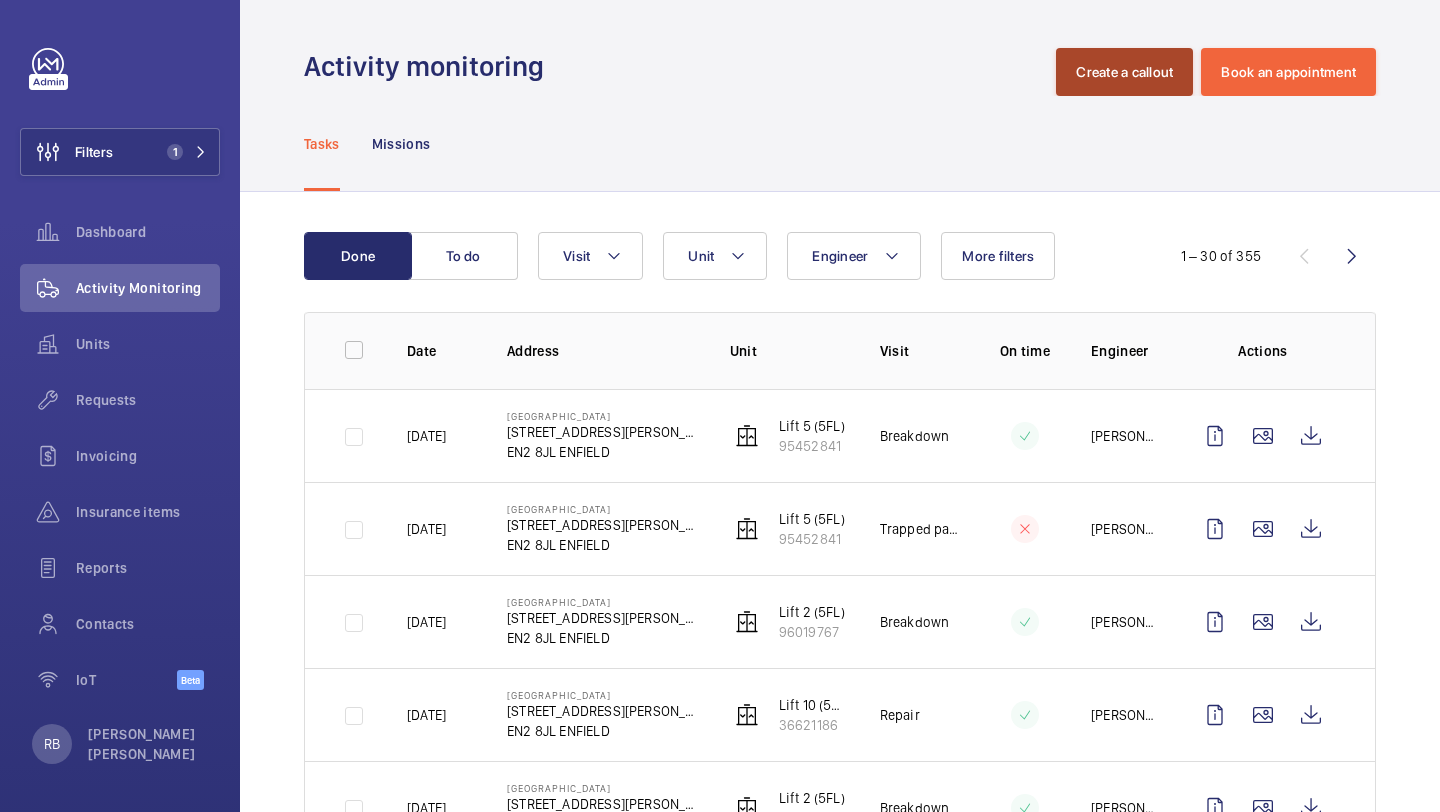 click on "Create a callout" 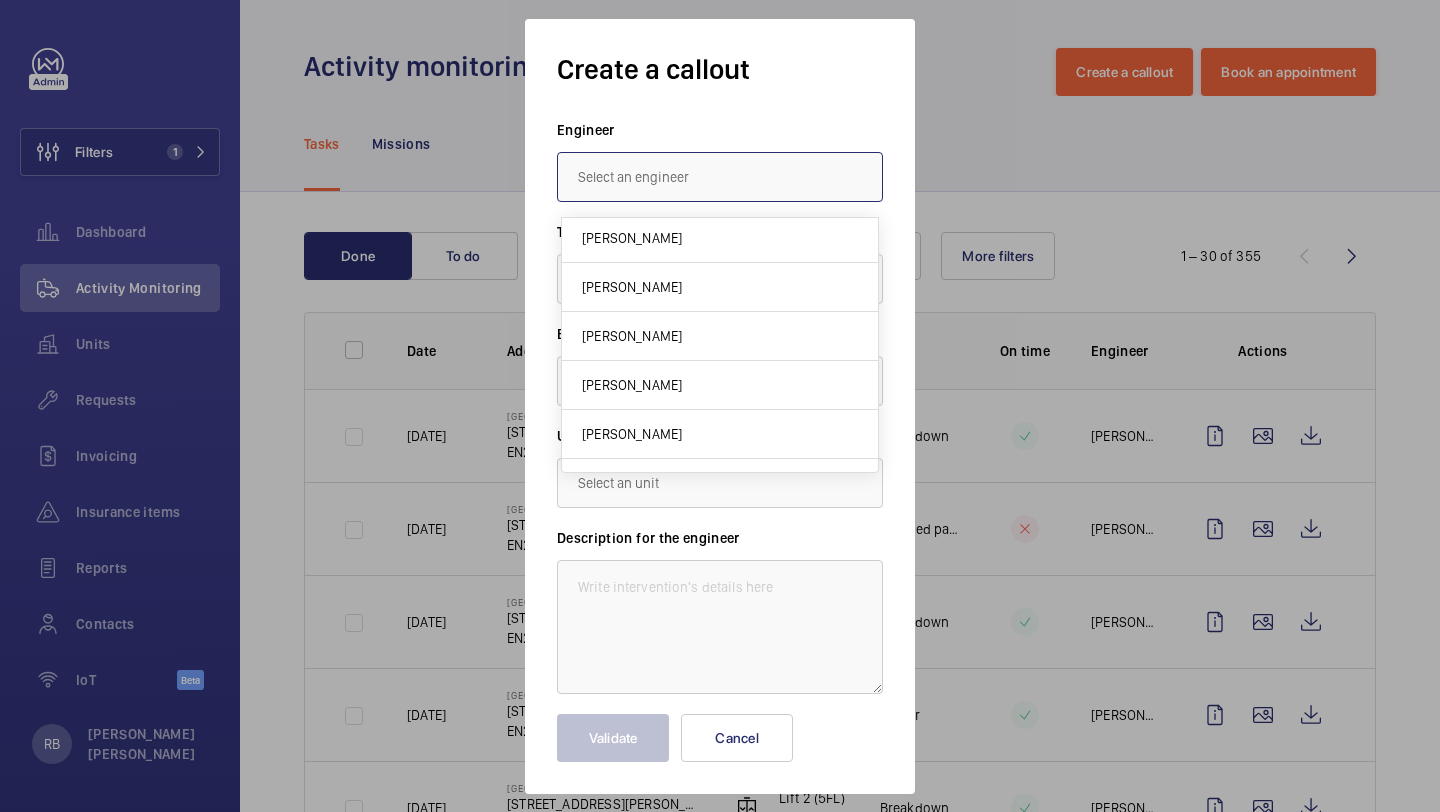 scroll, scrollTop: 26, scrollLeft: 0, axis: vertical 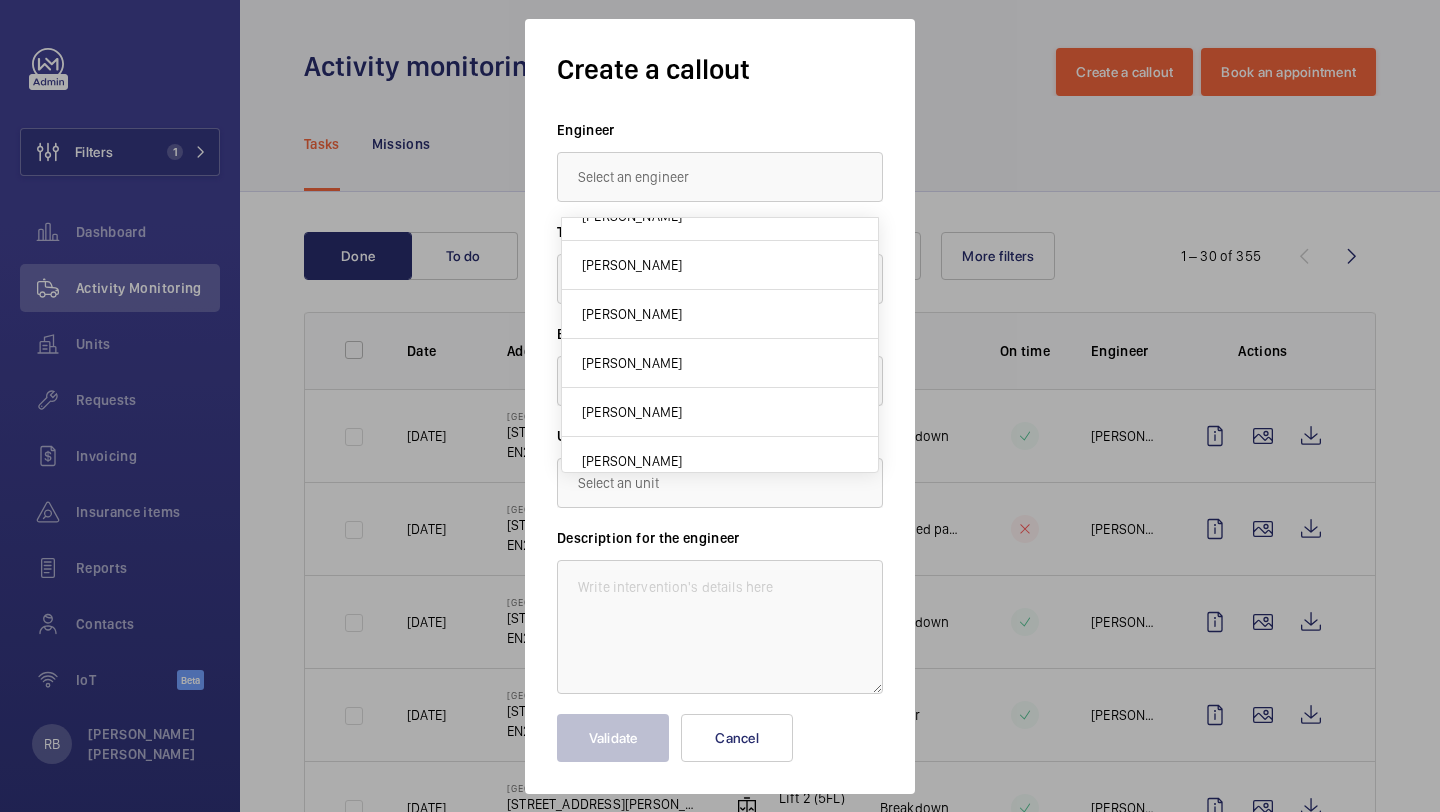 click on "Create a callout Engineer Task type Select a task type ×  Breakdown × Building Unit Description for the engineer  Validate   Cancel" at bounding box center [720, 406] 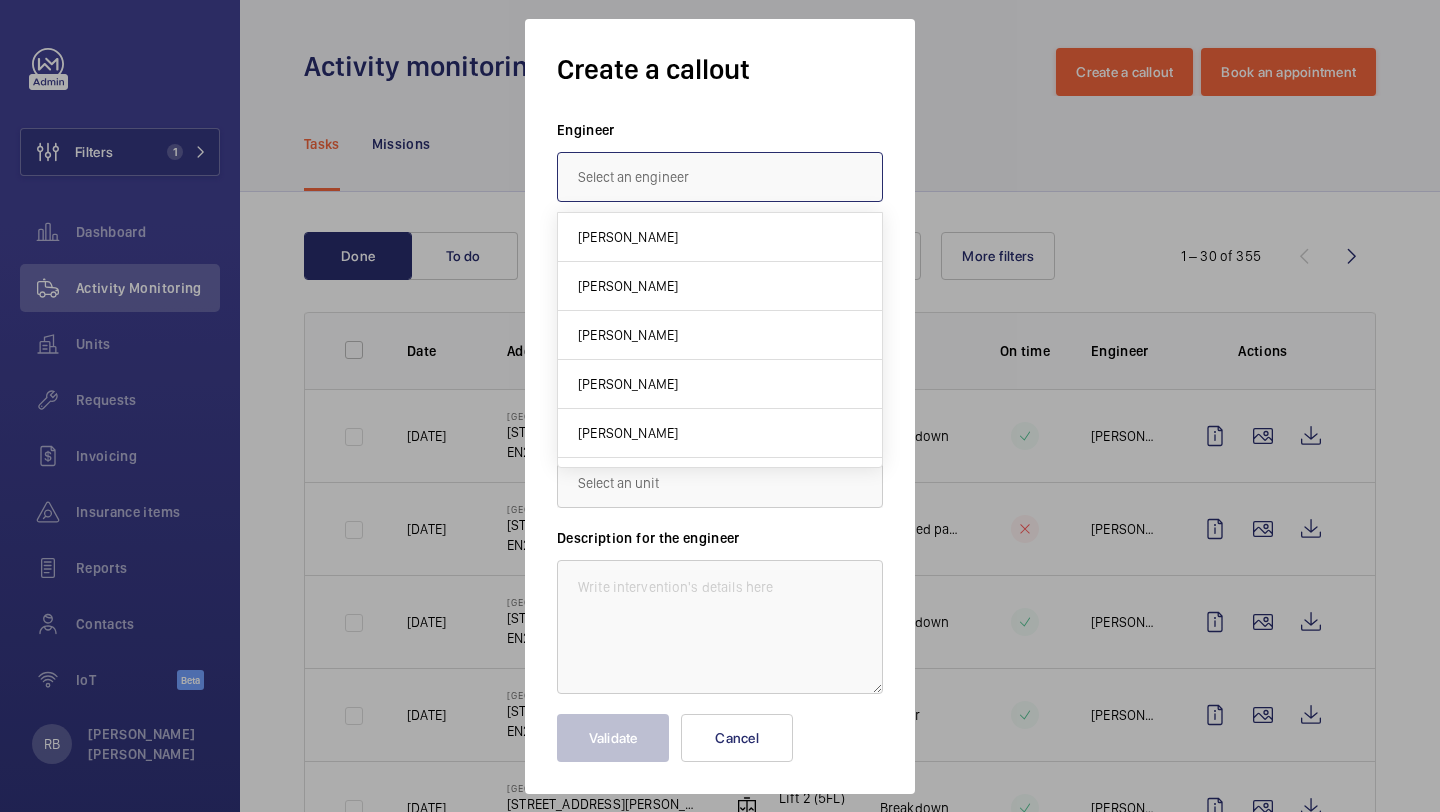 click at bounding box center [720, 177] 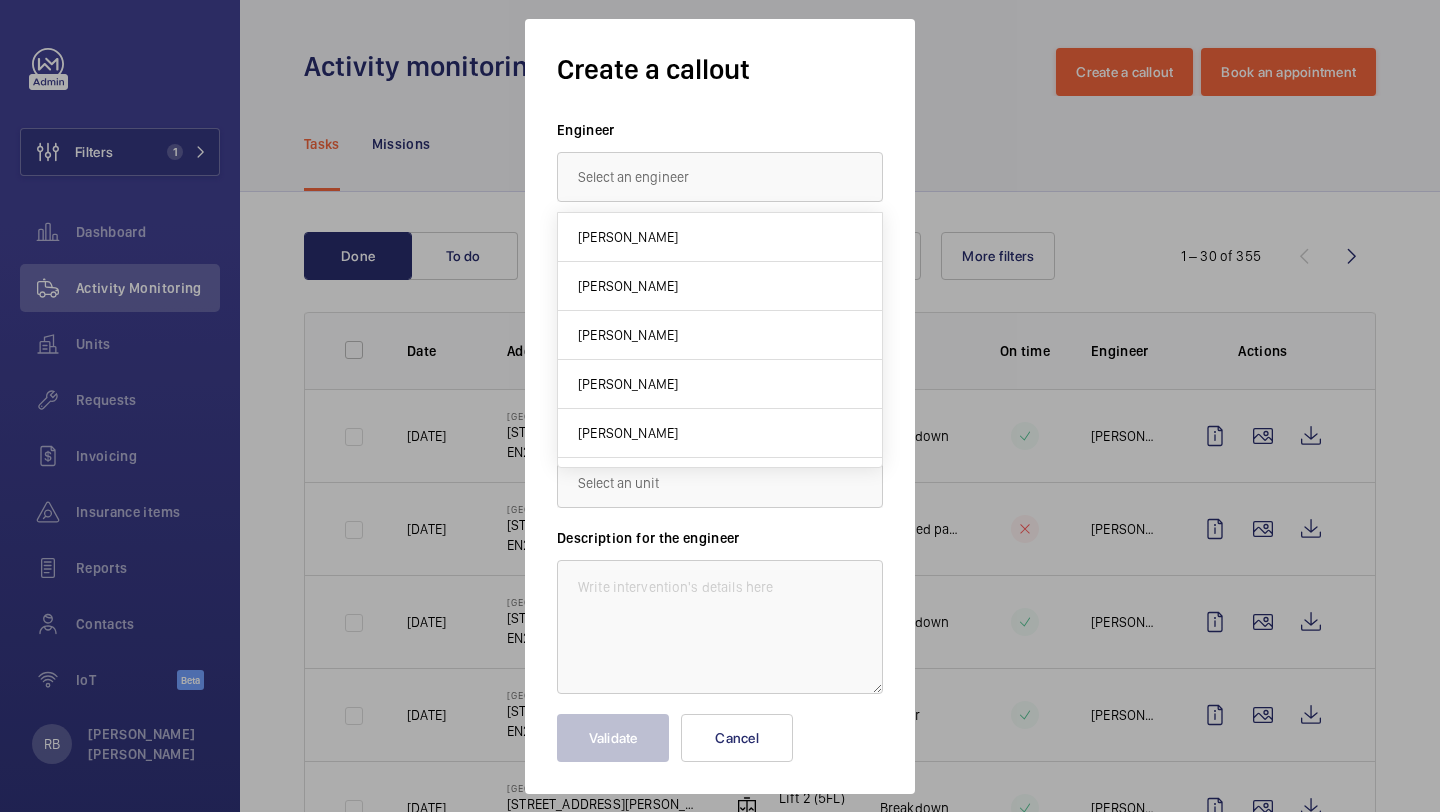 click on "Engineer" at bounding box center (720, 130) 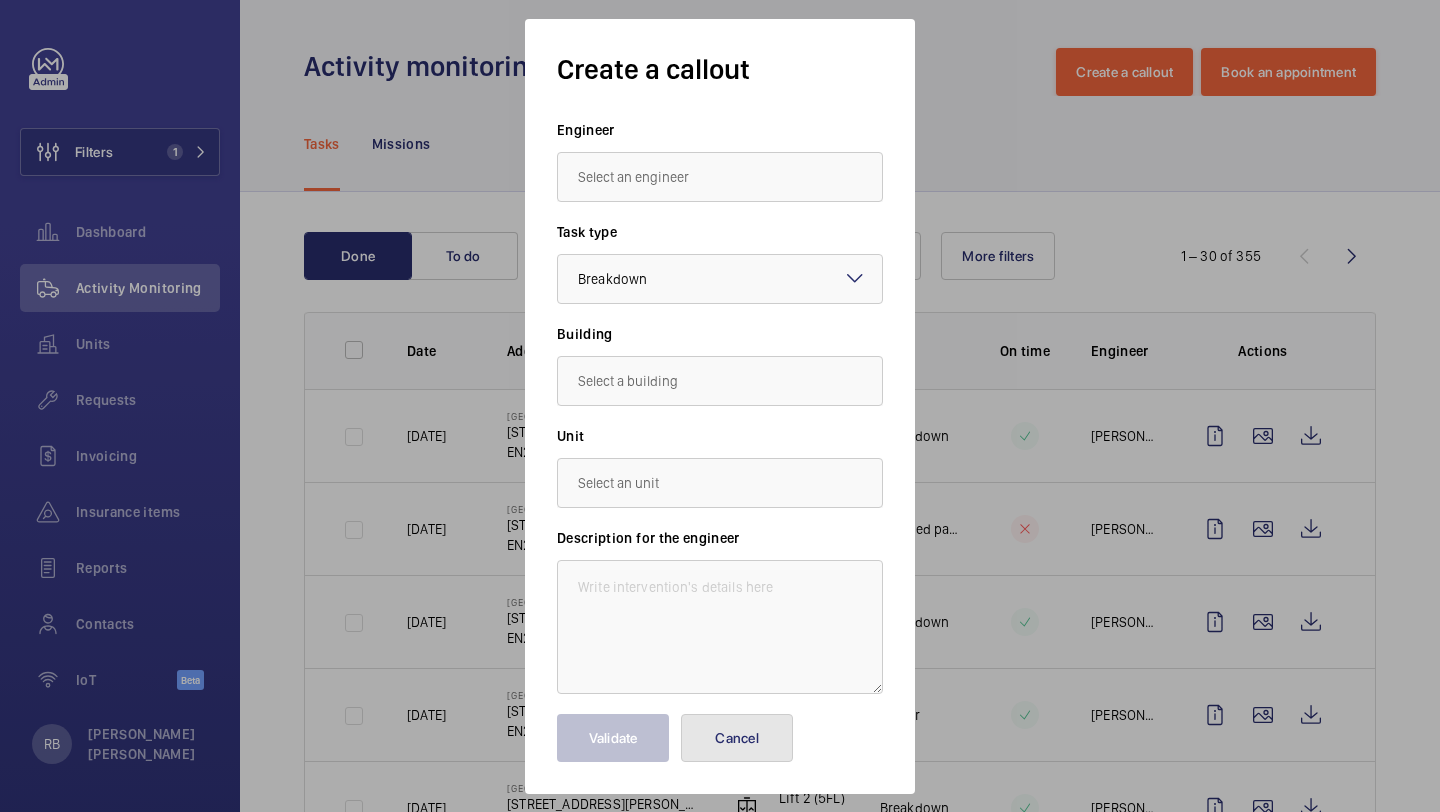 click on "Cancel" at bounding box center (737, 738) 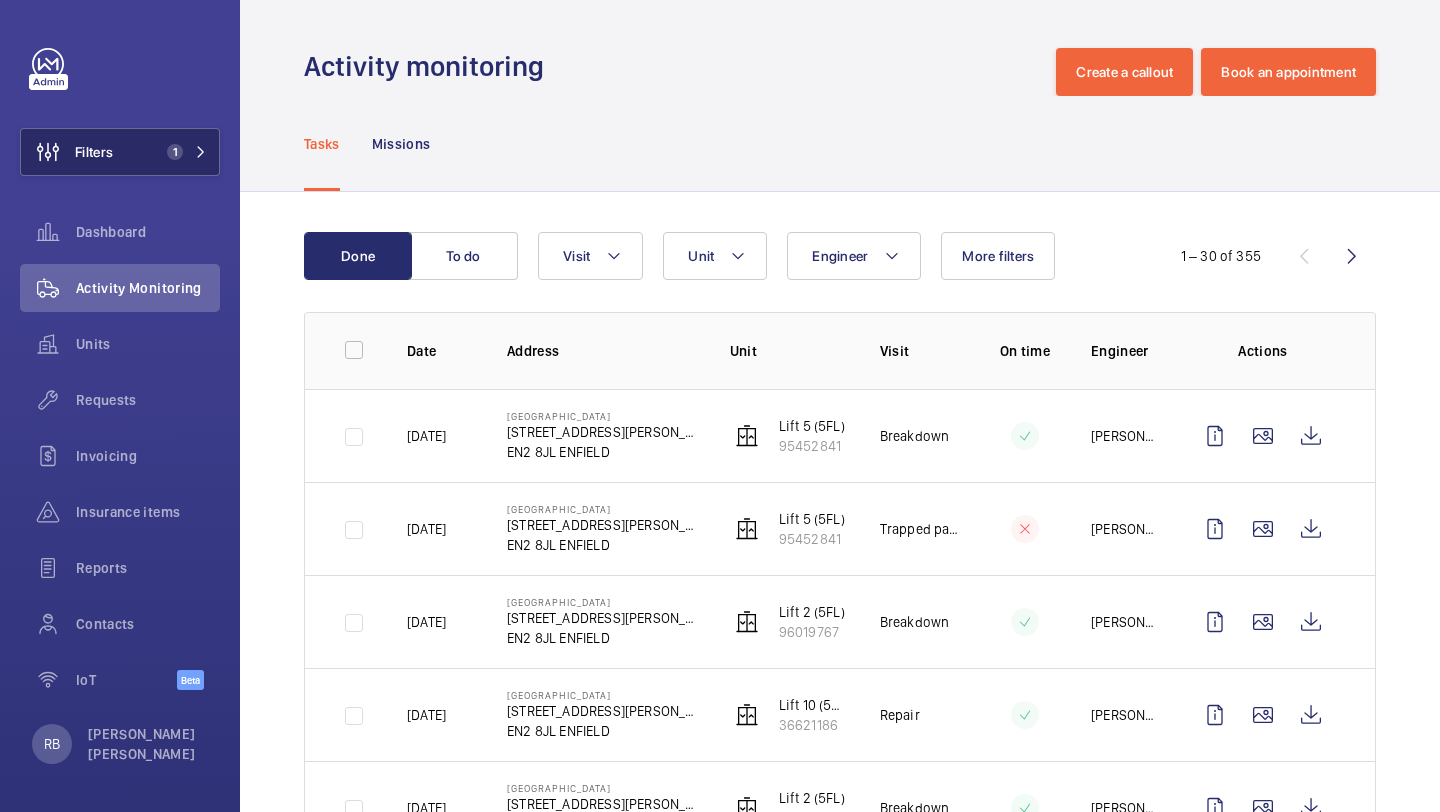 click on "Filters 1" 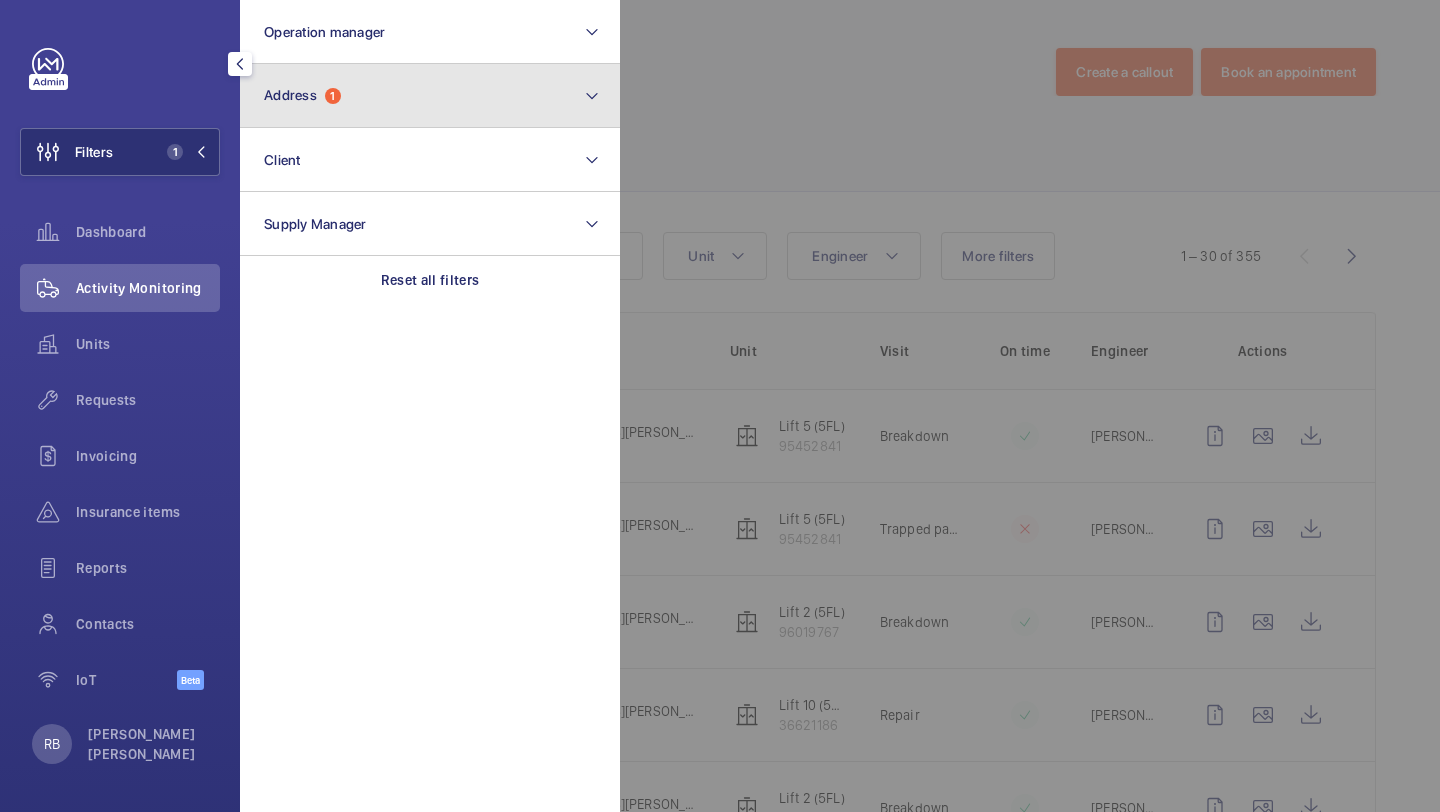 click on "Address  1" 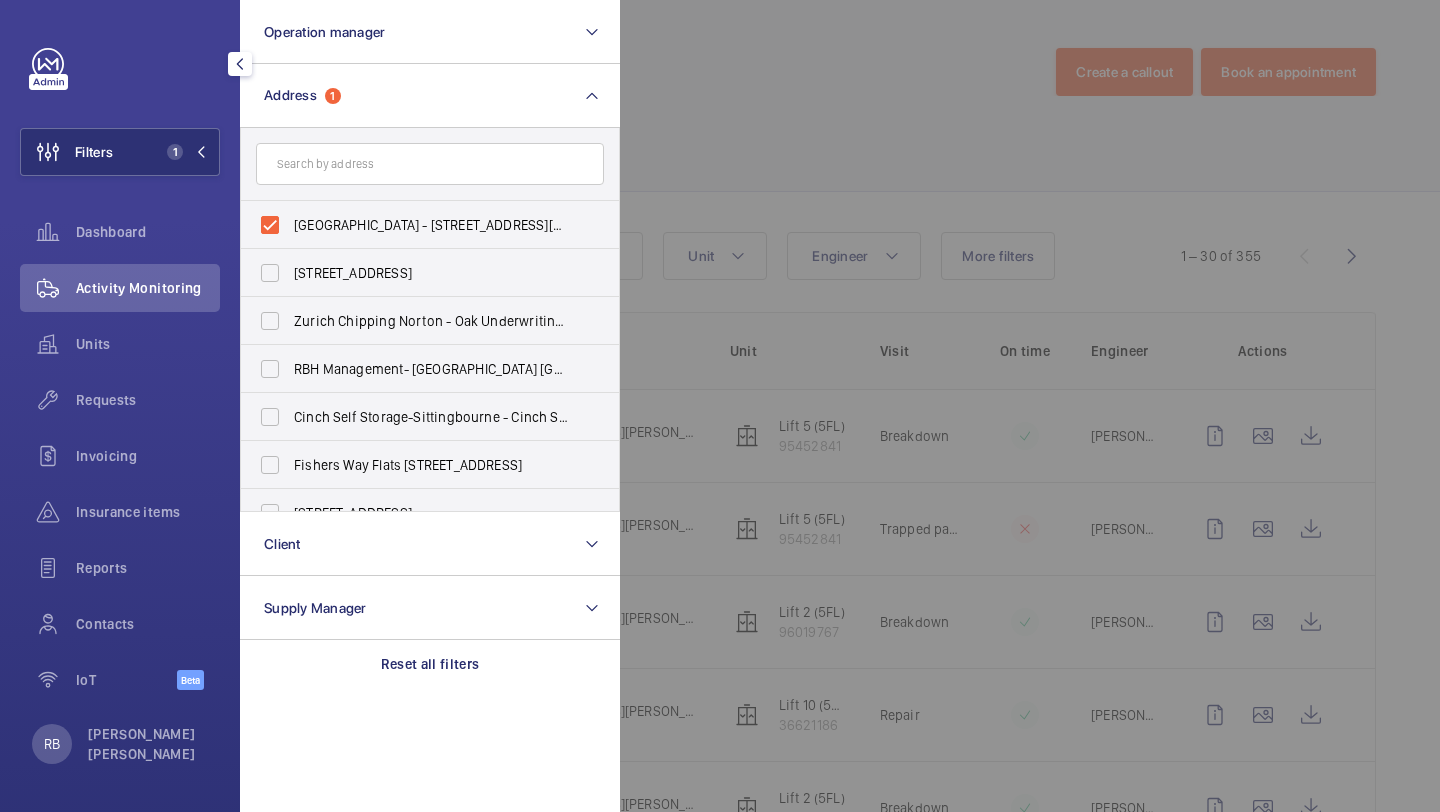 click 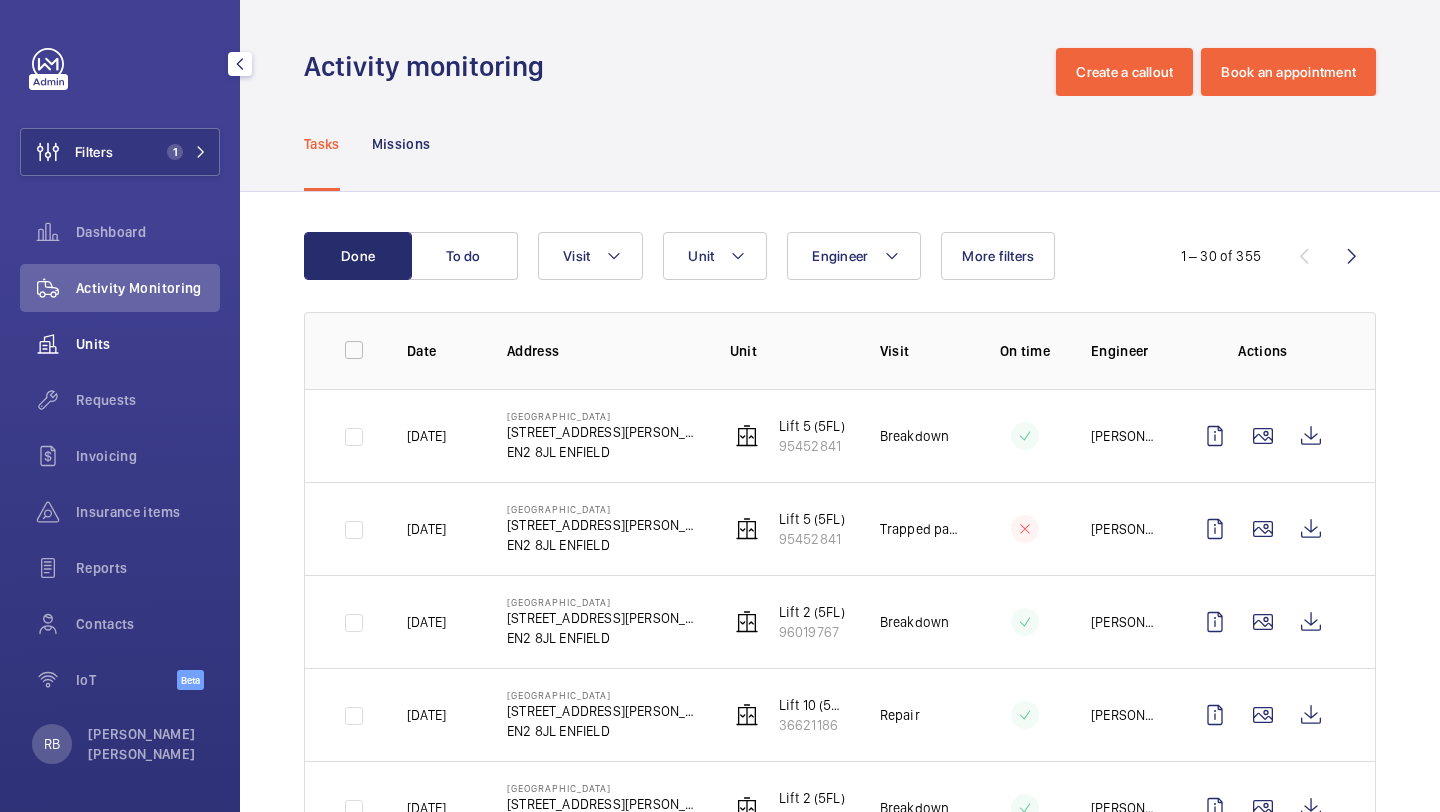 click on "Units" 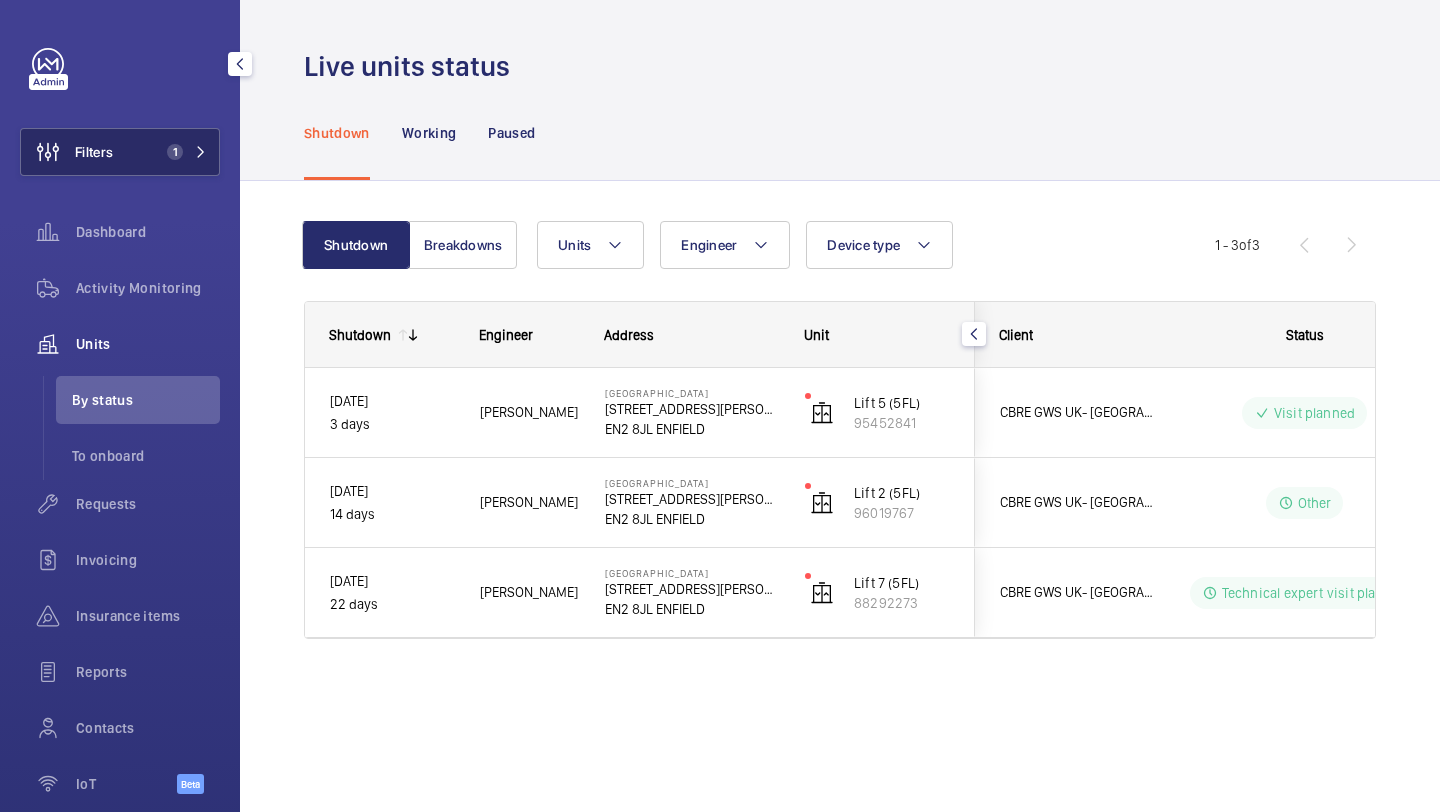 click on "1" 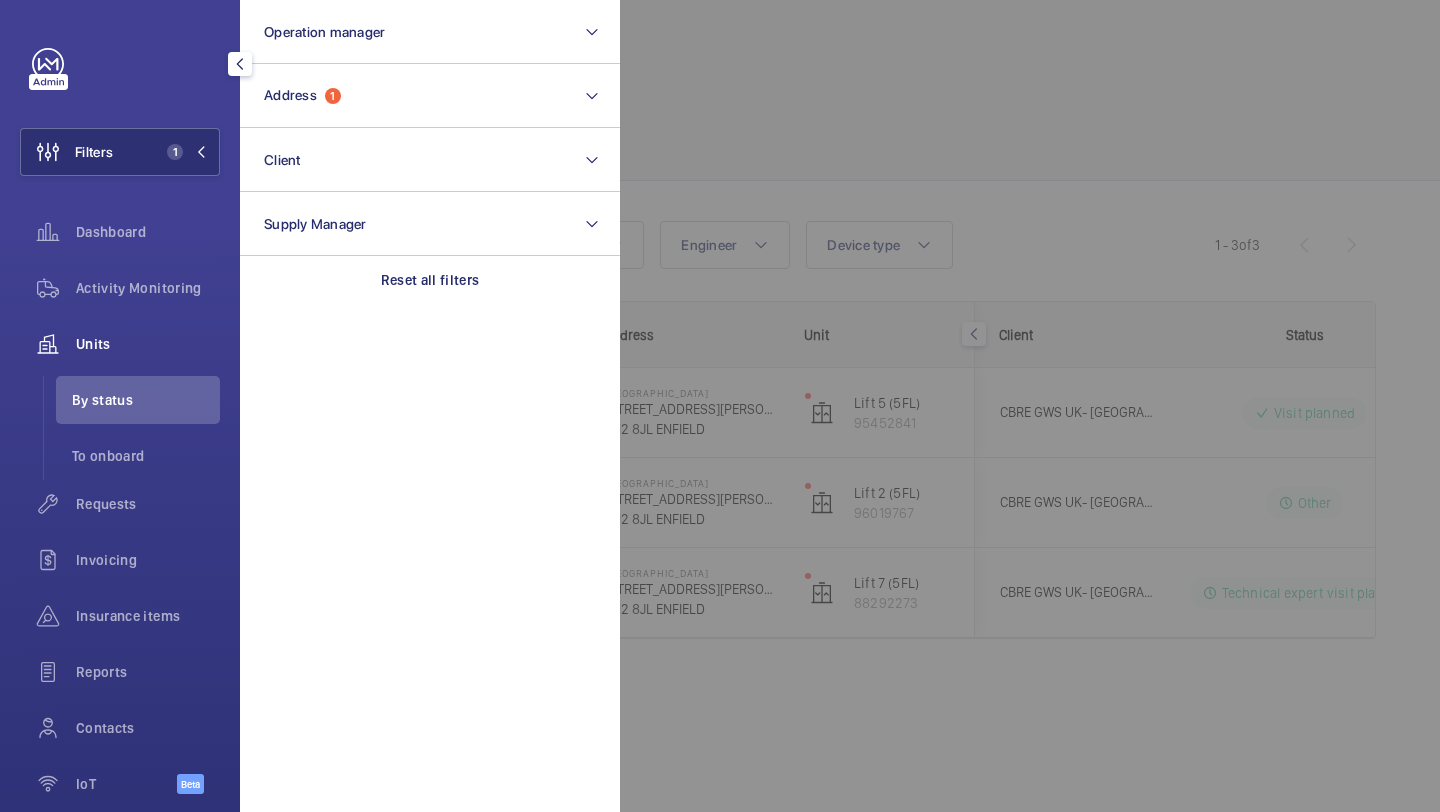 click 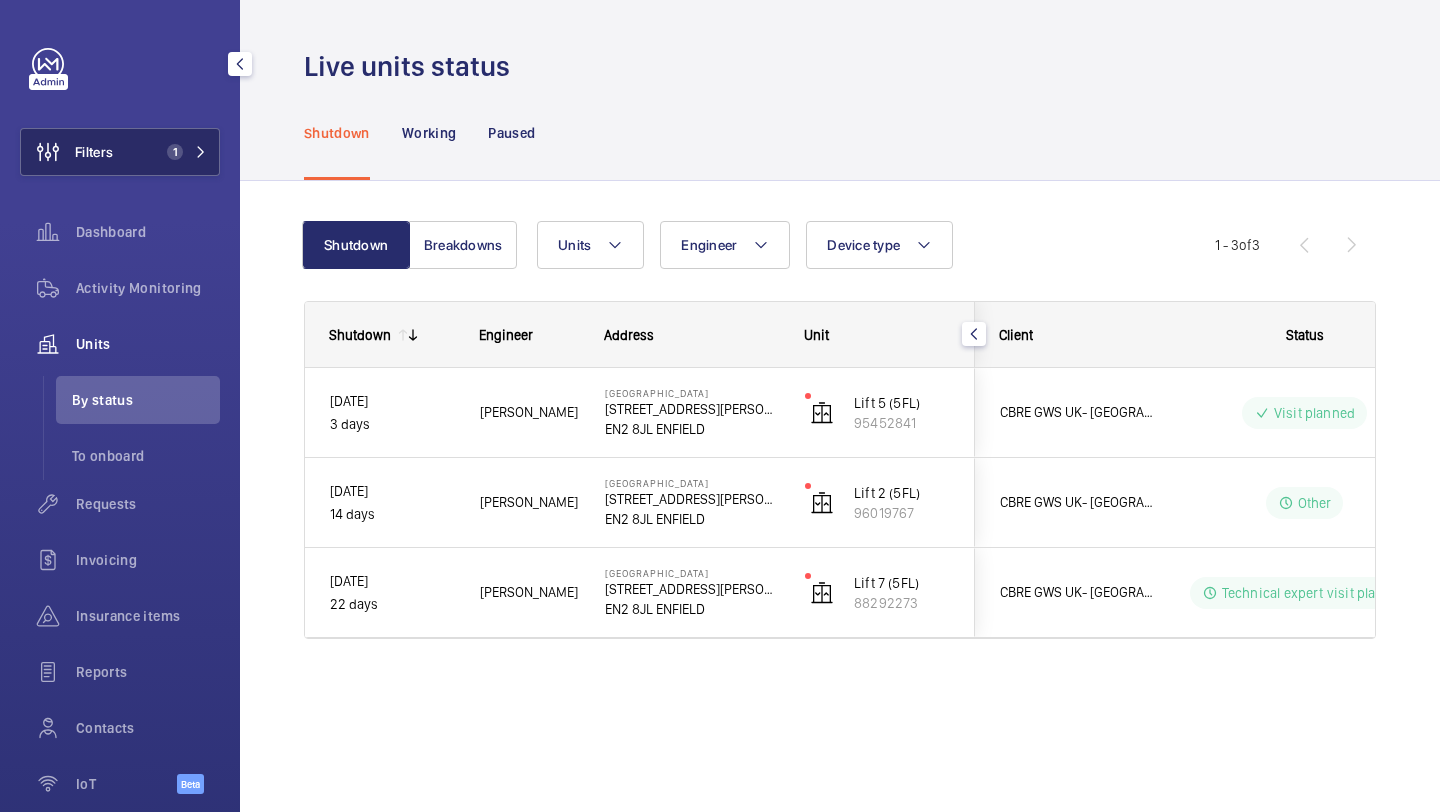 click on "Filters 1" 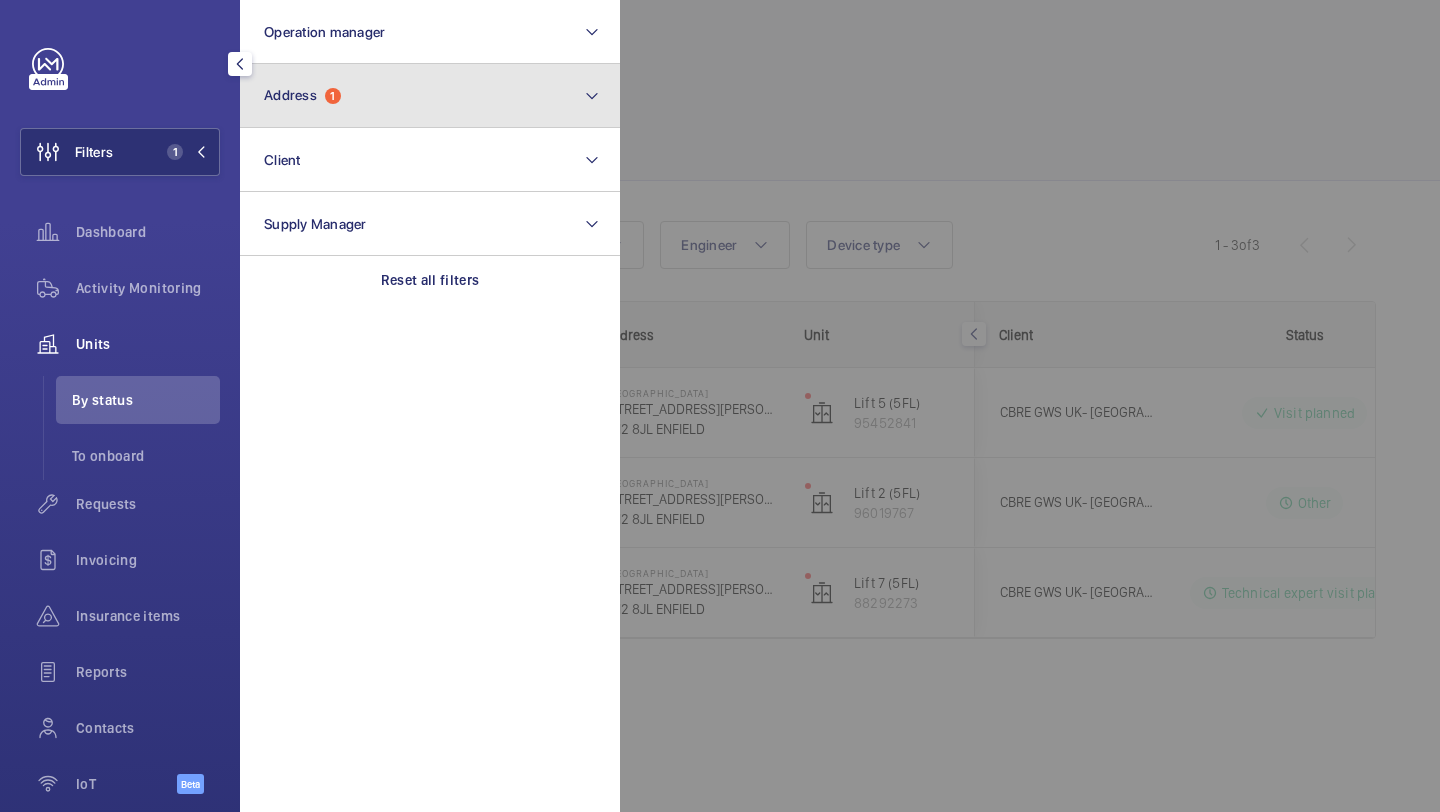 click on "Address  1" 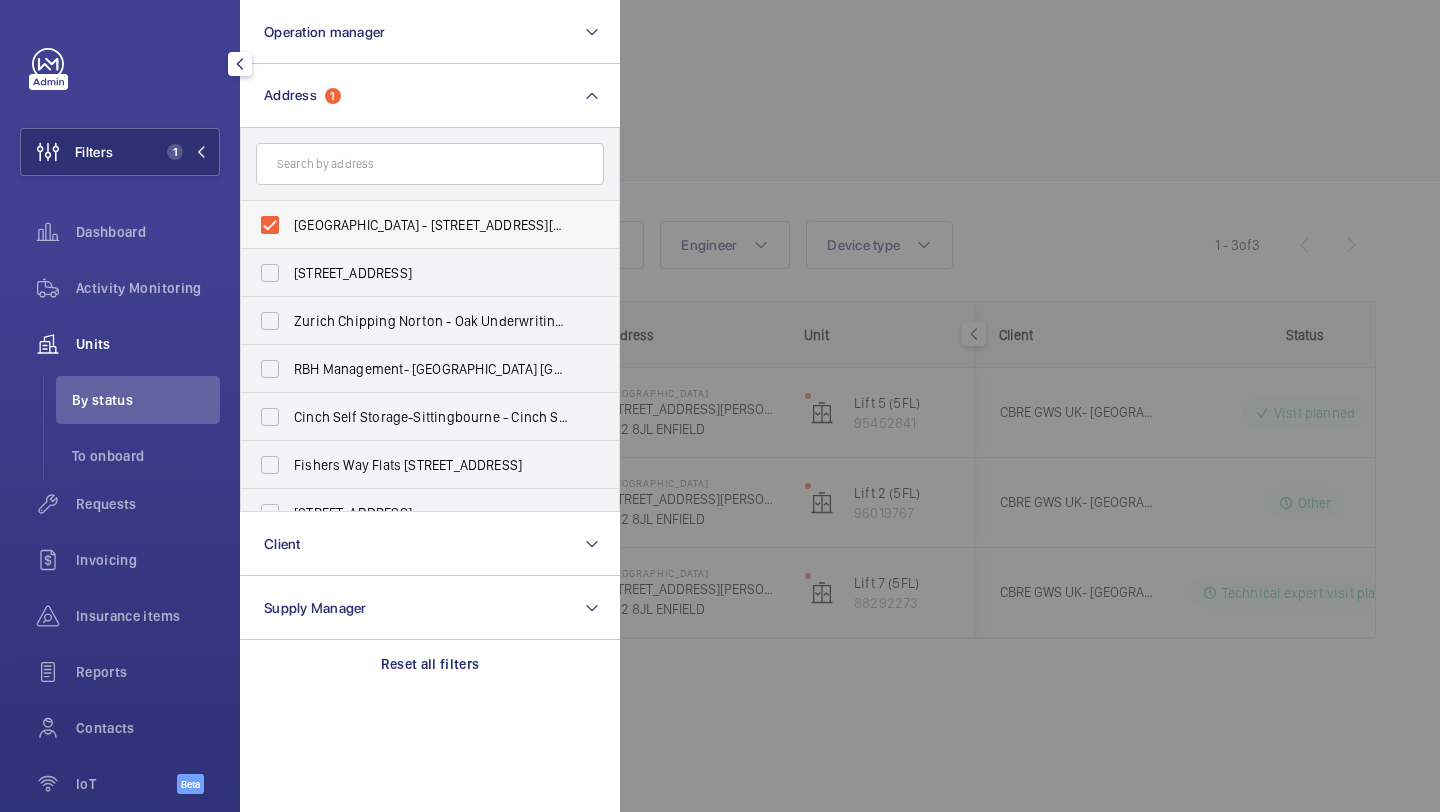 click on "[GEOGRAPHIC_DATA] - [STREET_ADDRESS][PERSON_NAME]" at bounding box center (415, 225) 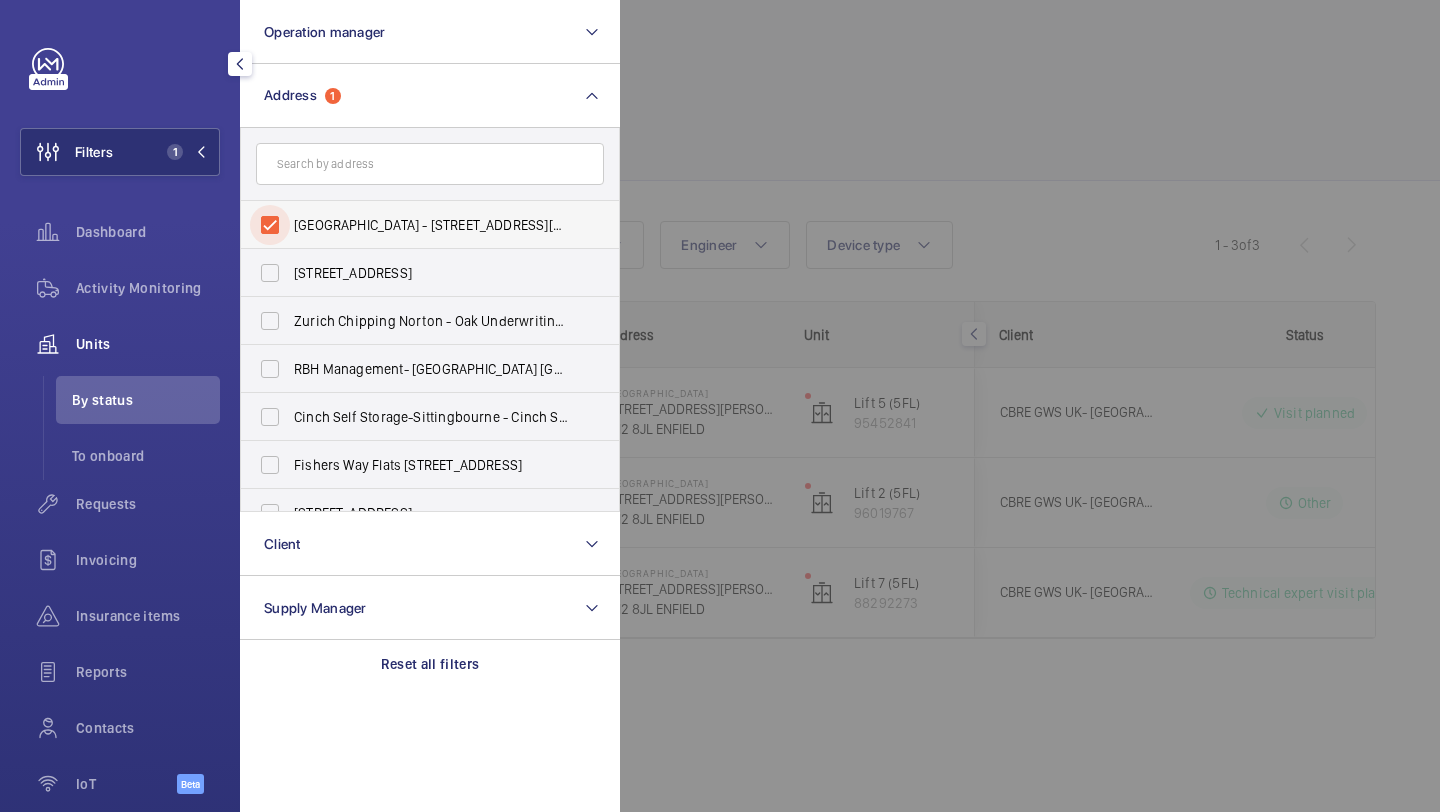 click on "[GEOGRAPHIC_DATA] - [STREET_ADDRESS][PERSON_NAME]" at bounding box center [270, 225] 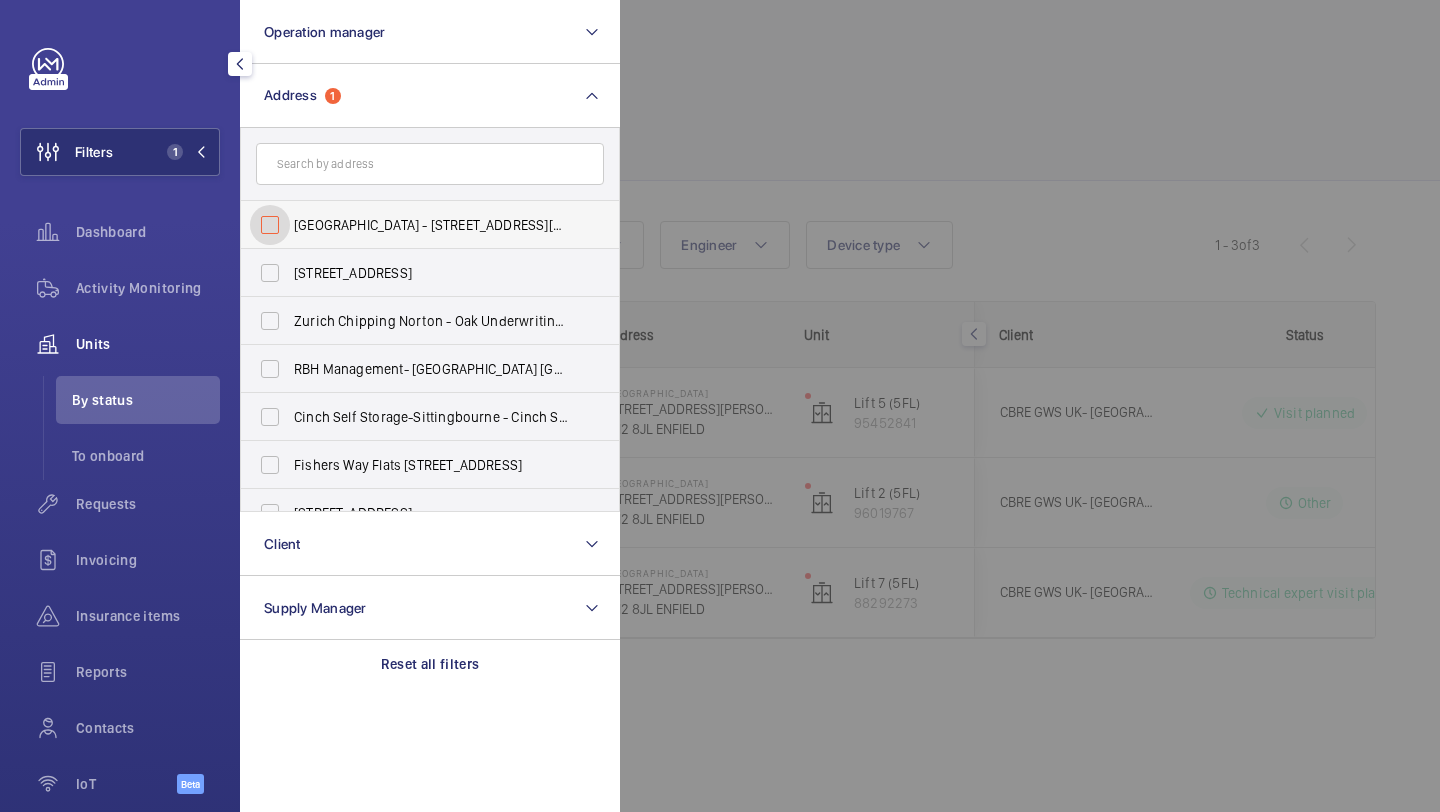 checkbox on "false" 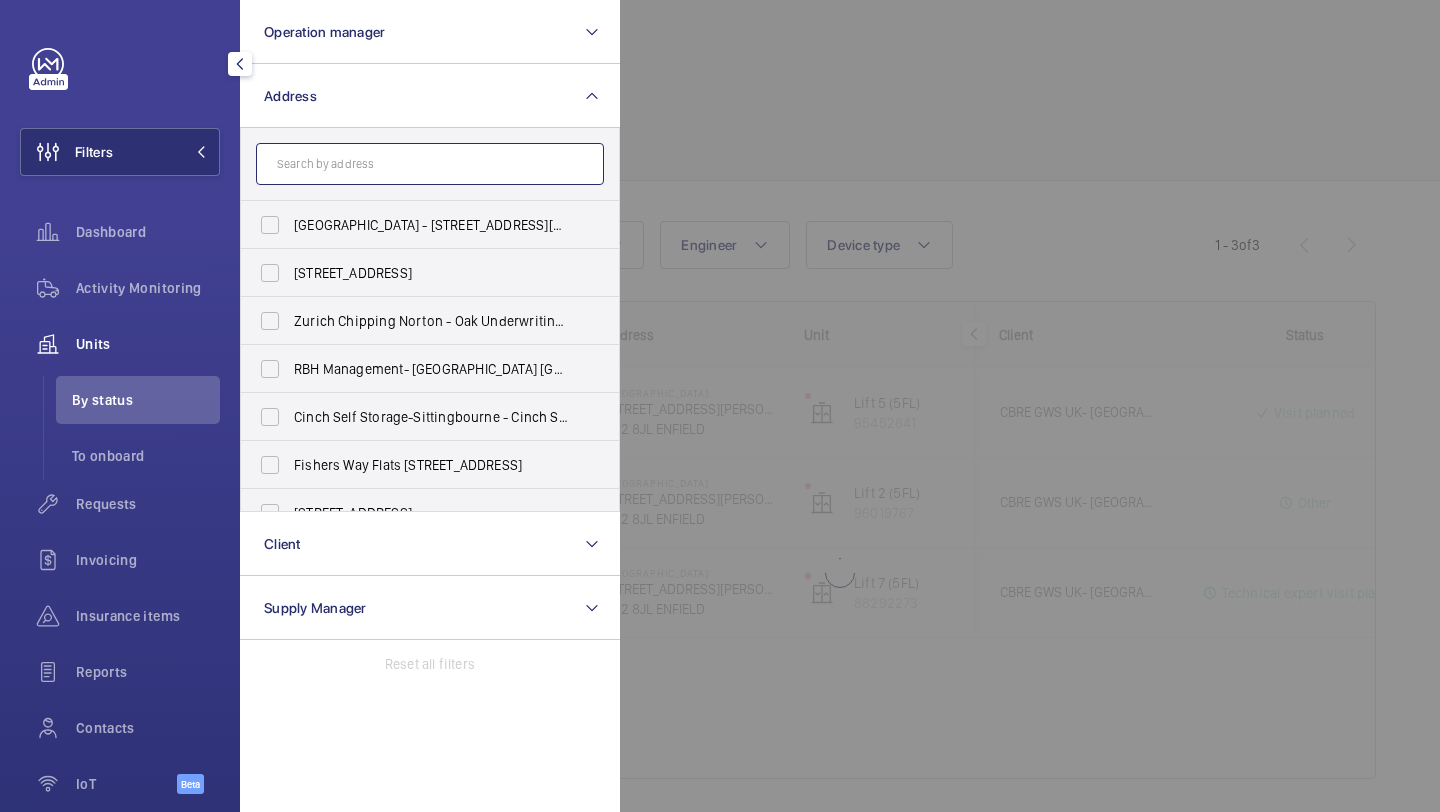 click 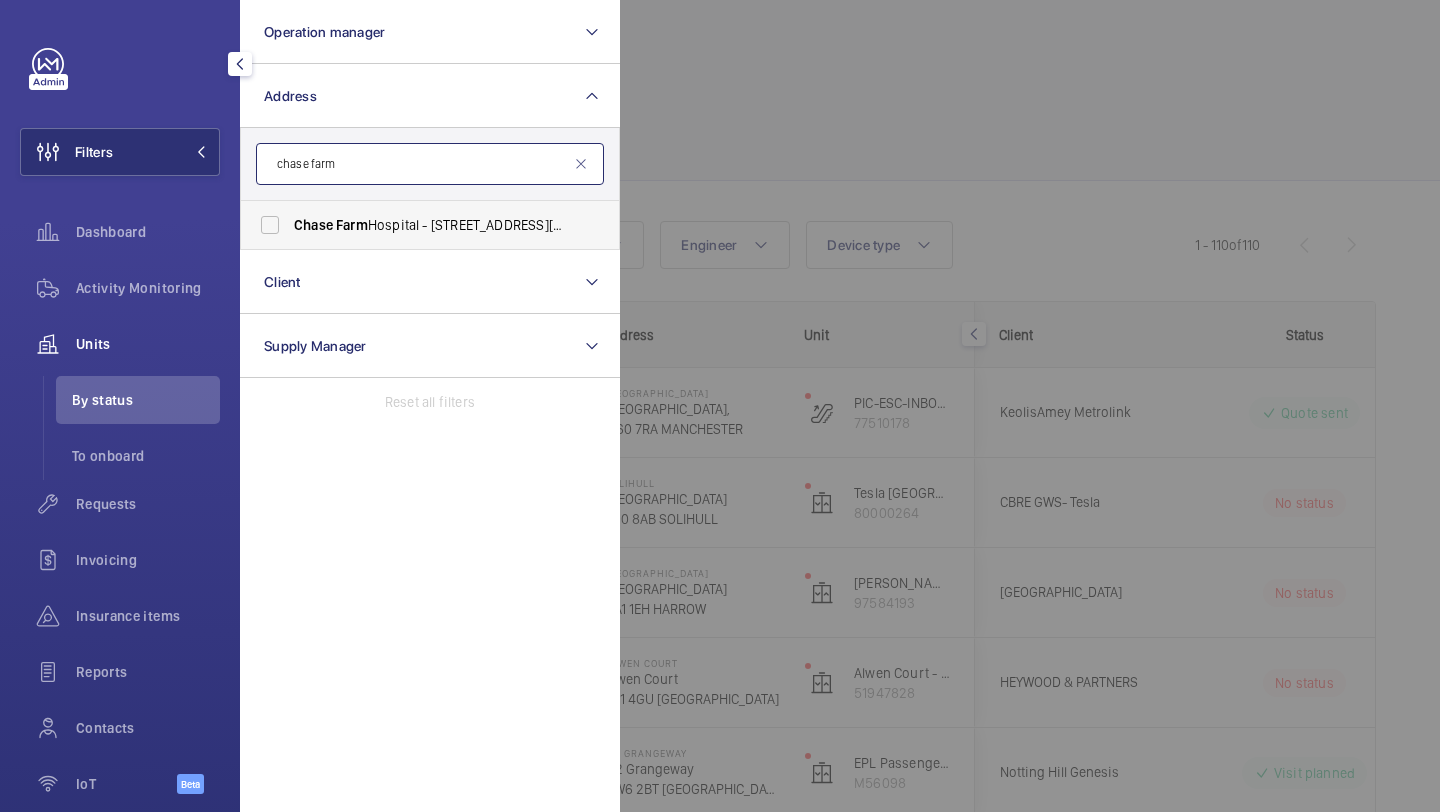type on "chase farm" 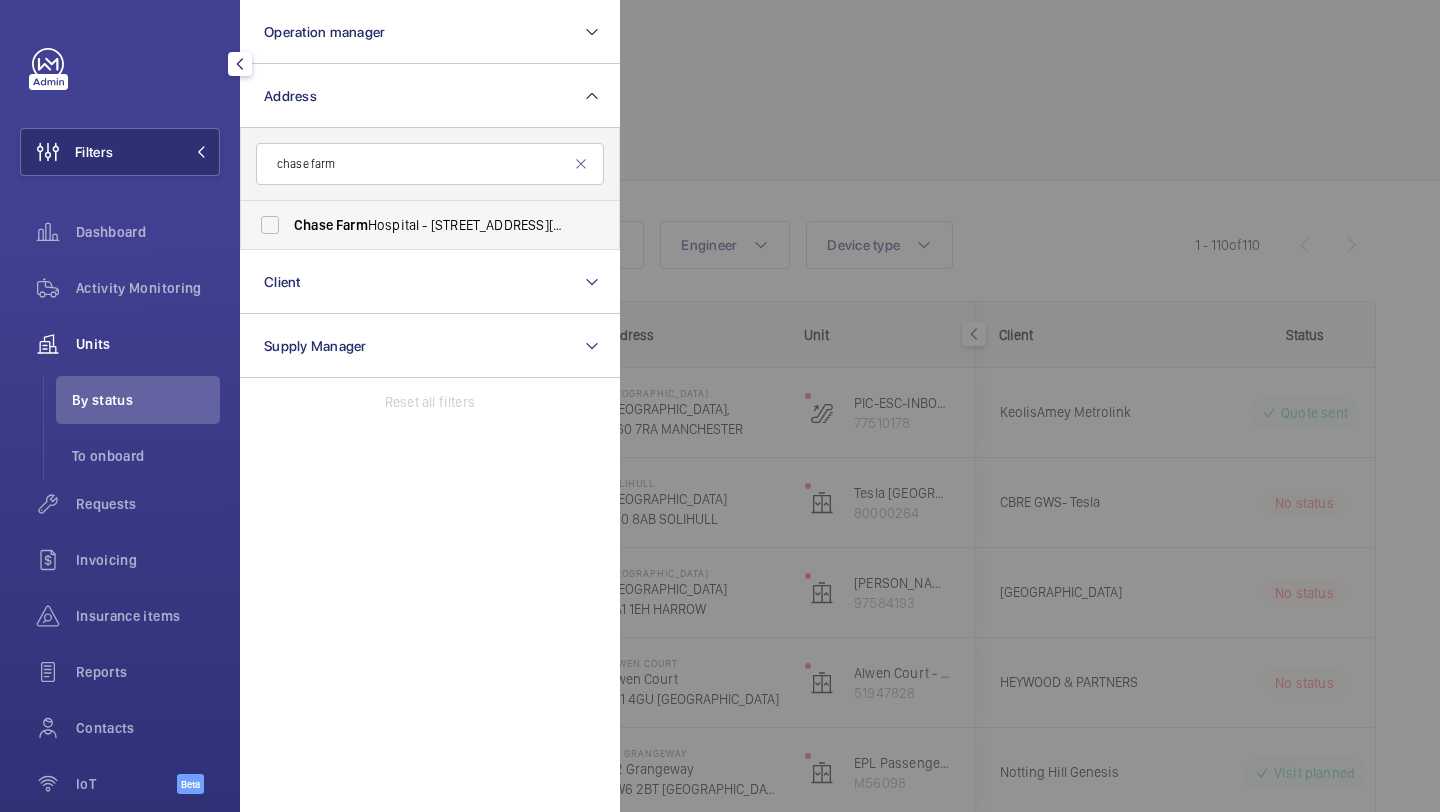 click on "[GEOGRAPHIC_DATA] - [STREET_ADDRESS][PERSON_NAME]" at bounding box center (415, 225) 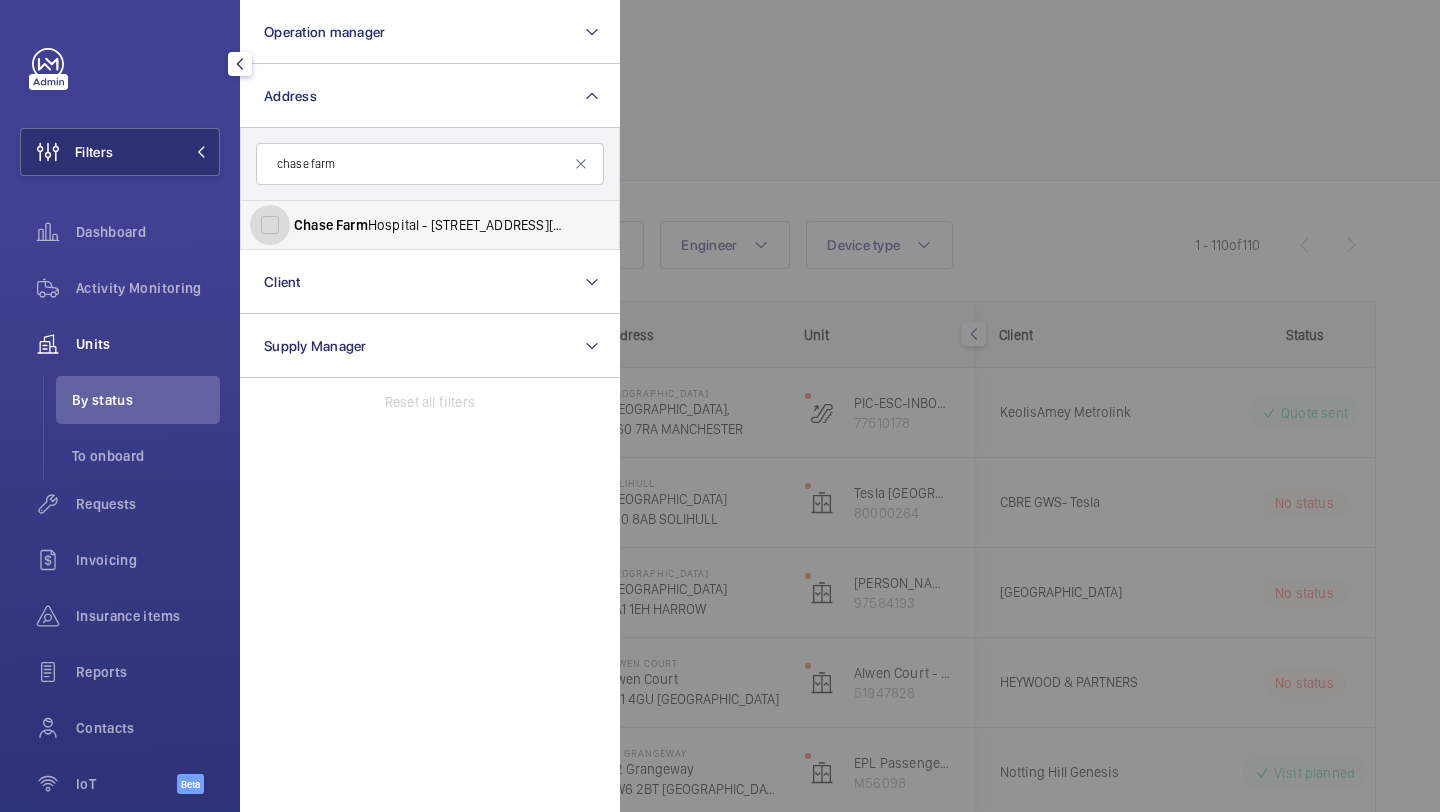 click on "[GEOGRAPHIC_DATA] - [STREET_ADDRESS][PERSON_NAME]" at bounding box center [270, 225] 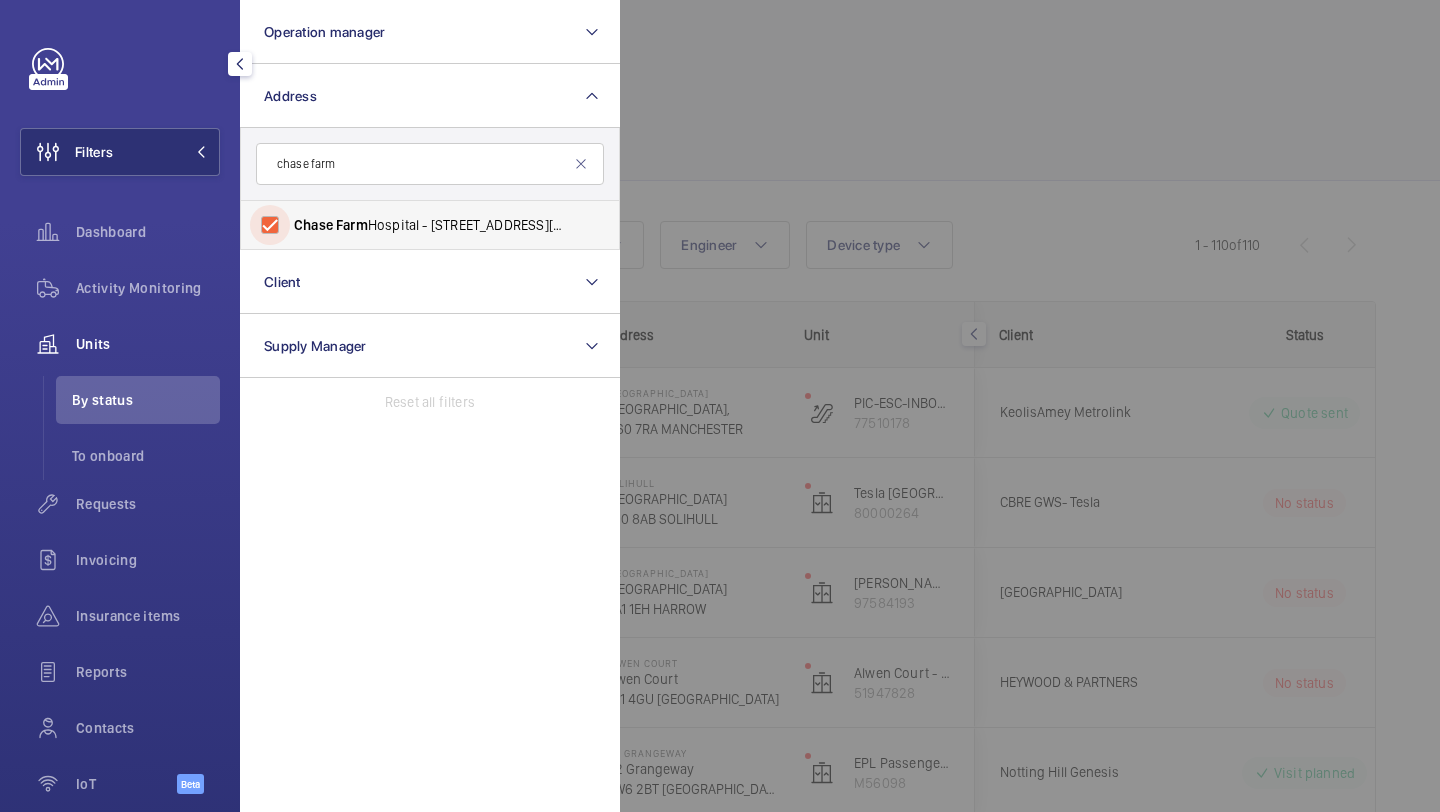 checkbox on "true" 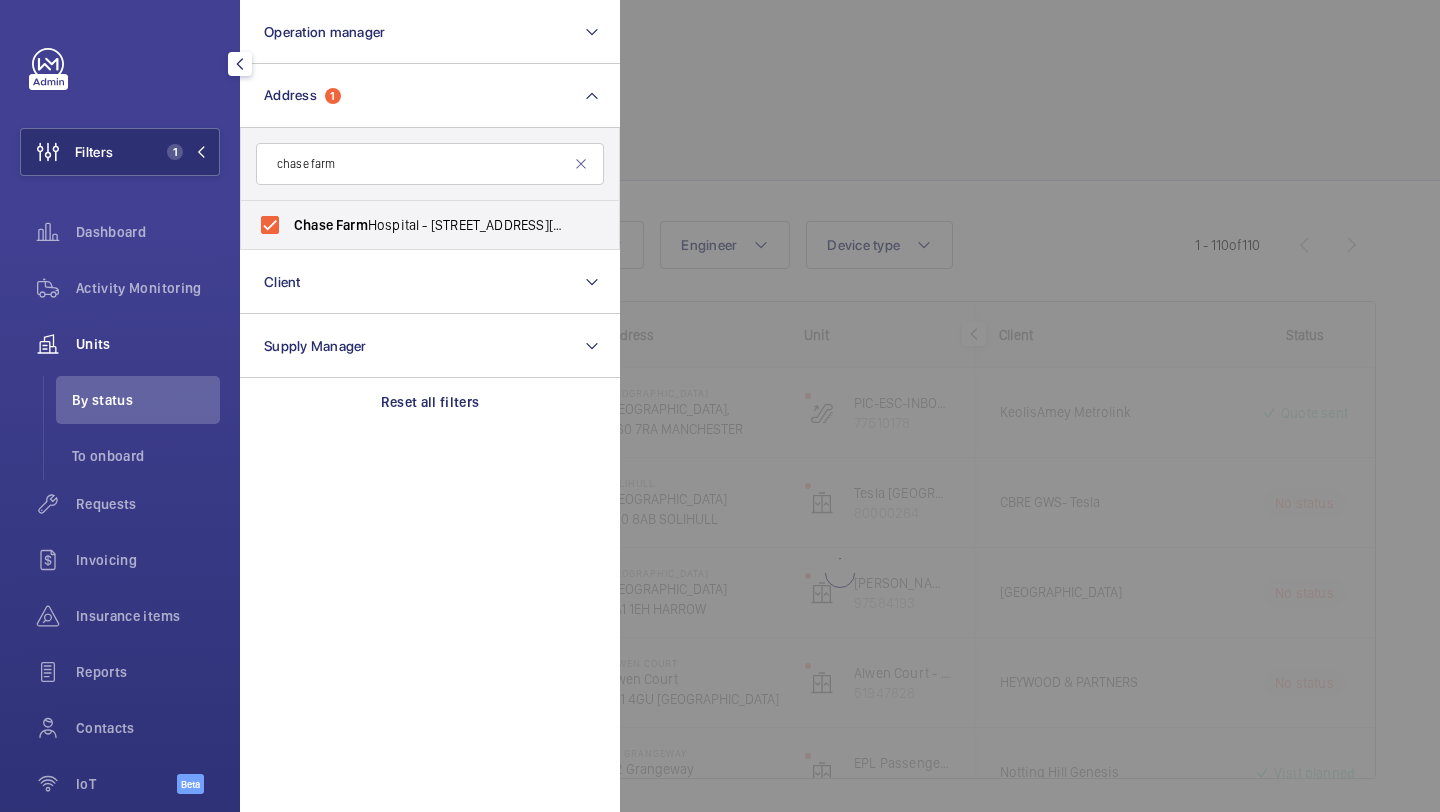 click 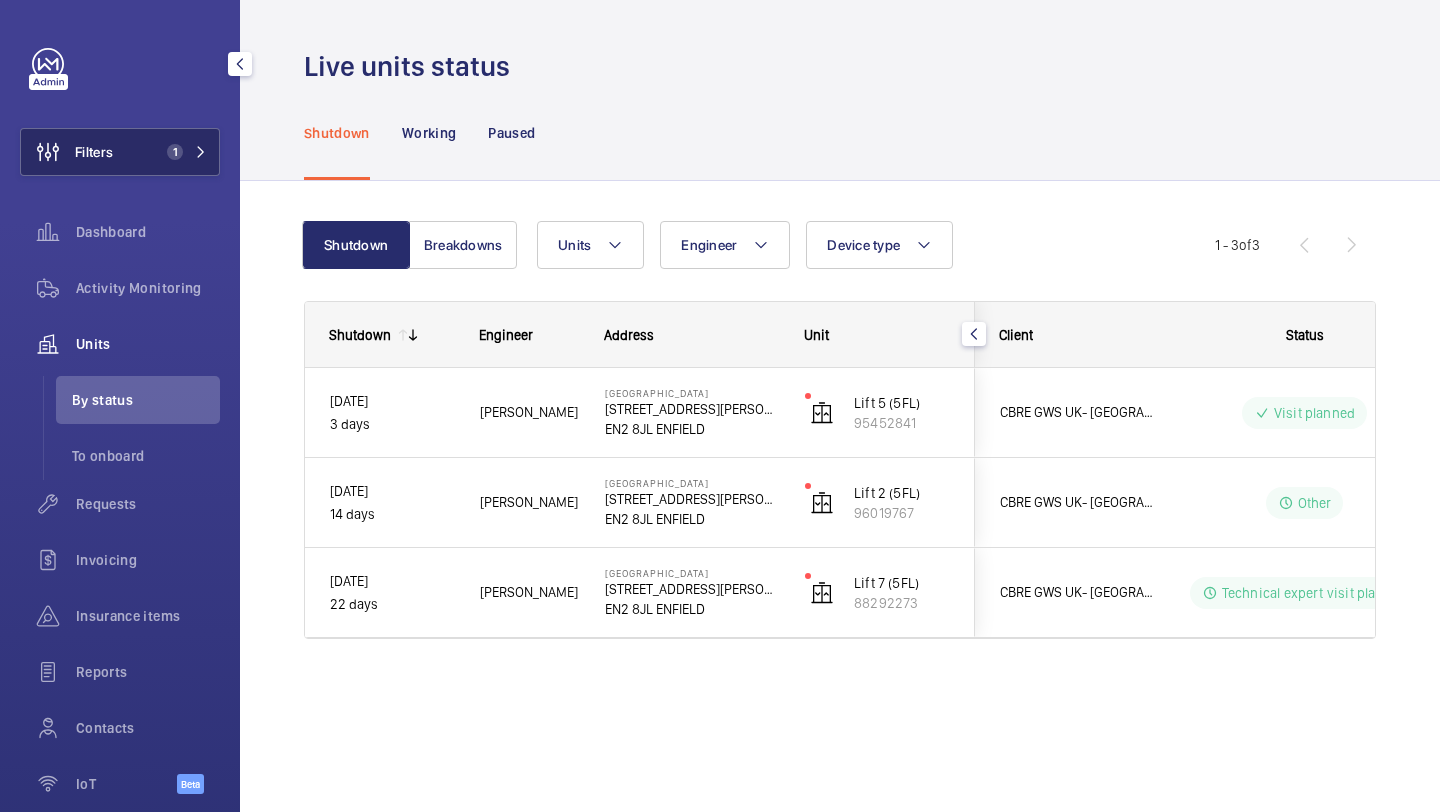 click on "Filters 1" 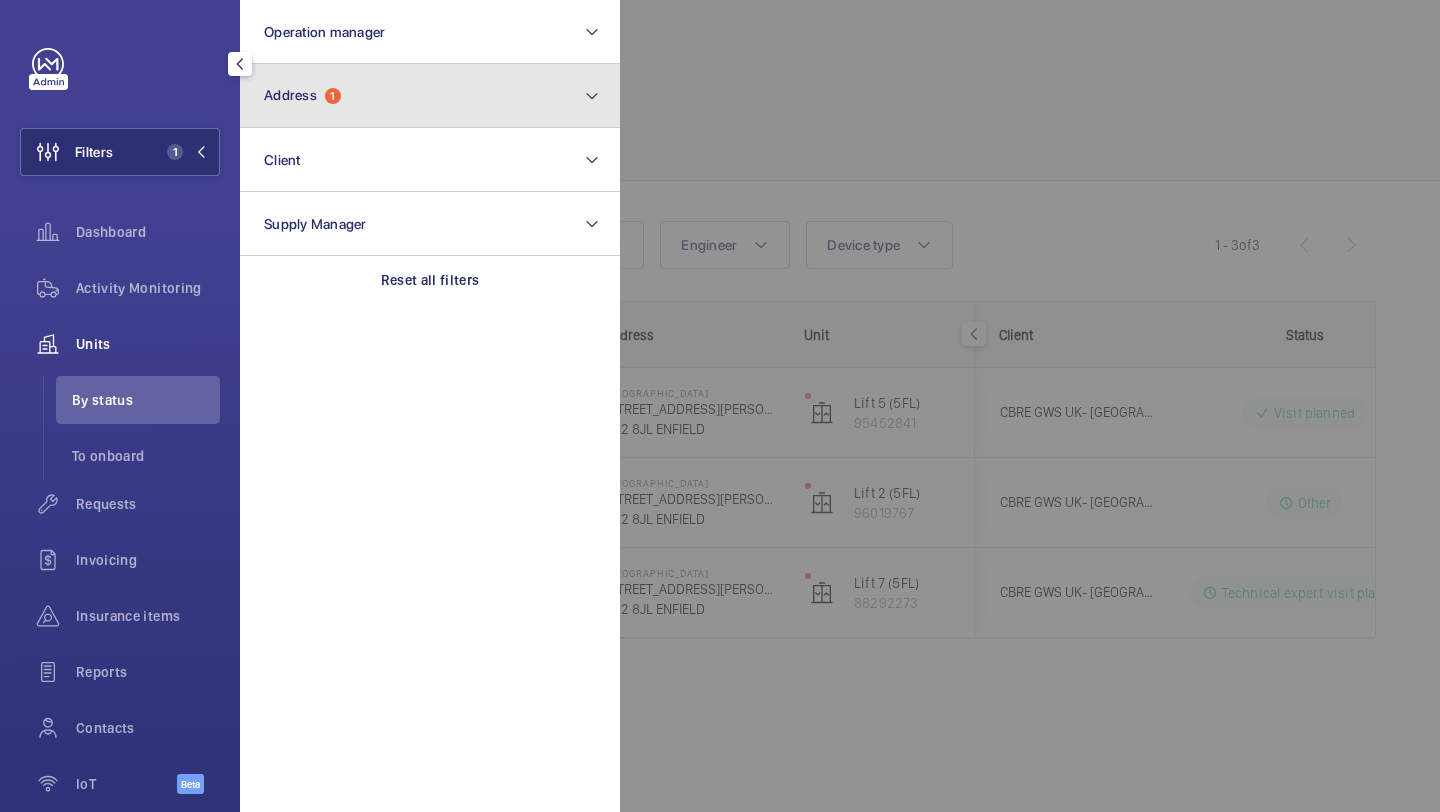 click on "Address  1" 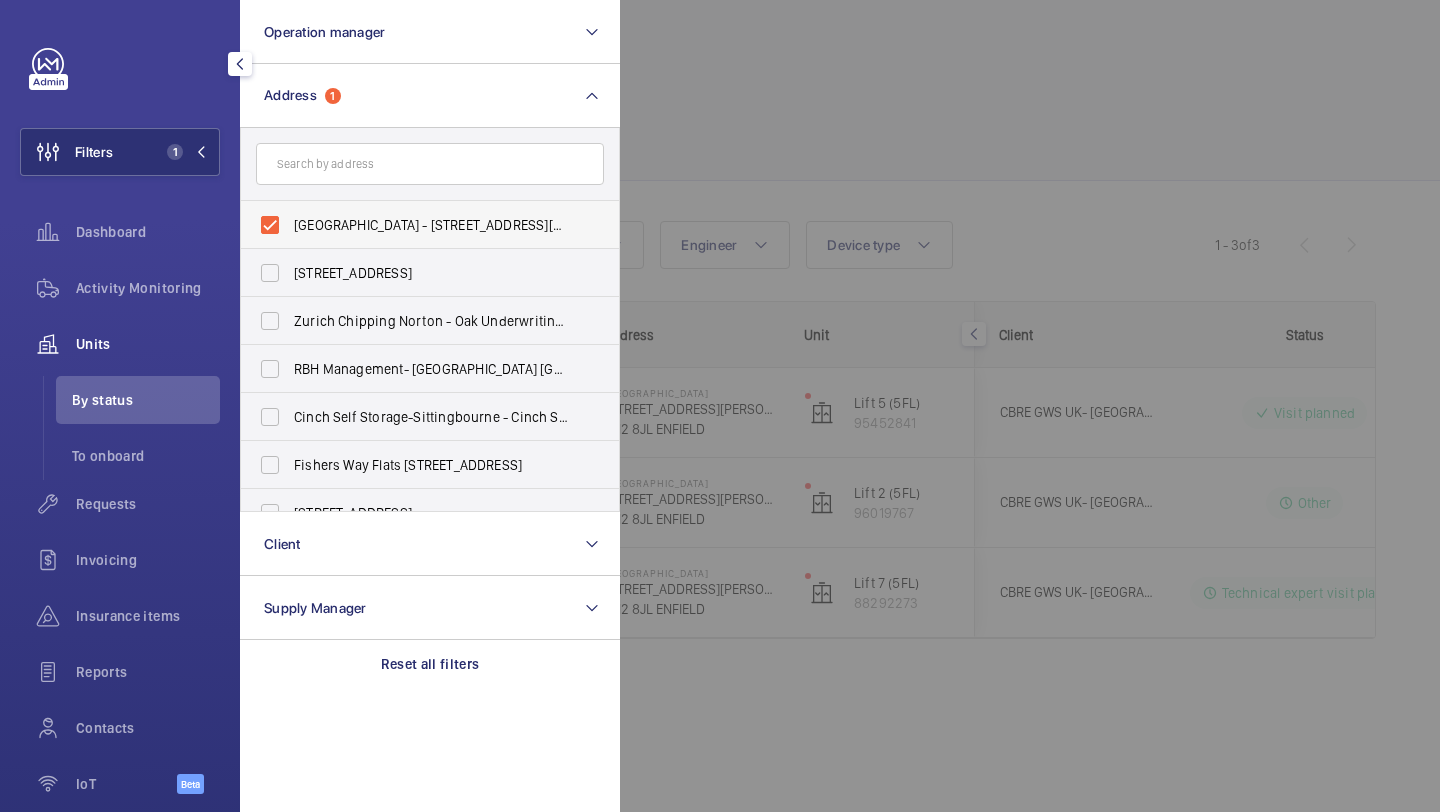 click on "[GEOGRAPHIC_DATA] - [STREET_ADDRESS][PERSON_NAME]" at bounding box center [431, 225] 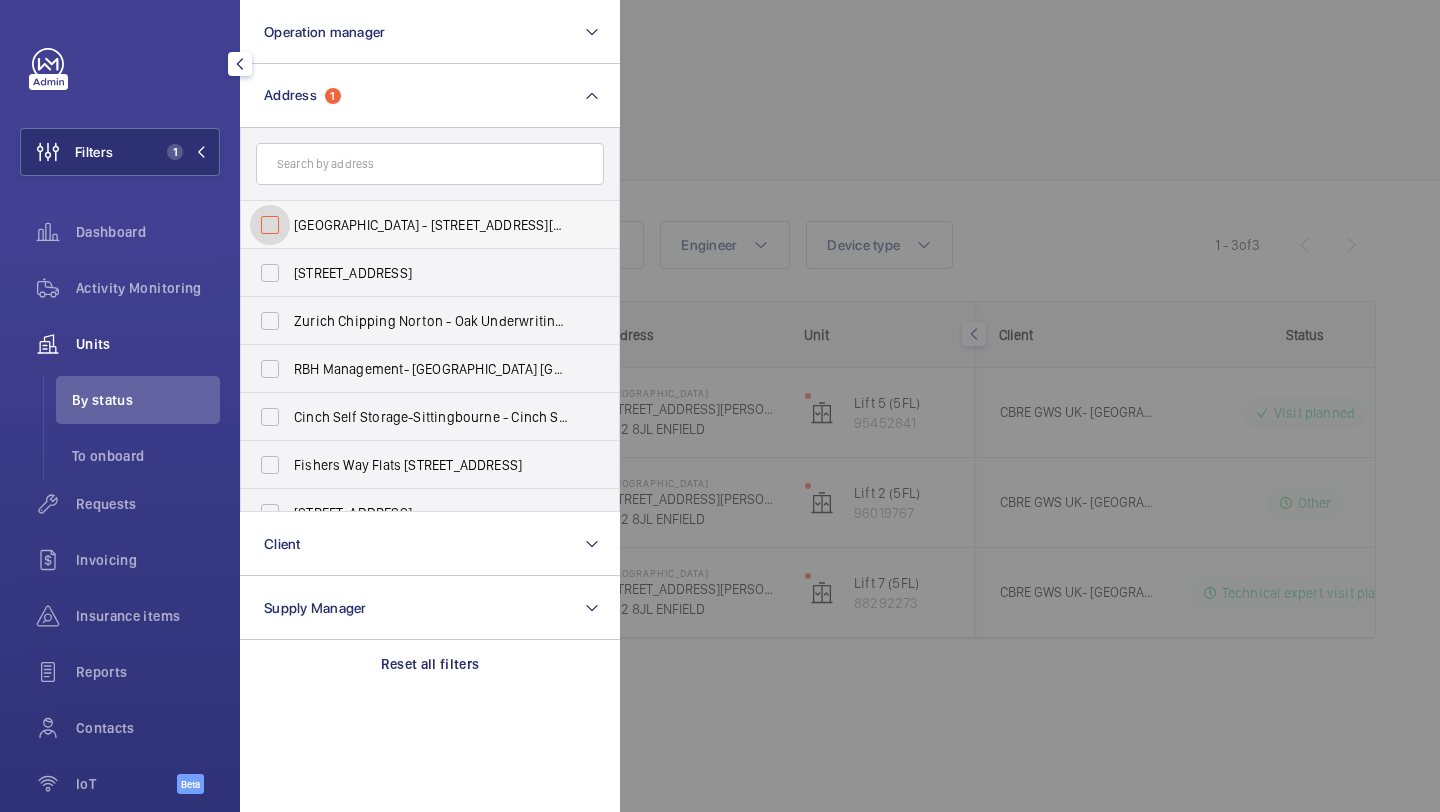checkbox on "false" 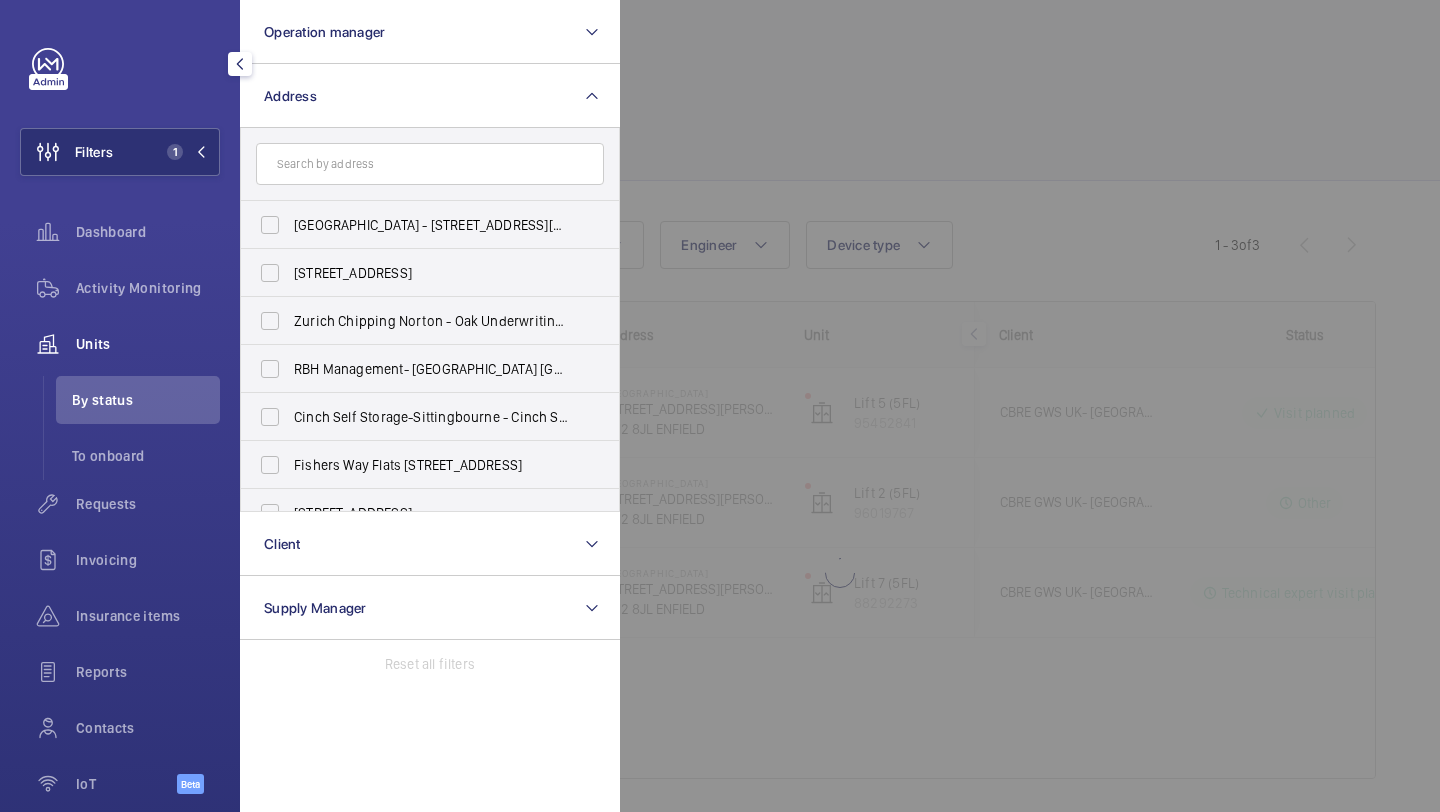 click 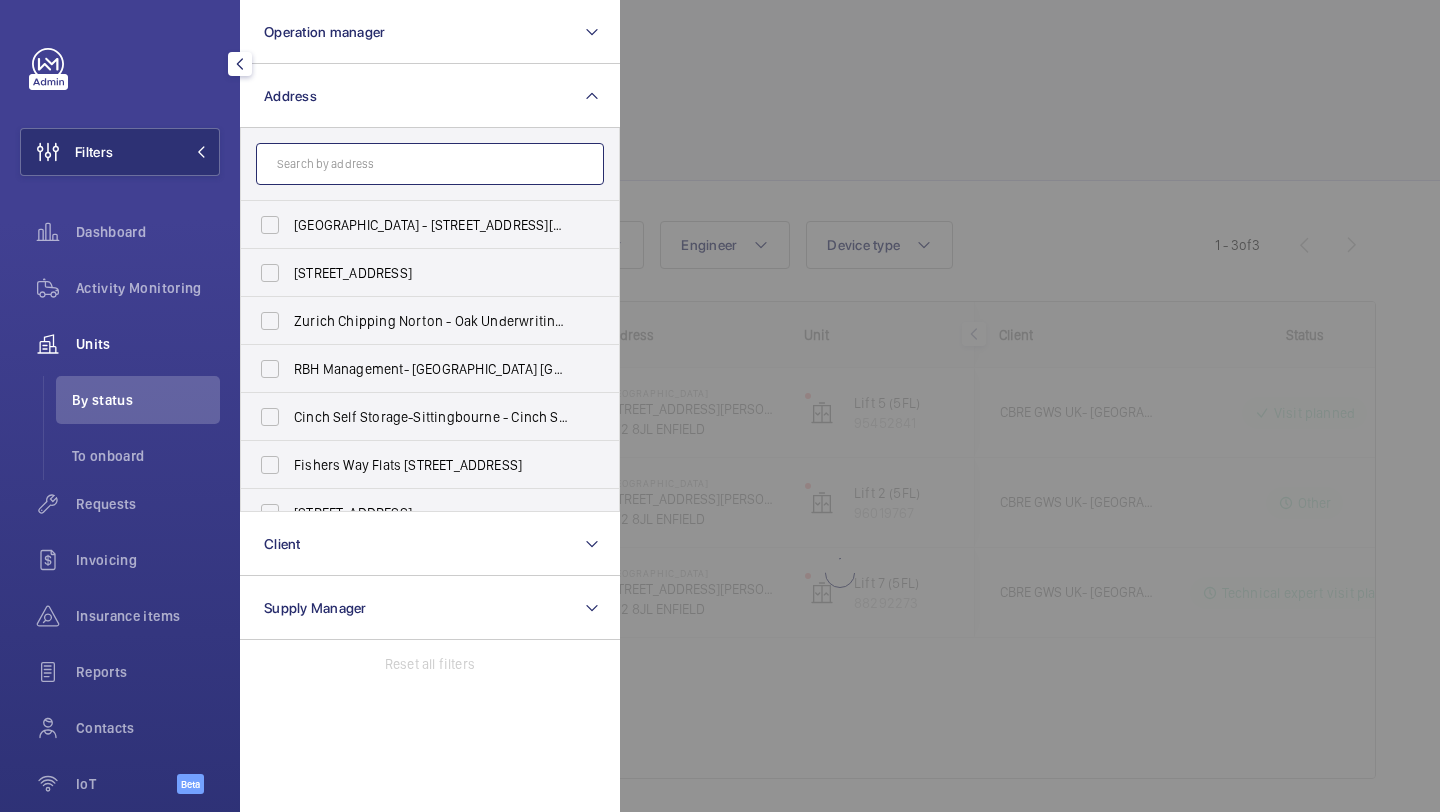 click 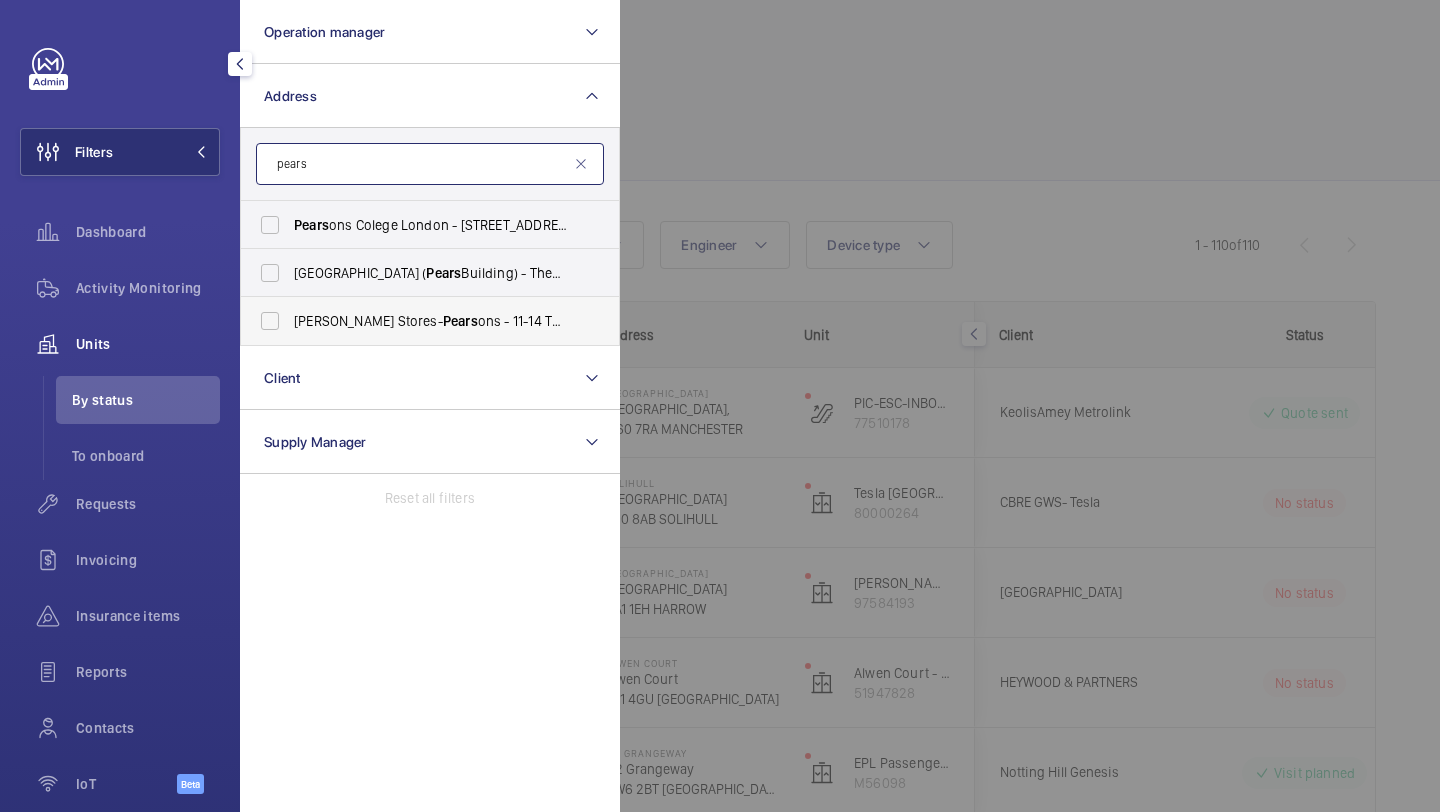 click on "pears" 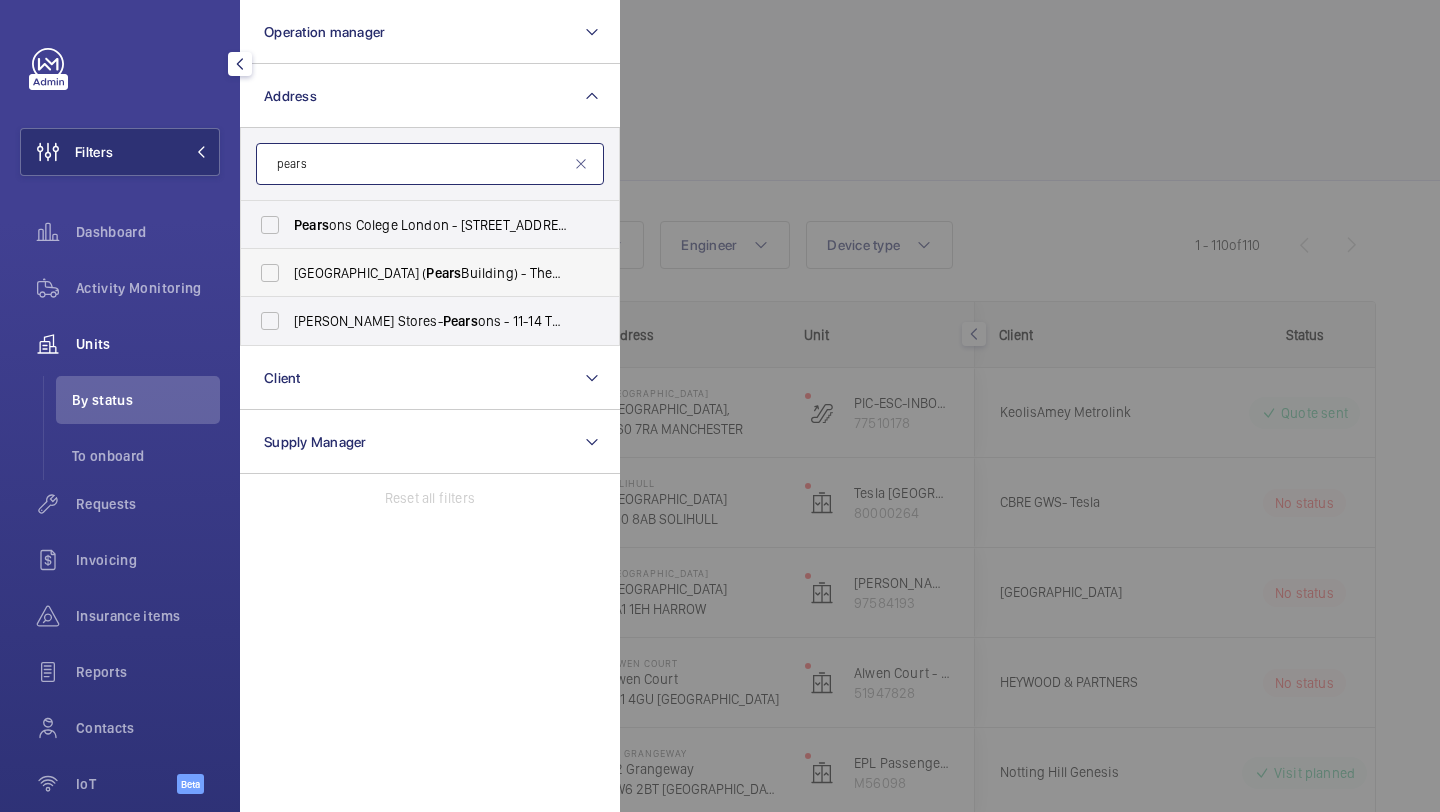 type on "pears" 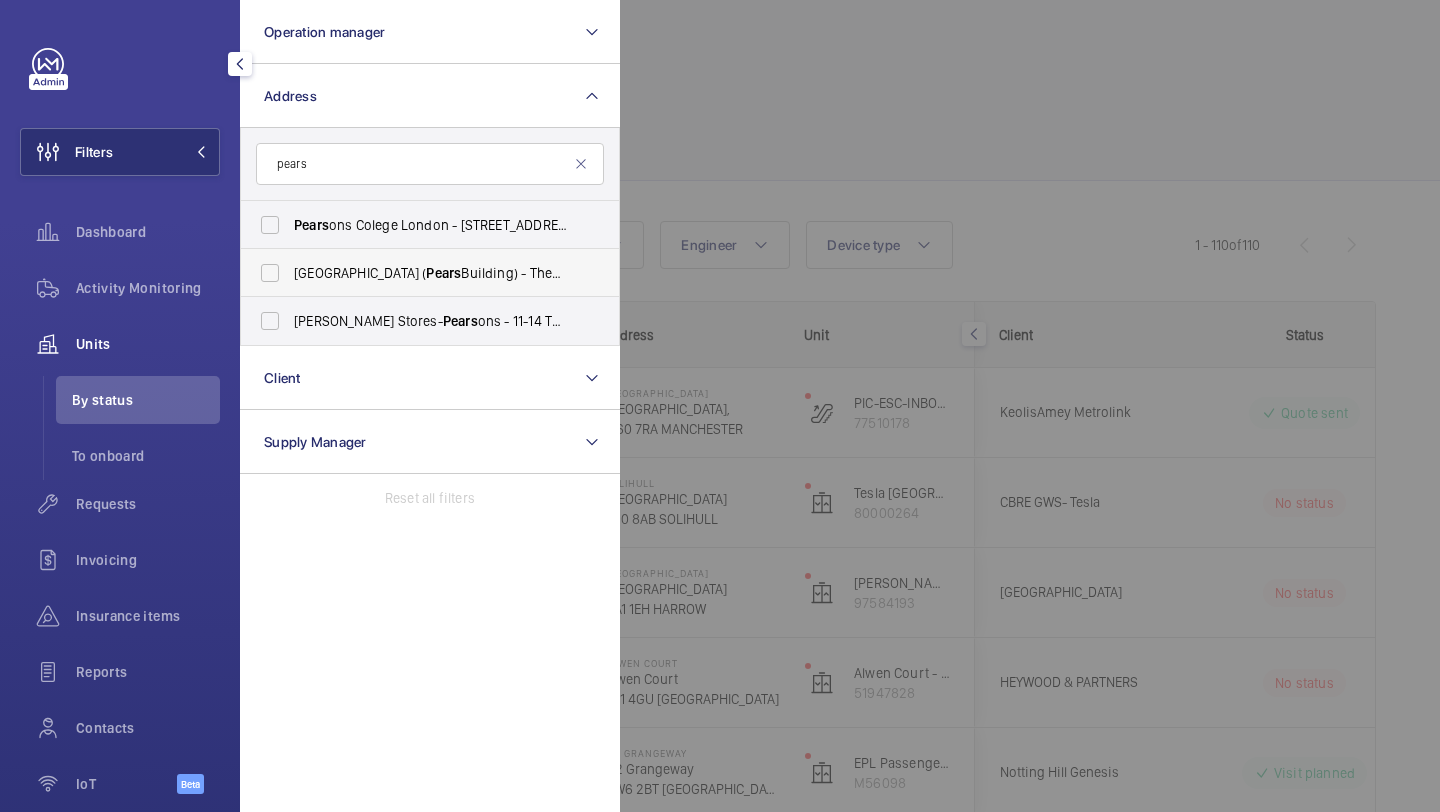 click on "[GEOGRAPHIC_DATA] ( [GEOGRAPHIC_DATA]) - [STREET_ADDRESS]" at bounding box center [431, 273] 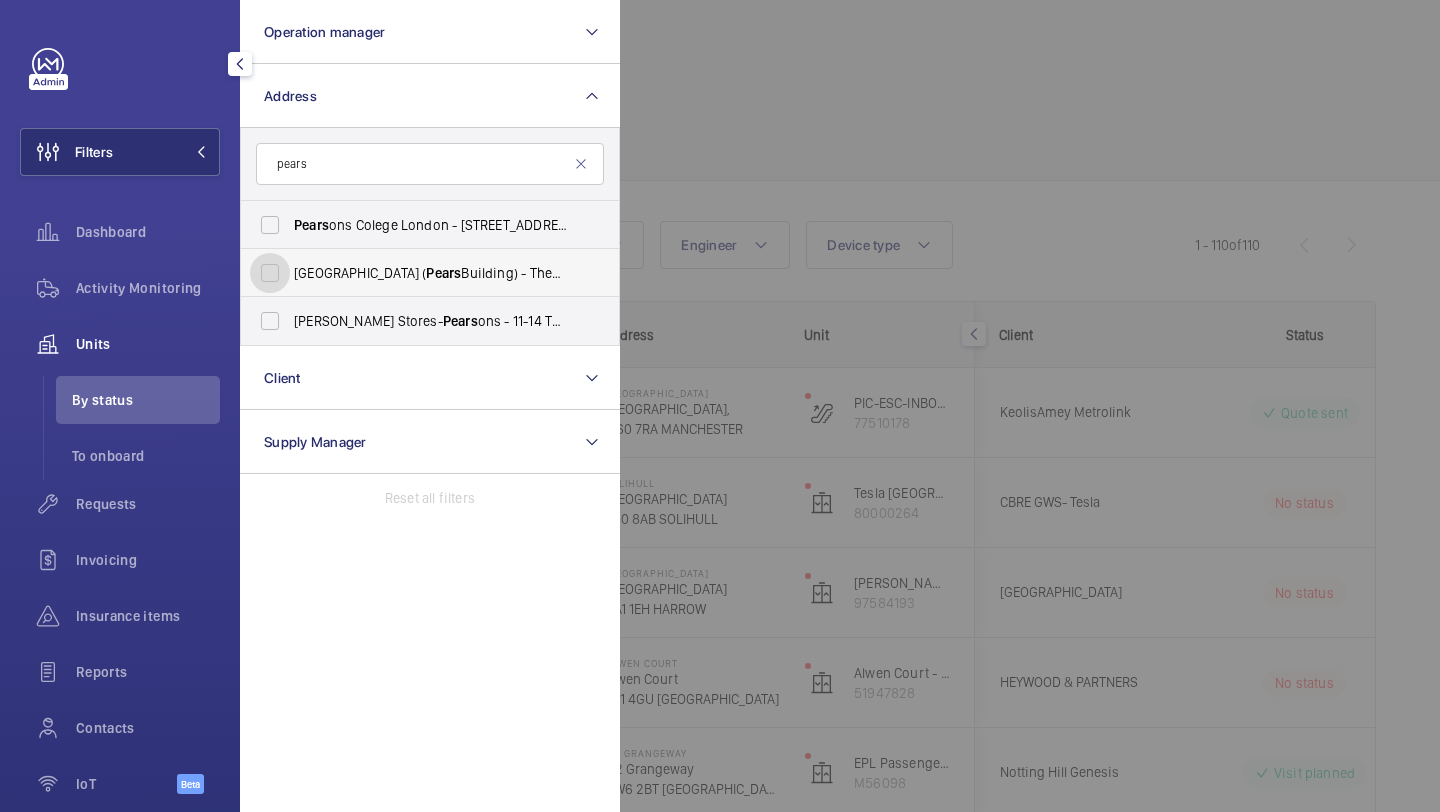 click on "[GEOGRAPHIC_DATA] ( [GEOGRAPHIC_DATA]) - [STREET_ADDRESS]" at bounding box center [270, 273] 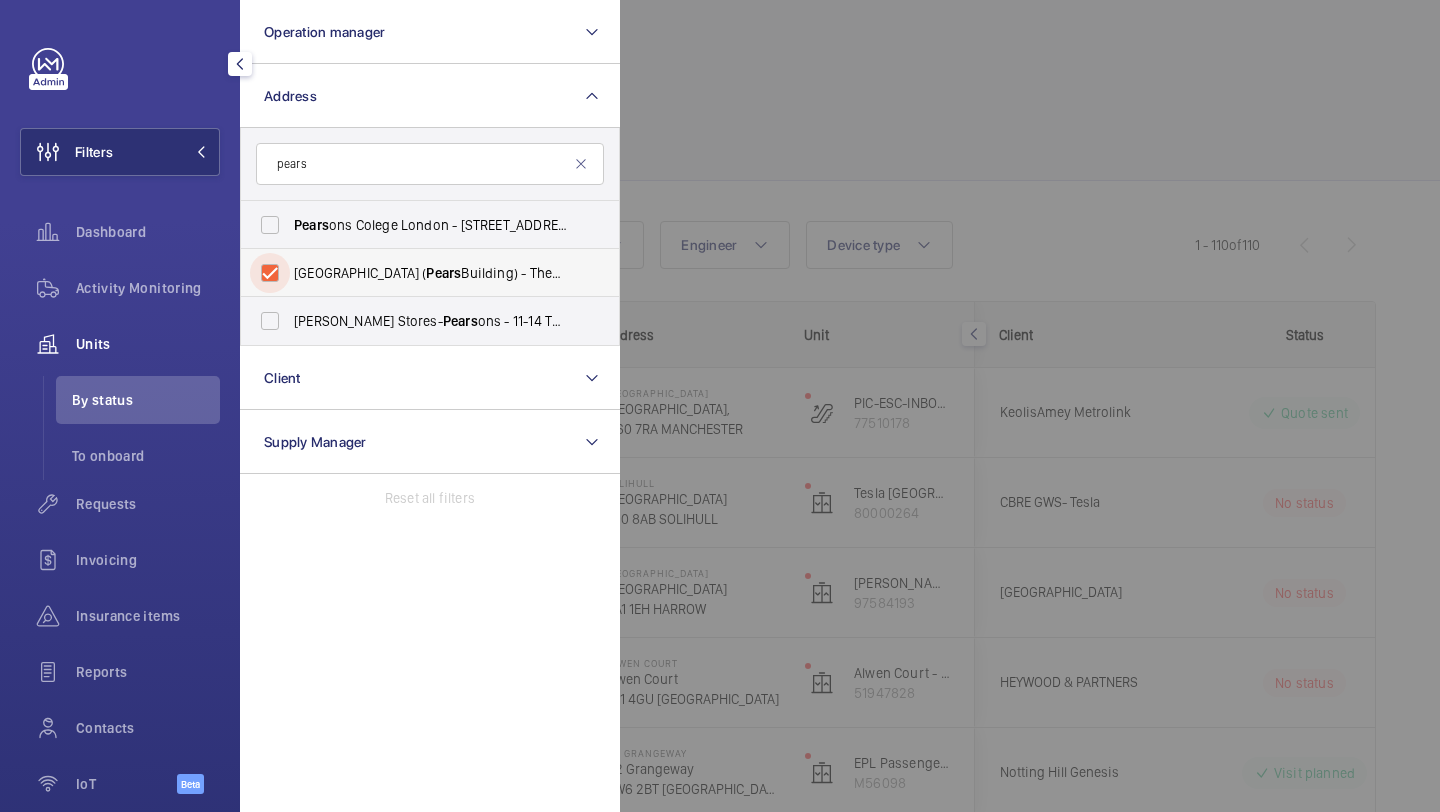 checkbox on "true" 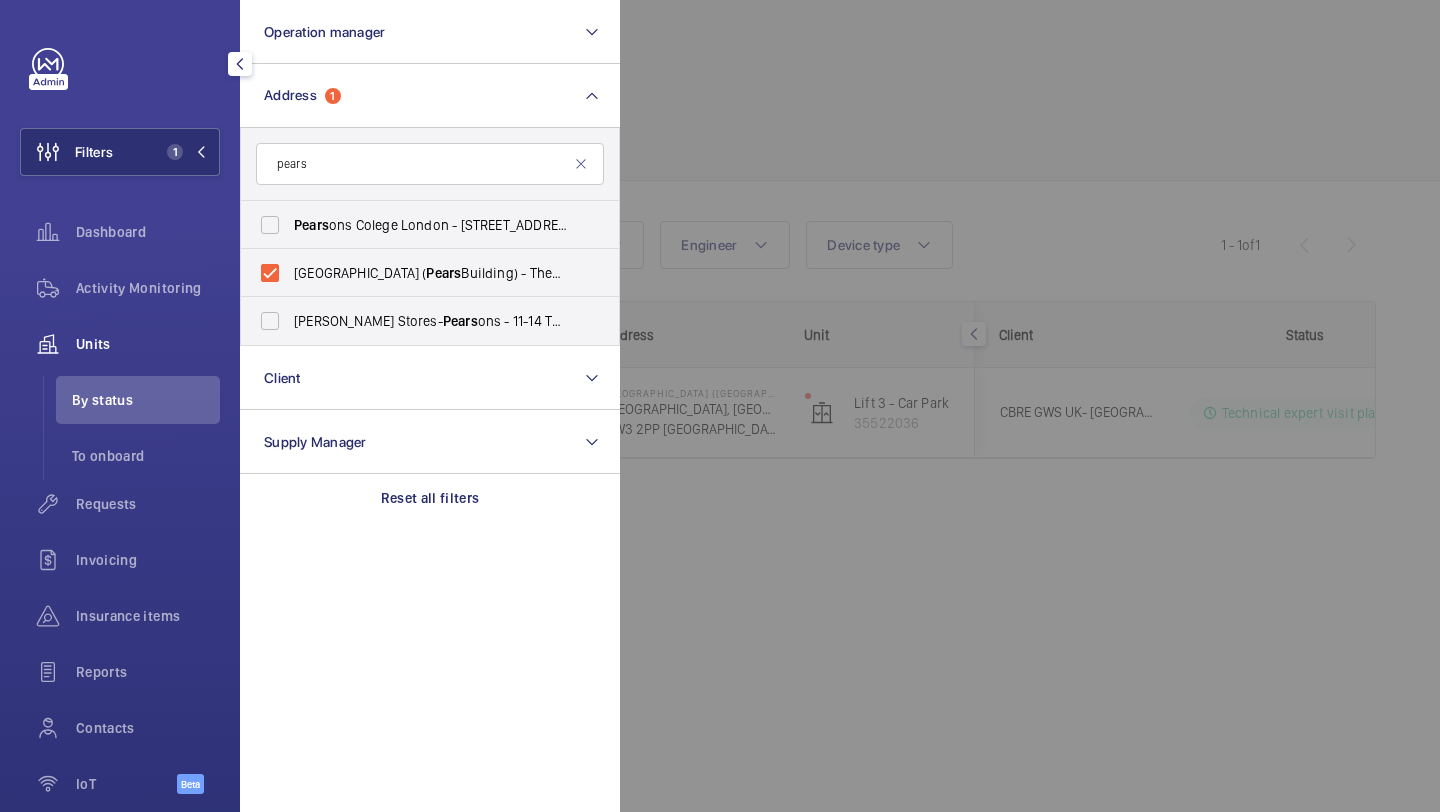 click 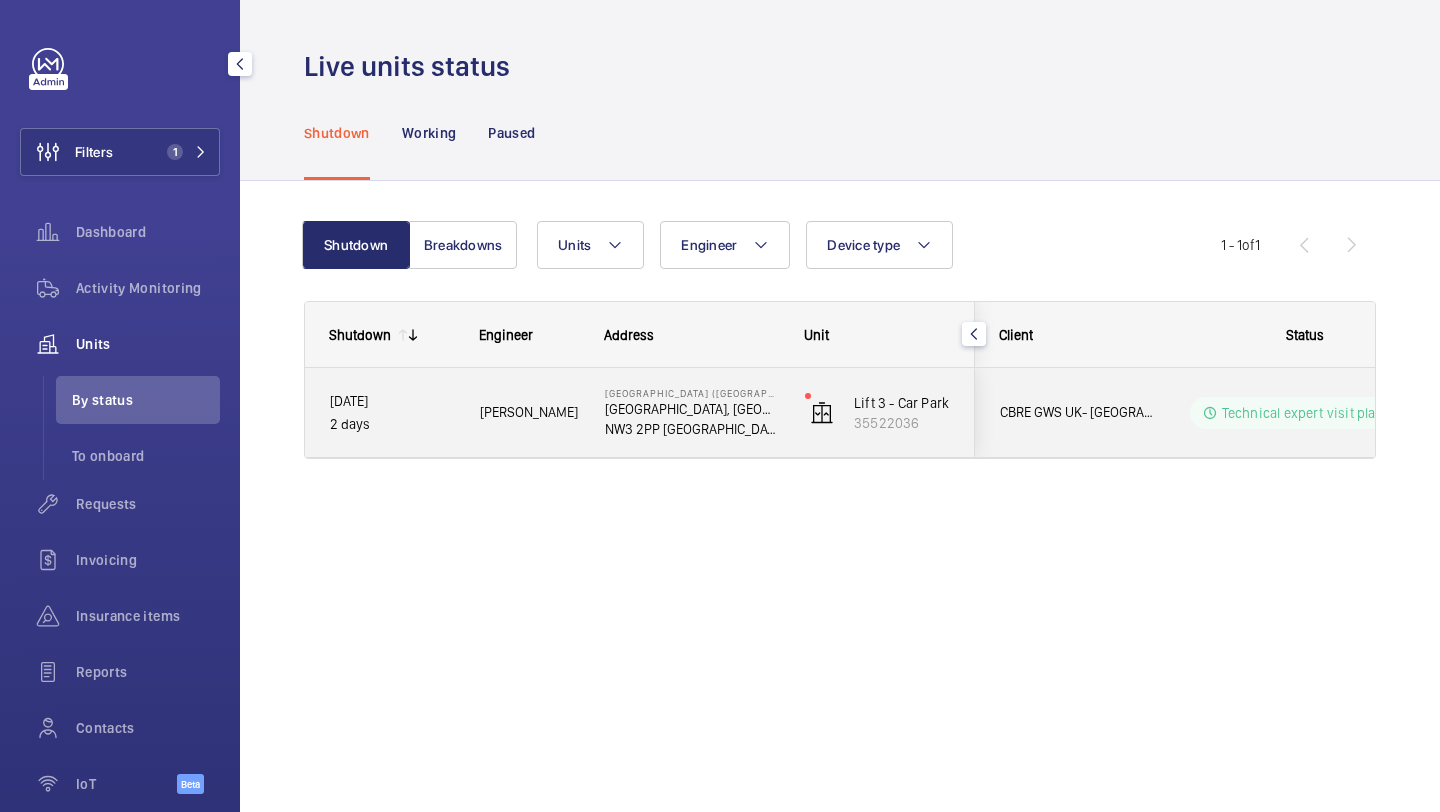 click on "[PERSON_NAME]" 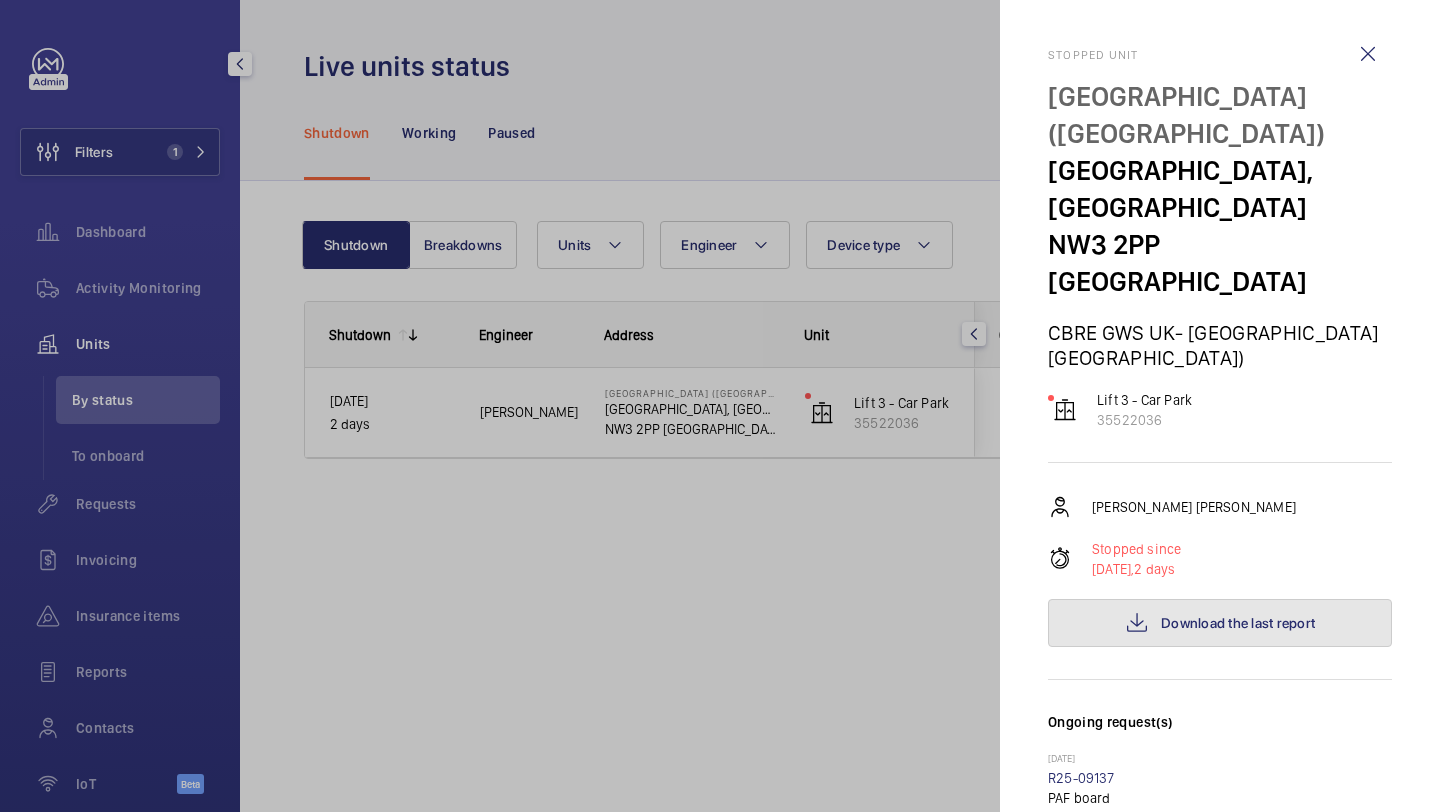 click on "Download the last report" 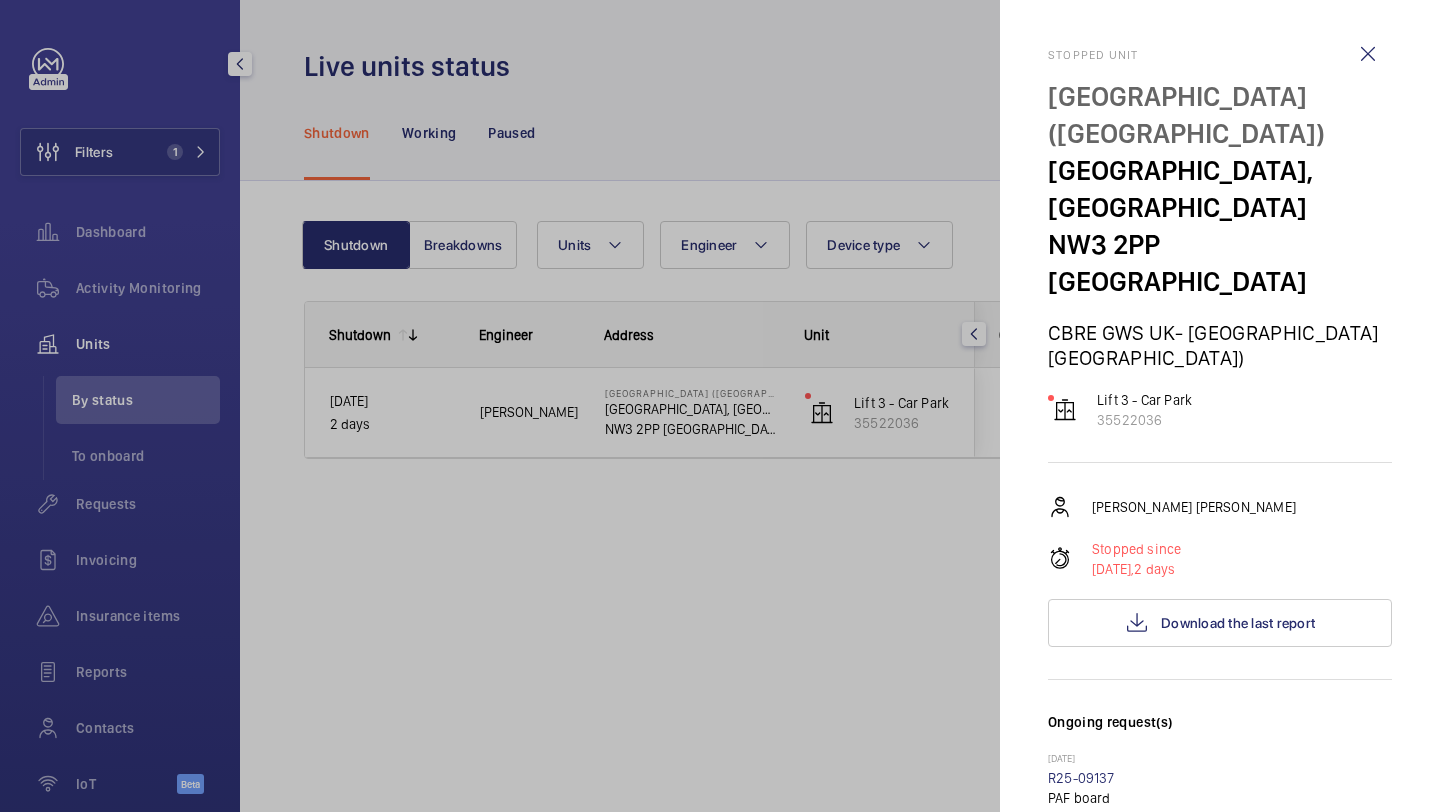 click 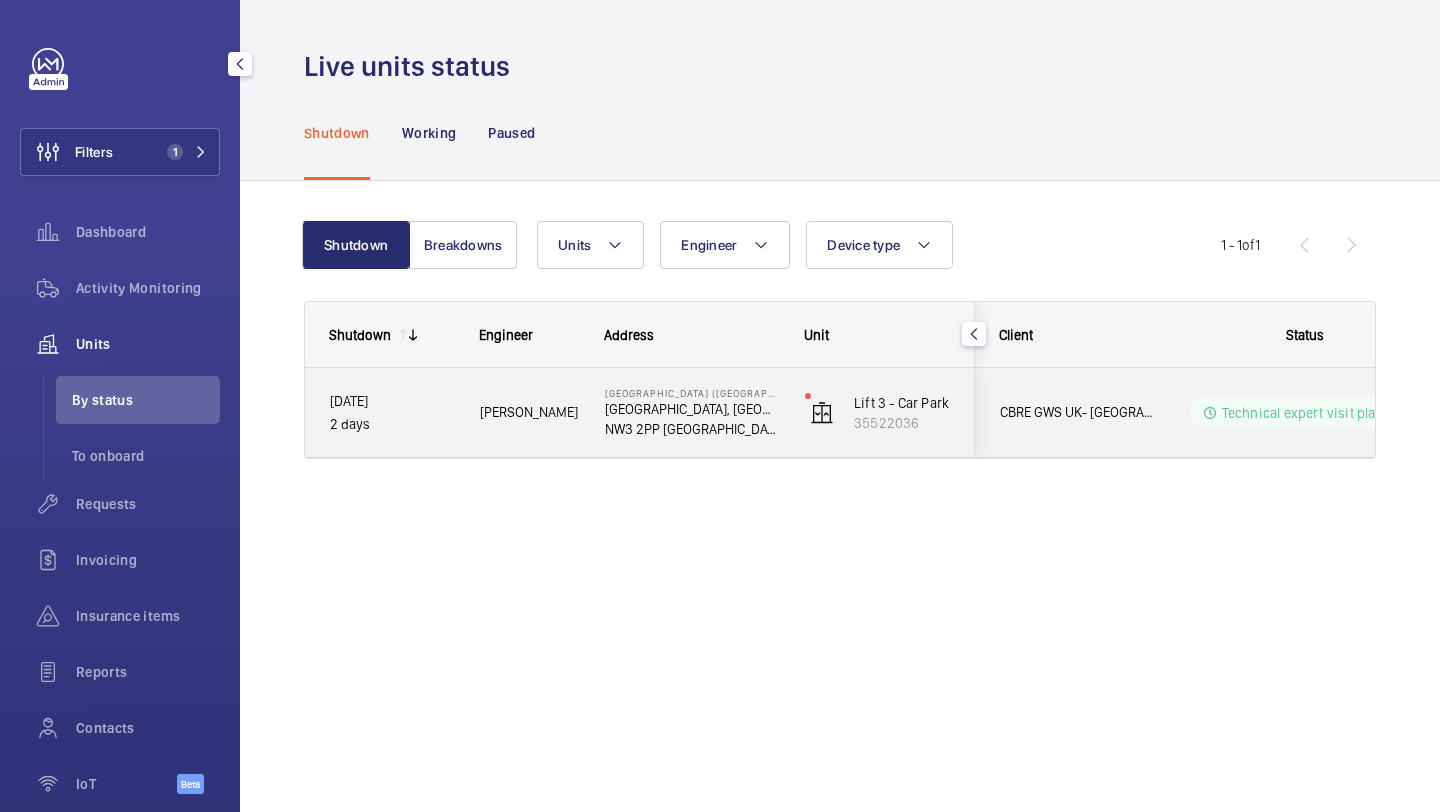 click on "[GEOGRAPHIC_DATA], [GEOGRAPHIC_DATA]" 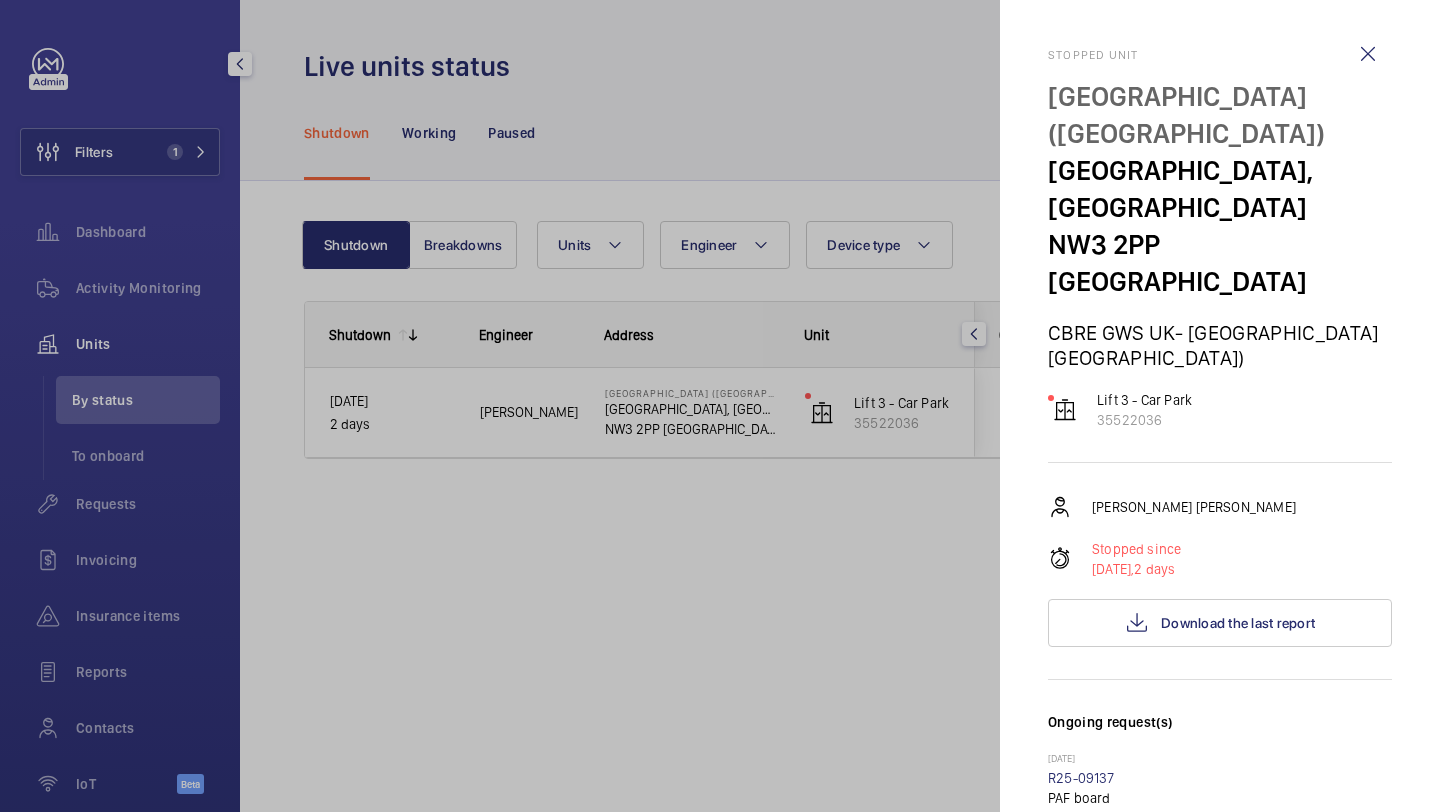 click 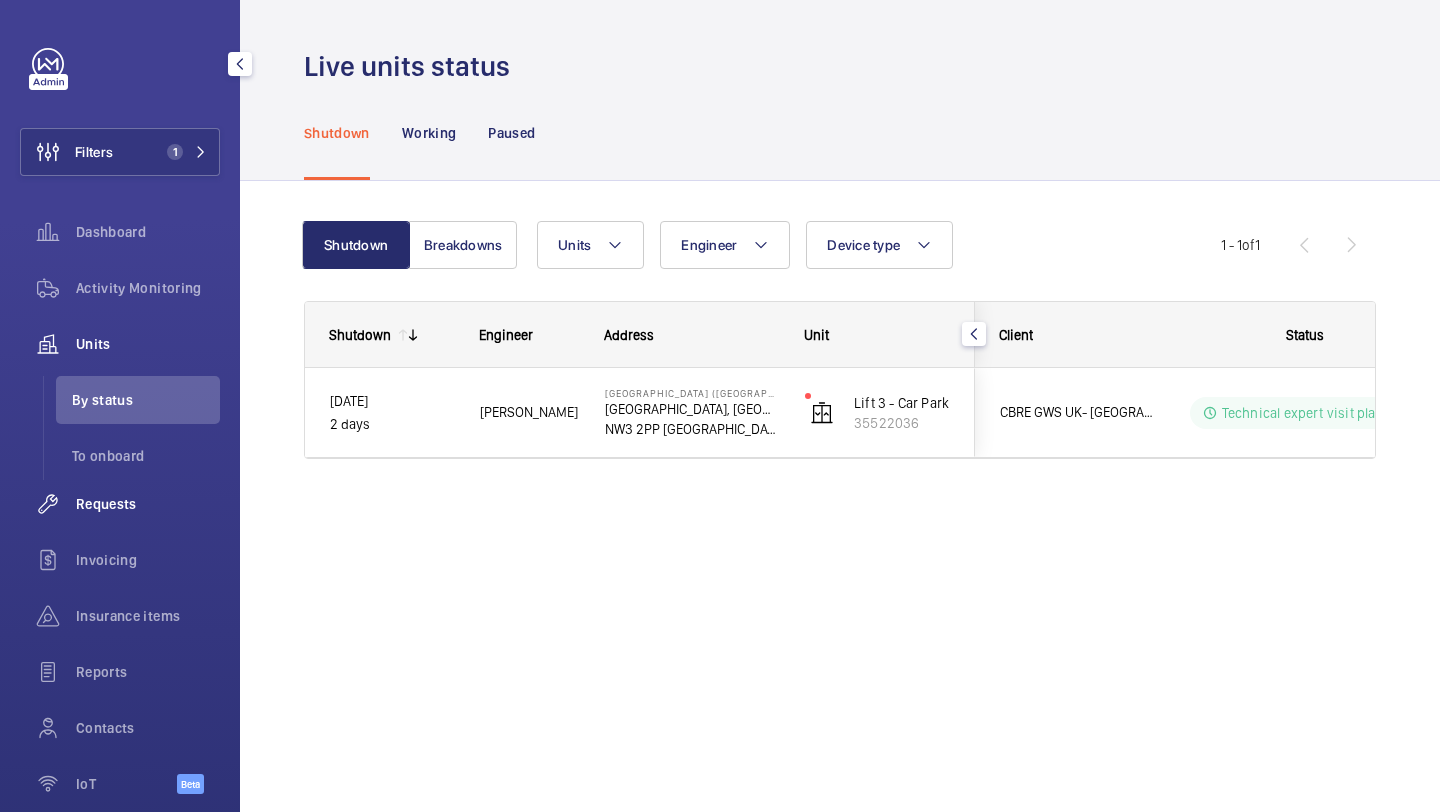 click on "Requests" 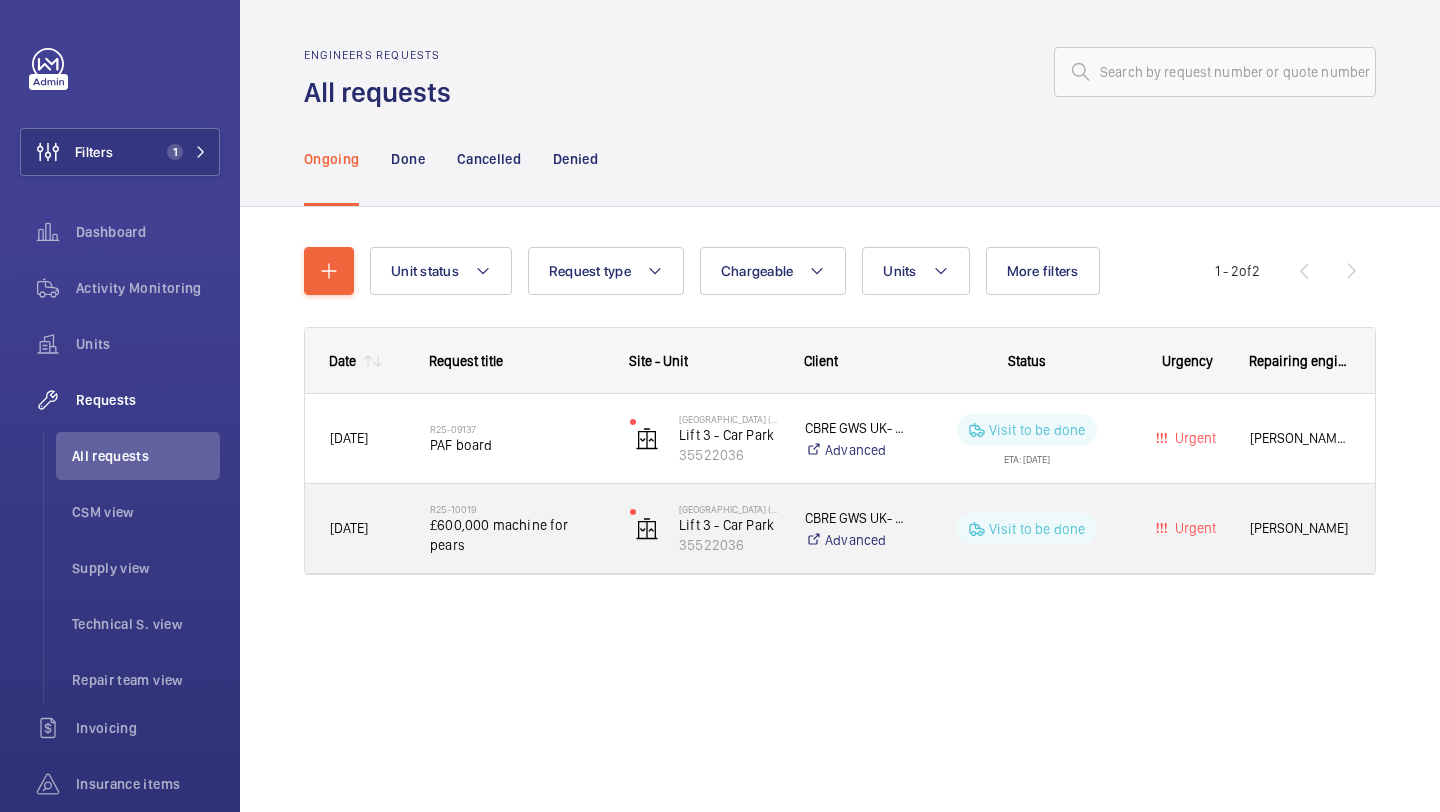 click on "£600,000 machine for pears" 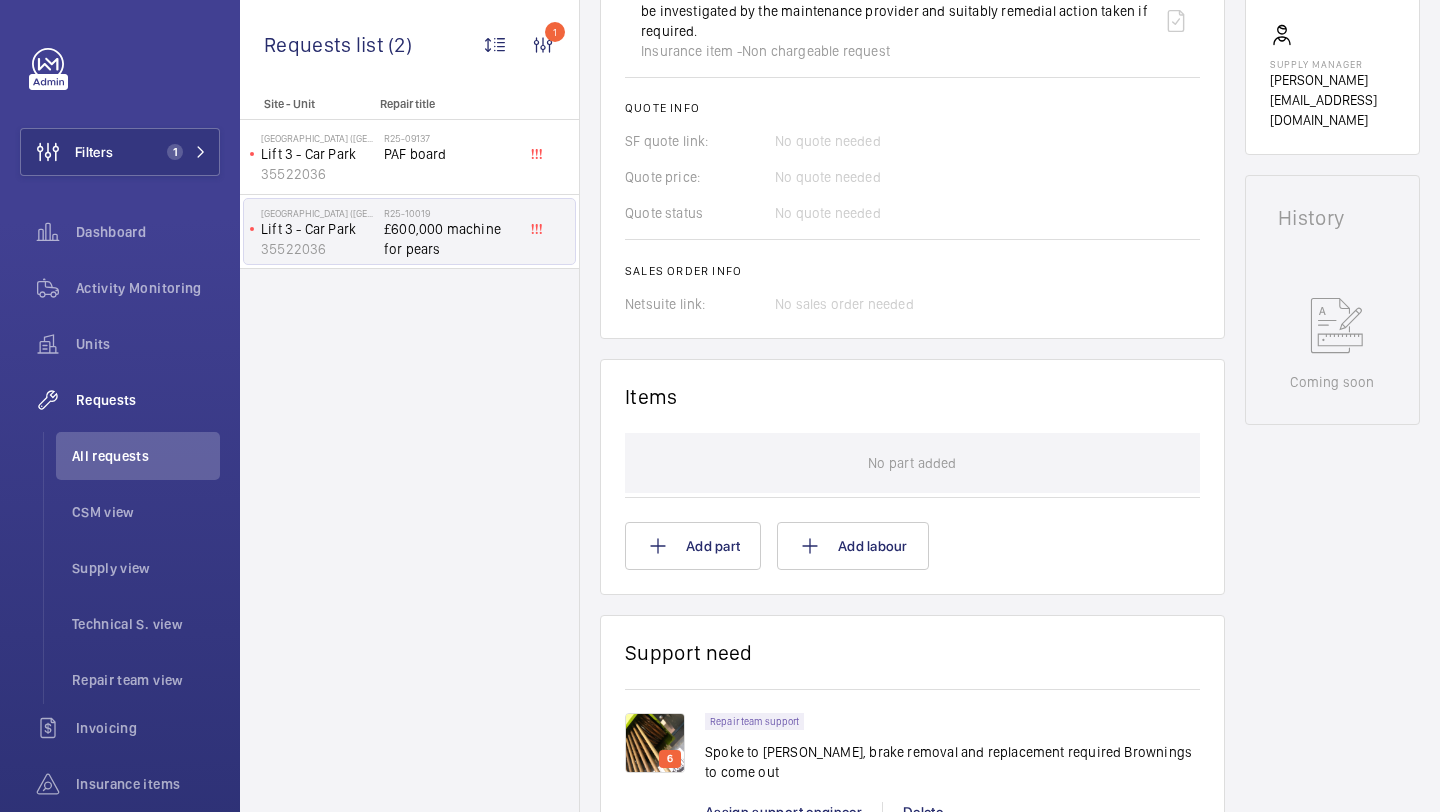 scroll, scrollTop: 1237, scrollLeft: 0, axis: vertical 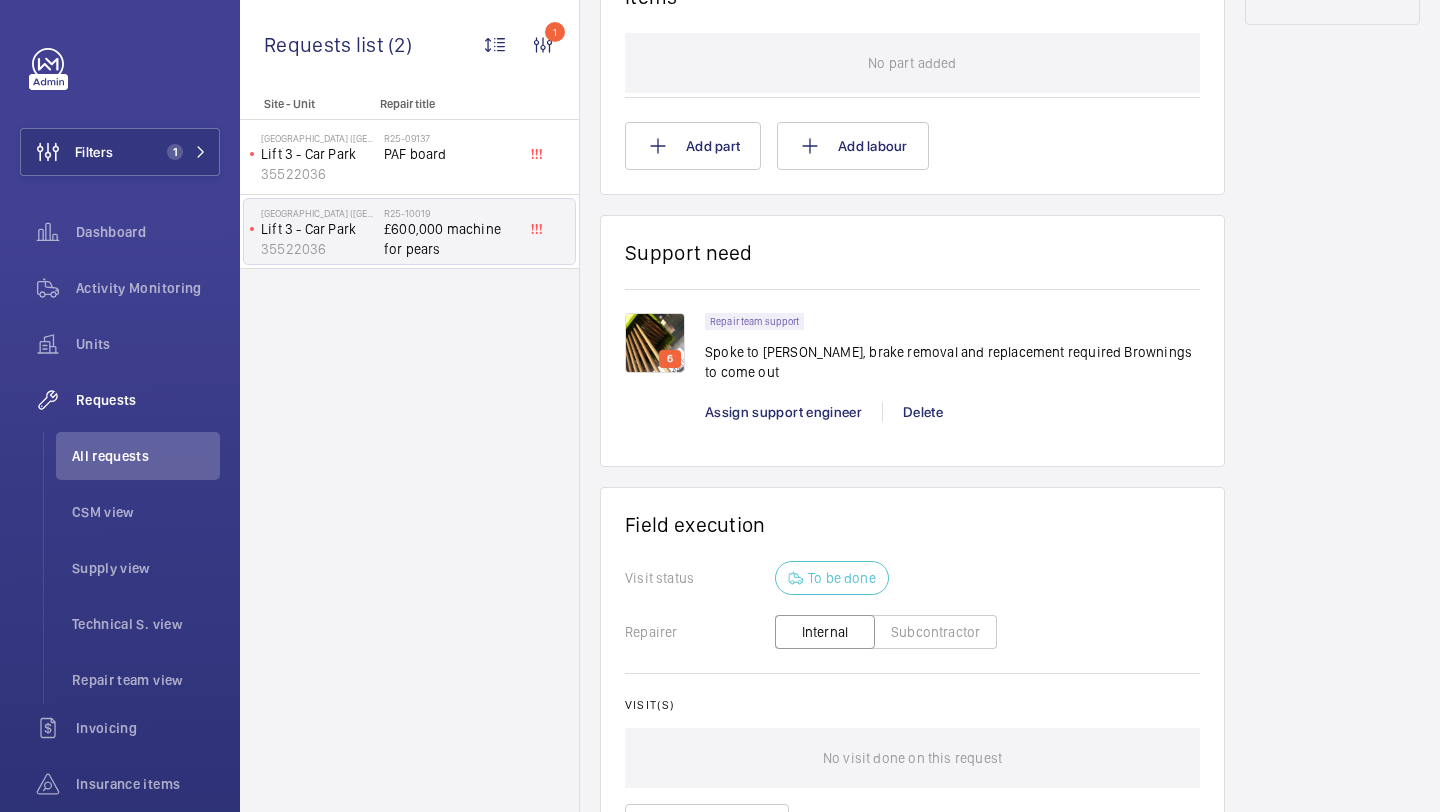 click 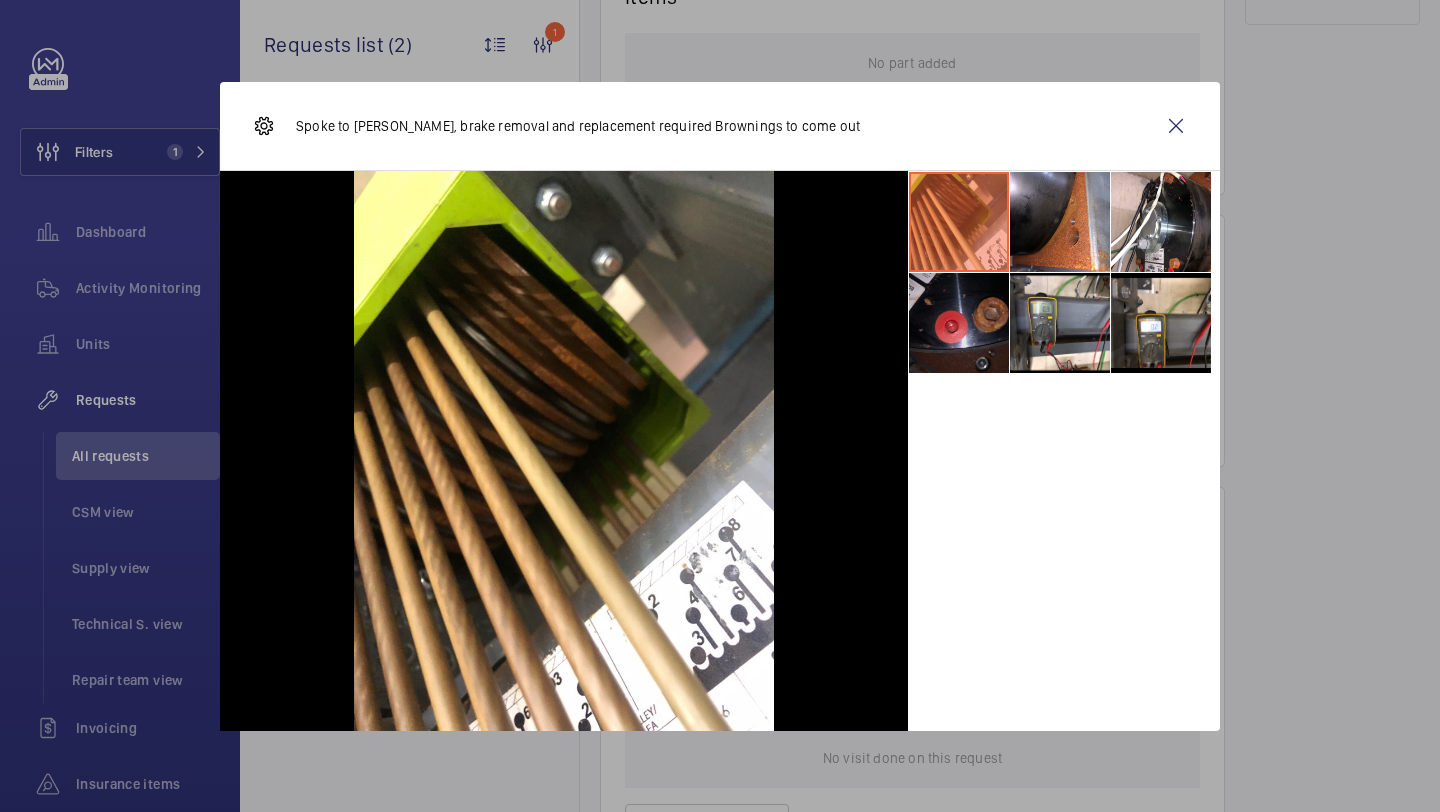 click at bounding box center [959, 323] 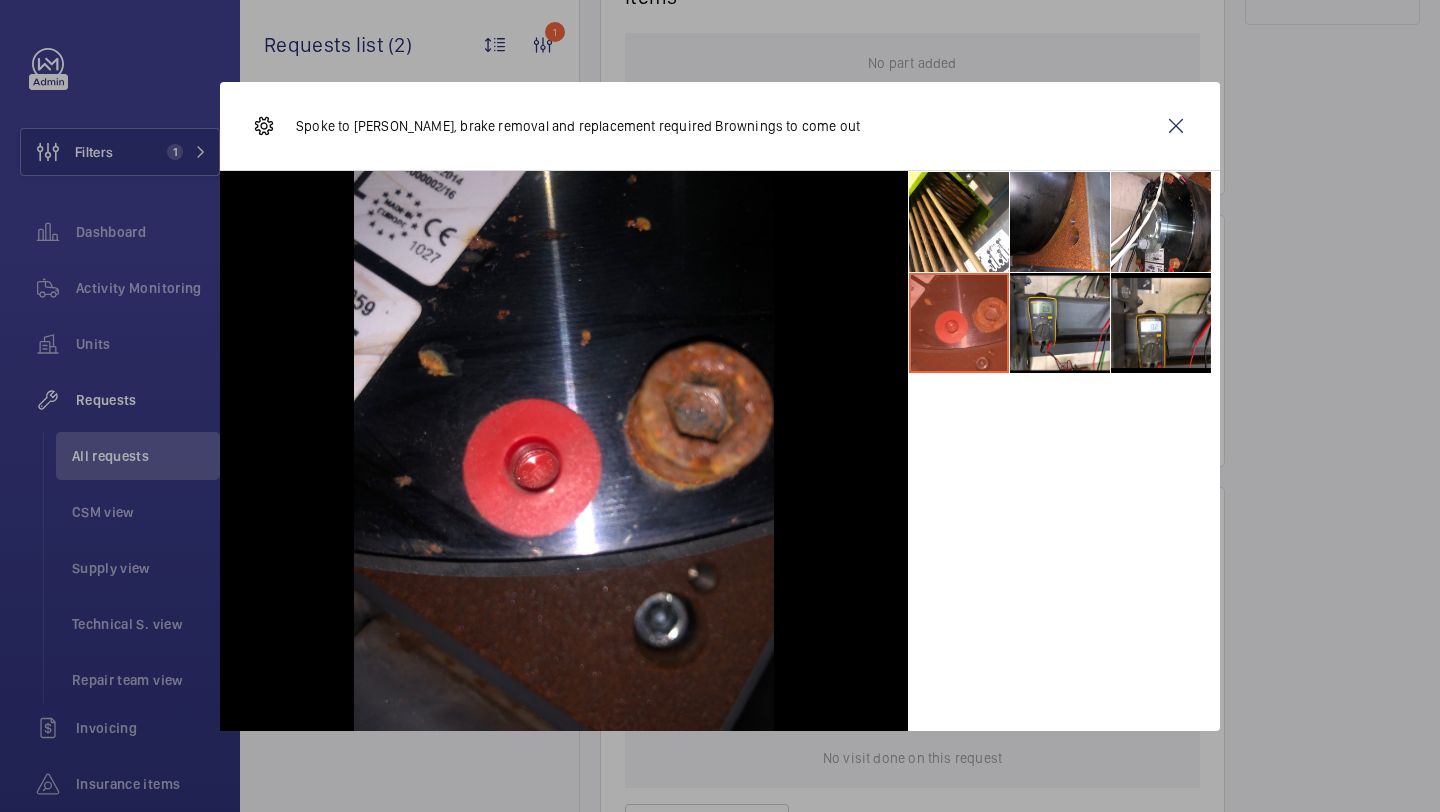 click at bounding box center (1060, 222) 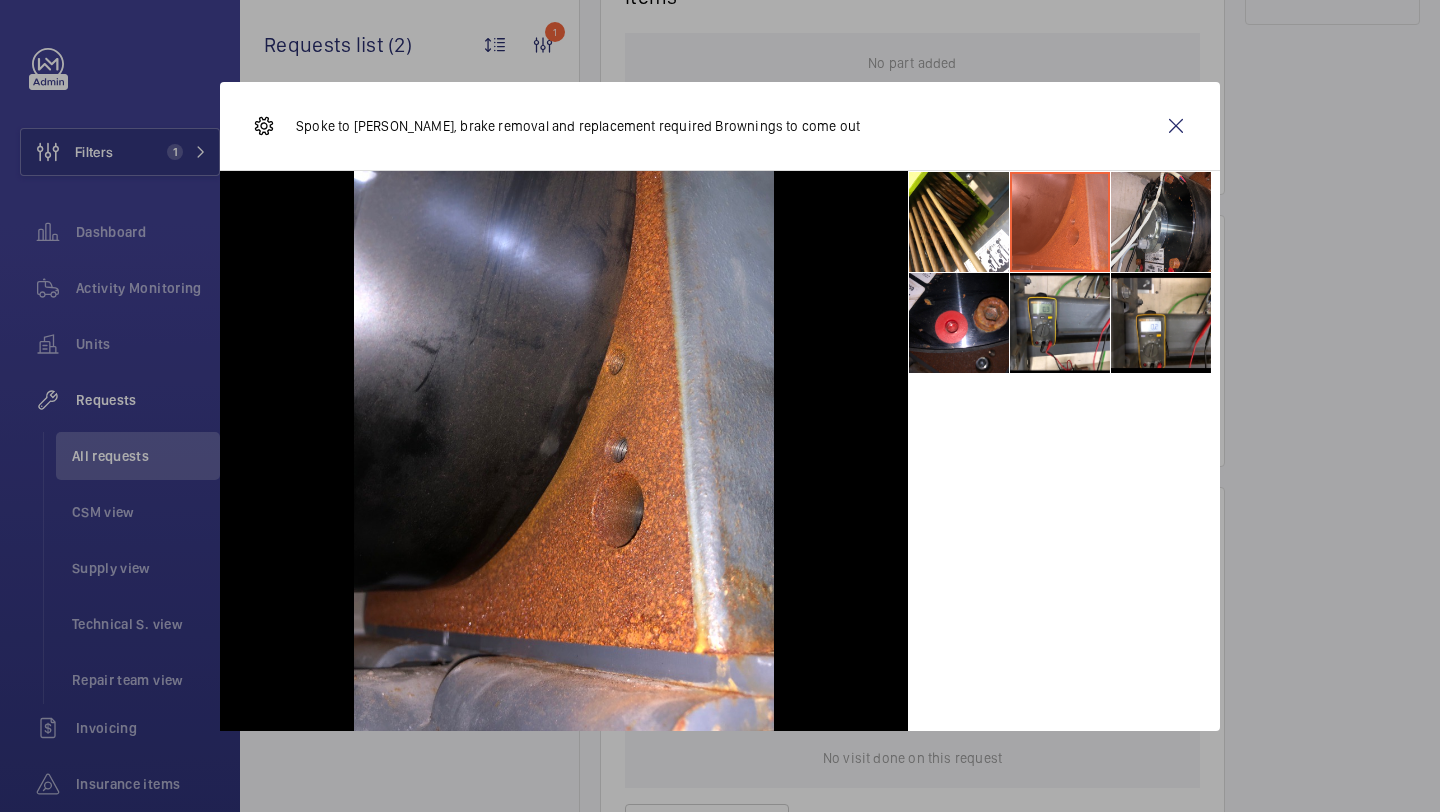 click at bounding box center (1161, 222) 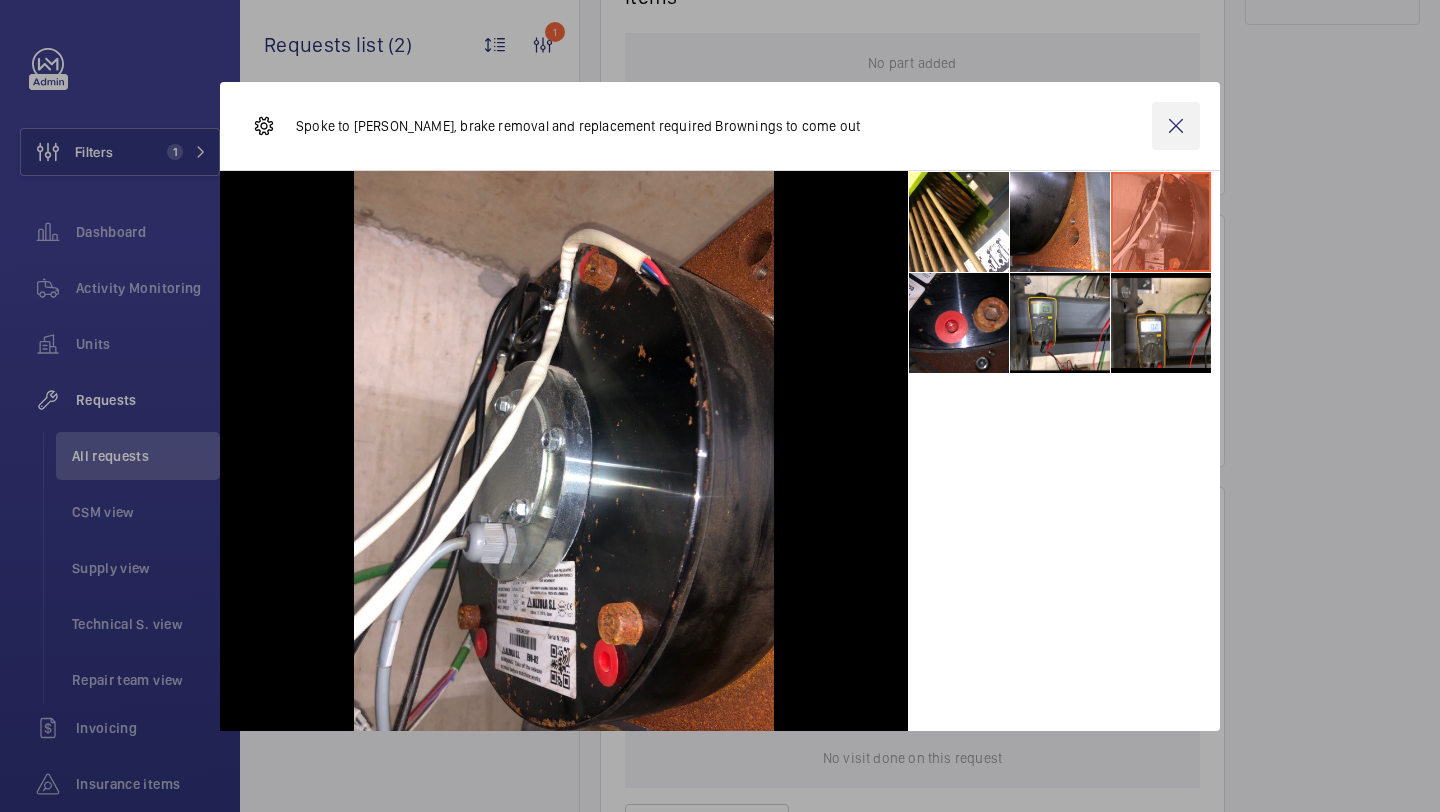 click at bounding box center [1176, 126] 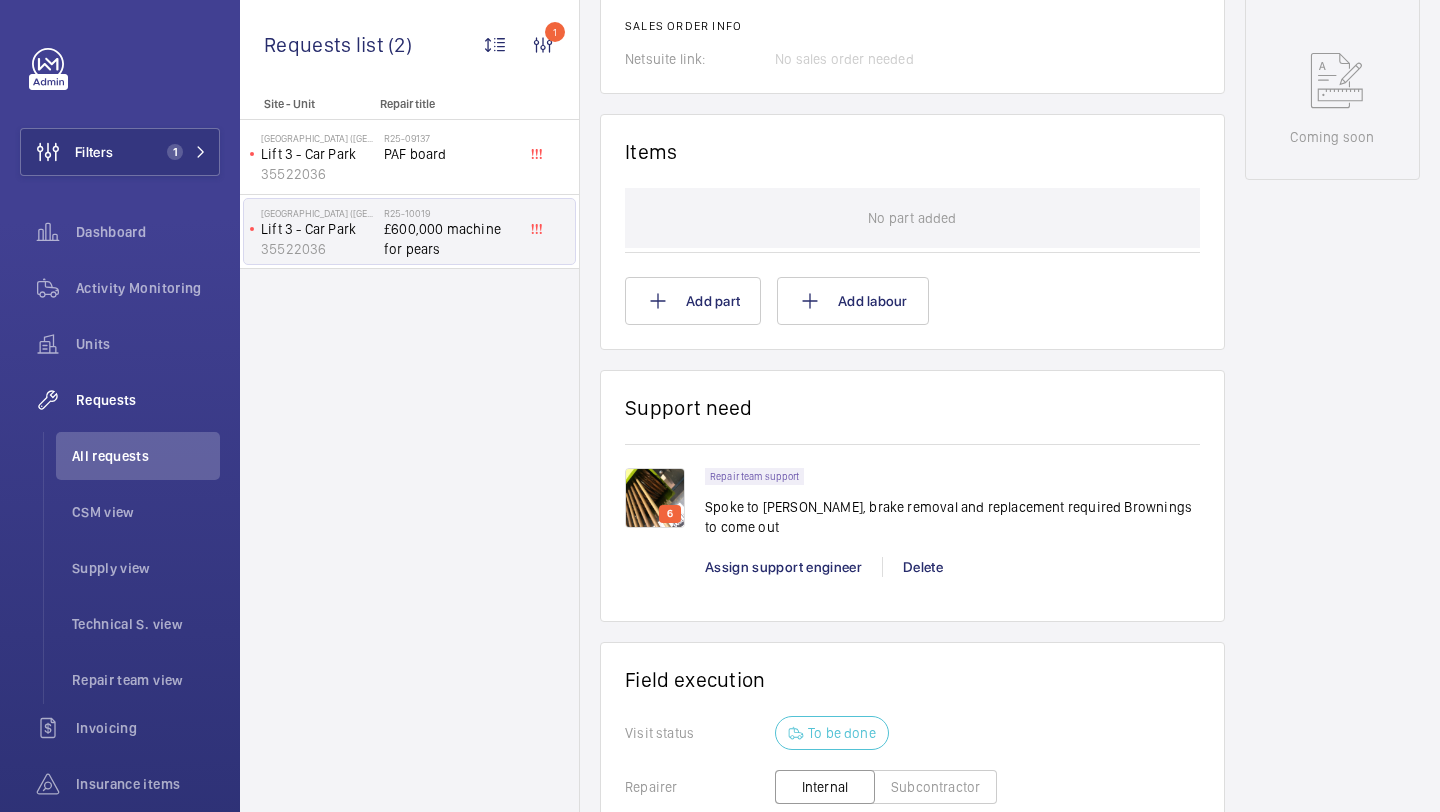scroll, scrollTop: 1138, scrollLeft: 0, axis: vertical 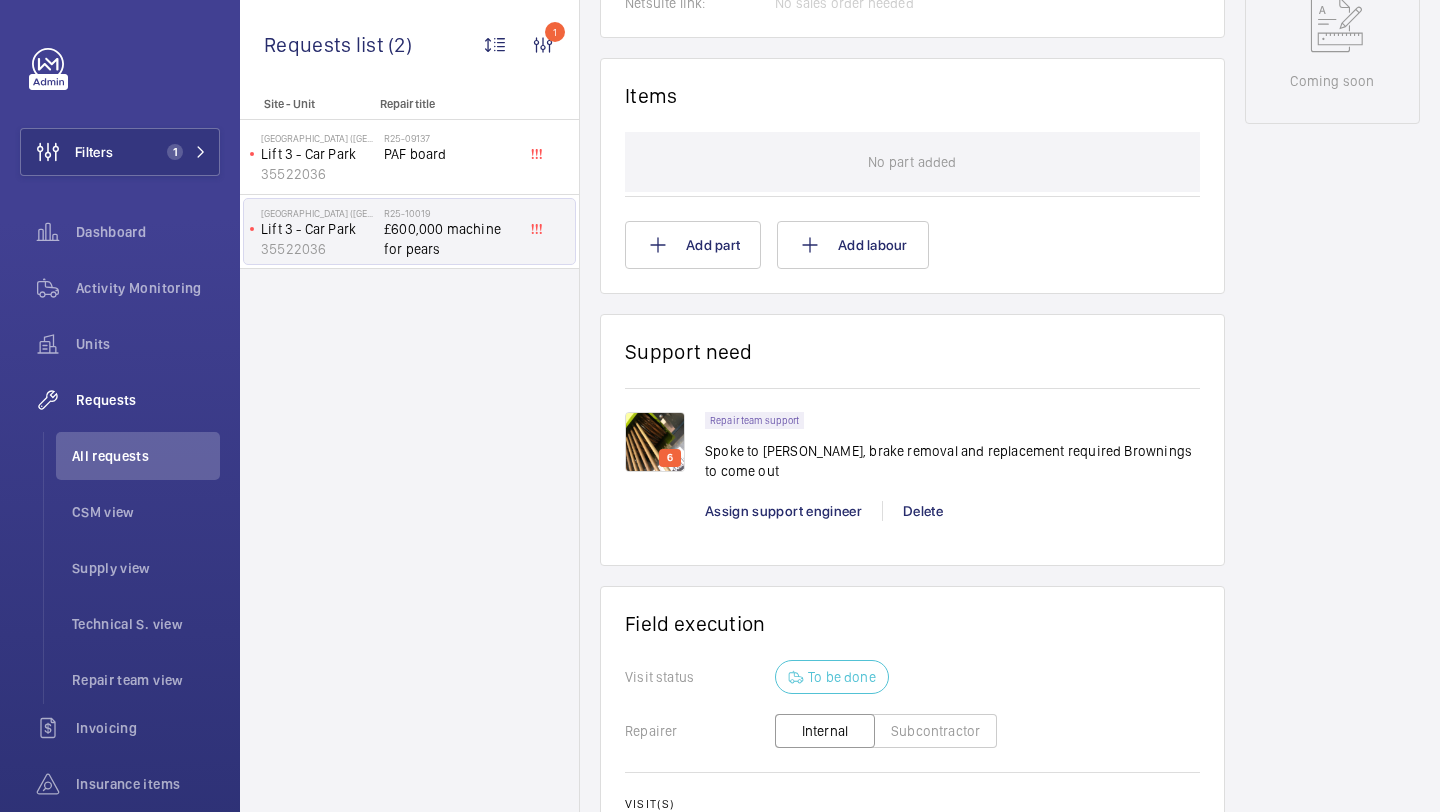 click 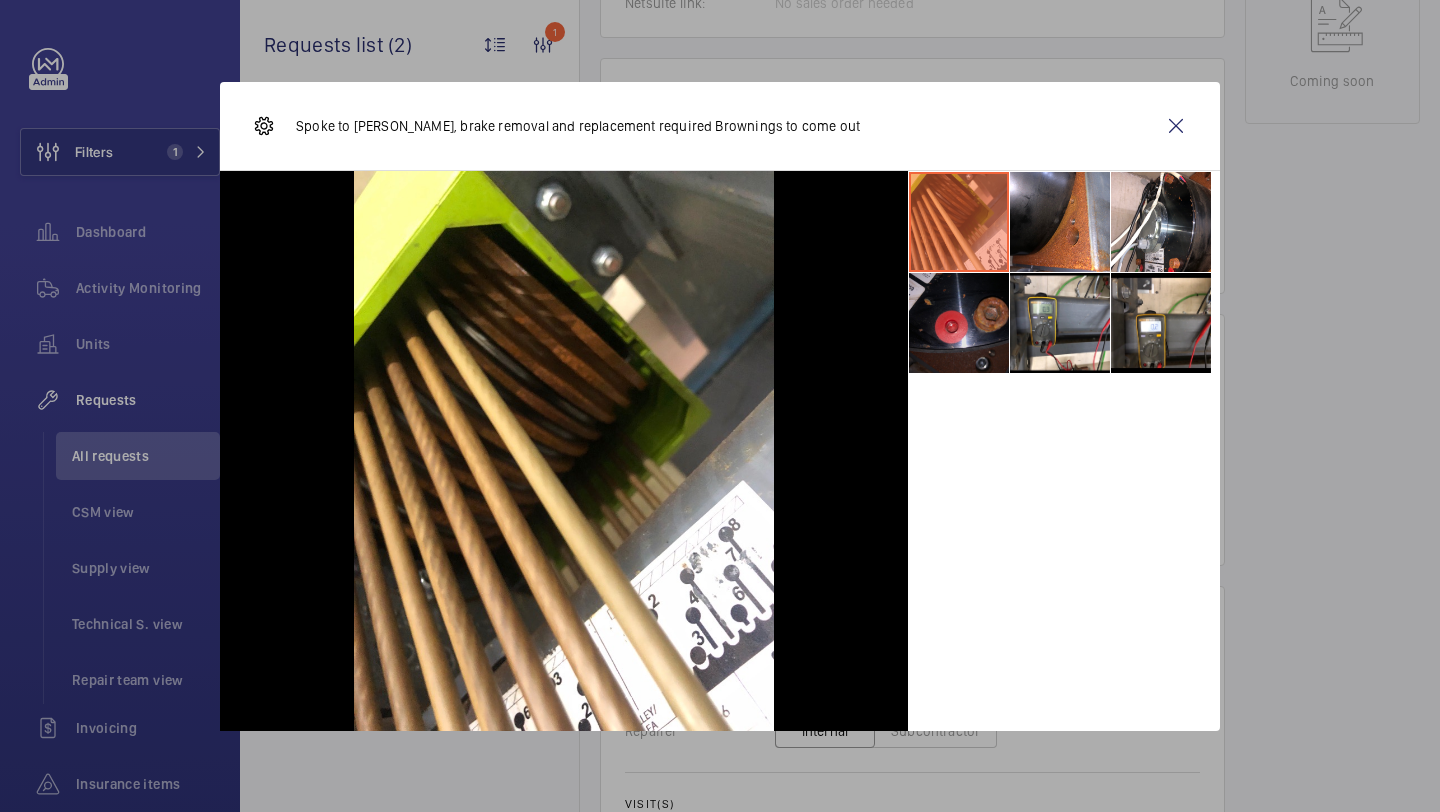 click at bounding box center [959, 323] 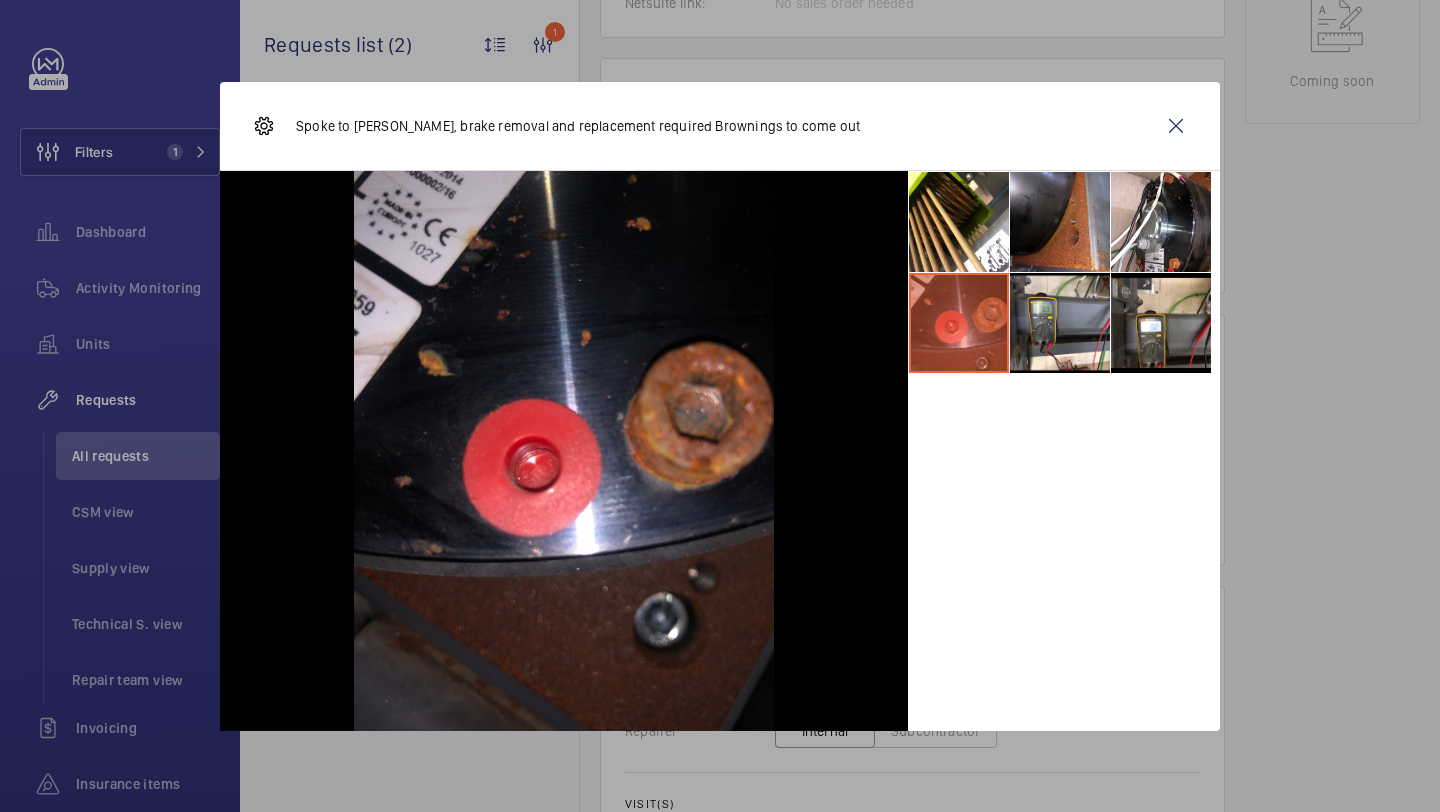 click at bounding box center [1060, 222] 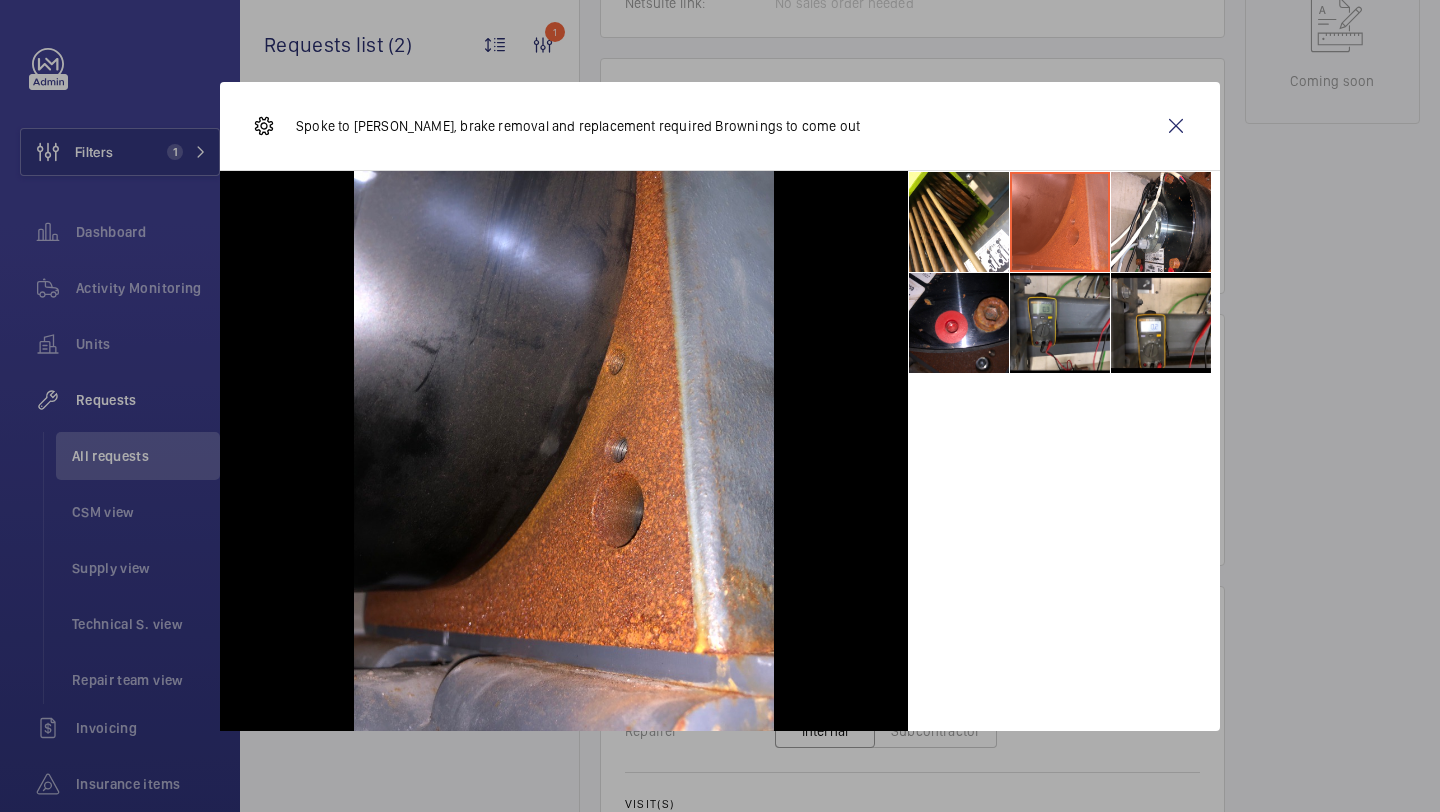 click at bounding box center (1060, 323) 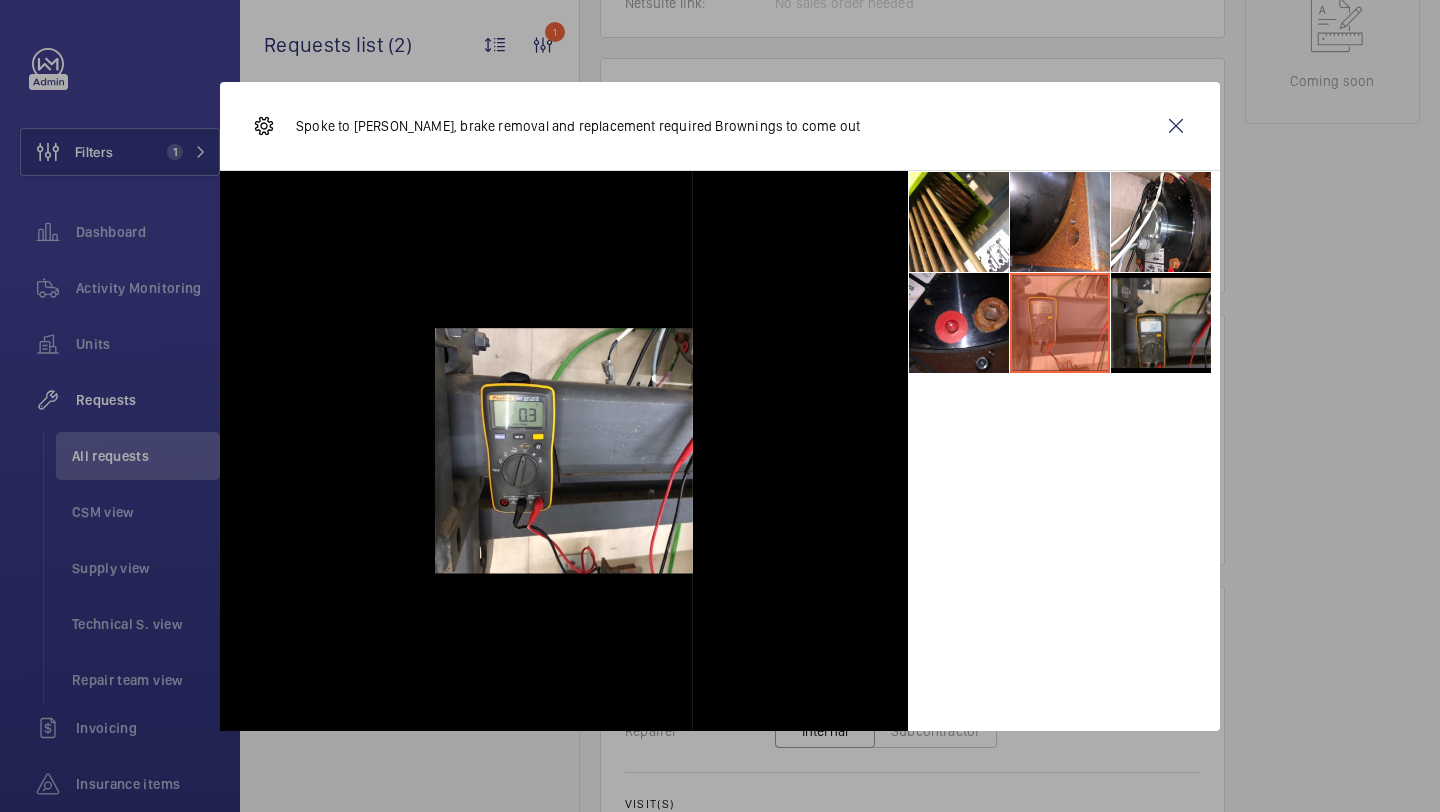 click at bounding box center (1161, 323) 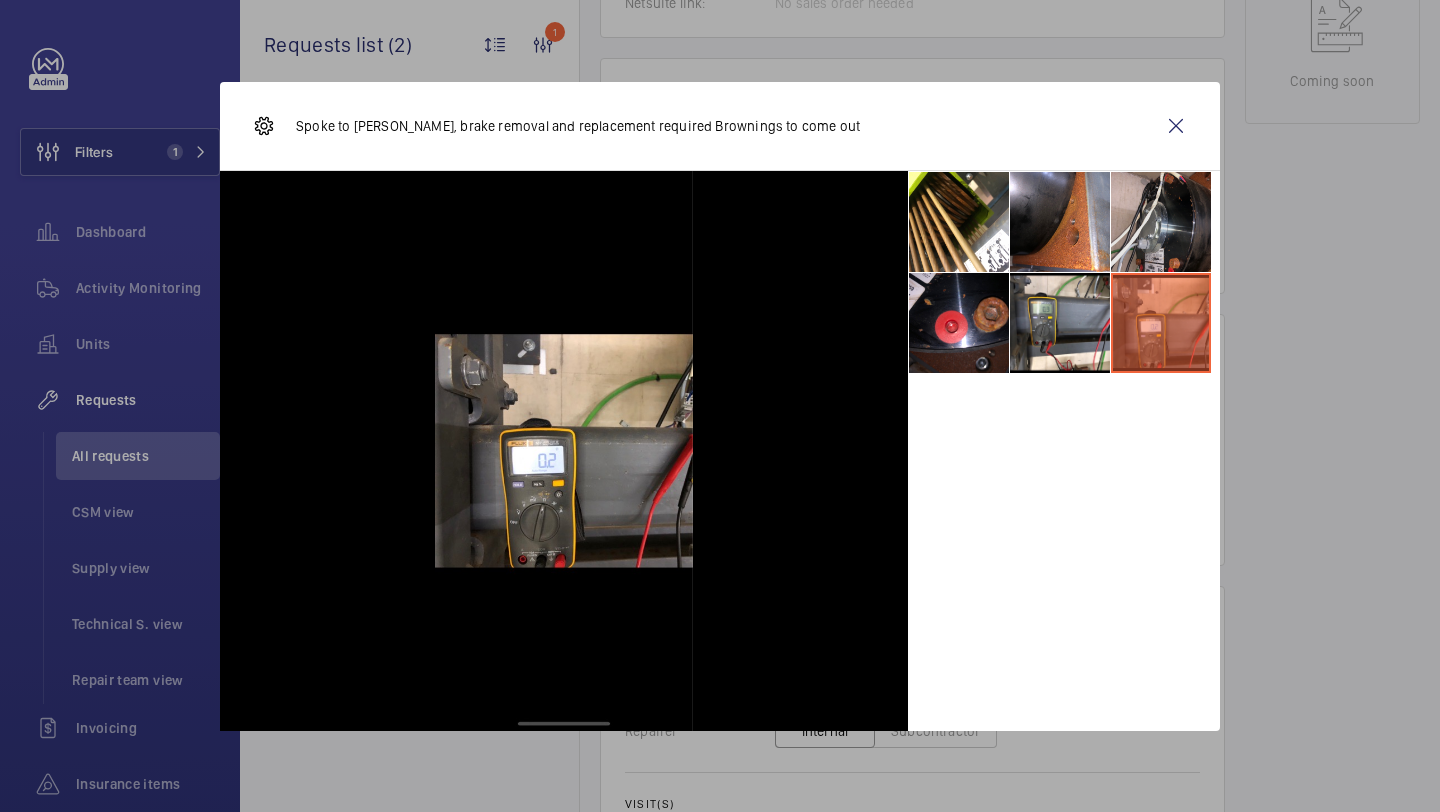 click at bounding box center [1161, 222] 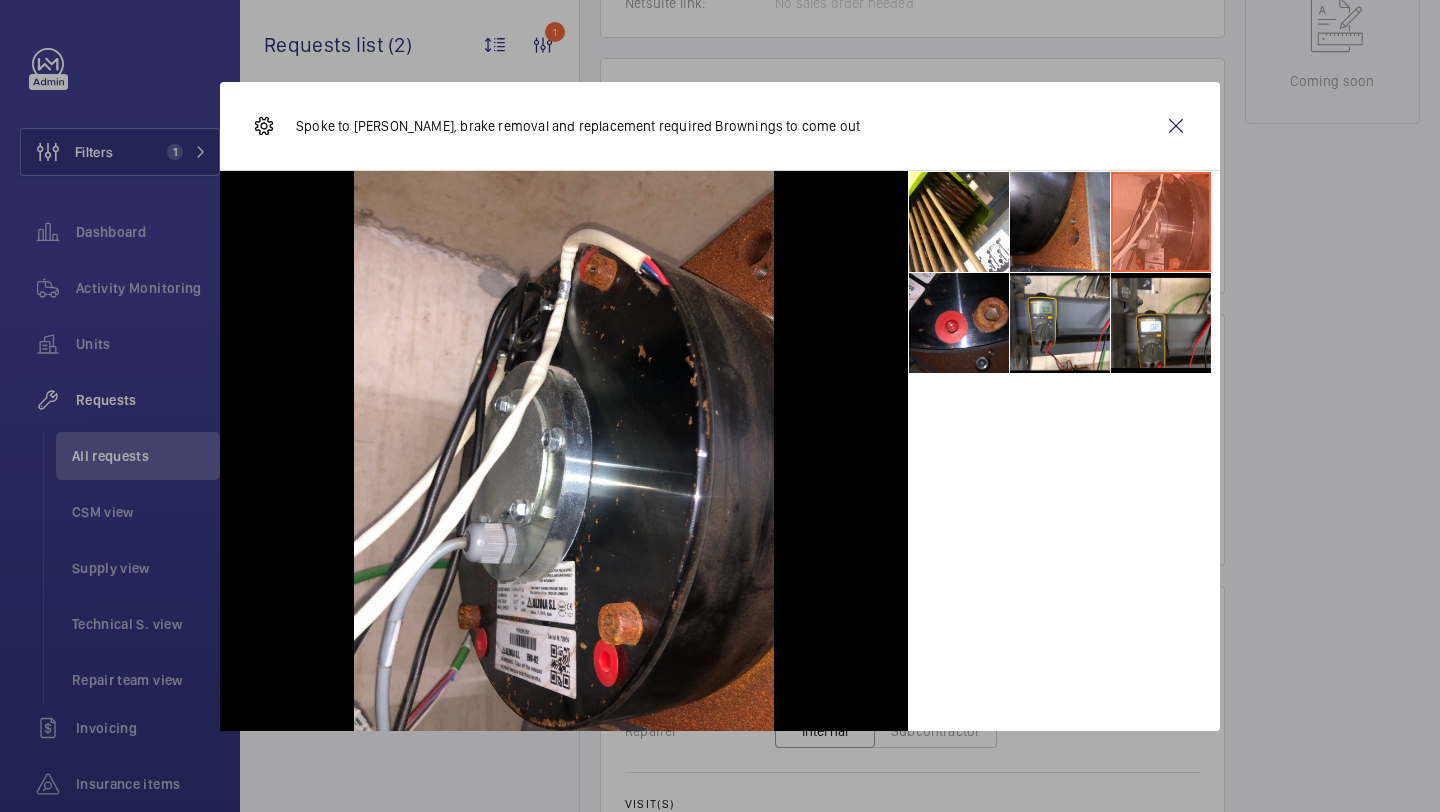 click at bounding box center [1060, 222] 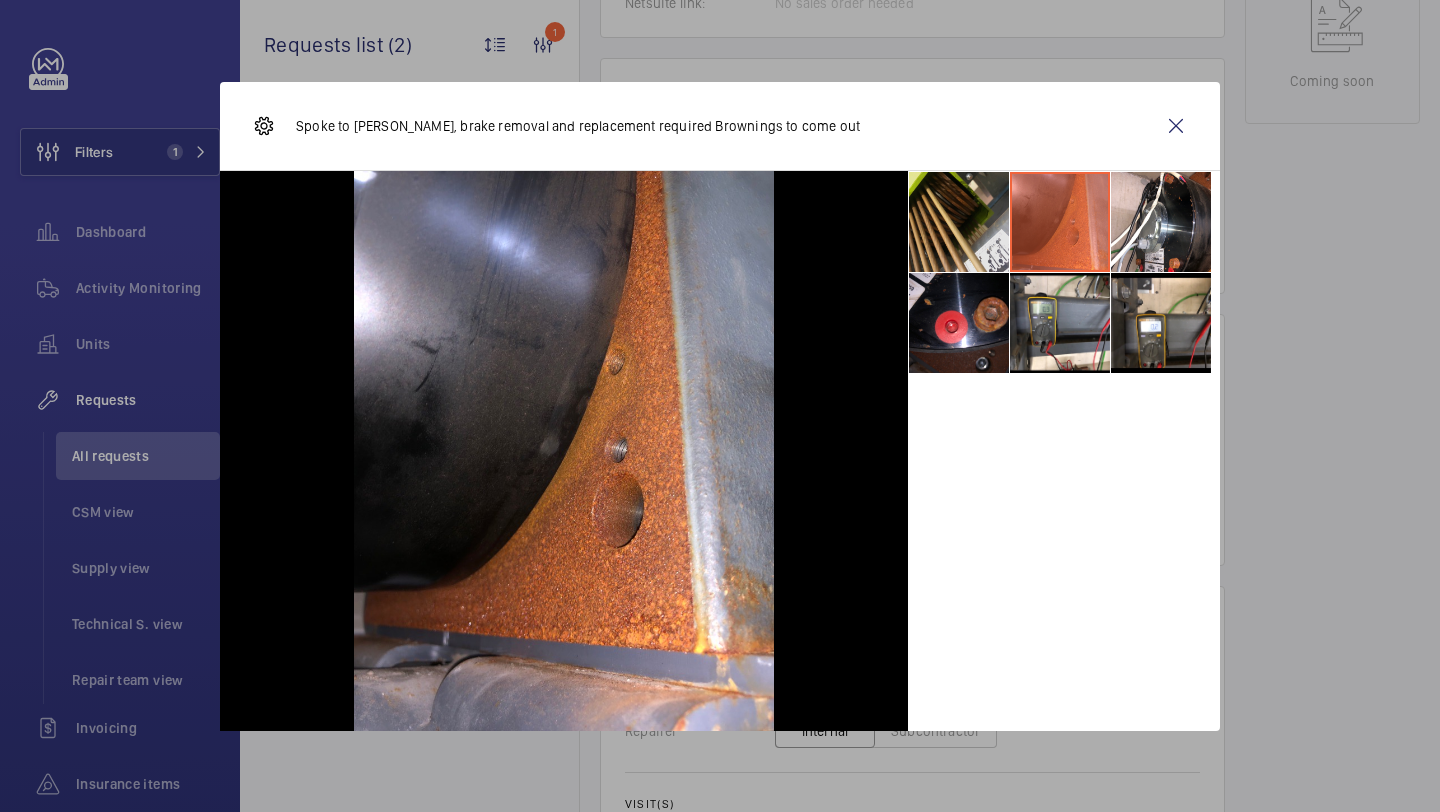 click at bounding box center (959, 222) 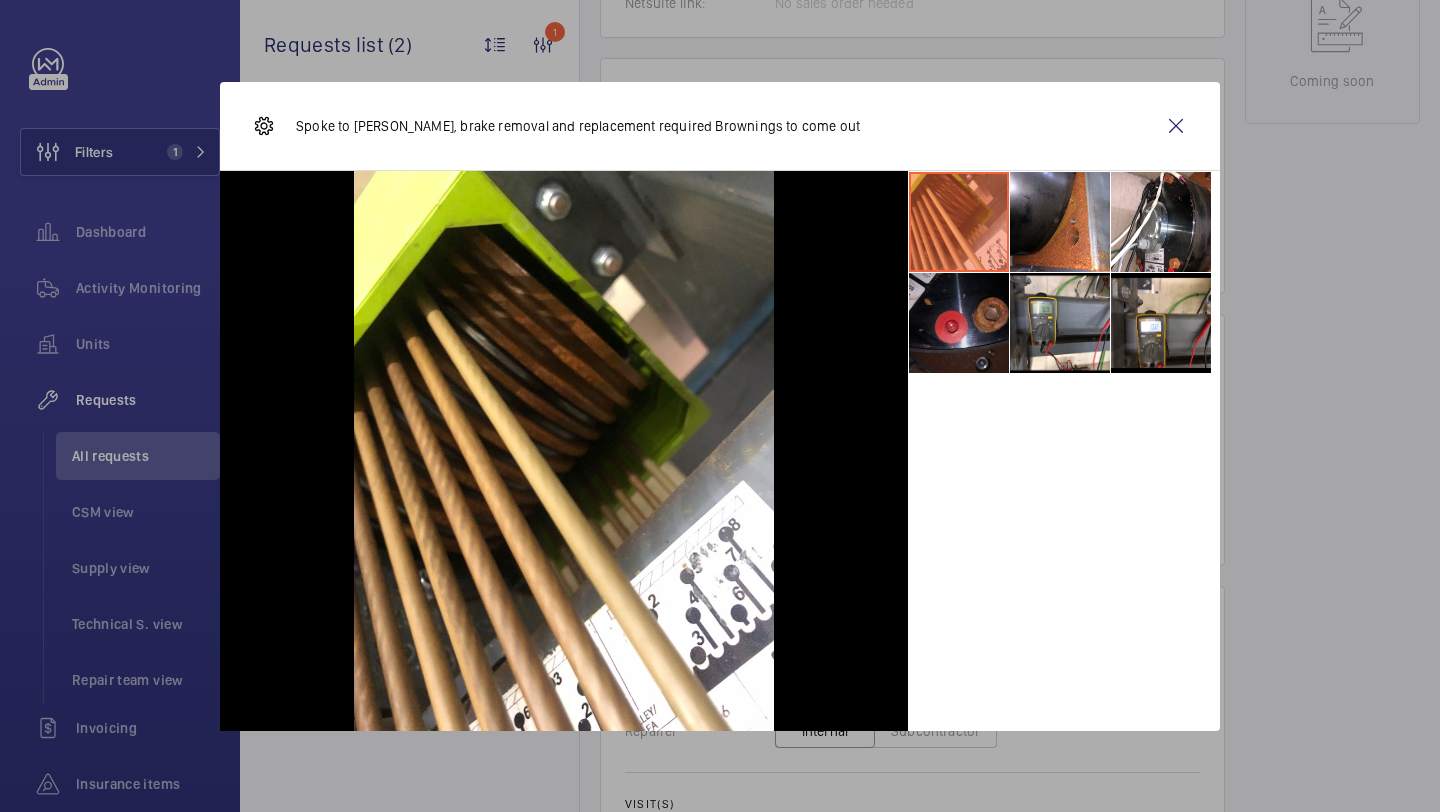 click at bounding box center [959, 323] 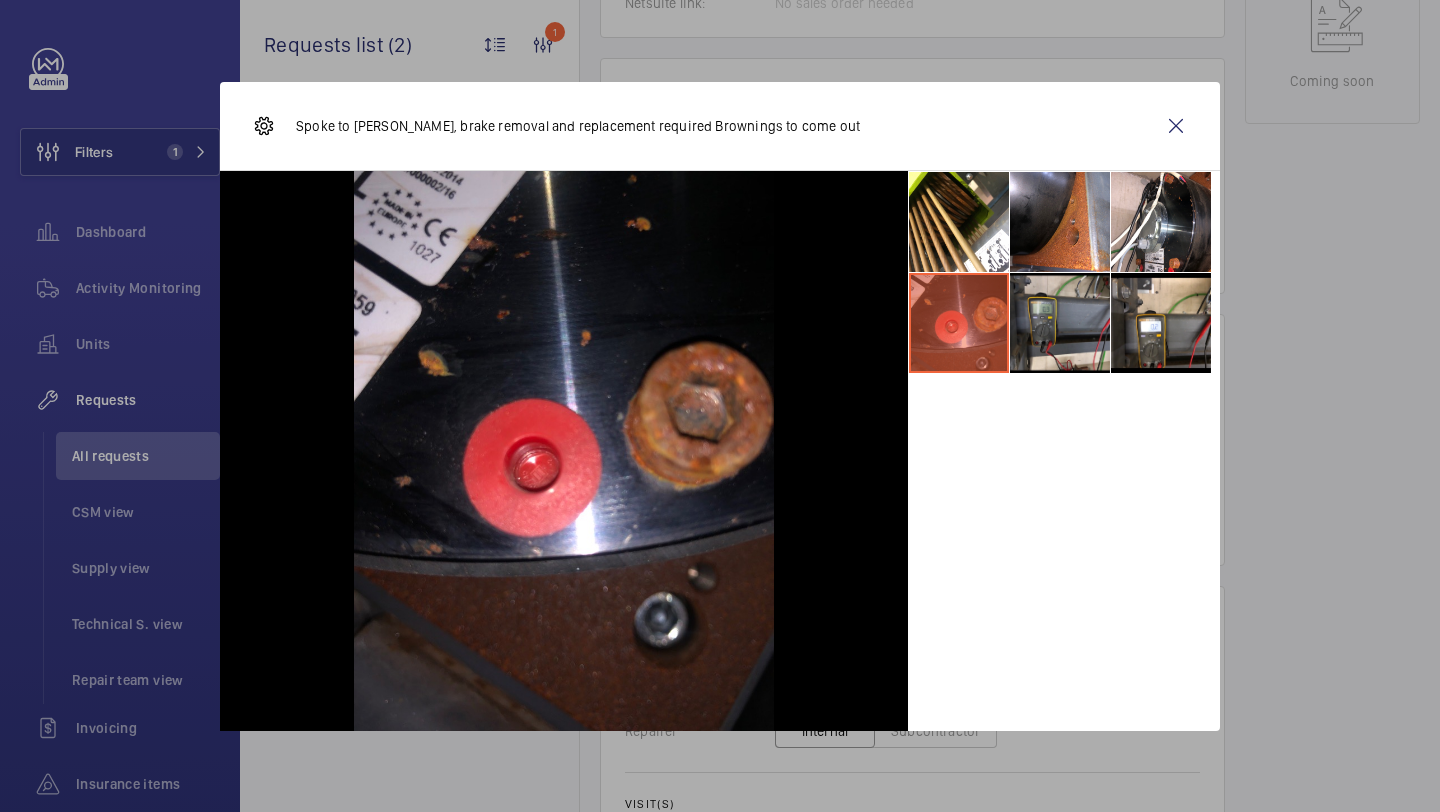 click at bounding box center (1060, 323) 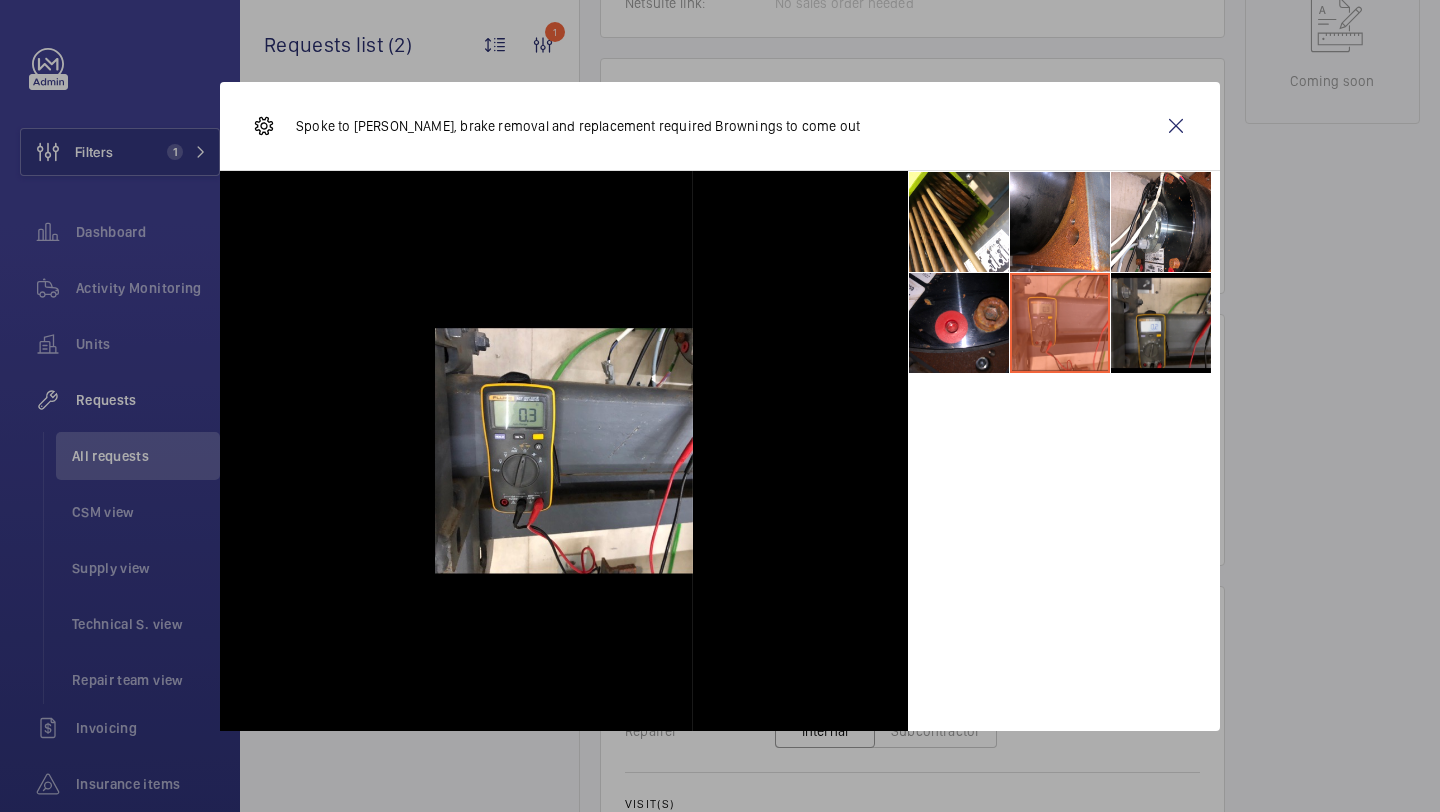 click at bounding box center (1161, 323) 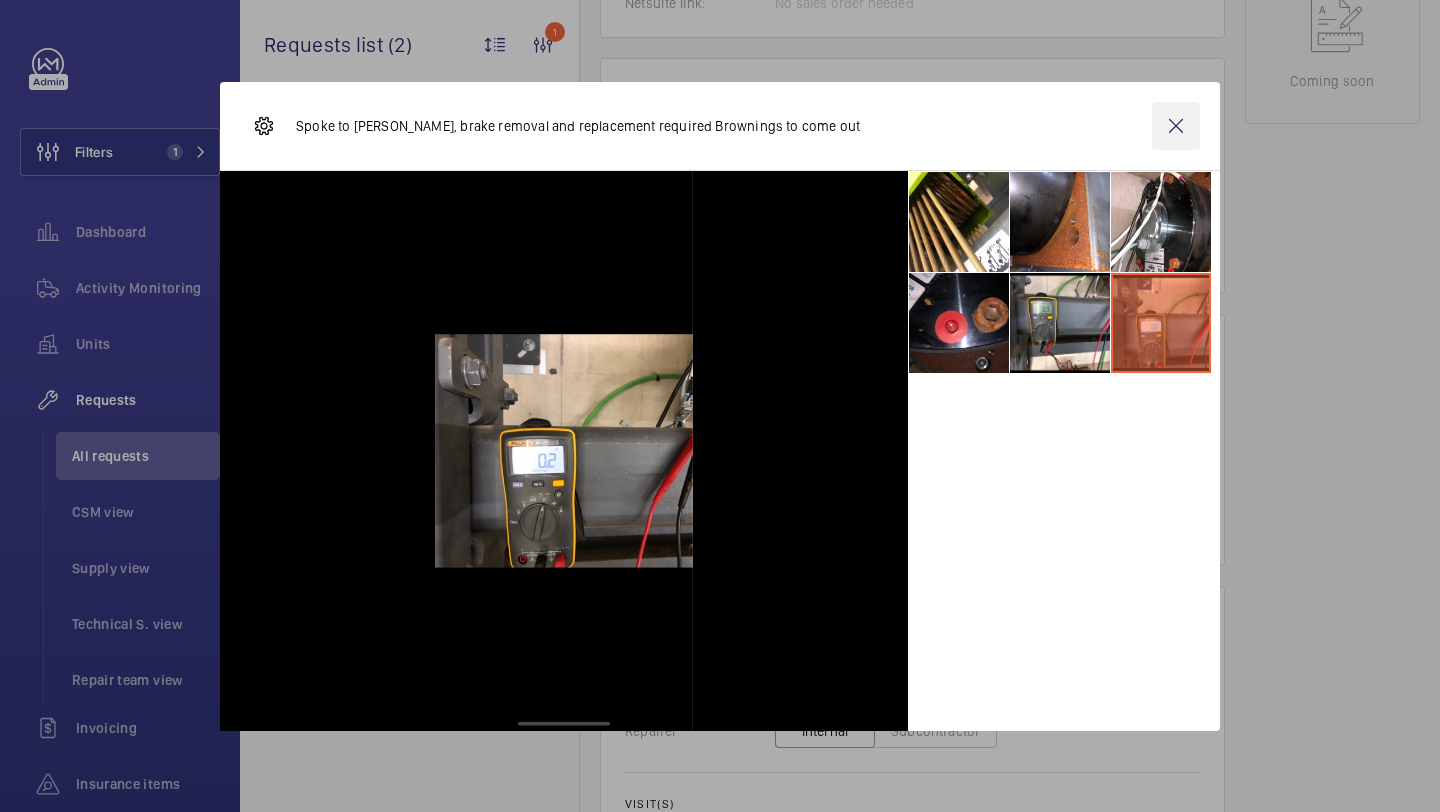 click at bounding box center [1176, 126] 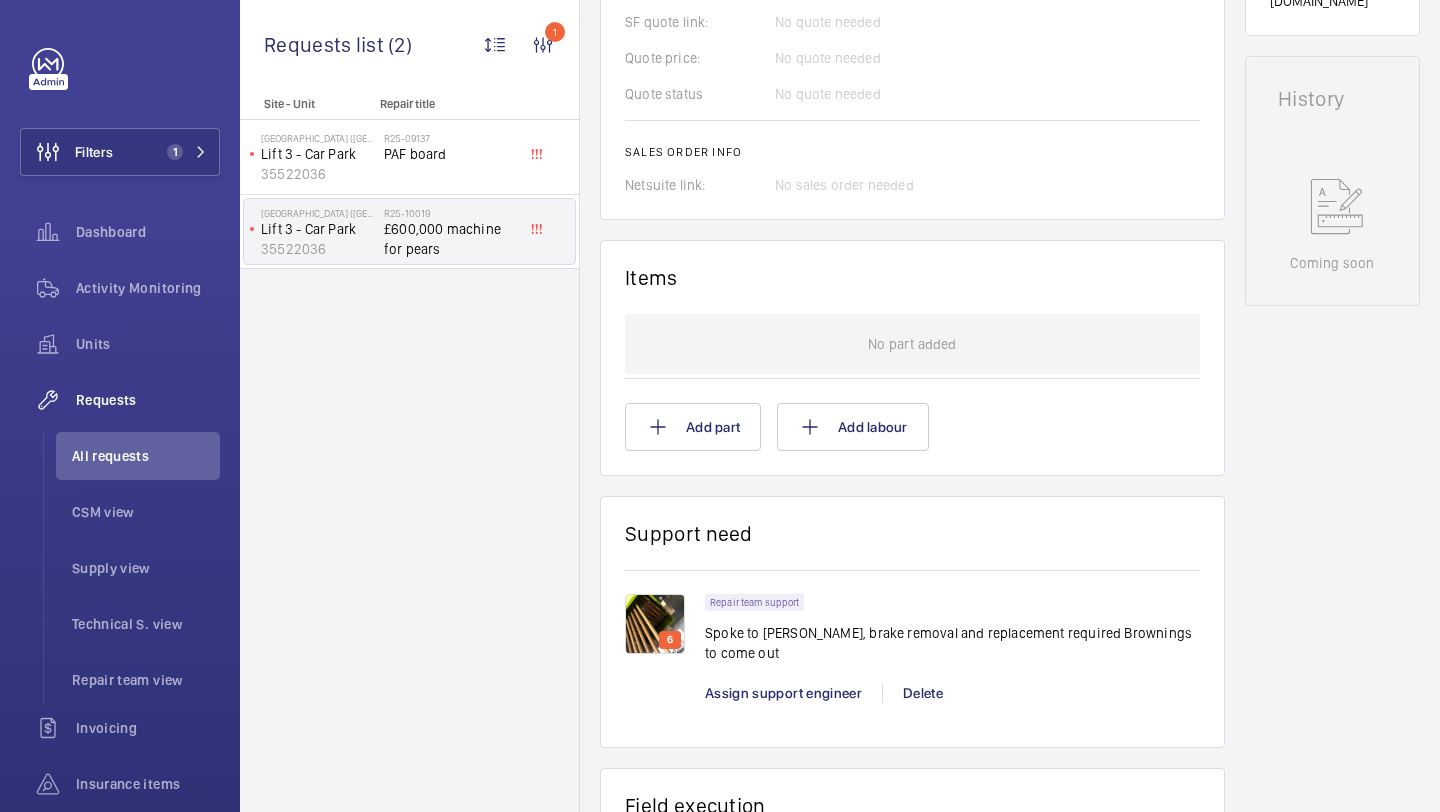 scroll, scrollTop: 1141, scrollLeft: 0, axis: vertical 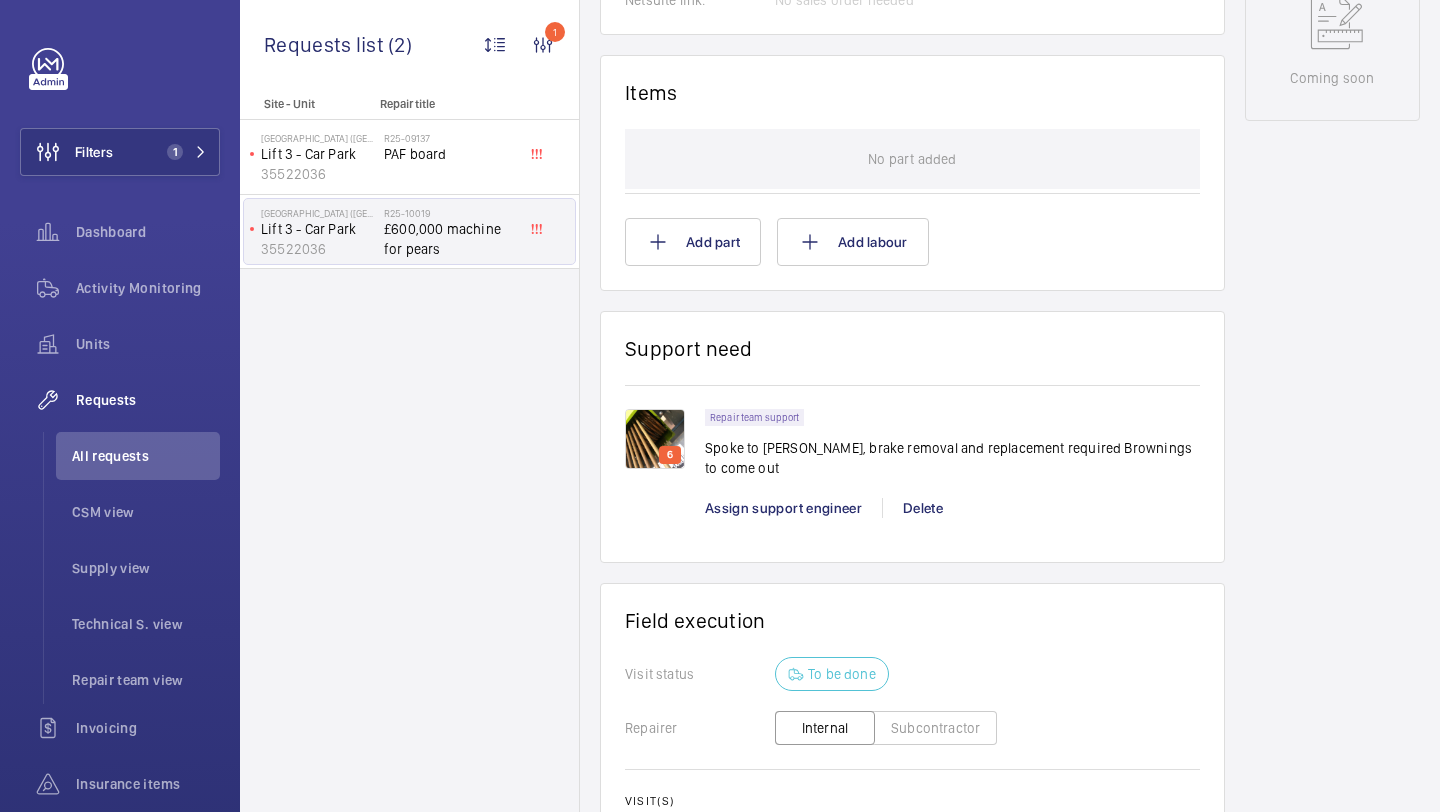 click 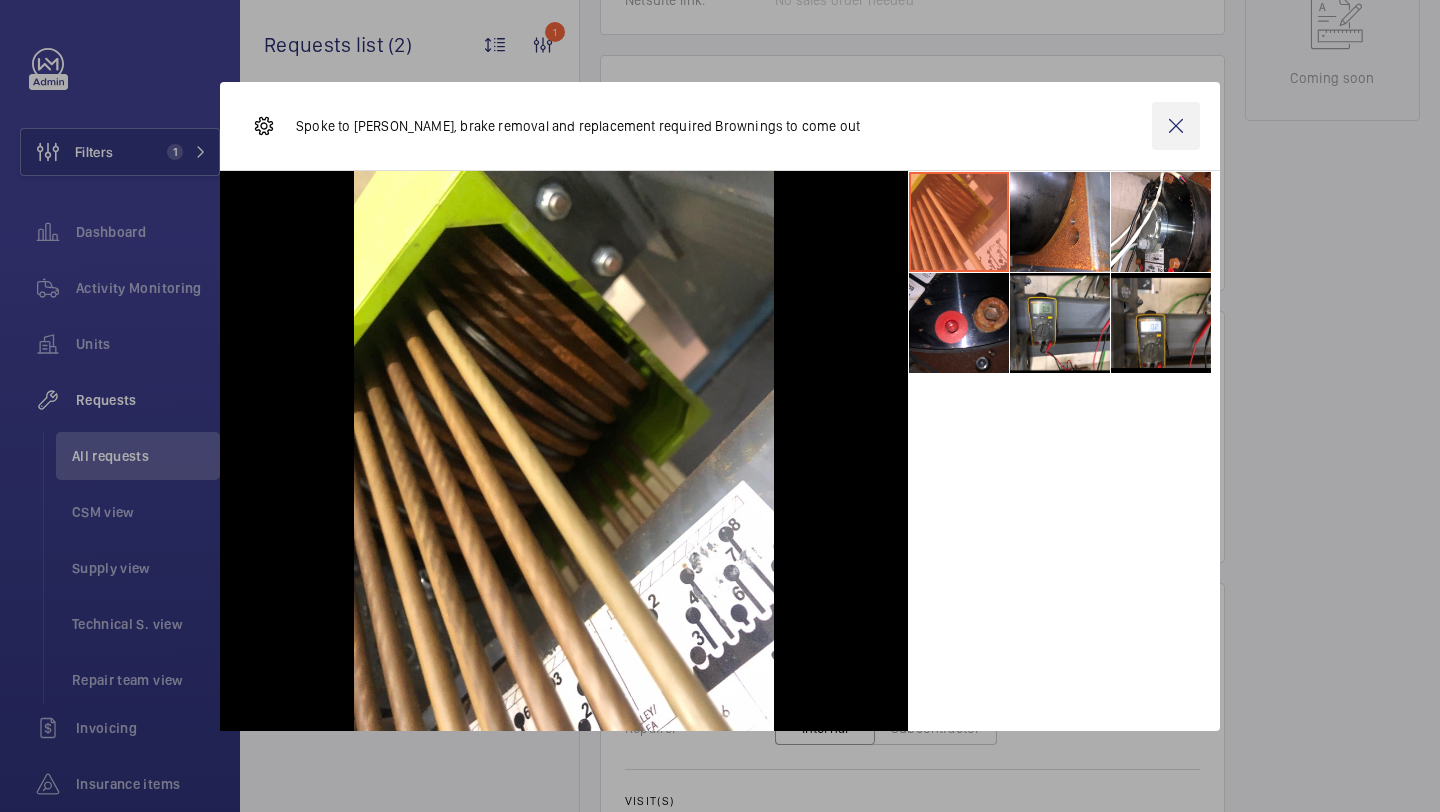 click at bounding box center [1176, 126] 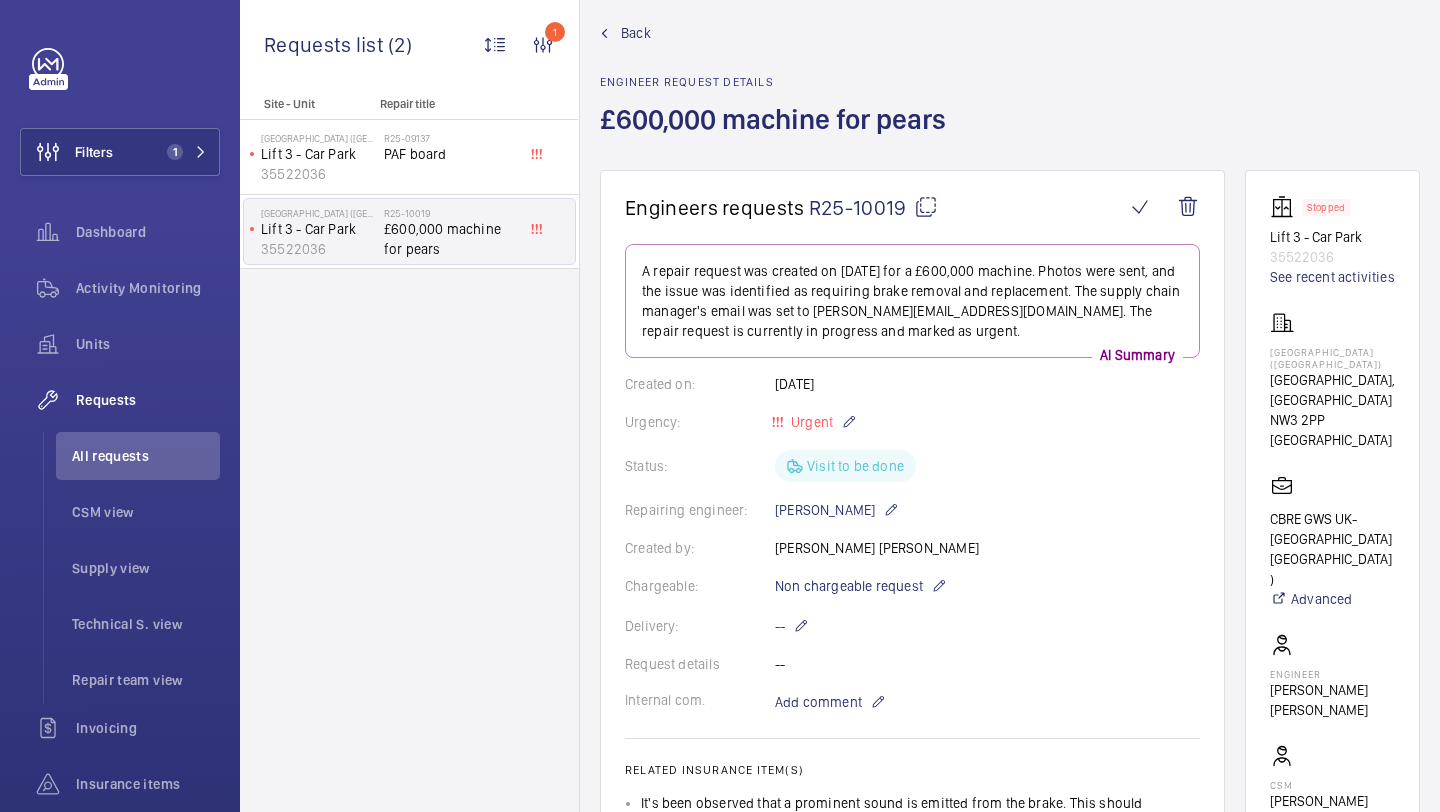 scroll, scrollTop: 108, scrollLeft: 0, axis: vertical 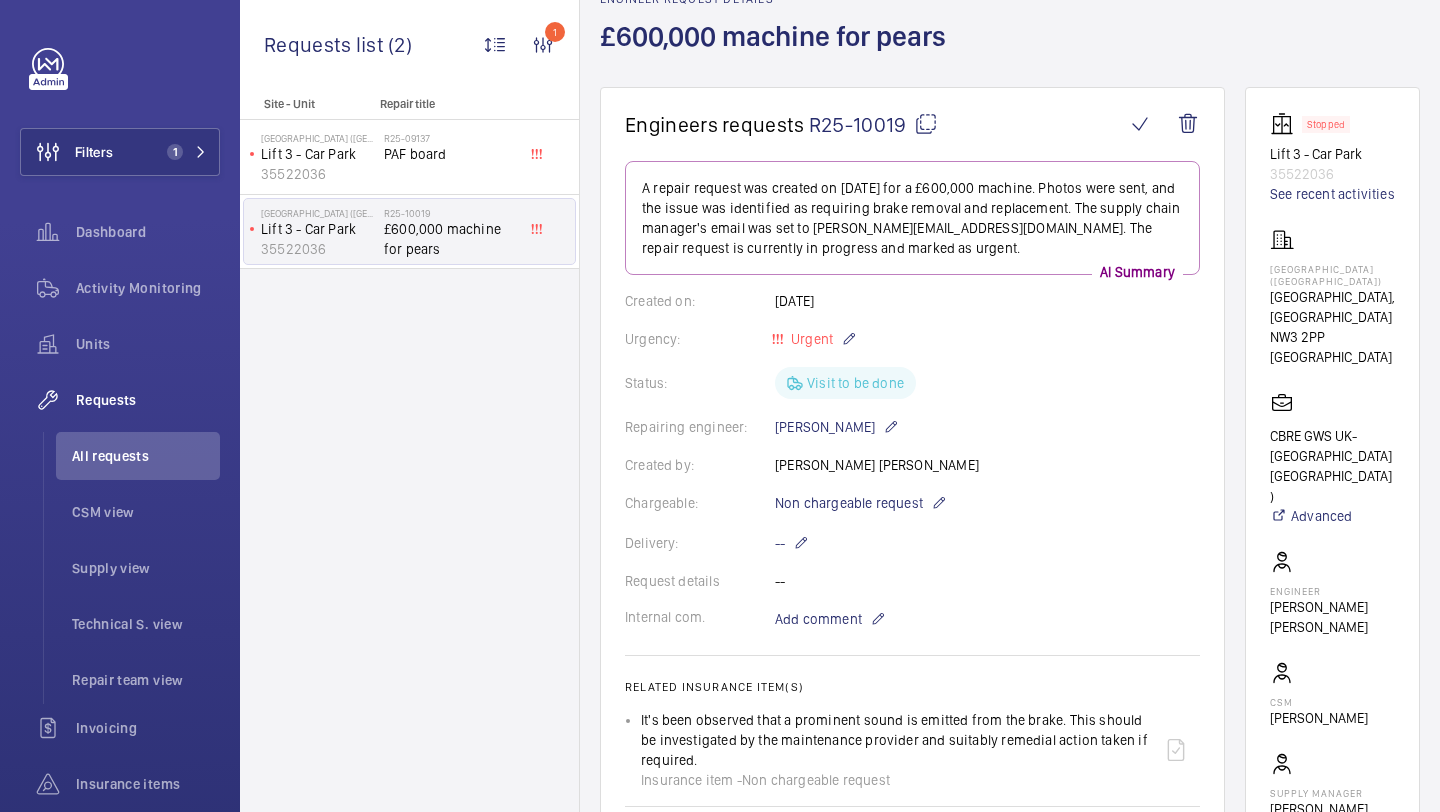 click on "[GEOGRAPHIC_DATA], [GEOGRAPHIC_DATA]" 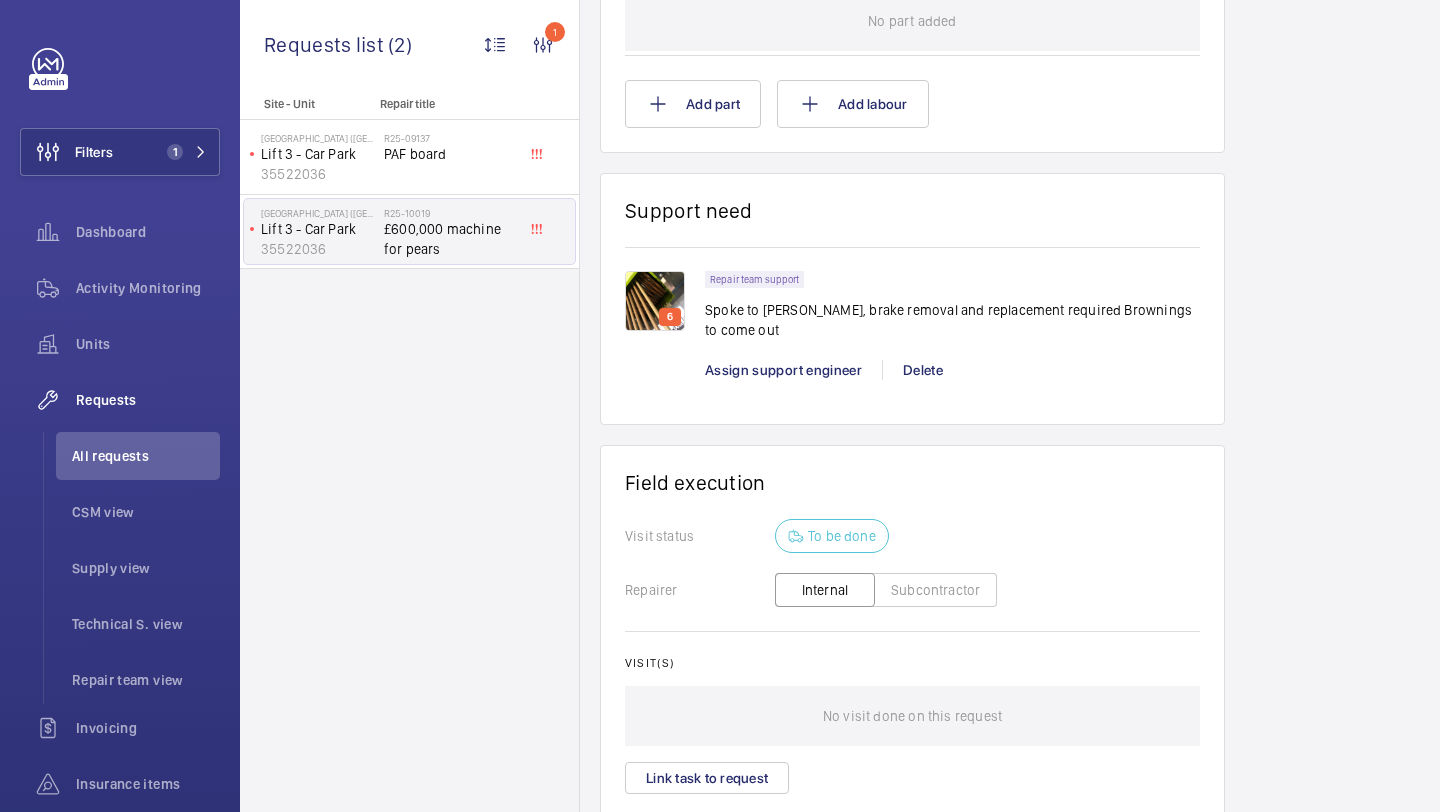 scroll, scrollTop: 1445, scrollLeft: 0, axis: vertical 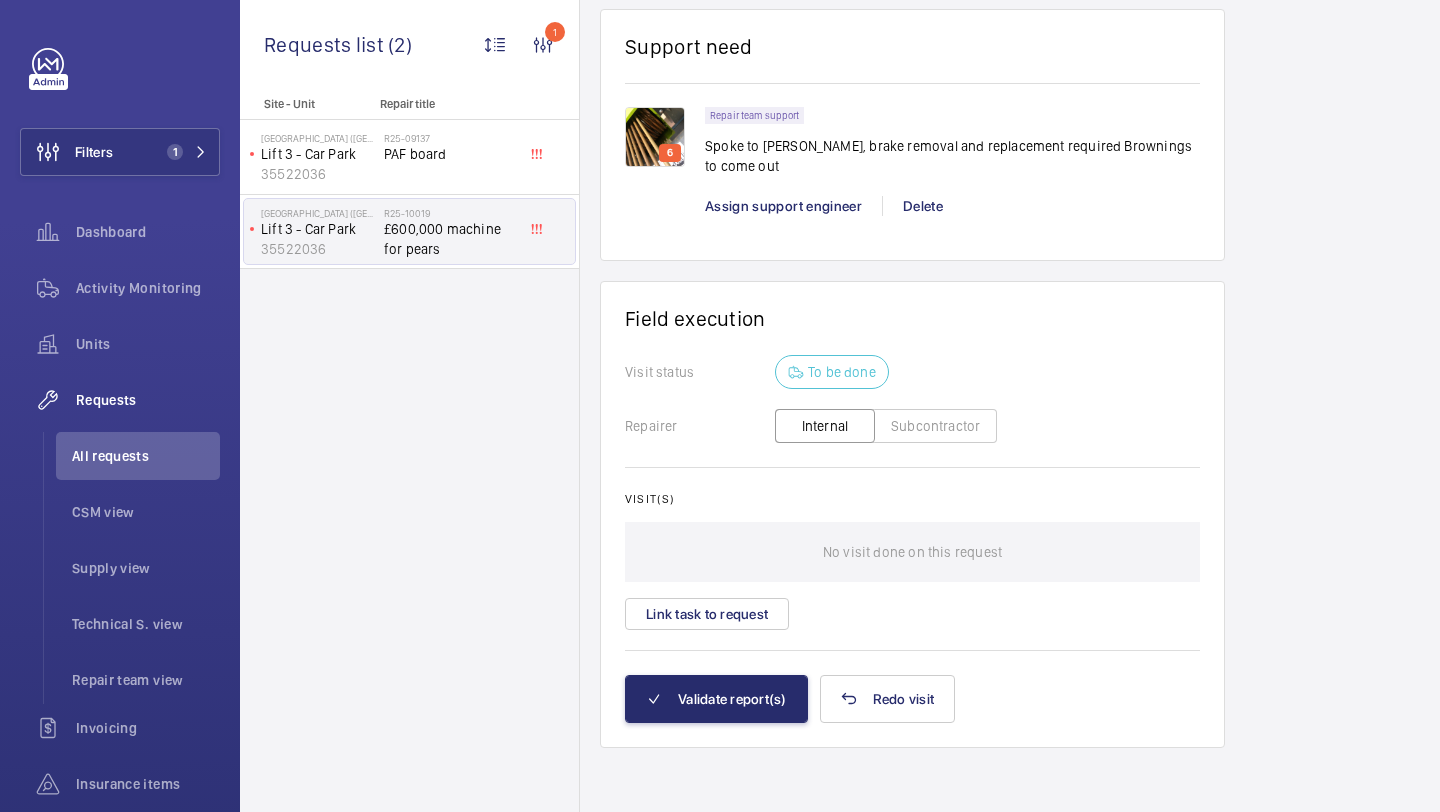 click on "6" 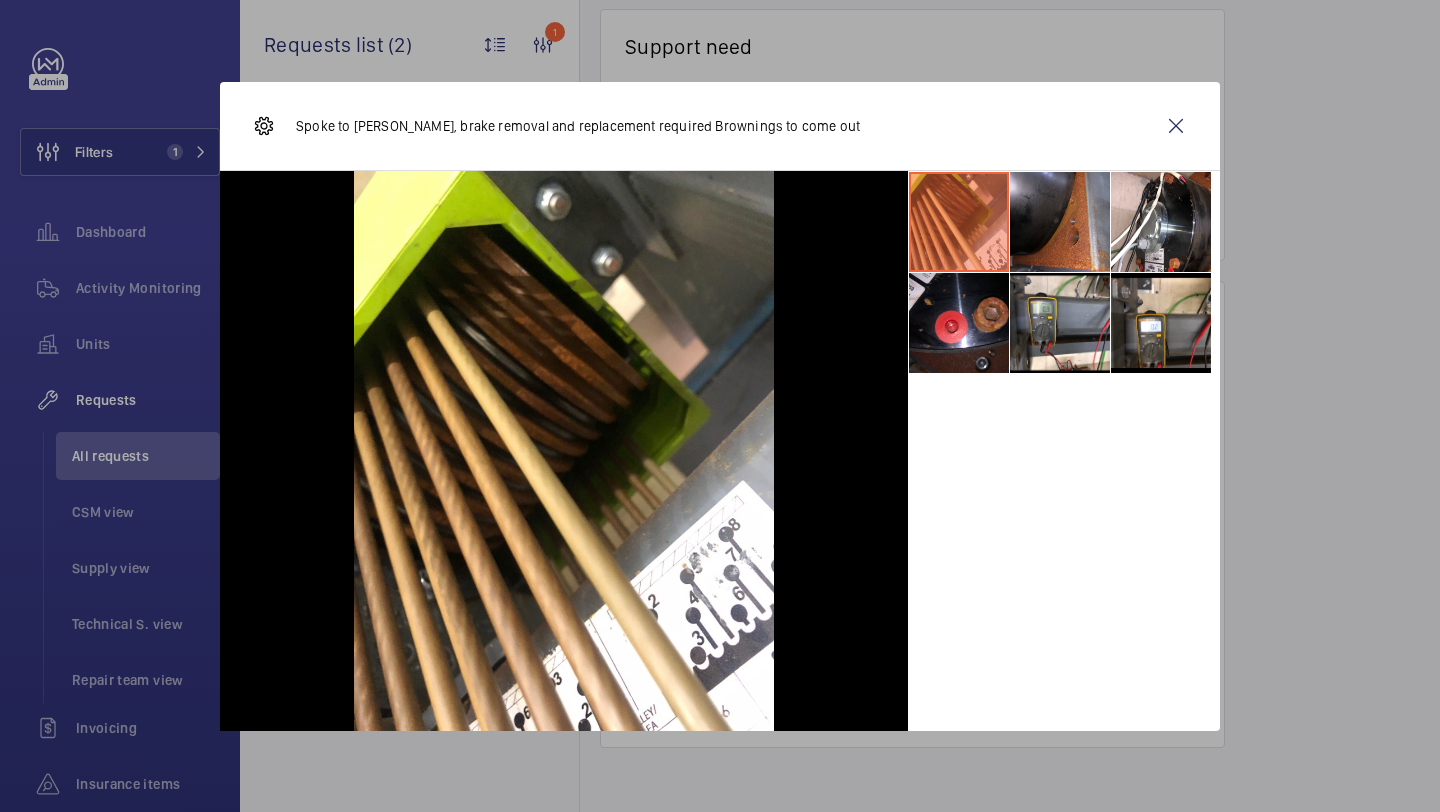 click at bounding box center (1060, 222) 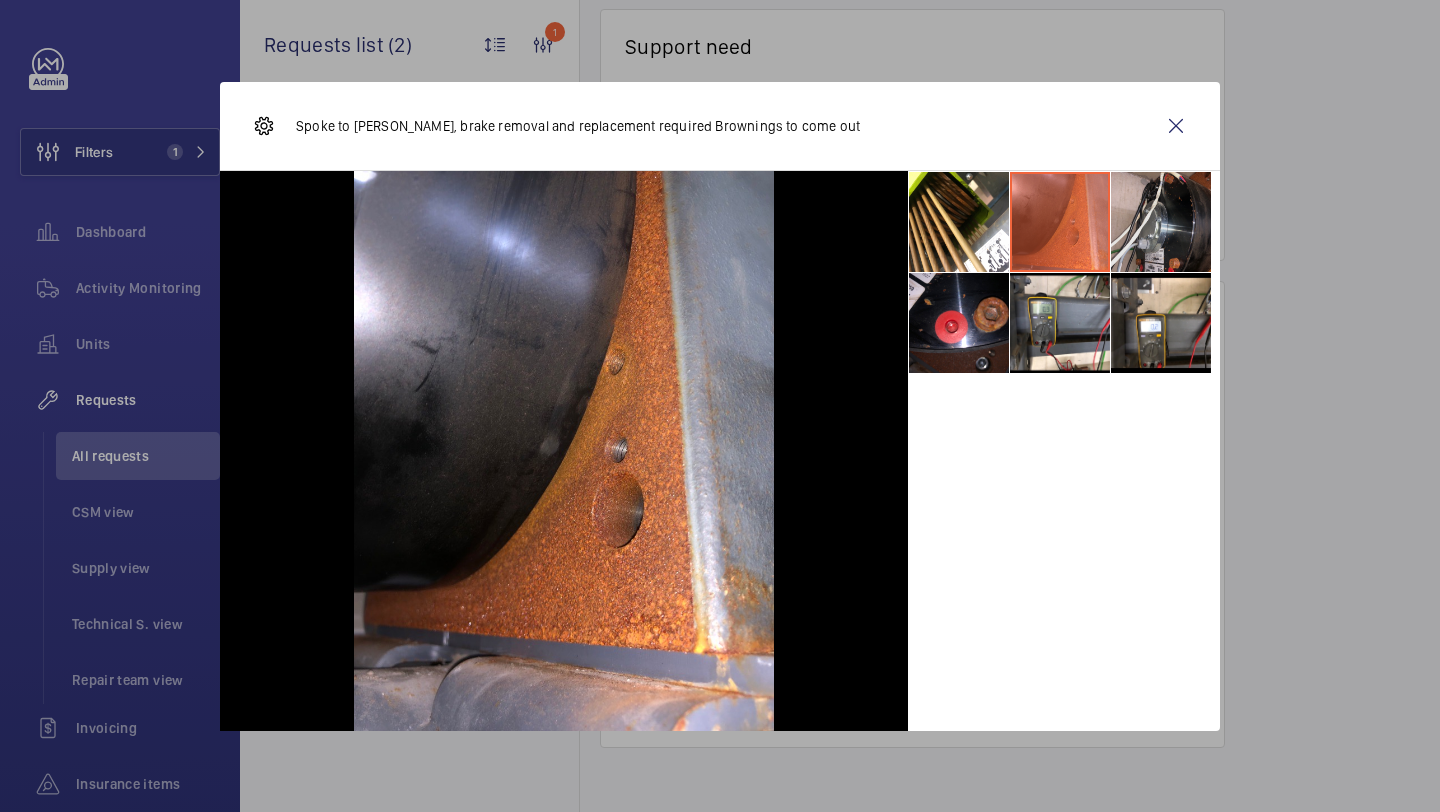 click at bounding box center [1161, 222] 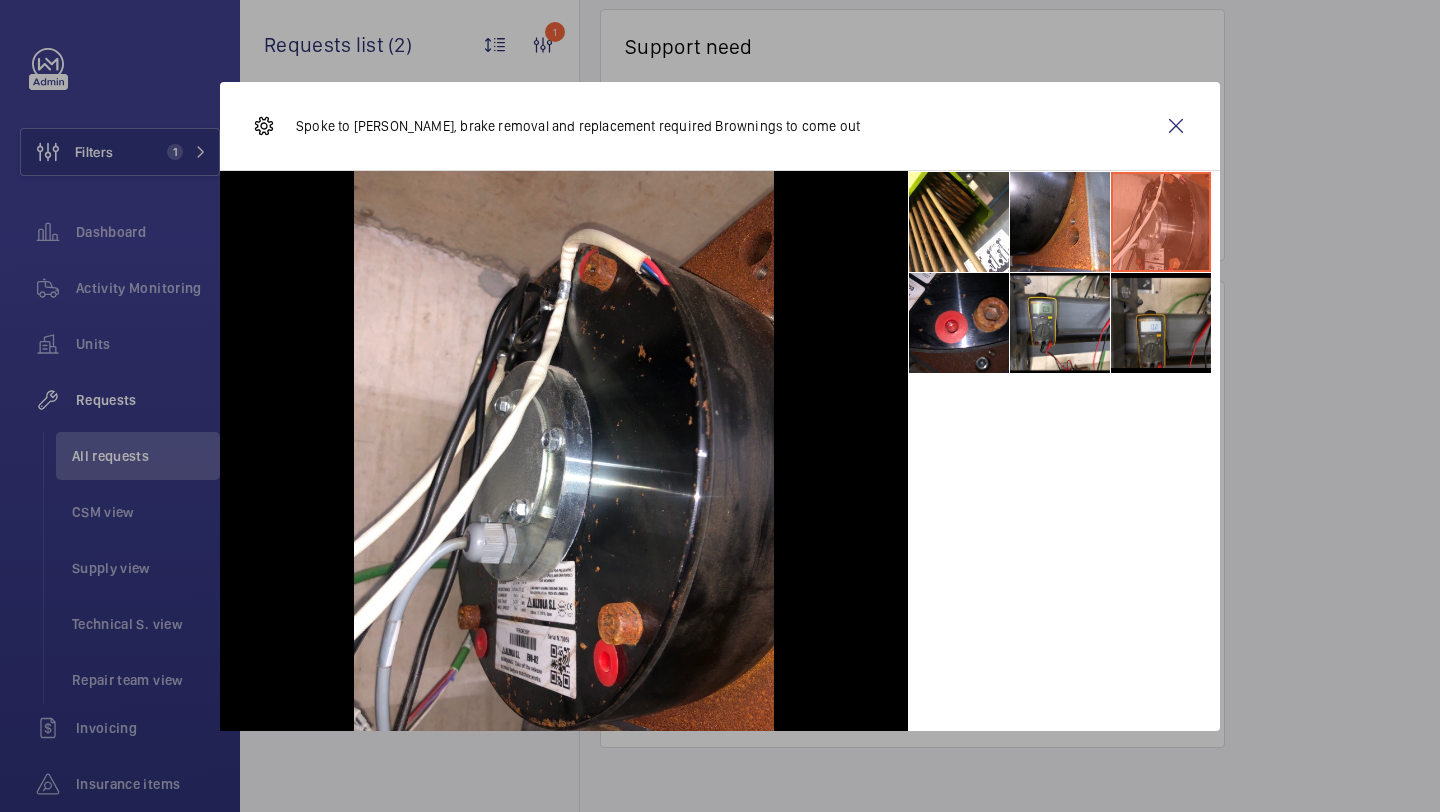 click at bounding box center [1161, 323] 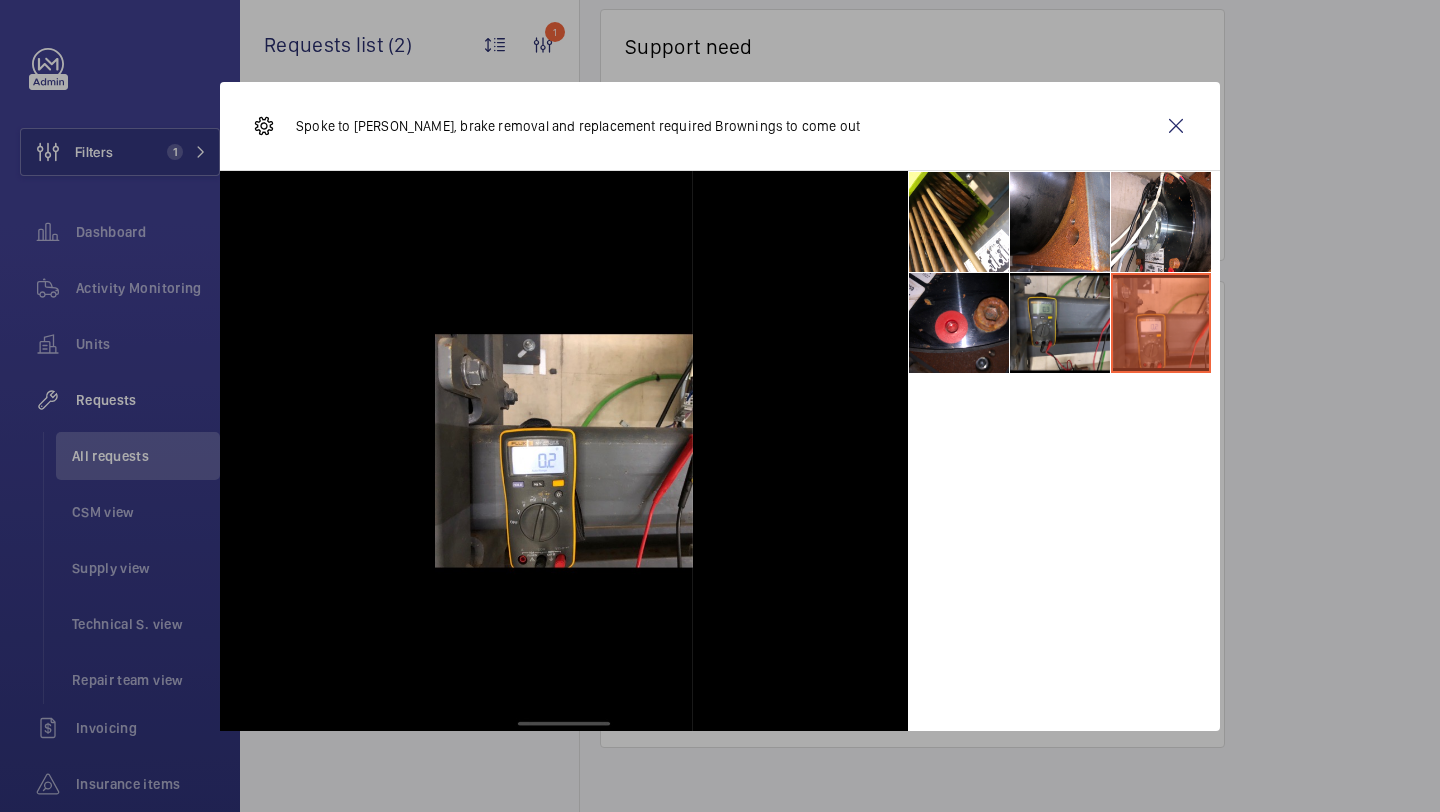 click at bounding box center (1060, 323) 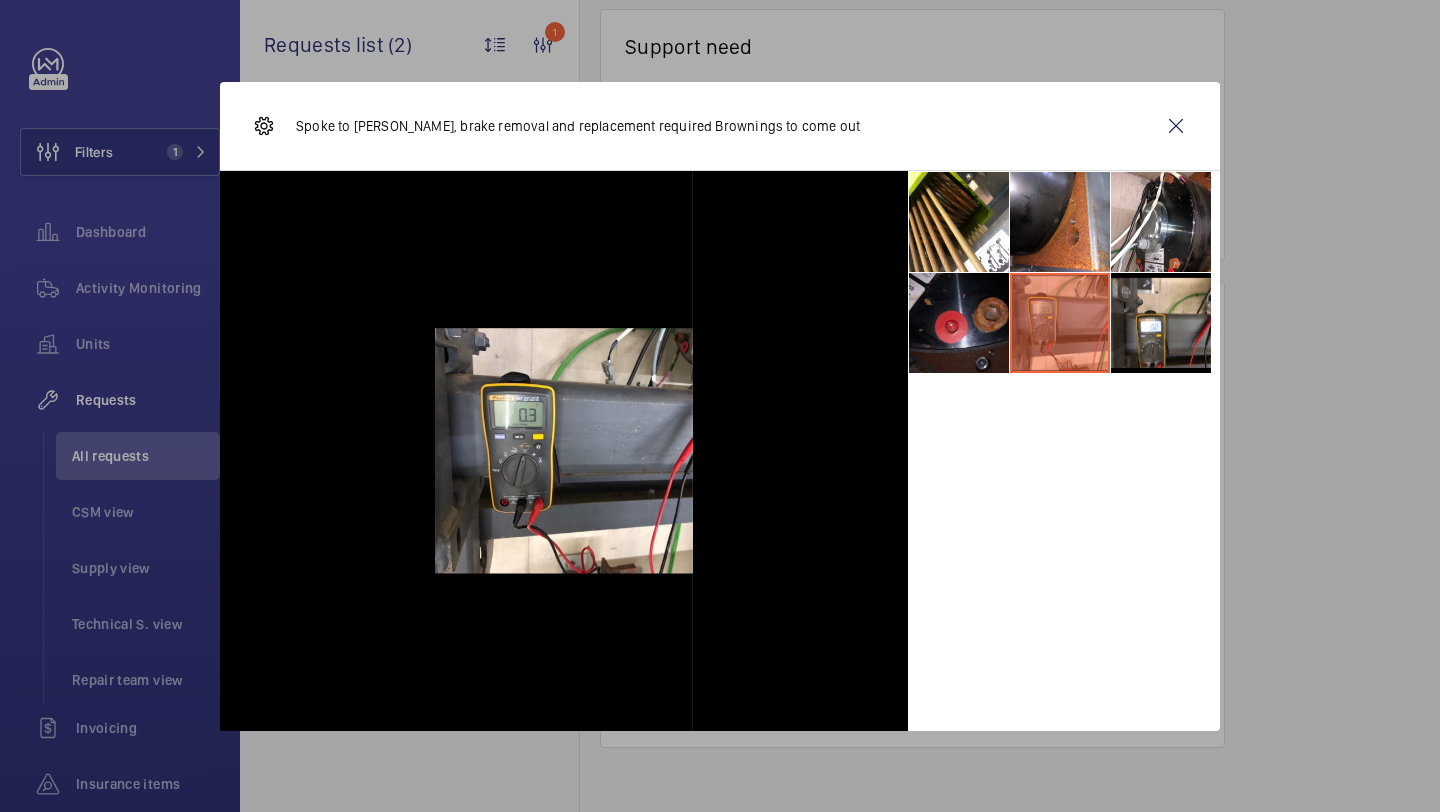 click at bounding box center (959, 323) 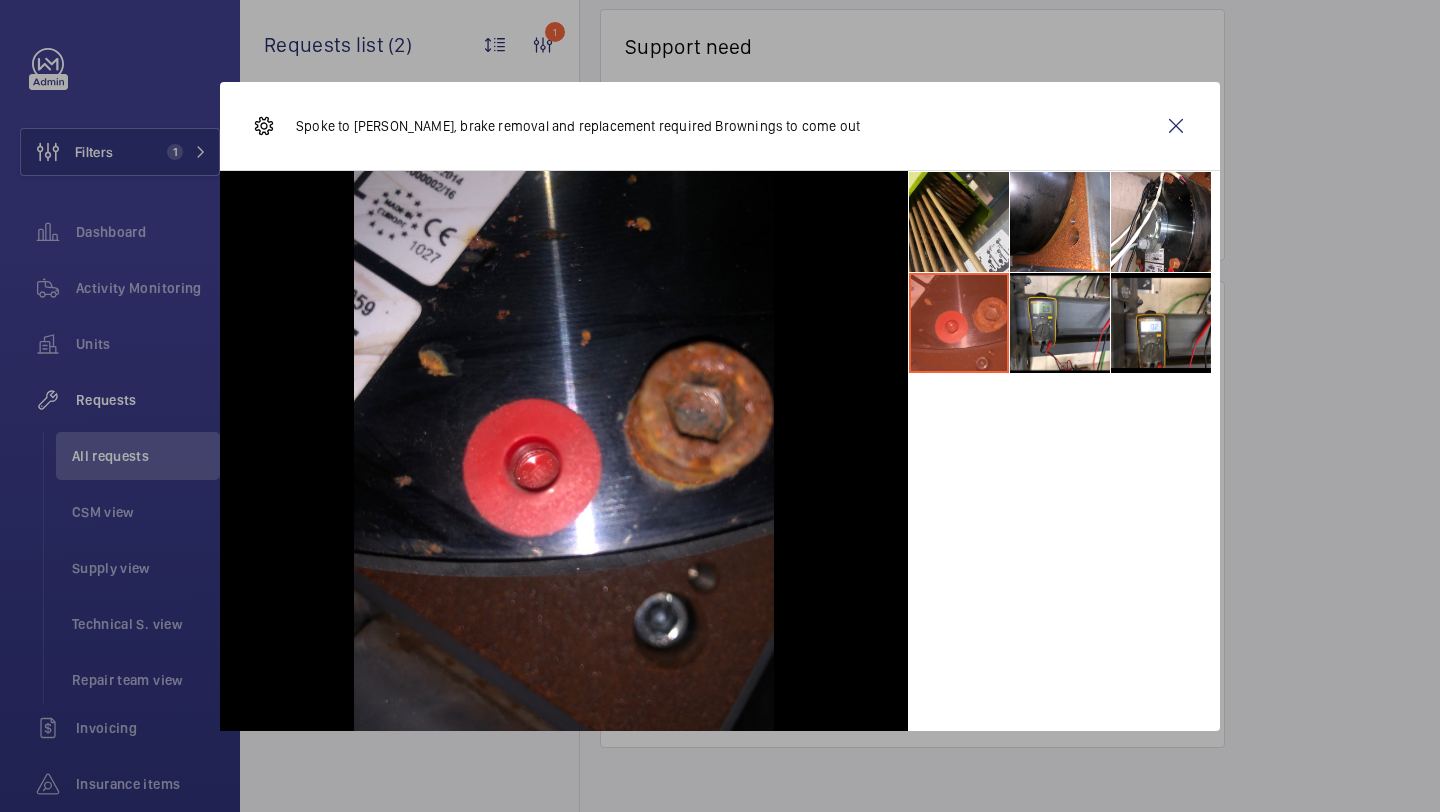 click at bounding box center [959, 222] 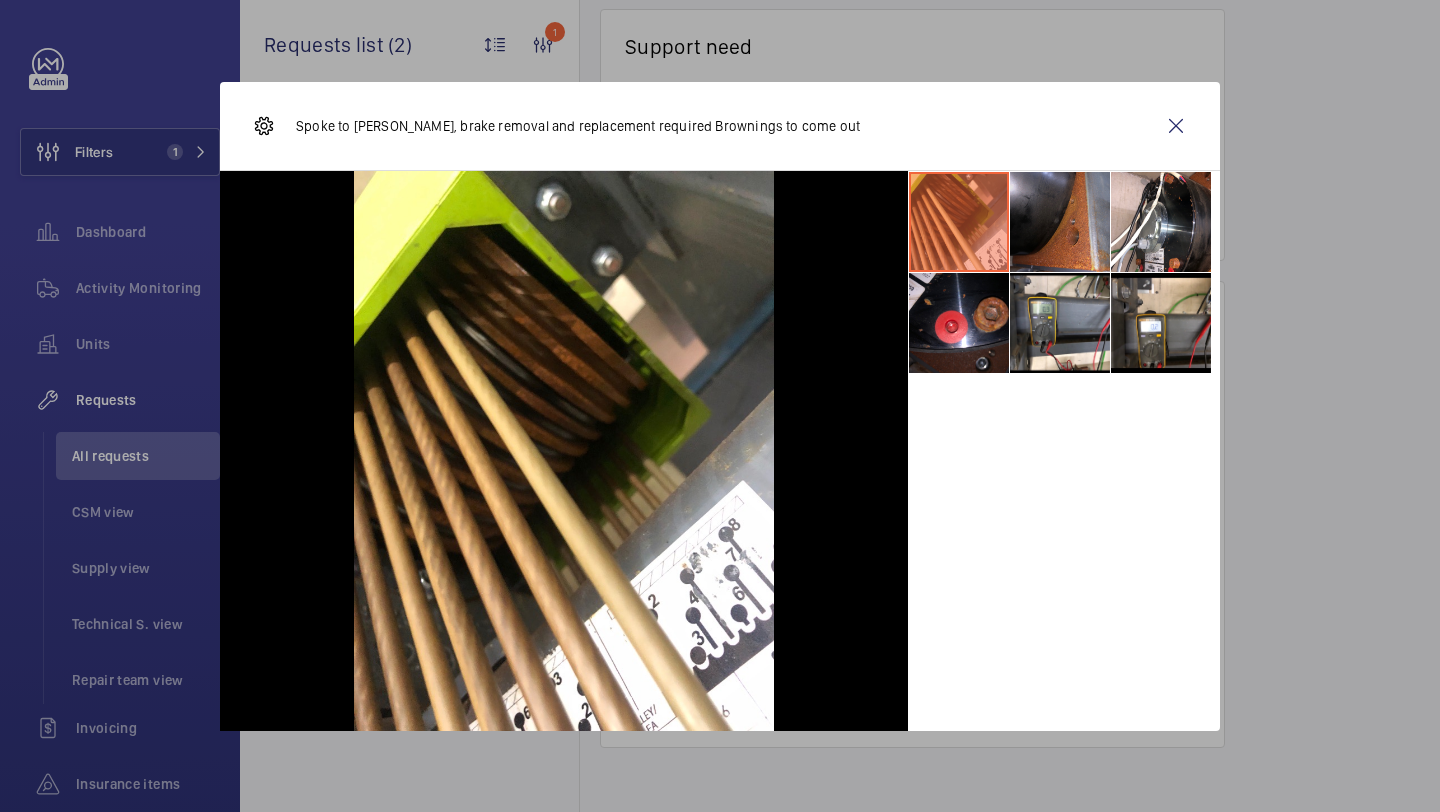 click at bounding box center [1060, 222] 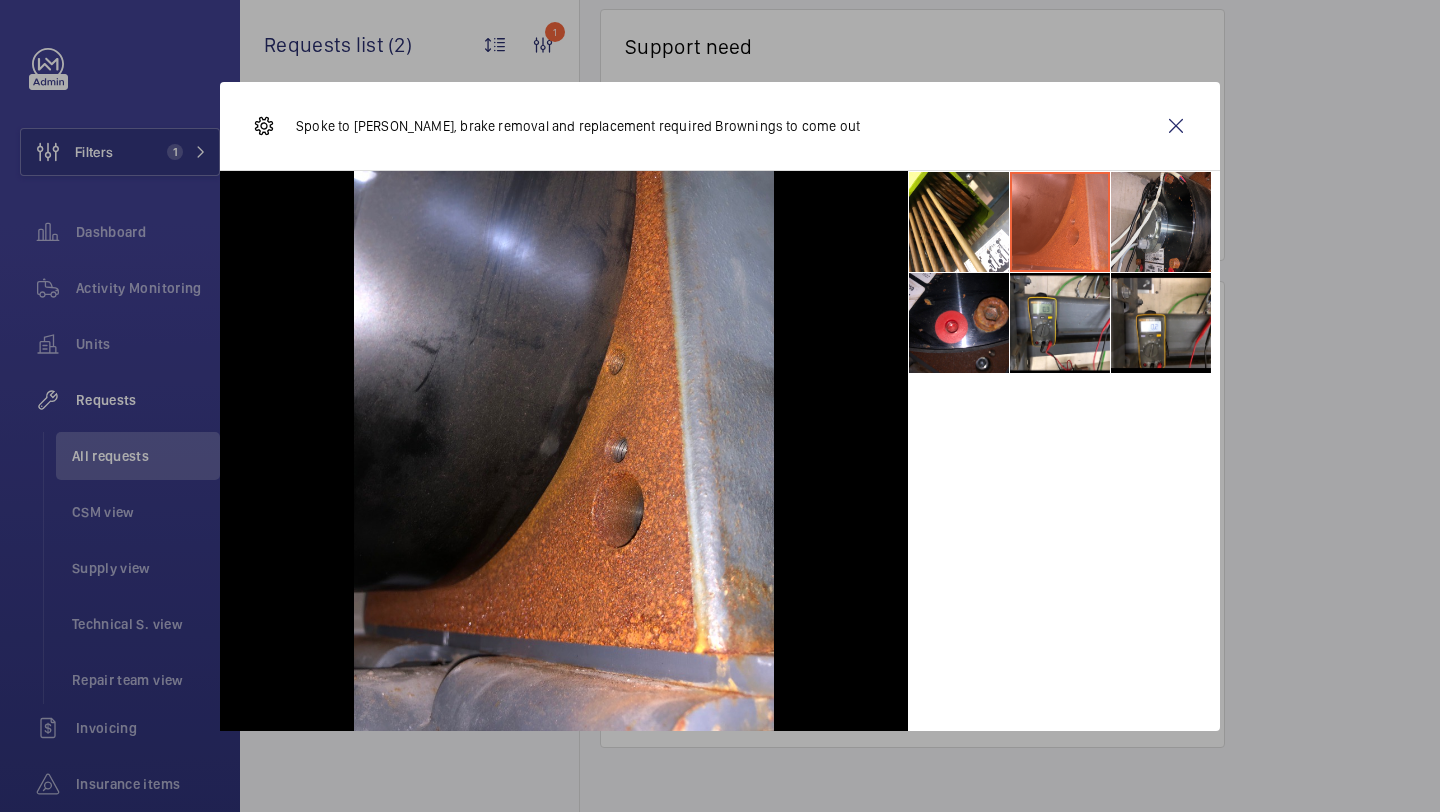 click at bounding box center [1161, 222] 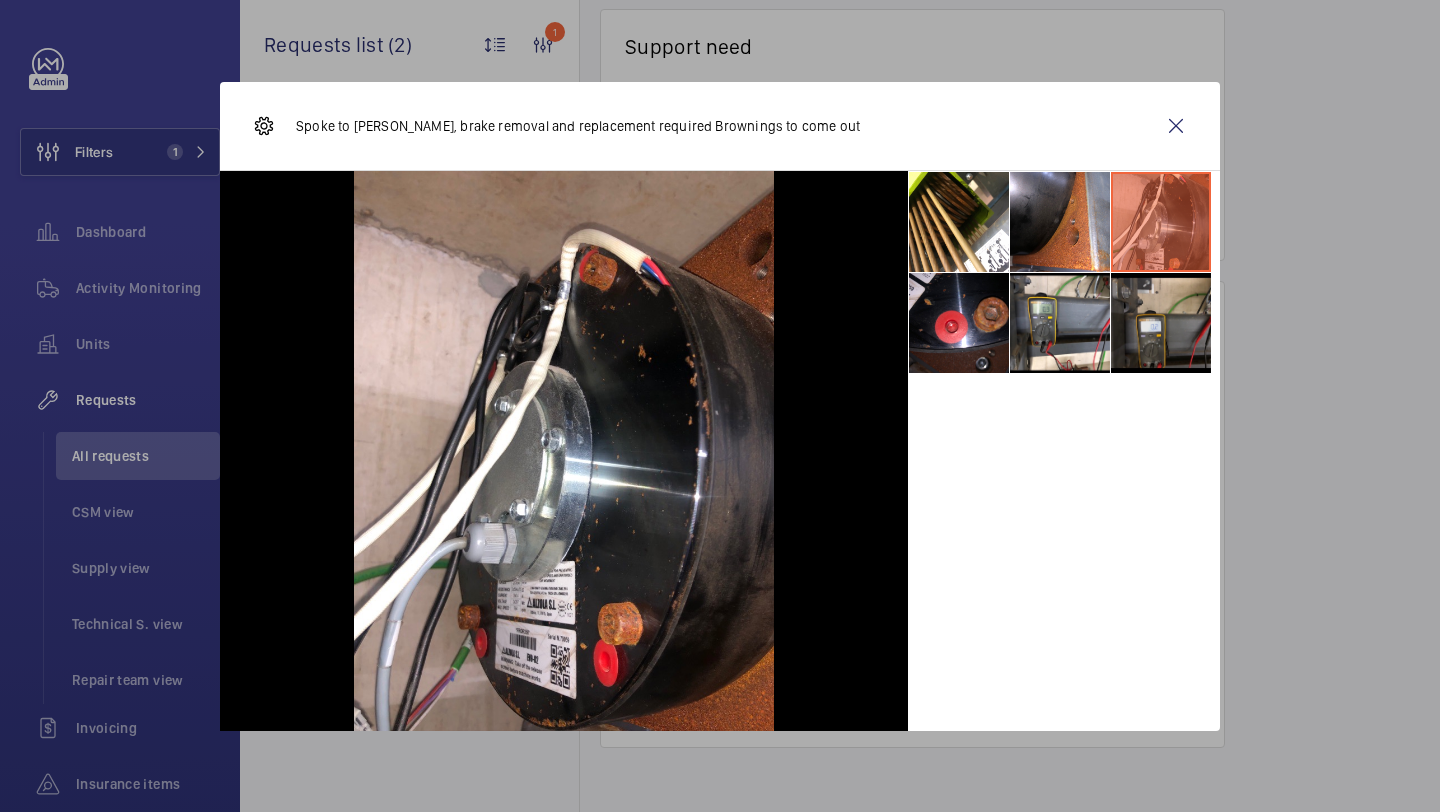 click at bounding box center [1161, 323] 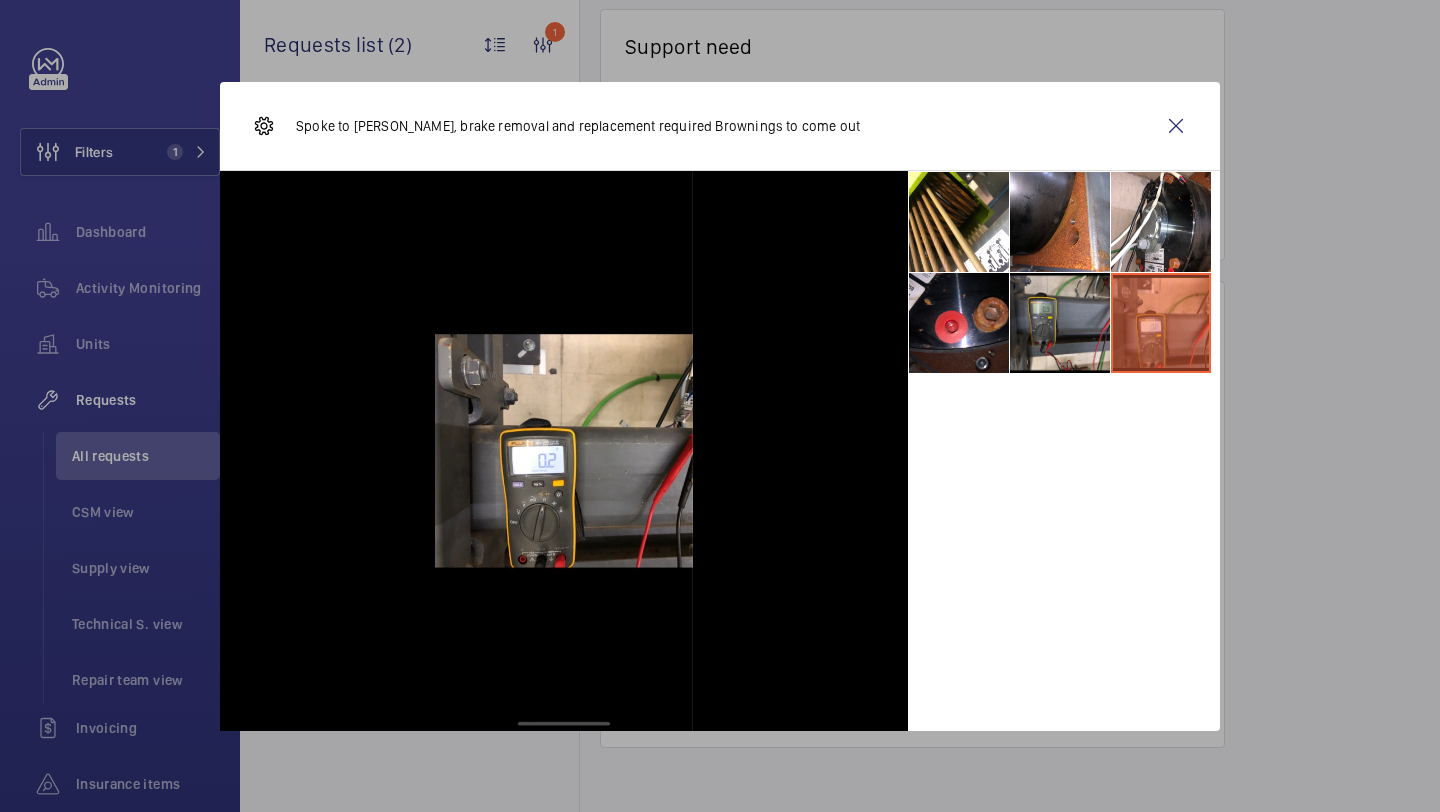 click at bounding box center (1060, 323) 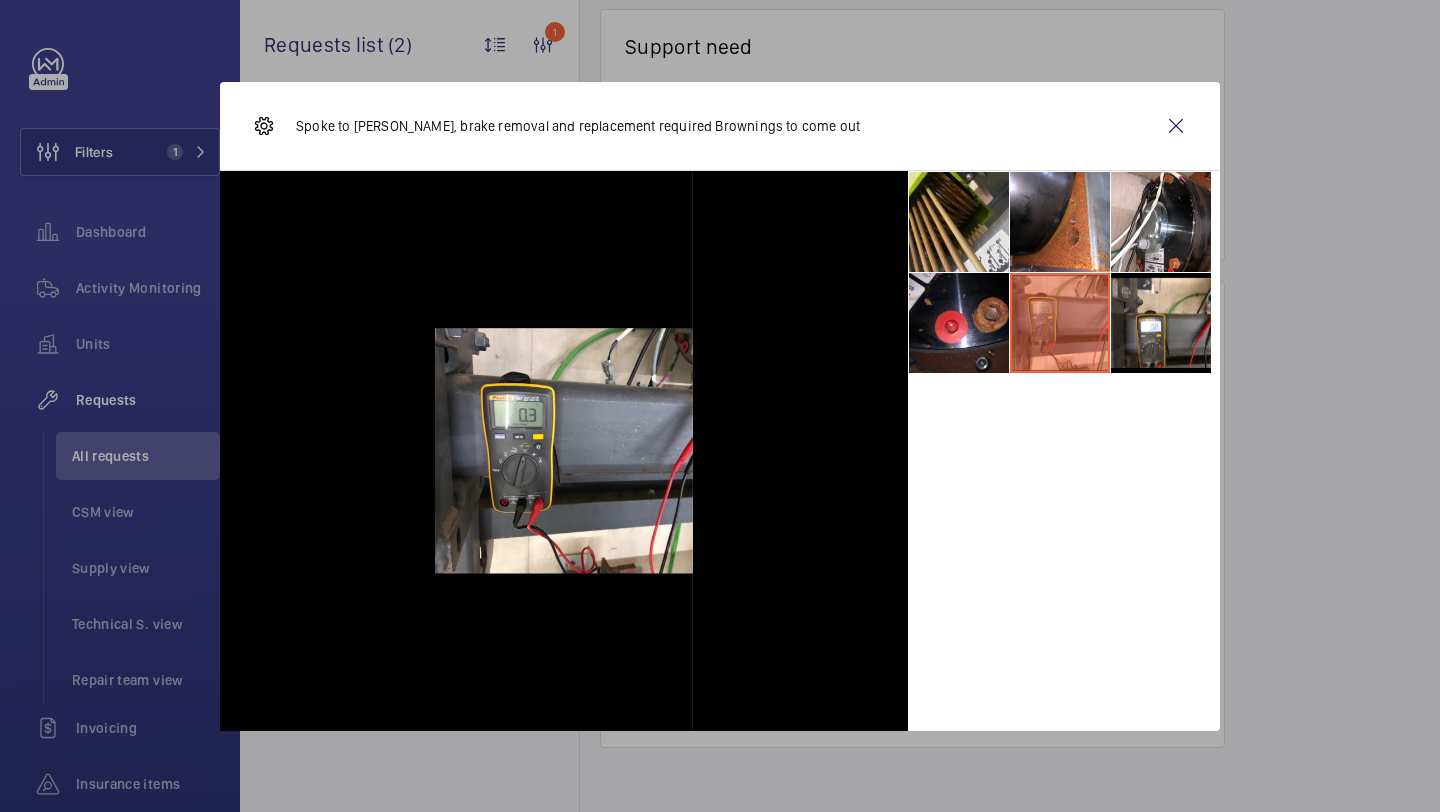 click at bounding box center (959, 222) 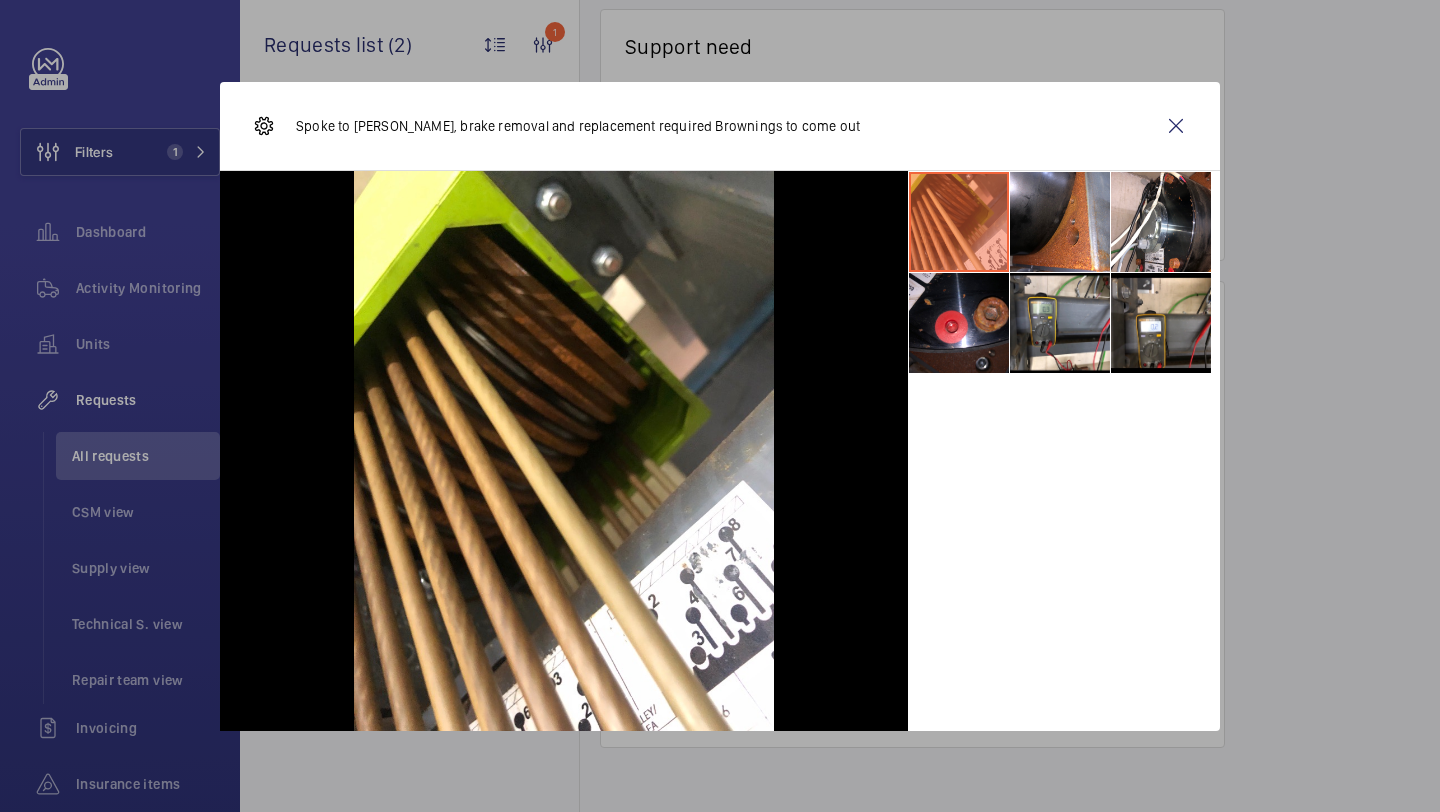 click on "Spoke to [PERSON_NAME], brake removal and replacement required
Brownings to come out" at bounding box center [720, 126] 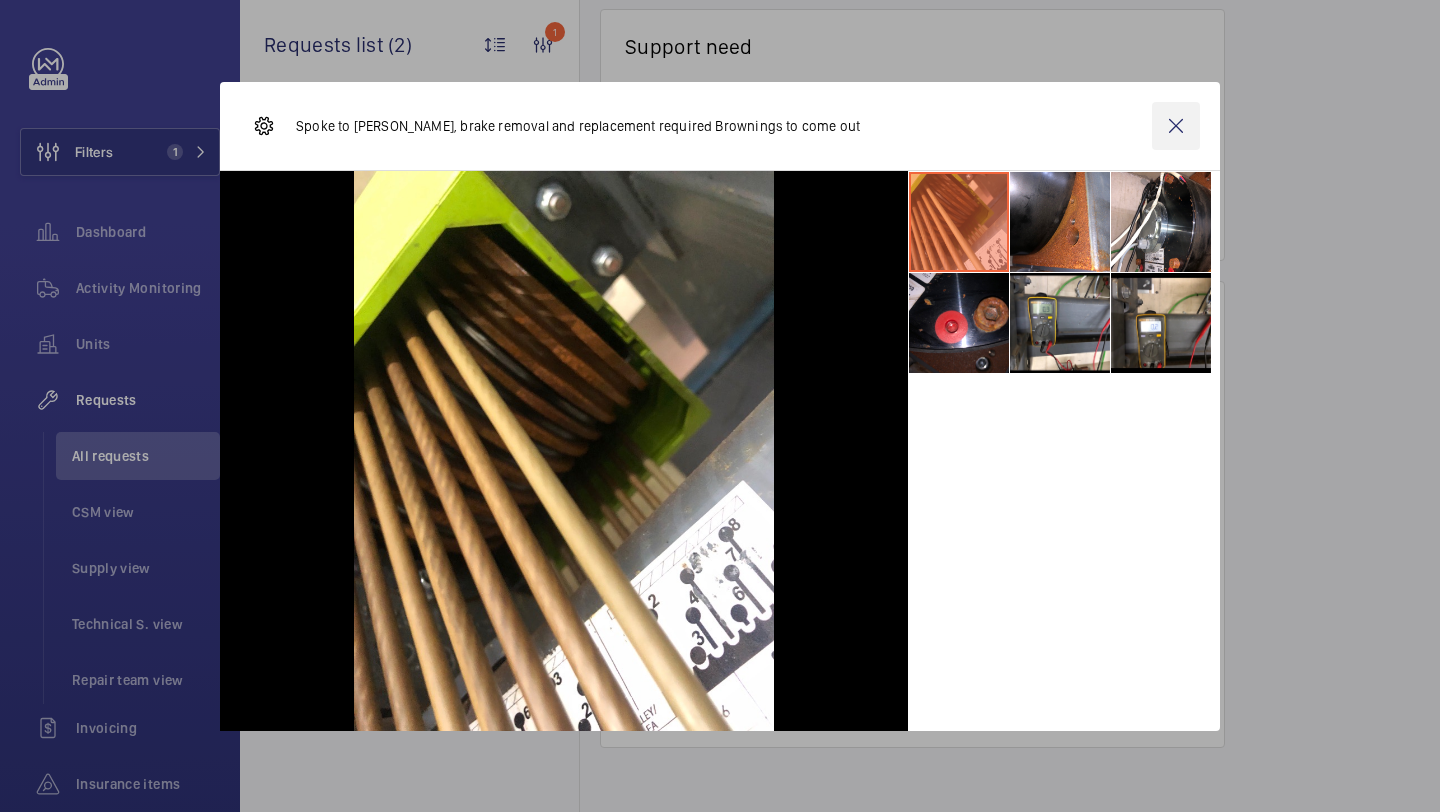 click at bounding box center [1176, 126] 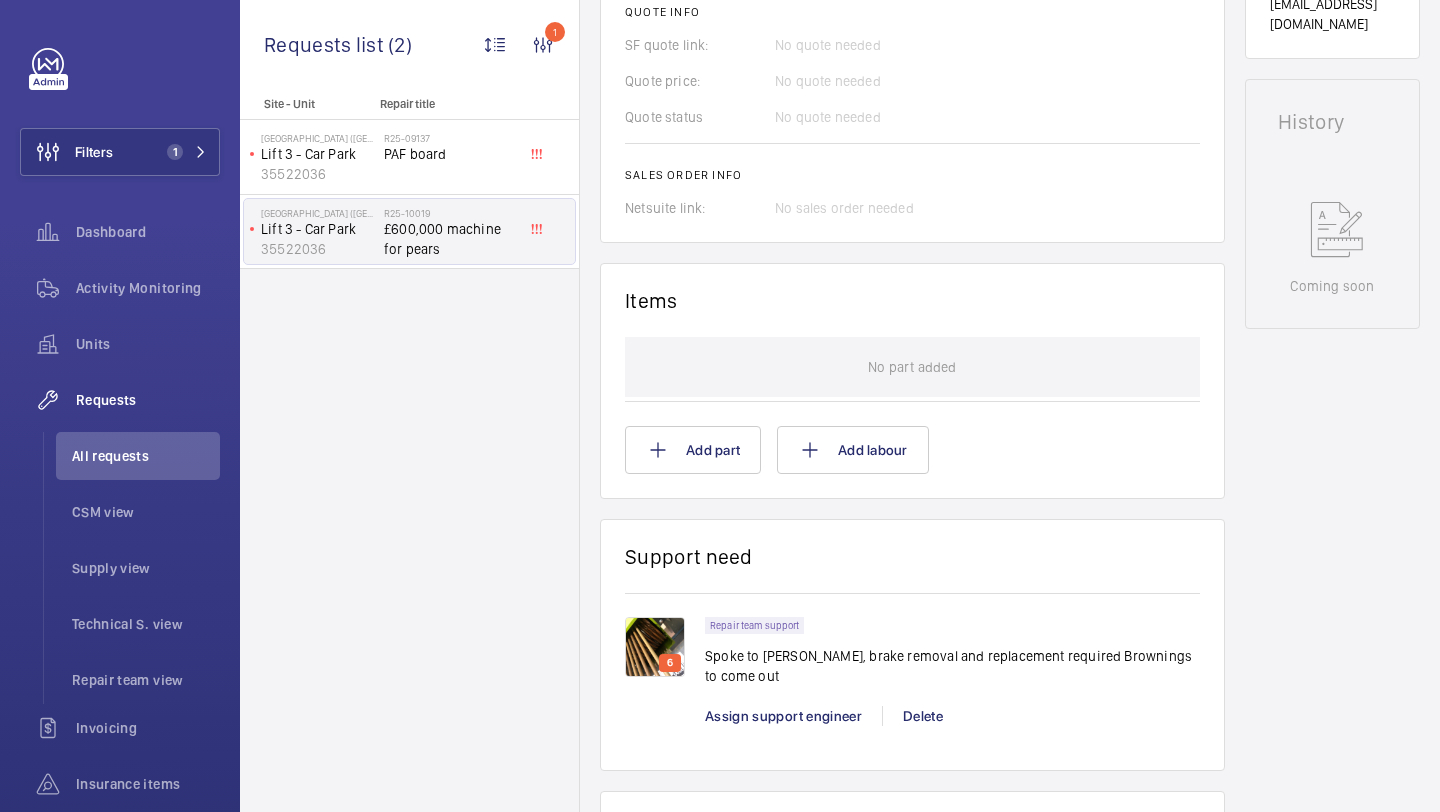 scroll, scrollTop: 1056, scrollLeft: 0, axis: vertical 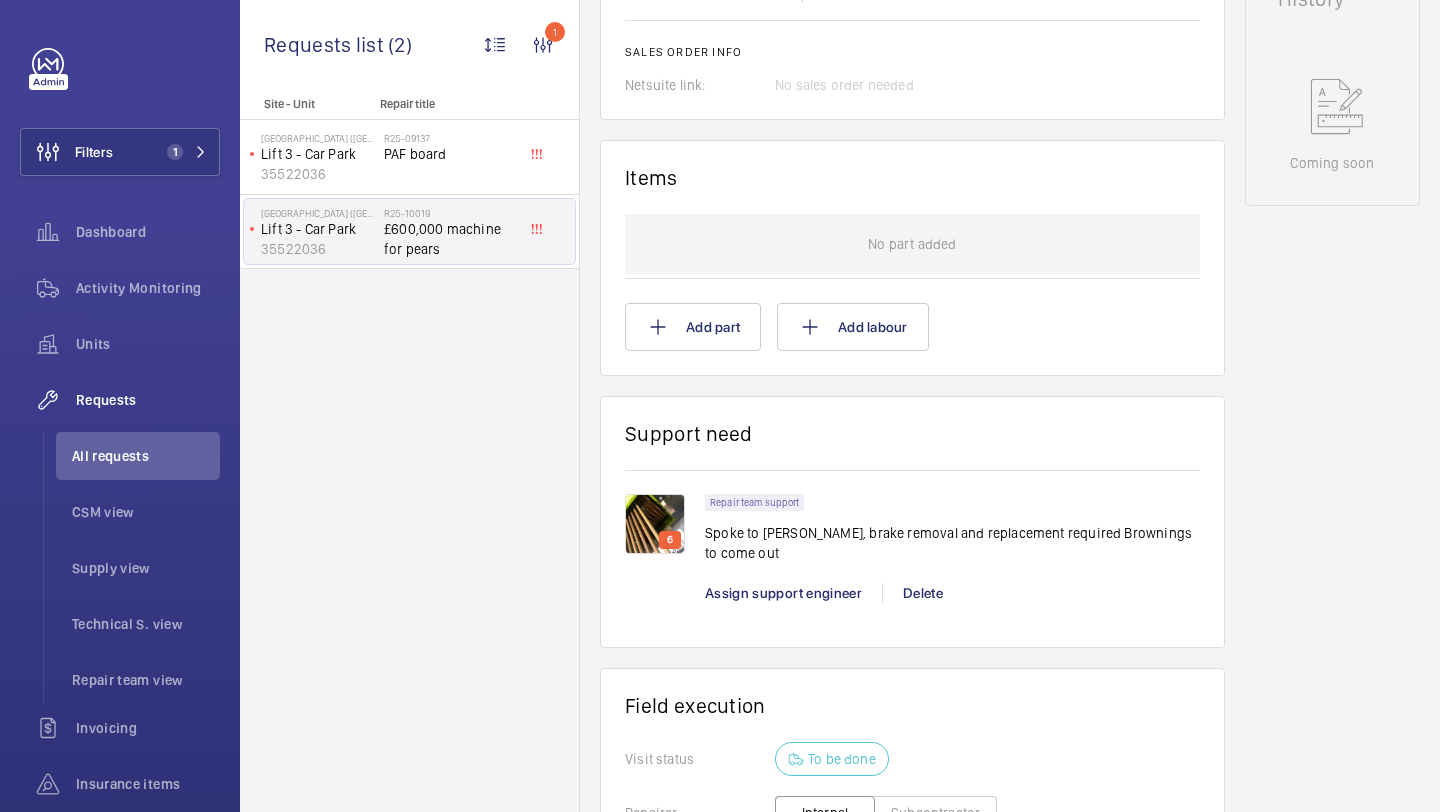 click 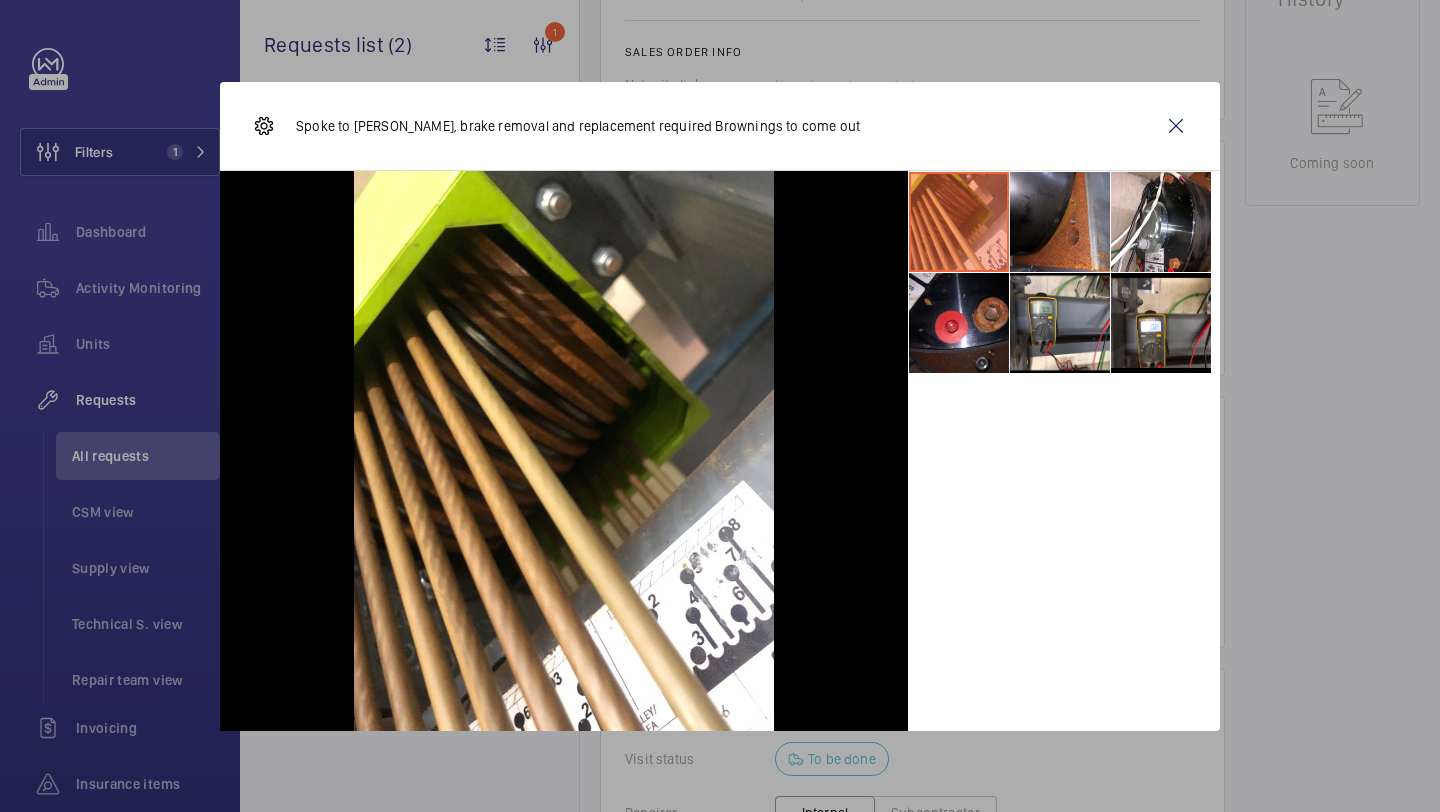 click at bounding box center [1060, 222] 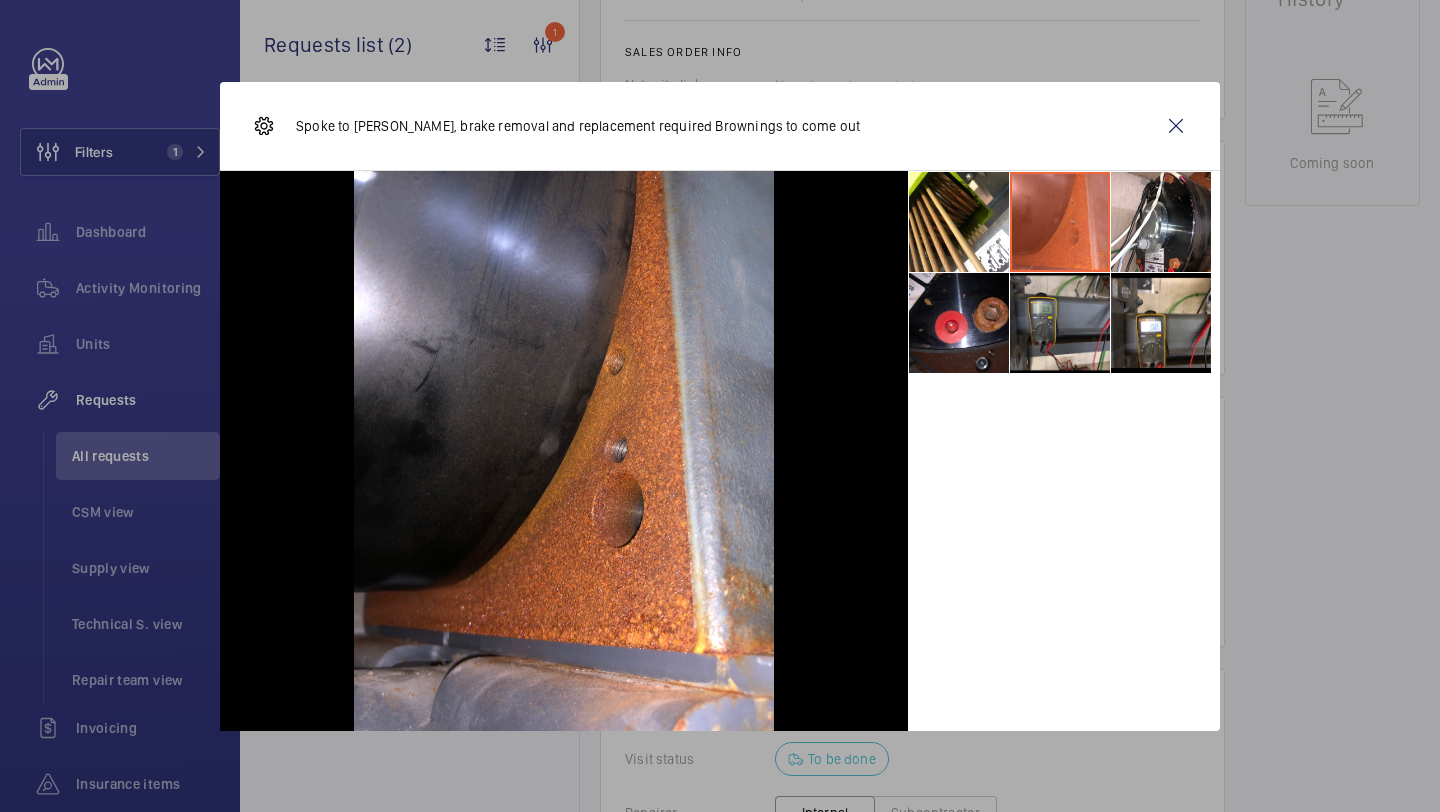 click at bounding box center (1060, 323) 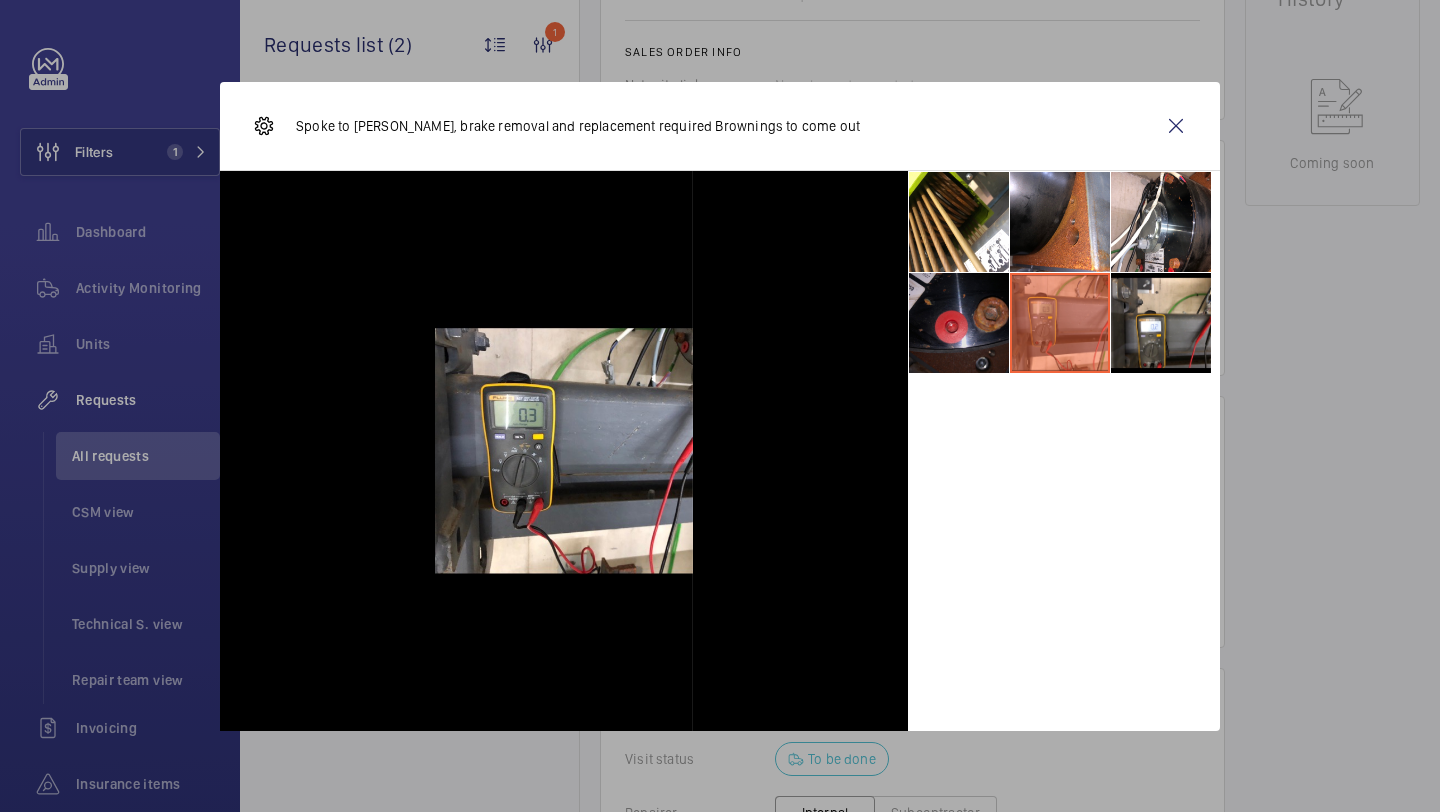 click at bounding box center (959, 323) 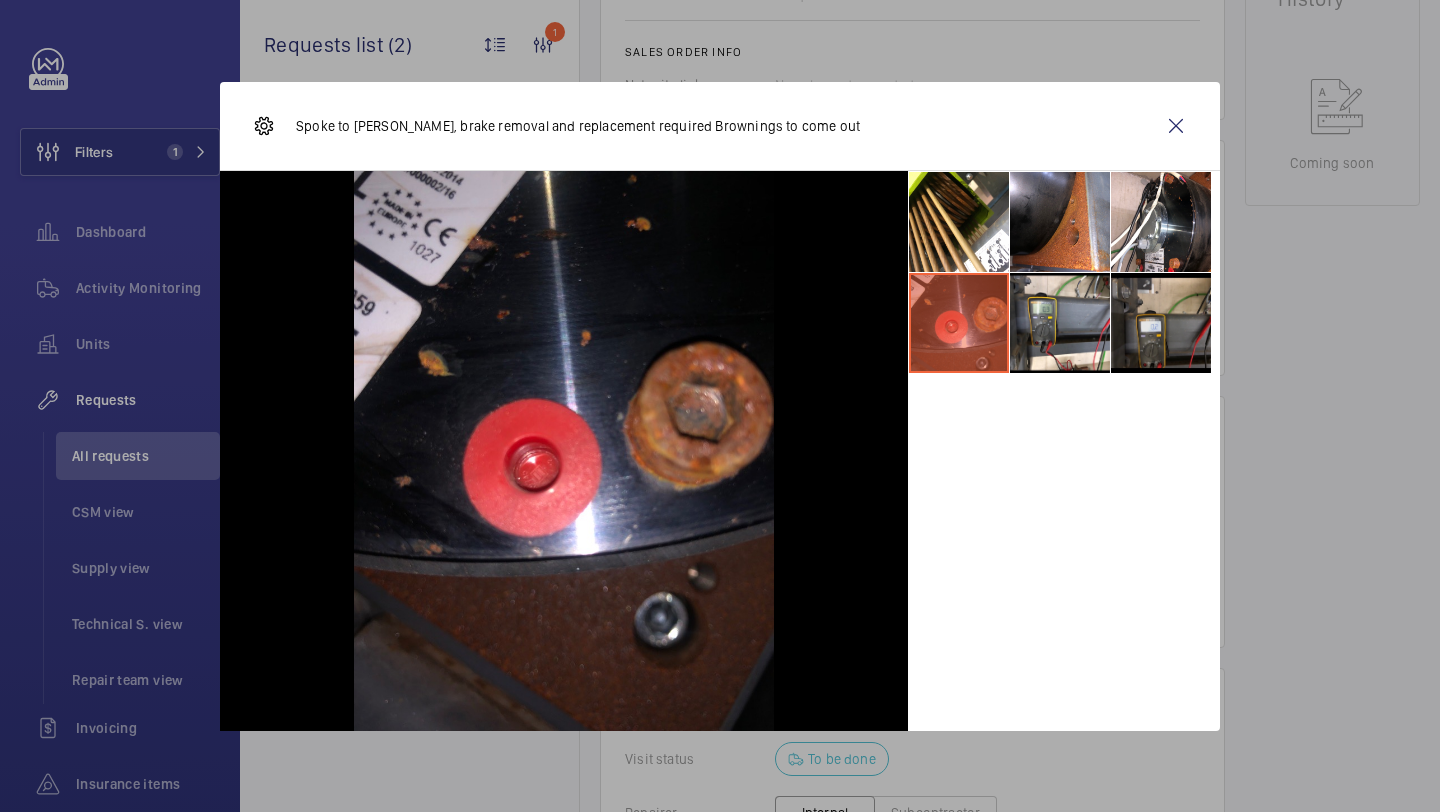 click at bounding box center [1161, 323] 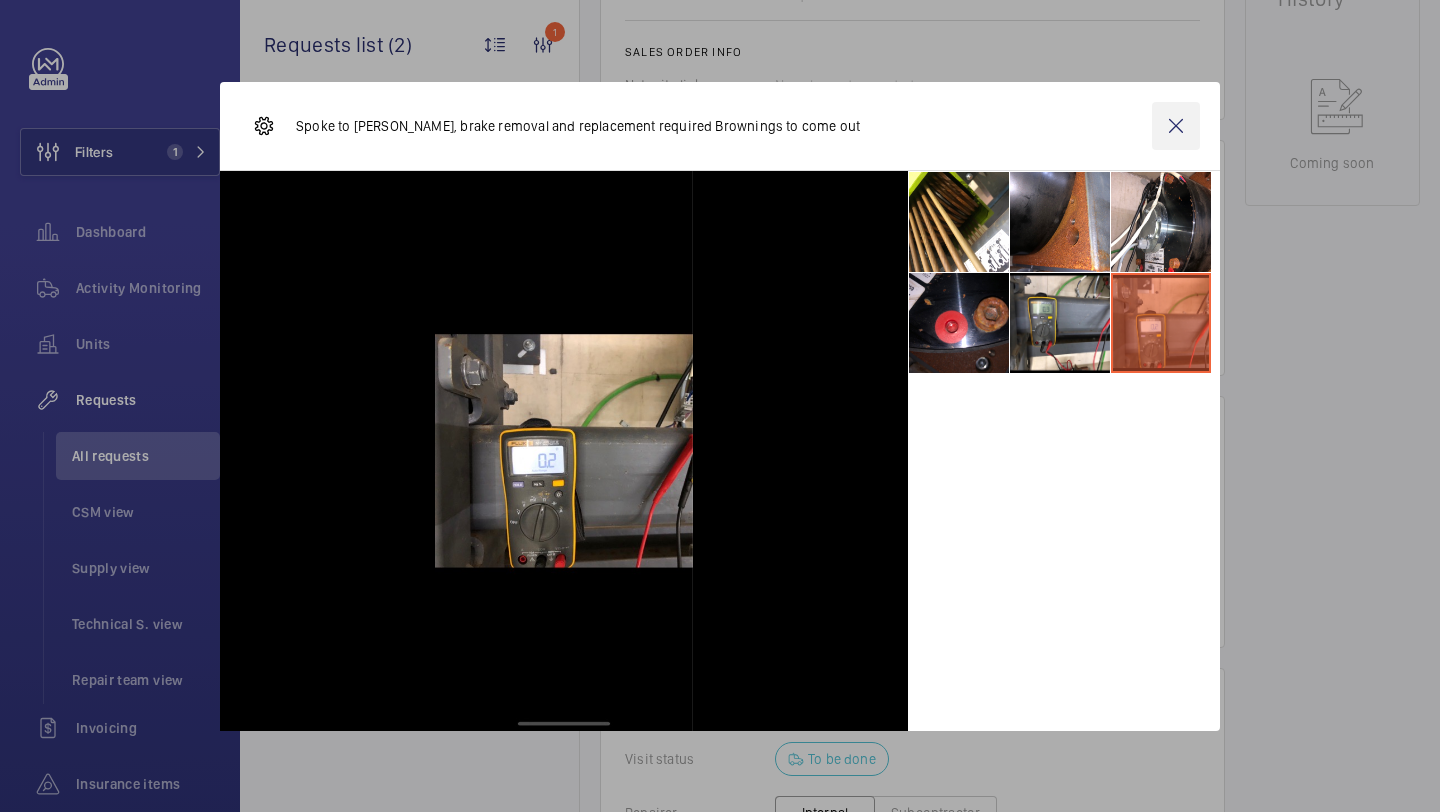 click at bounding box center [1176, 126] 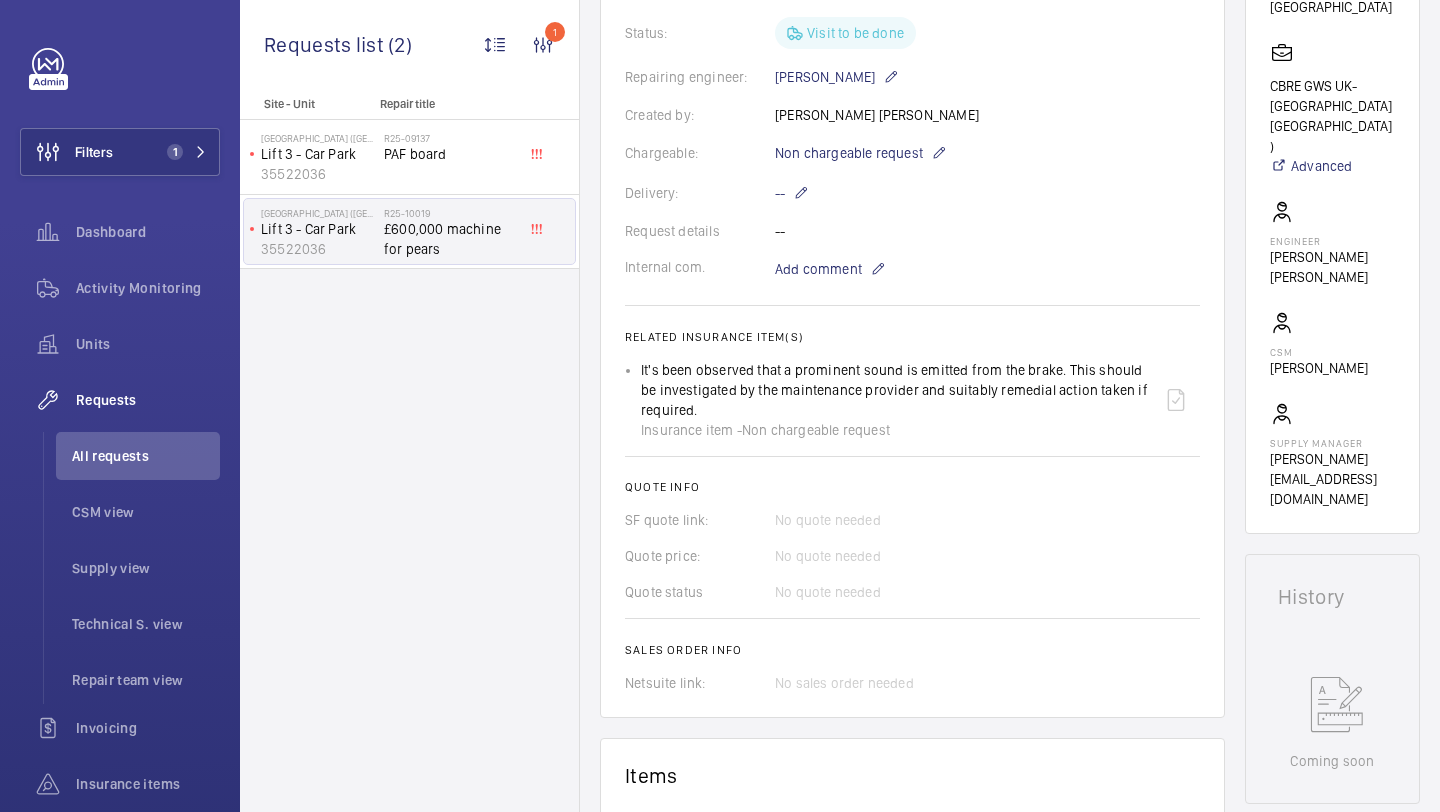 scroll, scrollTop: 303, scrollLeft: 0, axis: vertical 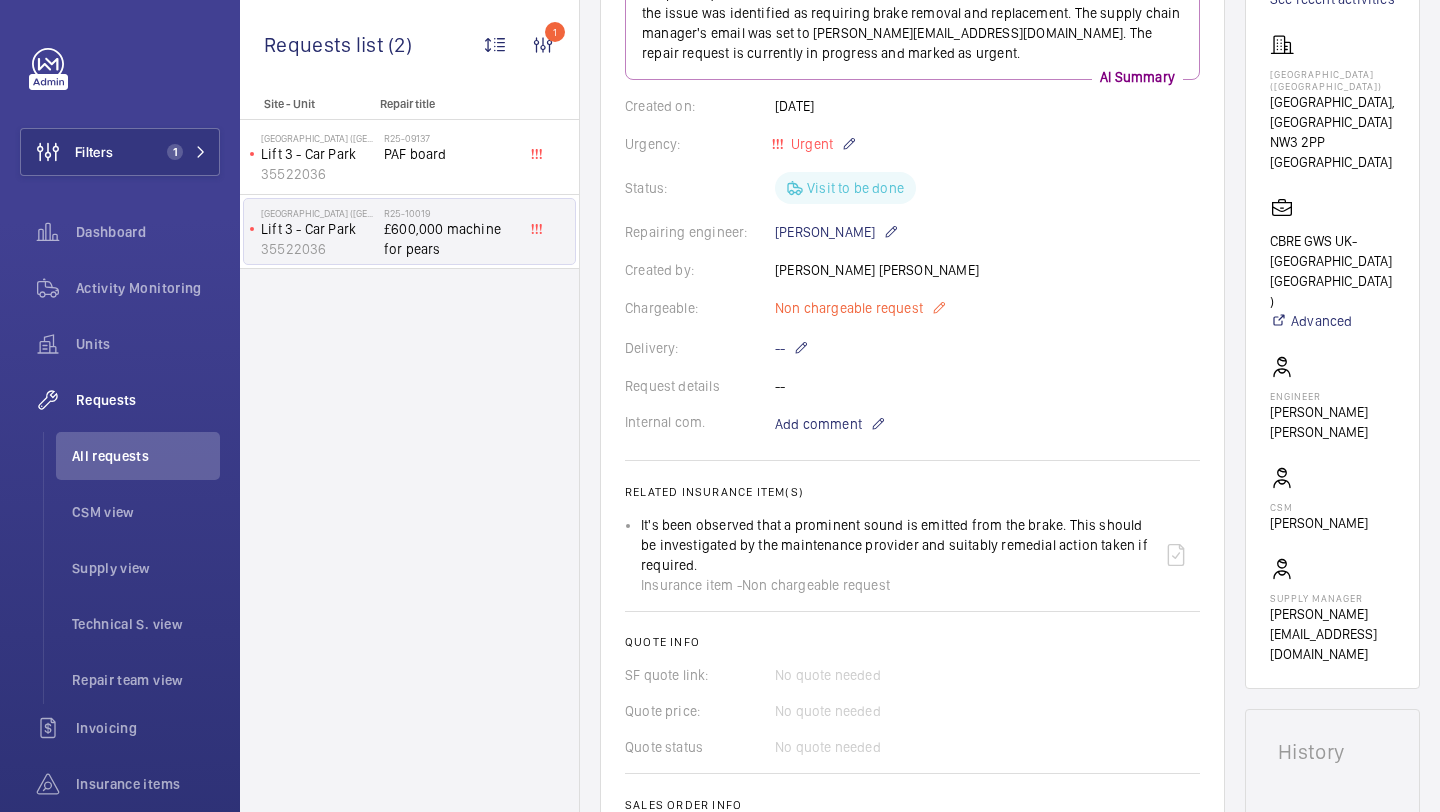 click 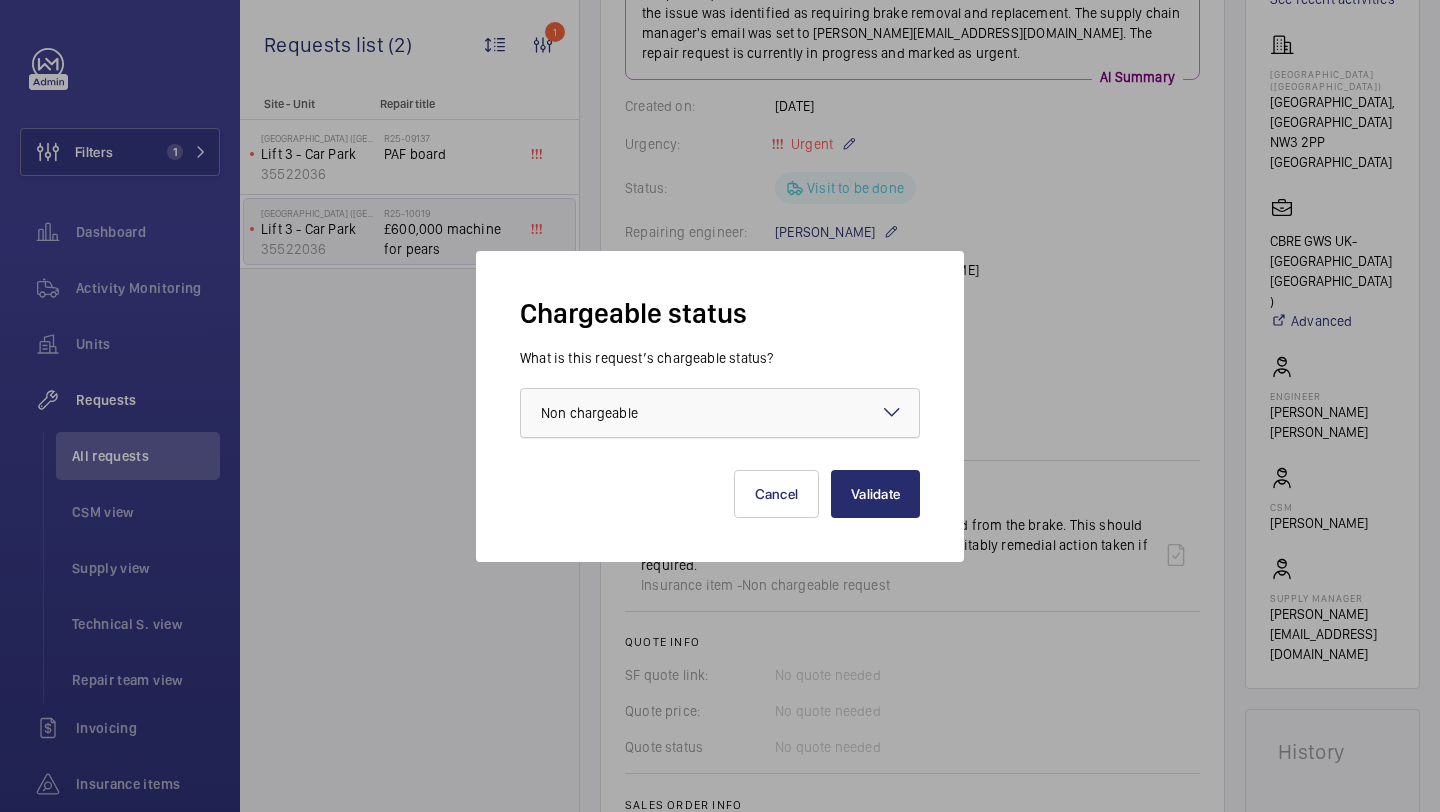 click at bounding box center (720, 413) 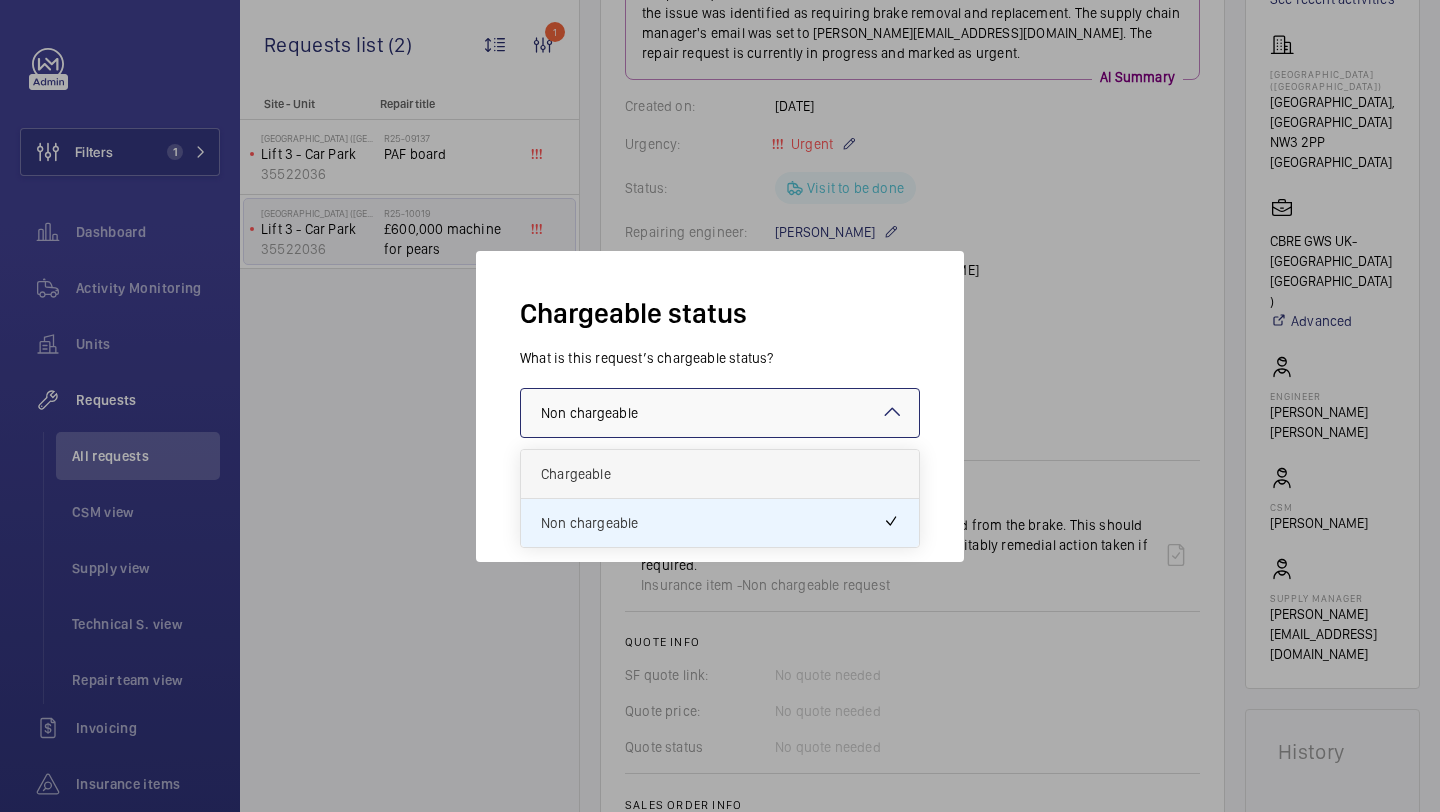 click on "Chargeable" at bounding box center (720, 474) 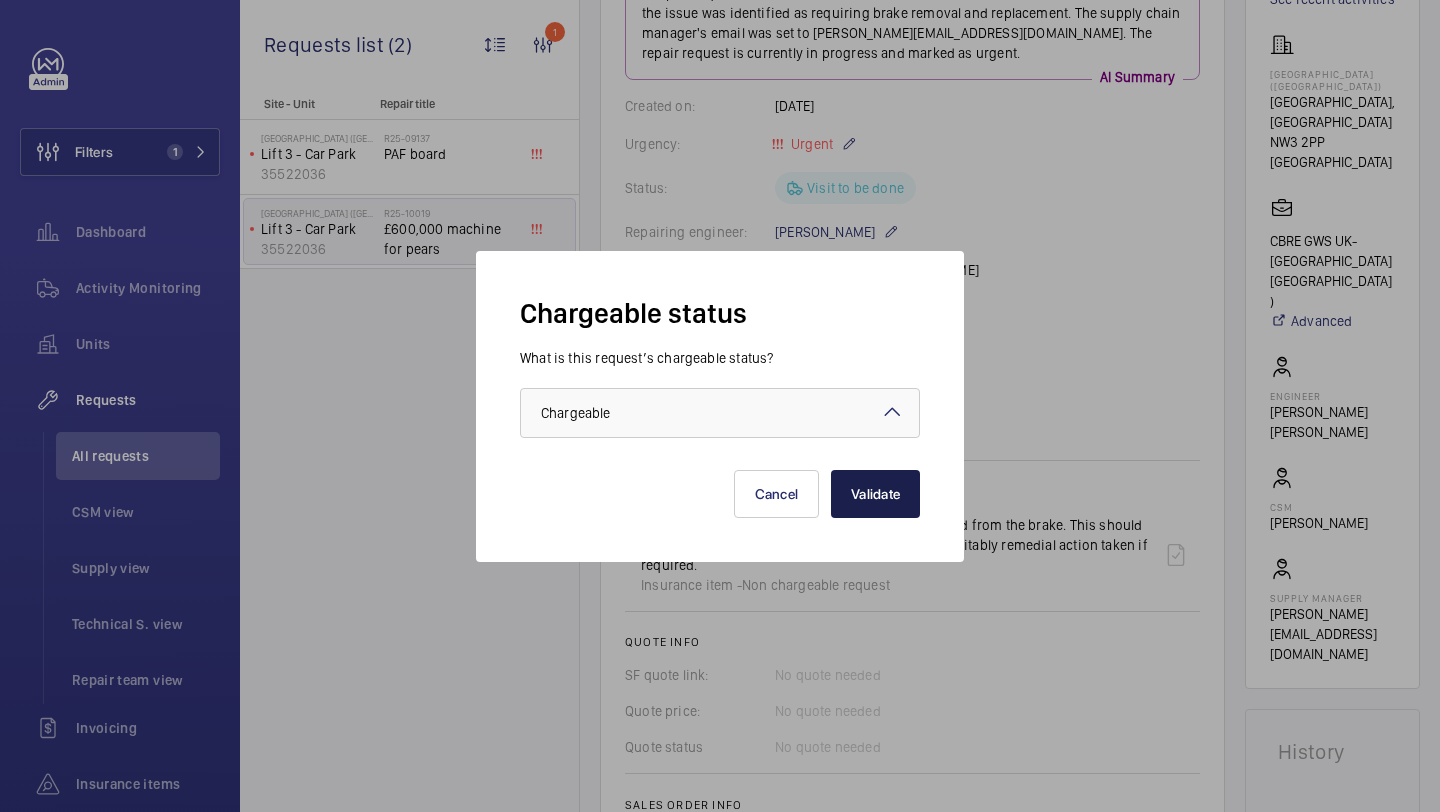 click on "Validate" at bounding box center (875, 494) 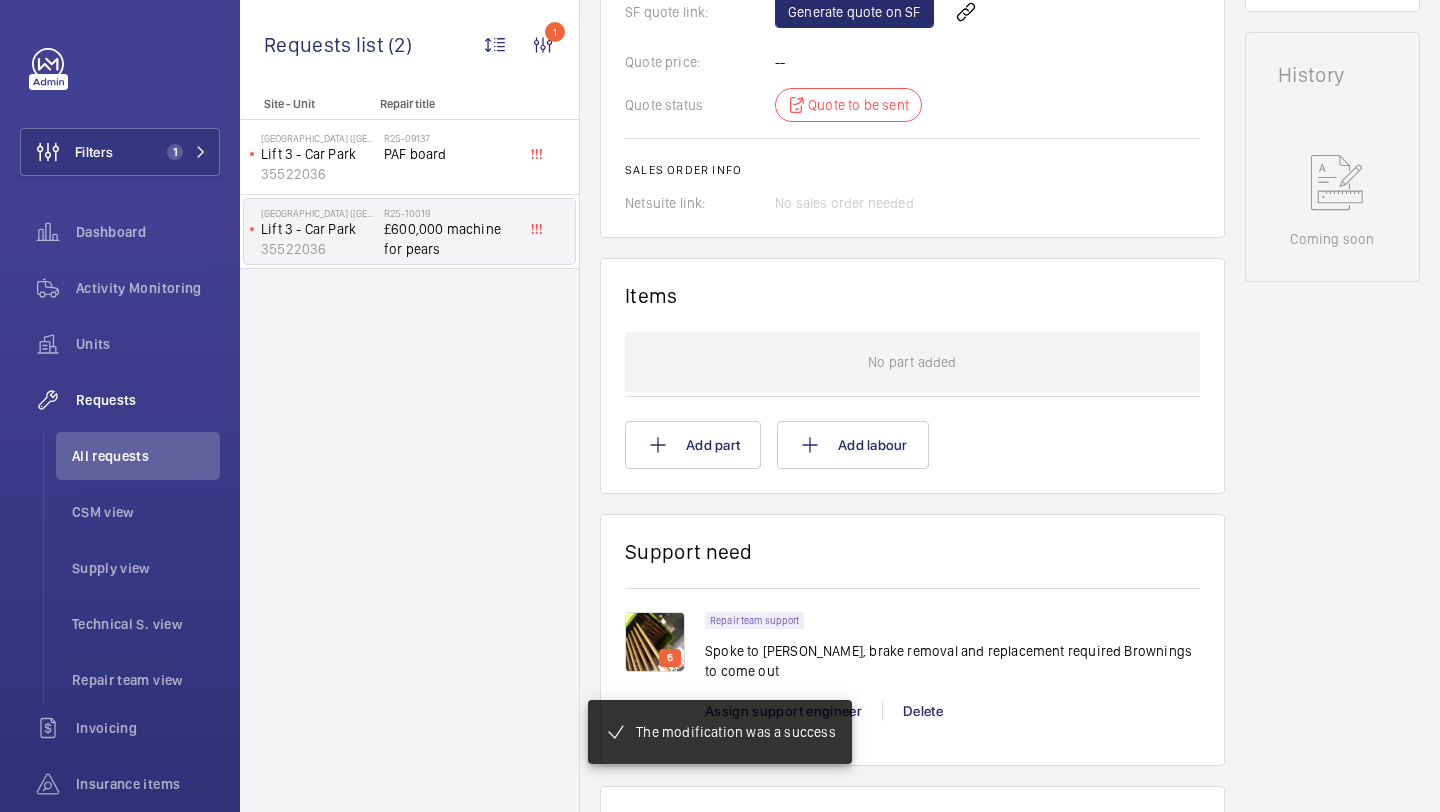 scroll, scrollTop: 1014, scrollLeft: 0, axis: vertical 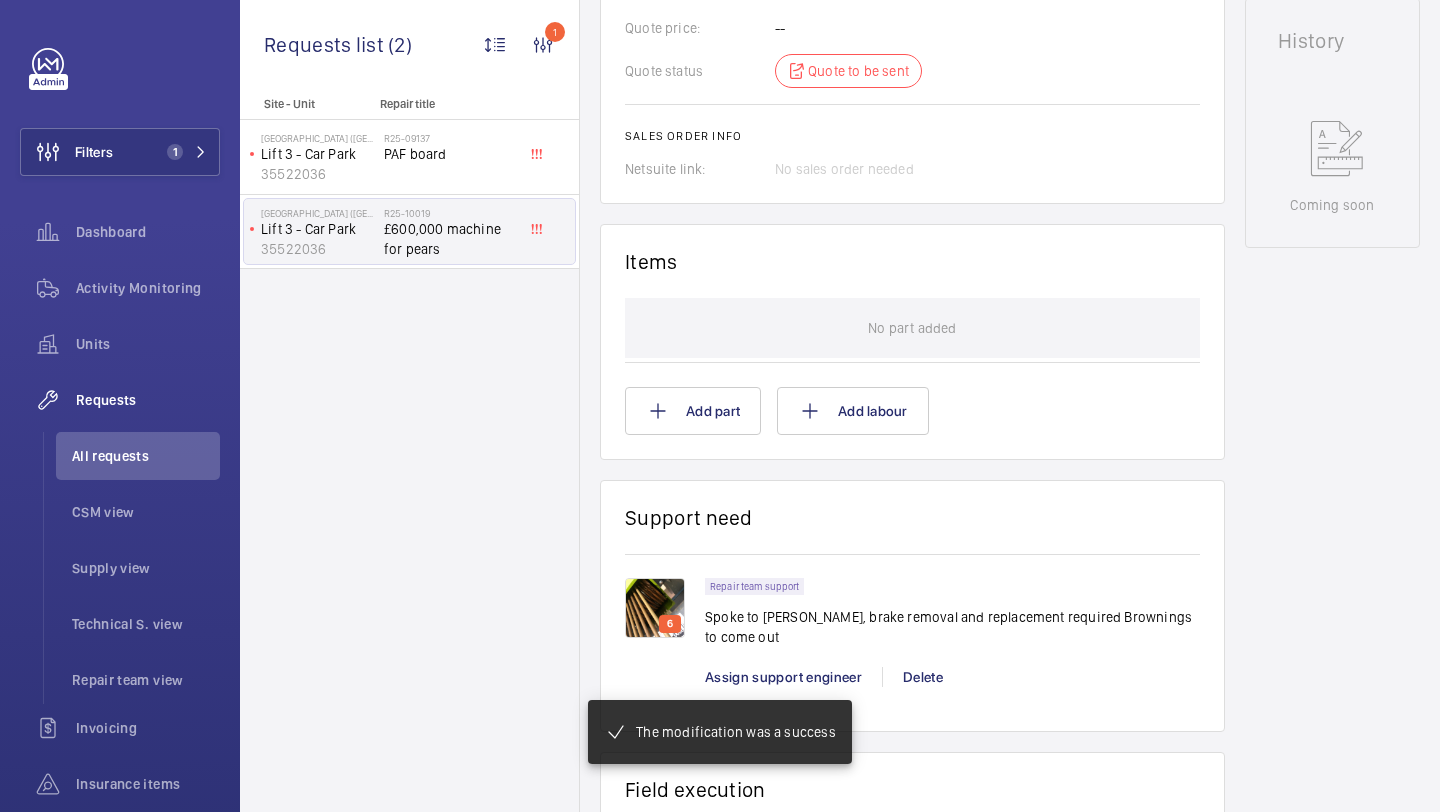 click 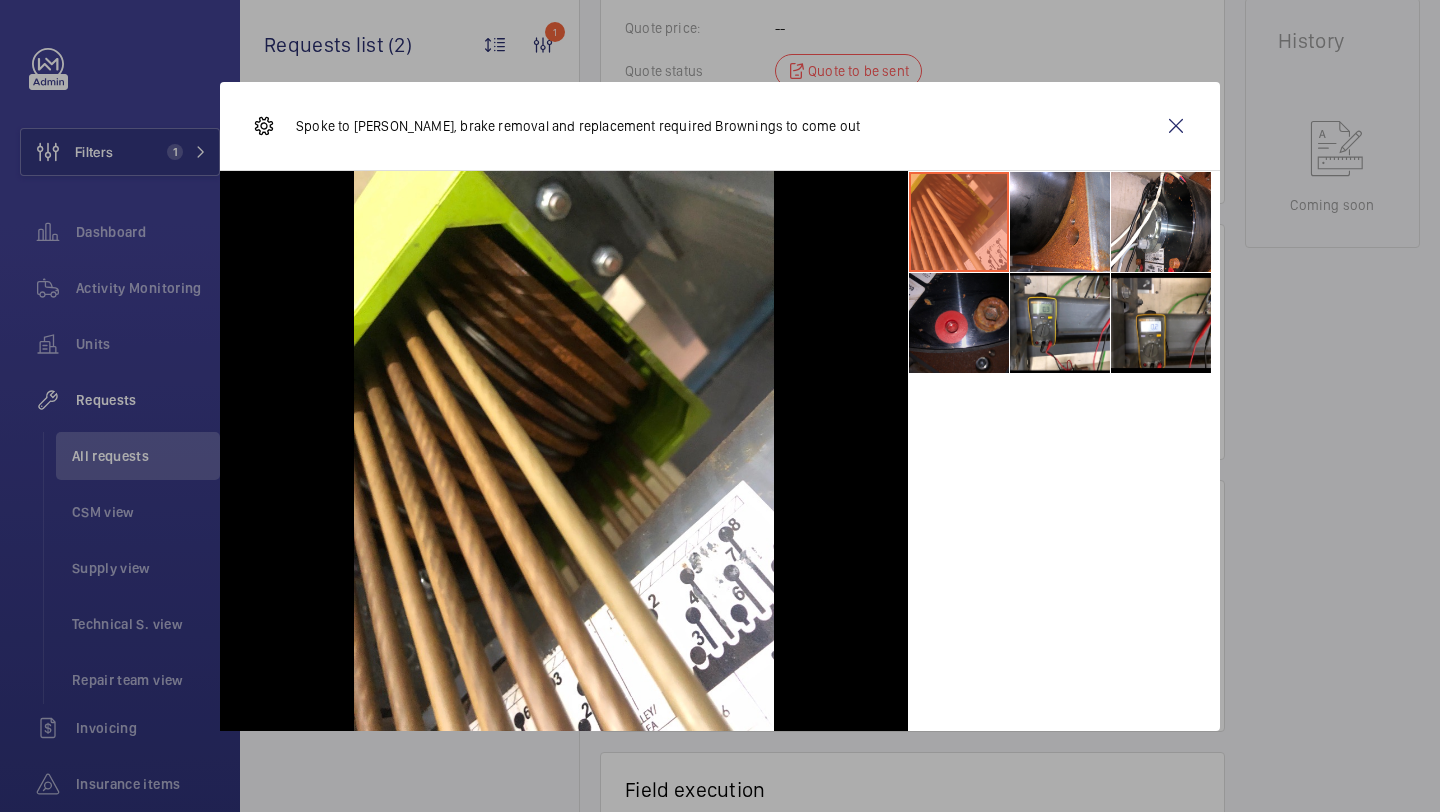 click at bounding box center [959, 323] 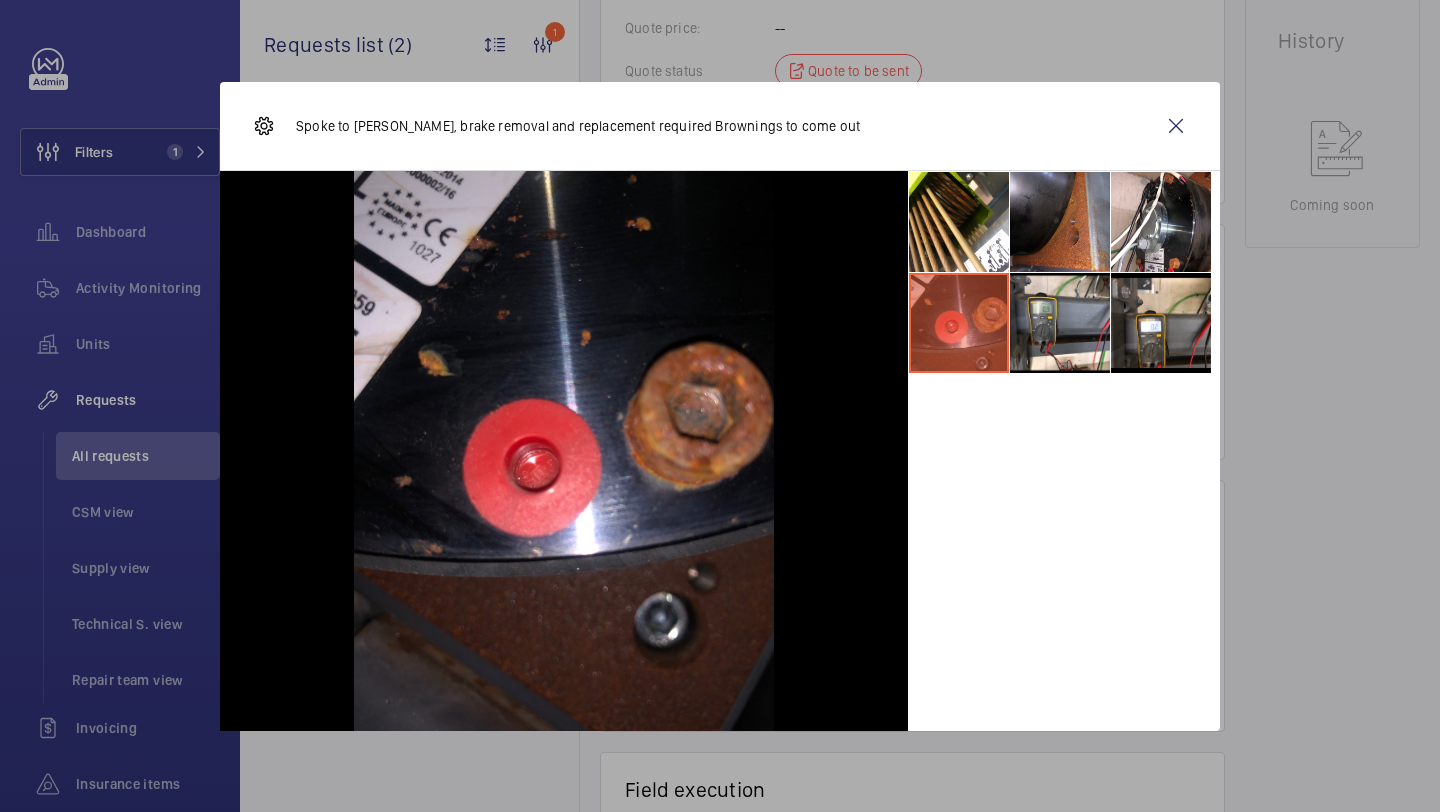 click at bounding box center (1060, 222) 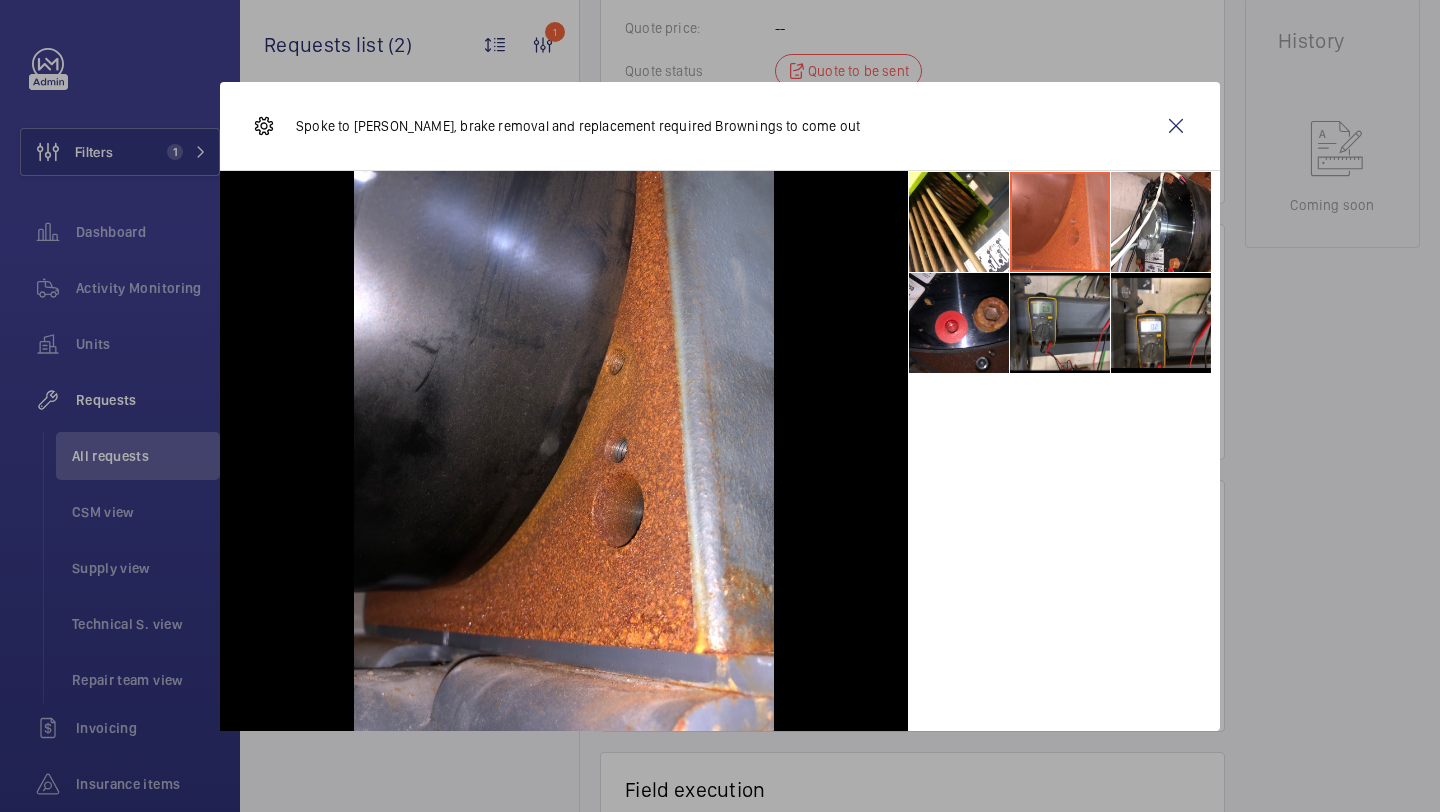 click at bounding box center (1060, 323) 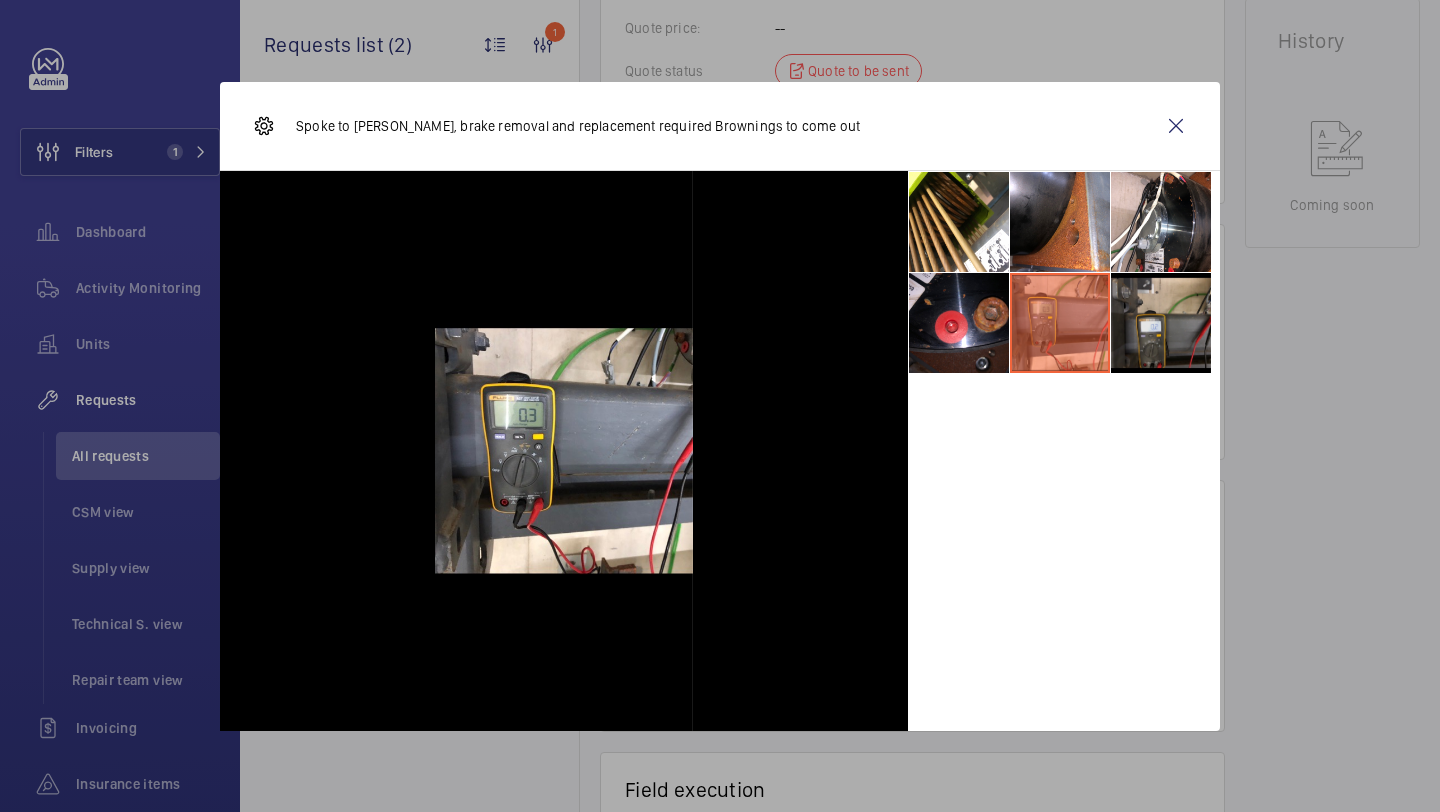 click at bounding box center [1060, 323] 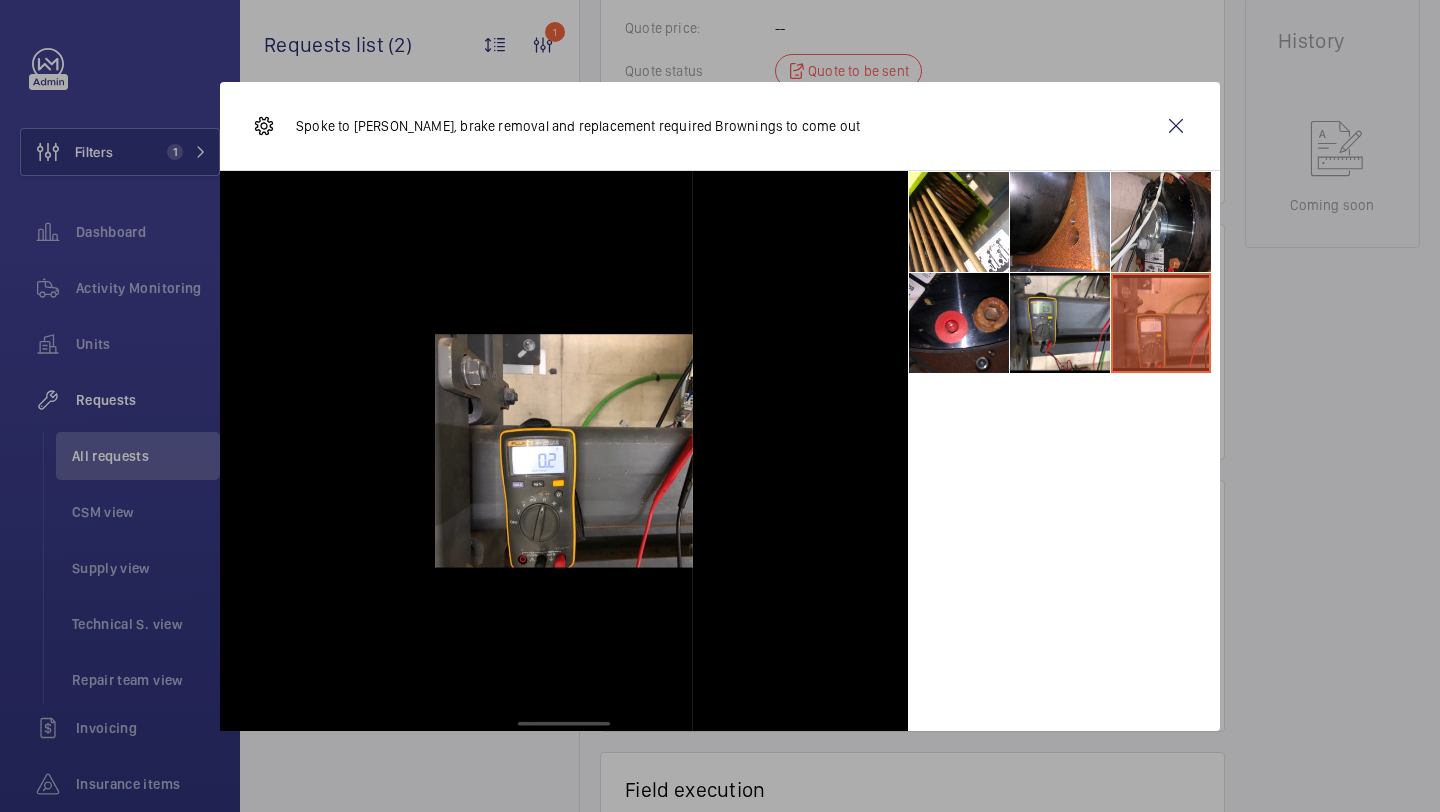 click at bounding box center [1161, 222] 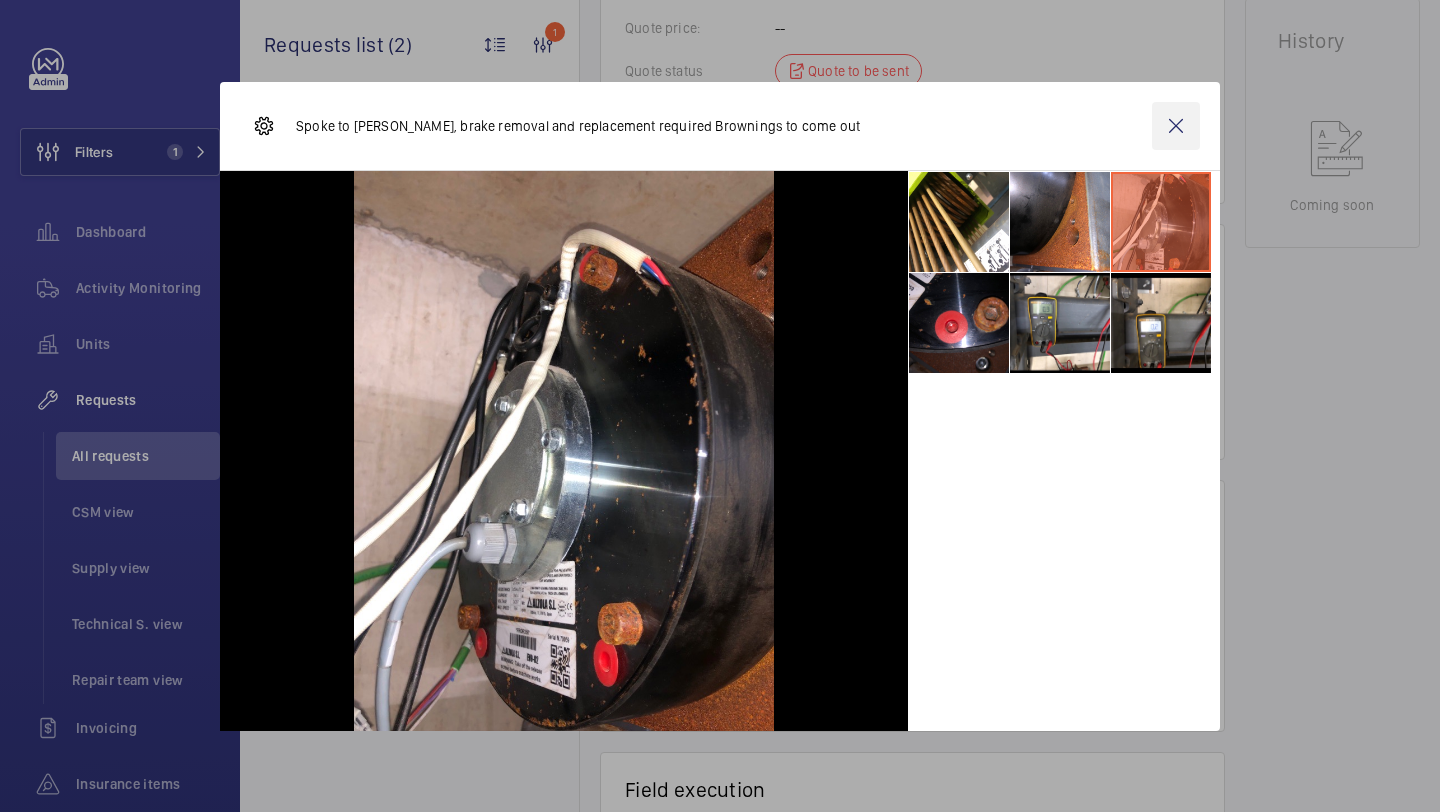 click at bounding box center [1176, 126] 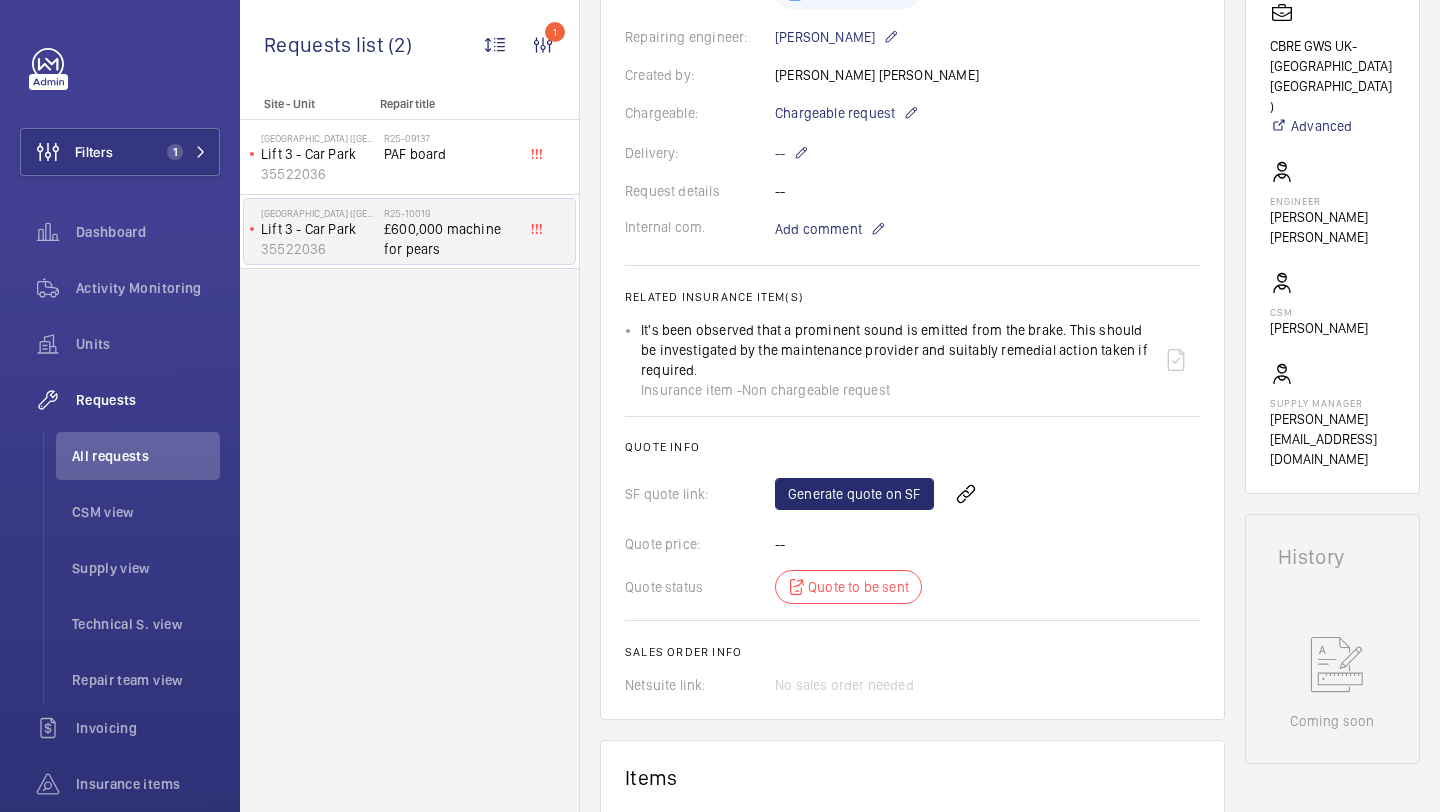 scroll, scrollTop: 638, scrollLeft: 0, axis: vertical 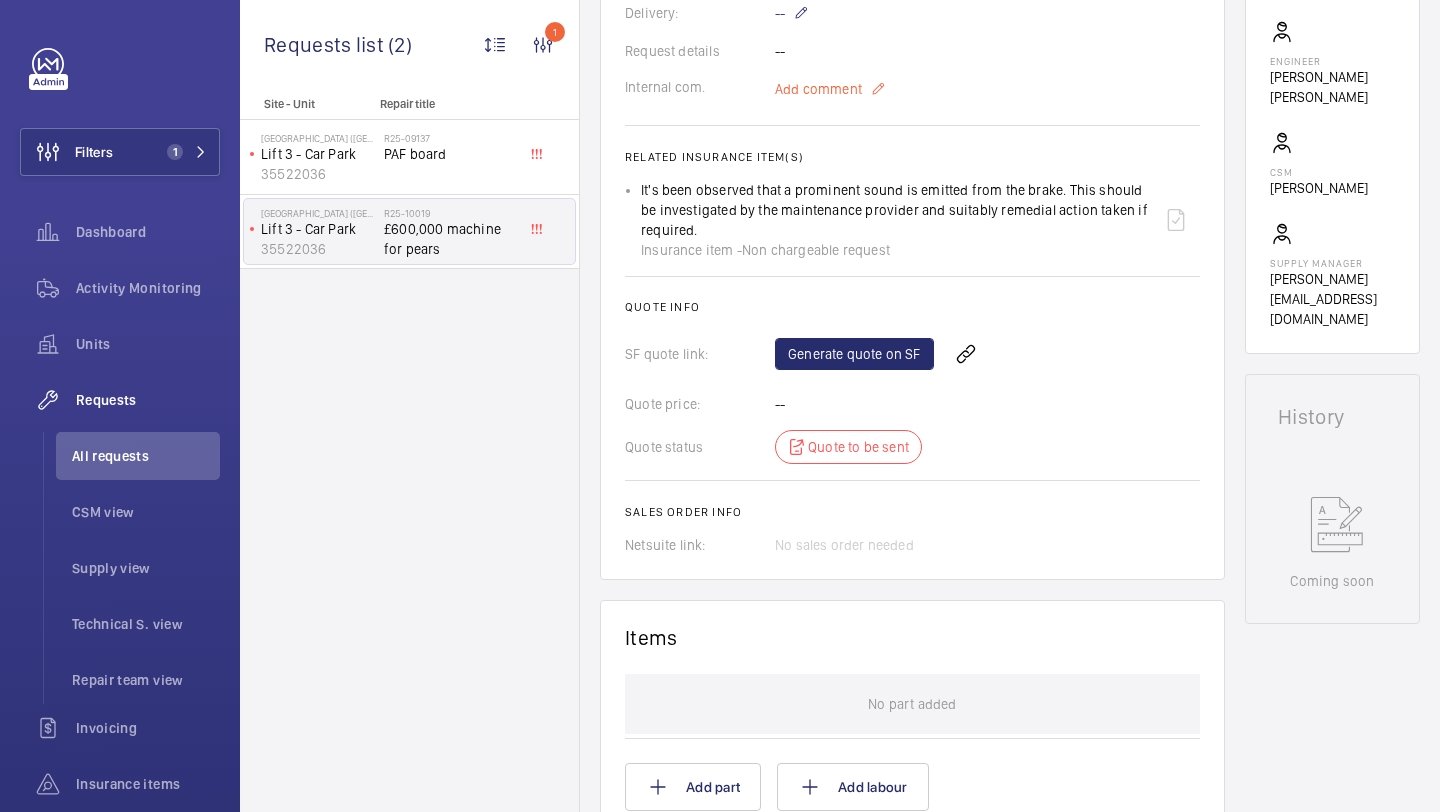 click on "Add comment" 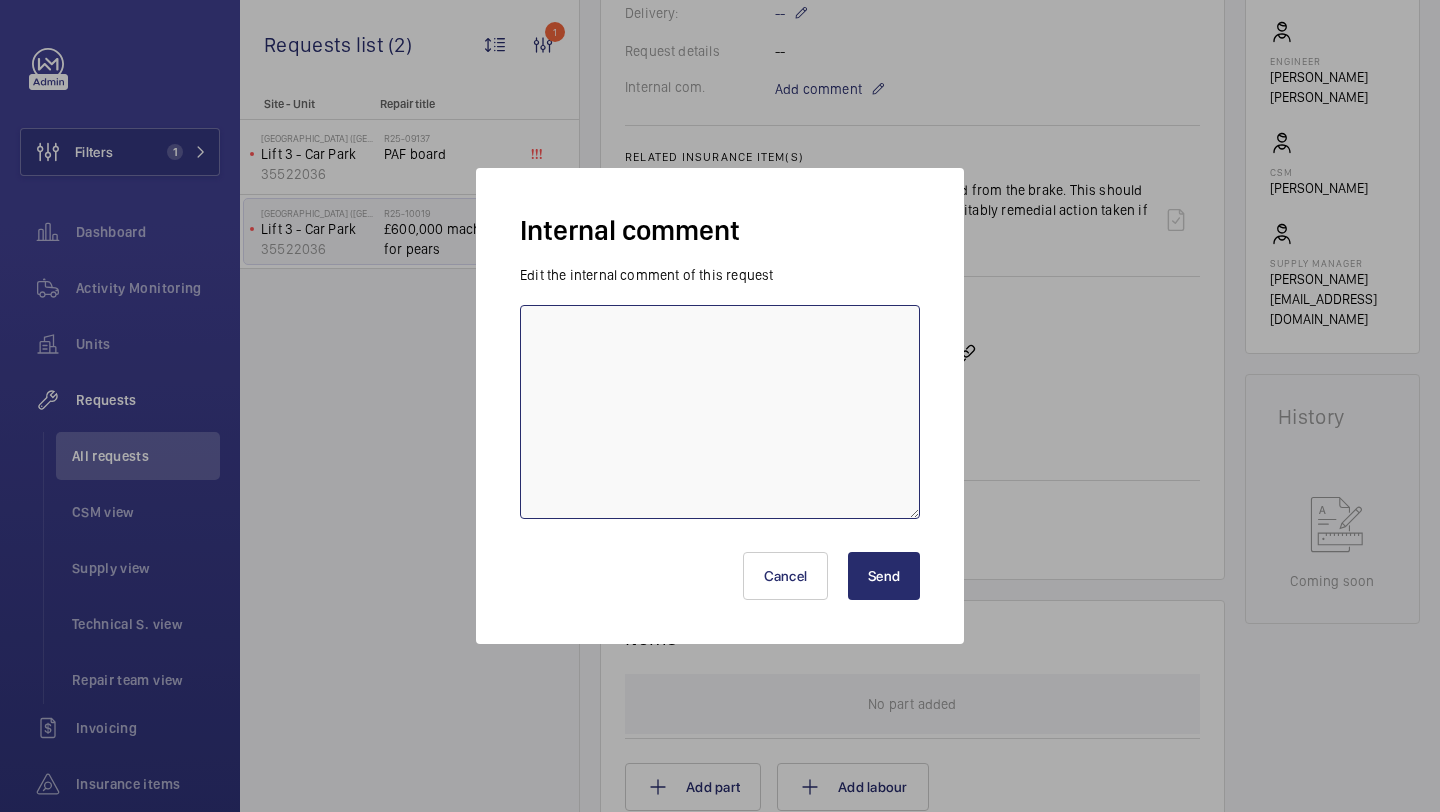 click at bounding box center (720, 412) 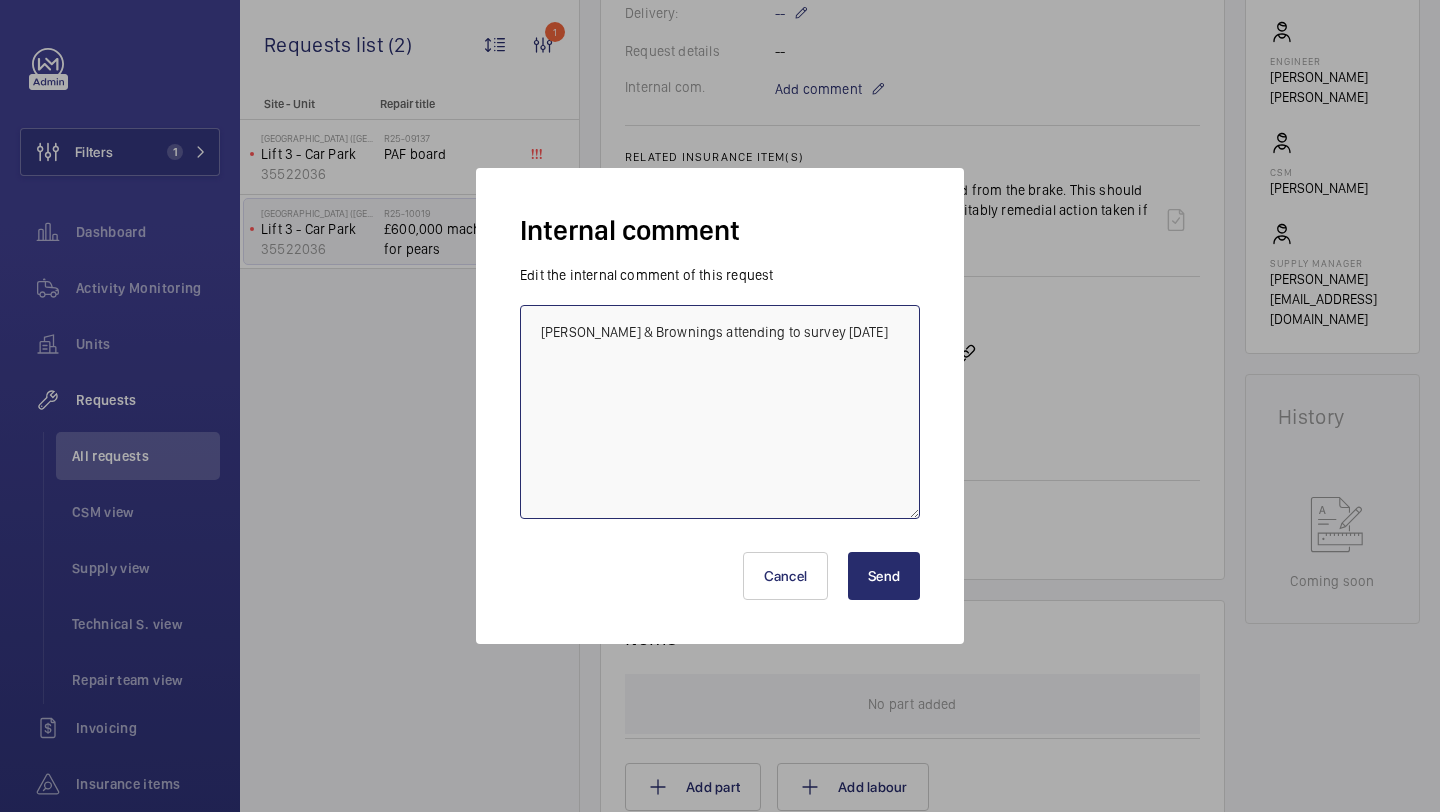 type on "[PERSON_NAME] & Brownings attending to survey [DATE]" 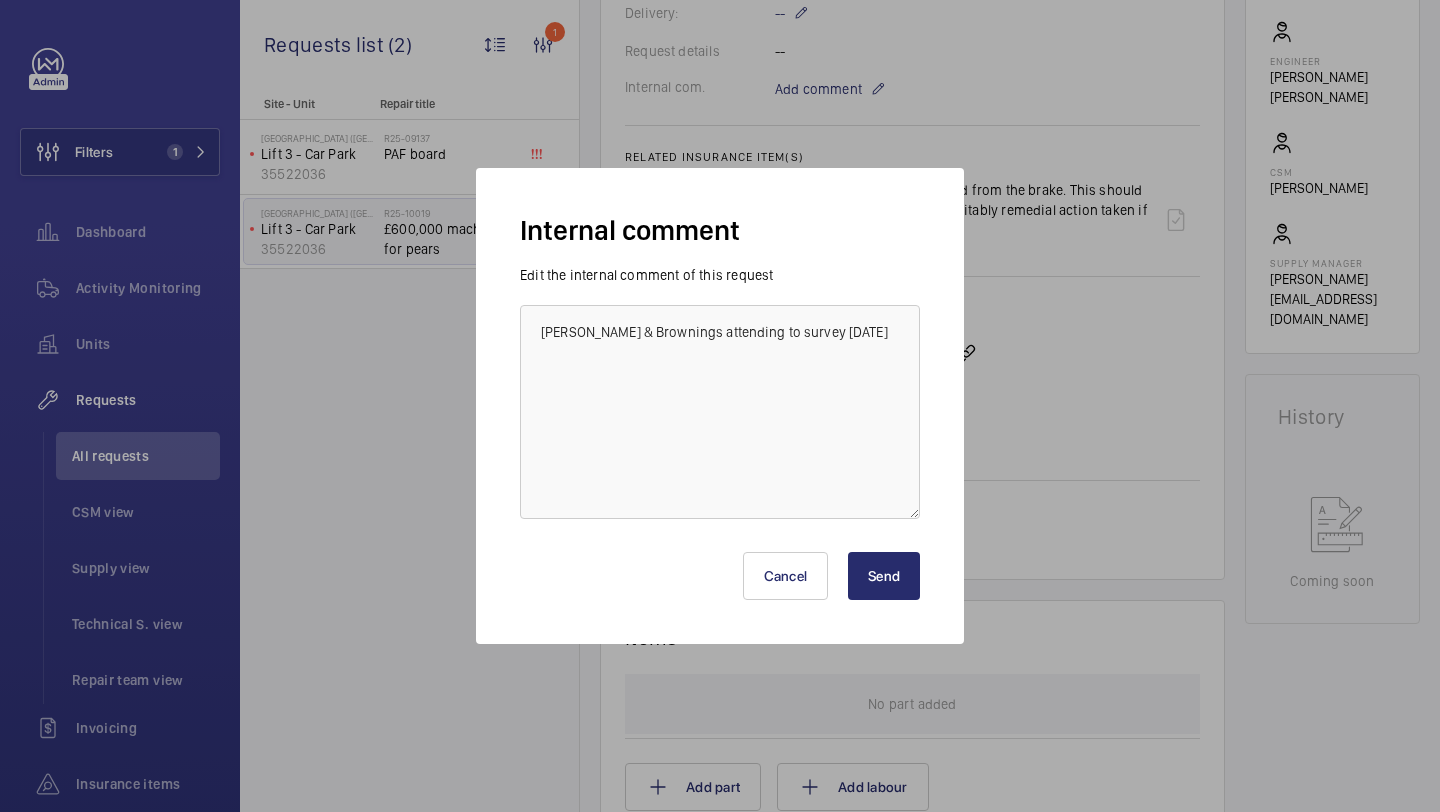 click on "Send" at bounding box center [884, 576] 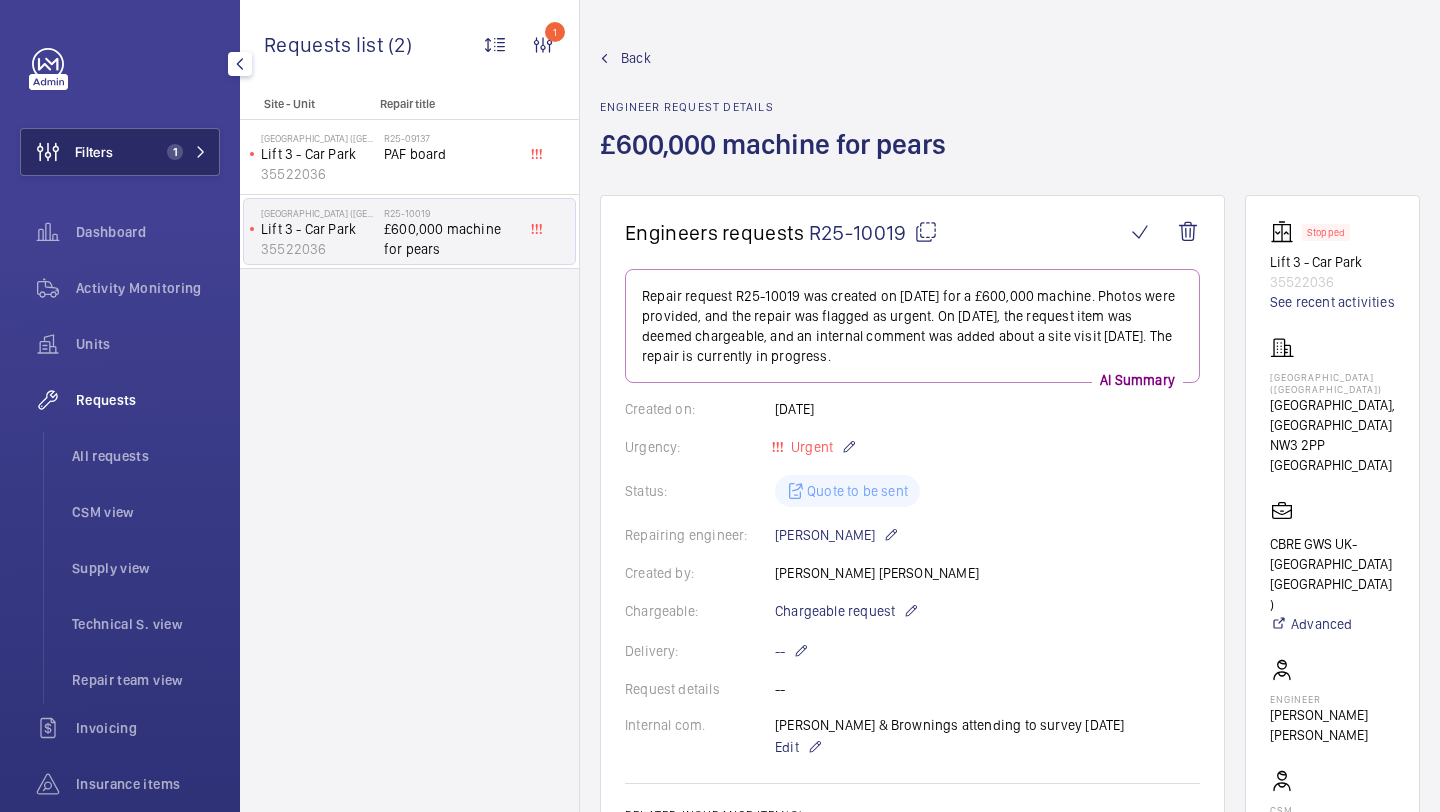 click on "Filters 1" 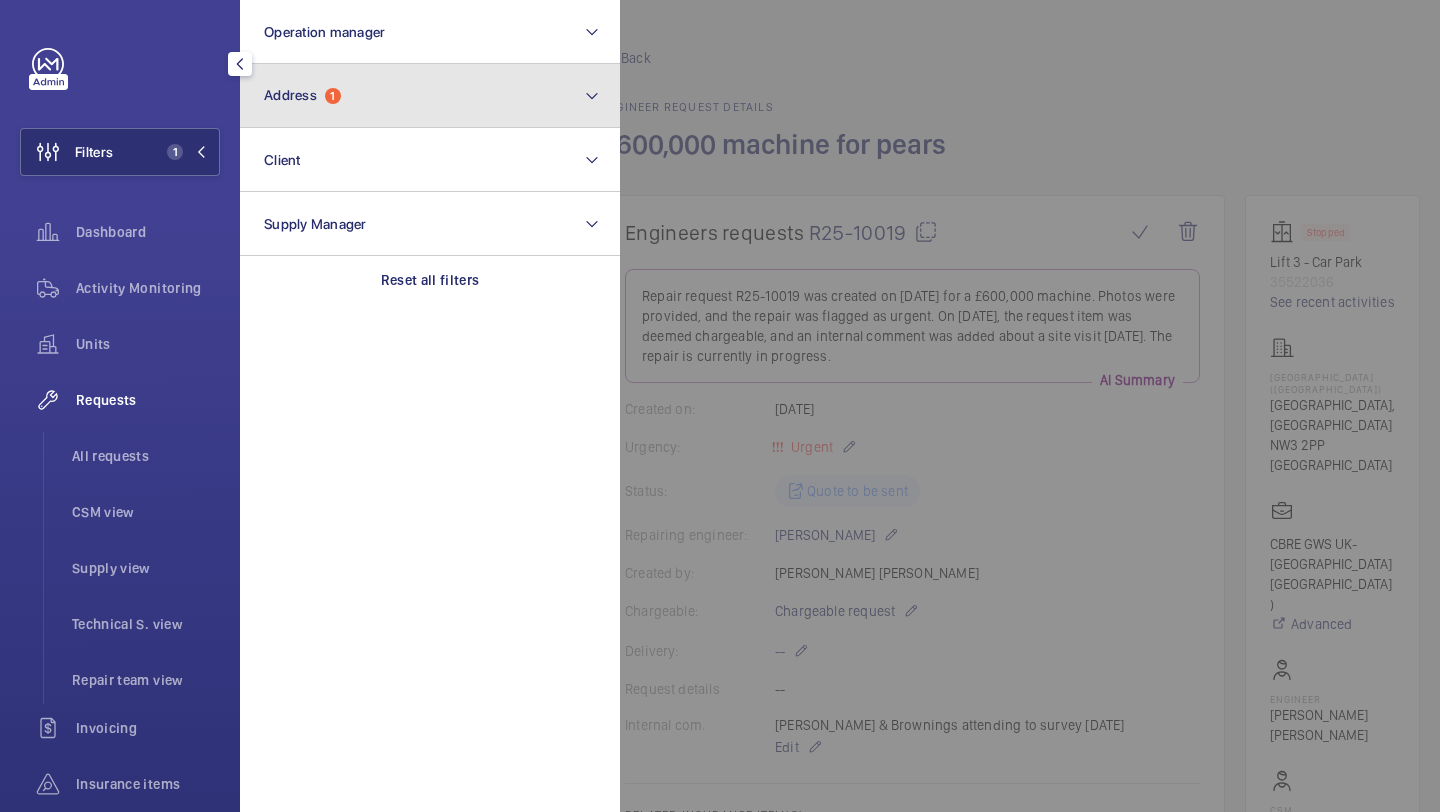 click on "Address" 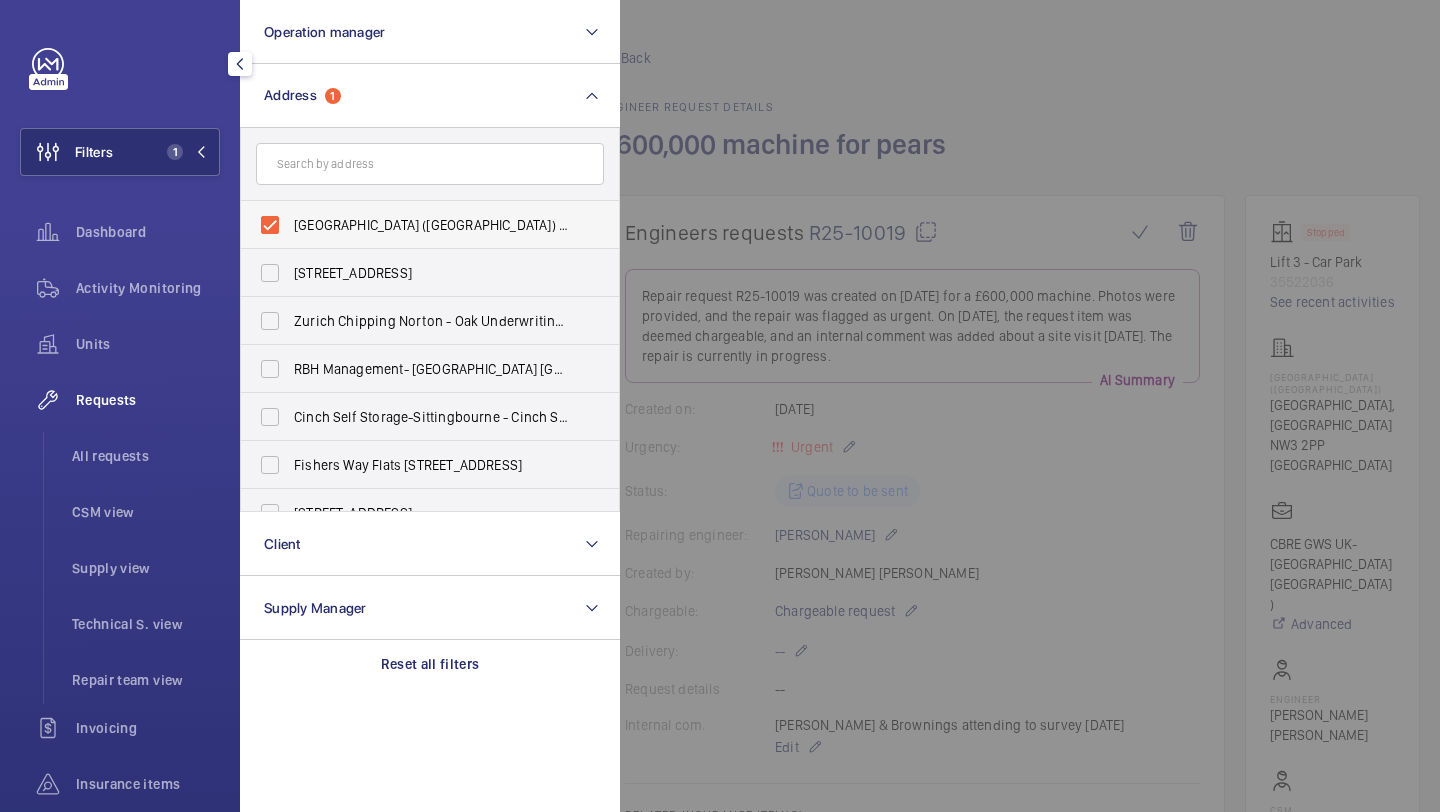 click on "[GEOGRAPHIC_DATA] ([GEOGRAPHIC_DATA]) - [STREET_ADDRESS]" at bounding box center [431, 225] 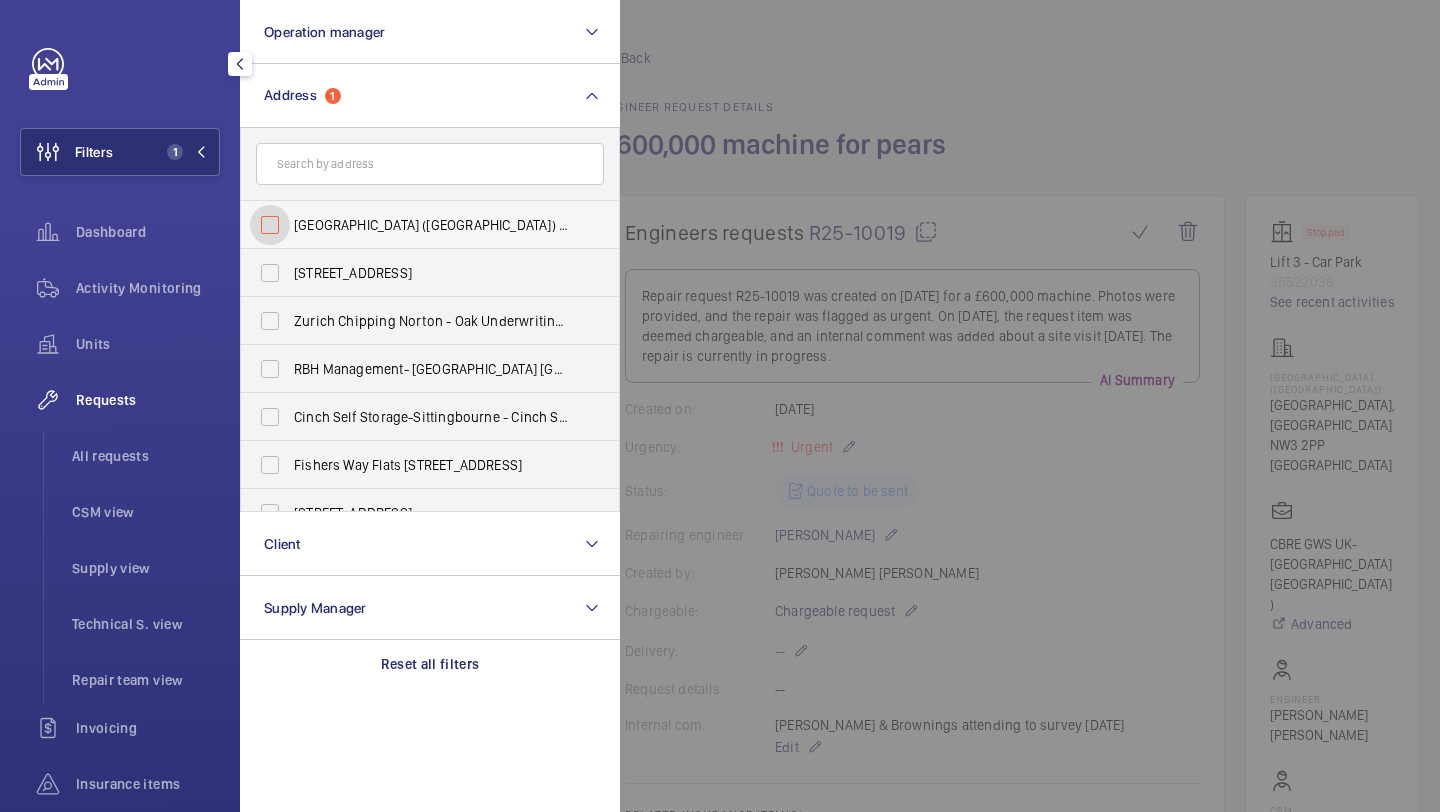 checkbox on "false" 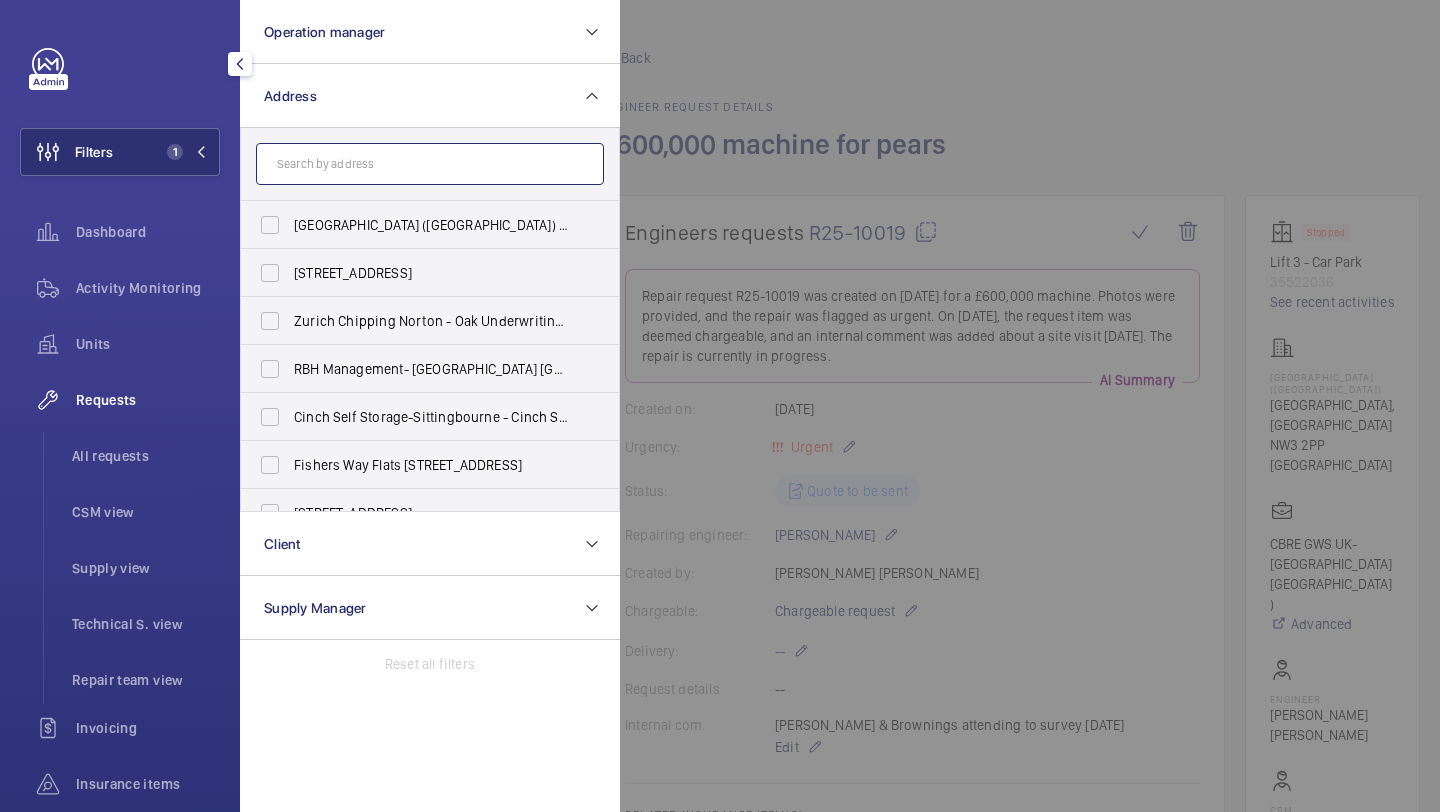 click 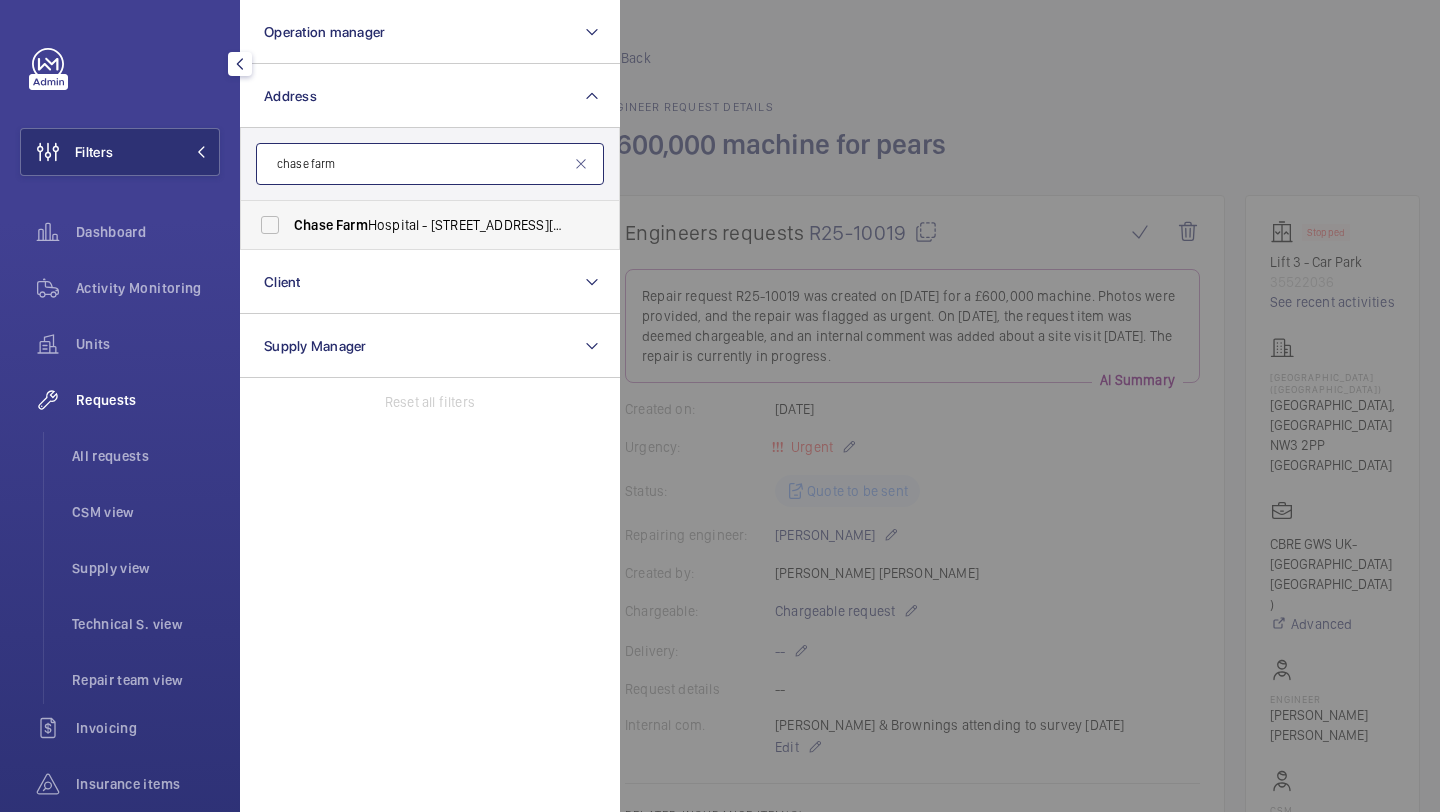 type on "chase farm" 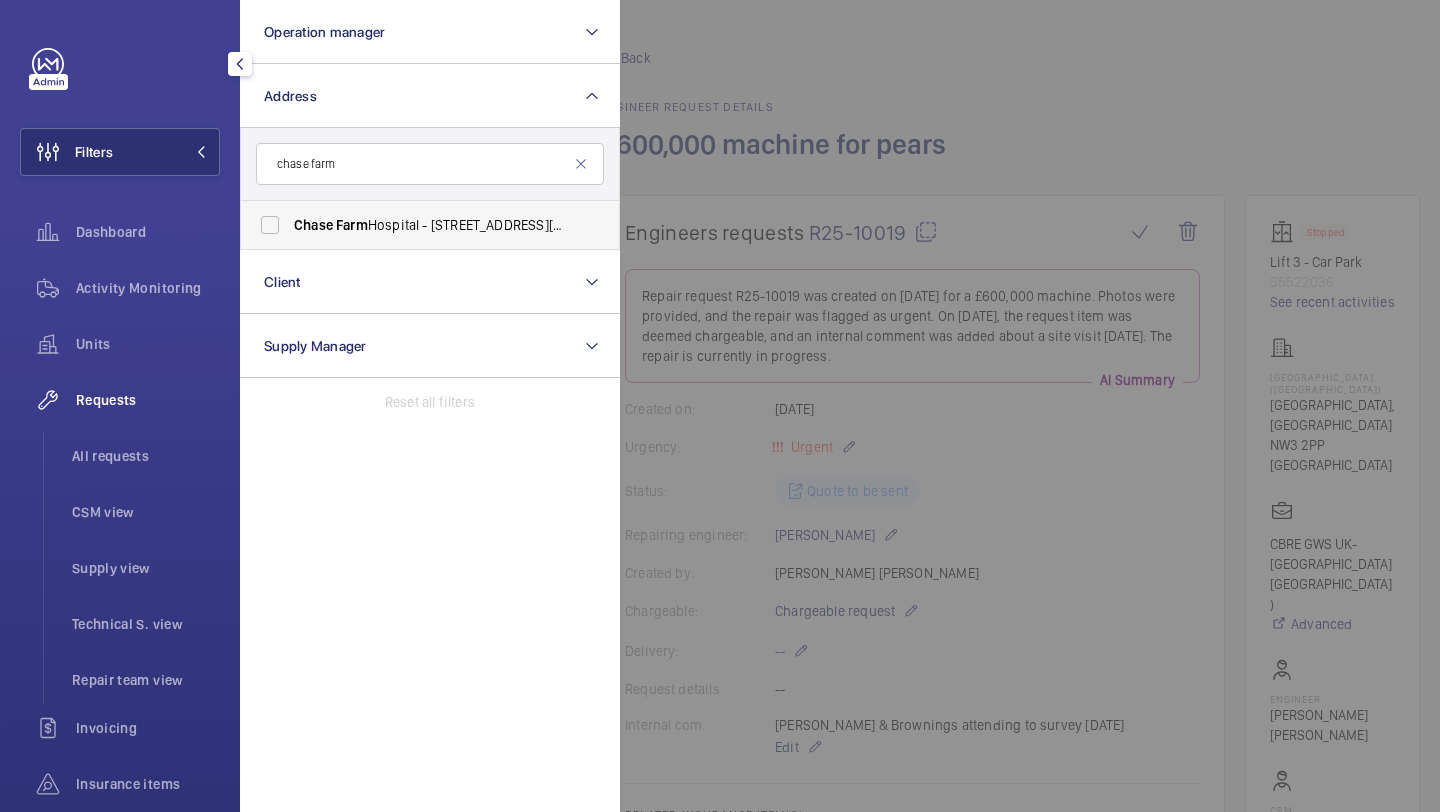 click on "[GEOGRAPHIC_DATA] - [STREET_ADDRESS][PERSON_NAME]" at bounding box center (415, 225) 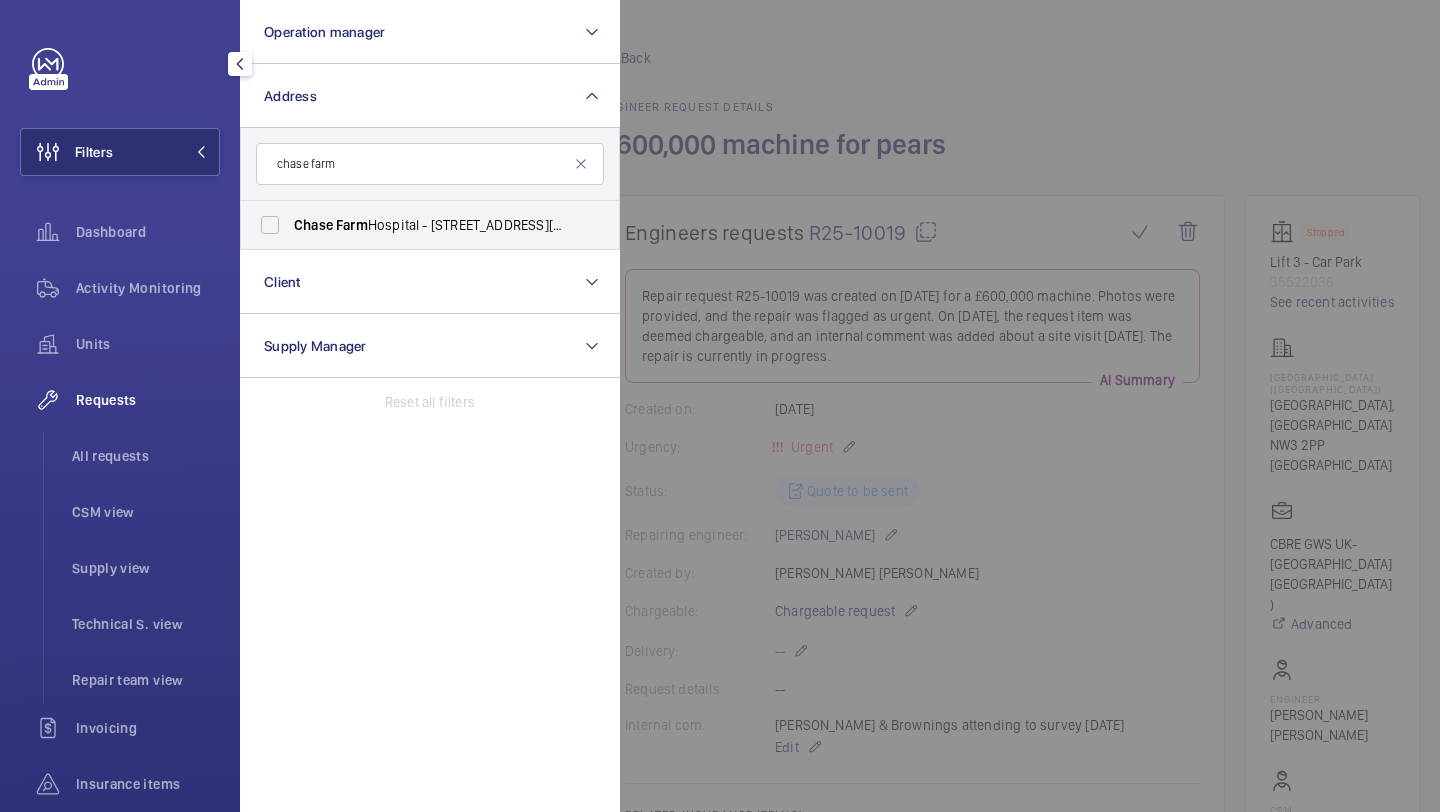 click 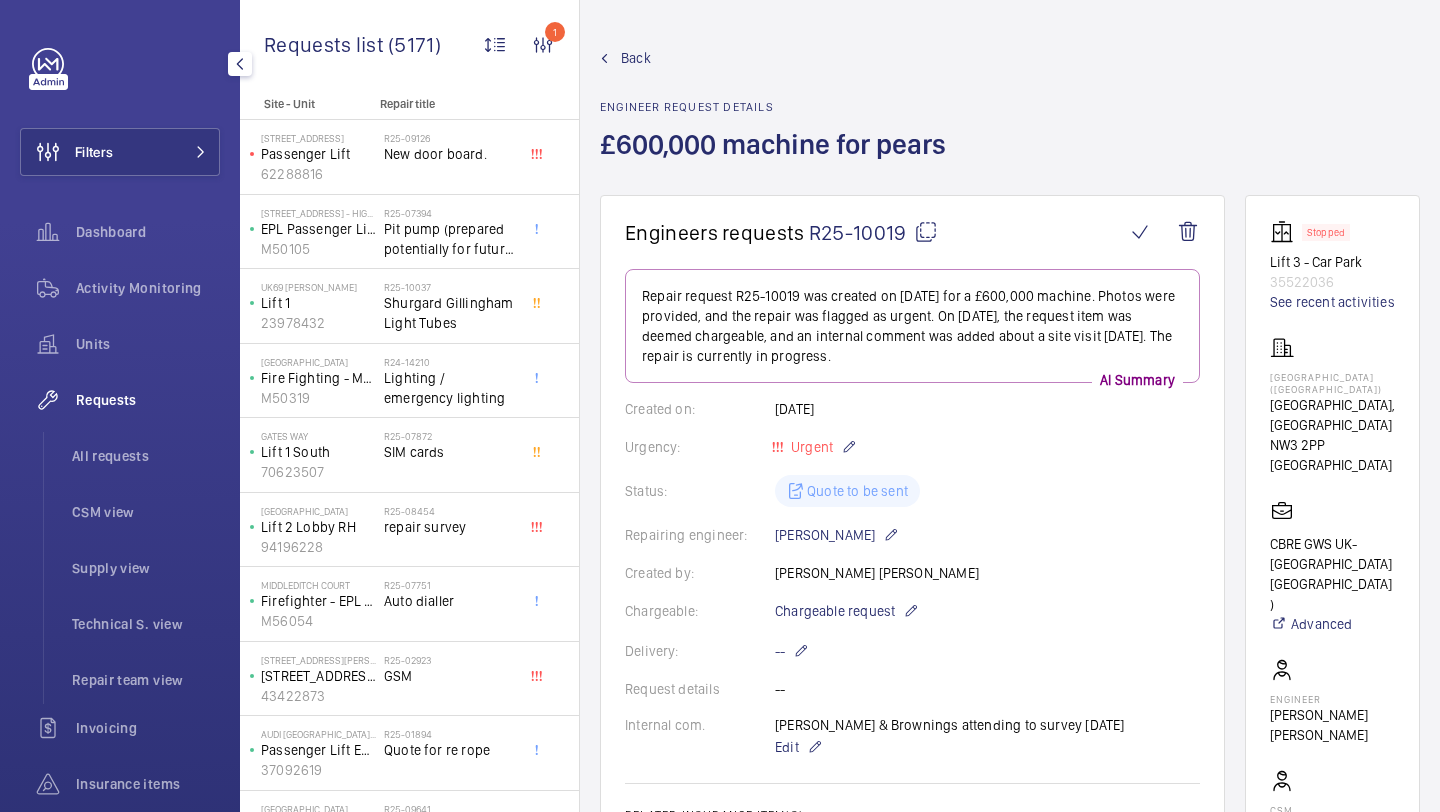 click on "Filters  Dashboard   Activity Monitoring   Units   Requests   All requests   CSM view   Supply view   Technical S. view   Repair team view   Invoicing   Insurance items   Reports   Contacts   IoT  Beta" 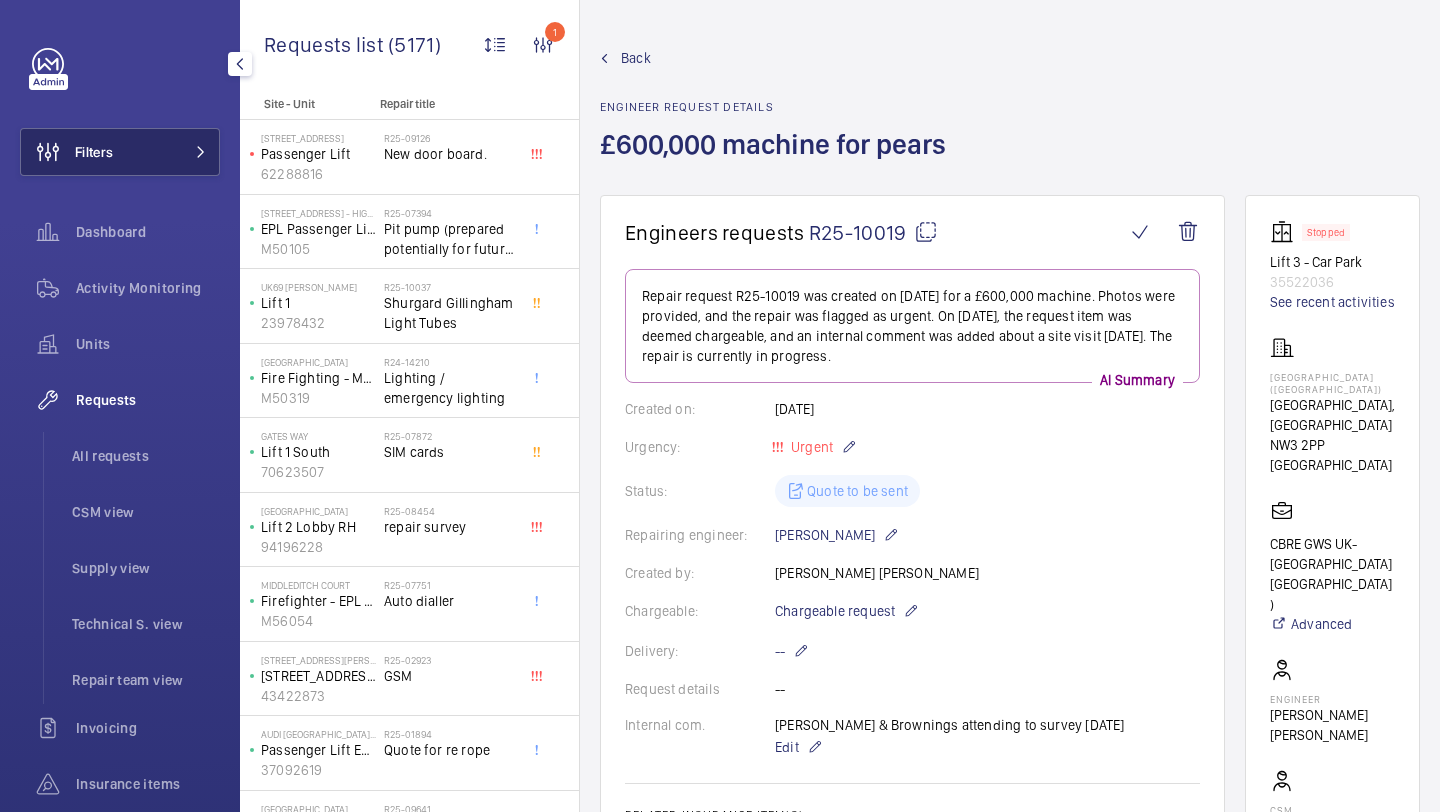 click on "Filters" 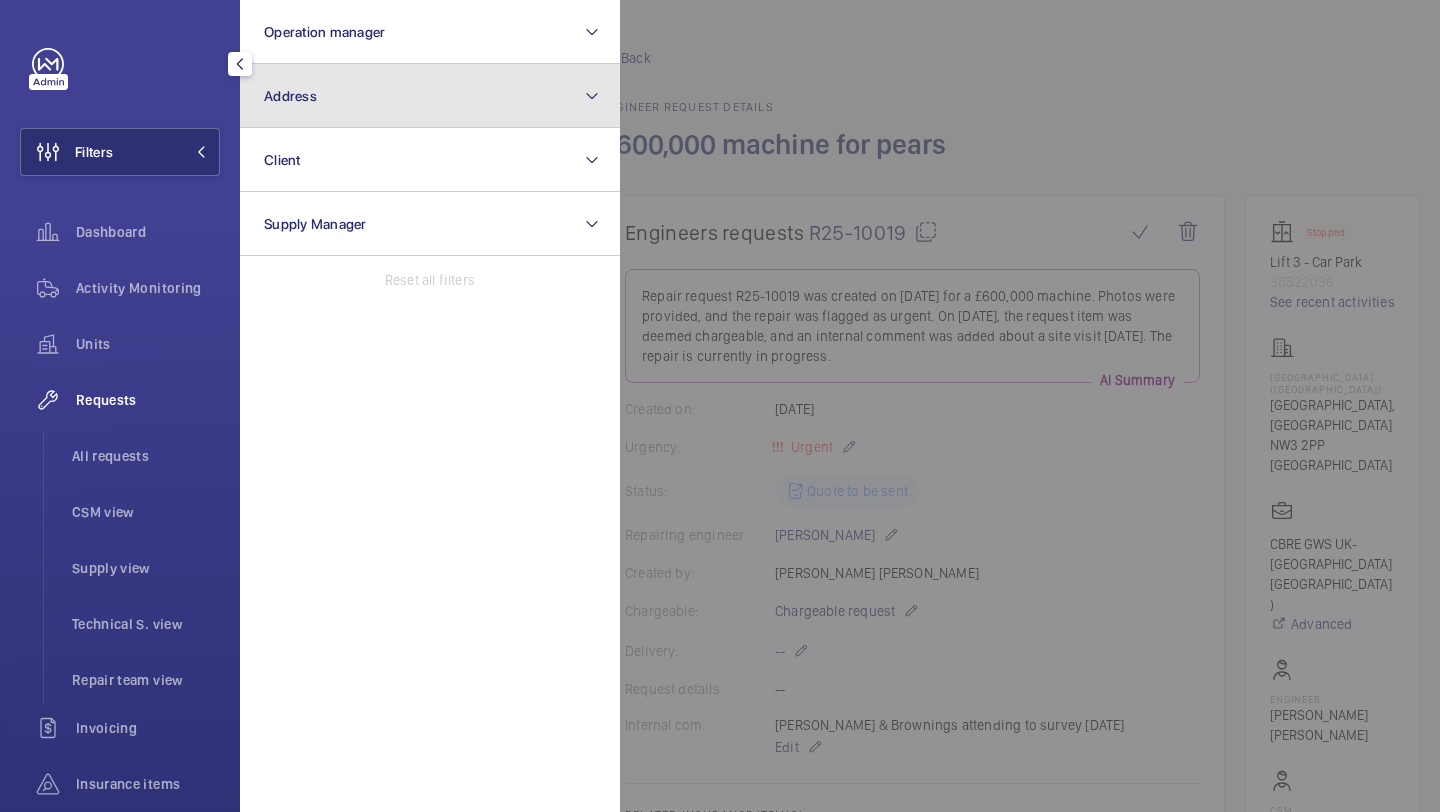 click on "Address" 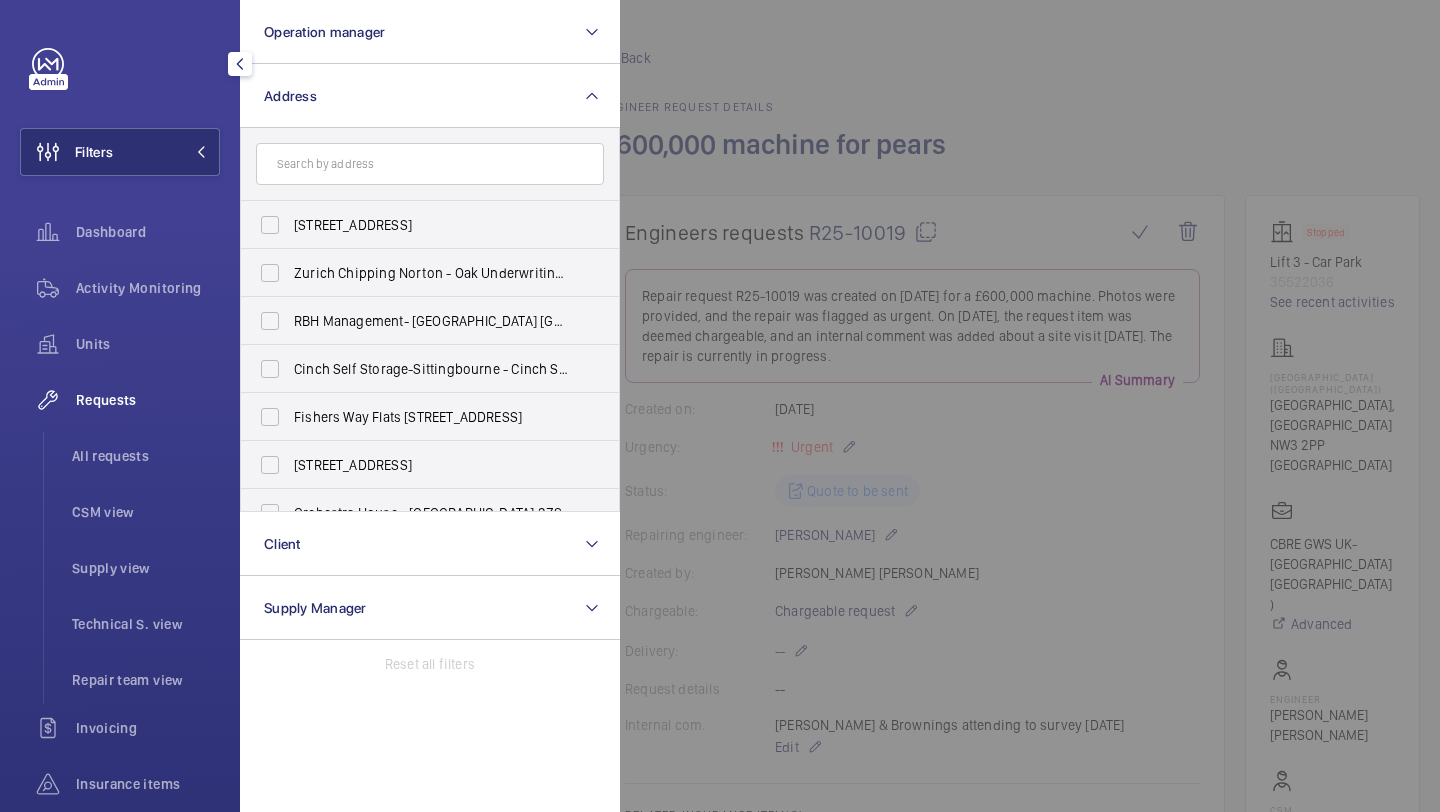 click 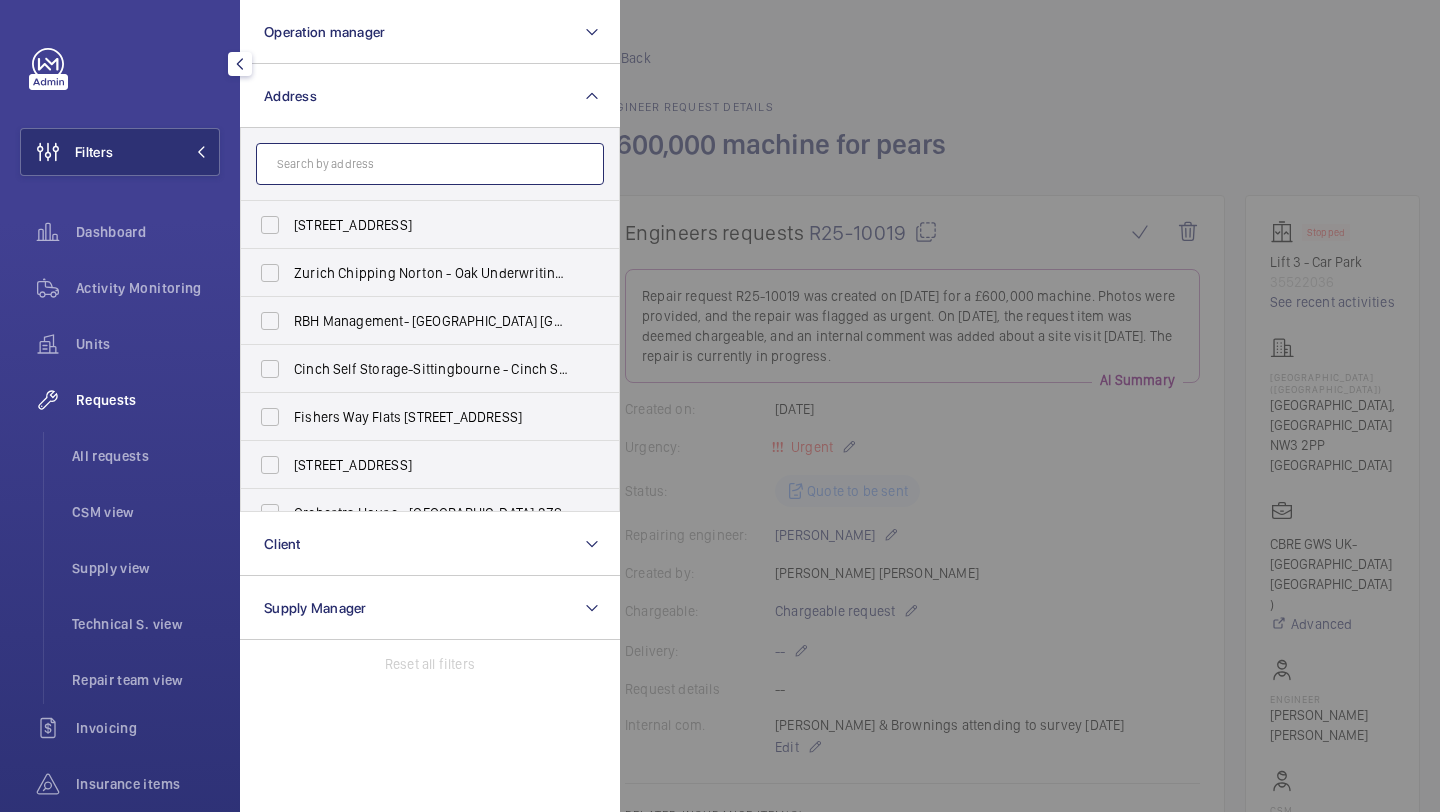click 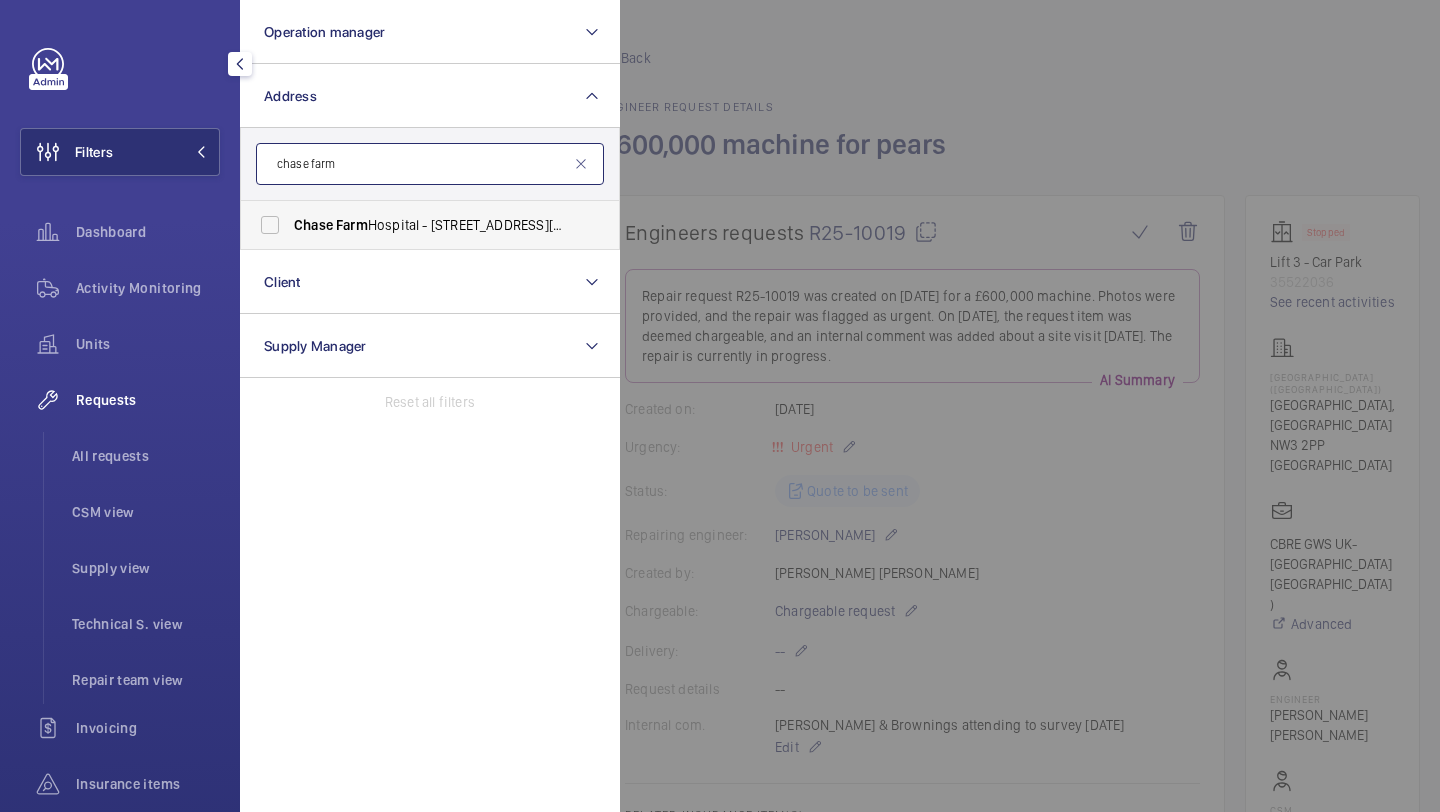 type on "chase farm" 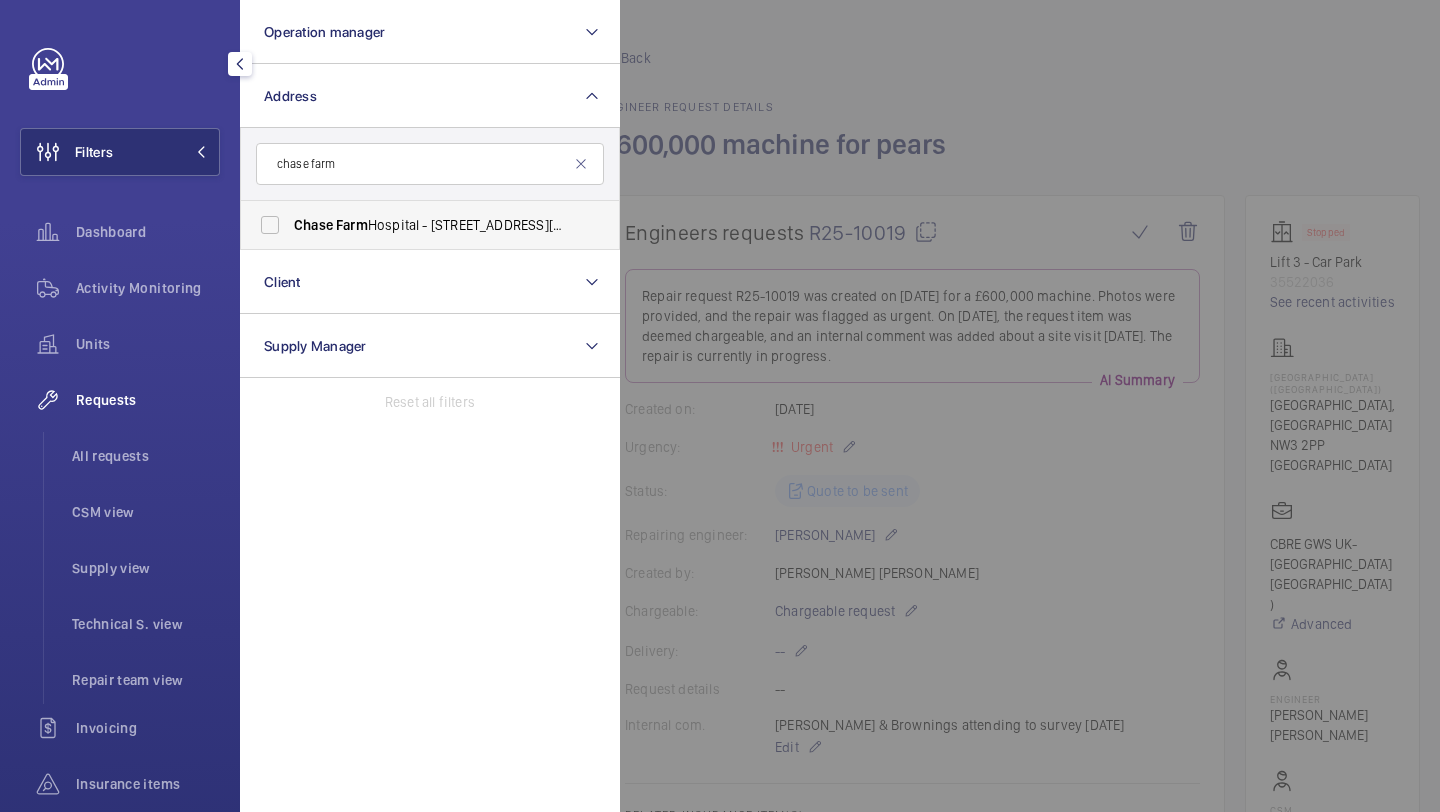 click on "Farm" at bounding box center [352, 225] 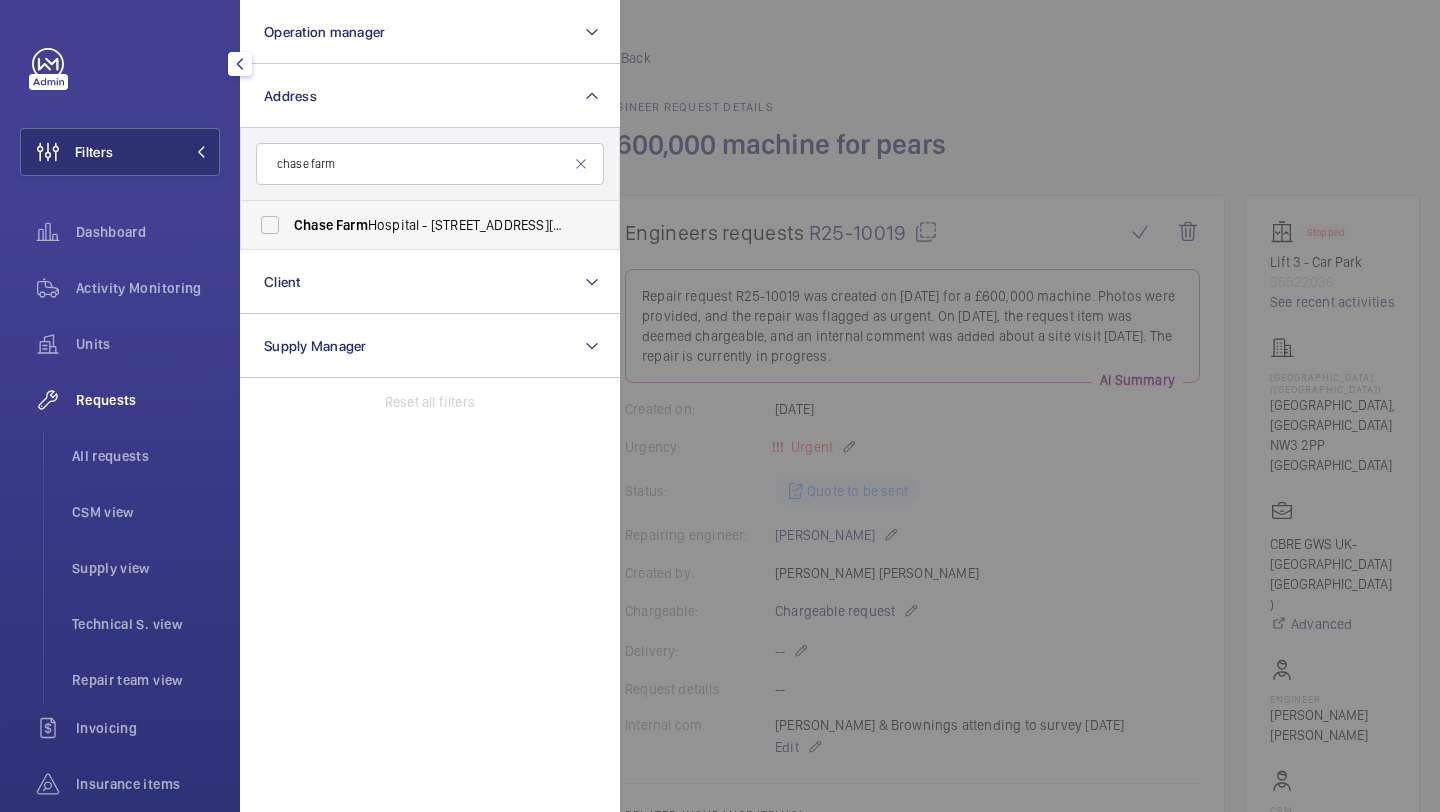 click on "[GEOGRAPHIC_DATA] - [STREET_ADDRESS][PERSON_NAME]" at bounding box center [270, 225] 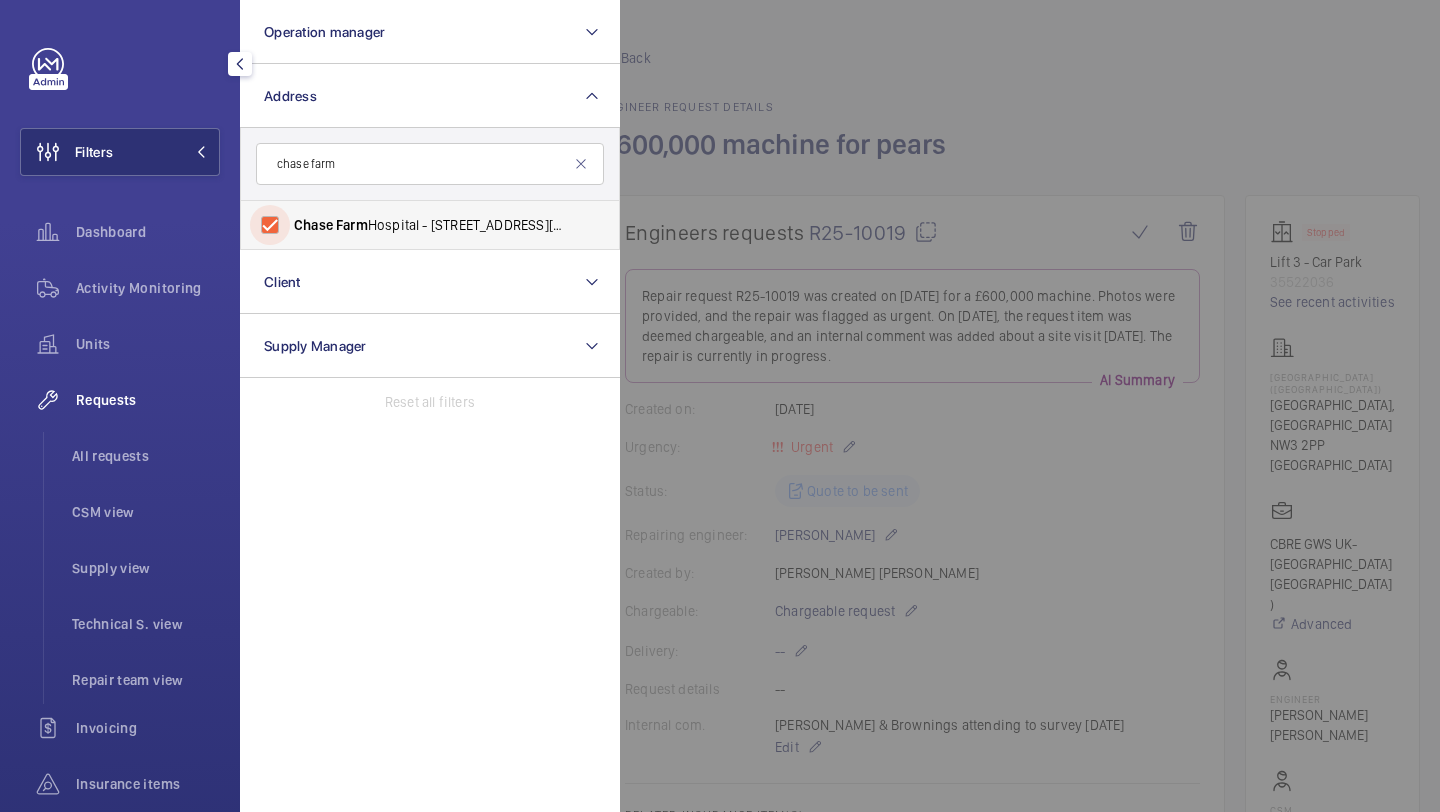 checkbox on "true" 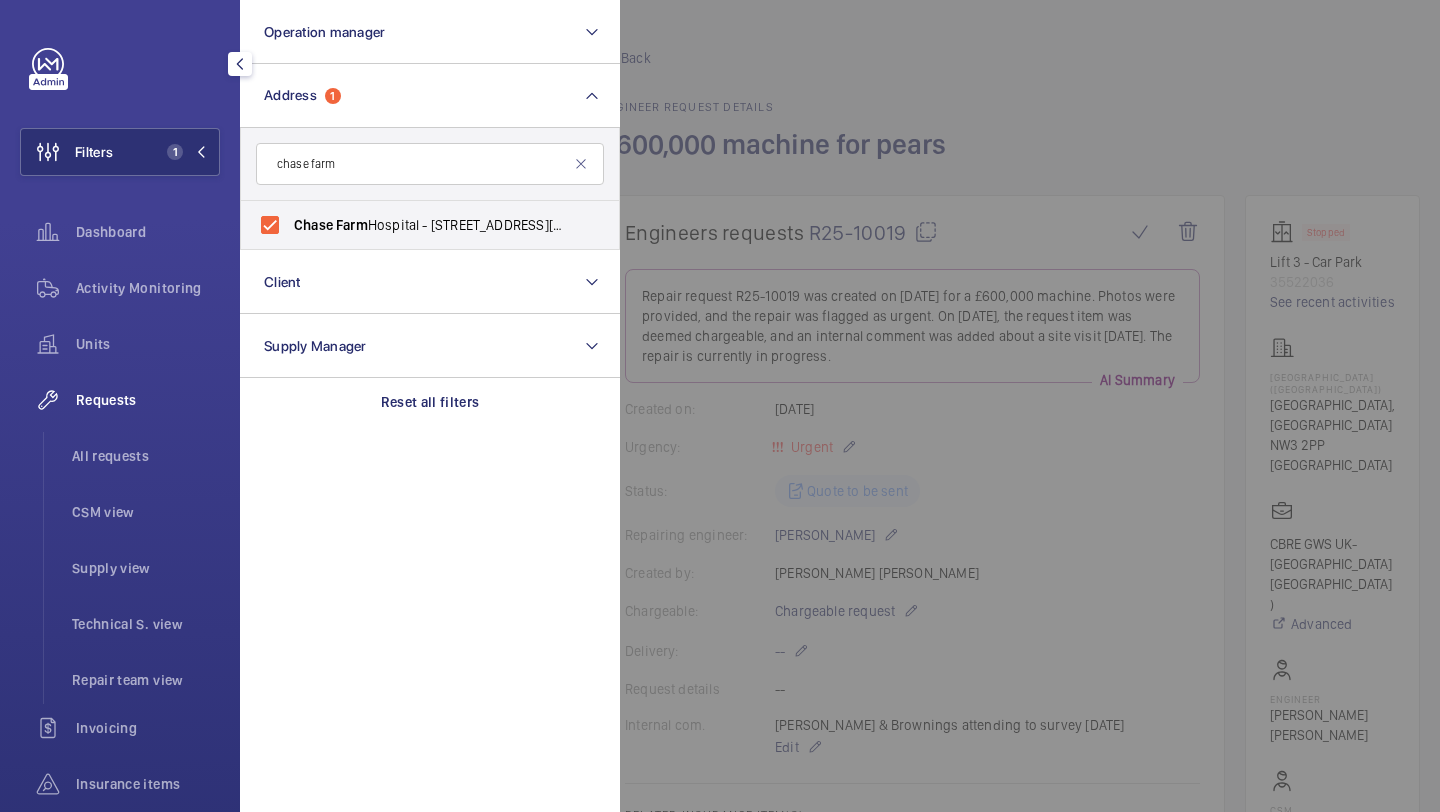 click 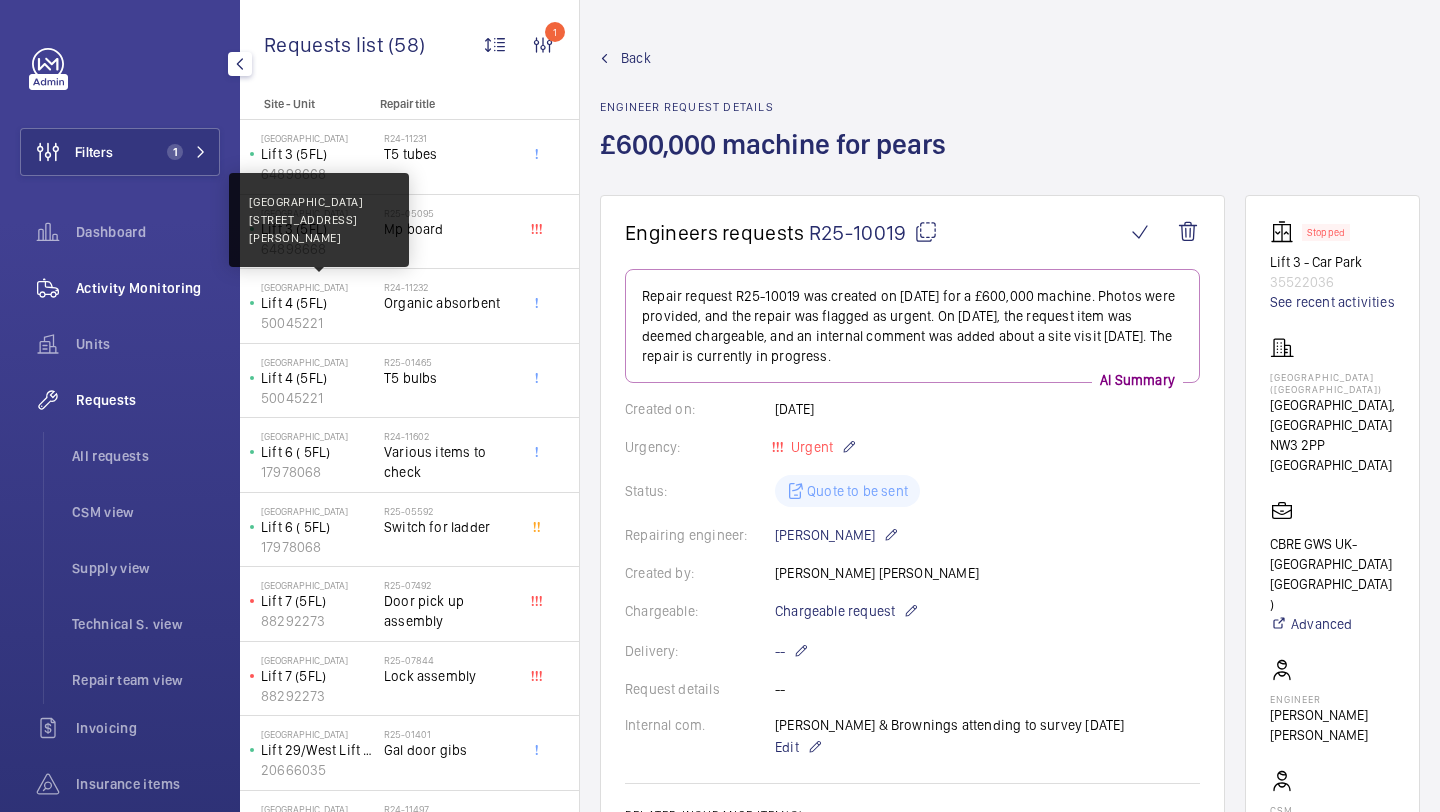 click on "Activity Monitoring" 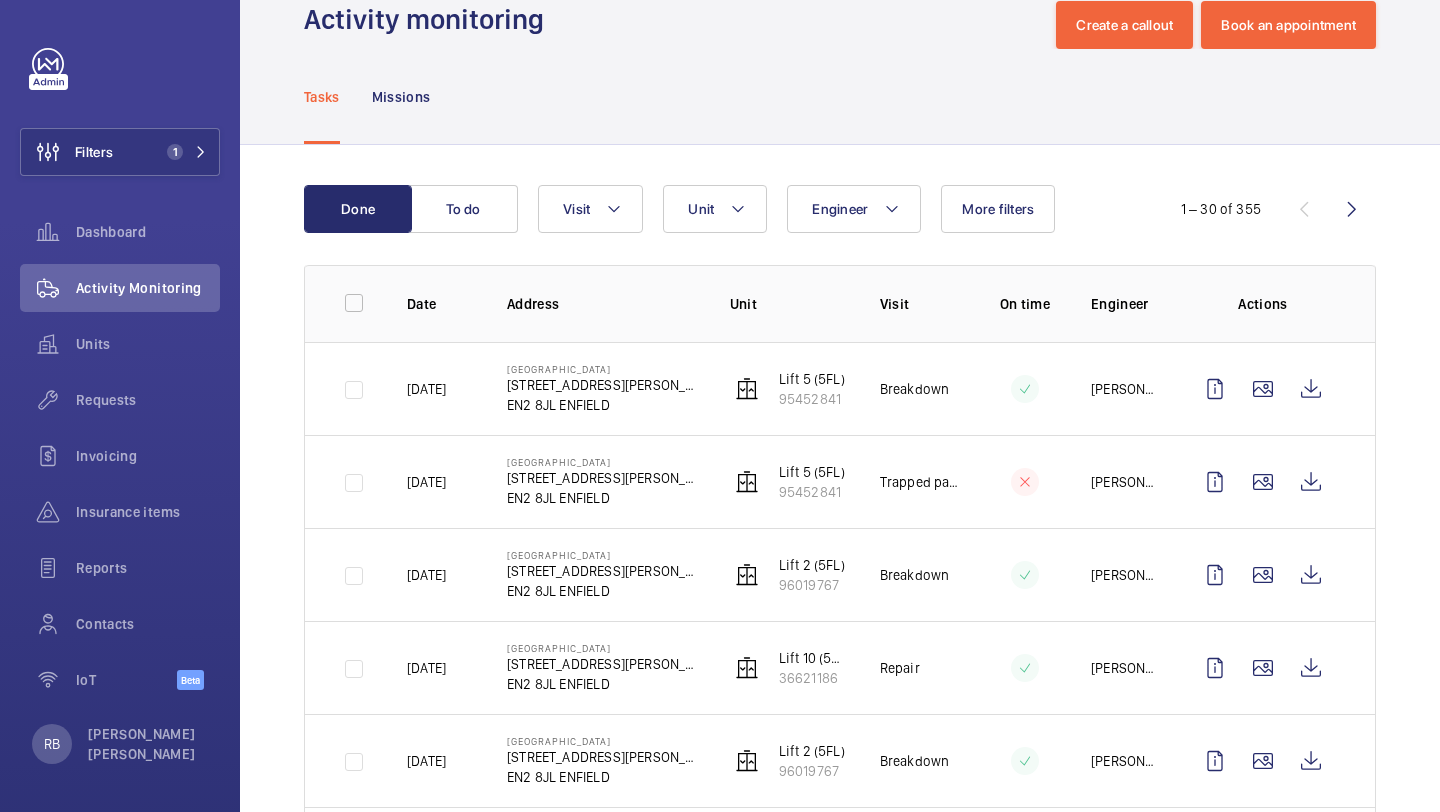 scroll, scrollTop: 76, scrollLeft: 0, axis: vertical 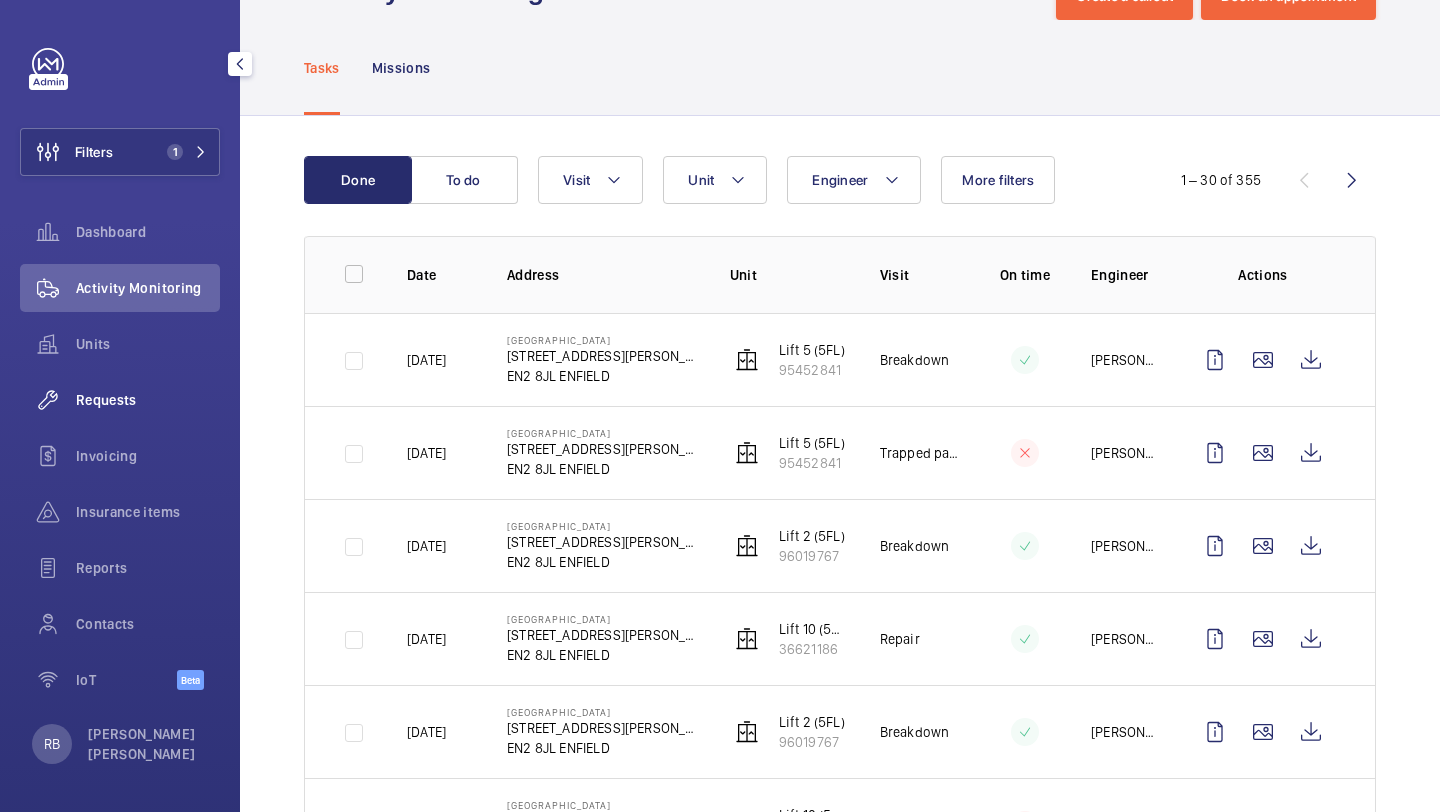 click on "Requests" 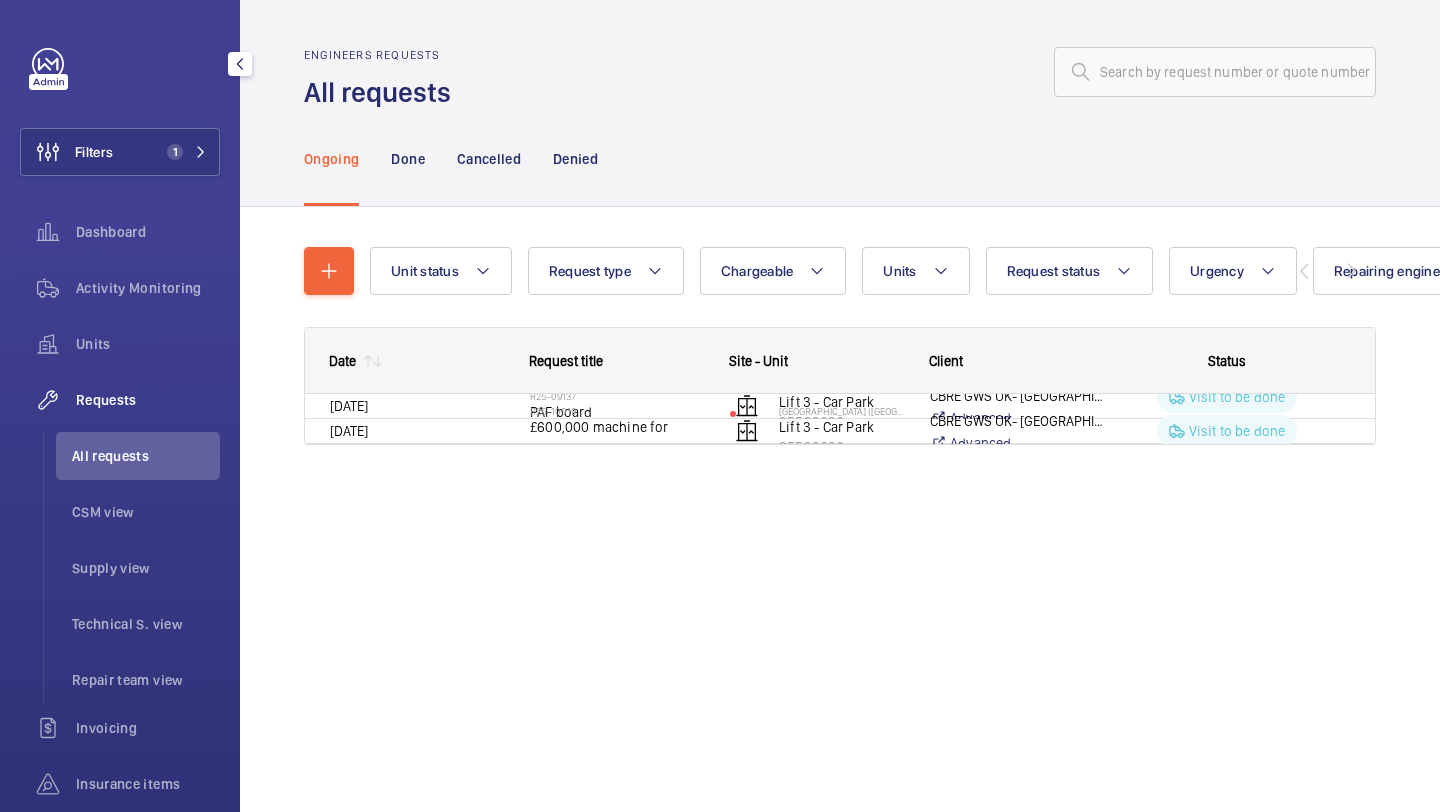 scroll, scrollTop: 0, scrollLeft: 0, axis: both 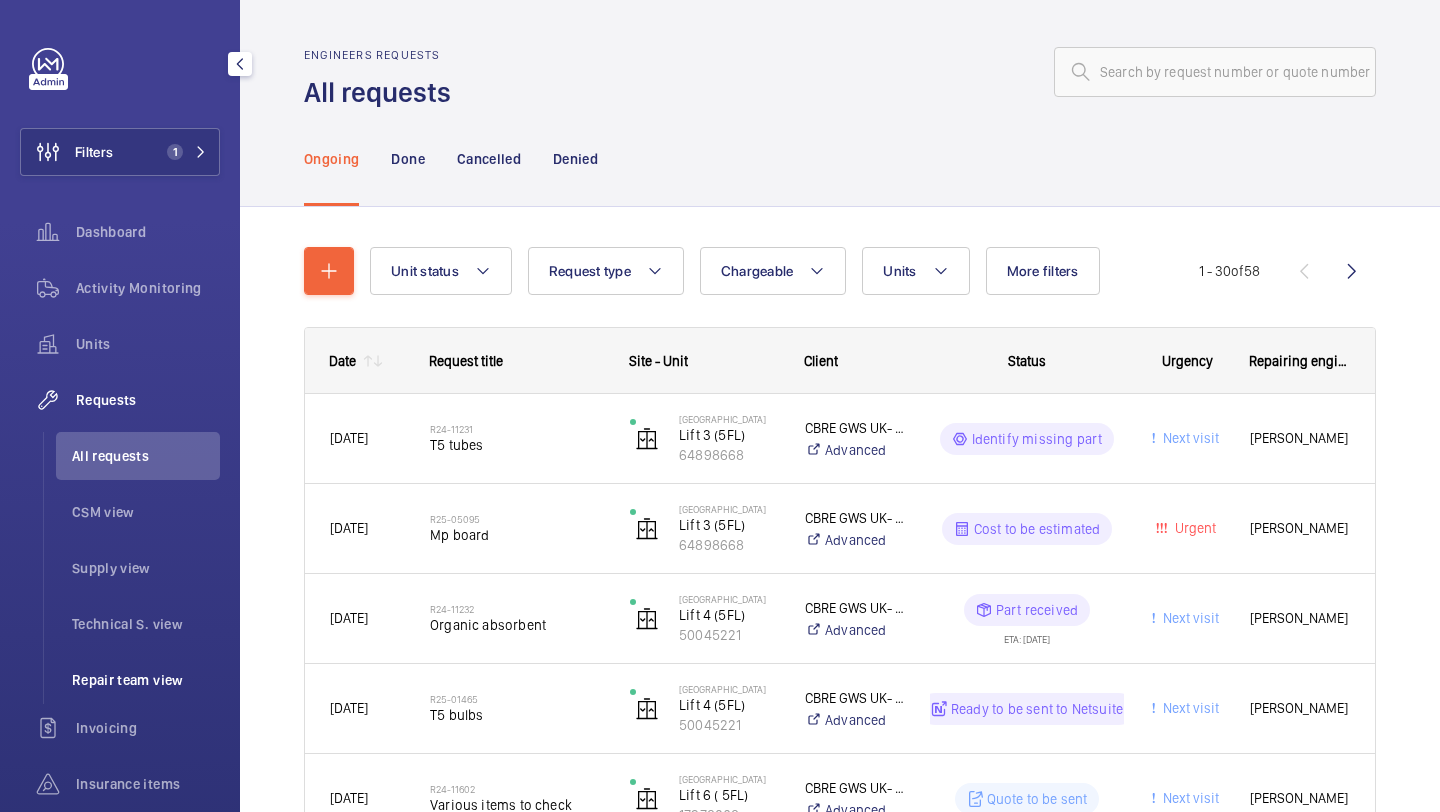 click on "Repair team view" 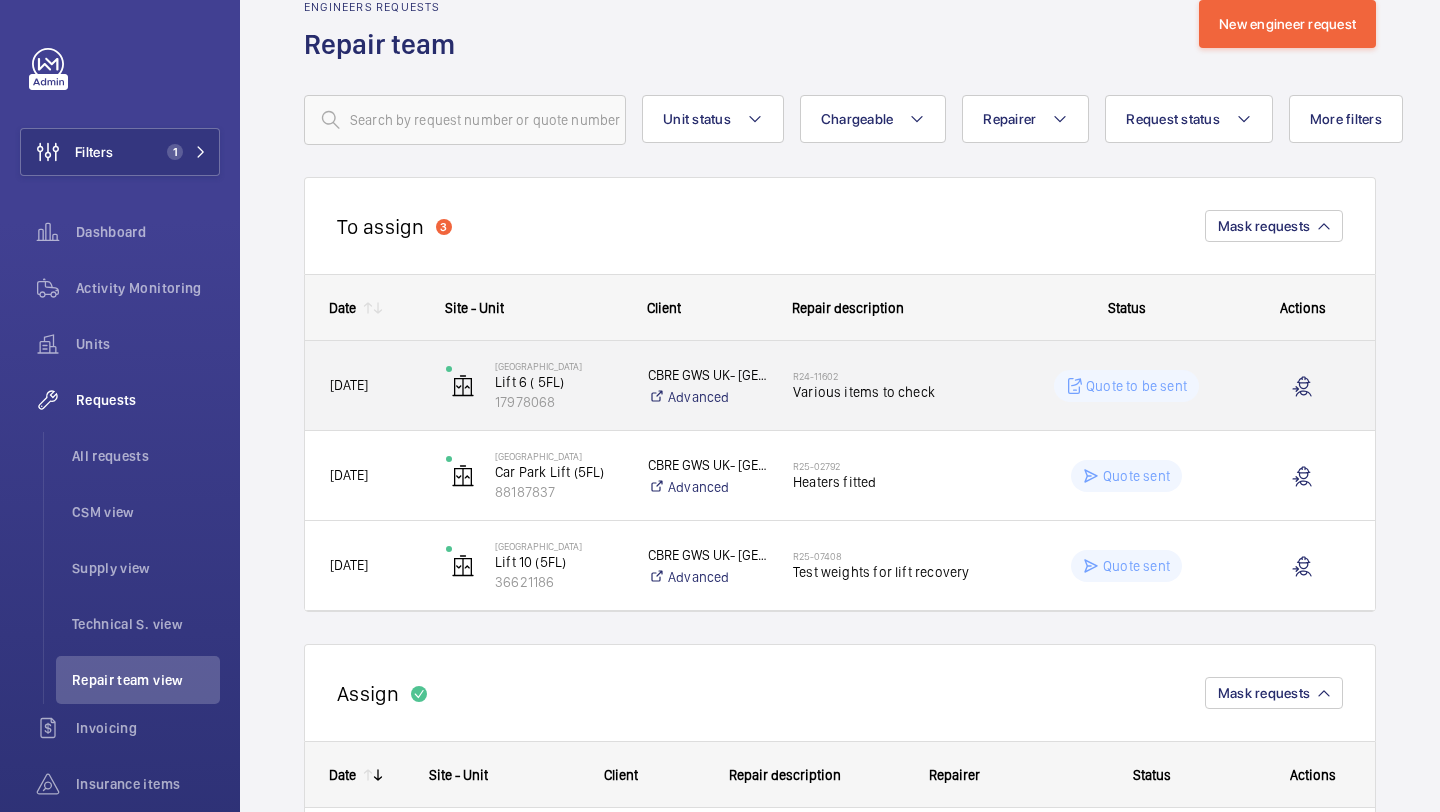 scroll, scrollTop: 59, scrollLeft: 0, axis: vertical 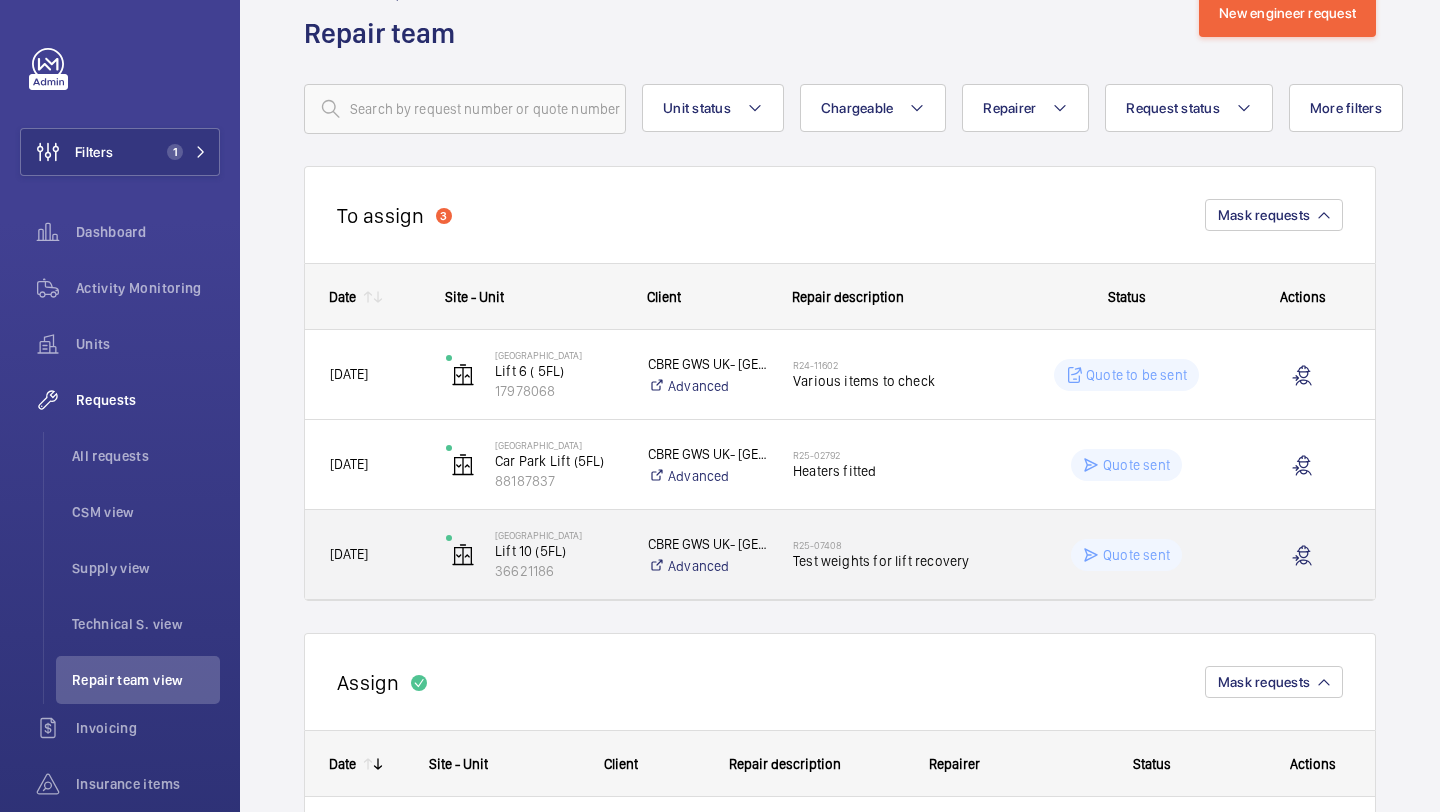 click on "Test weights for lift recovery" 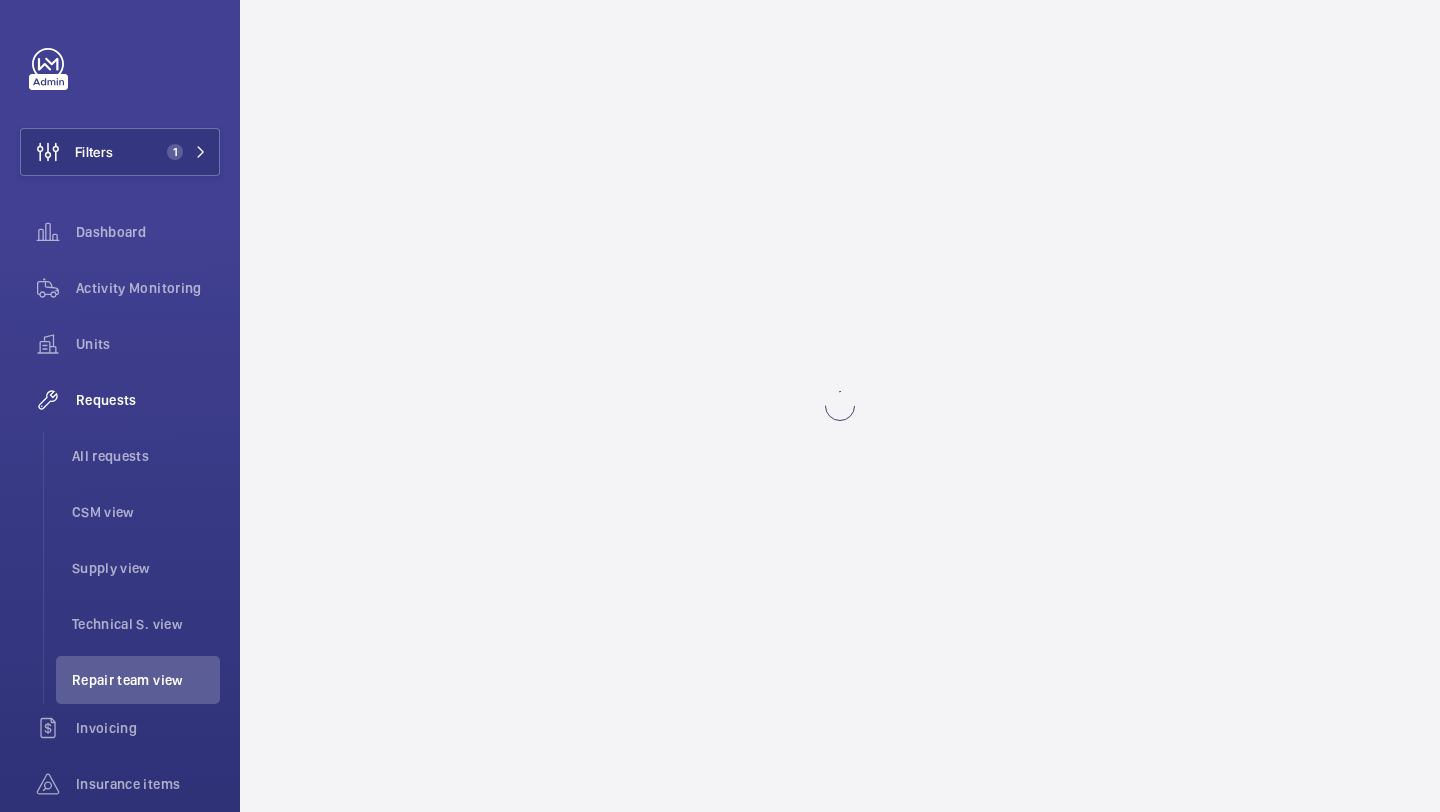 scroll, scrollTop: 0, scrollLeft: 0, axis: both 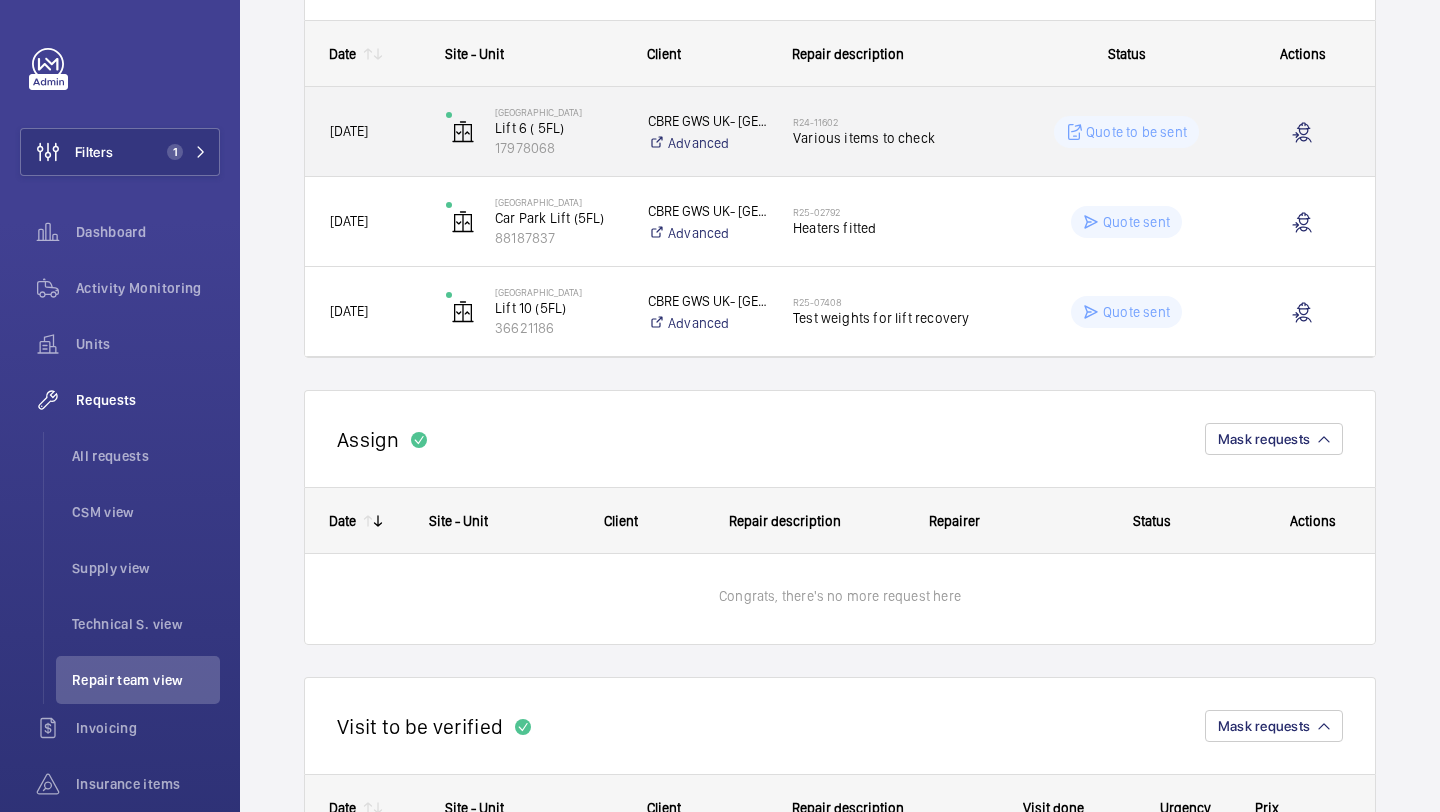 click on "R24-11602" 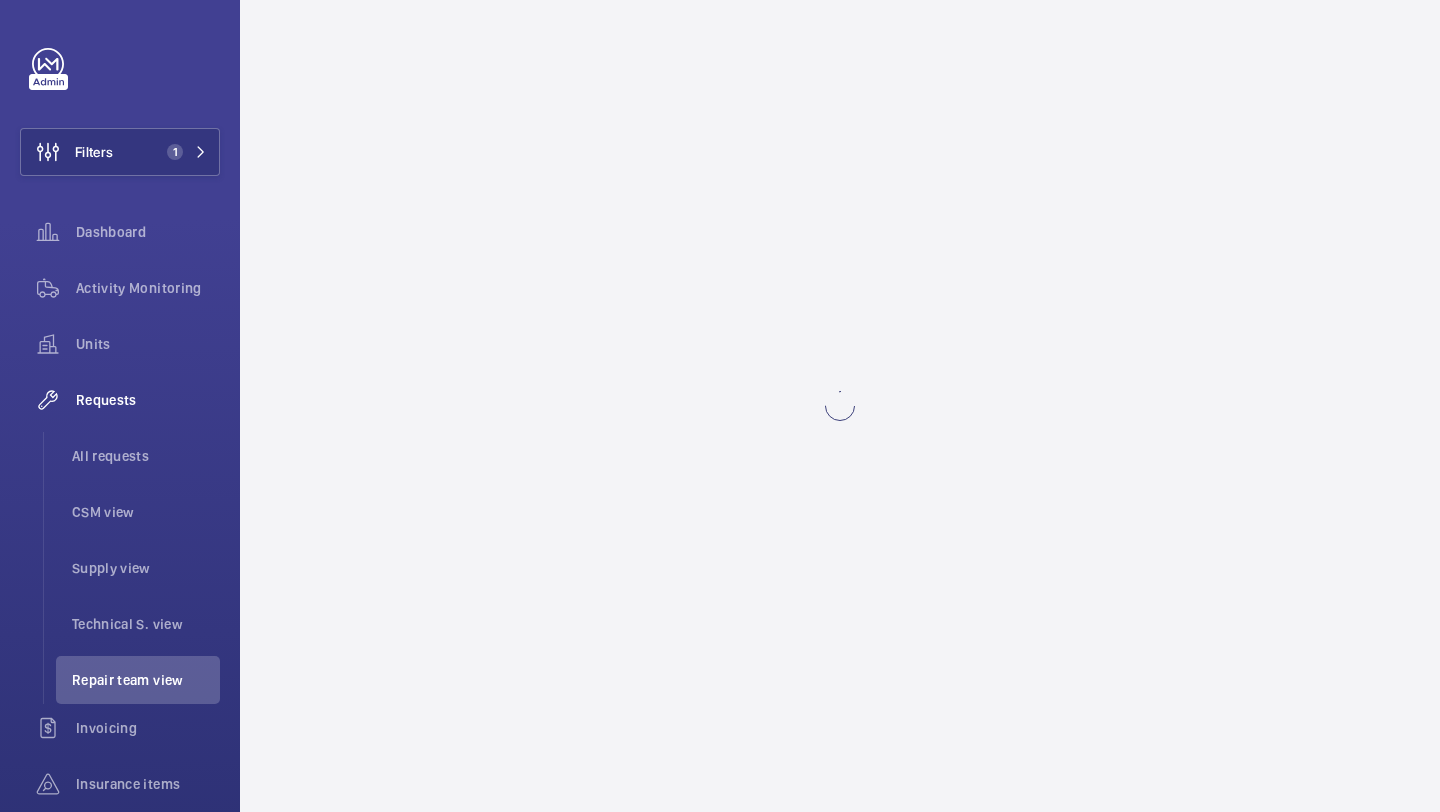 scroll, scrollTop: 0, scrollLeft: 0, axis: both 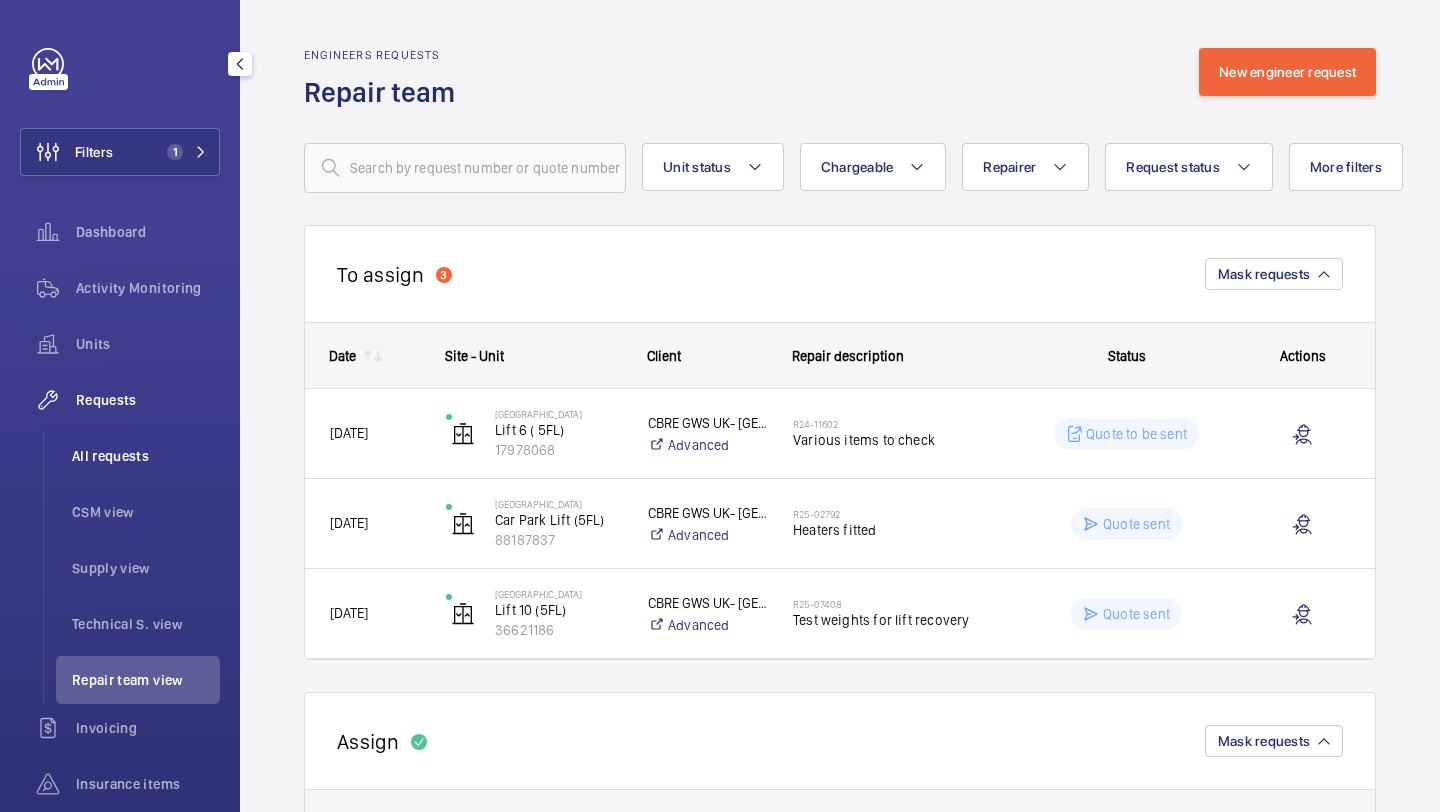 click on "All requests" 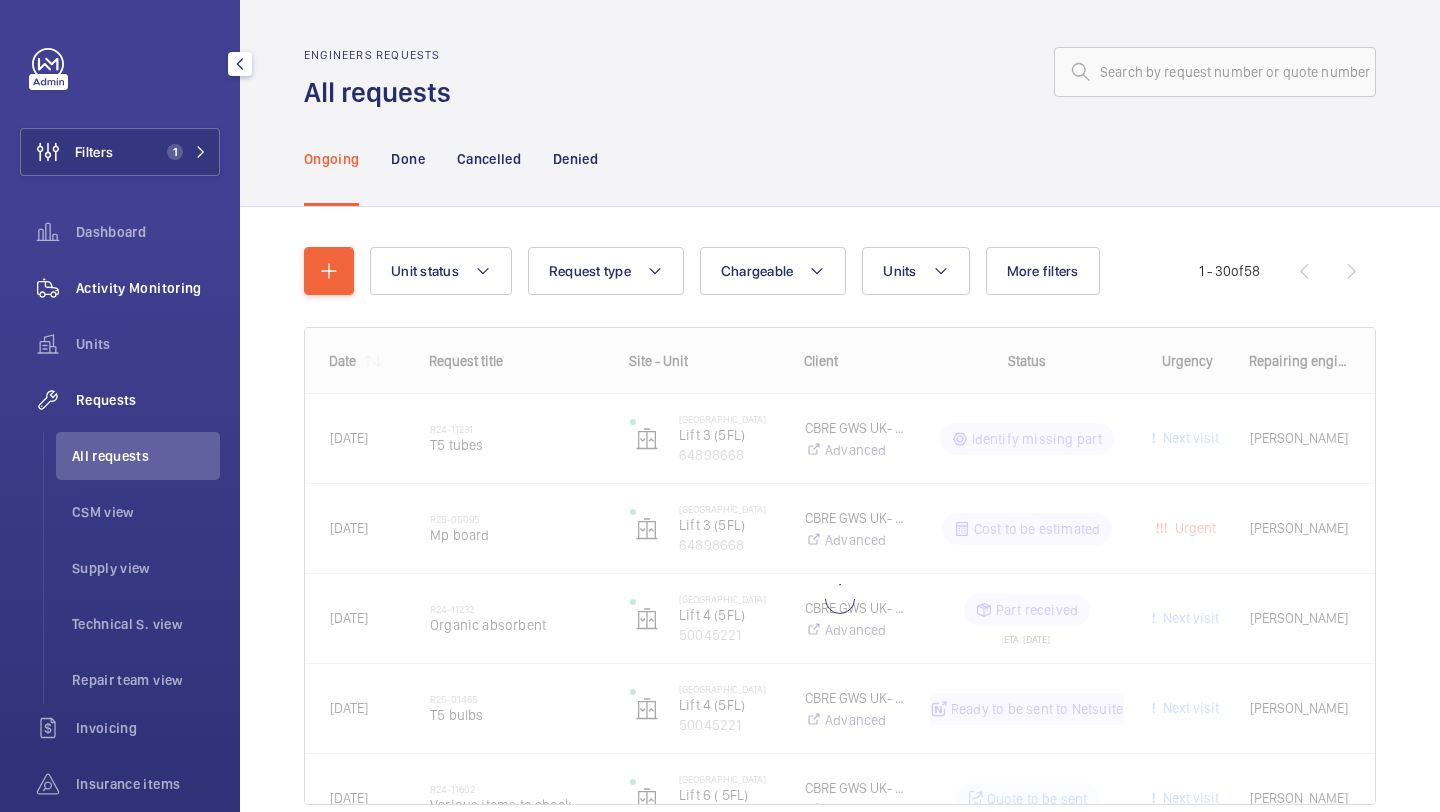 click on "Activity Monitoring" 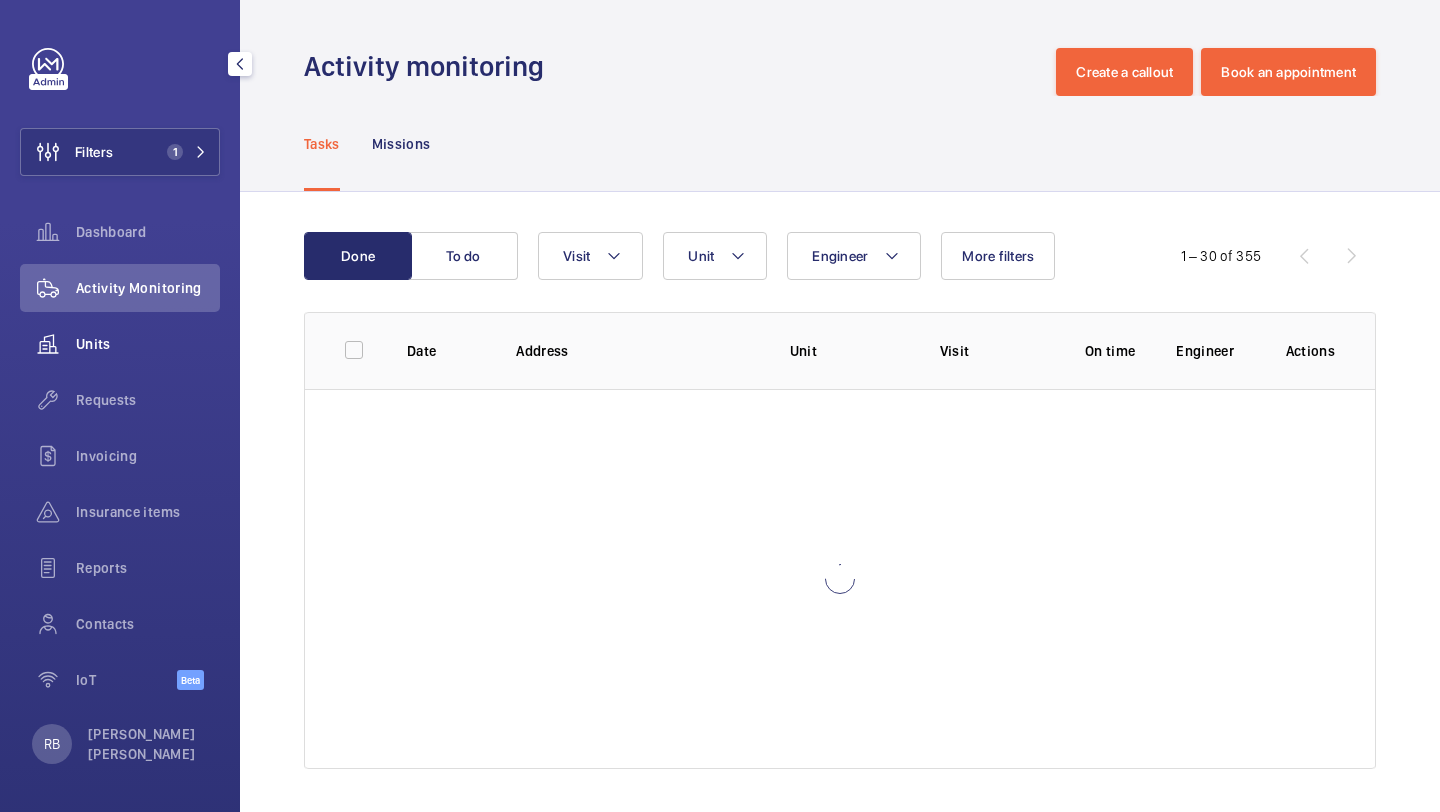 click on "Units" 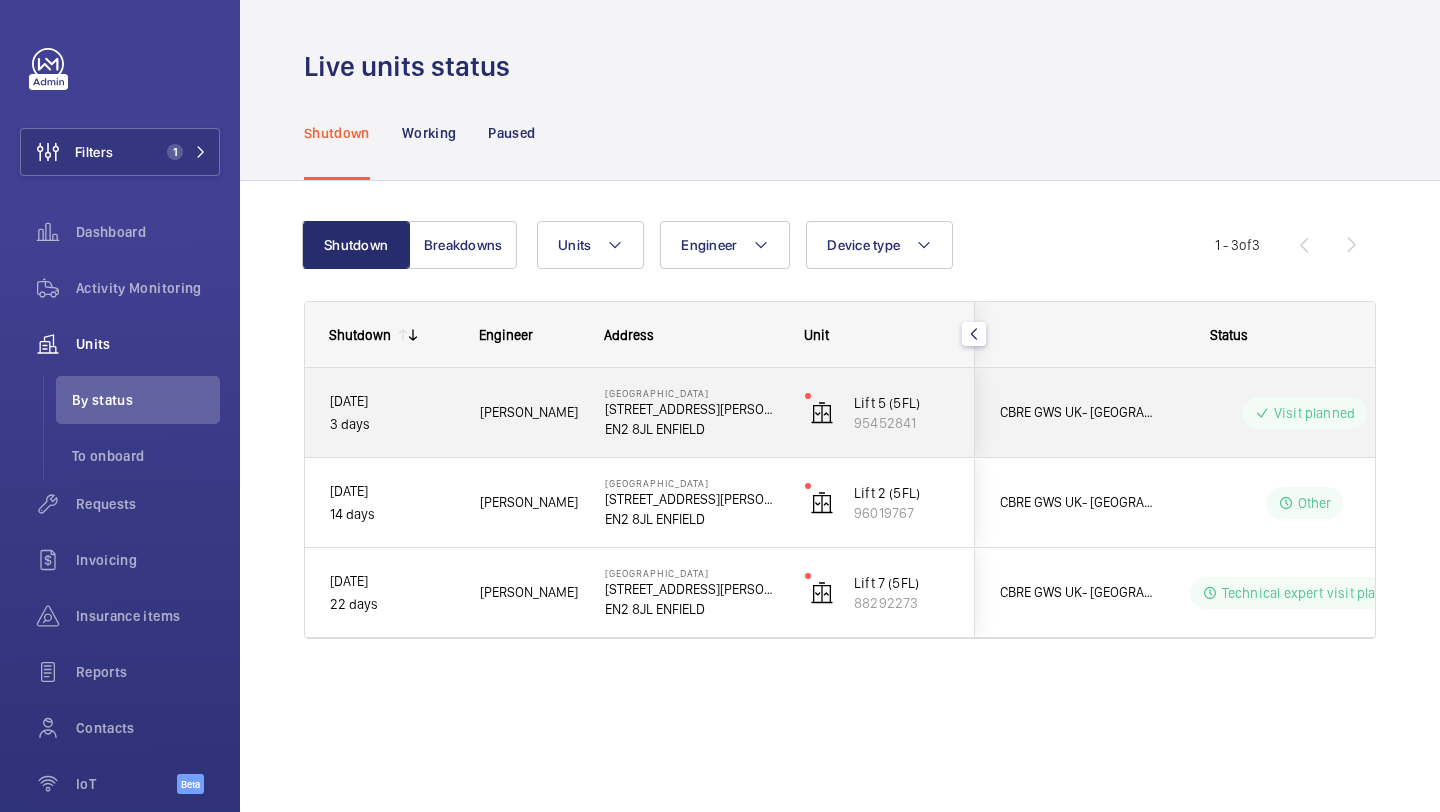 scroll, scrollTop: 0, scrollLeft: 87, axis: horizontal 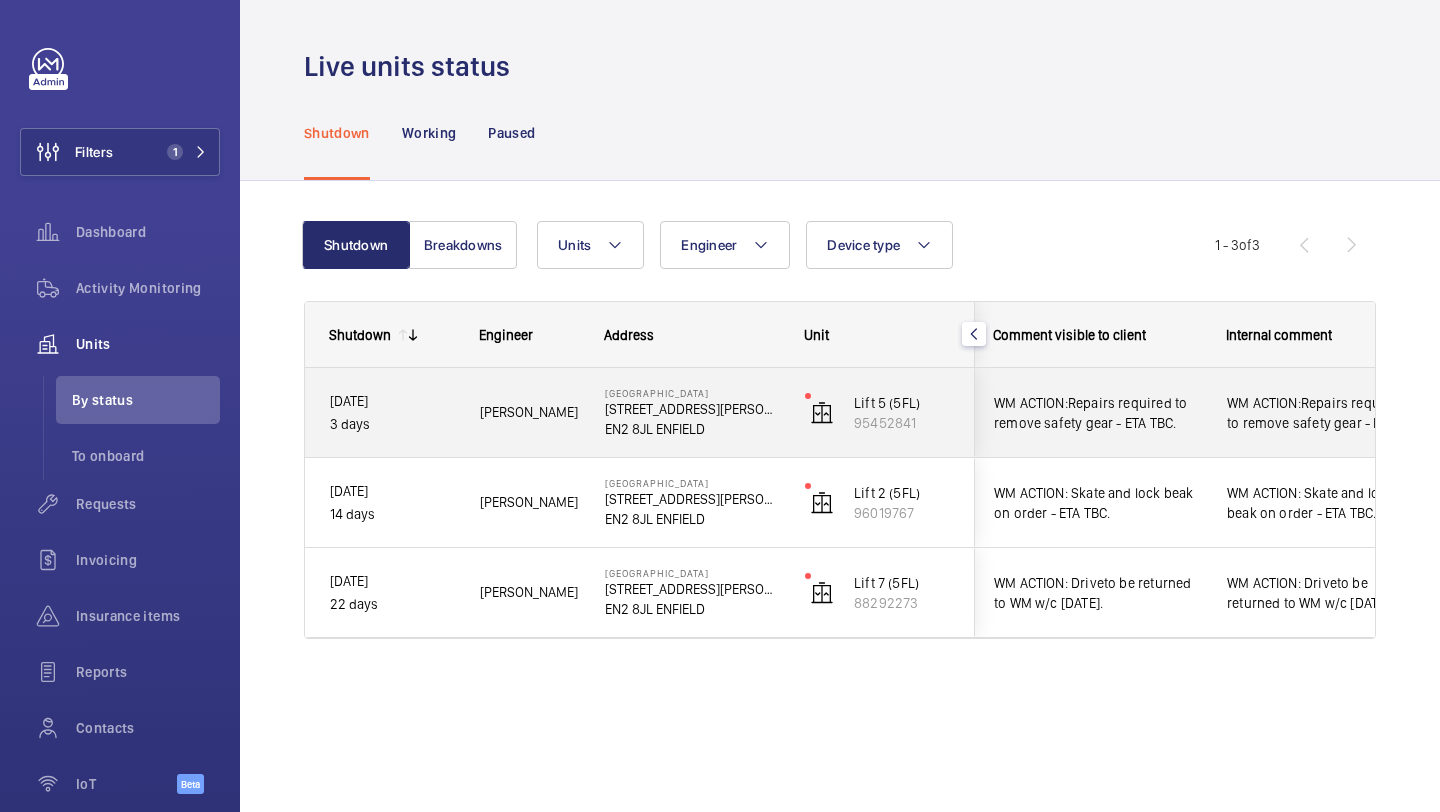click on "[PERSON_NAME]" 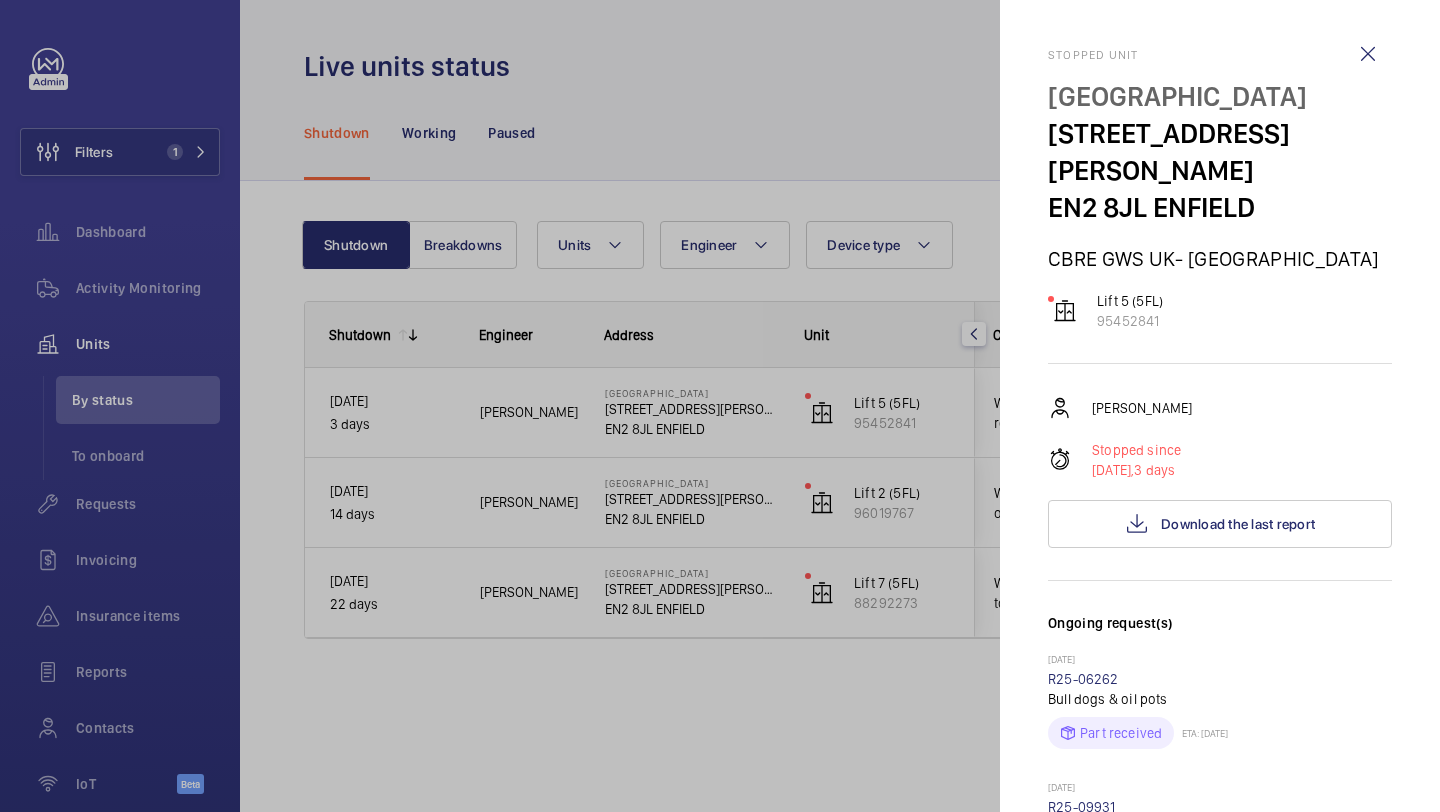 click 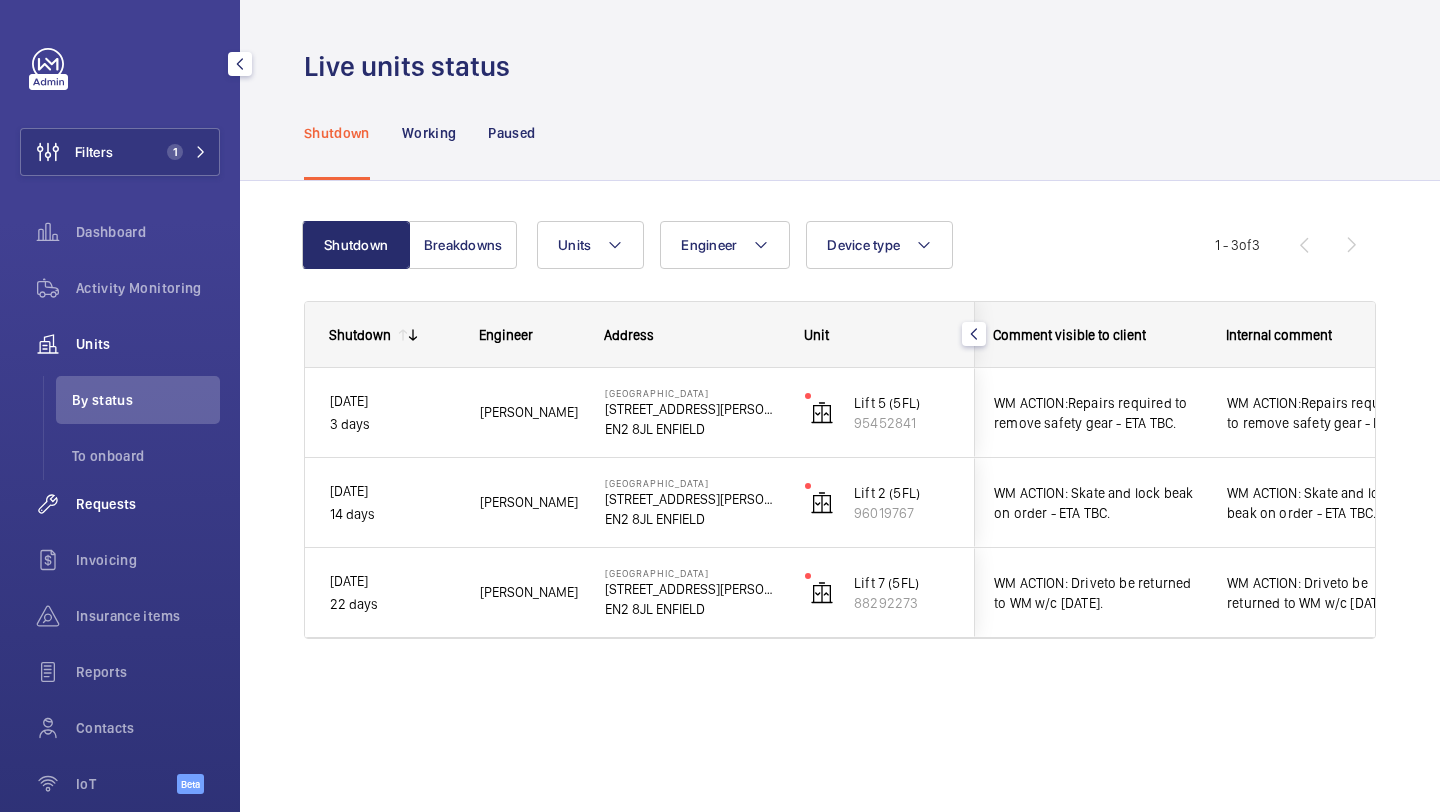 click on "Requests" 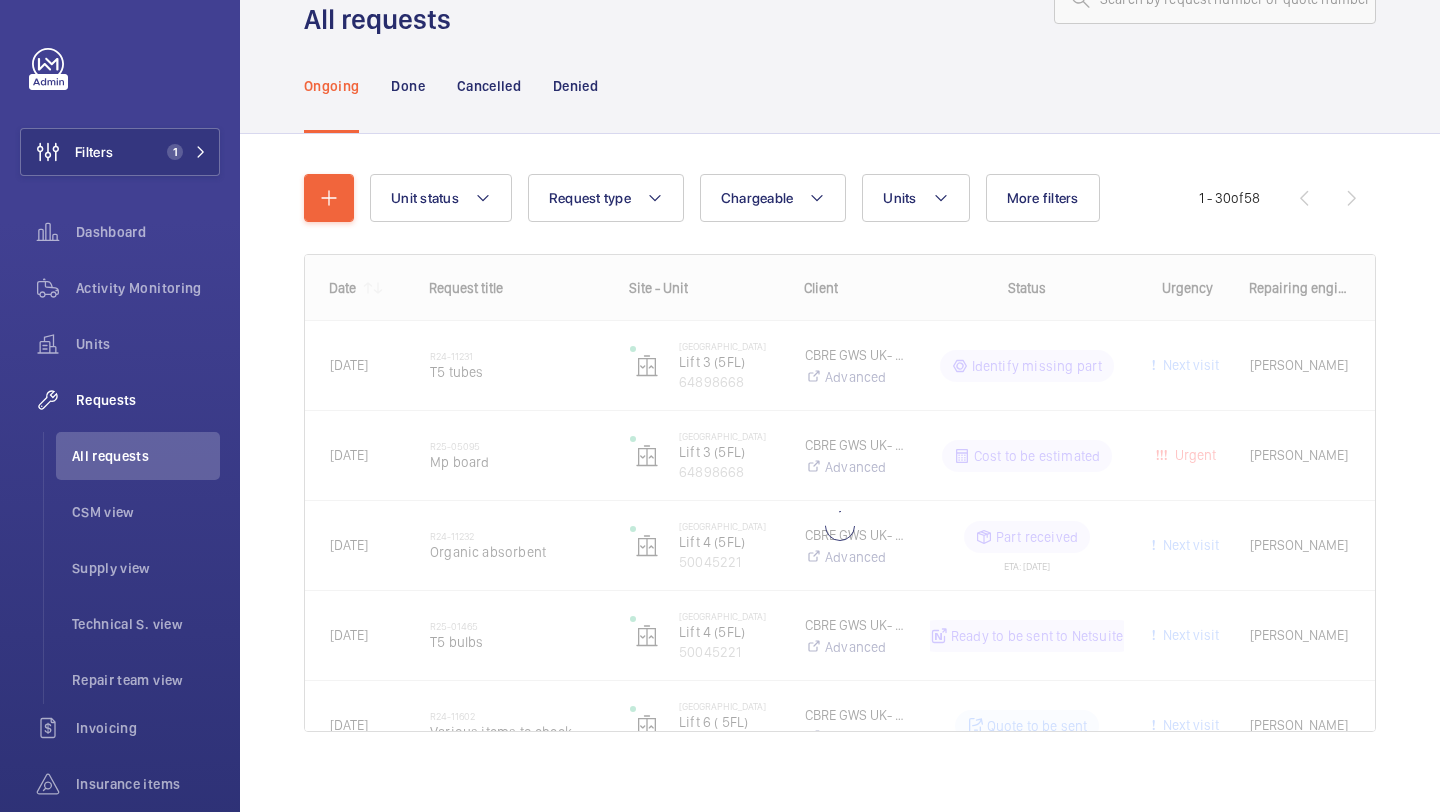 scroll, scrollTop: 89, scrollLeft: 0, axis: vertical 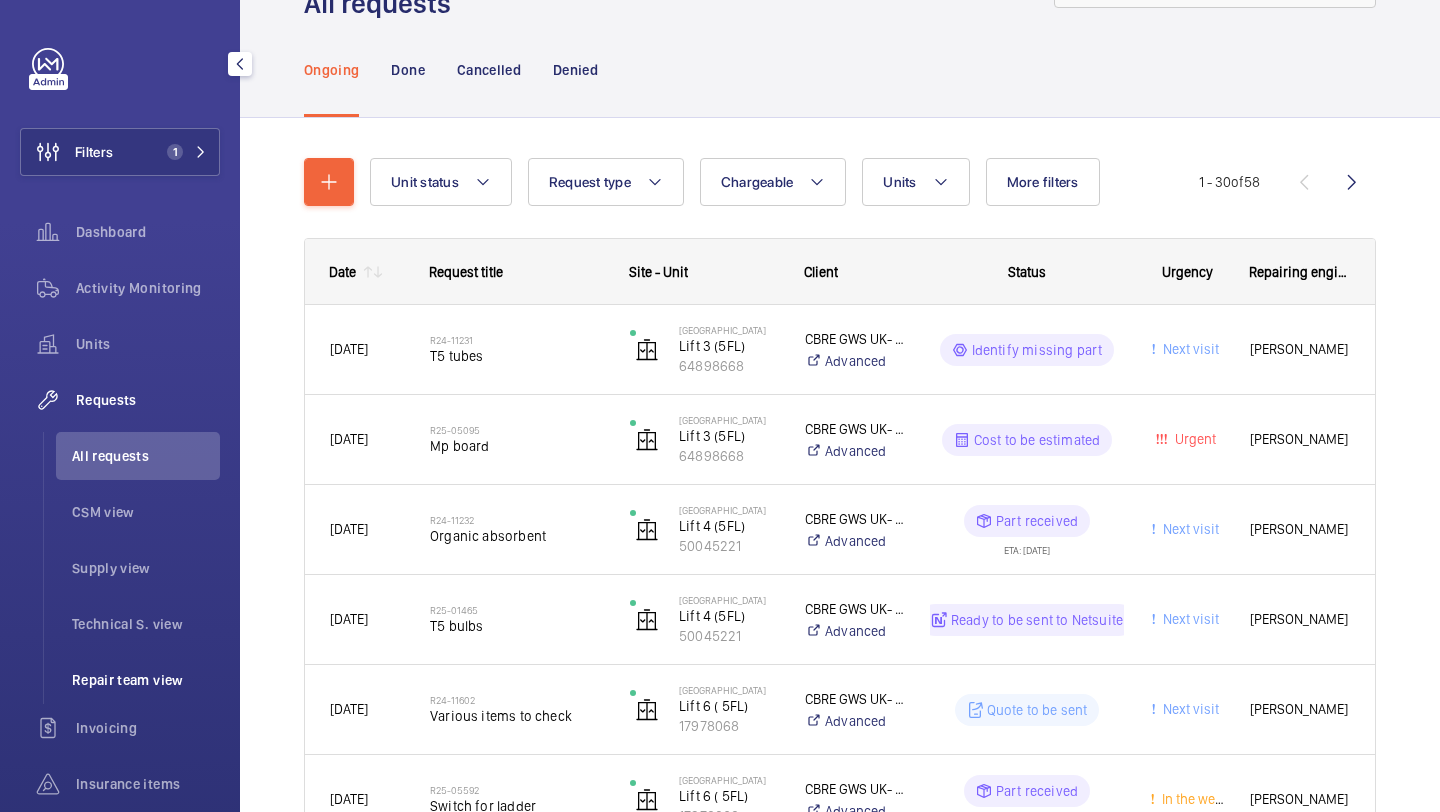 click on "Repair team view" 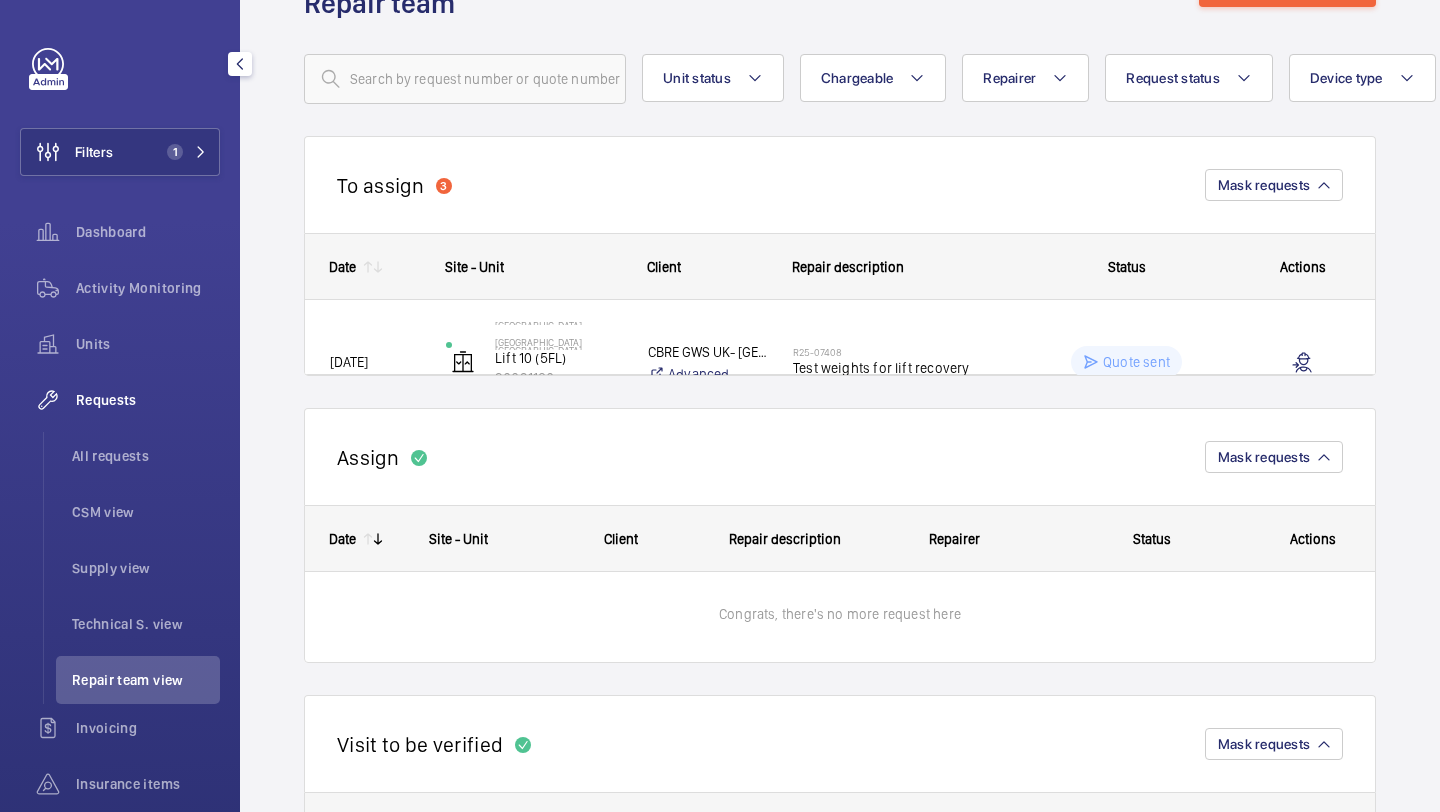 scroll, scrollTop: 0, scrollLeft: 0, axis: both 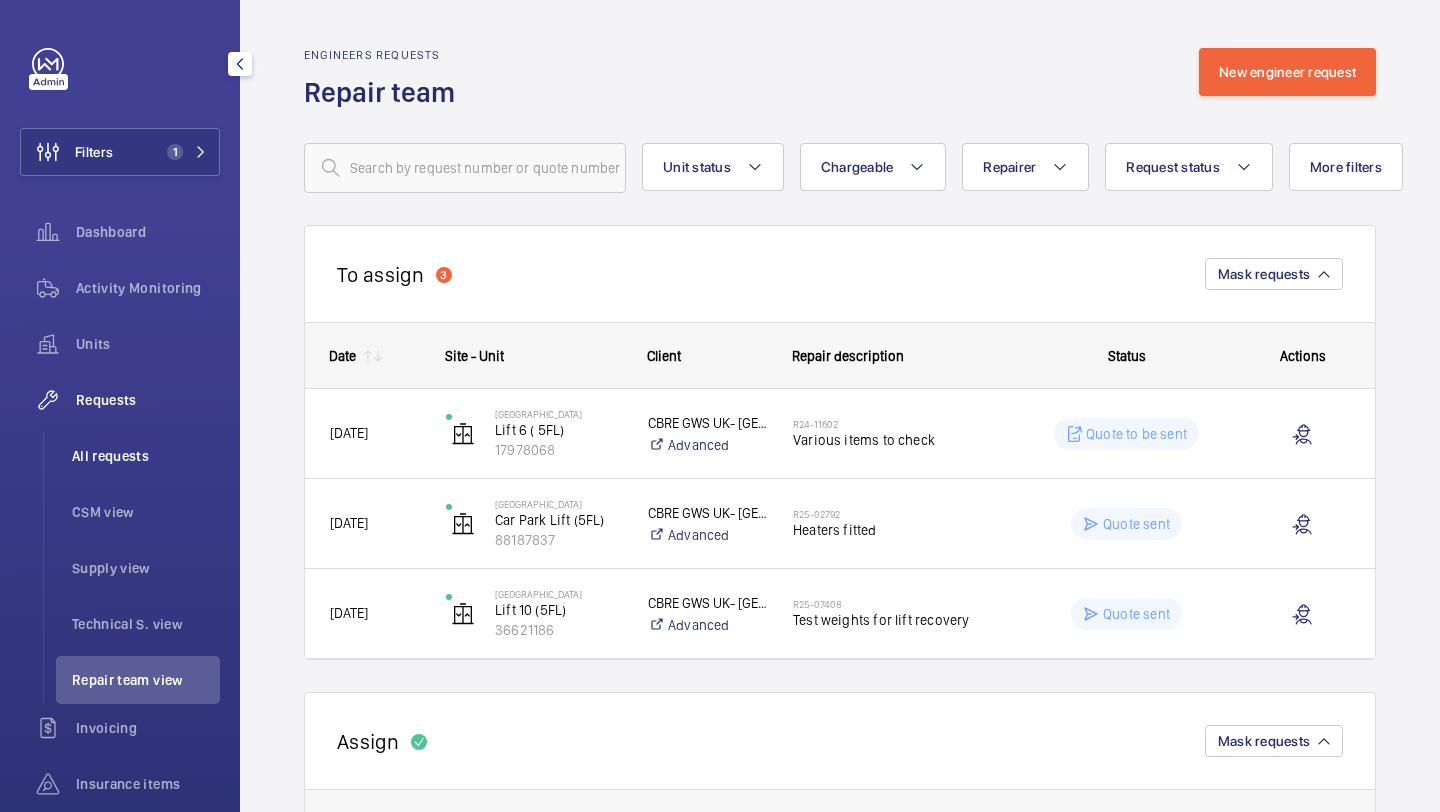 click on "All requests" 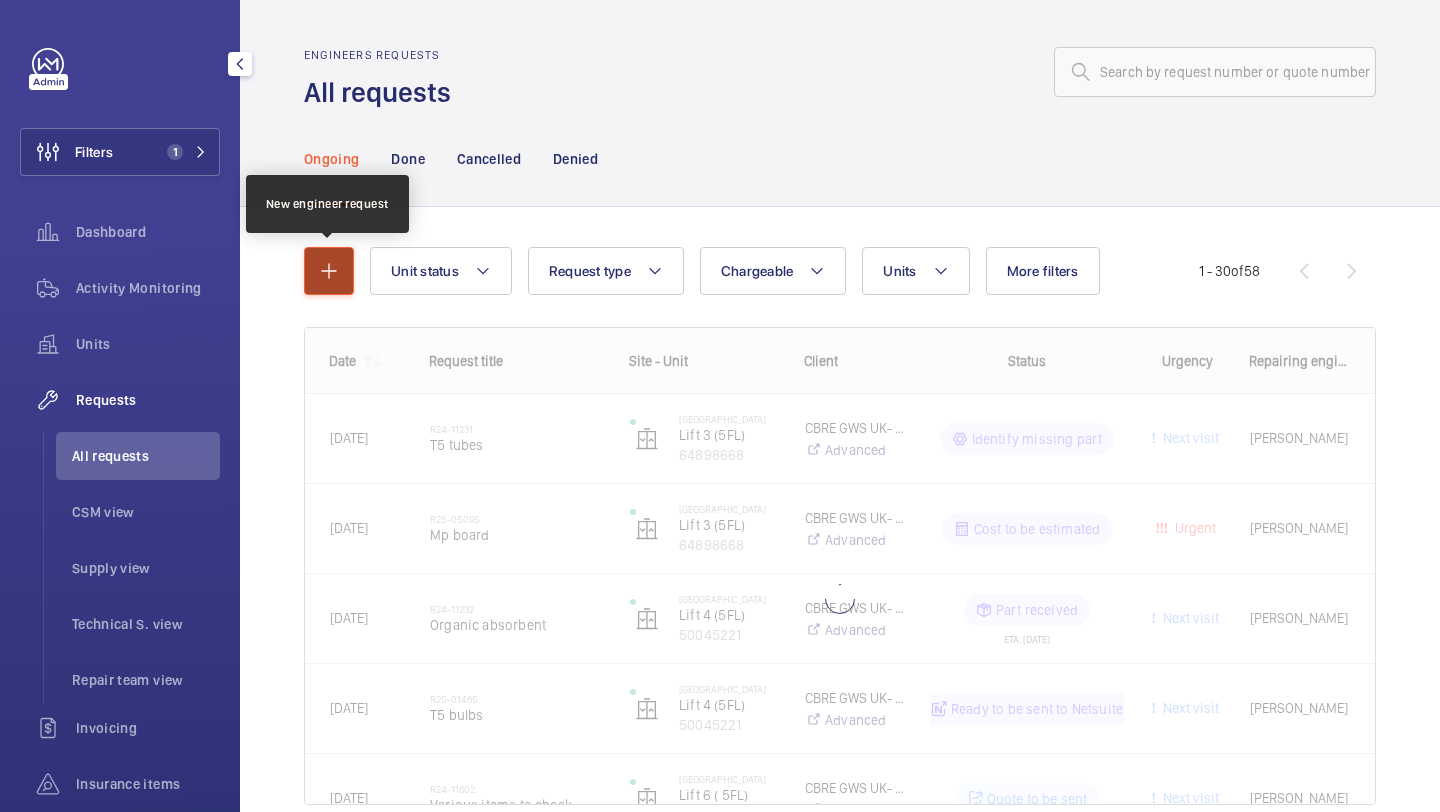 click 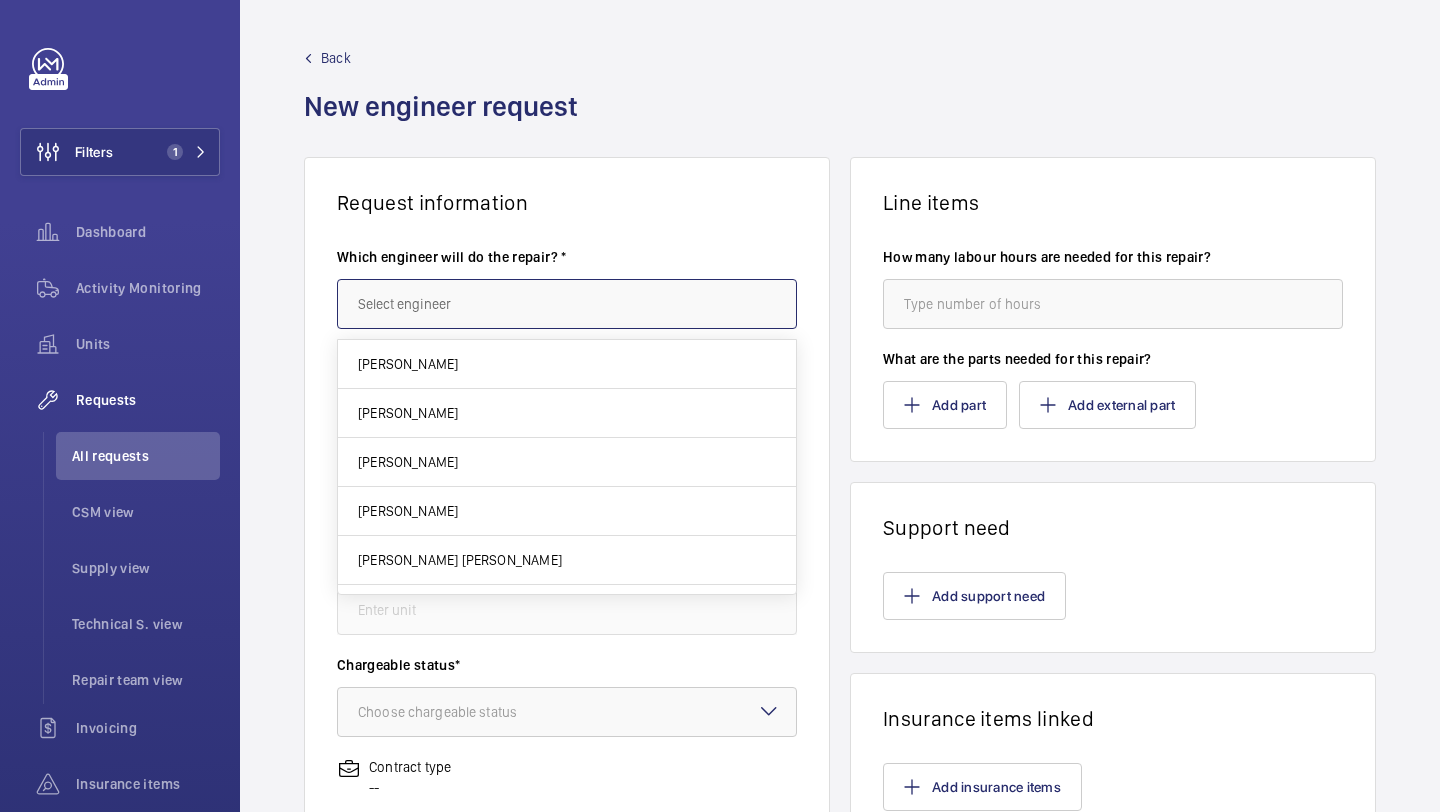 click at bounding box center [567, 304] 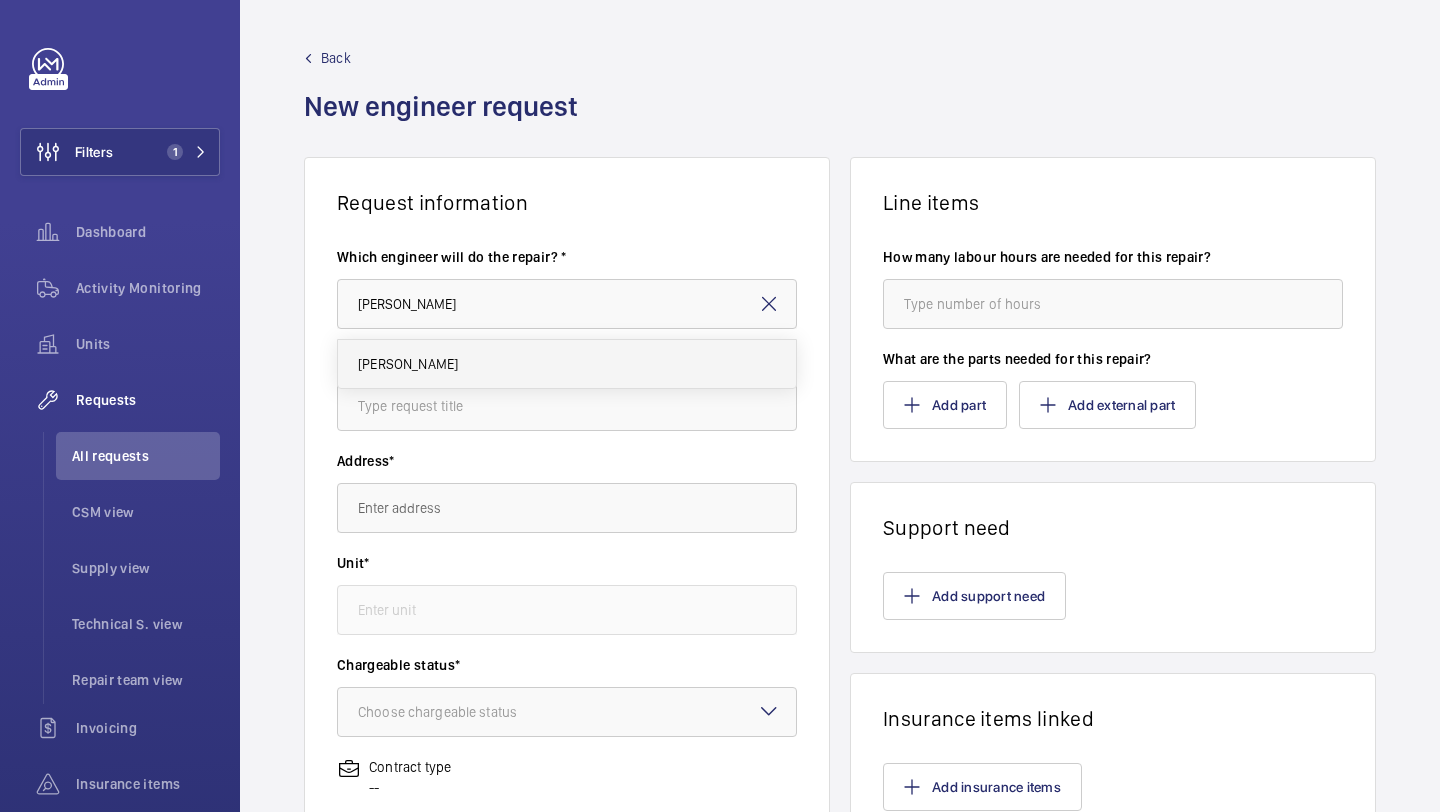 click on "[PERSON_NAME]" at bounding box center [567, 364] 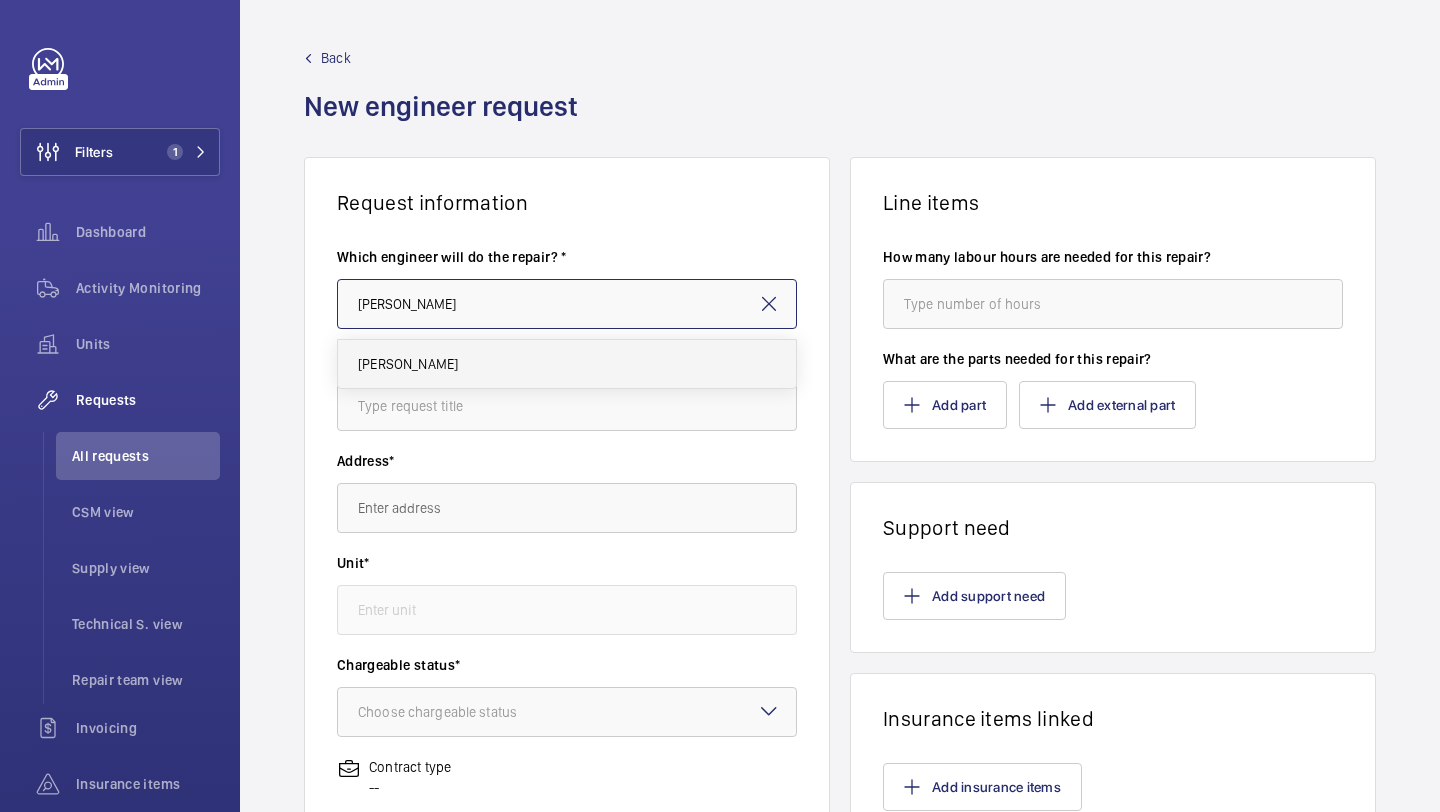 type on "[PERSON_NAME]" 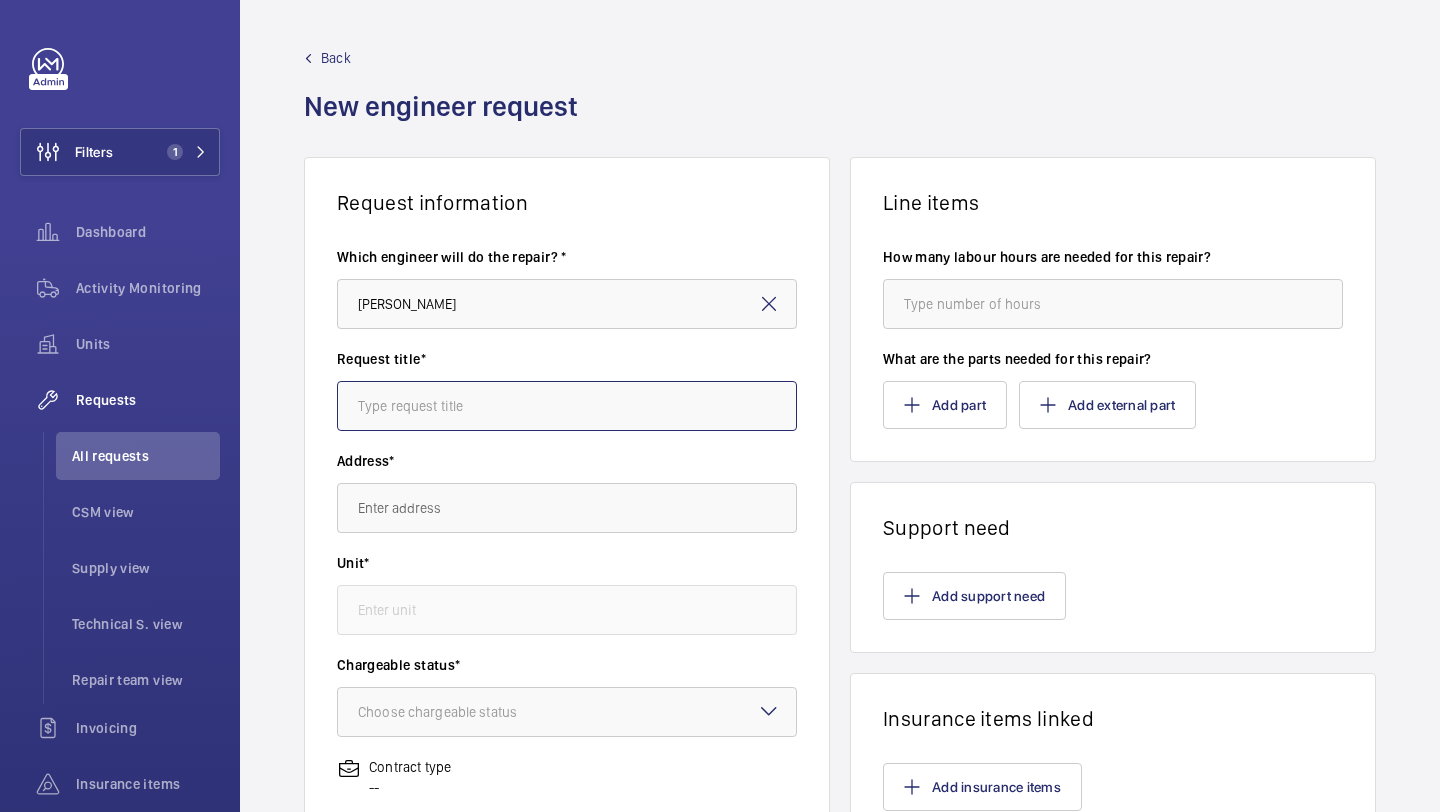 click 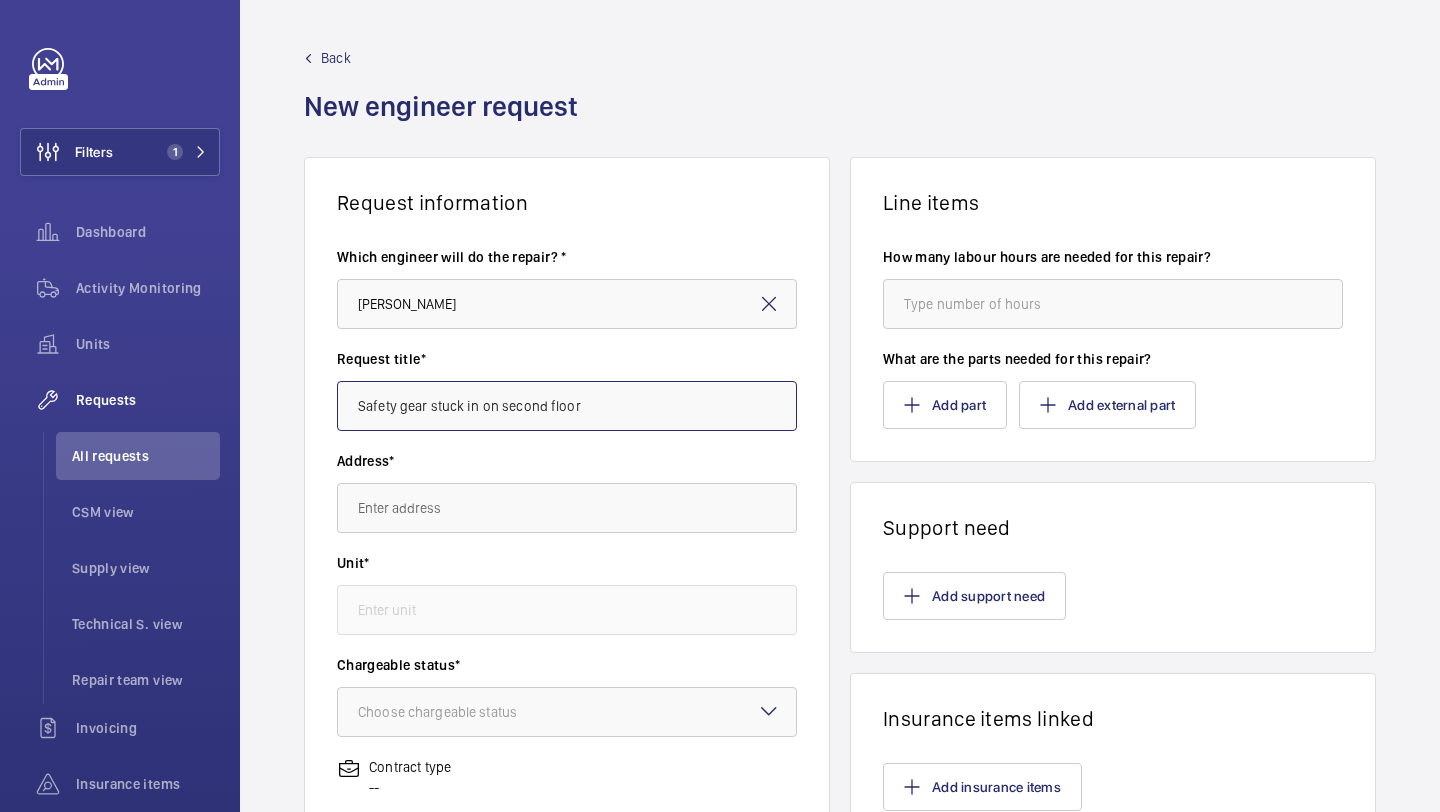 type on "Safety gear stuck in on second floor" 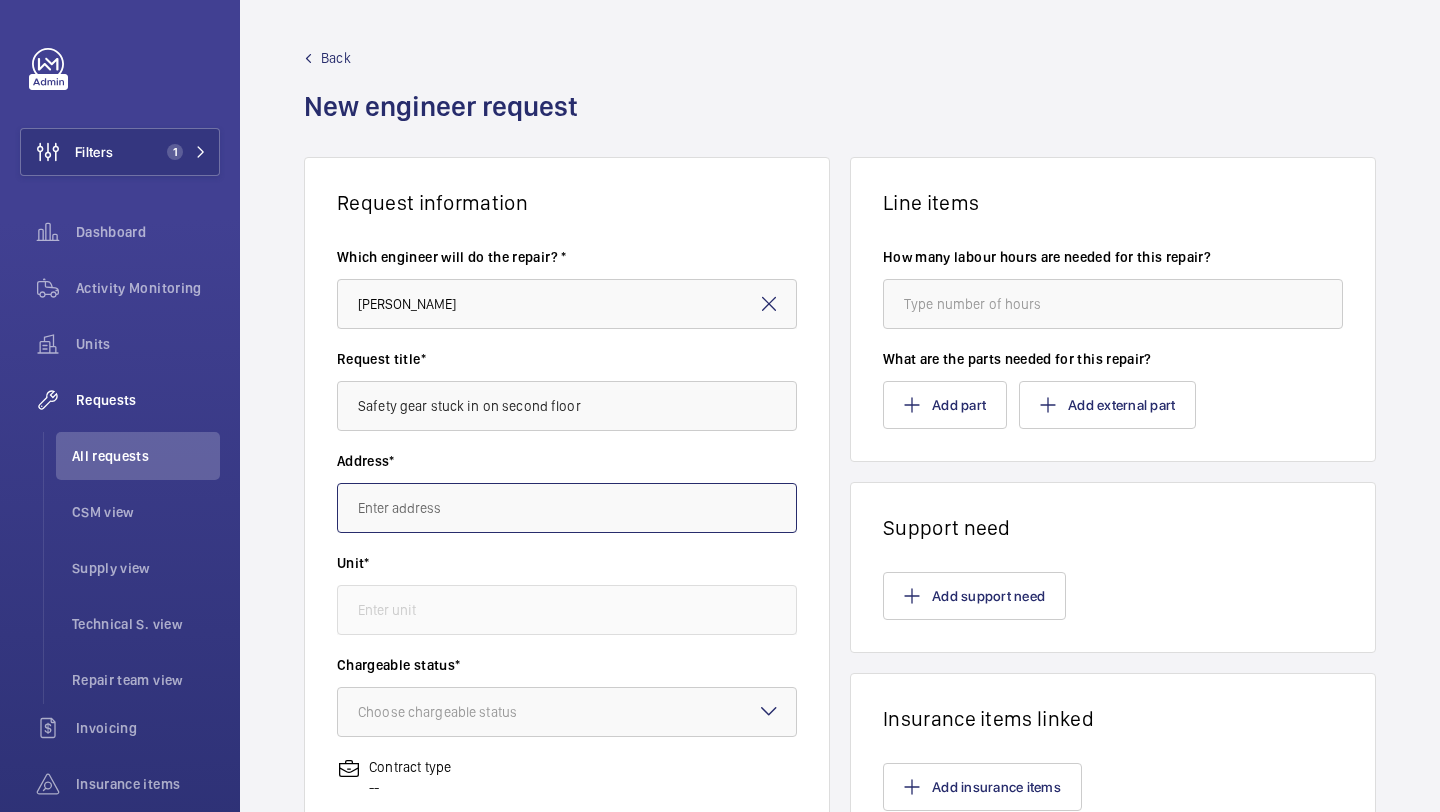 click at bounding box center (567, 508) 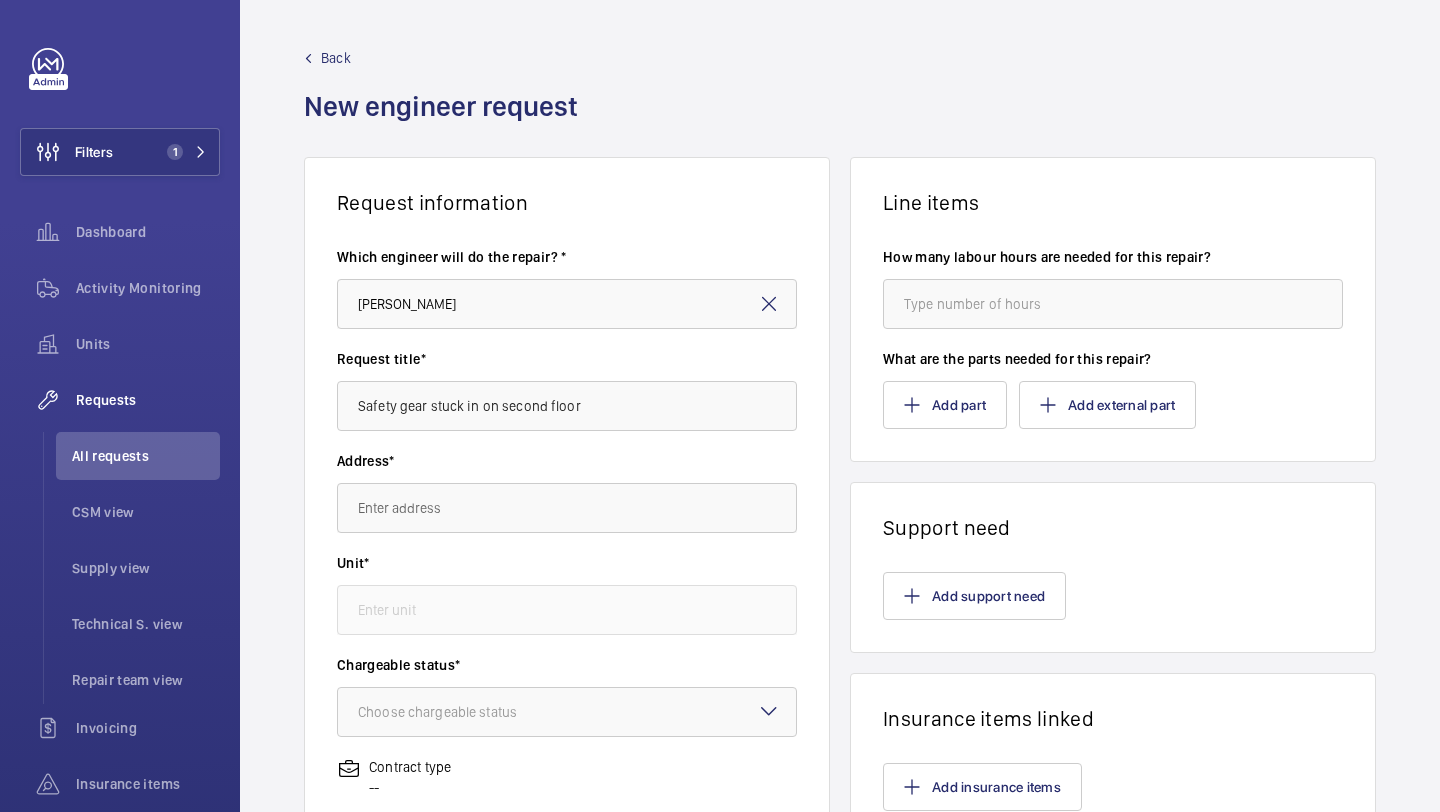 click at bounding box center [567, 539] 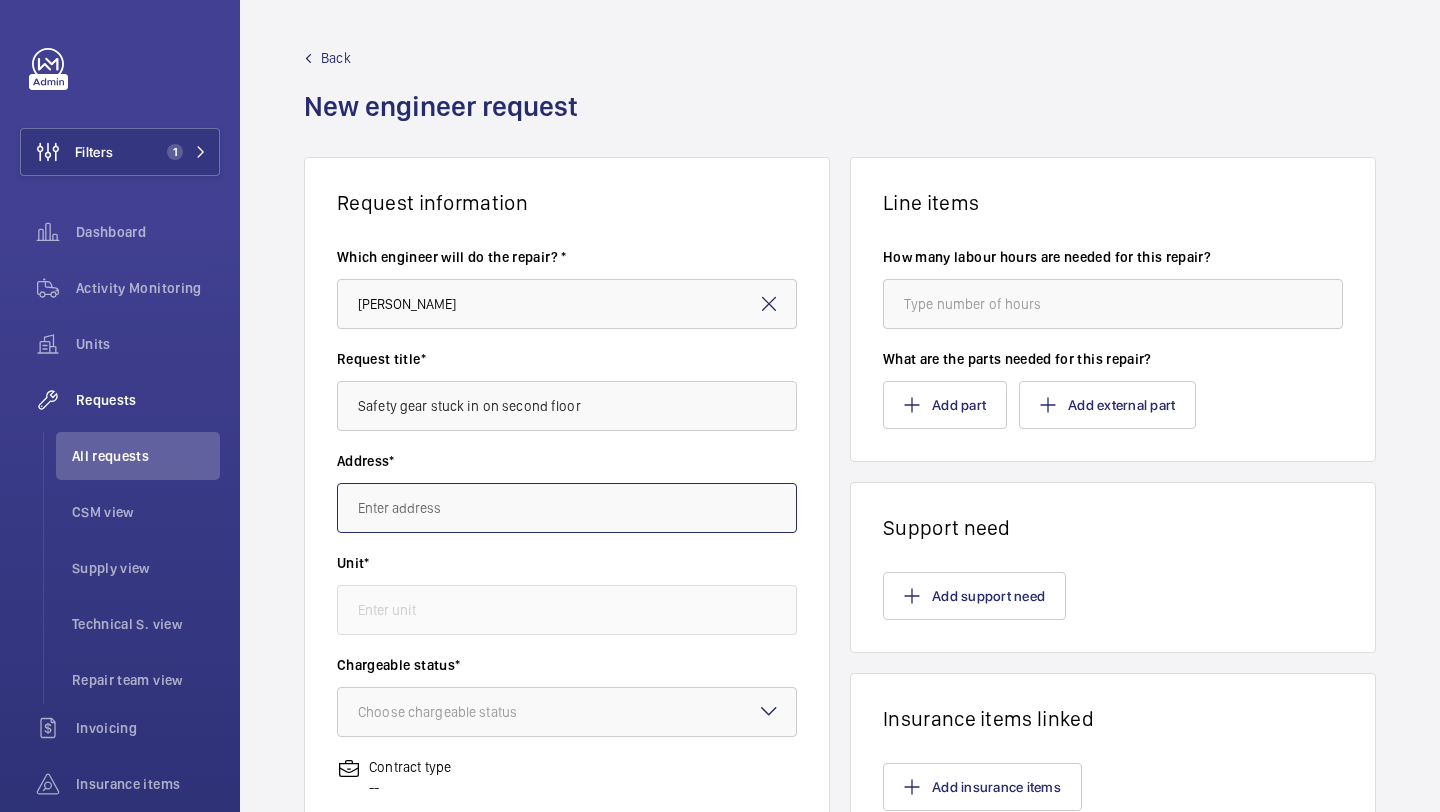 click at bounding box center [567, 508] 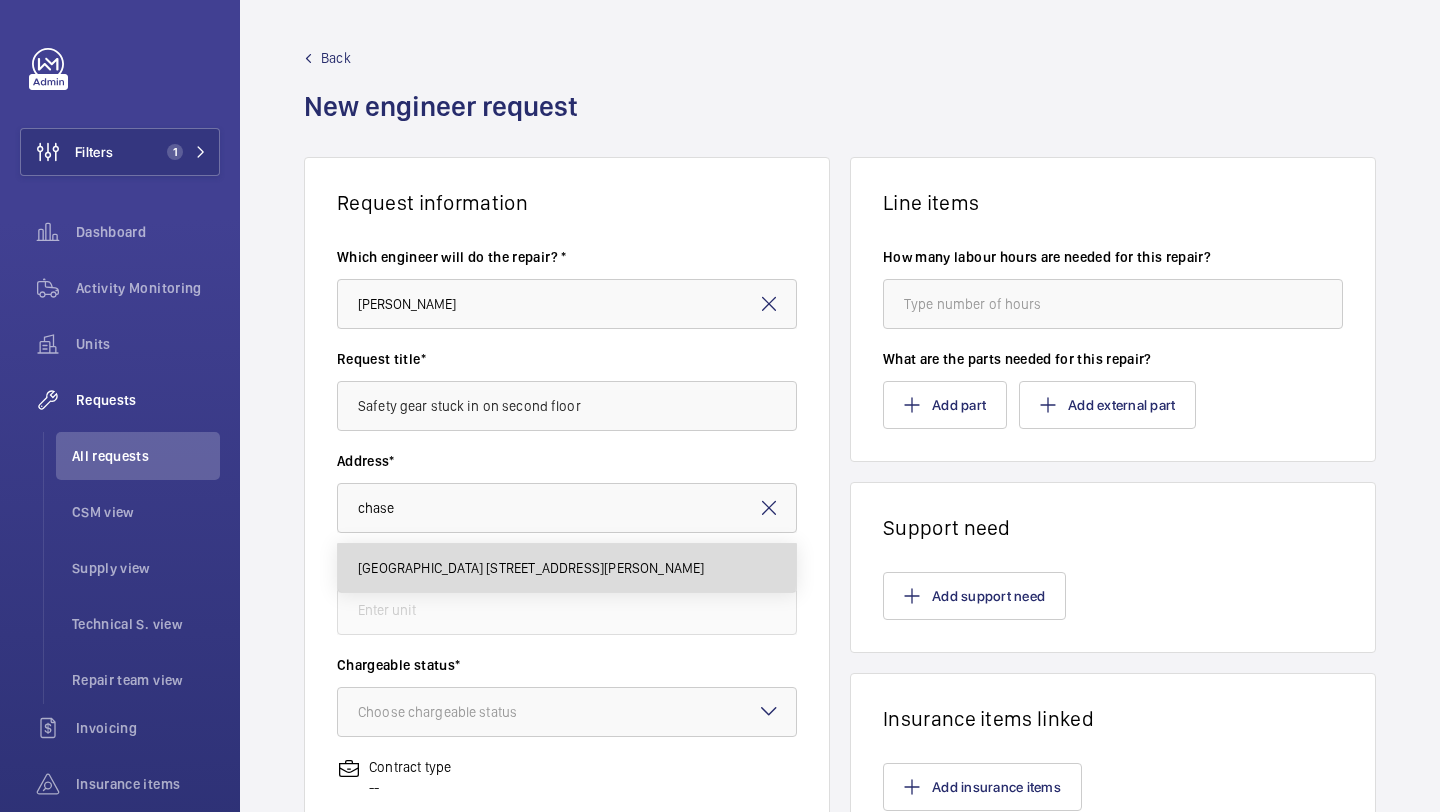 click on "[GEOGRAPHIC_DATA] [STREET_ADDRESS][PERSON_NAME]" at bounding box center [531, 568] 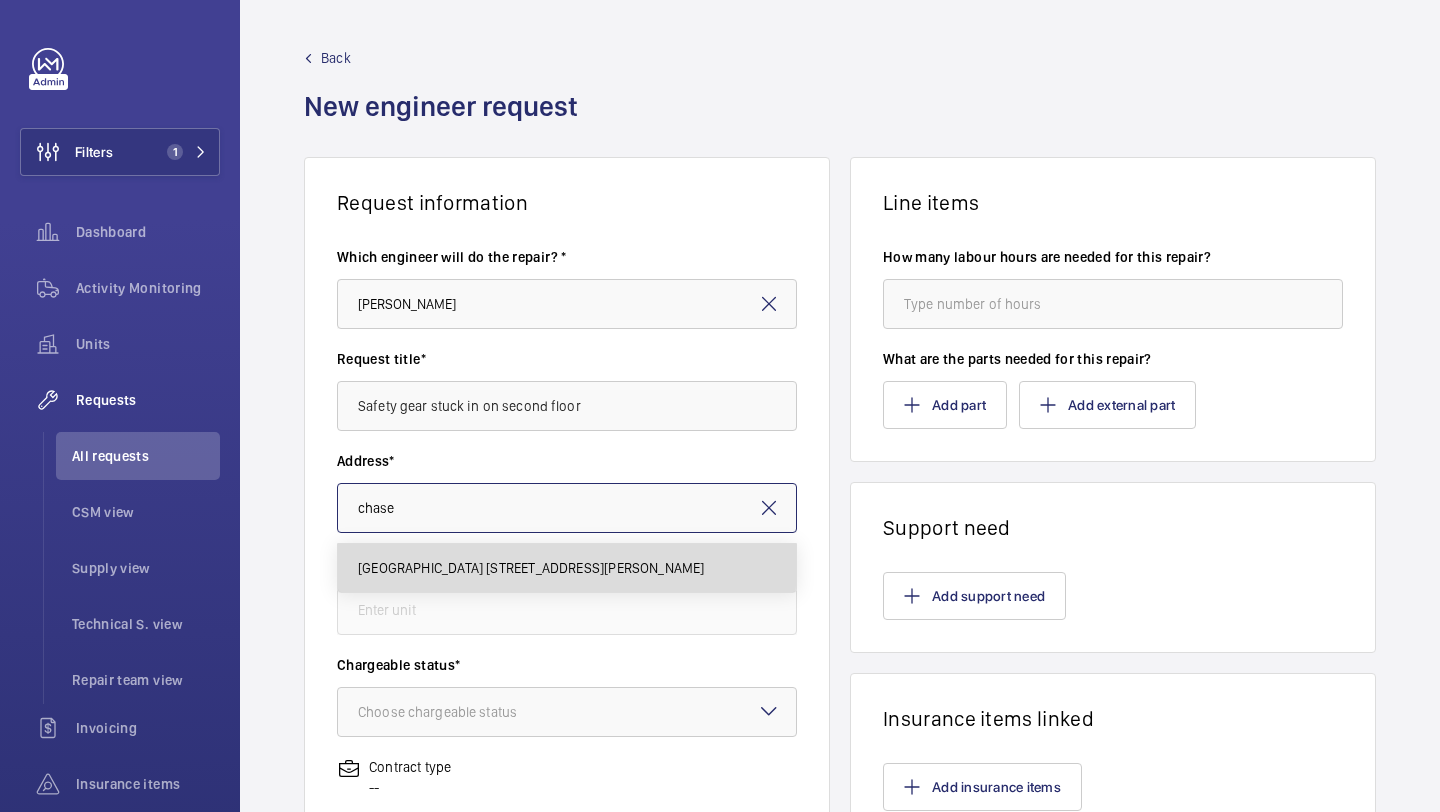 type on "[GEOGRAPHIC_DATA] [STREET_ADDRESS][PERSON_NAME]" 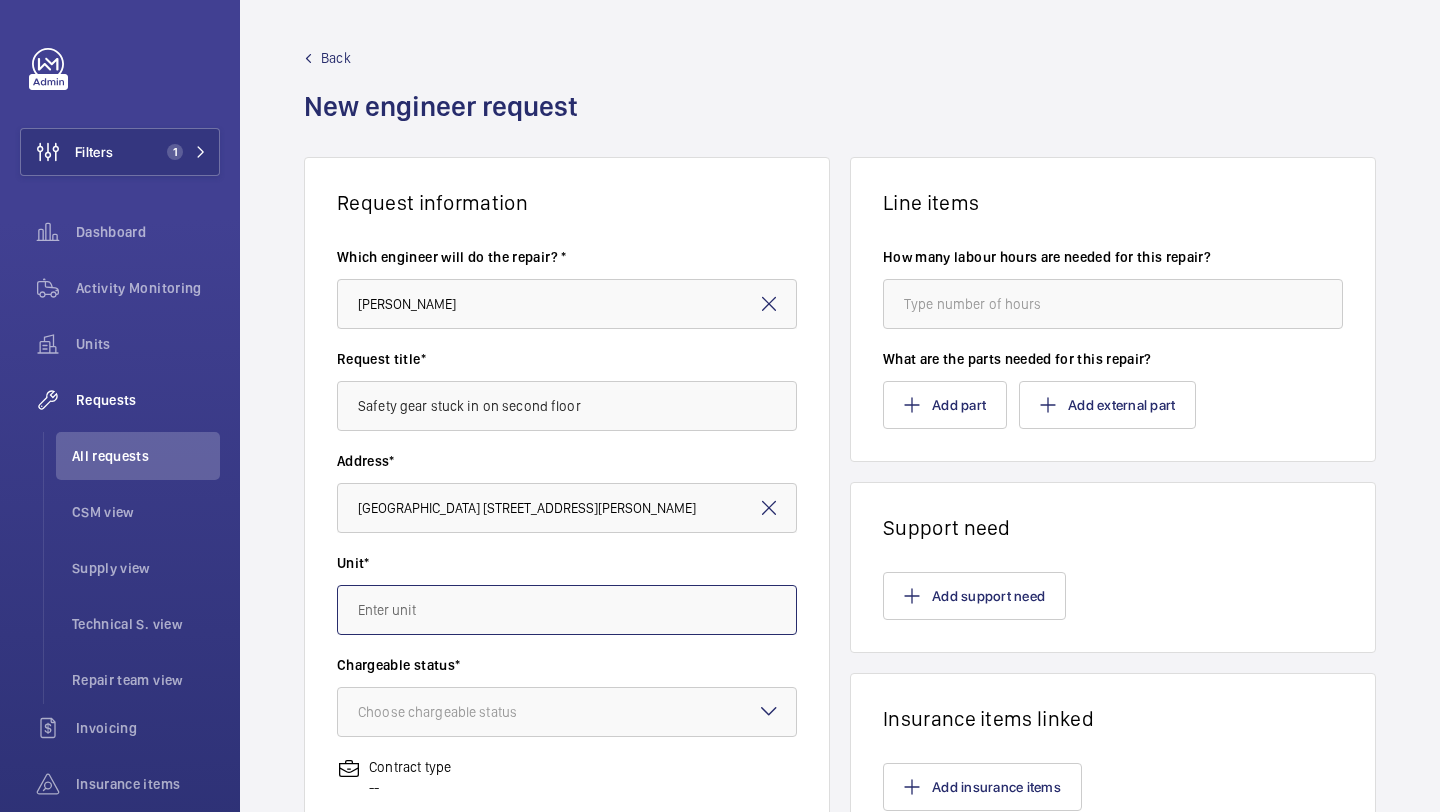 click at bounding box center [567, 610] 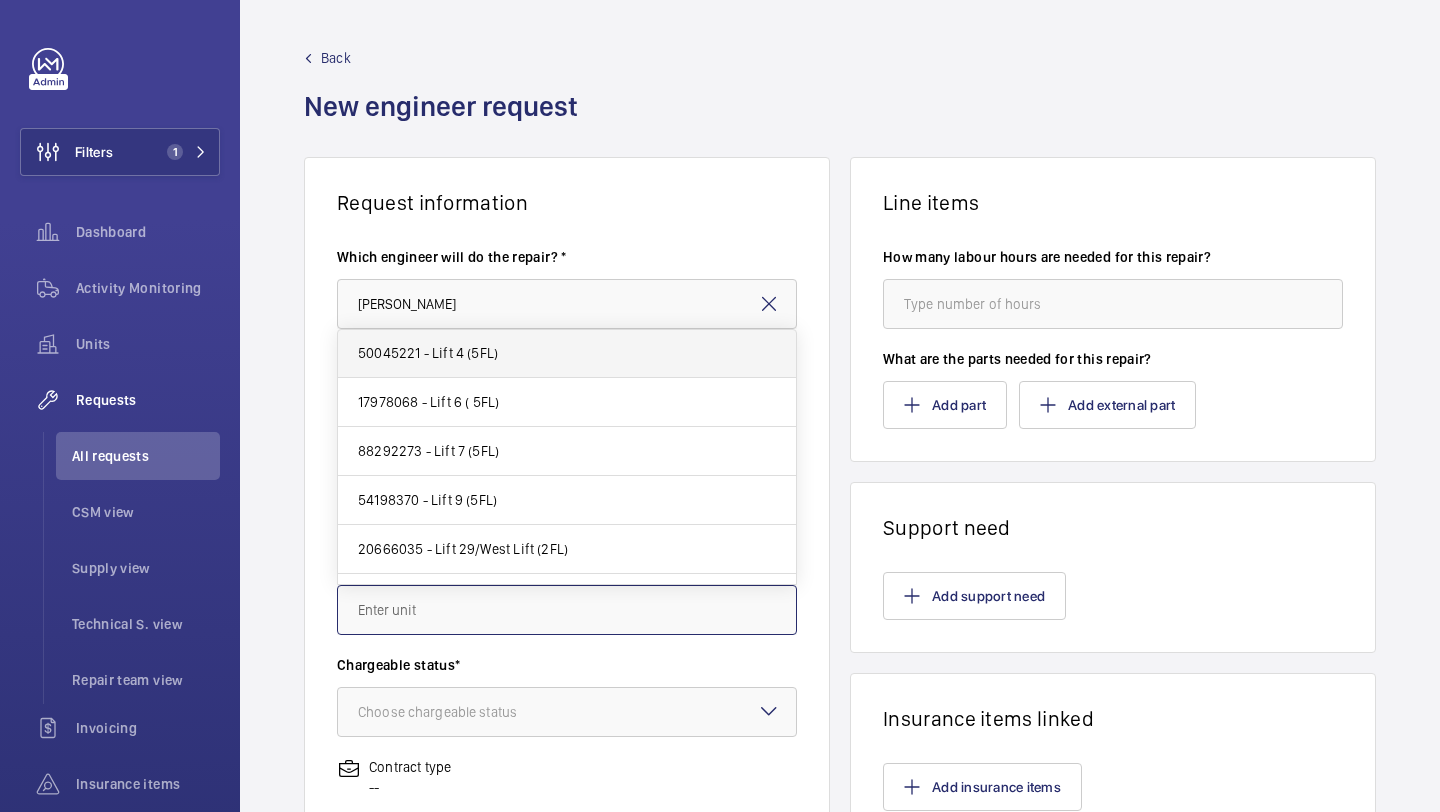 scroll, scrollTop: 0, scrollLeft: 0, axis: both 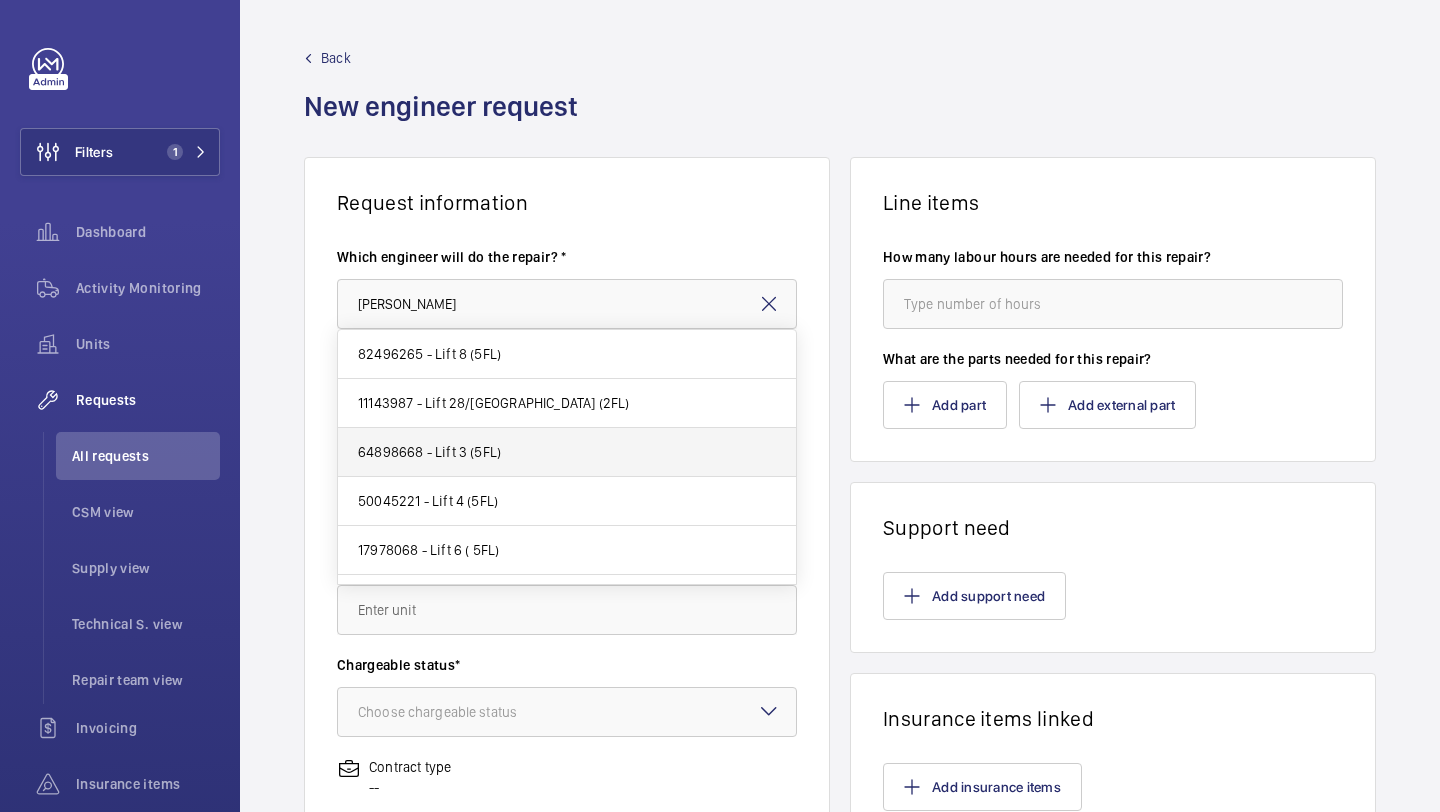click on "64898668 - Lift 3 (5FL)" at bounding box center (567, 452) 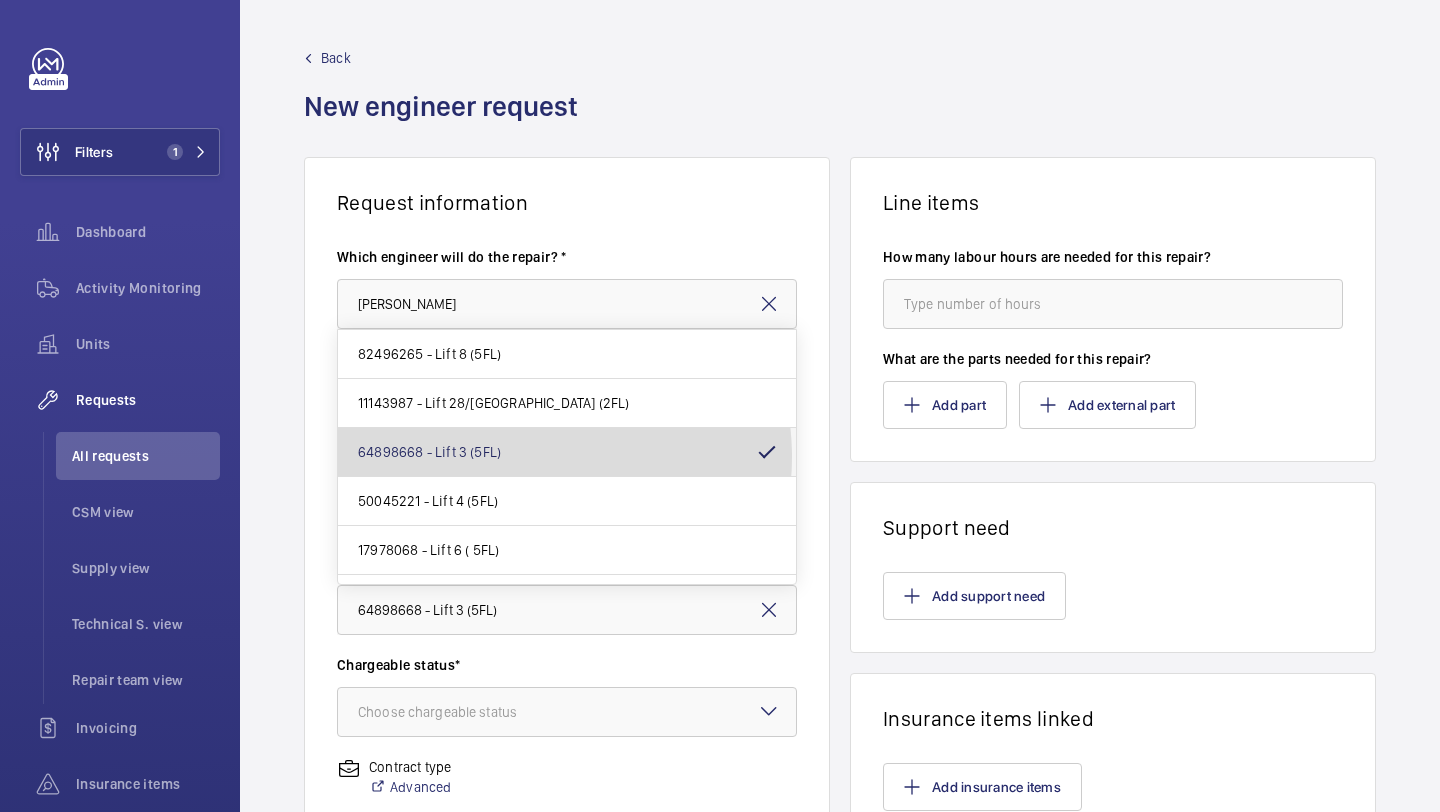 click on "Address*" at bounding box center (567, 461) 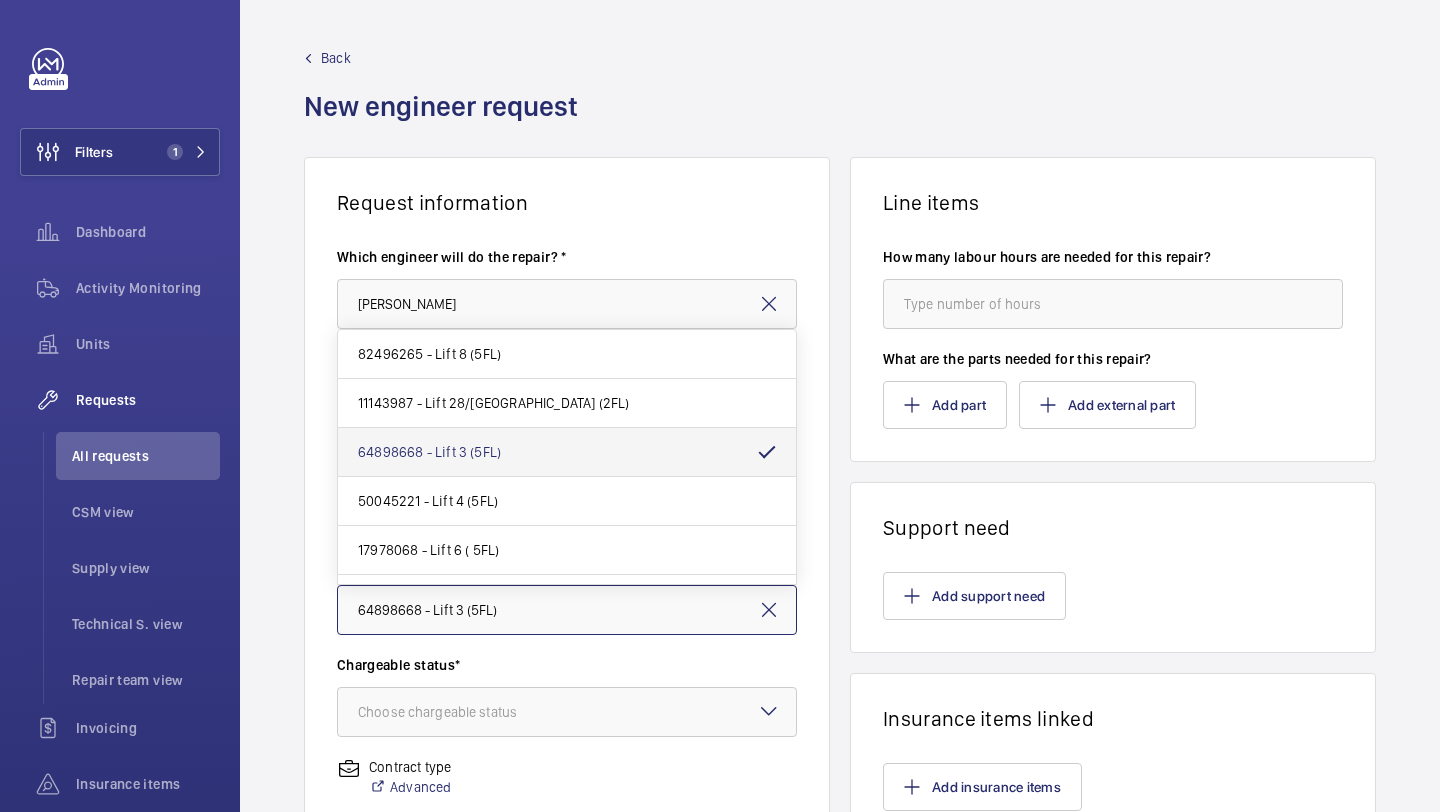 click on "64898668 - Lift 3 (5FL)" at bounding box center (567, 610) 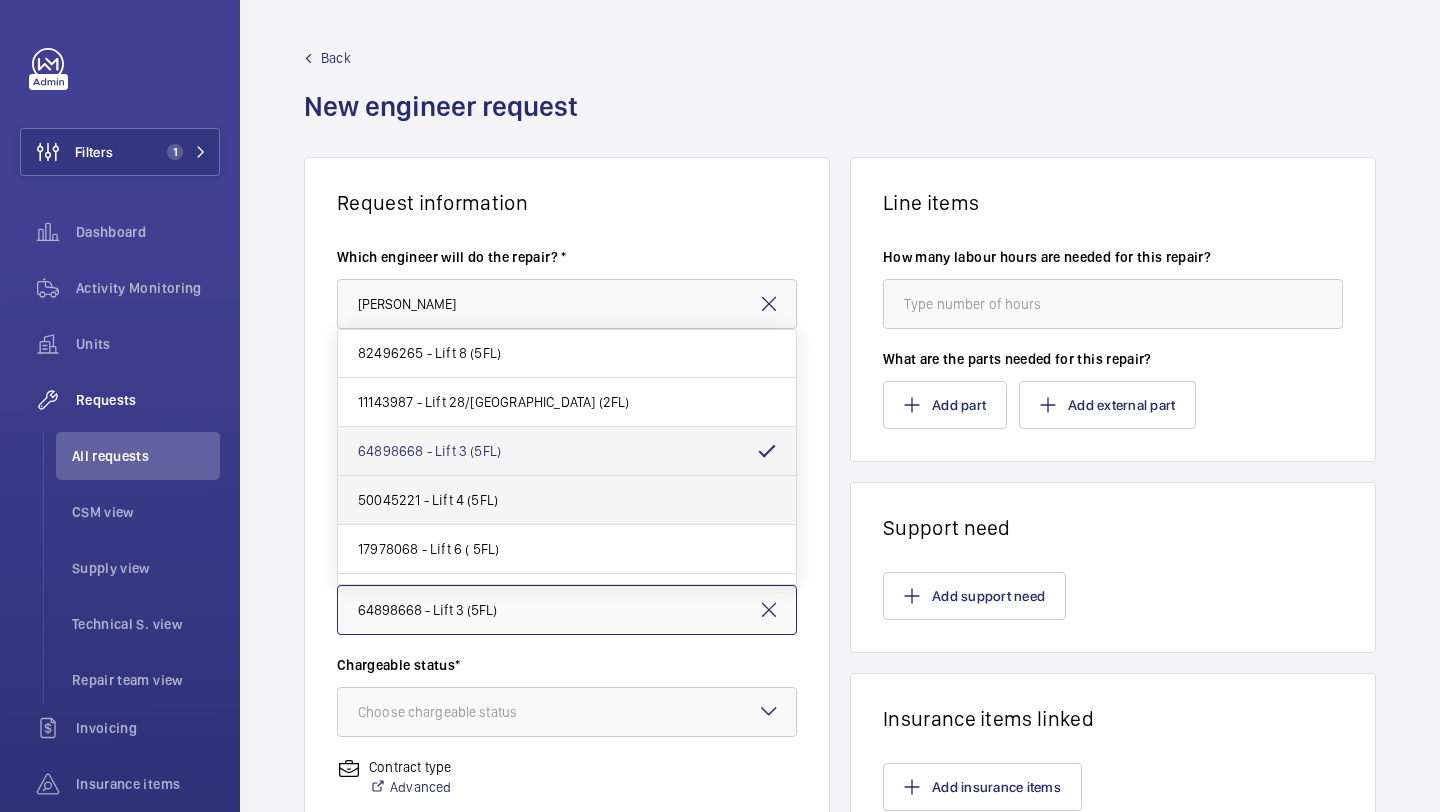 scroll, scrollTop: 0, scrollLeft: 0, axis: both 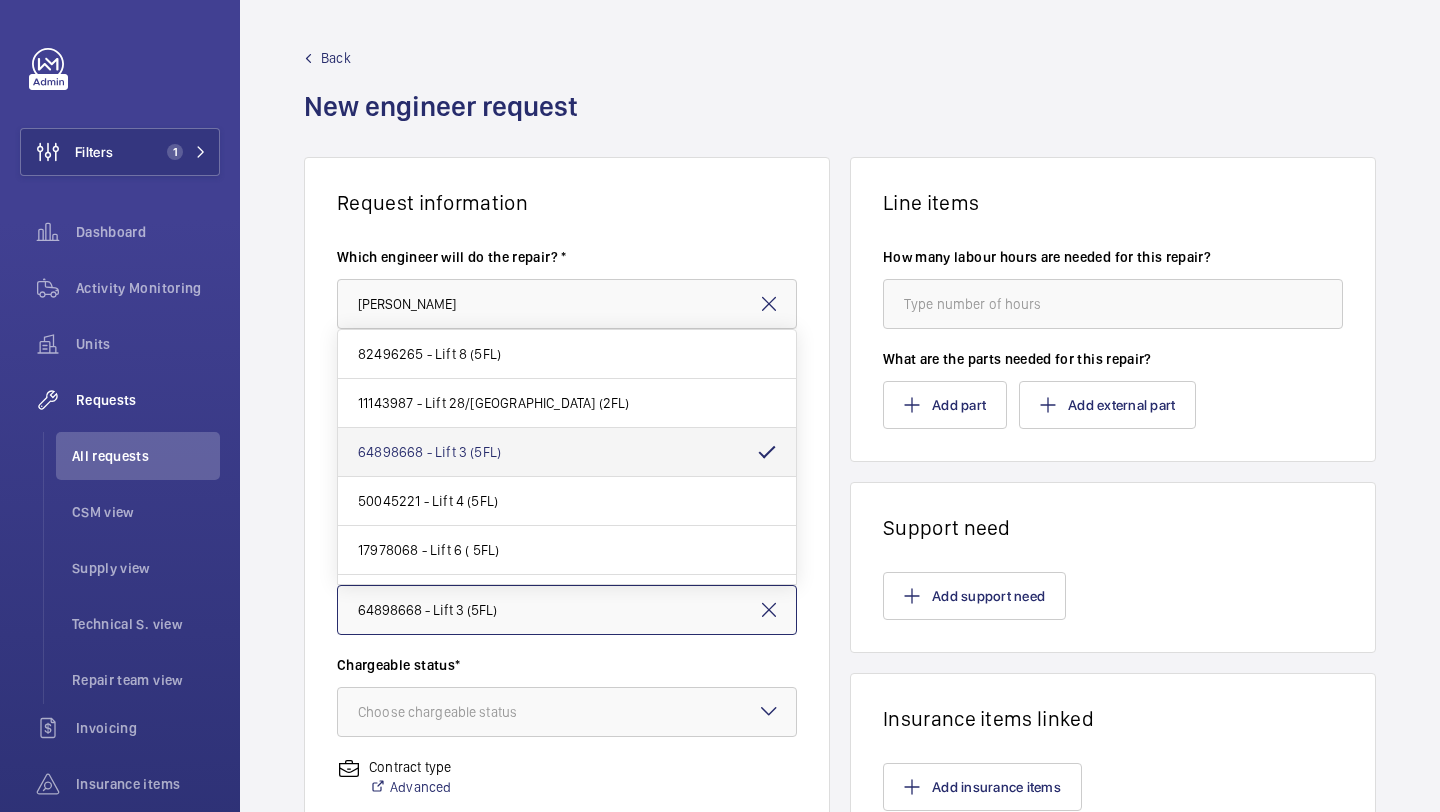 click on "64898668 - Lift 3 (5FL)" at bounding box center [567, 610] 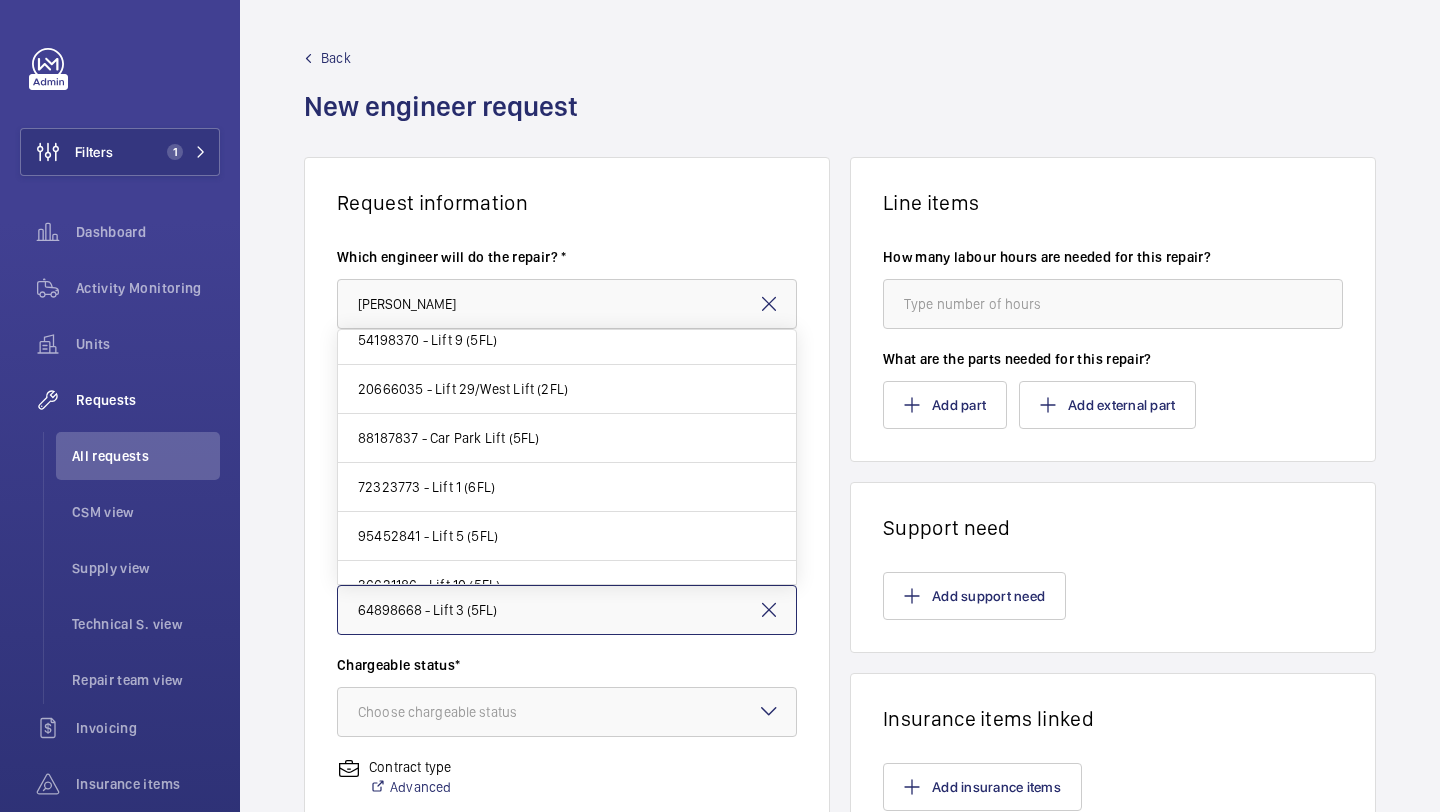 scroll, scrollTop: 382, scrollLeft: 0, axis: vertical 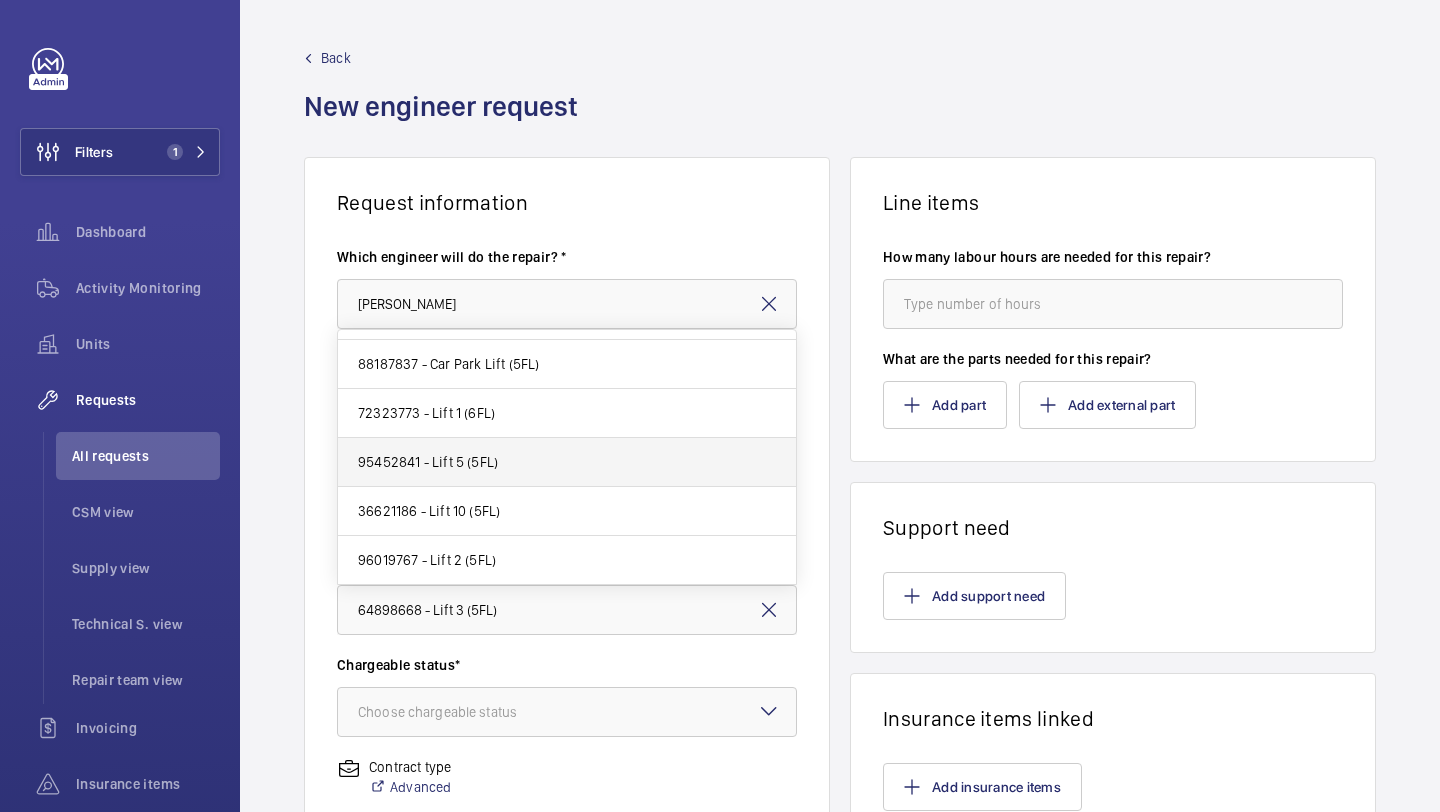 click on "95452841 - Lift 5 (5FL)" at bounding box center [567, 462] 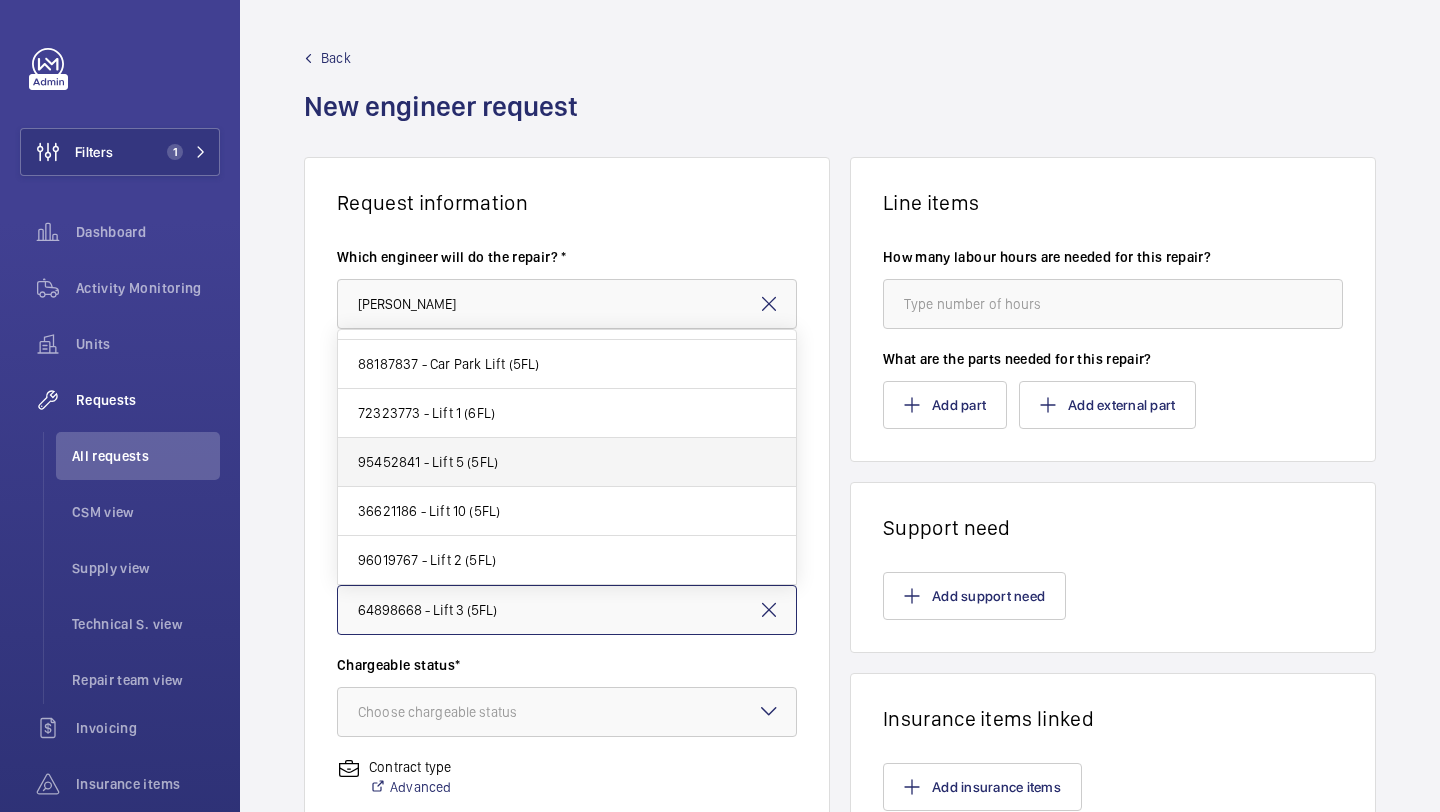 type on "95452841 - Lift 5 (5FL)" 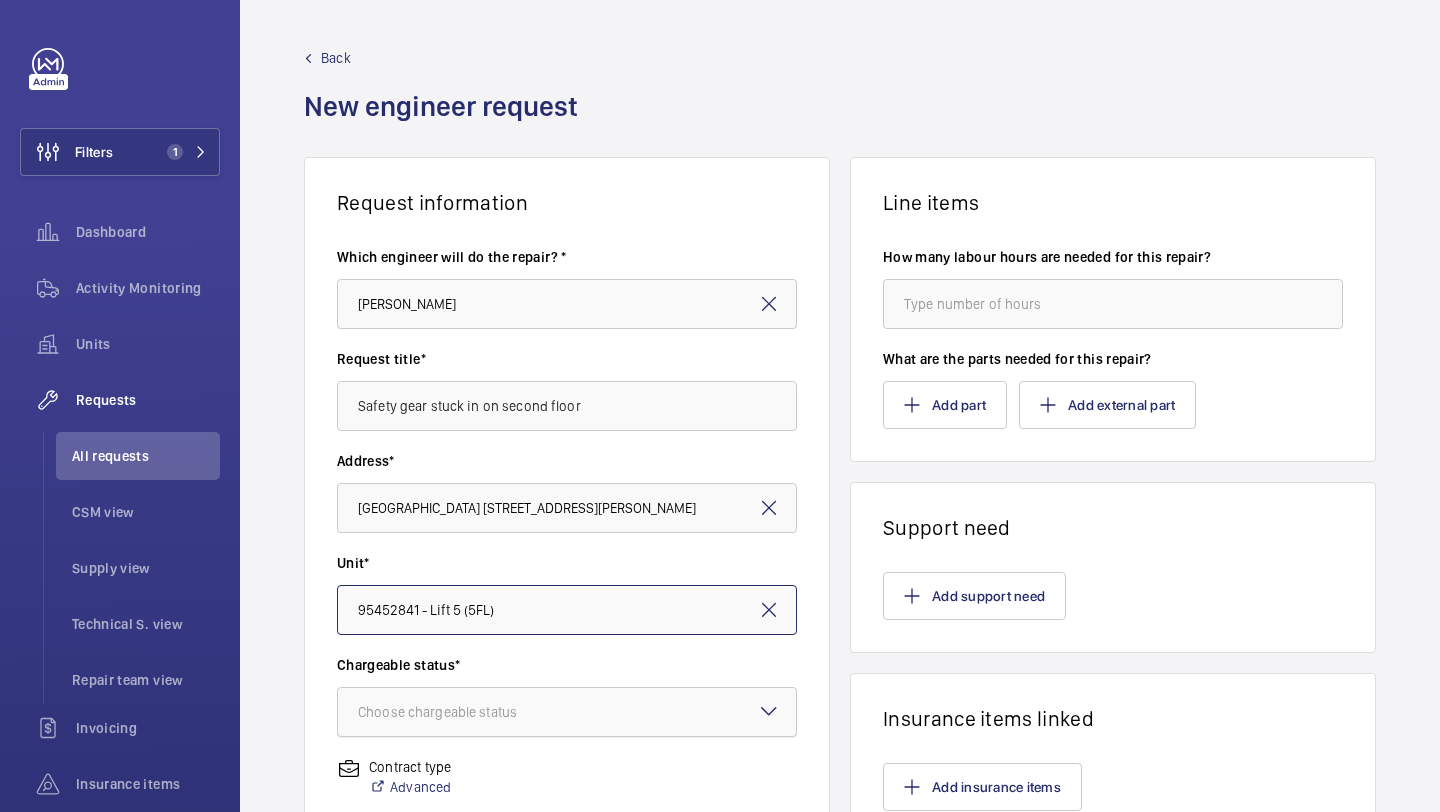 click on "Choose chargeable status" at bounding box center (462, 712) 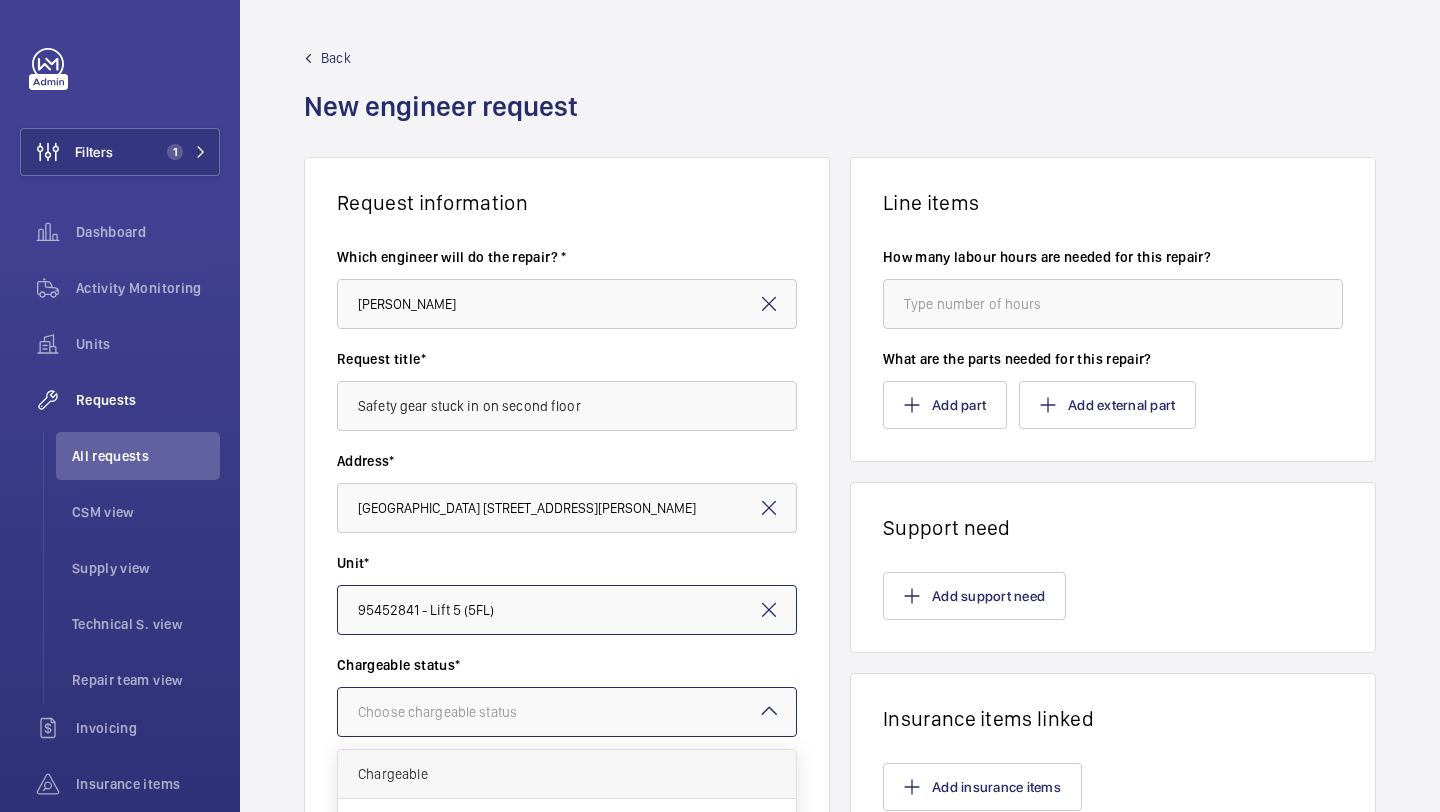 click on "Chargeable" at bounding box center (567, 774) 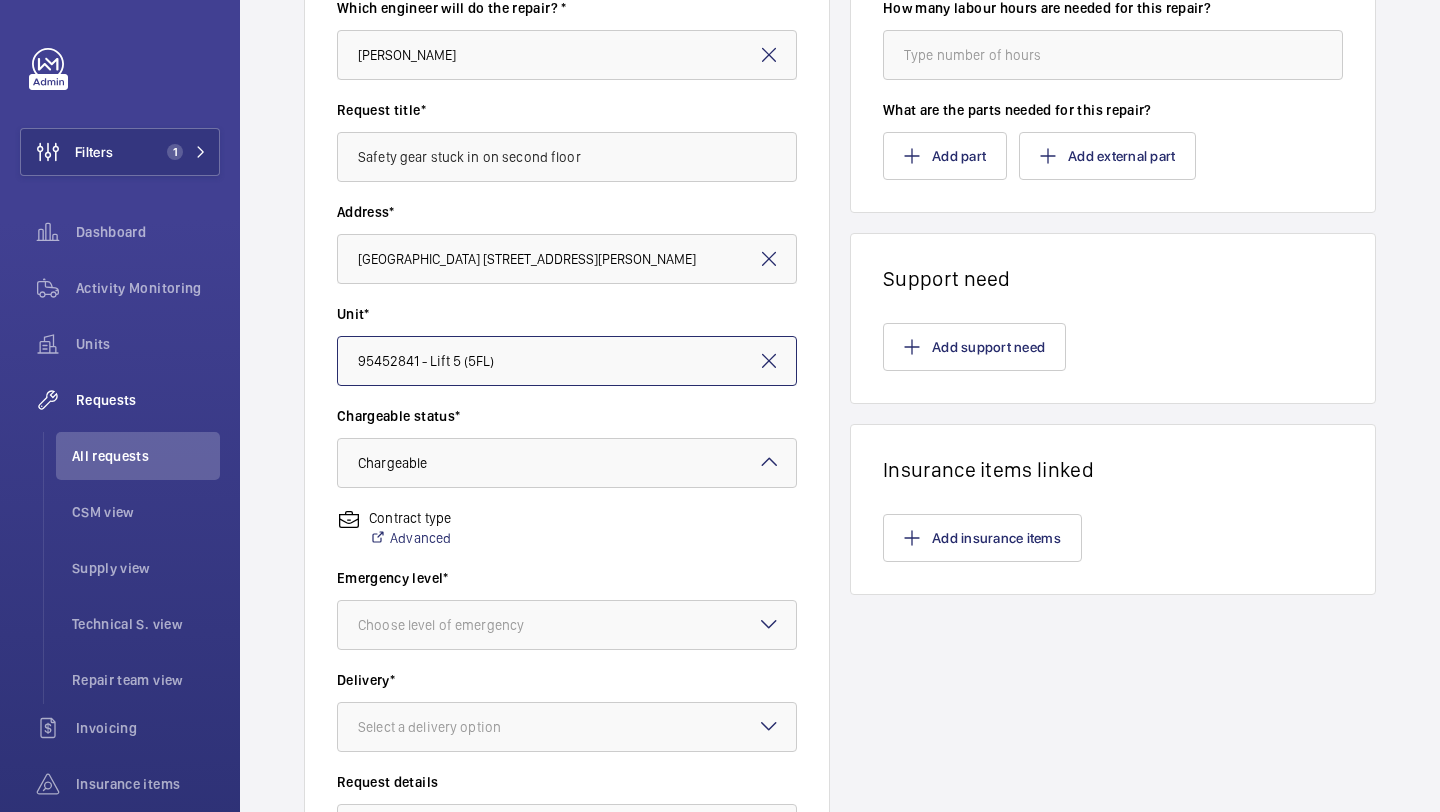scroll, scrollTop: 290, scrollLeft: 0, axis: vertical 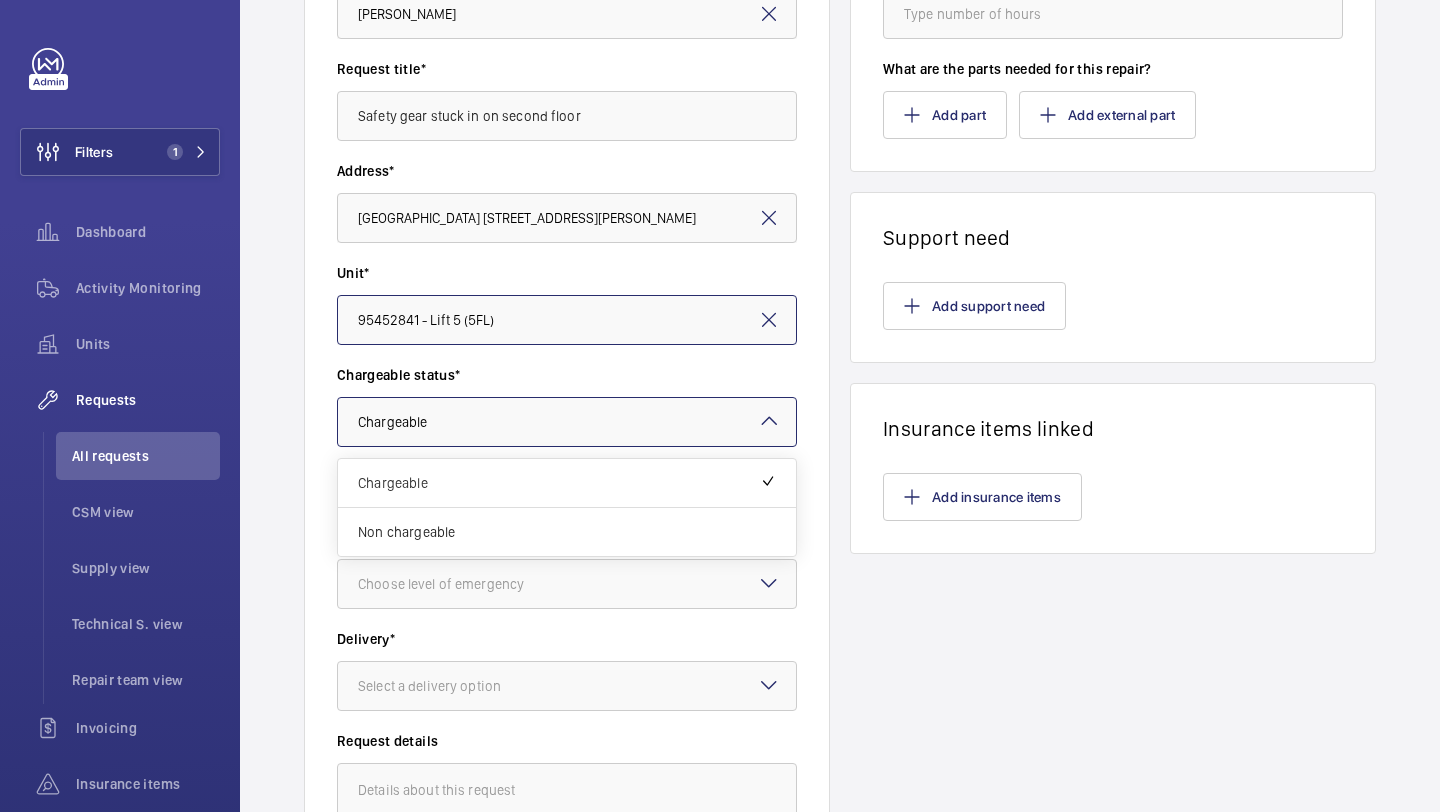click at bounding box center (567, 422) 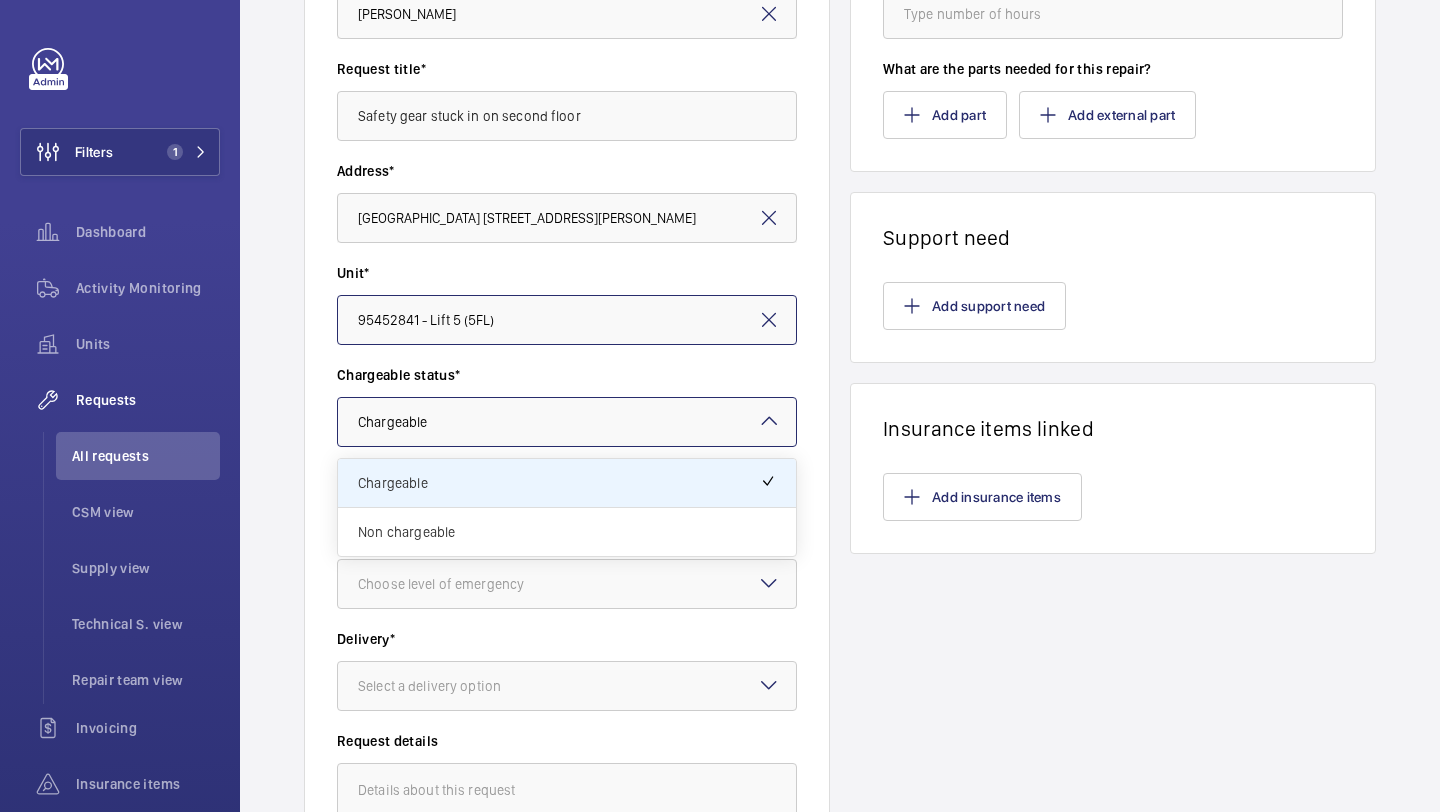 click on "Non chargeable" at bounding box center [567, 532] 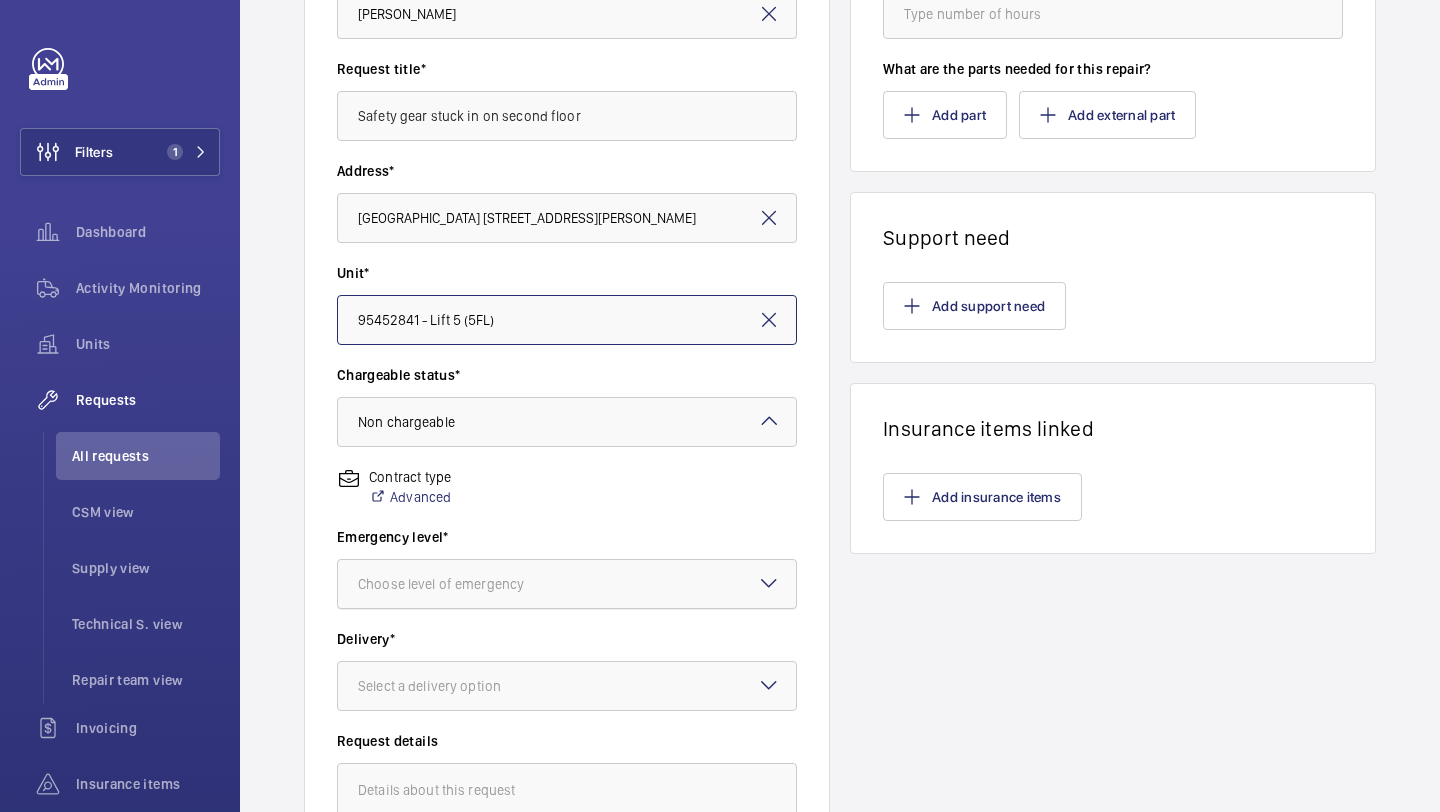 click on "Choose level of emergency" at bounding box center [466, 584] 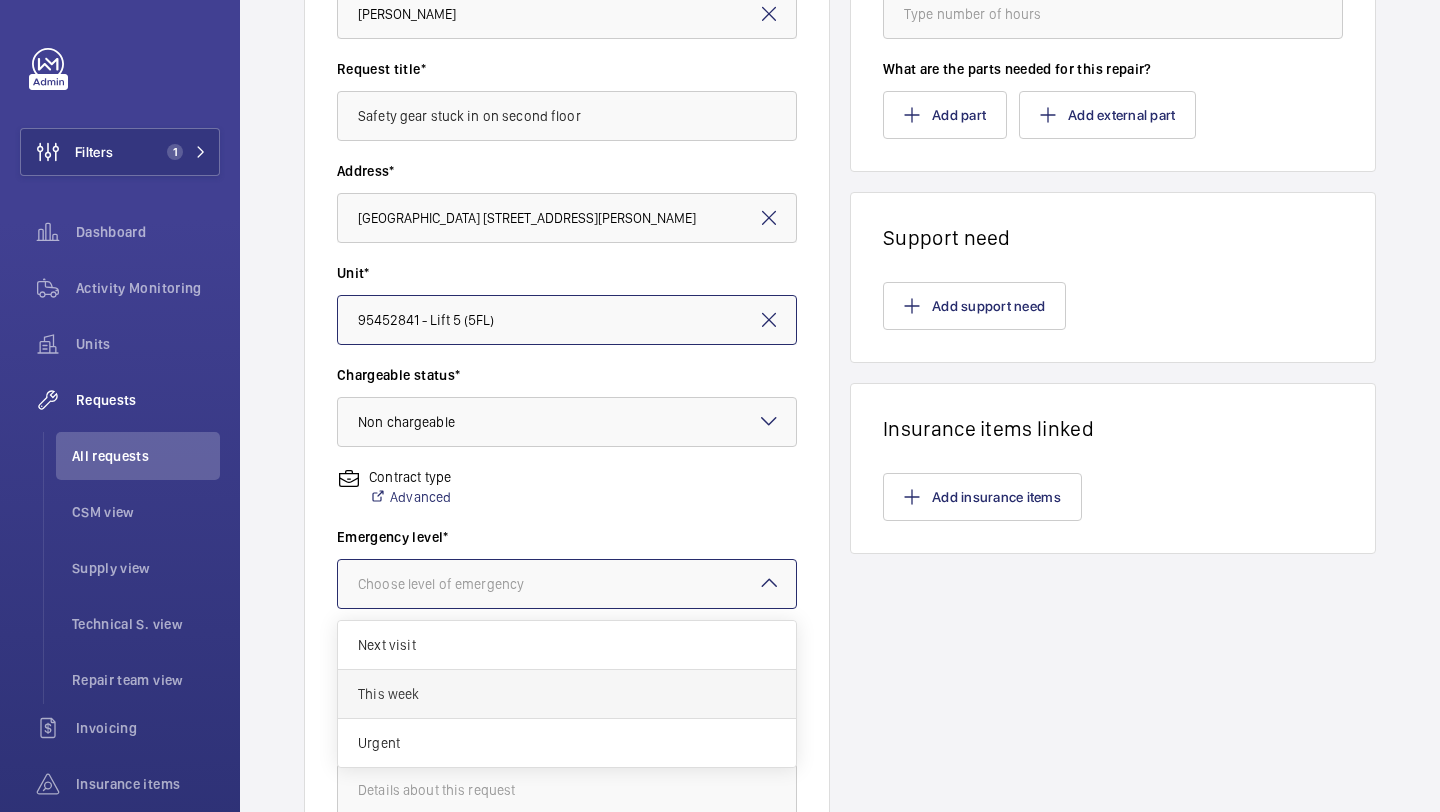 scroll, scrollTop: 314, scrollLeft: 0, axis: vertical 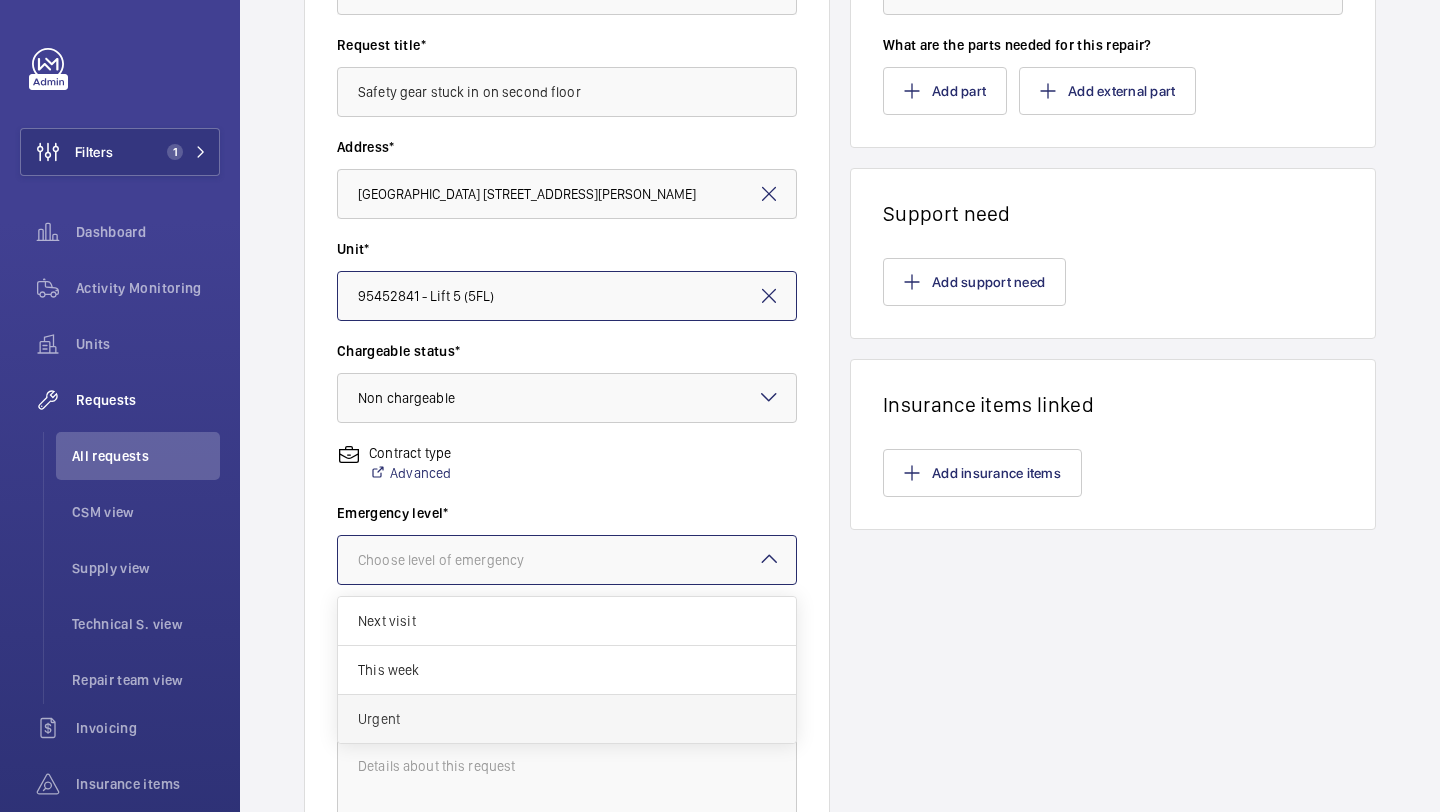 click on "Urgent" at bounding box center [567, 719] 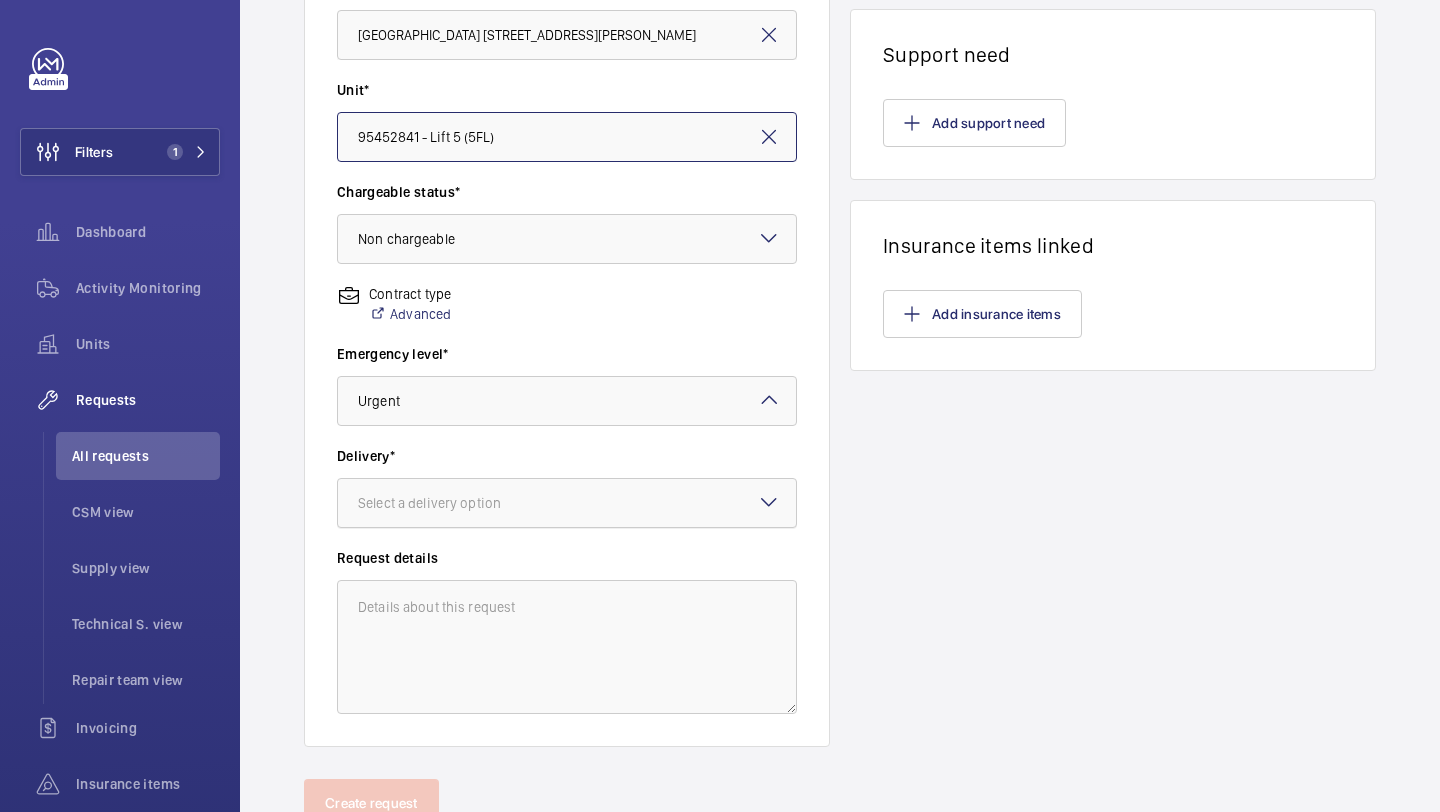 scroll, scrollTop: 509, scrollLeft: 0, axis: vertical 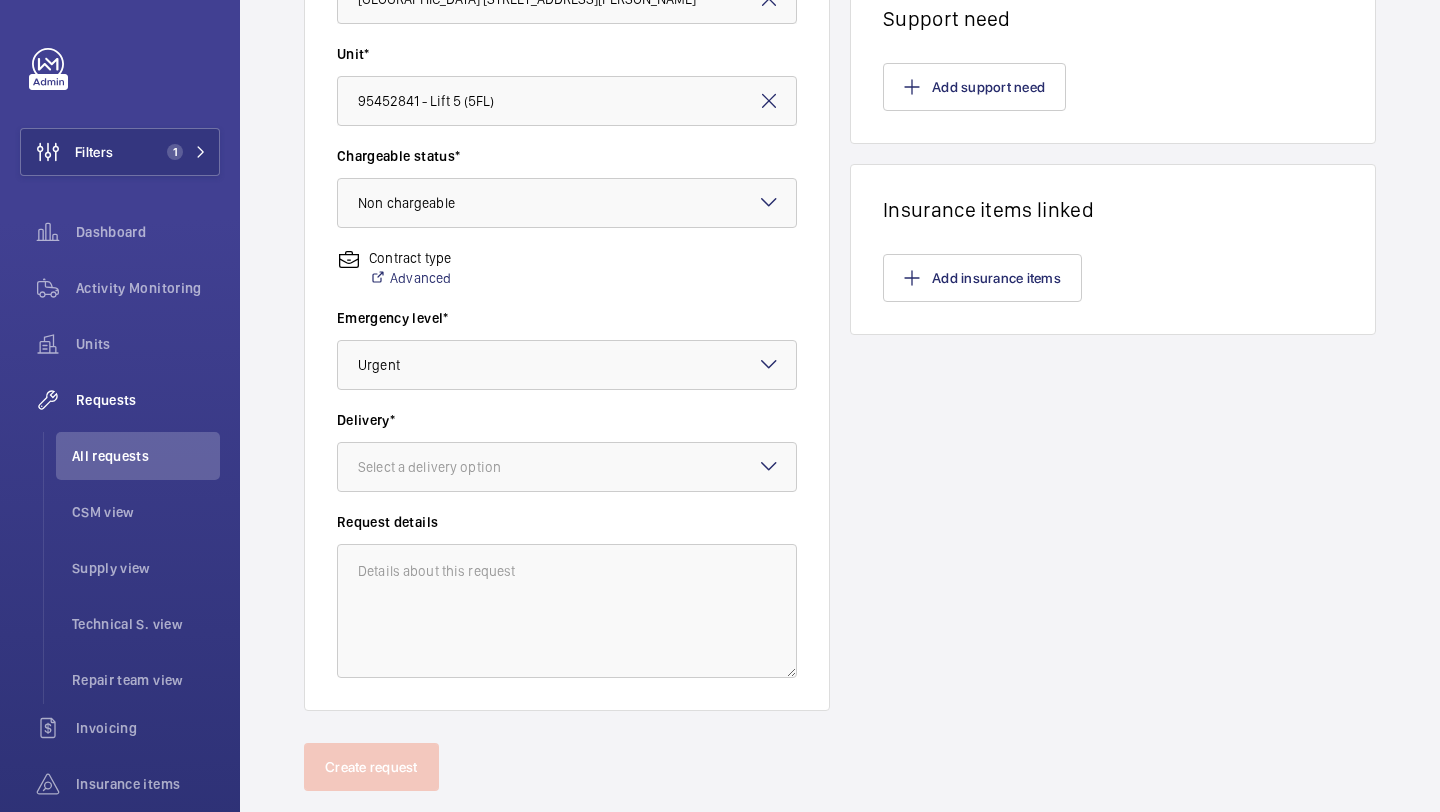 click on "Delivery*" at bounding box center [567, 420] 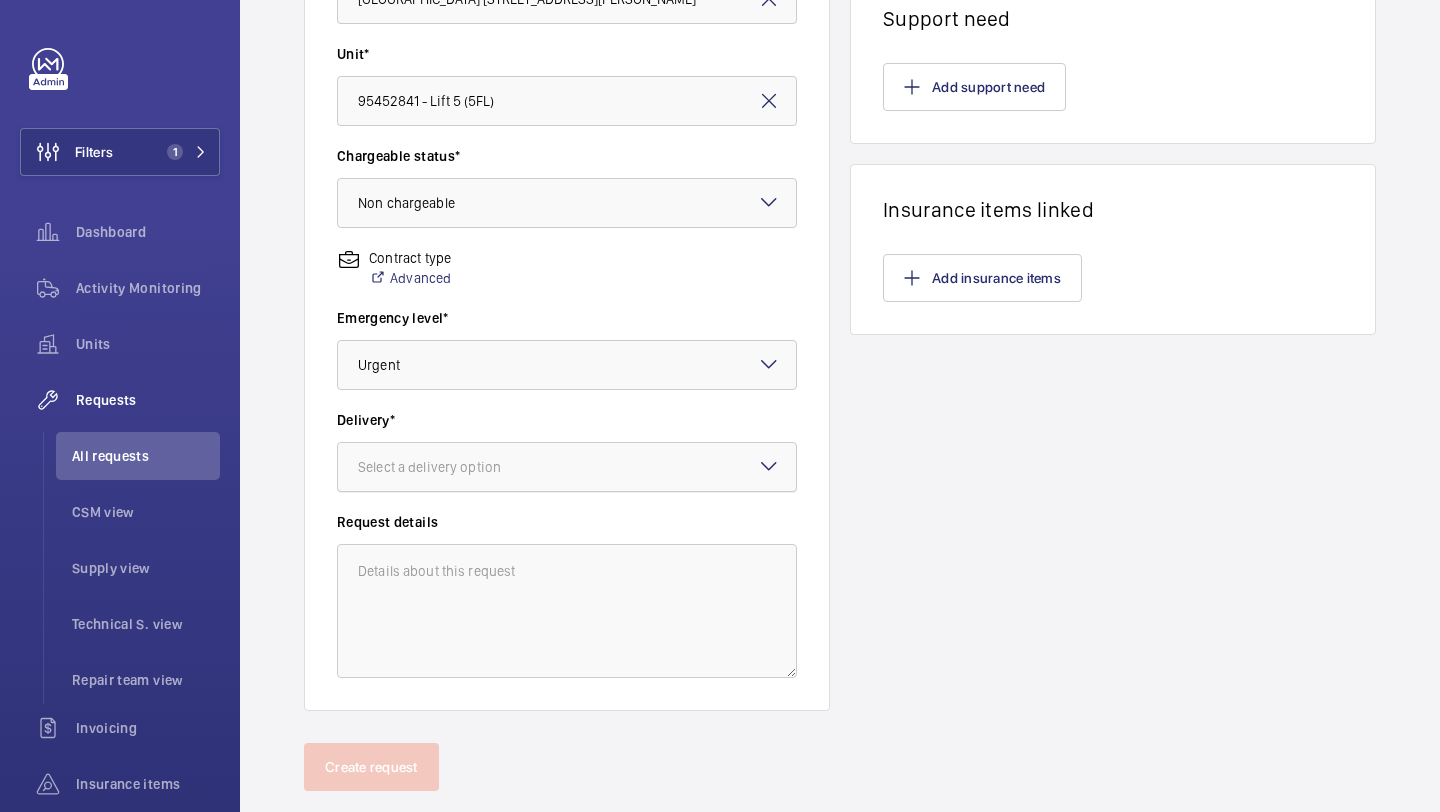 click at bounding box center [567, 467] 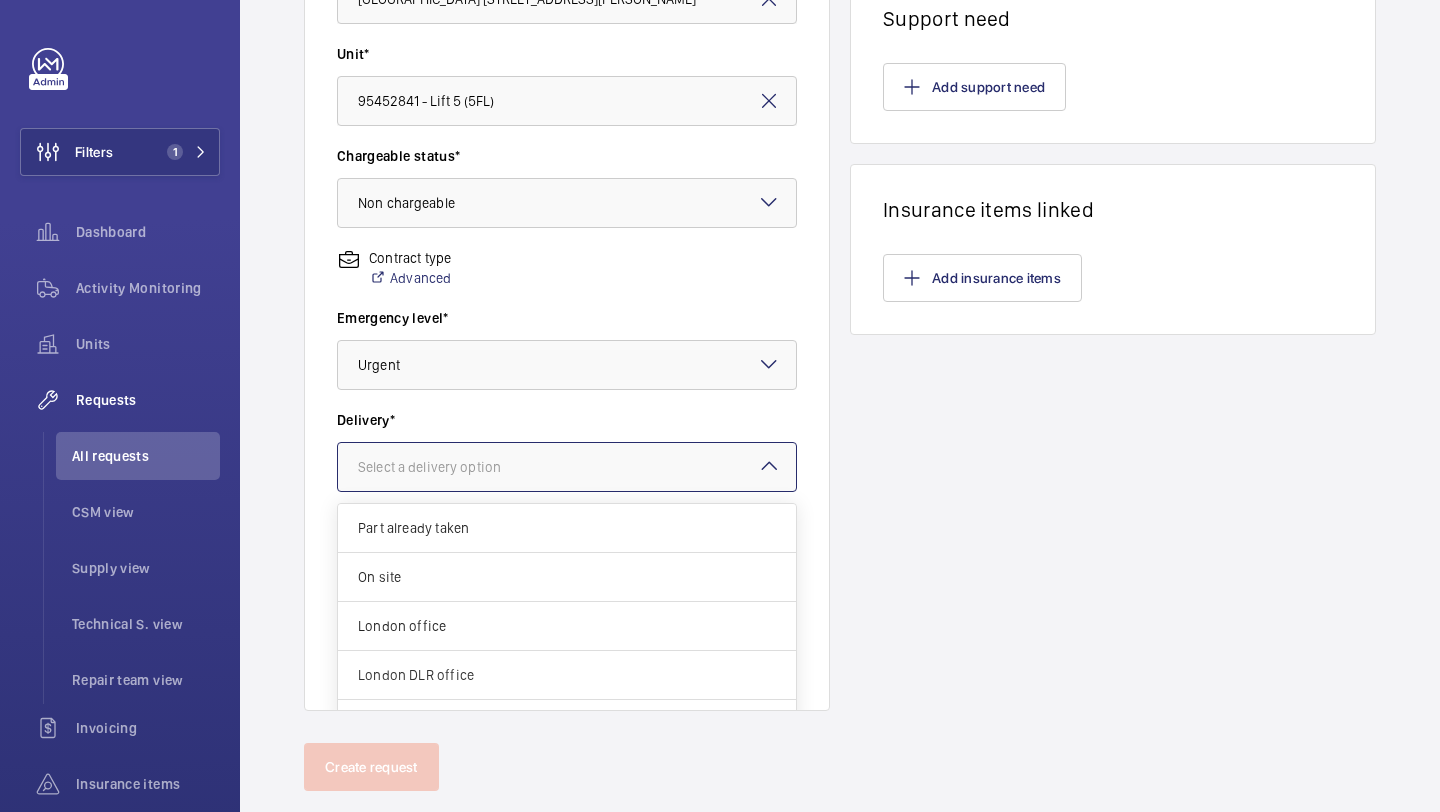 scroll, scrollTop: 552, scrollLeft: 0, axis: vertical 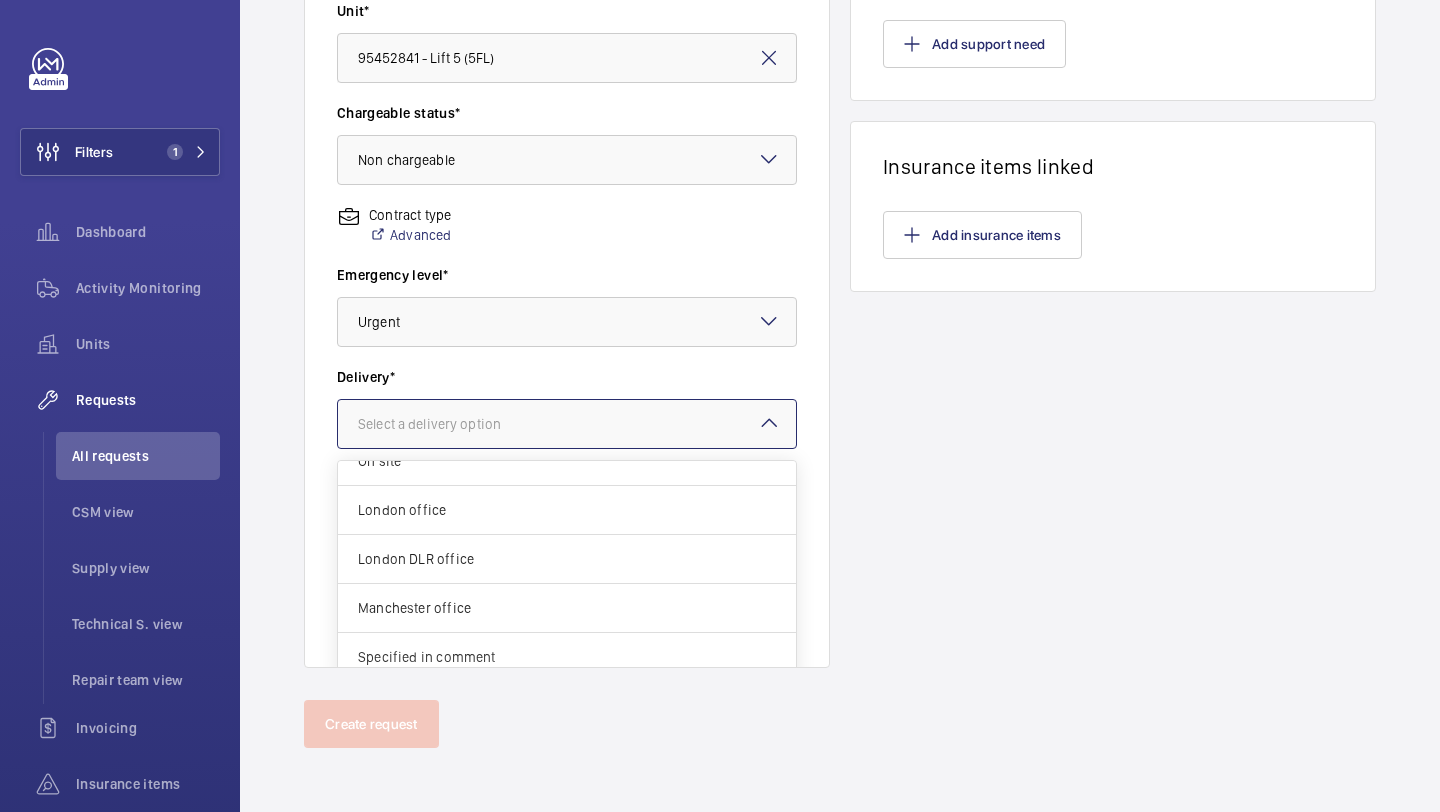 click on "Specified in comment" at bounding box center [567, 657] 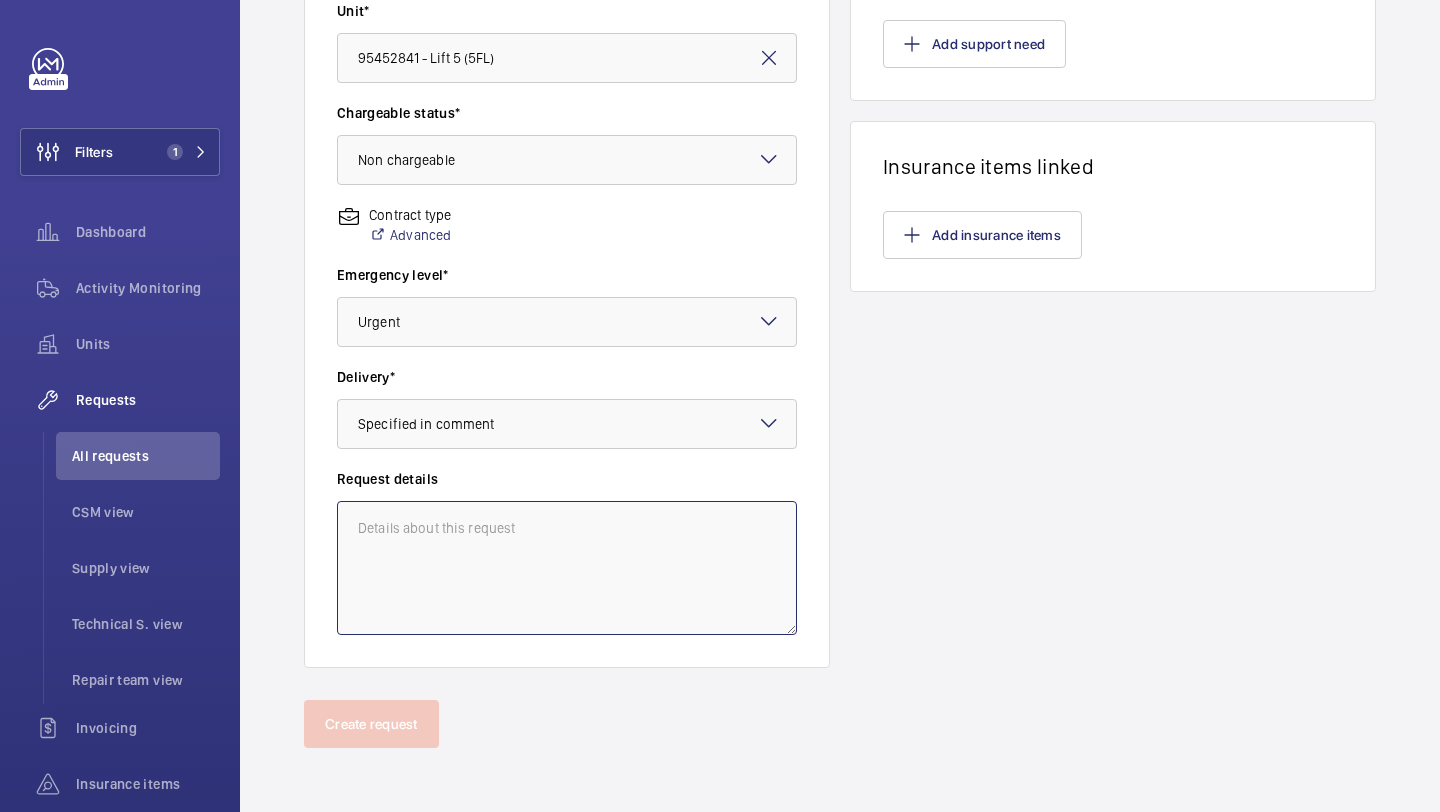 click at bounding box center [567, 568] 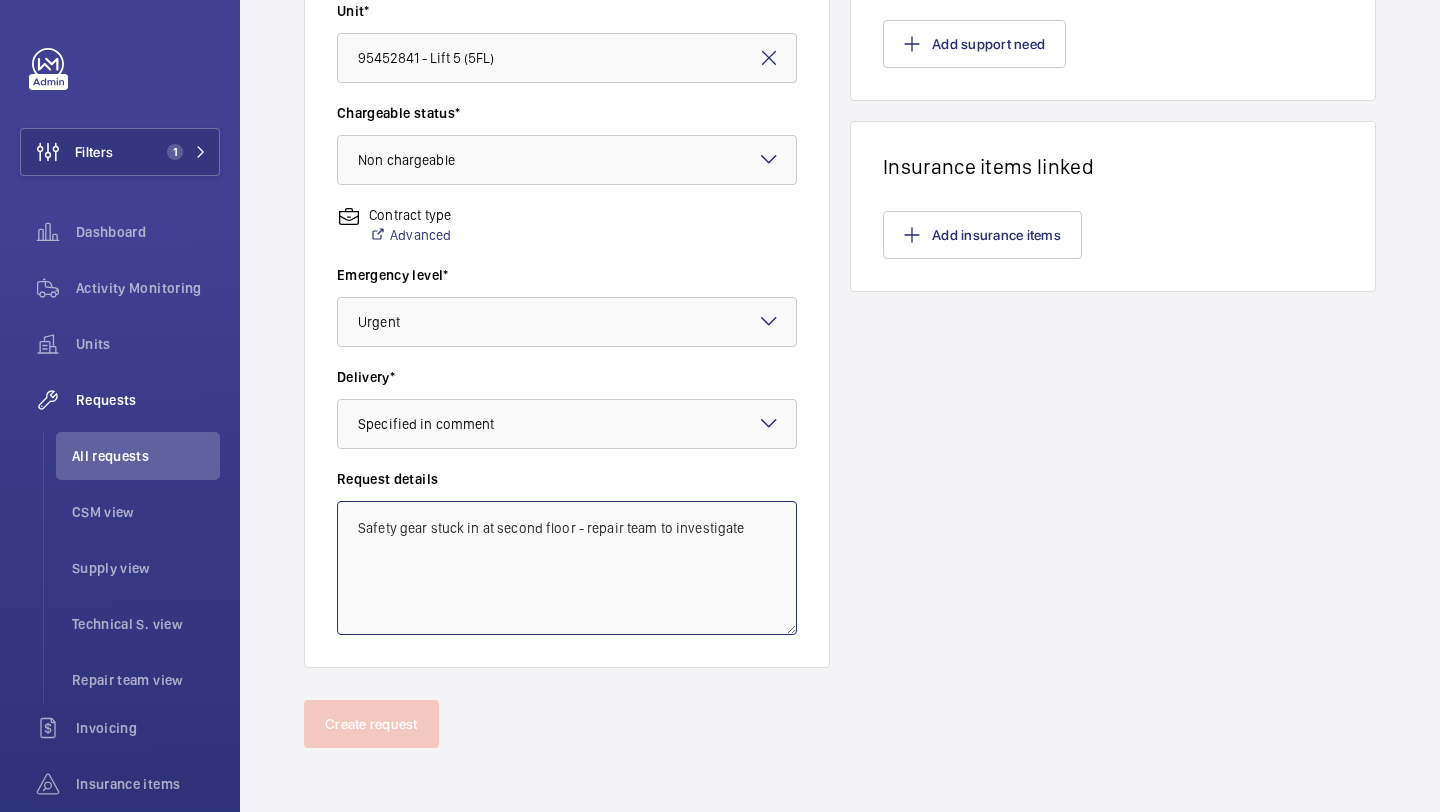click on "Safety gear stuck in at second floor - repair team to investigate" at bounding box center (567, 568) 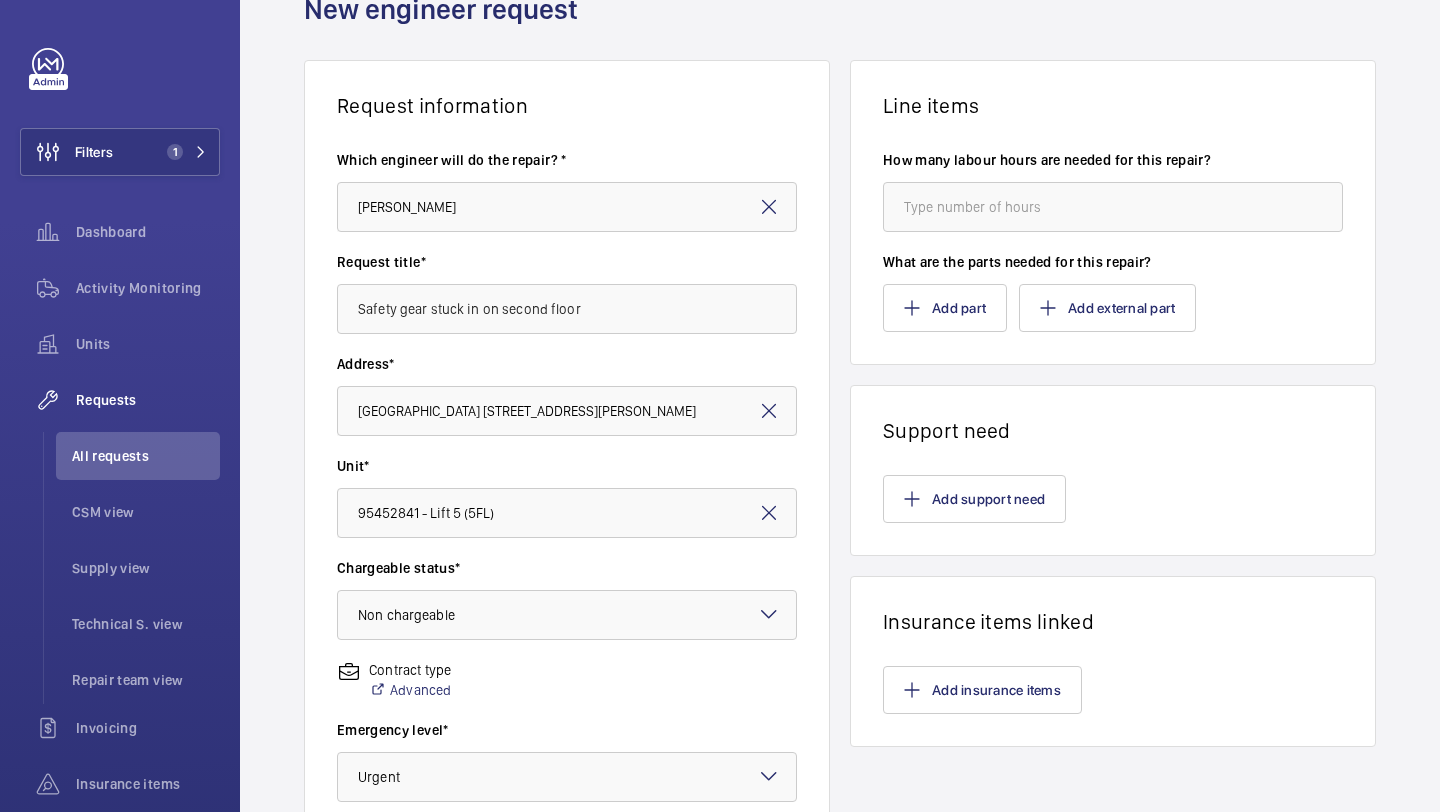 scroll, scrollTop: 0, scrollLeft: 0, axis: both 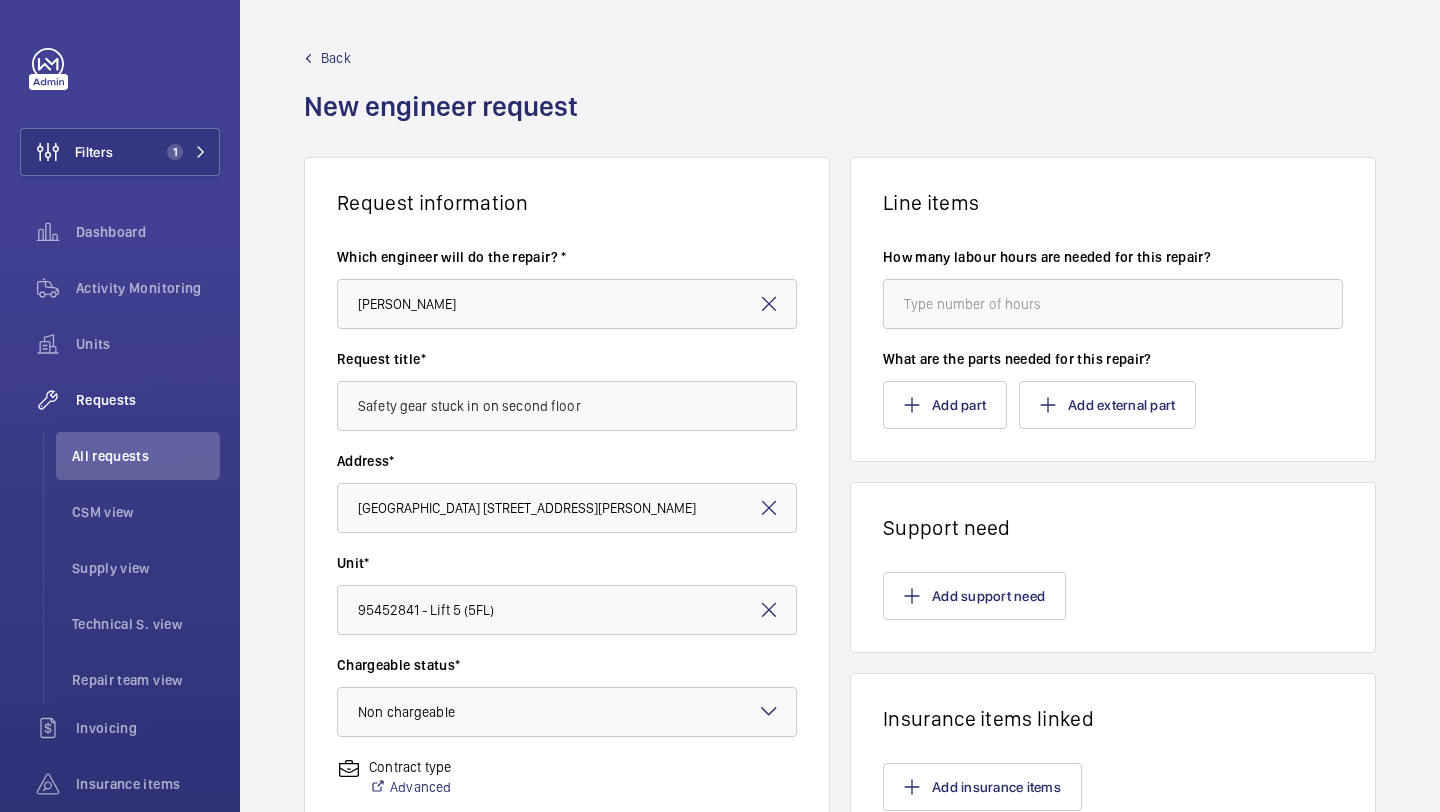 type on "Safety gear stuck in at second floor - repair team to investigate" 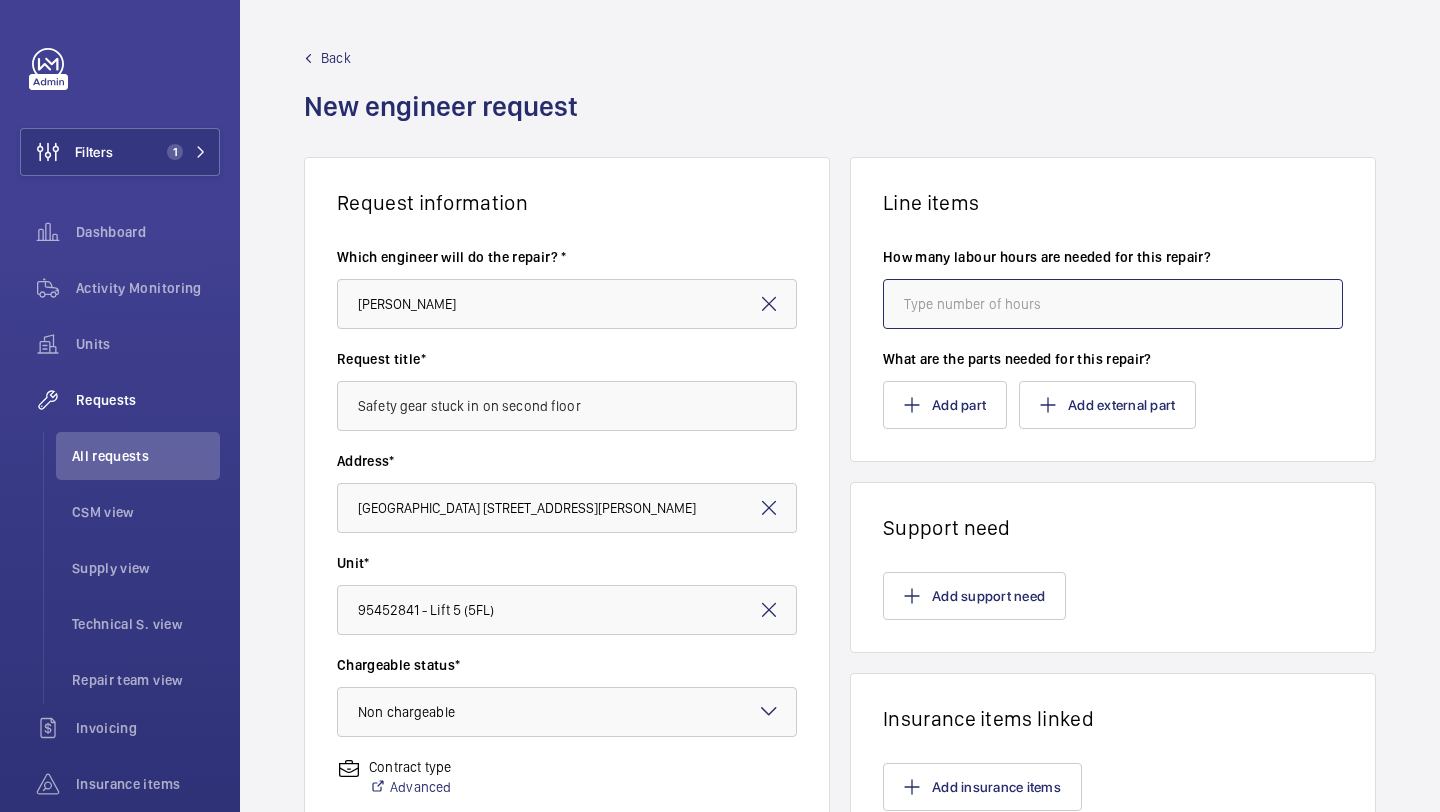 click 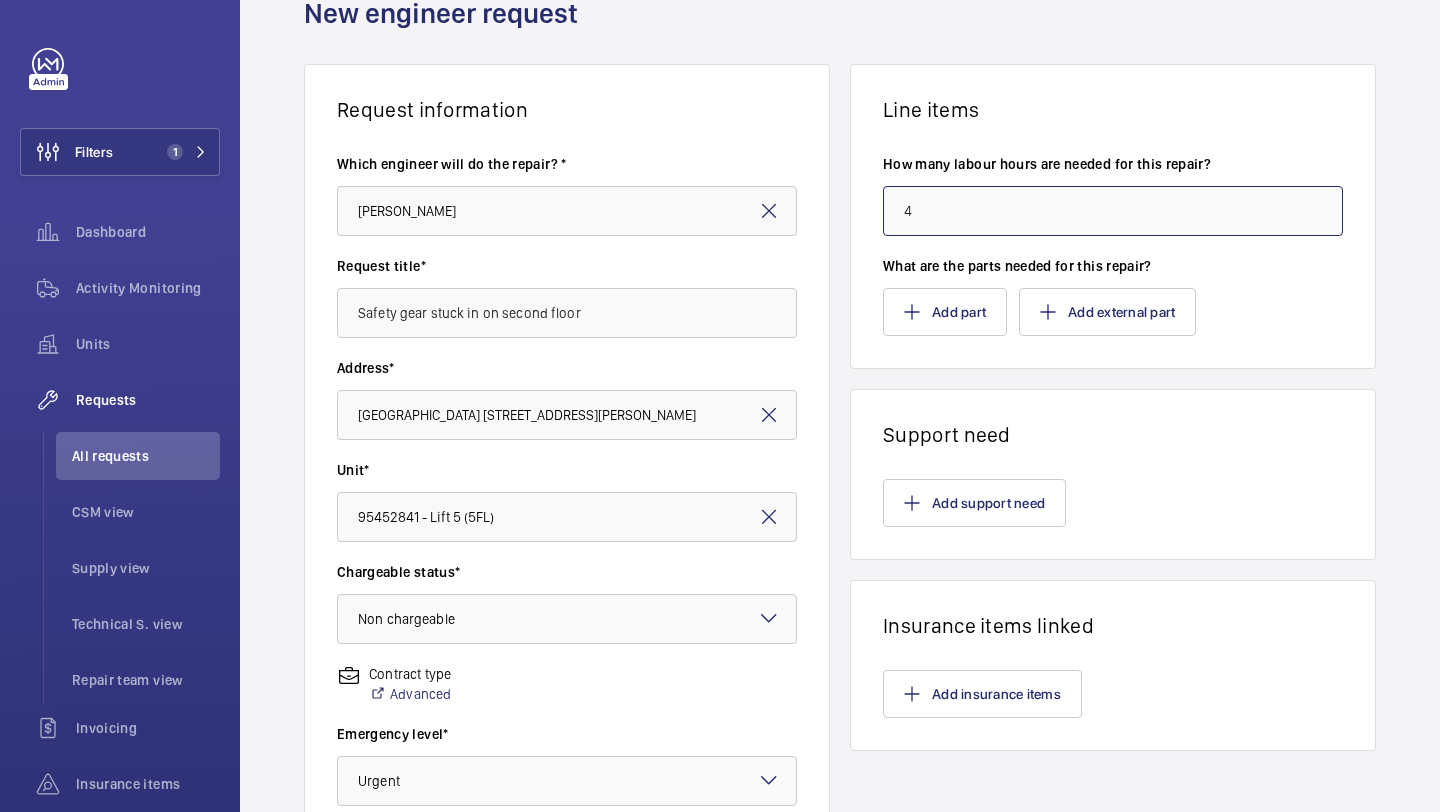 scroll, scrollTop: 94, scrollLeft: 0, axis: vertical 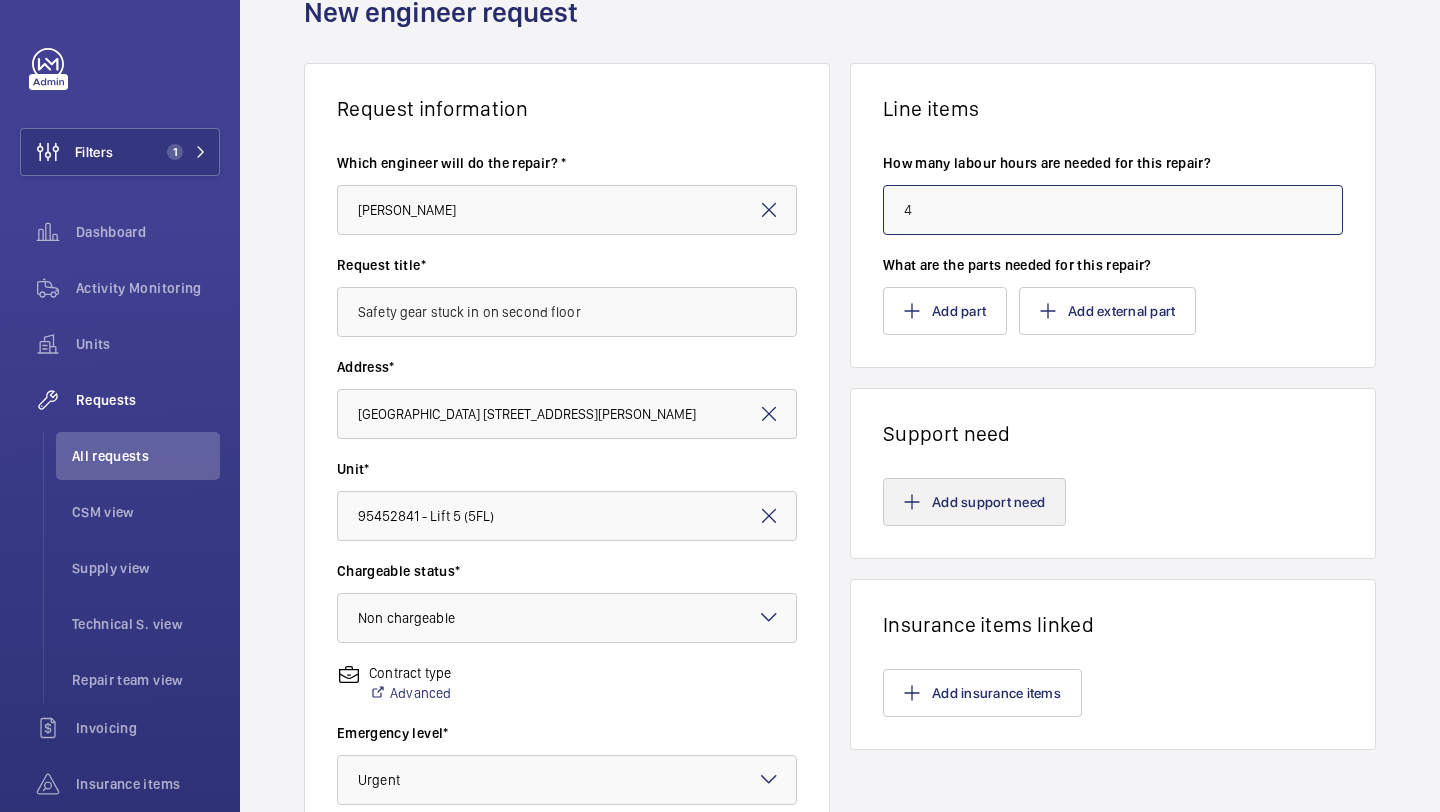 type on "4" 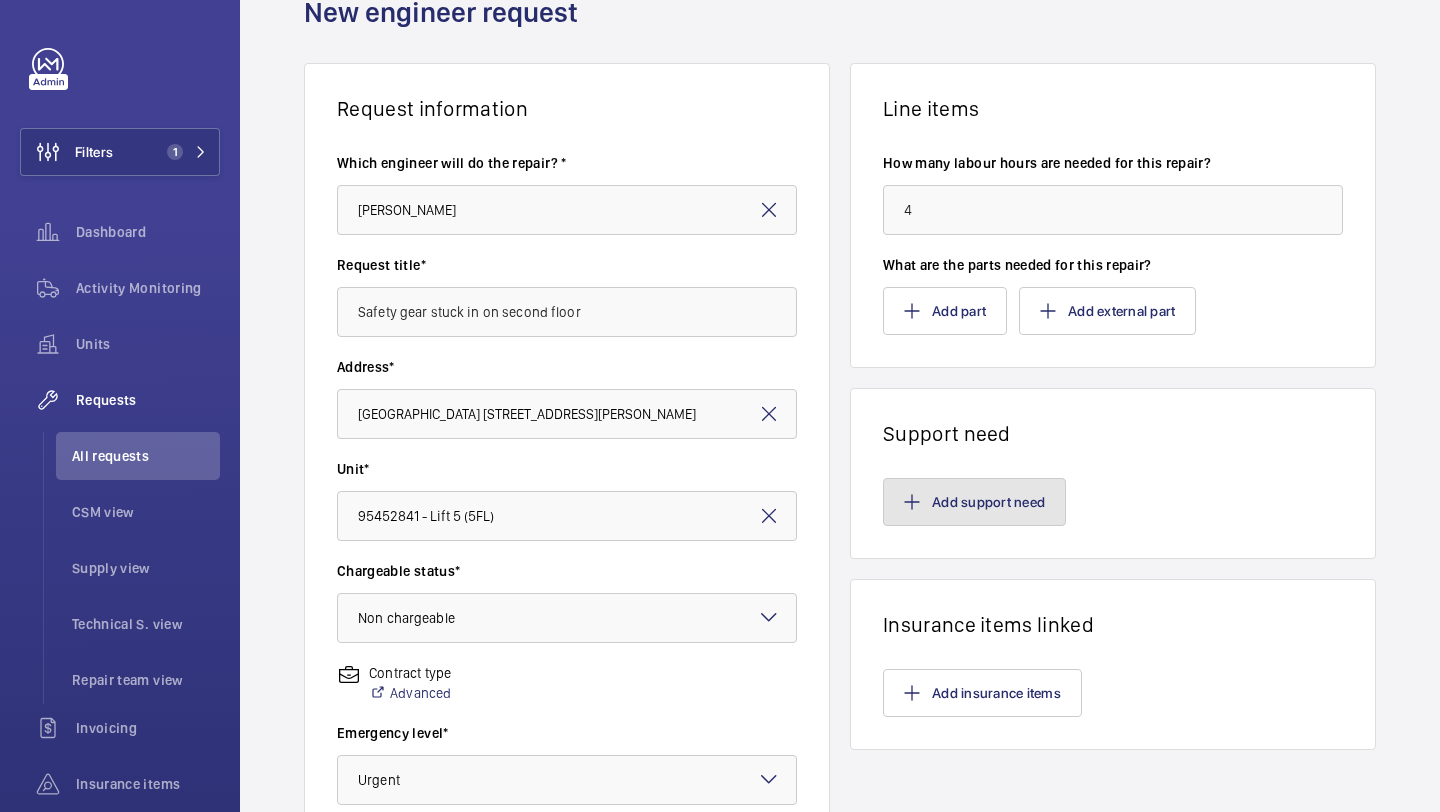 click on "Add support need" 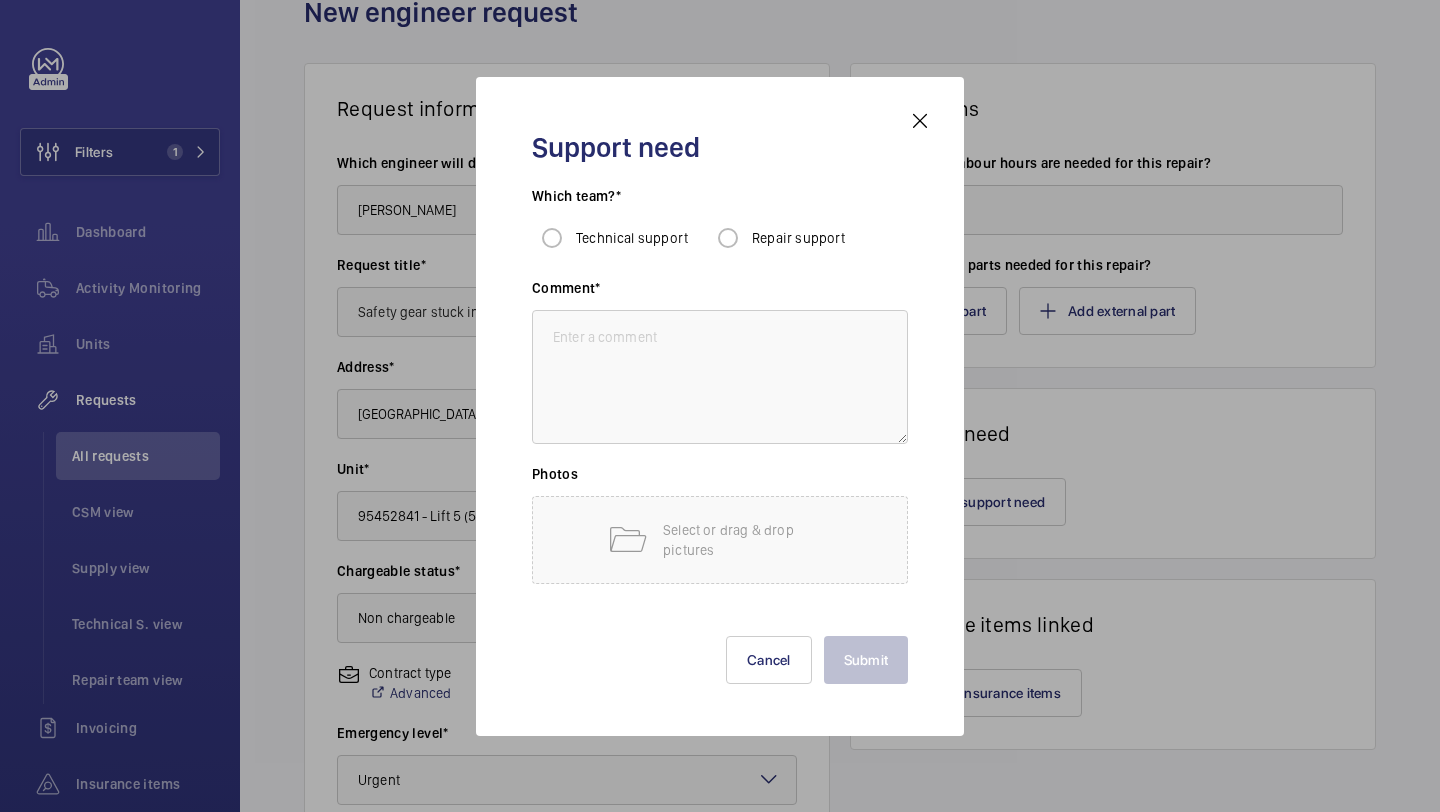 click on "Repair support" at bounding box center (799, 238) 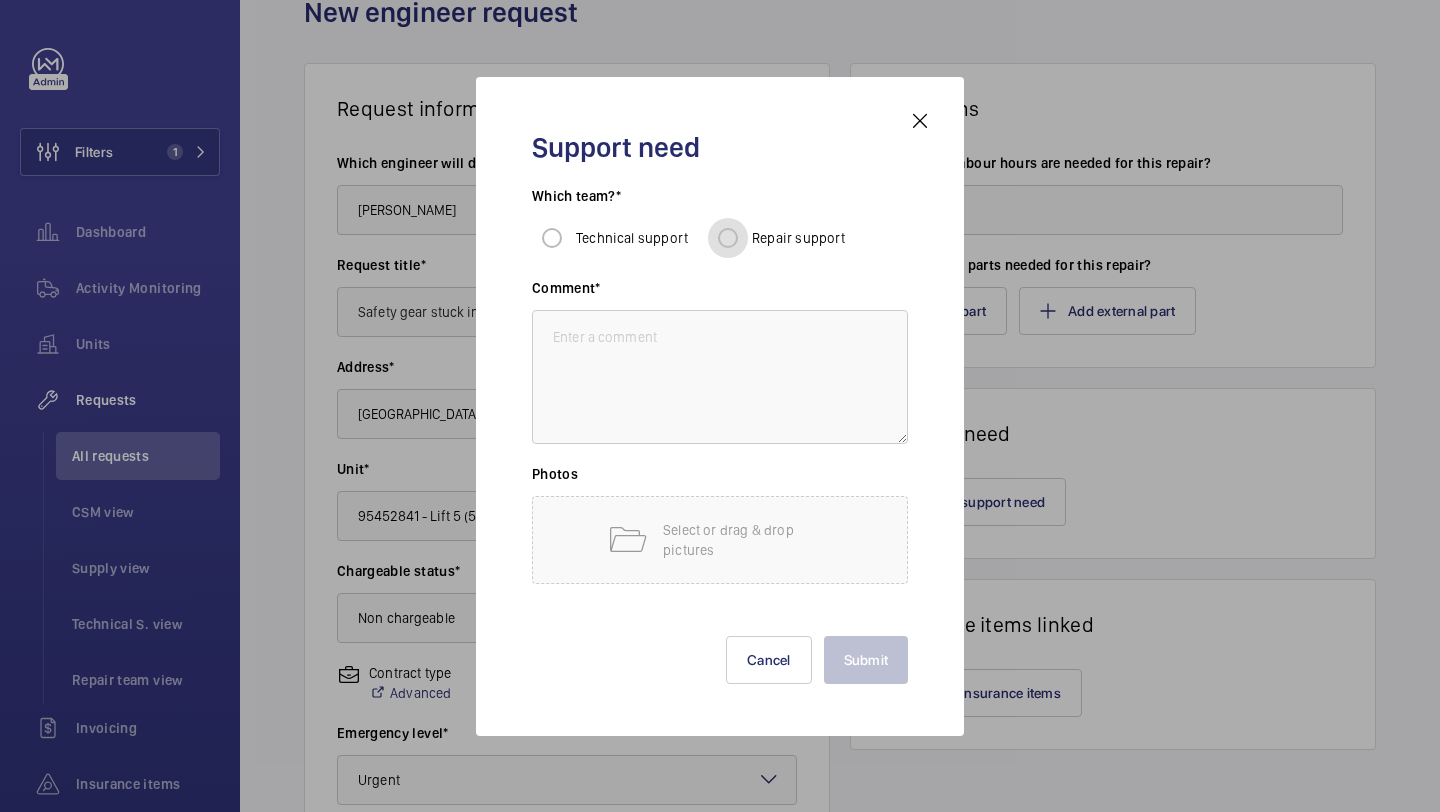 click on "Repair support" at bounding box center (728, 238) 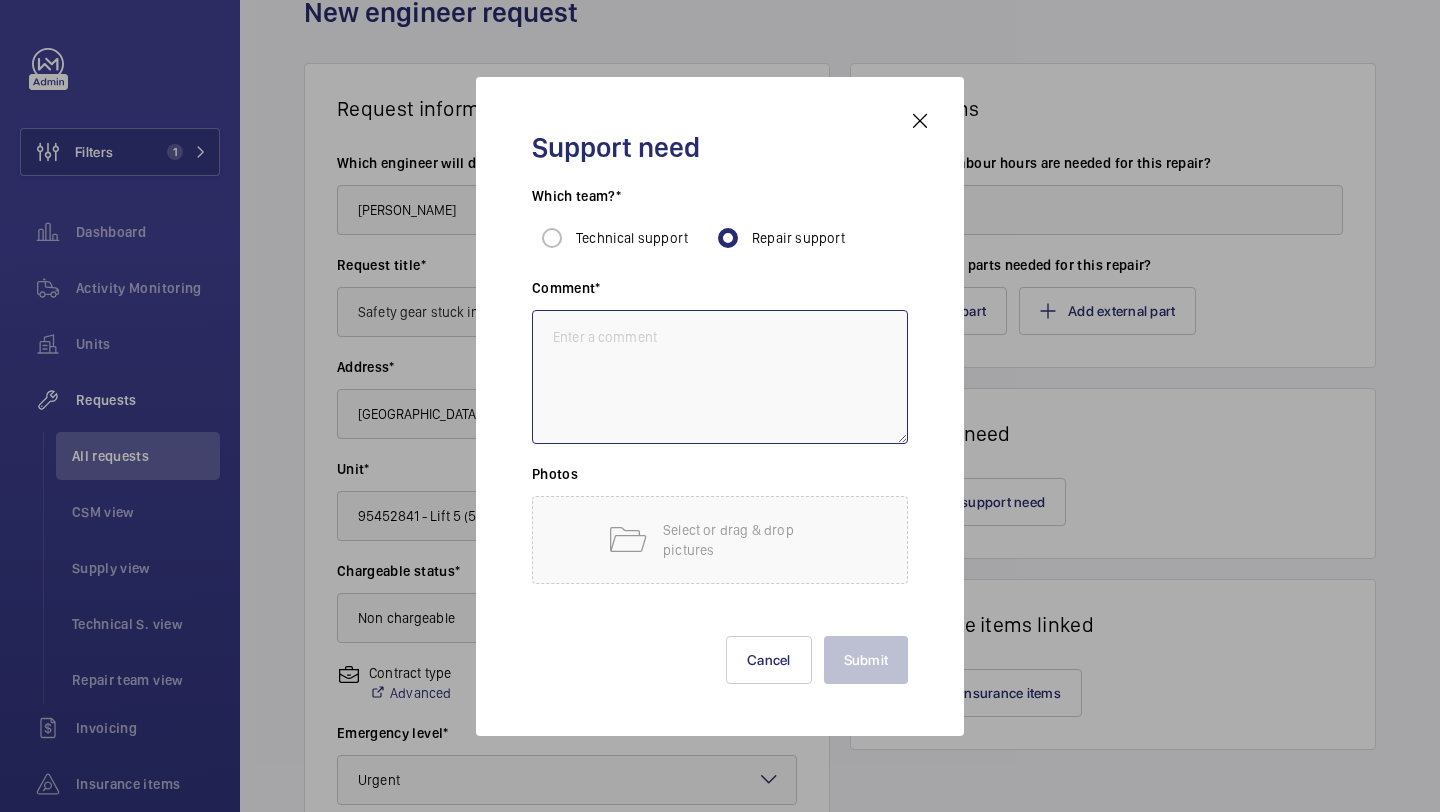 click at bounding box center (720, 377) 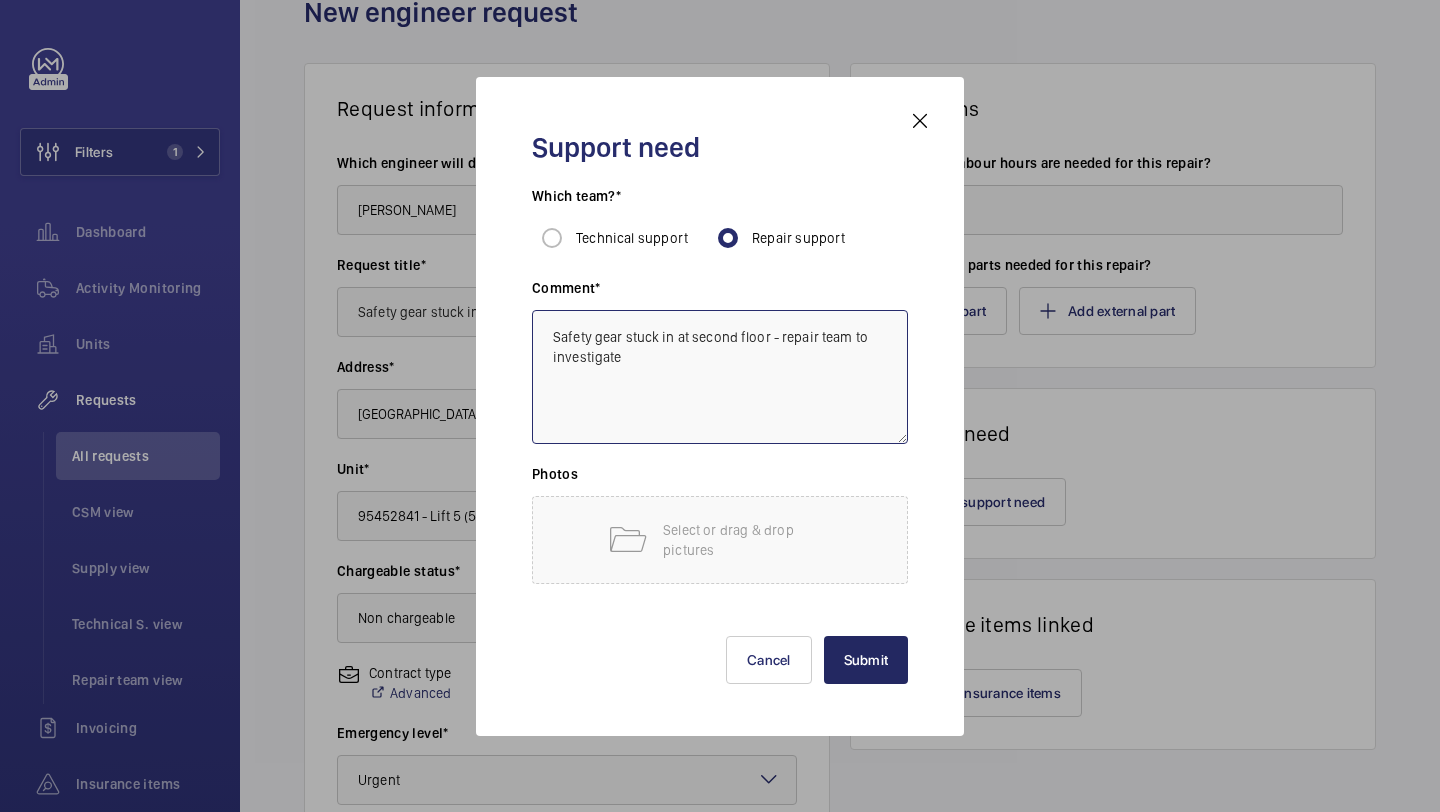 type on "Safety gear stuck in at second floor - repair team to investigate" 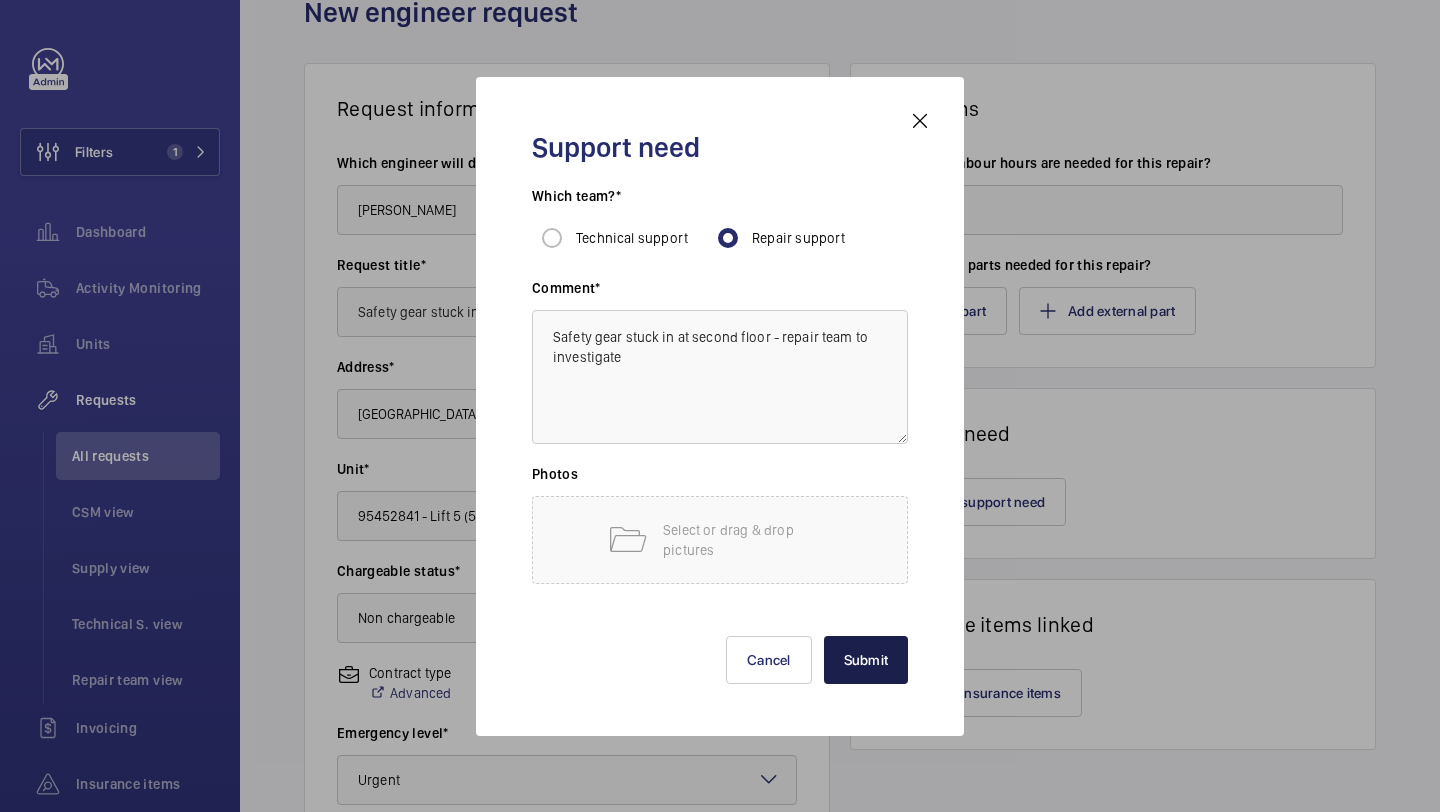 click on "Submit" at bounding box center [866, 660] 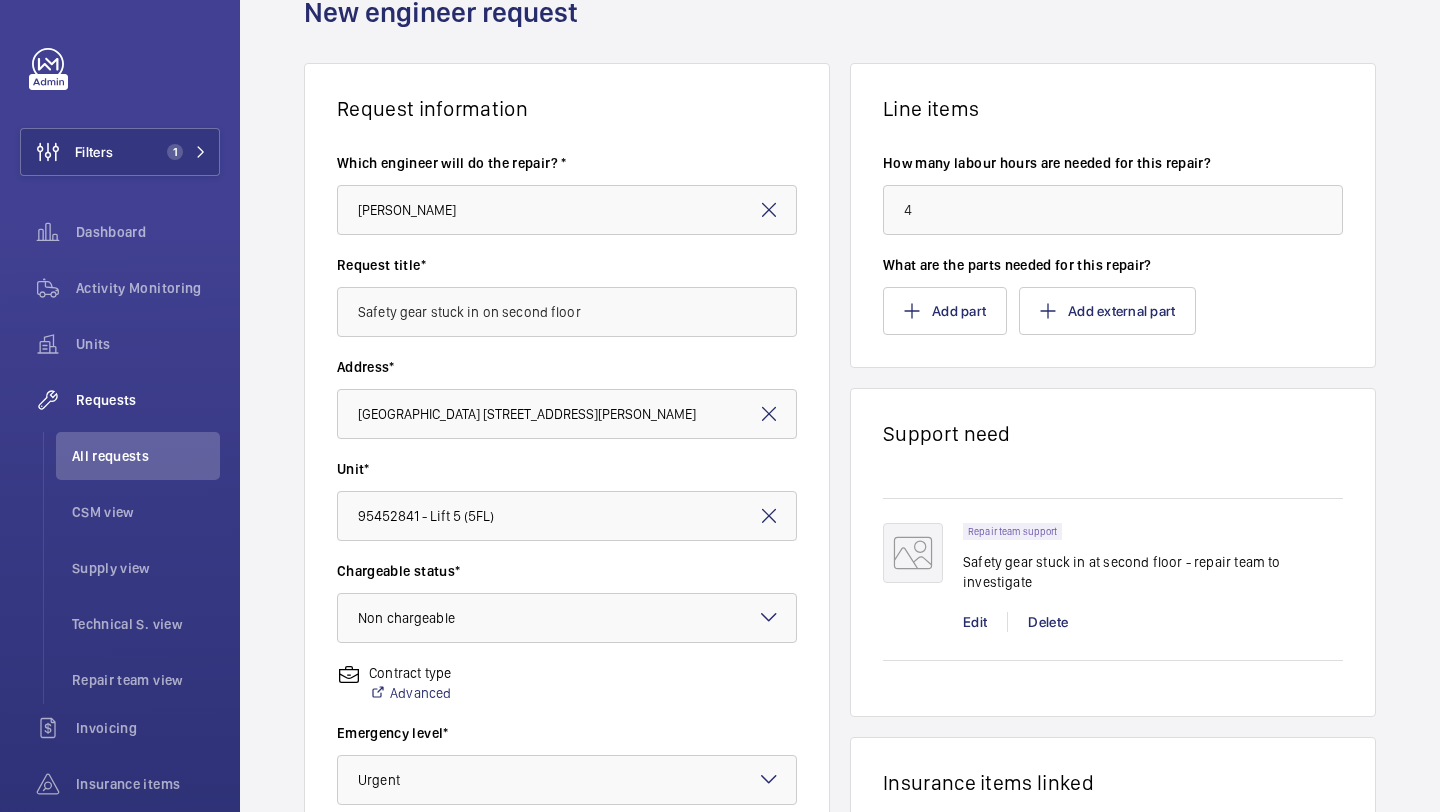 click on "Create request" 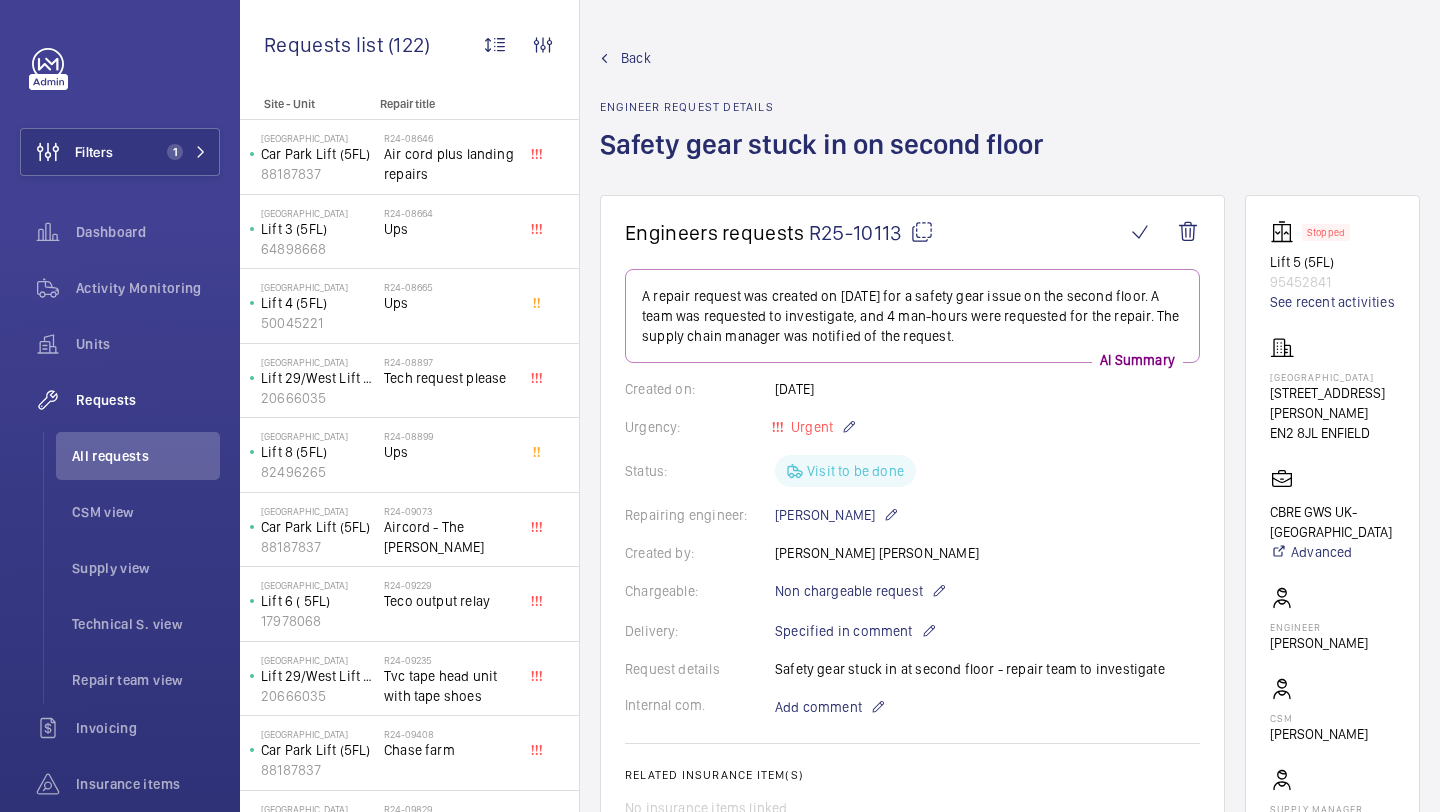 click on "Assign support engineer" 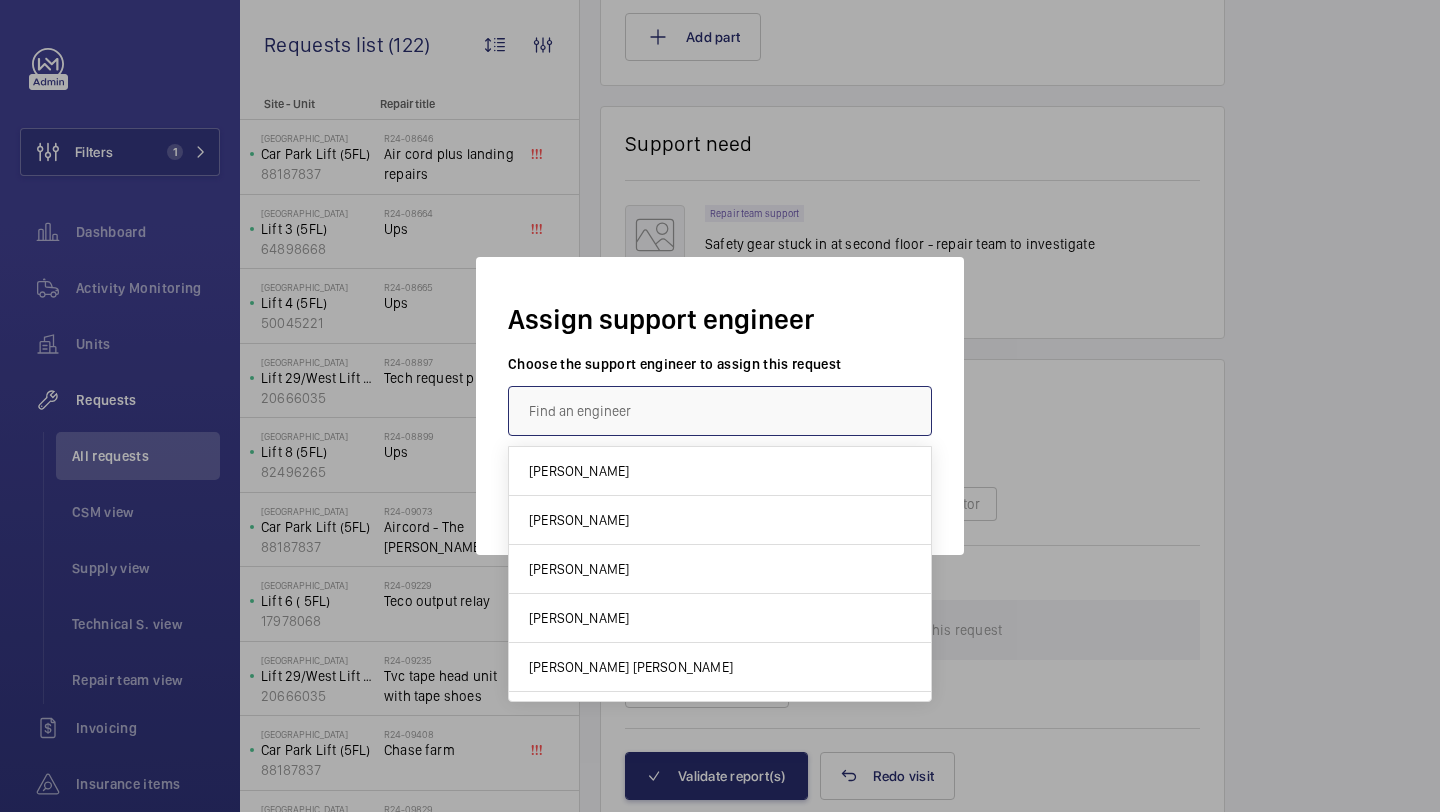 click at bounding box center (720, 411) 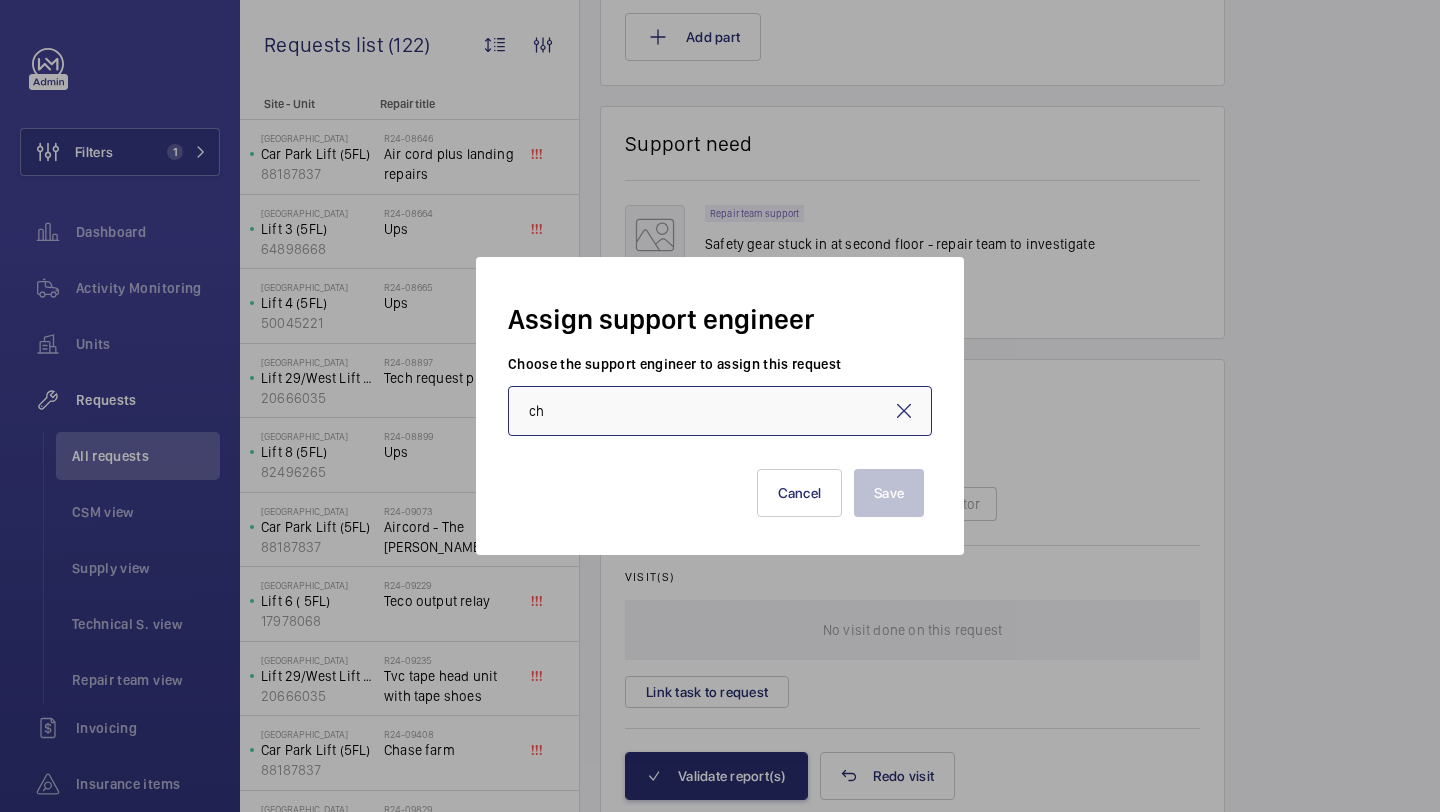 type on "c" 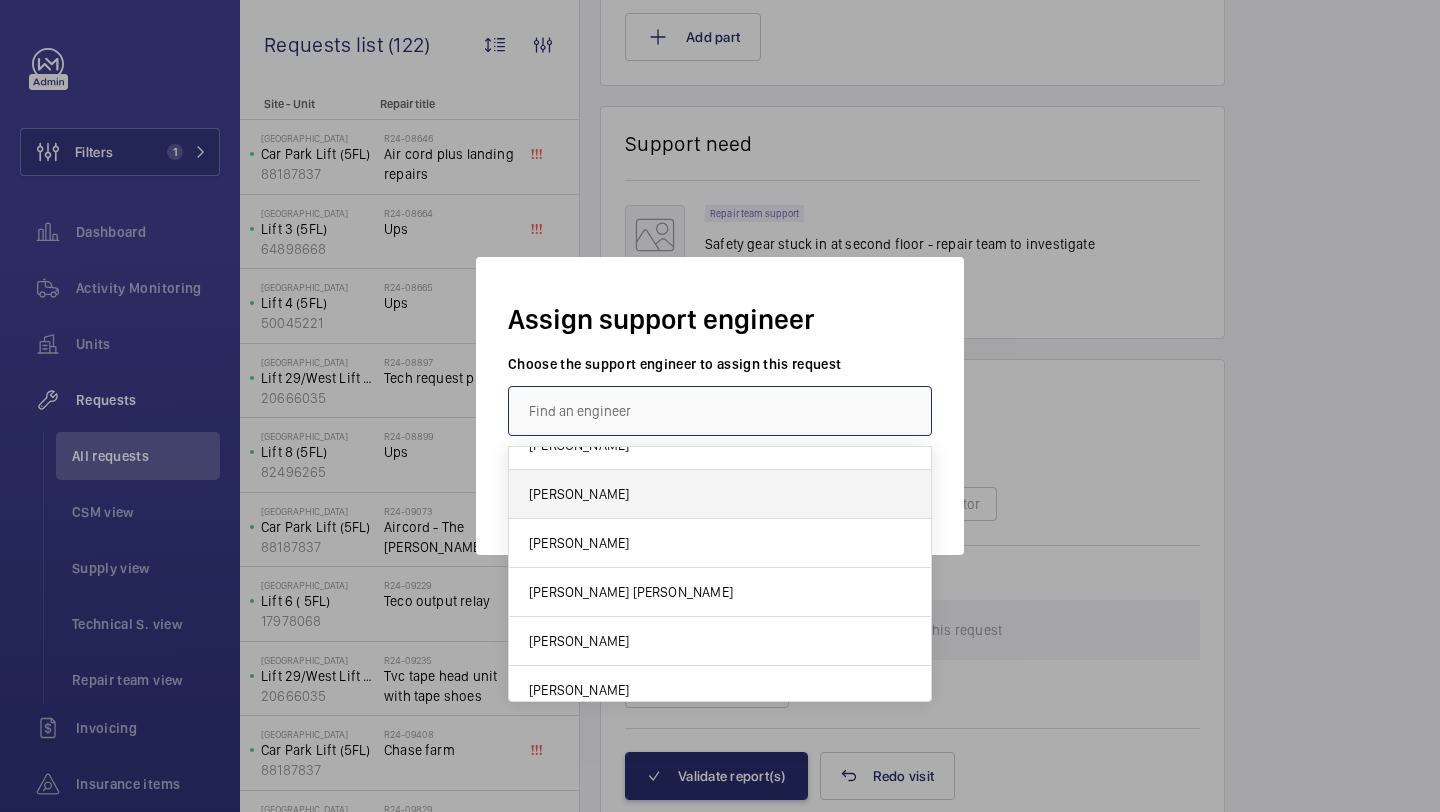 scroll, scrollTop: 0, scrollLeft: 0, axis: both 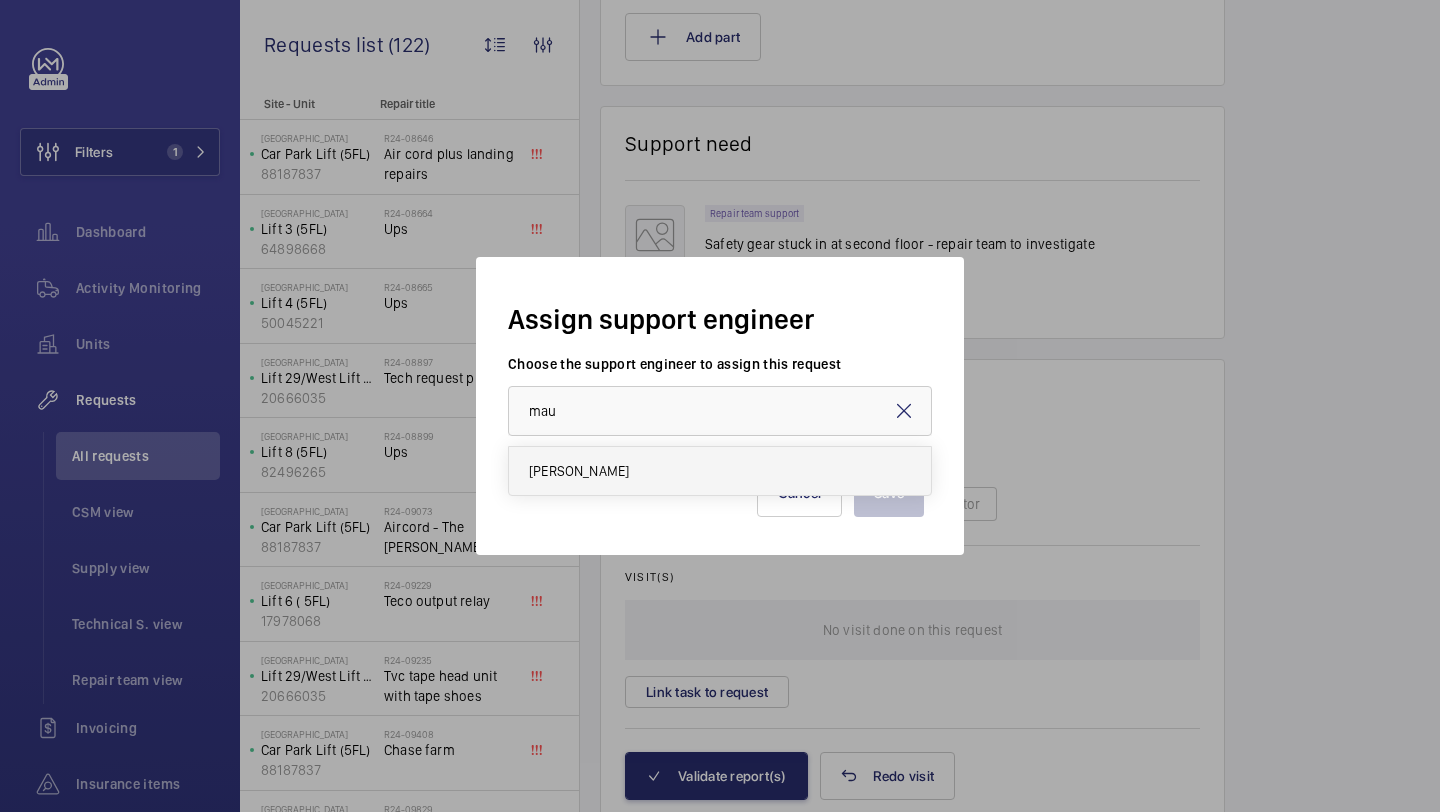 click on "[PERSON_NAME]" at bounding box center [720, 471] 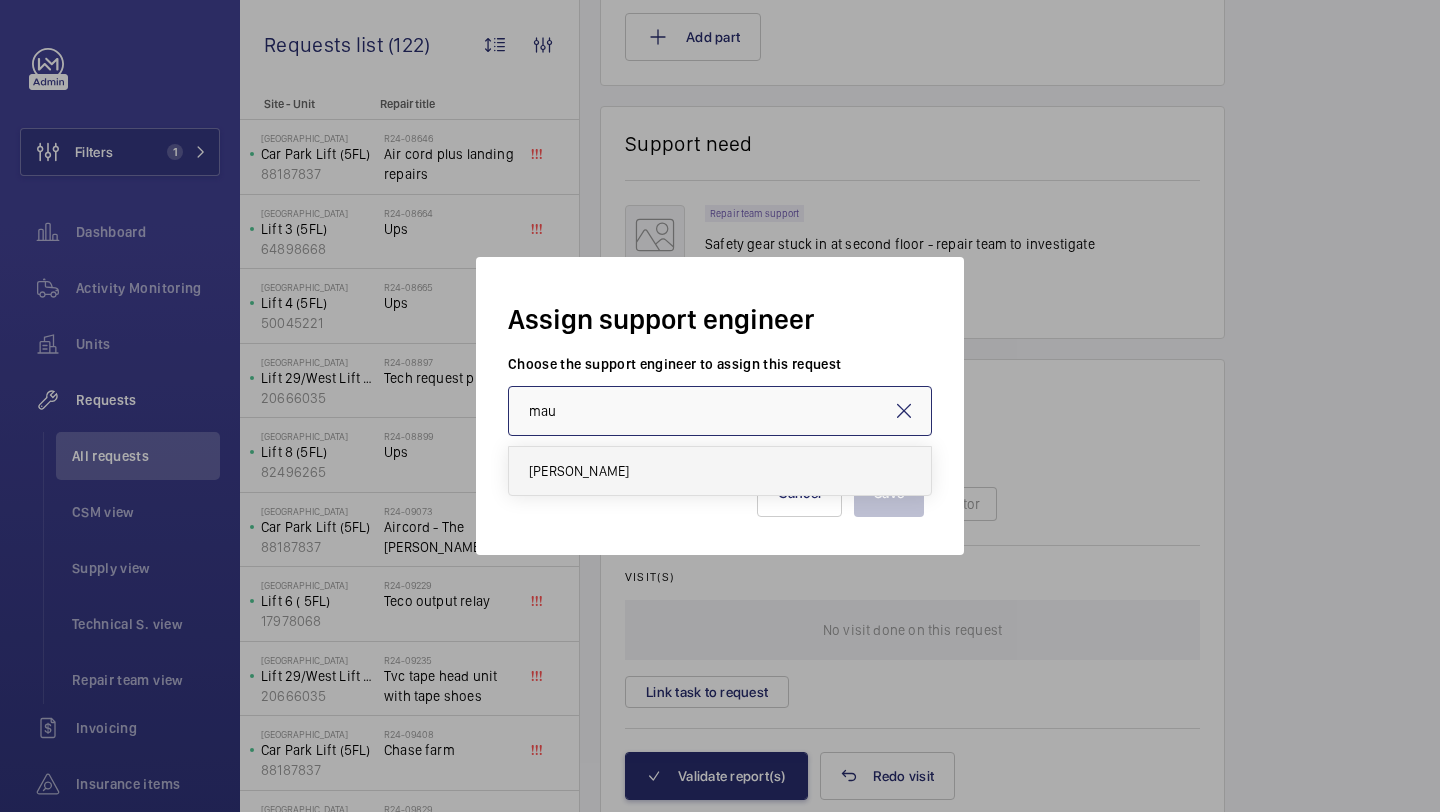 type on "[PERSON_NAME]" 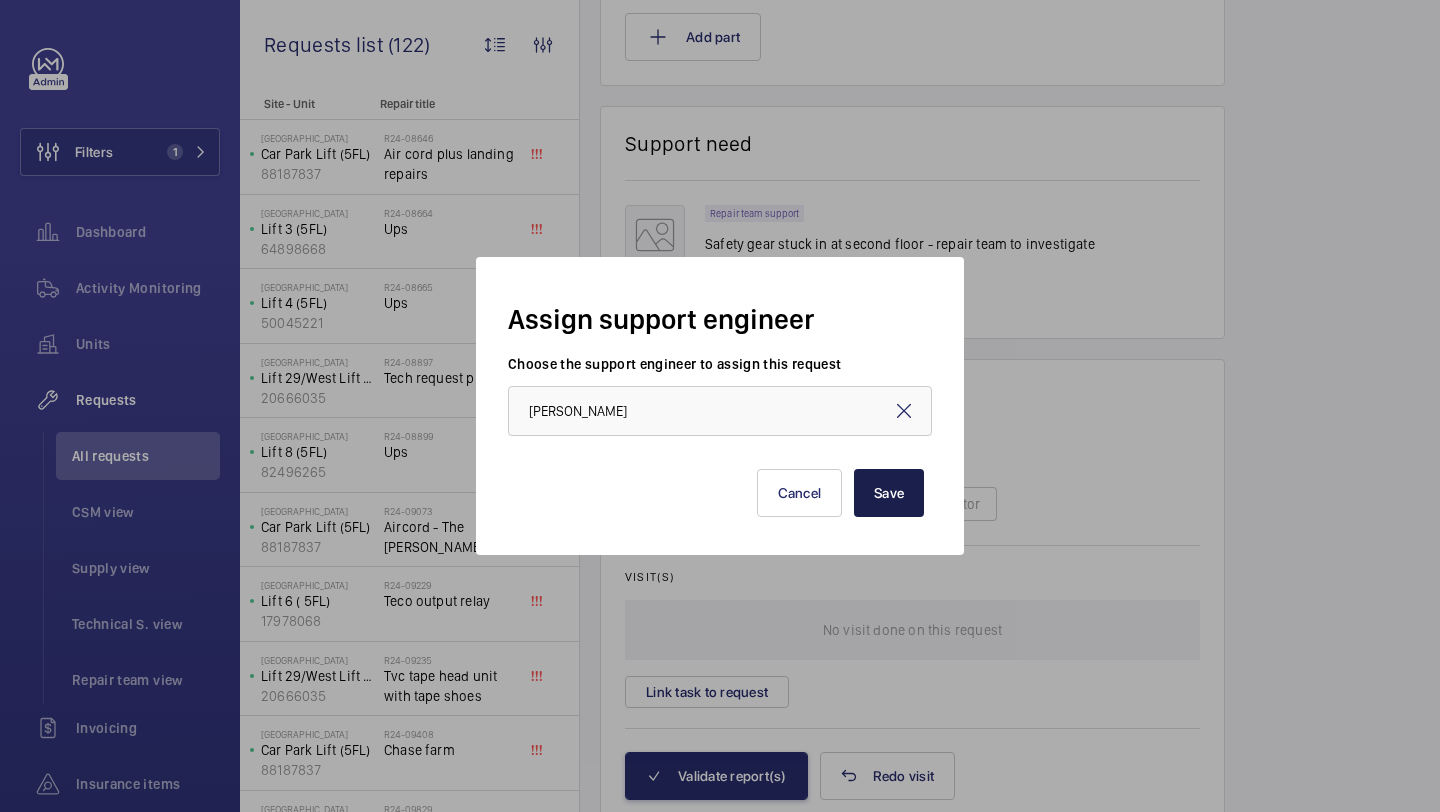 click on "Save" at bounding box center (889, 493) 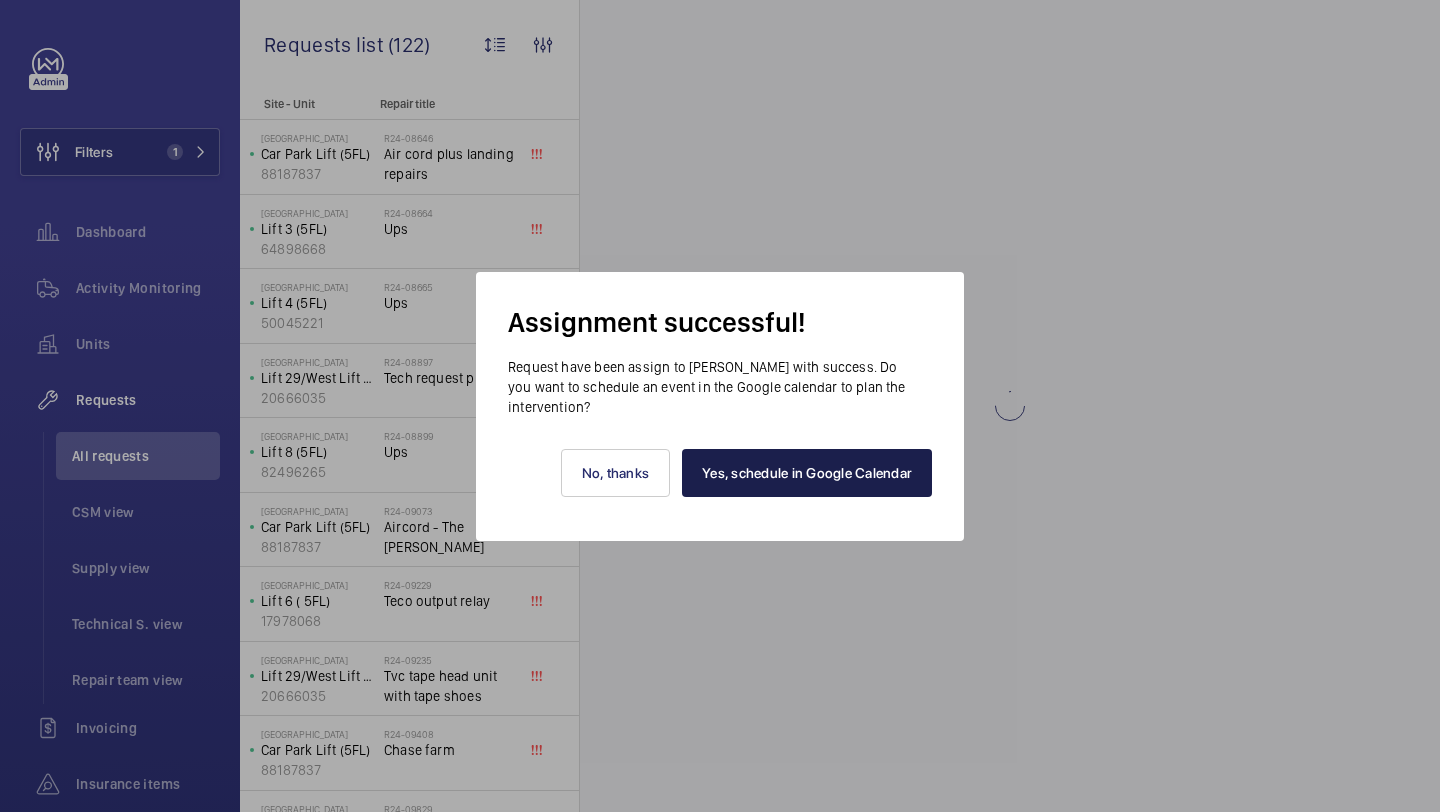 click on "Yes, schedule in Google Calendar" at bounding box center [807, 473] 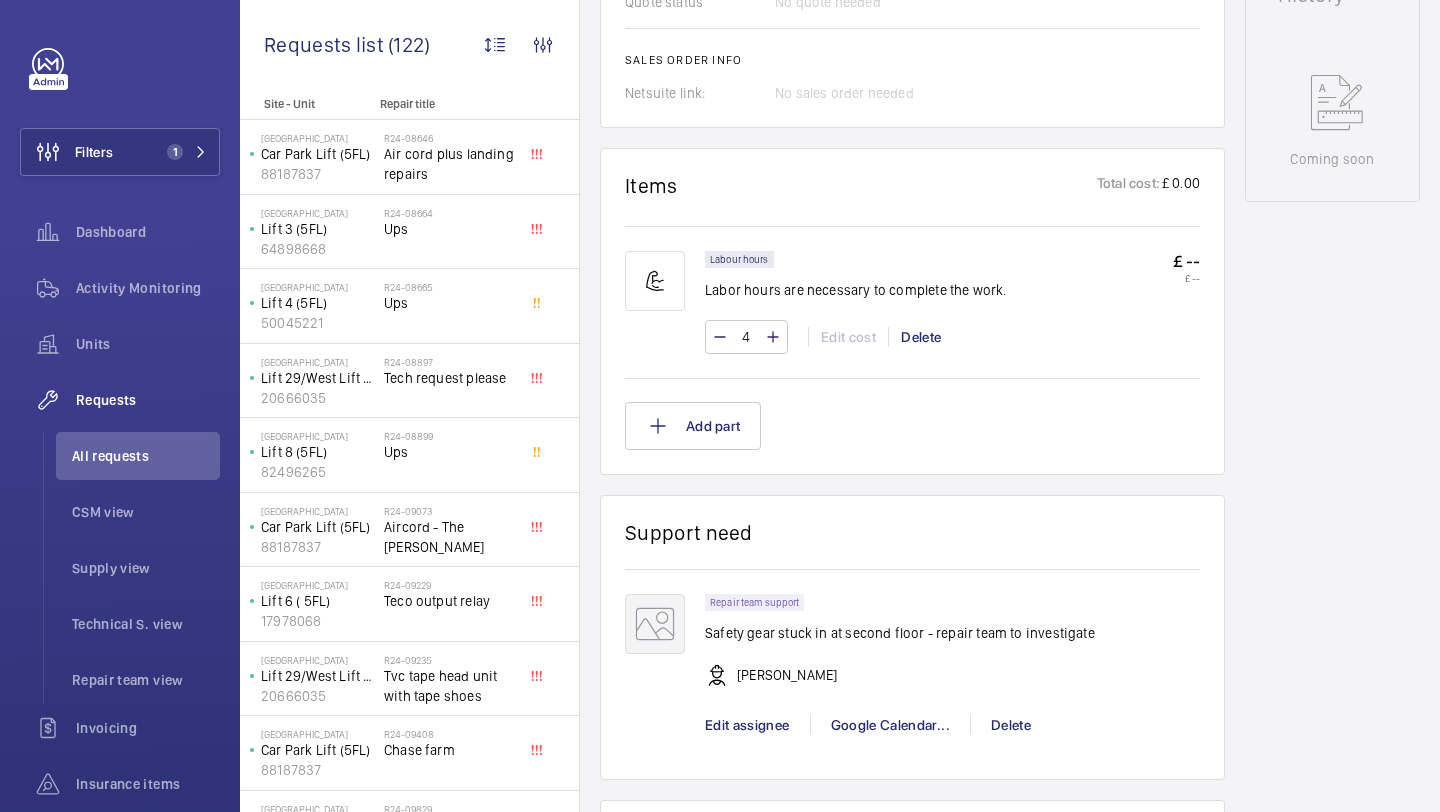 scroll, scrollTop: 0, scrollLeft: 0, axis: both 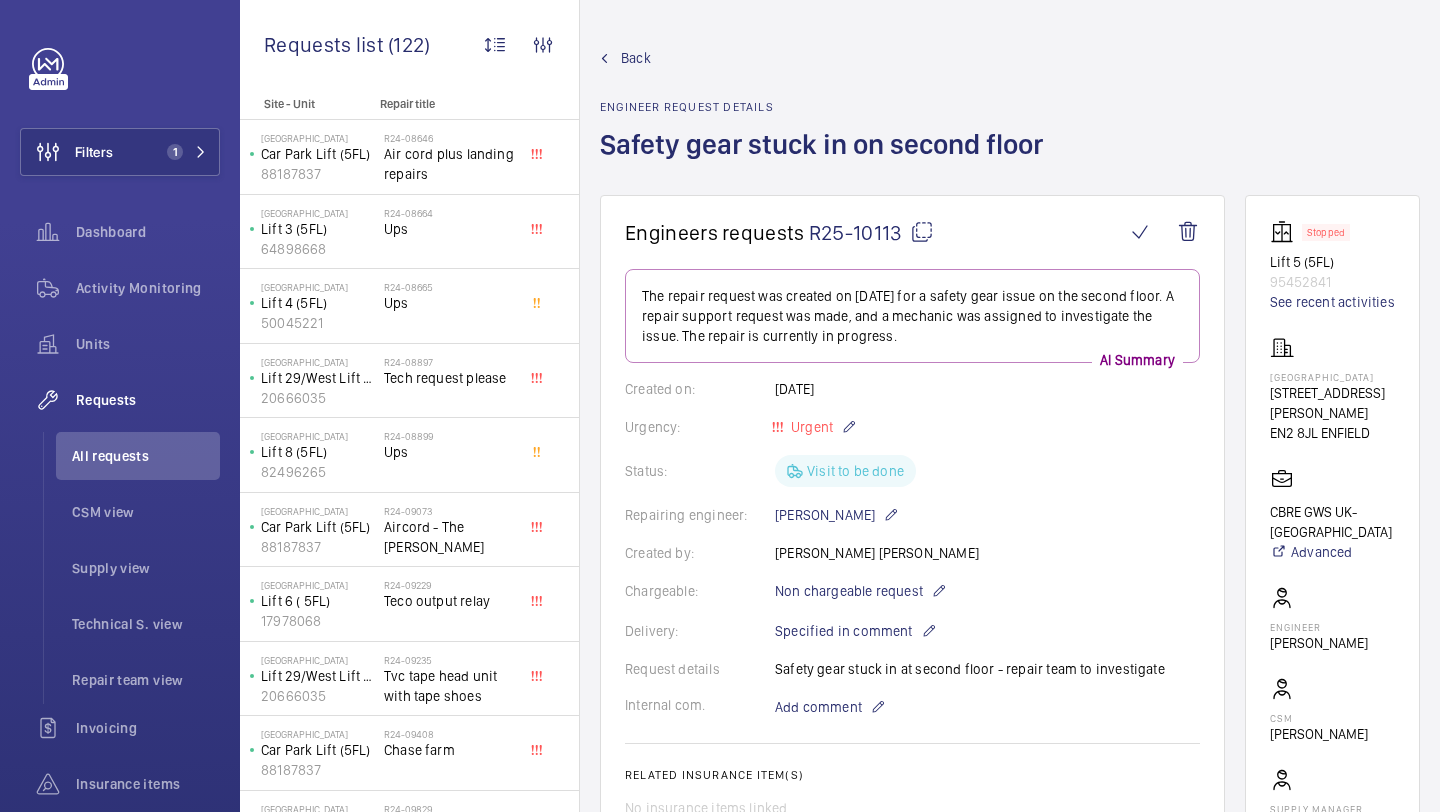 click on "Filters 1  Dashboard   Activity Monitoring   Units   Requests   All requests   CSM view   Supply view   Technical S. view   Repair team view   Invoicing   Insurance items   Reports   Contacts   IoT  Beta" 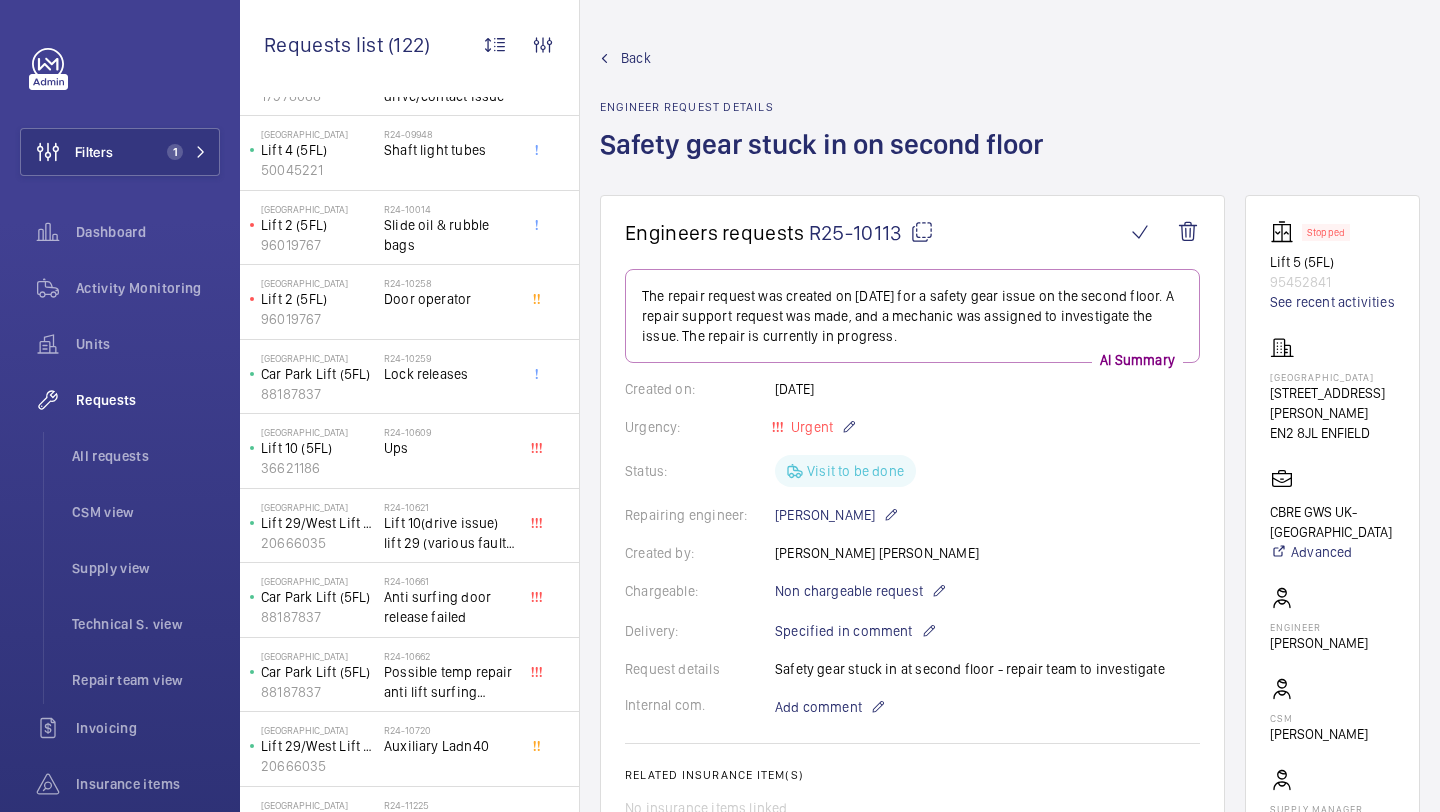 scroll, scrollTop: 871, scrollLeft: 0, axis: vertical 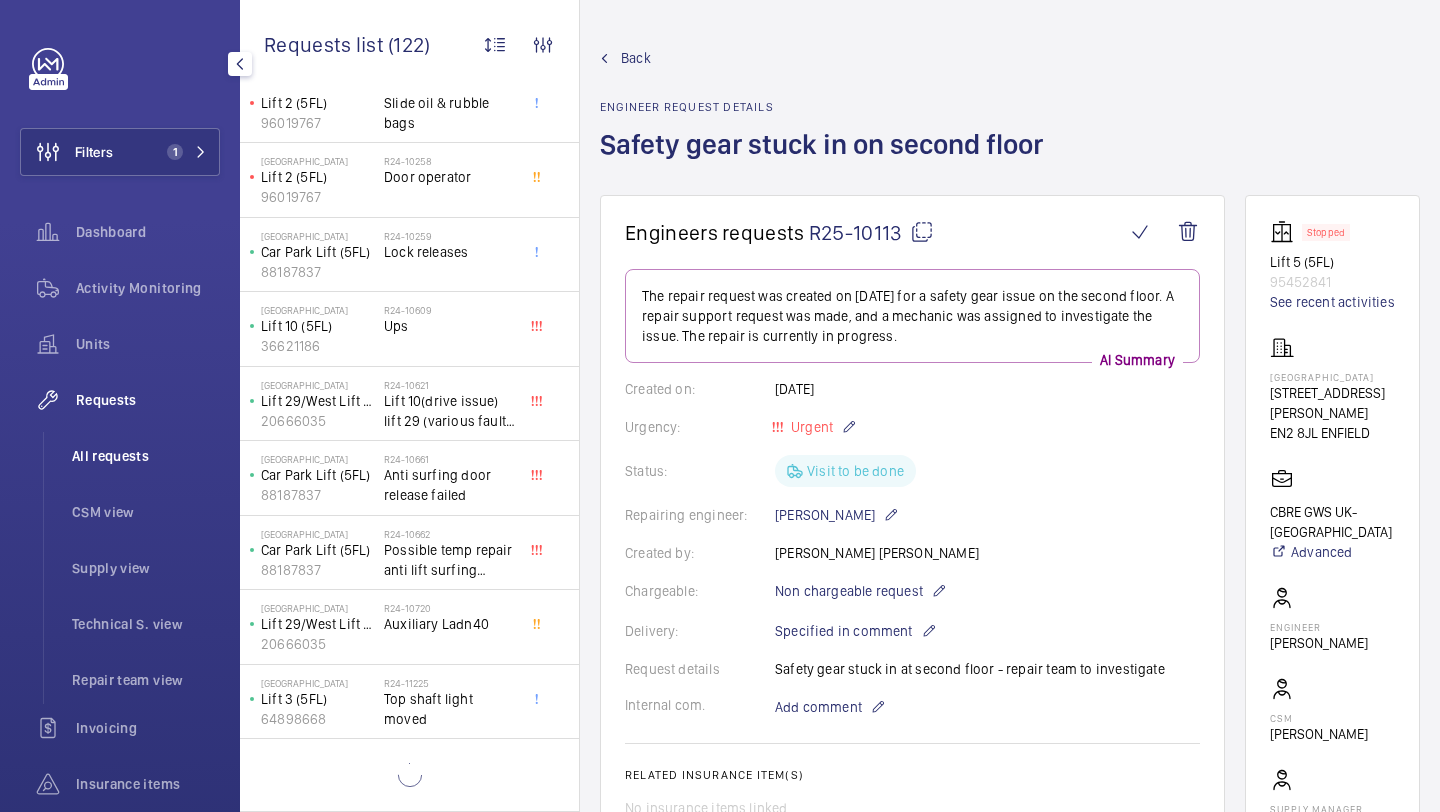 click on "All requests" 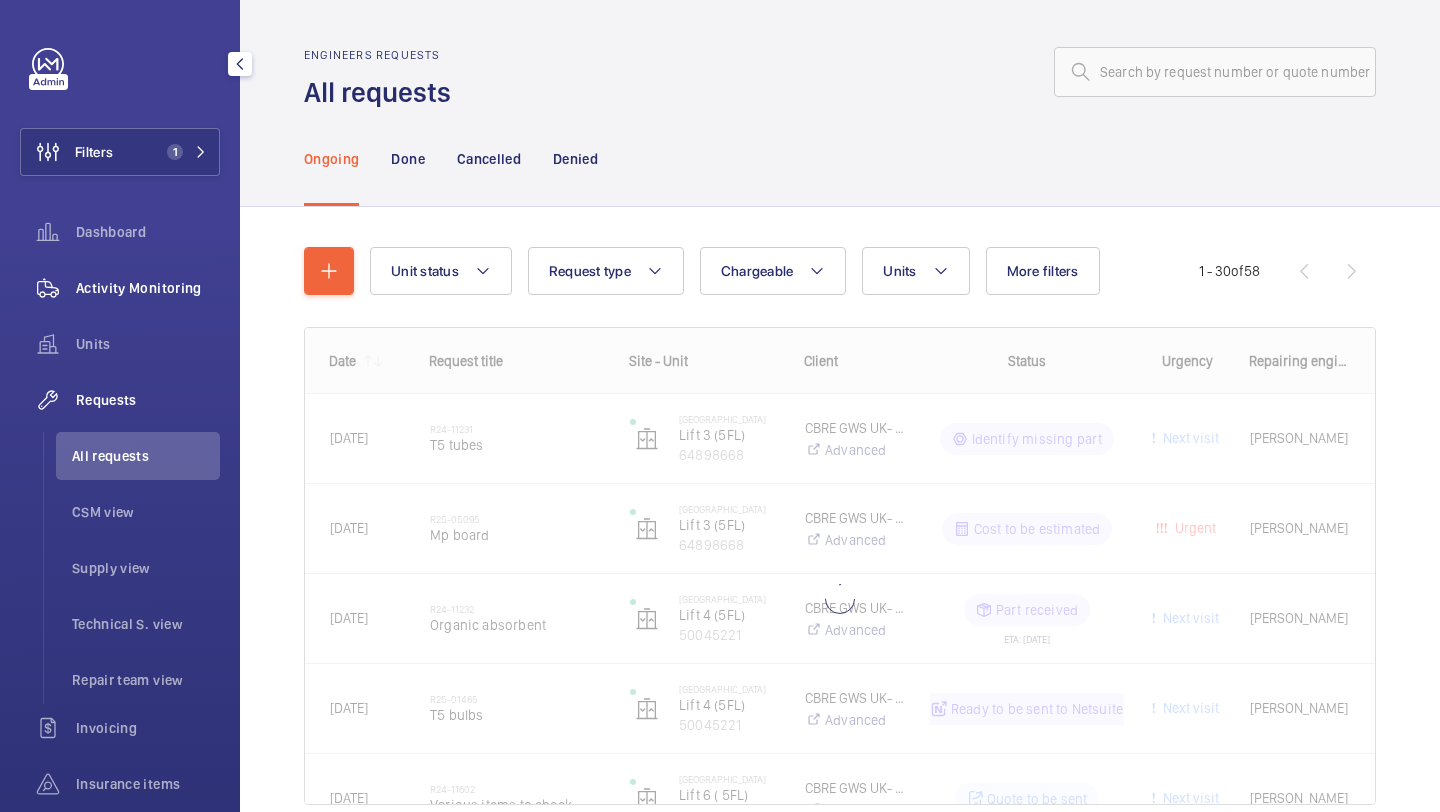 click on "Activity Monitoring" 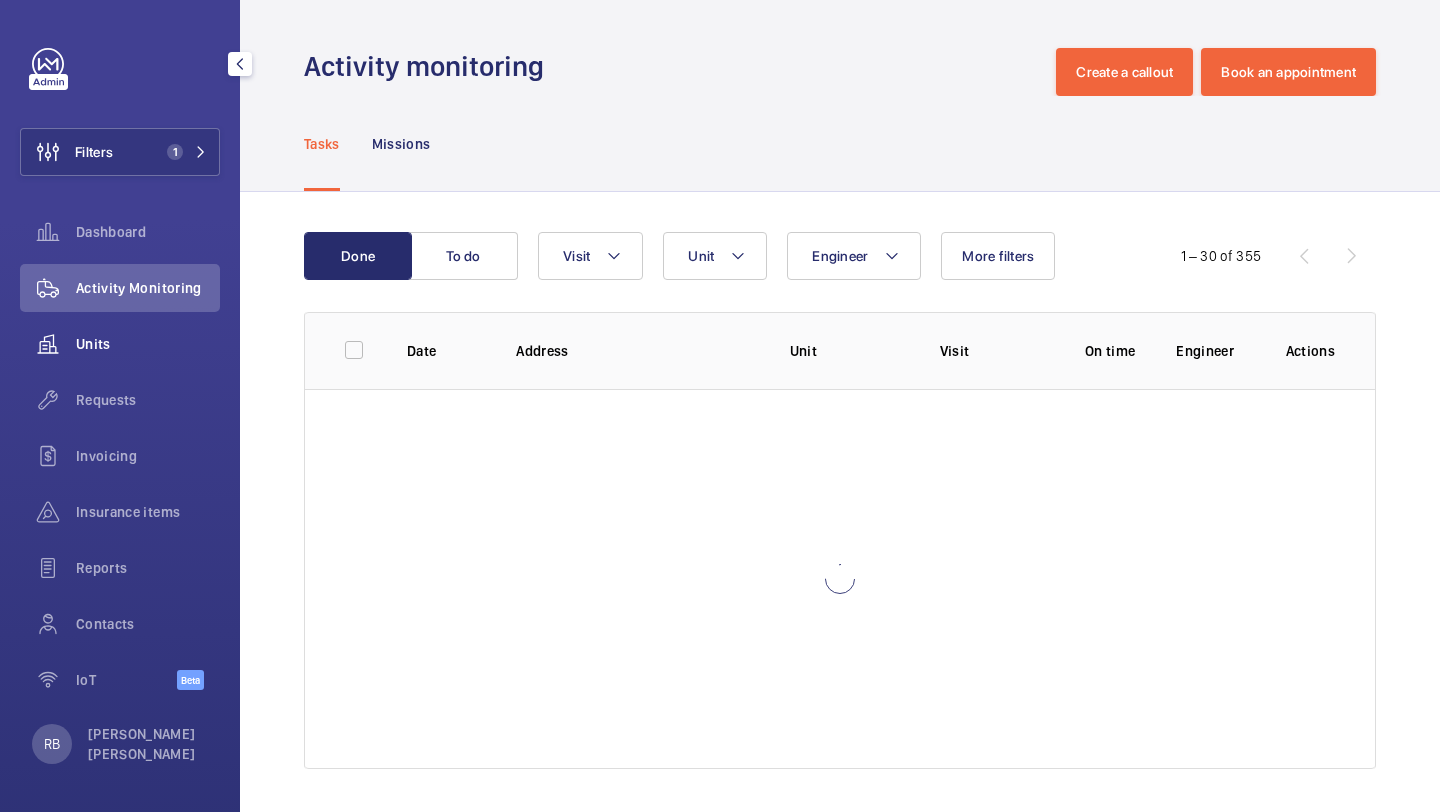 click on "Units" 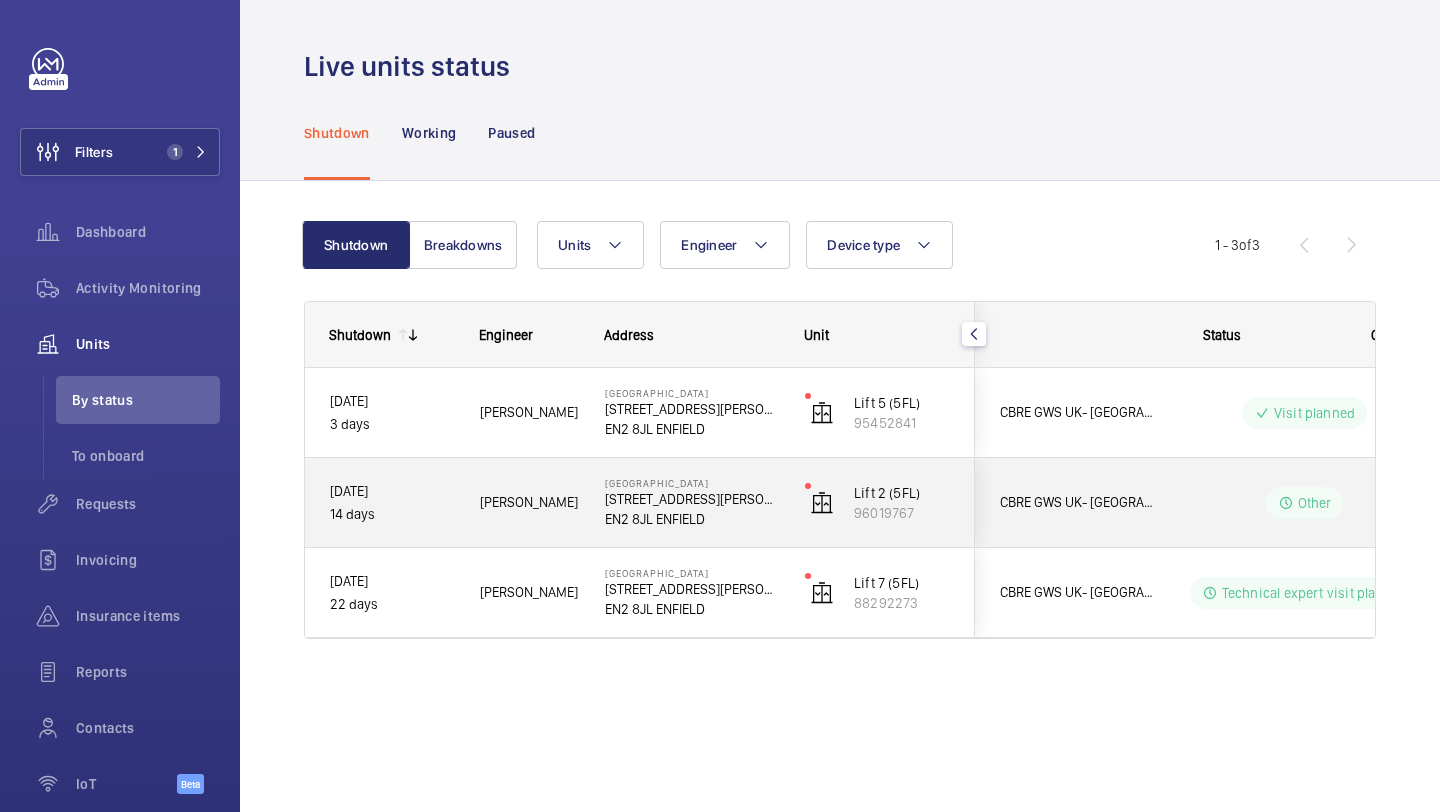 scroll, scrollTop: 0, scrollLeft: 119, axis: horizontal 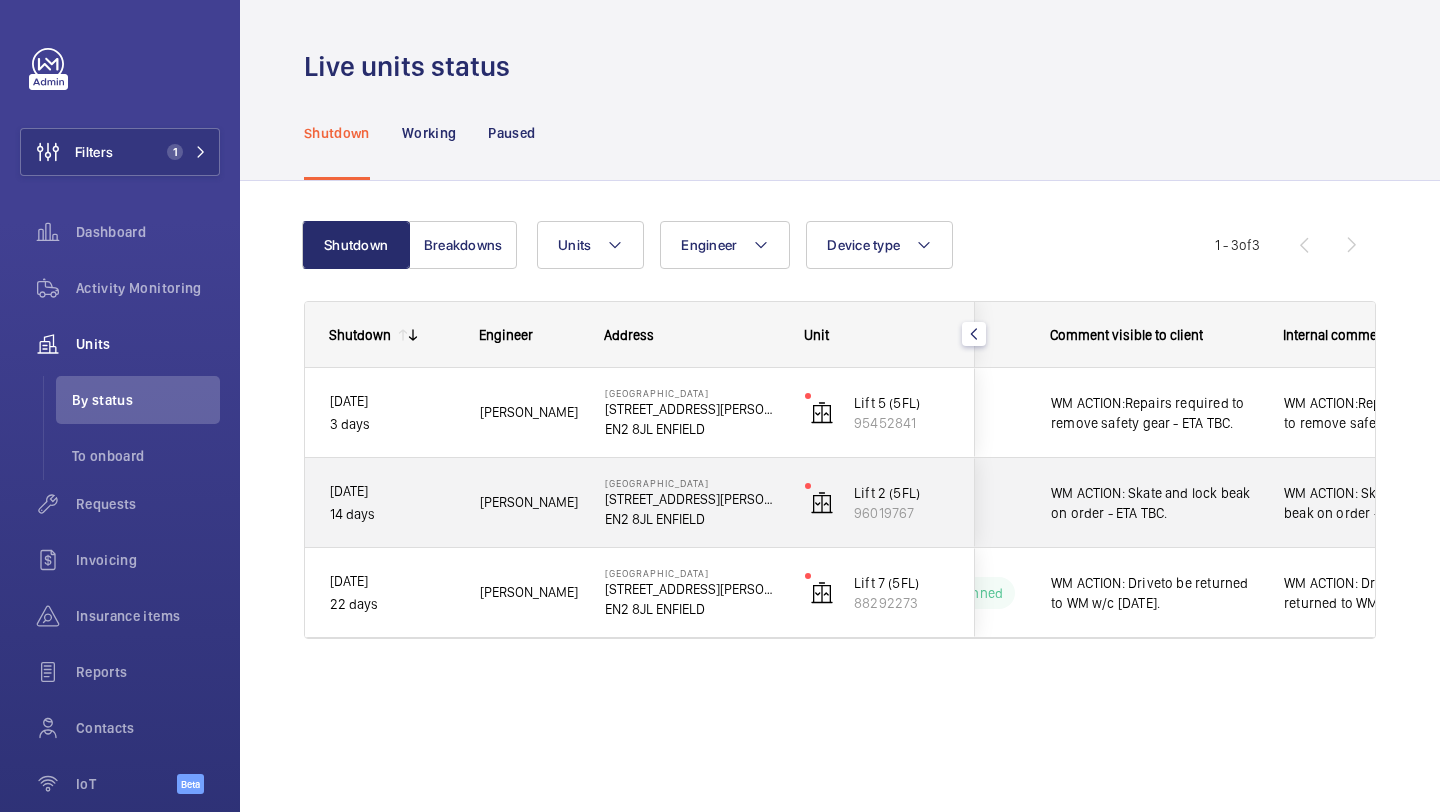 click on "[PERSON_NAME]" 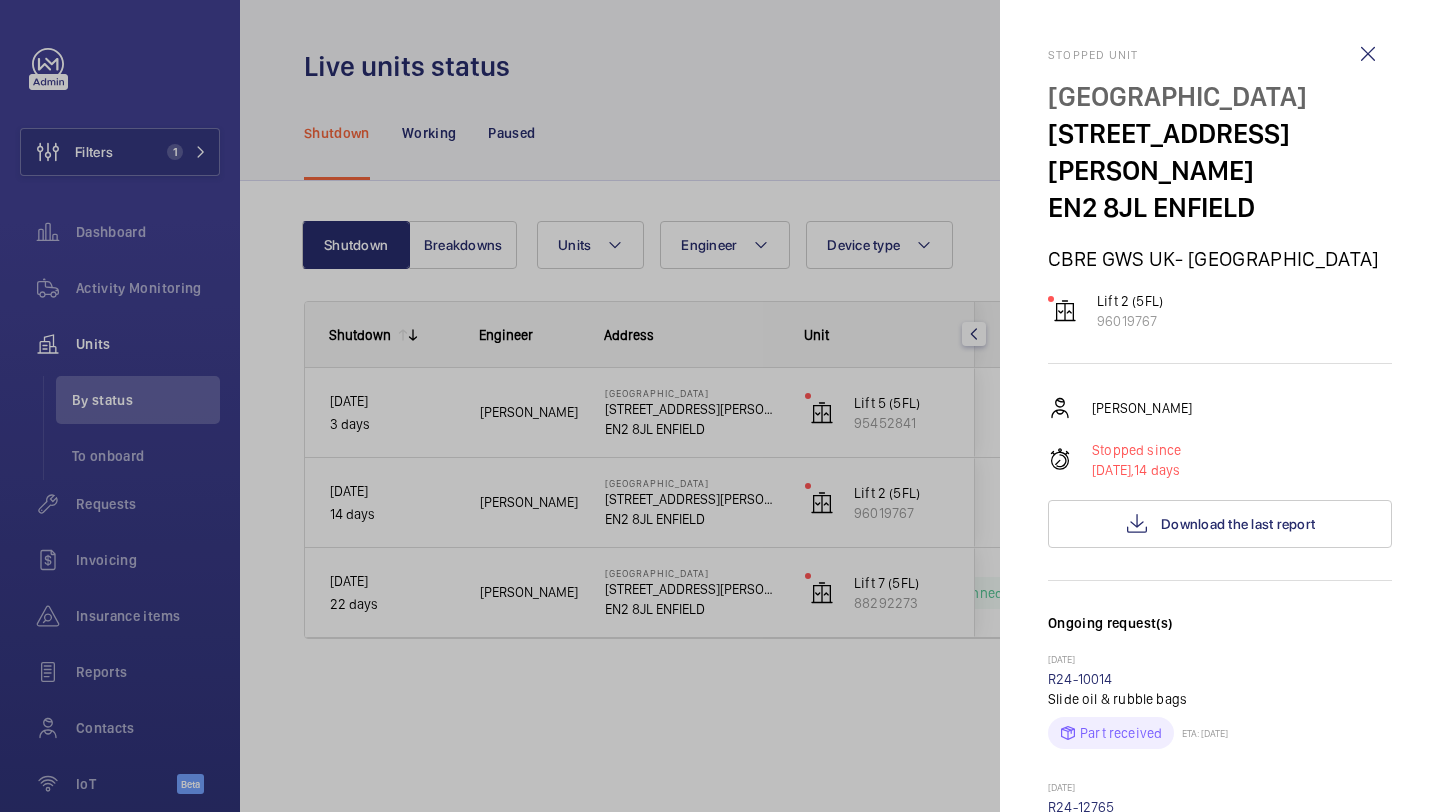 click 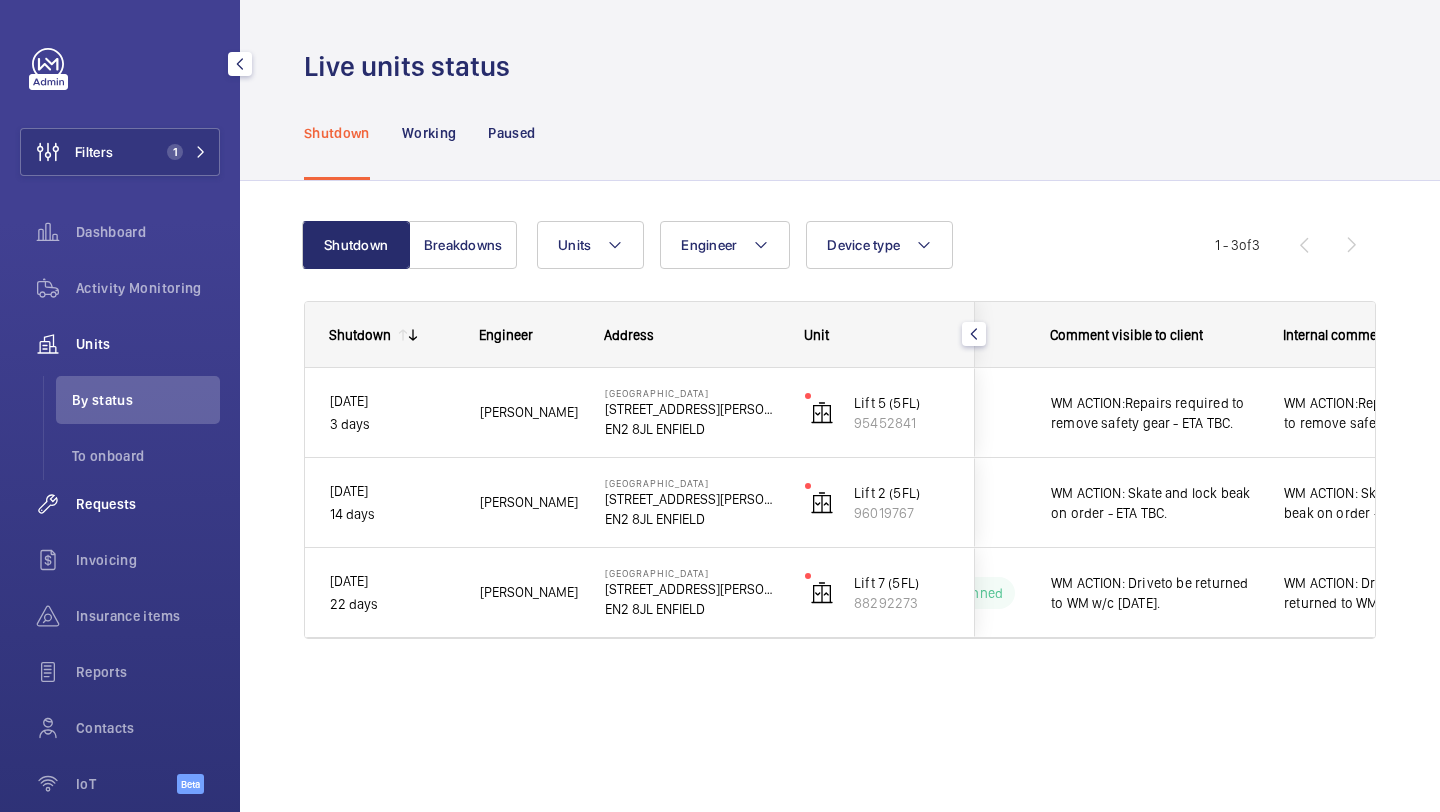 click on "Requests" 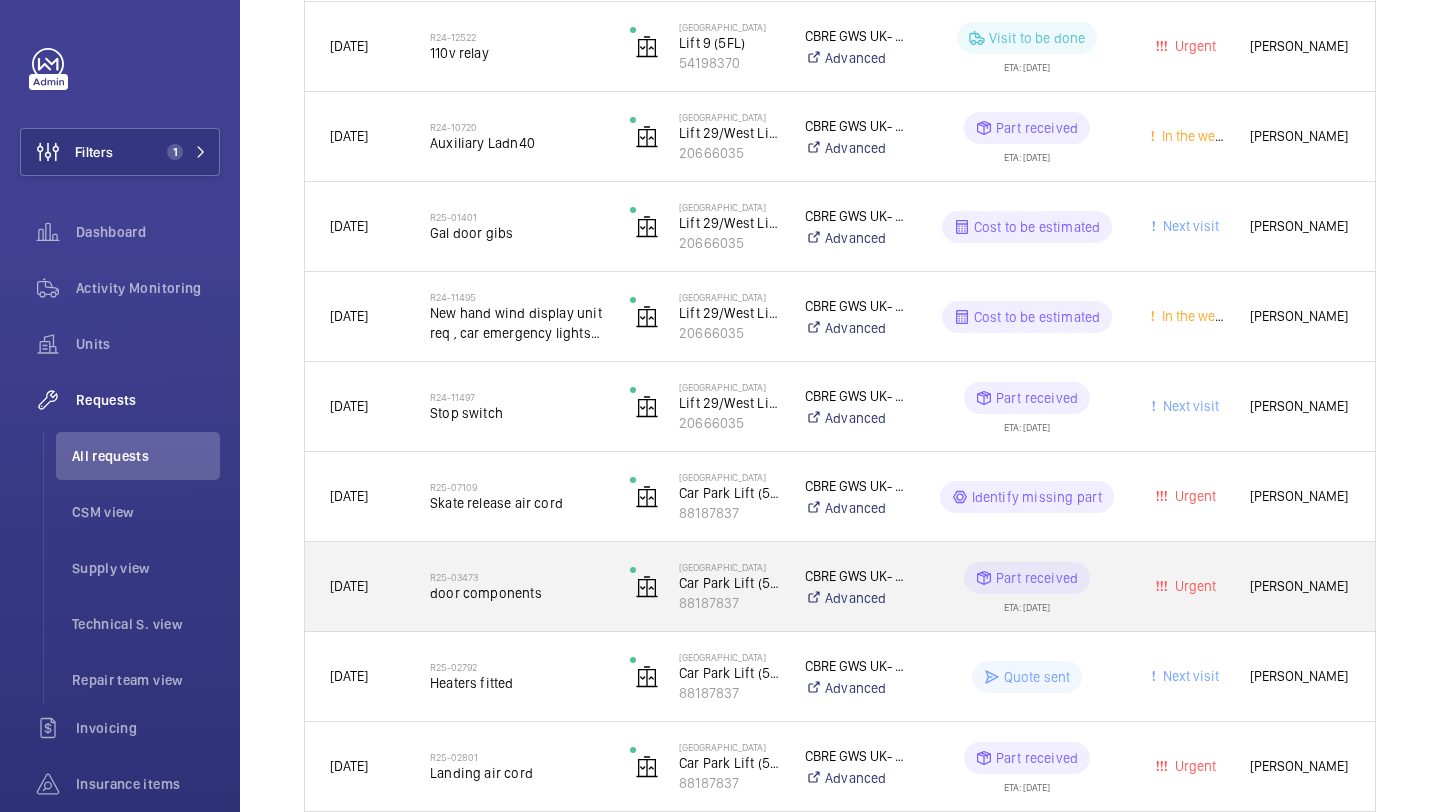 scroll, scrollTop: 1205, scrollLeft: 0, axis: vertical 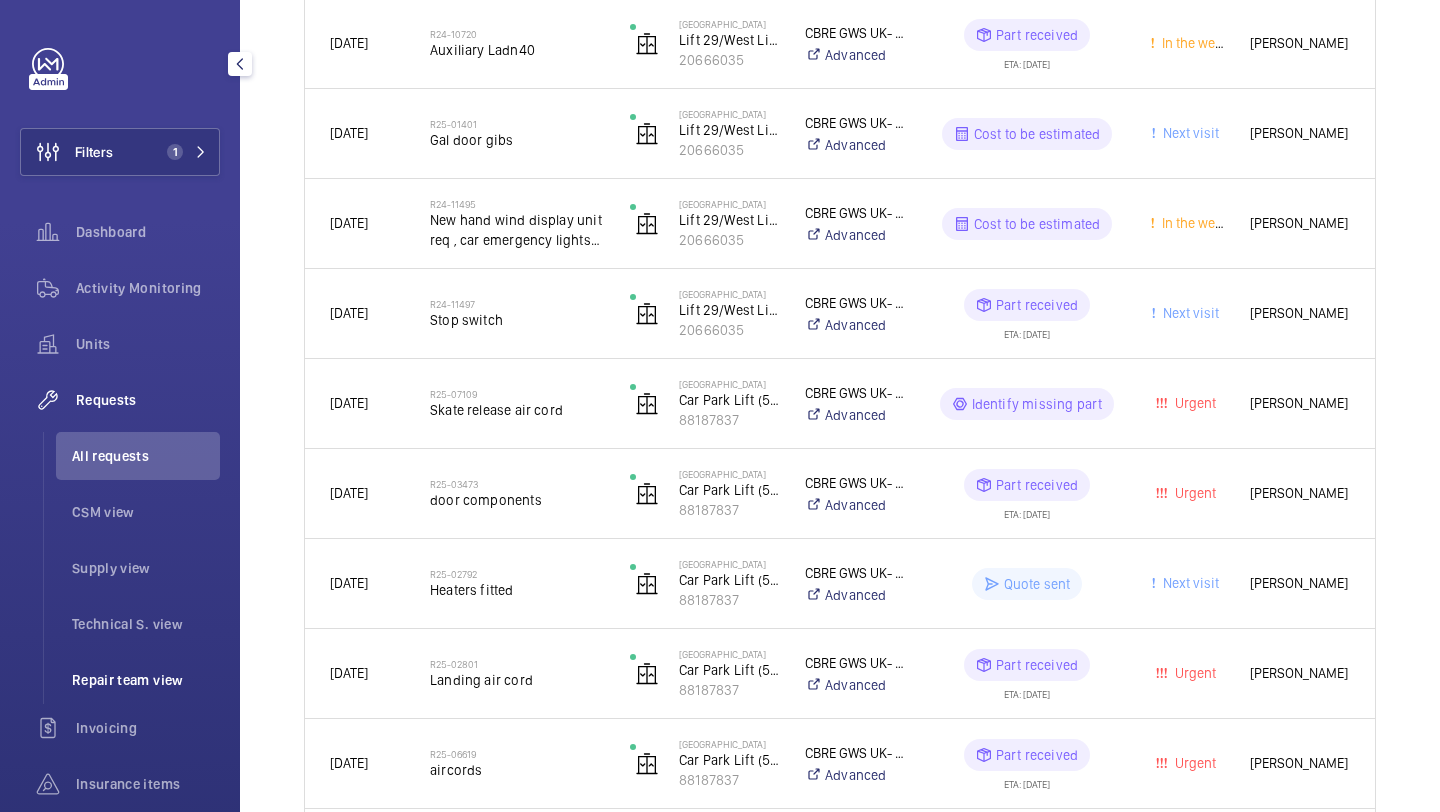 click on "Repair team view" 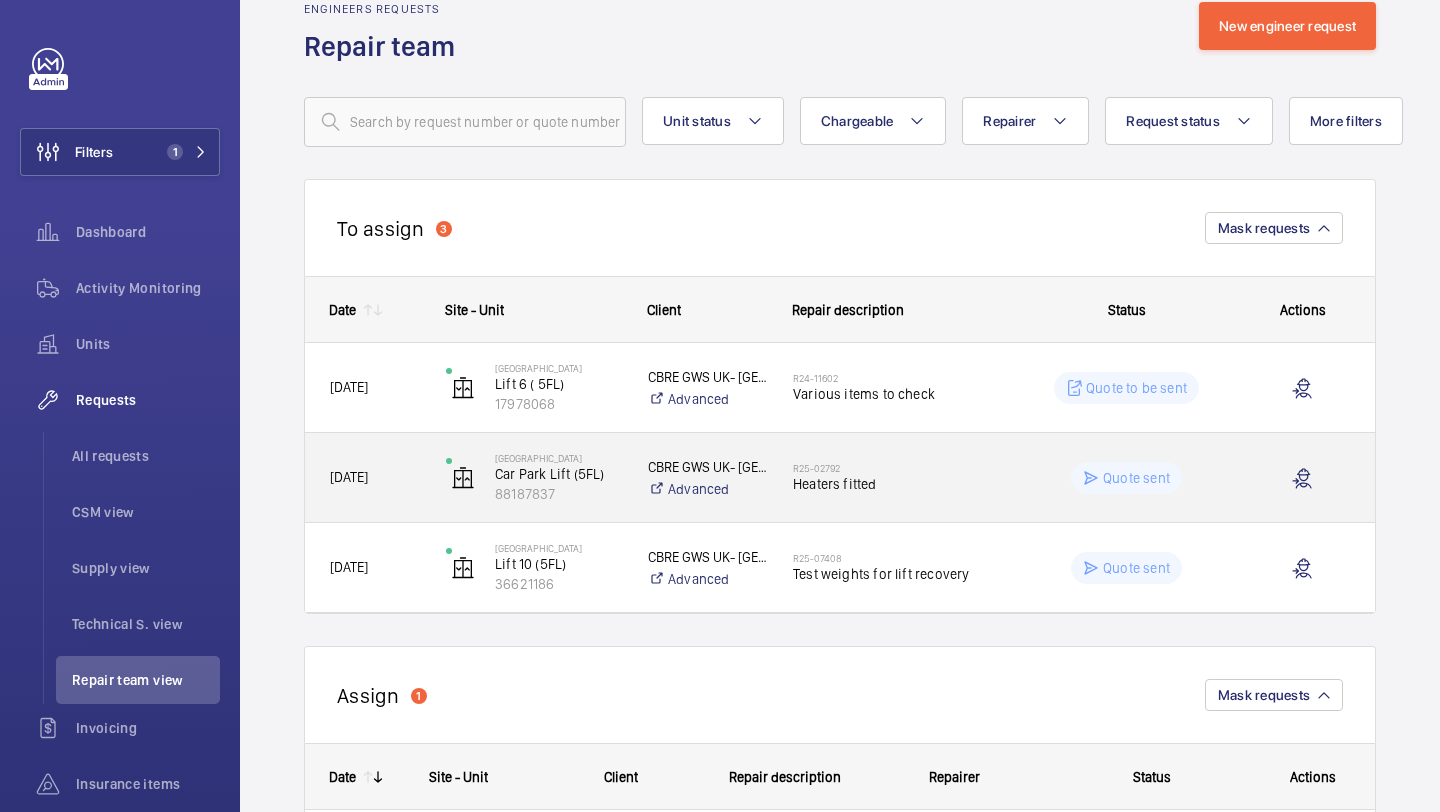 scroll, scrollTop: 54, scrollLeft: 0, axis: vertical 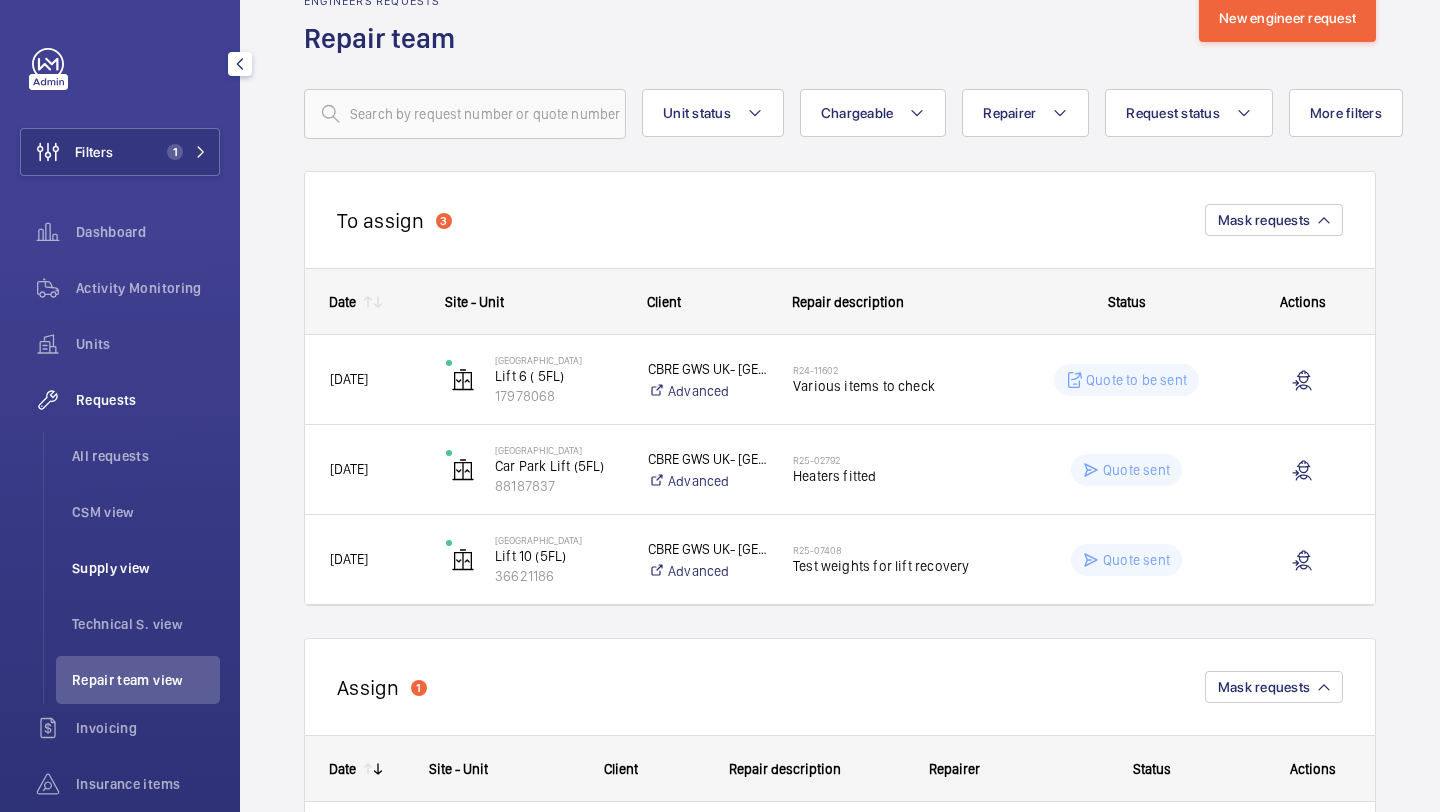 click on "Supply view" 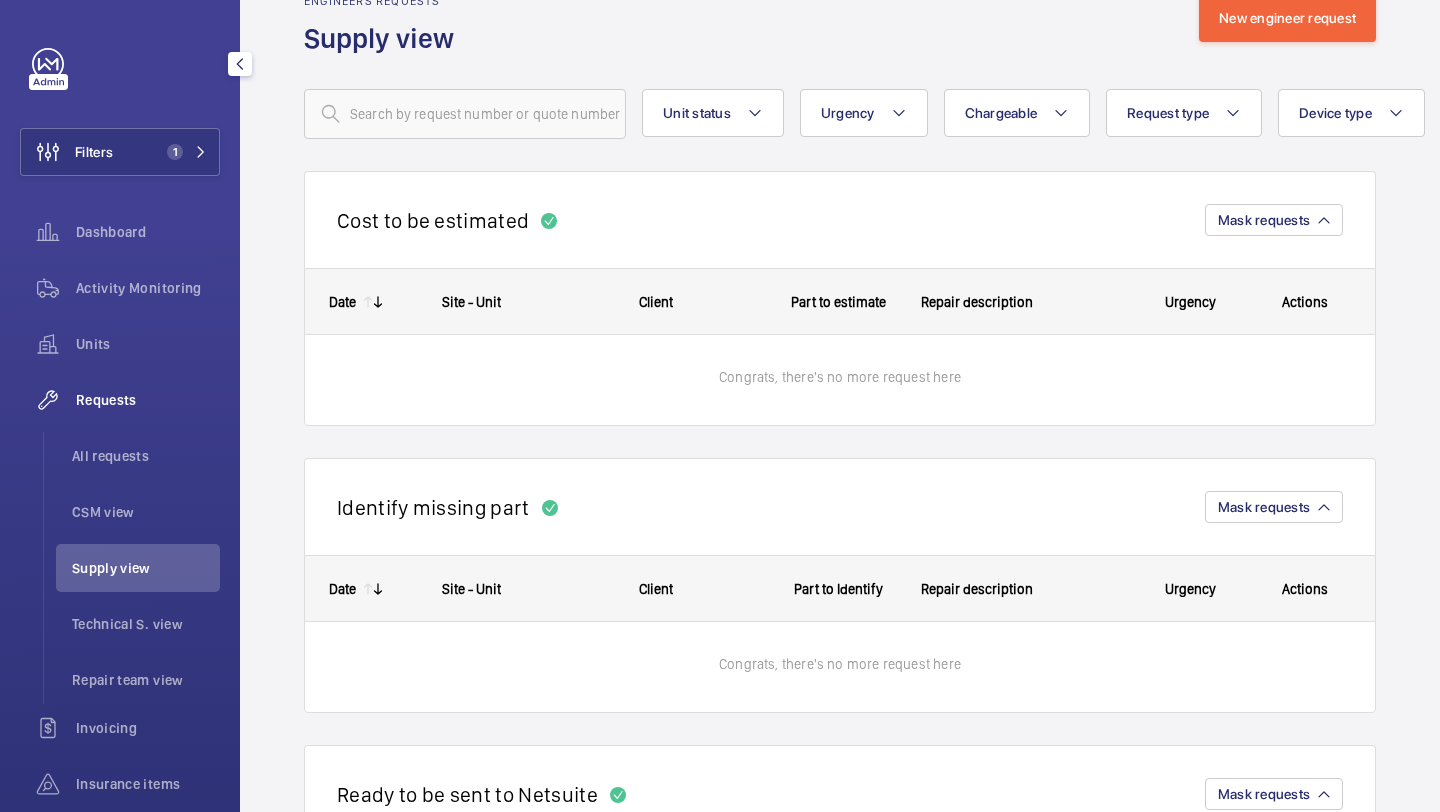 scroll, scrollTop: 0, scrollLeft: 0, axis: both 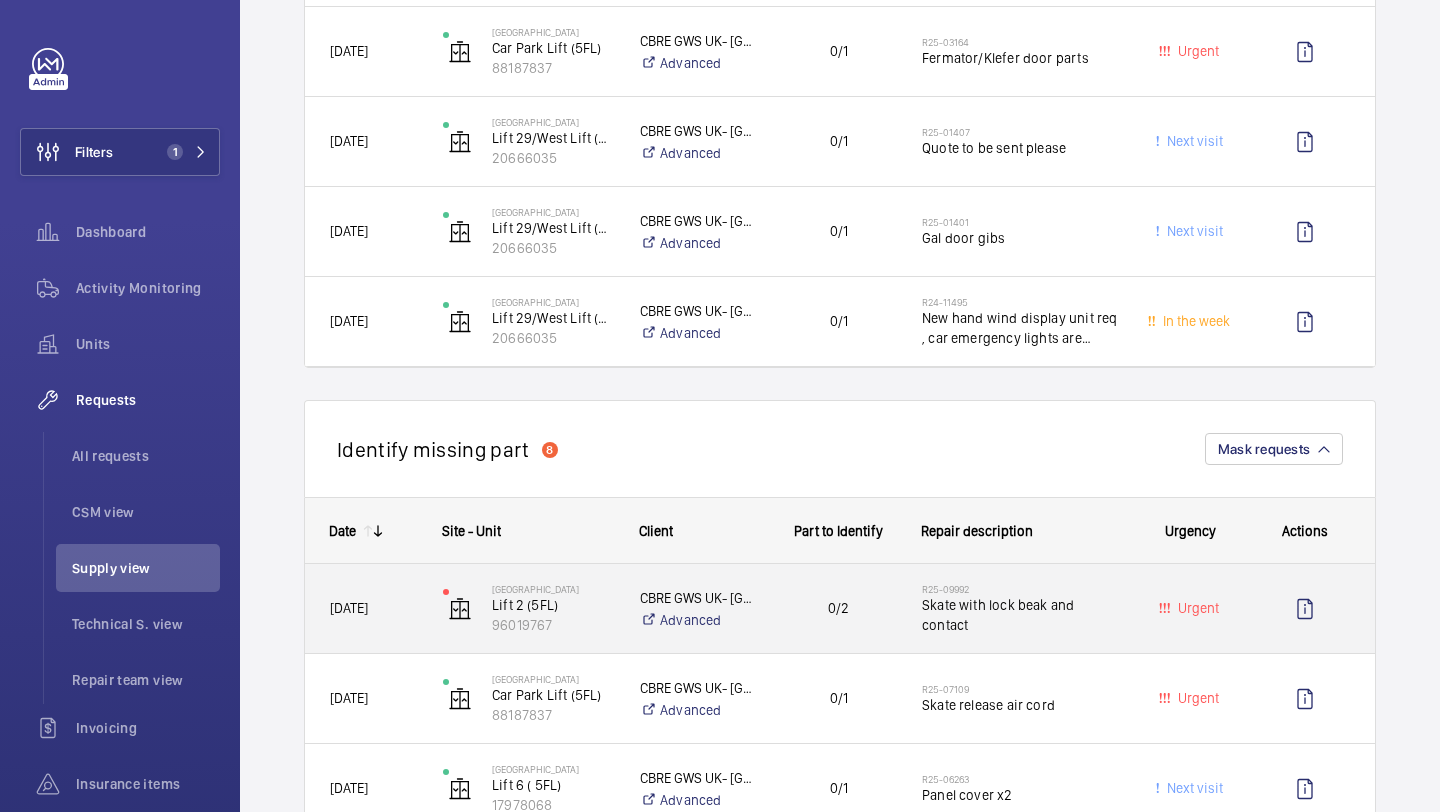 click on "Skate with lock beak and contact" 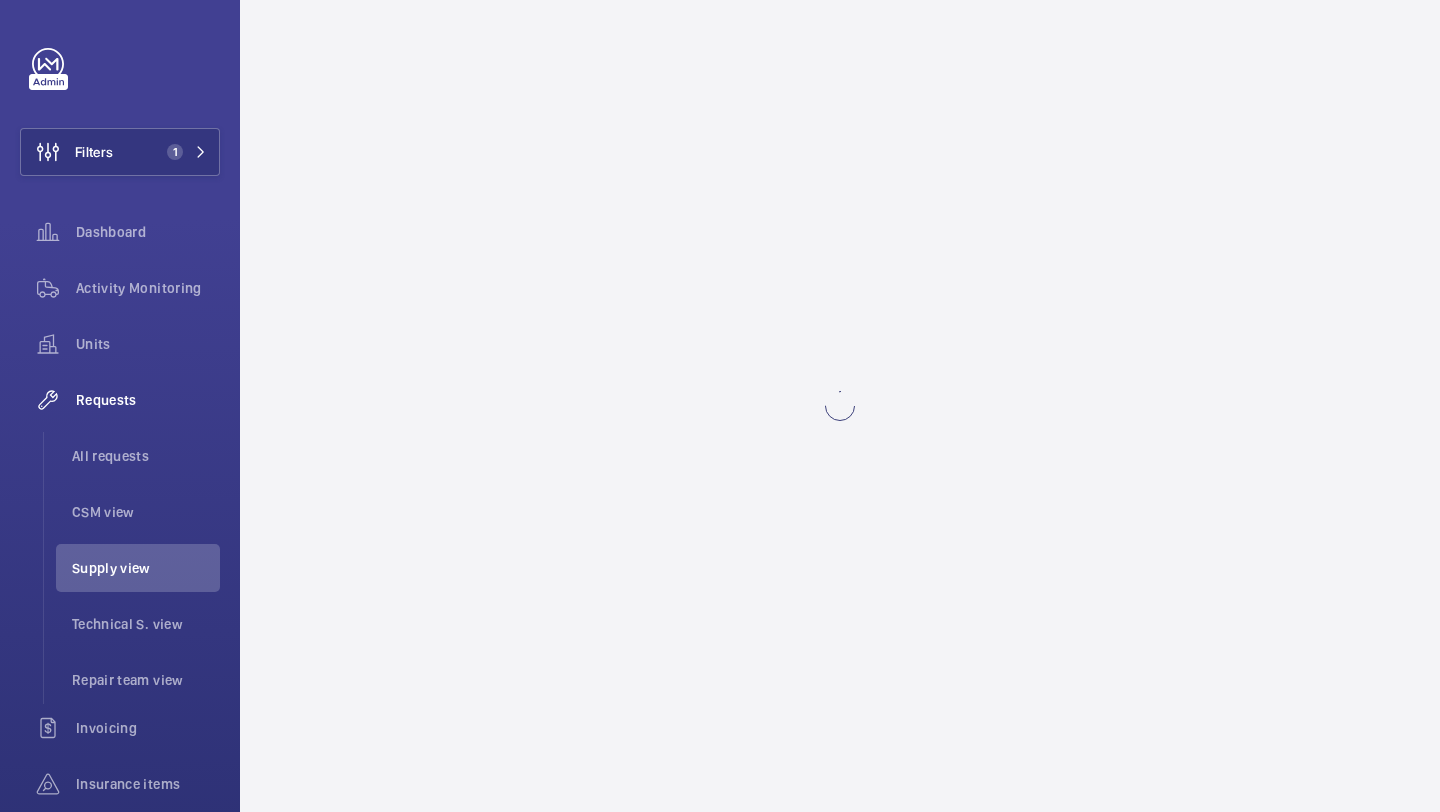 scroll, scrollTop: 0, scrollLeft: 0, axis: both 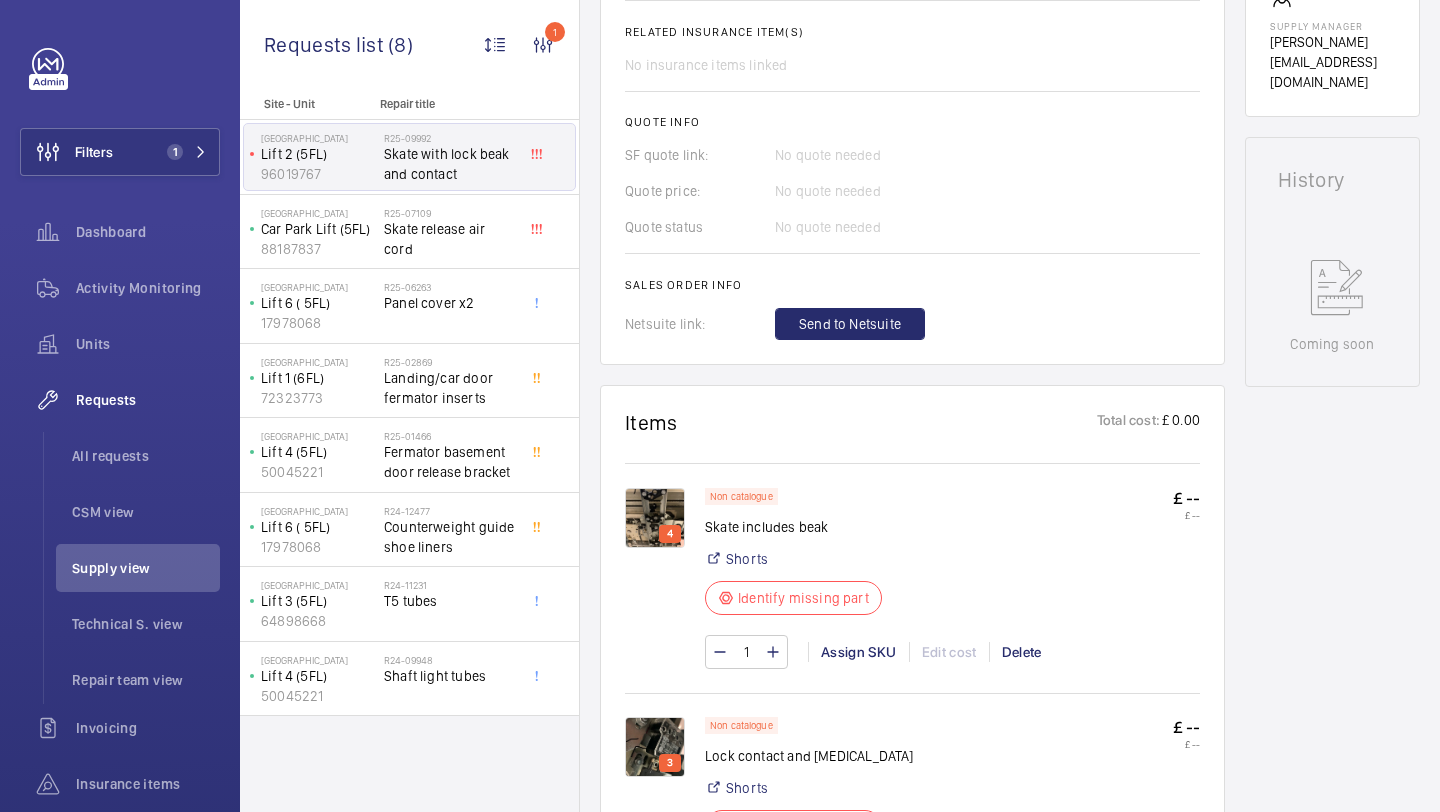 click 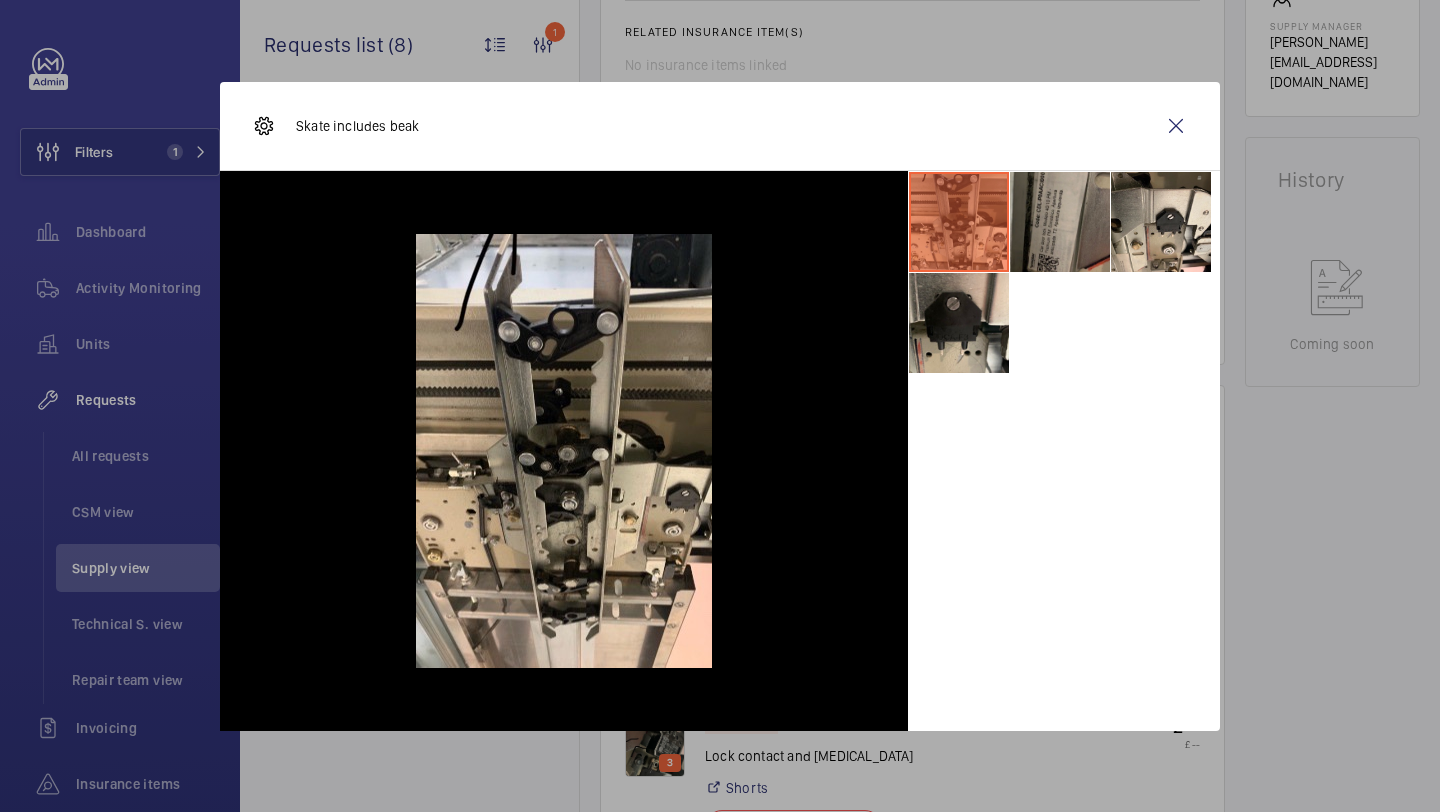 click at bounding box center (1060, 222) 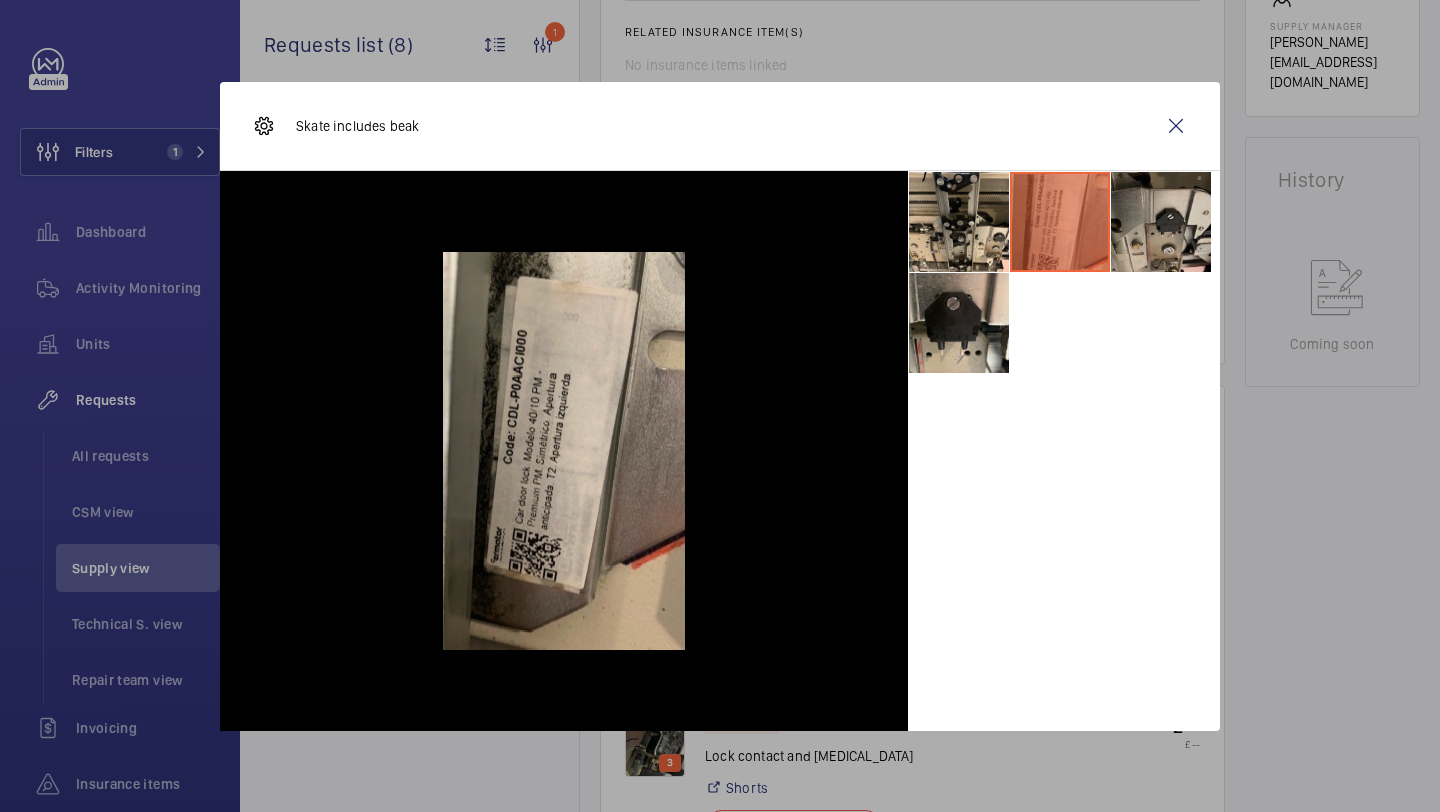 click at bounding box center [1161, 222] 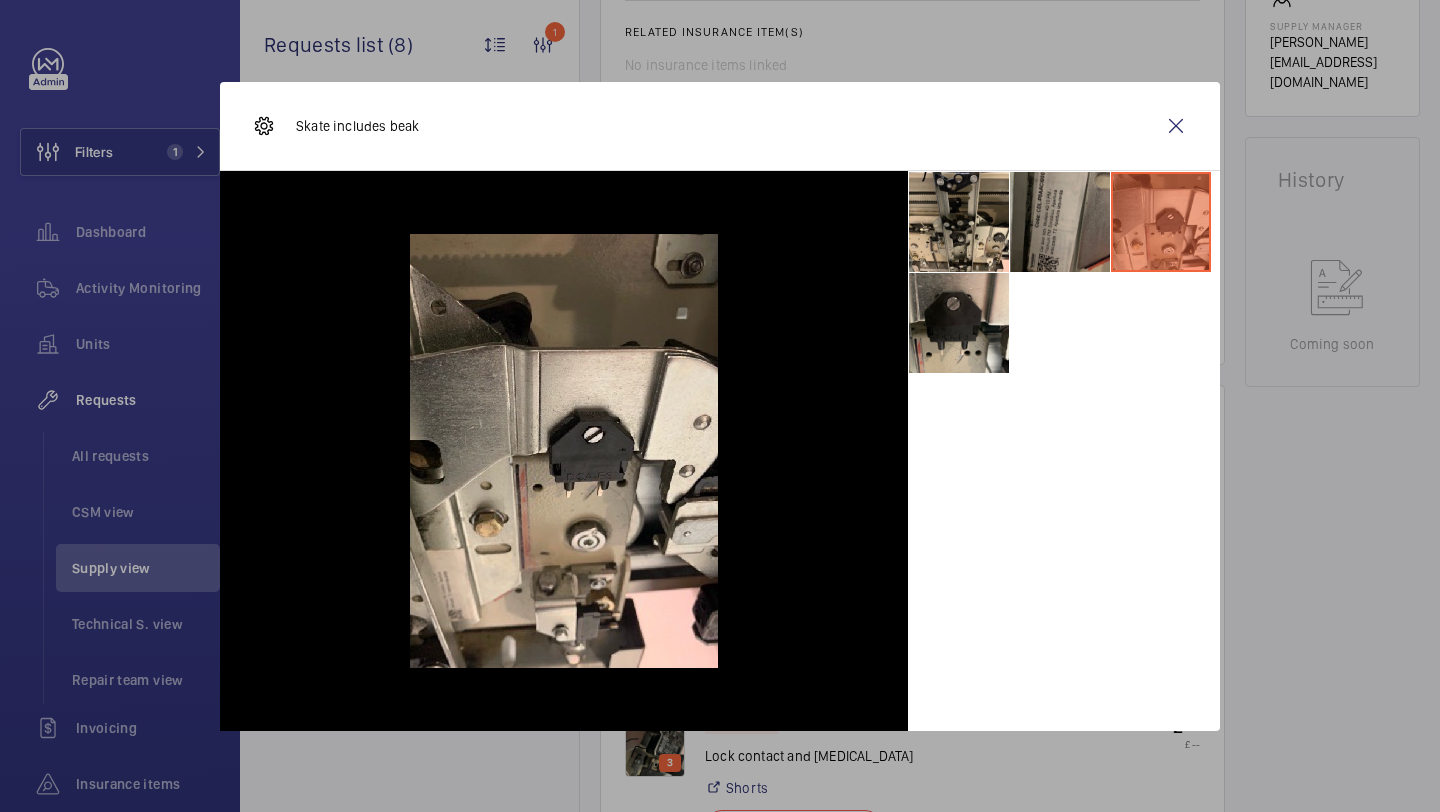 click at bounding box center (1060, 222) 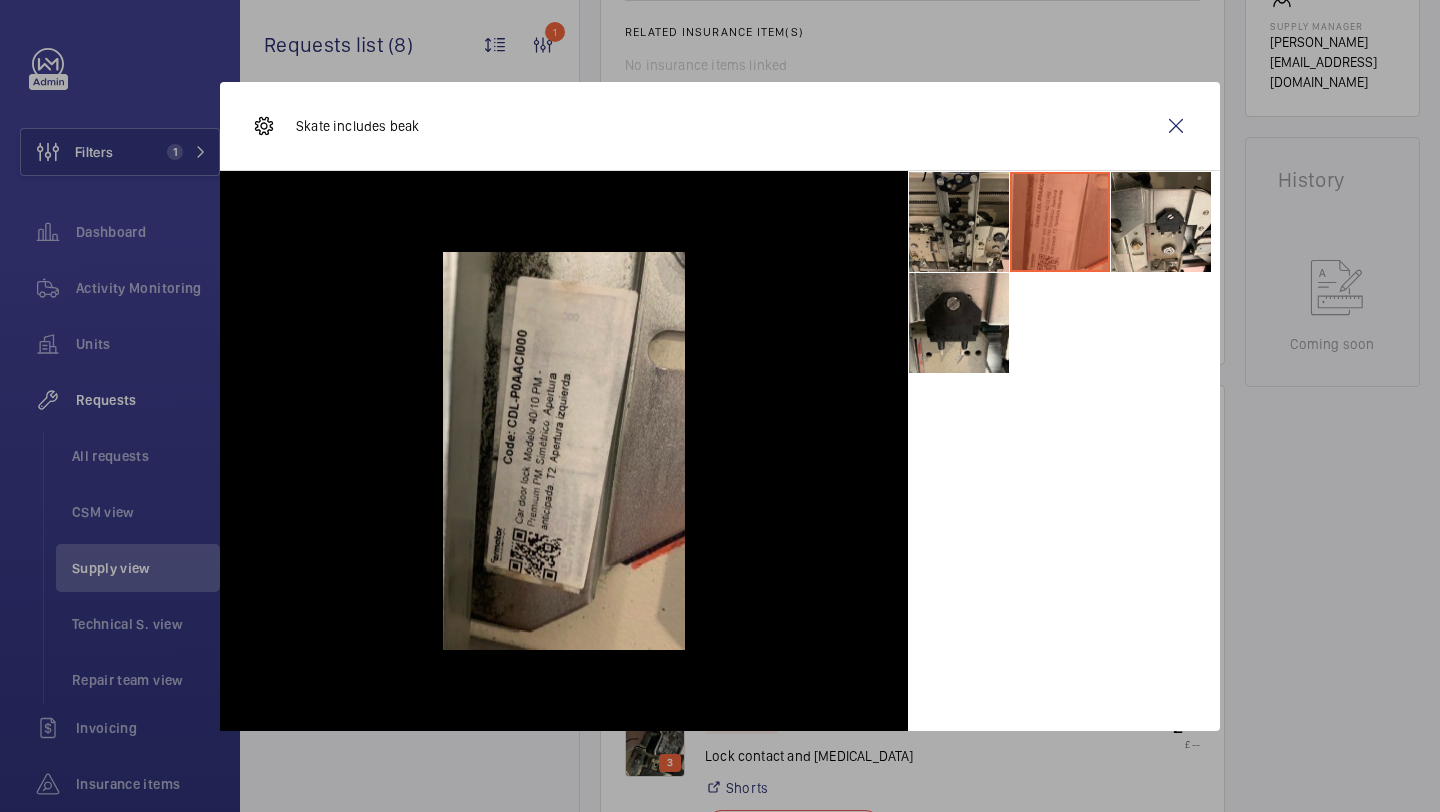 click at bounding box center (959, 222) 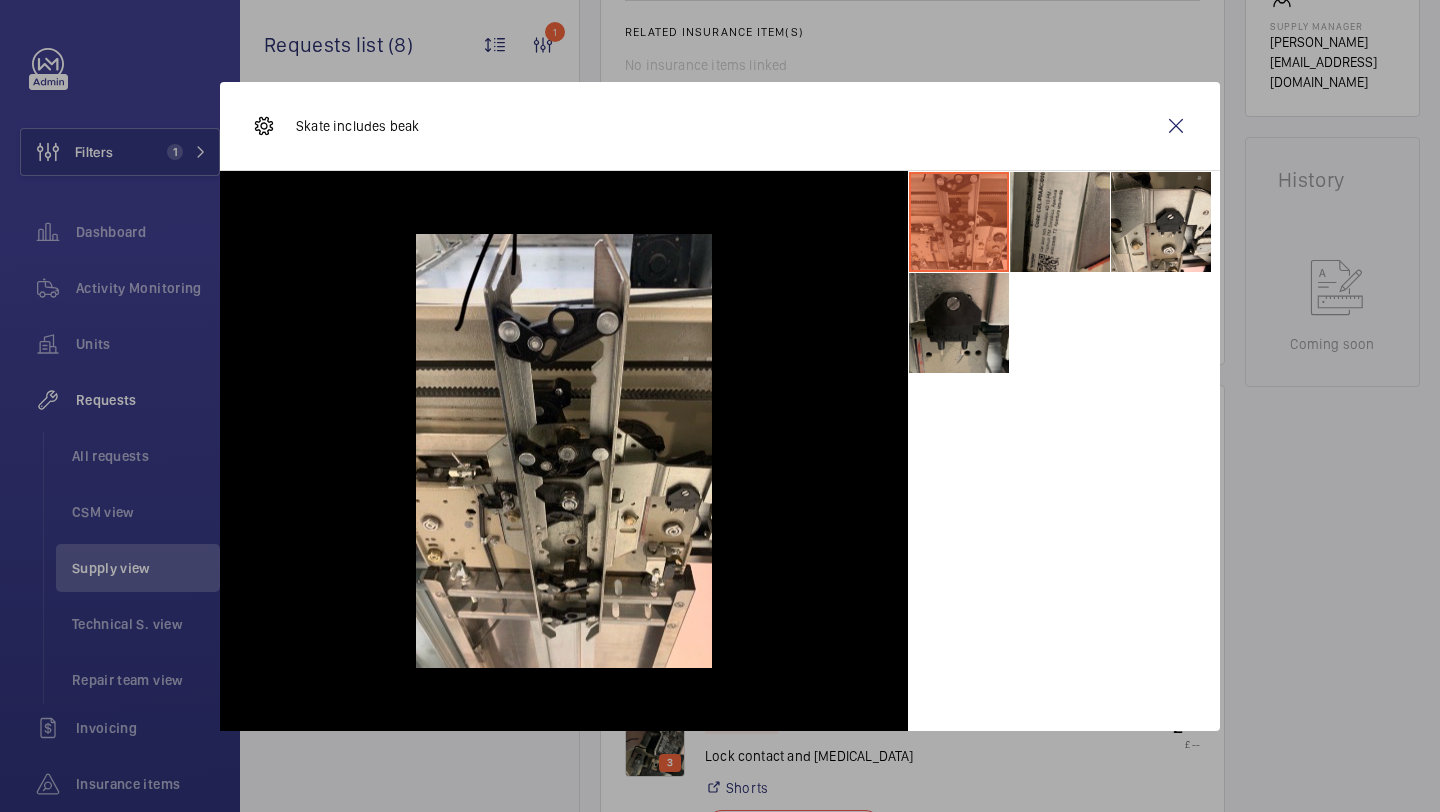 click at bounding box center (959, 323) 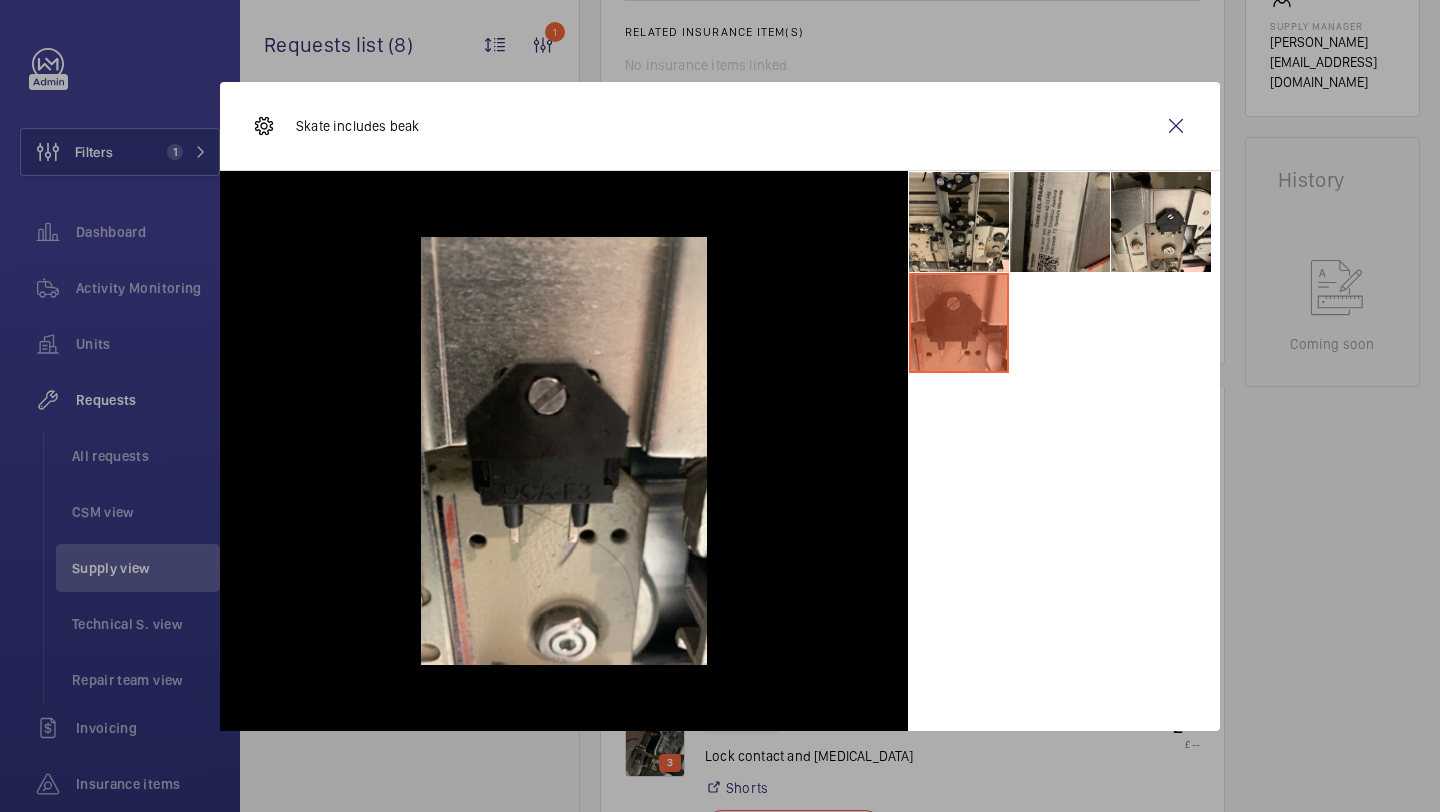 click at bounding box center (959, 323) 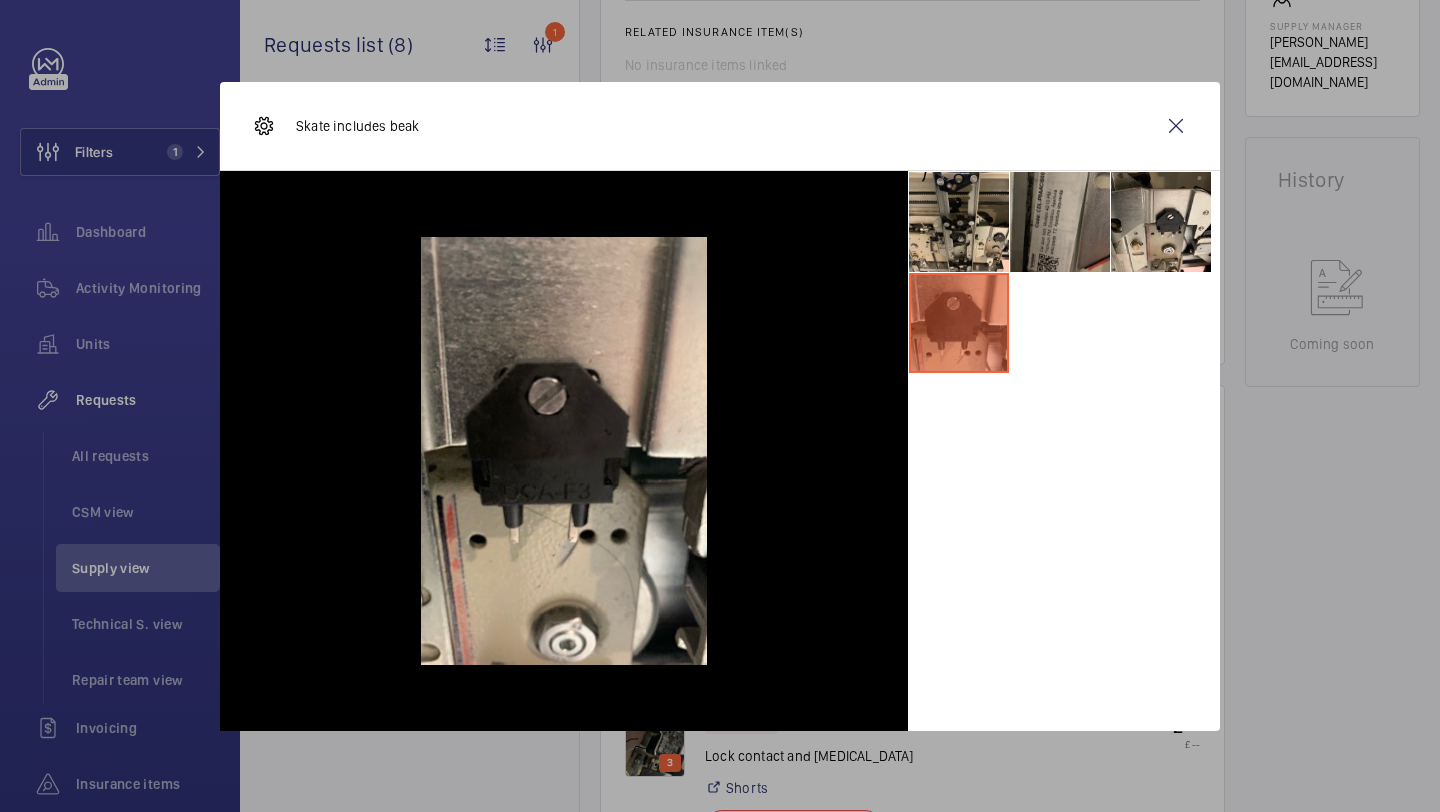 click at bounding box center [1060, 222] 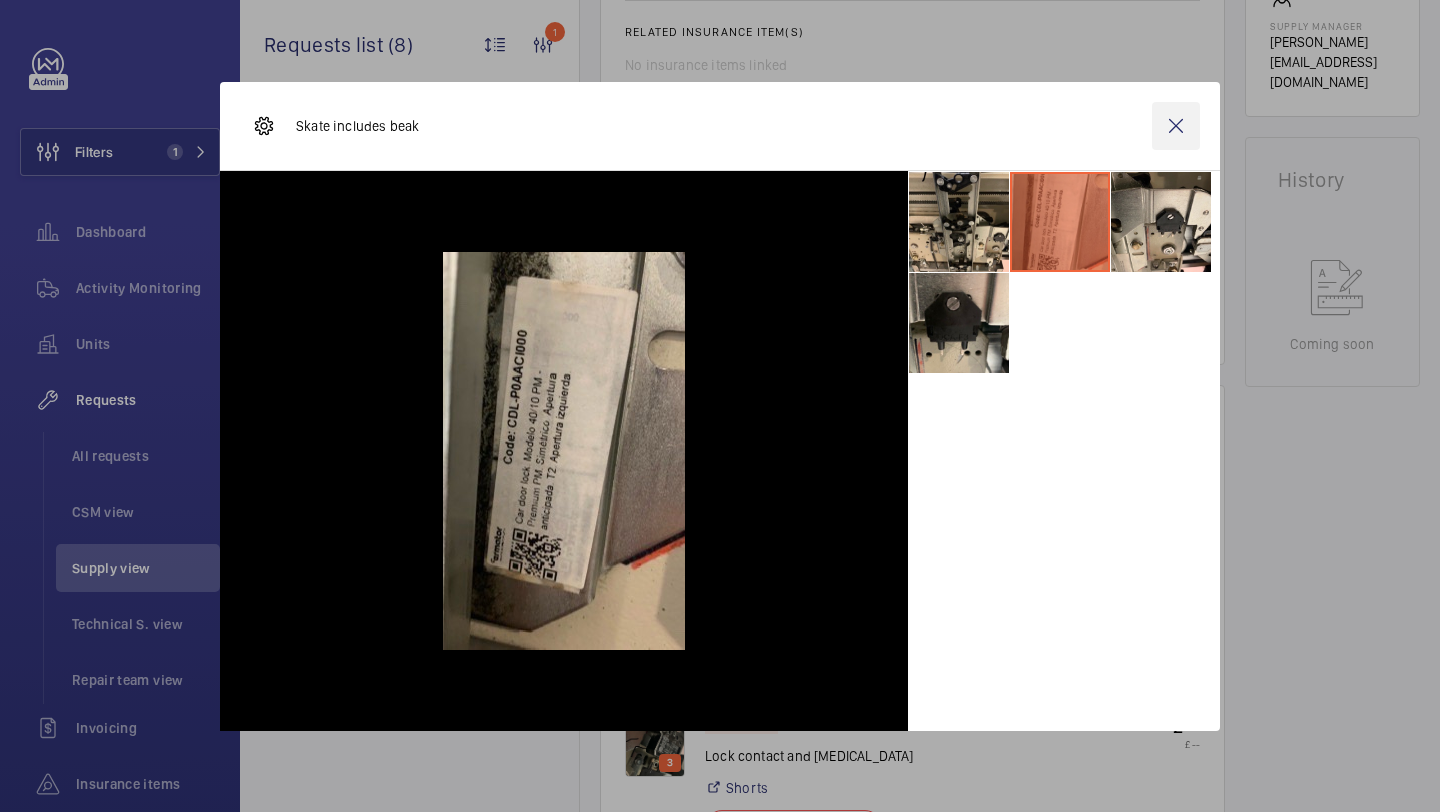 click at bounding box center [1176, 126] 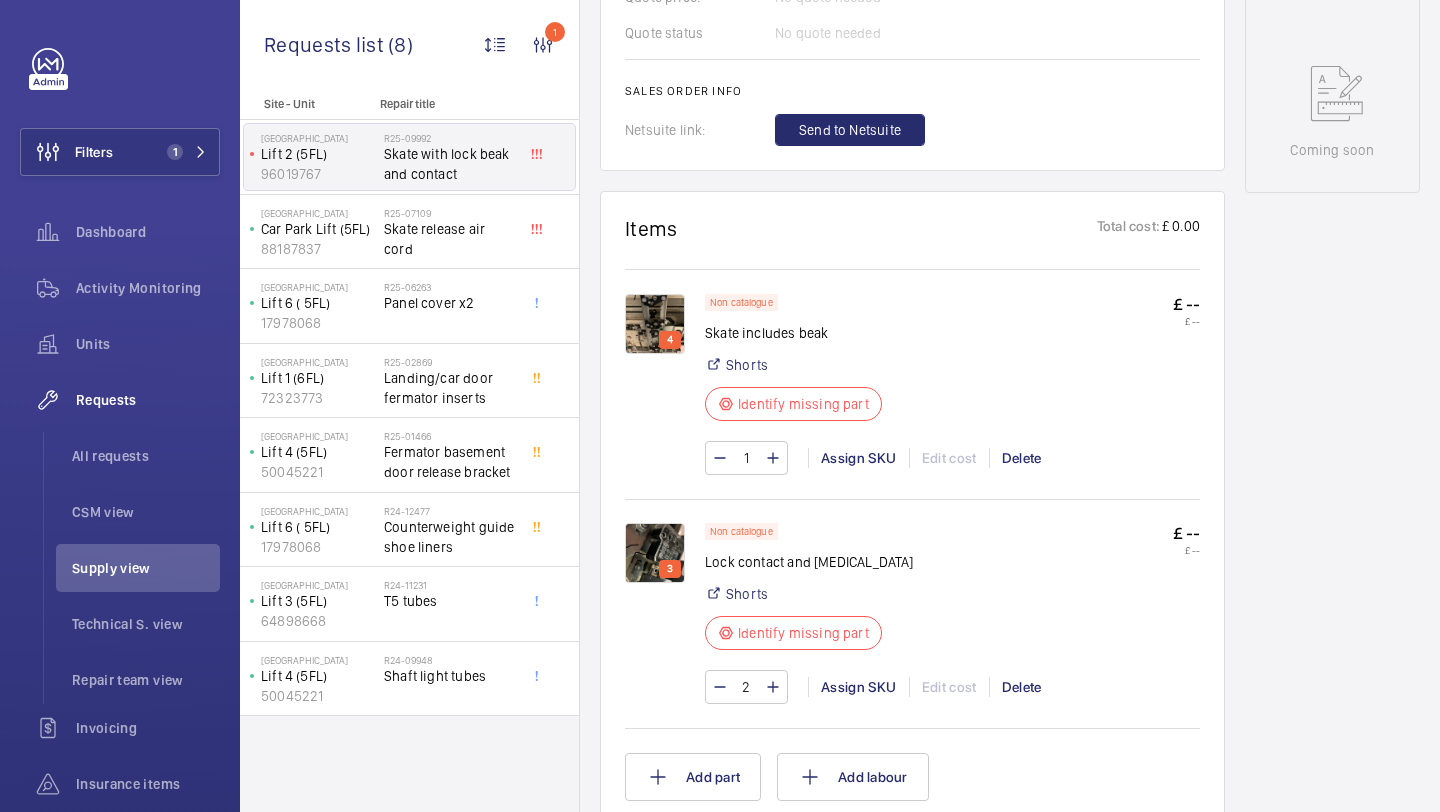 scroll, scrollTop: 363, scrollLeft: 0, axis: vertical 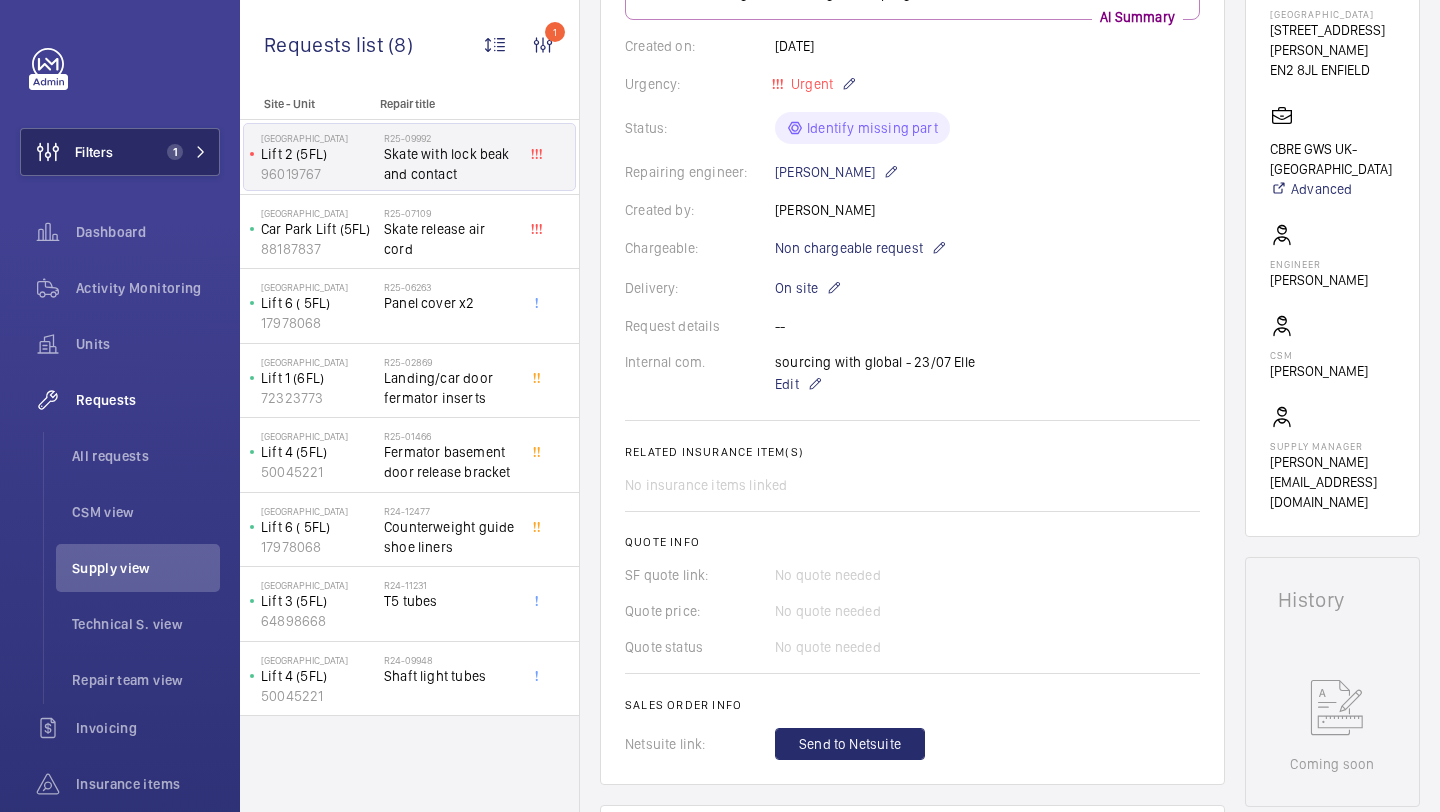 click on "Filters 1" 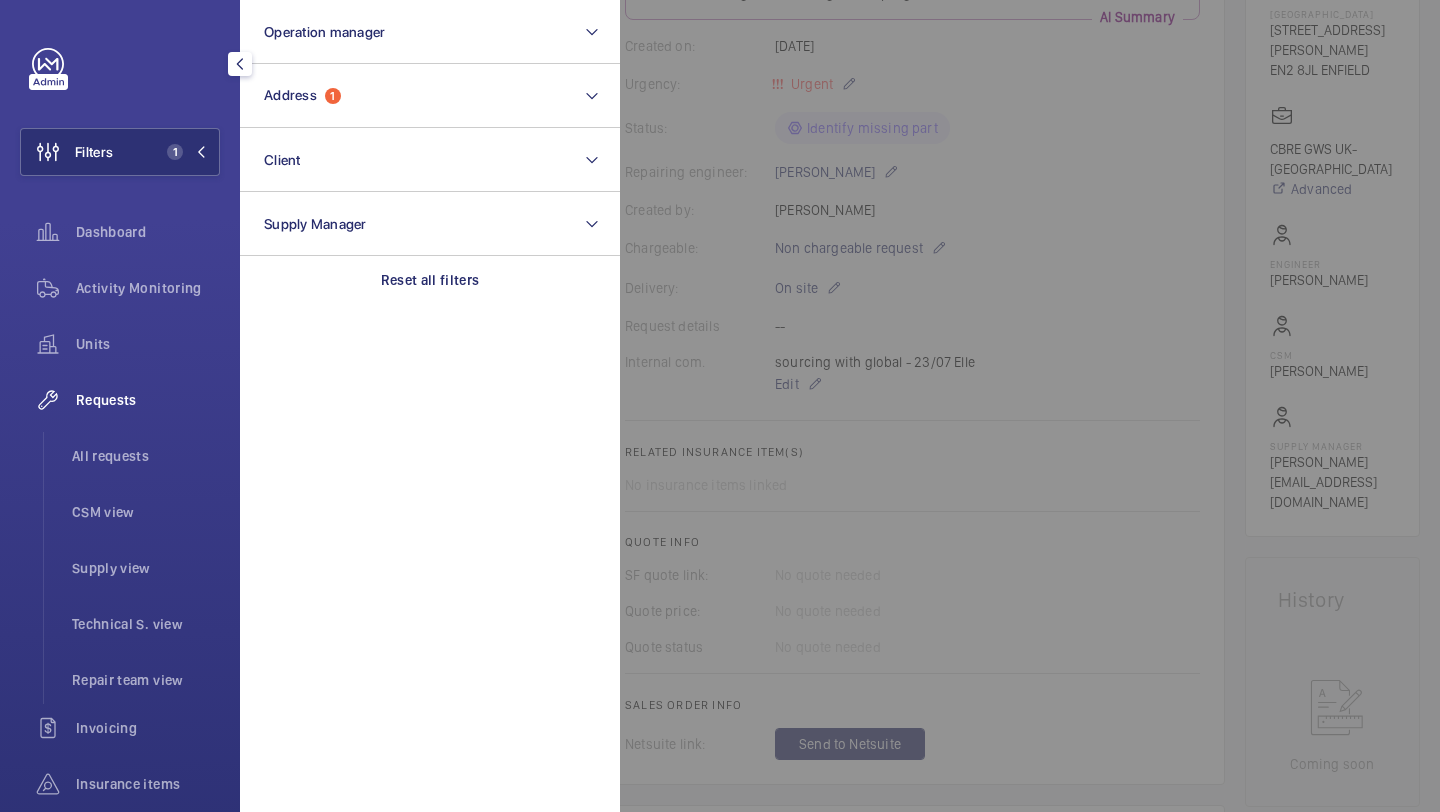 scroll, scrollTop: 103, scrollLeft: 0, axis: vertical 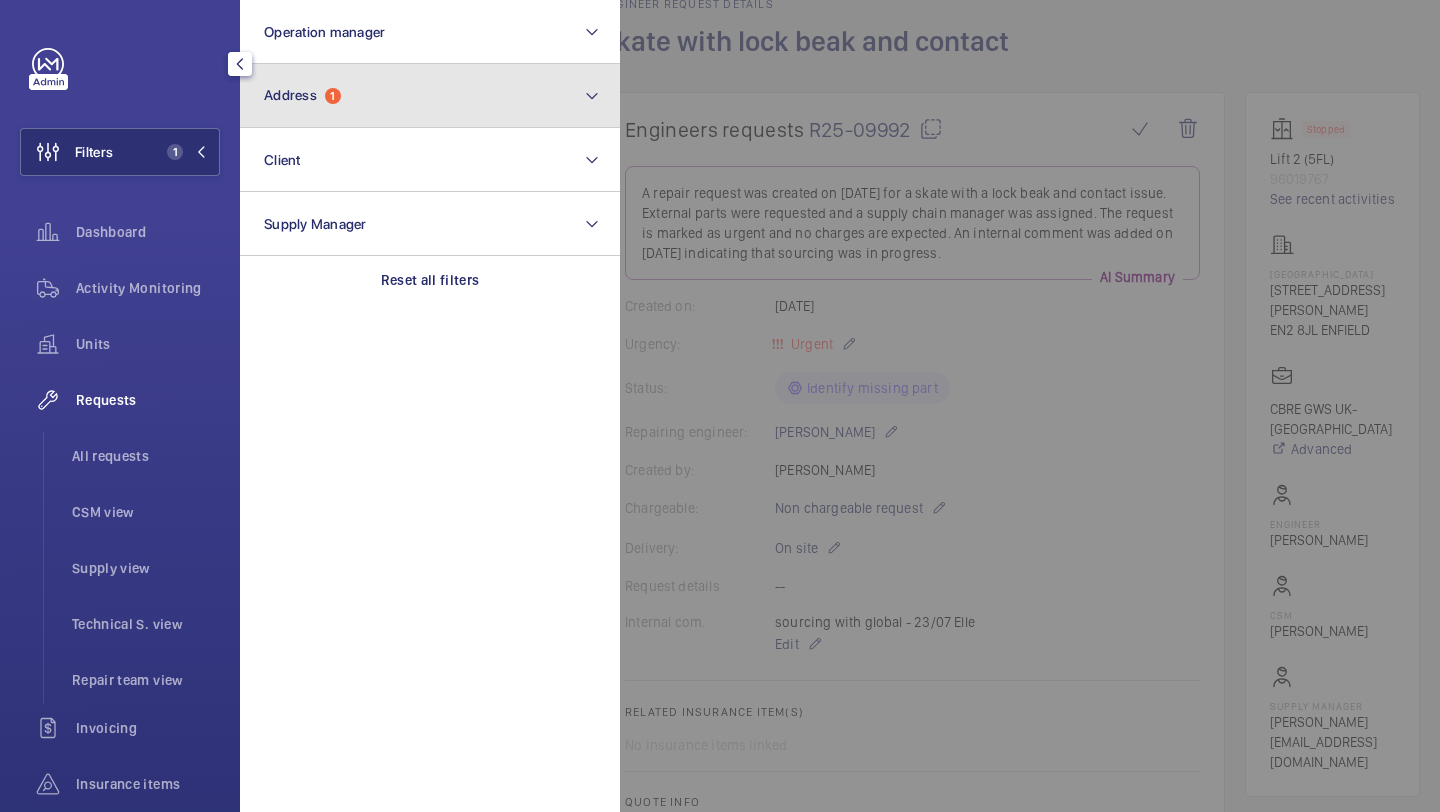 click on "Address  1" 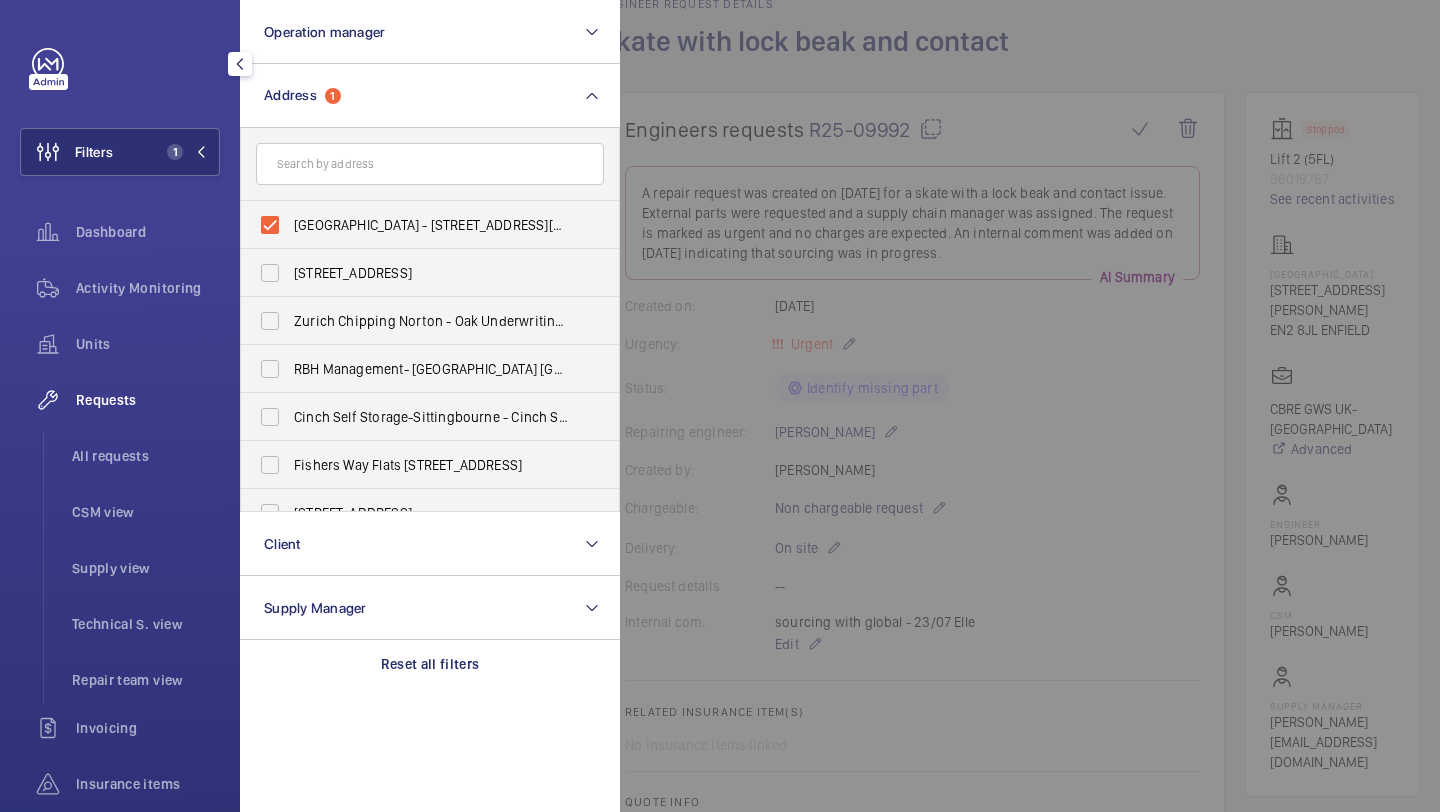 click 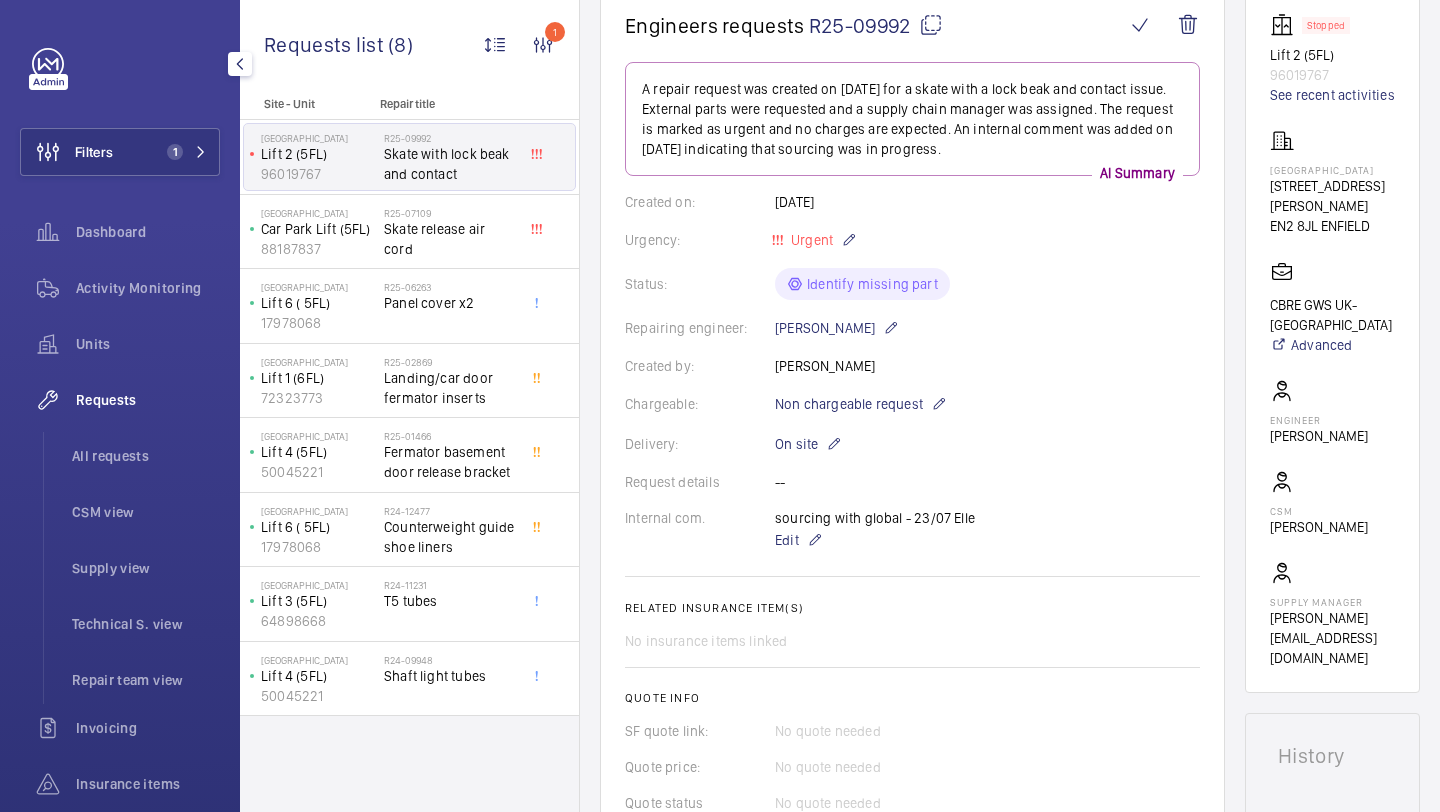 scroll, scrollTop: 243, scrollLeft: 0, axis: vertical 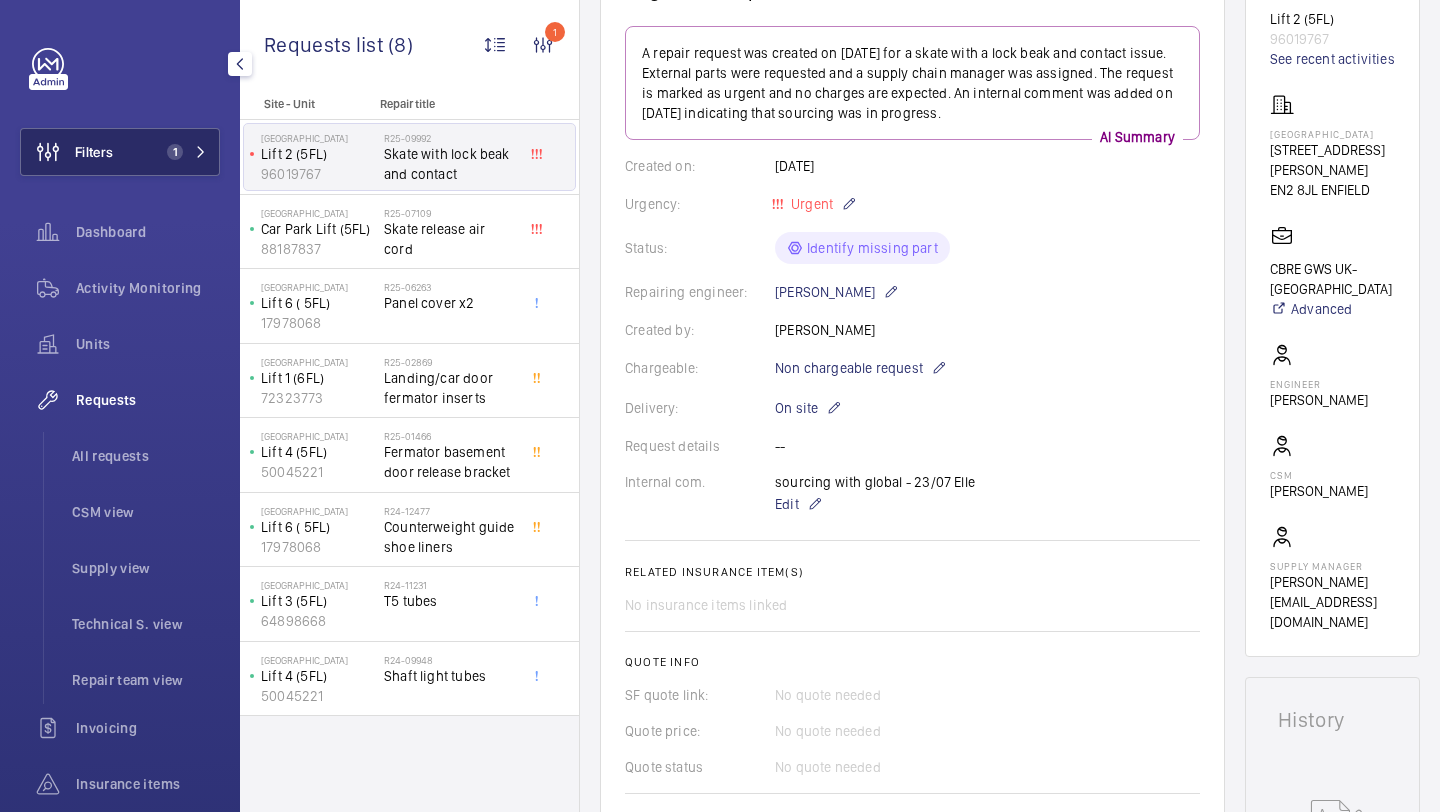 click on "1" 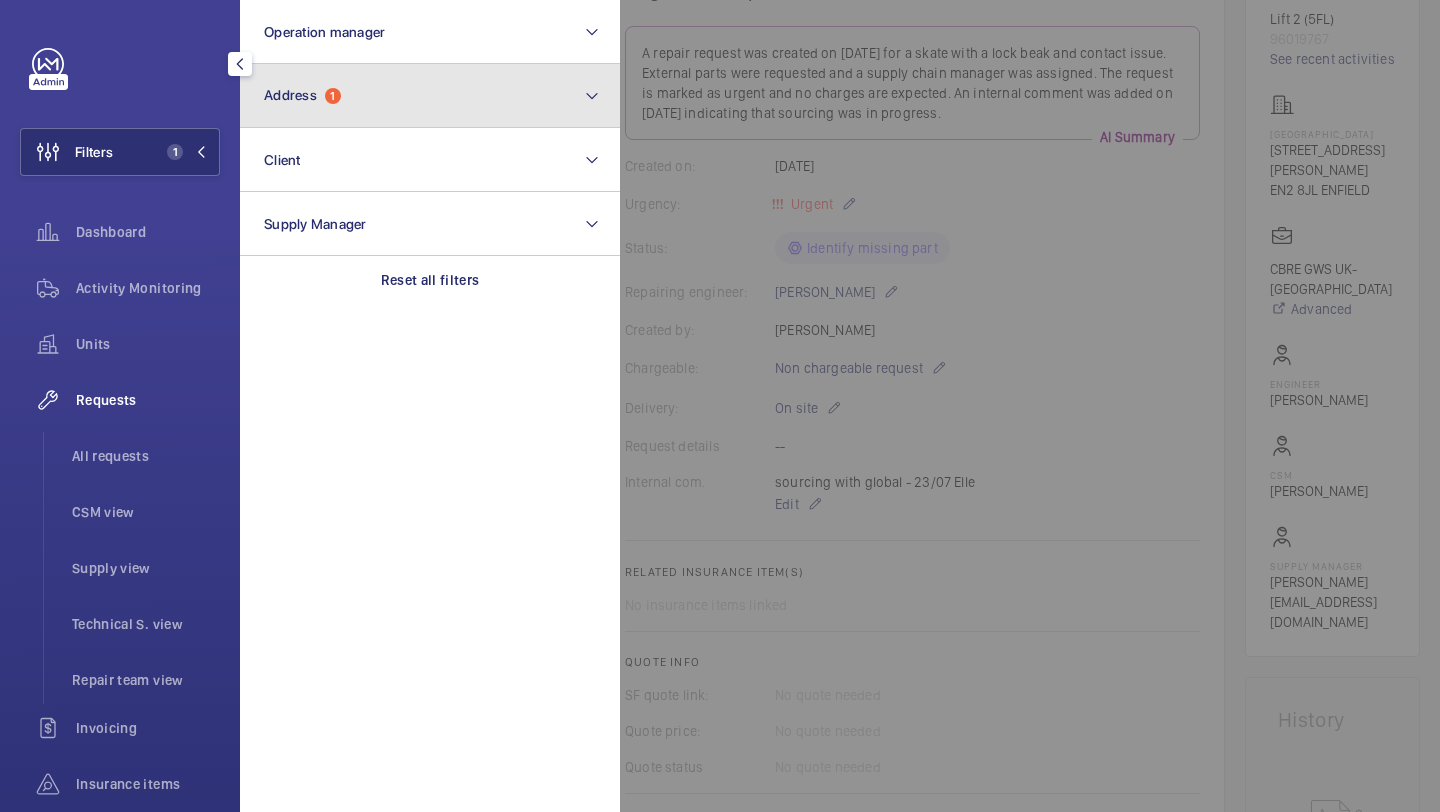 click on "Address  1" 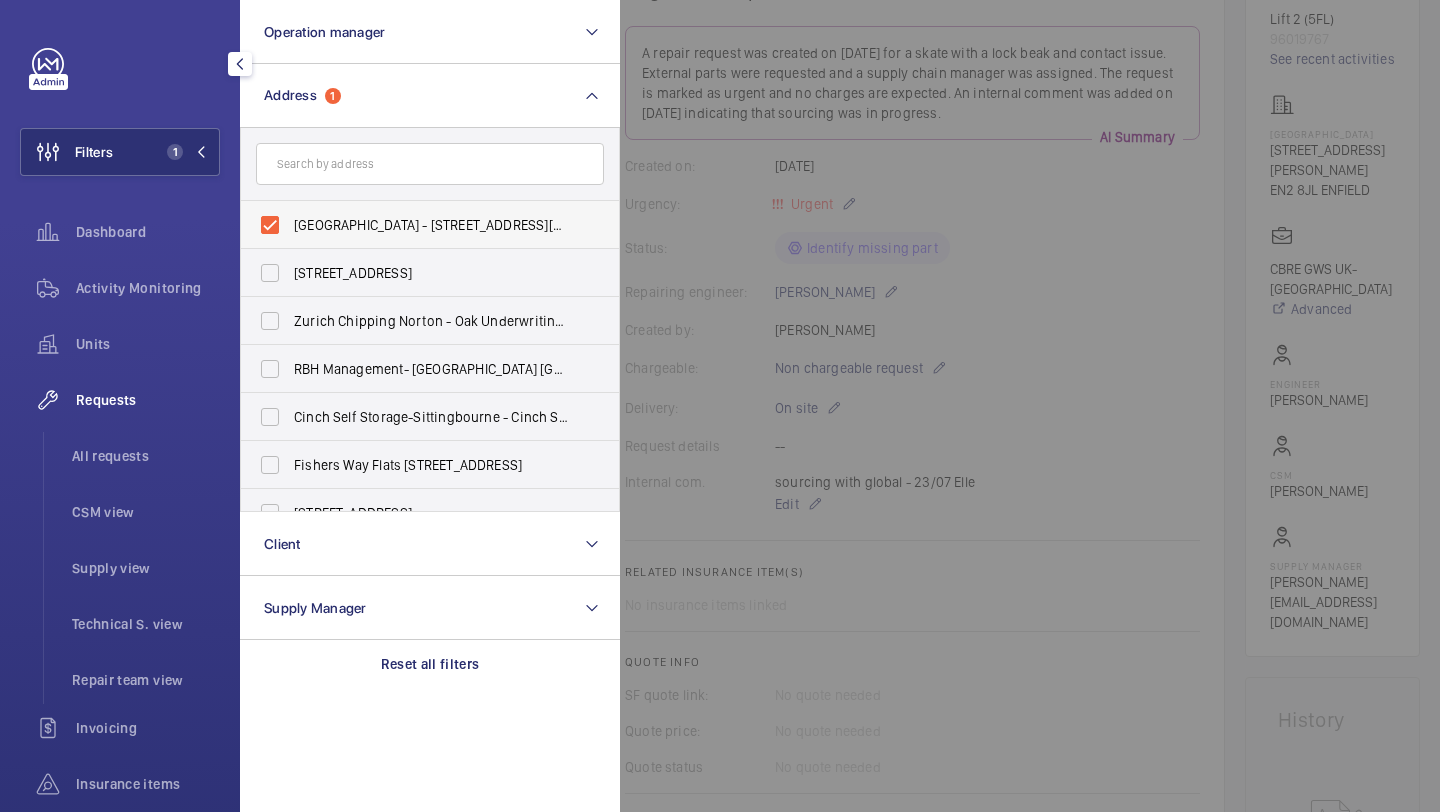 click on "[GEOGRAPHIC_DATA] - [STREET_ADDRESS][PERSON_NAME]" at bounding box center (431, 225) 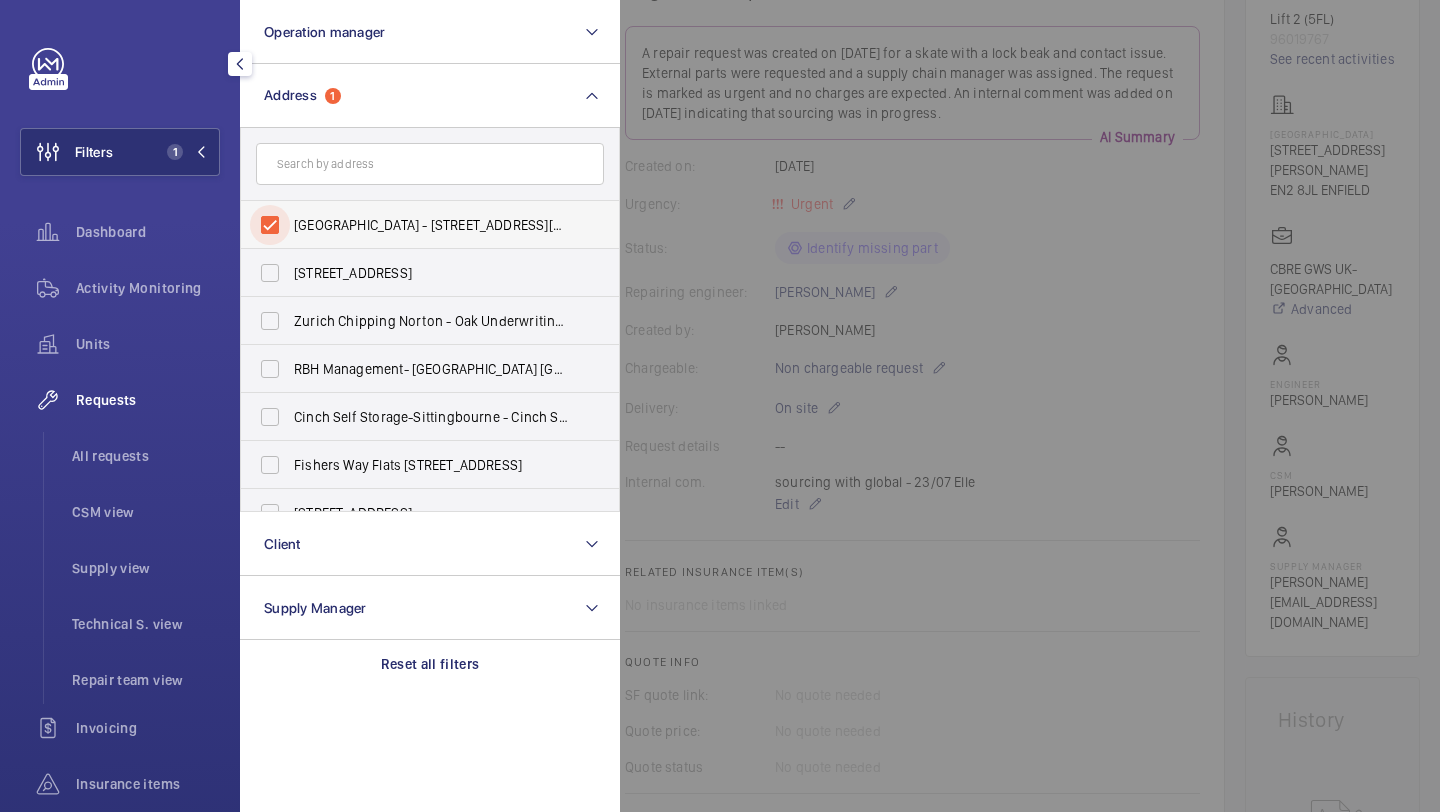 click on "[GEOGRAPHIC_DATA] - [STREET_ADDRESS][PERSON_NAME]" at bounding box center (270, 225) 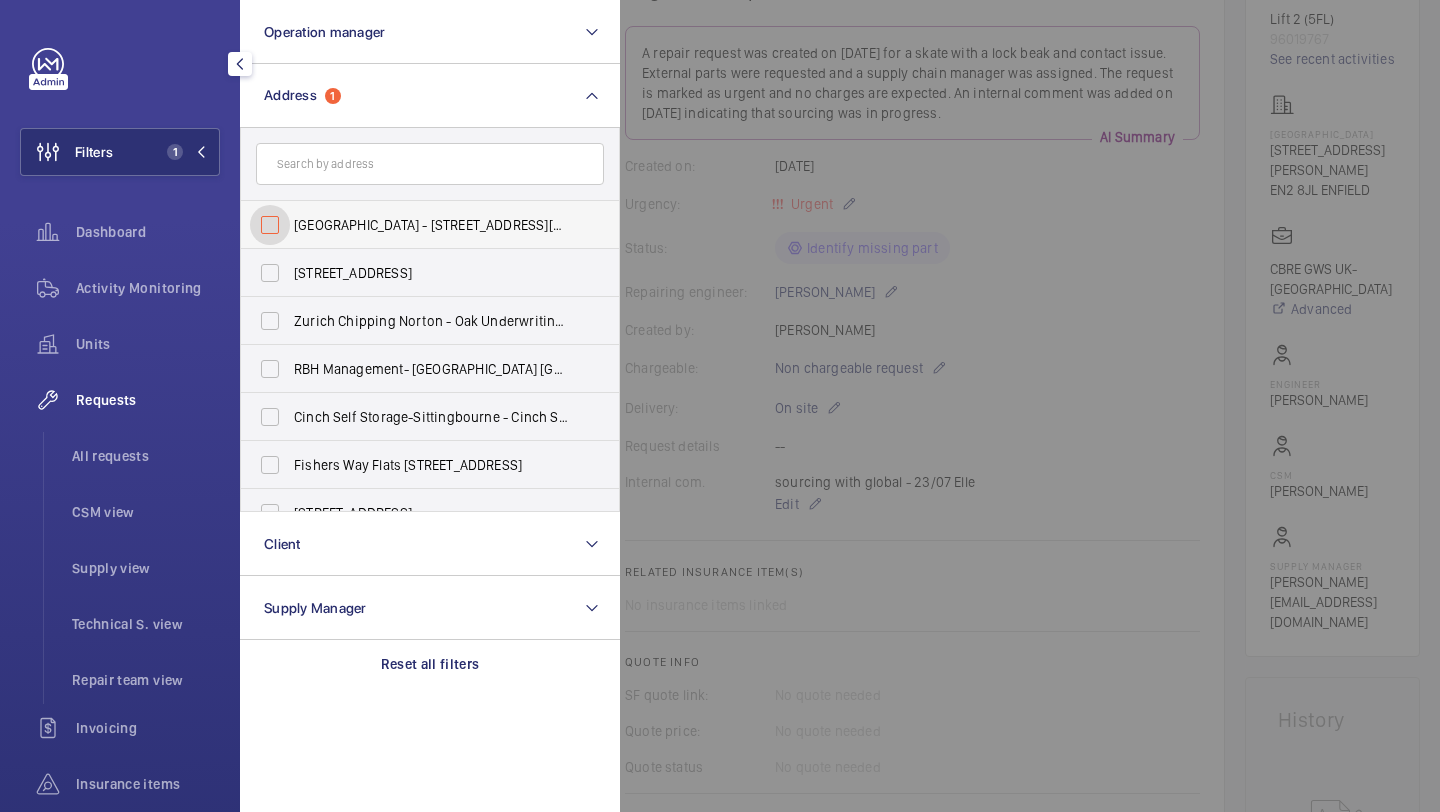 checkbox on "false" 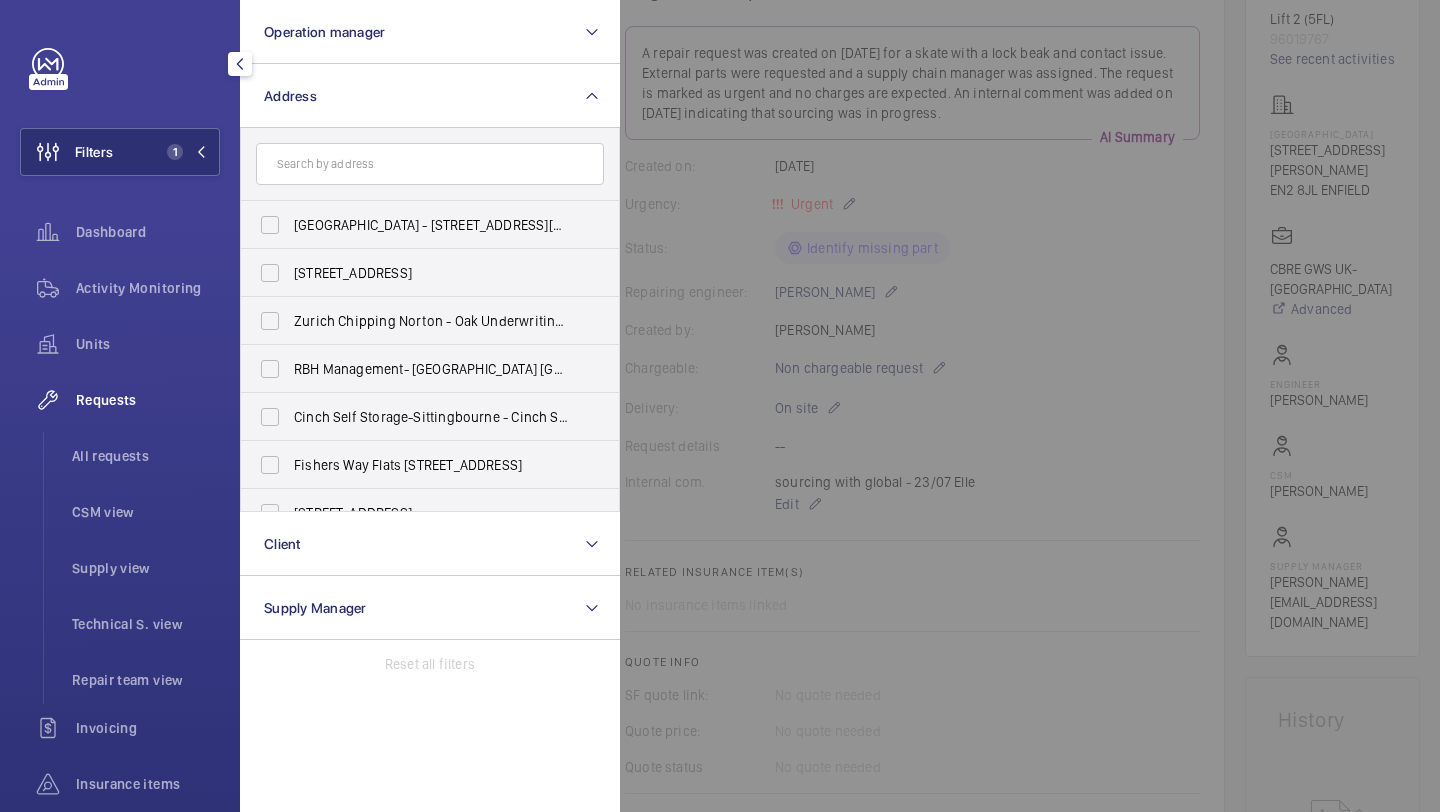 click 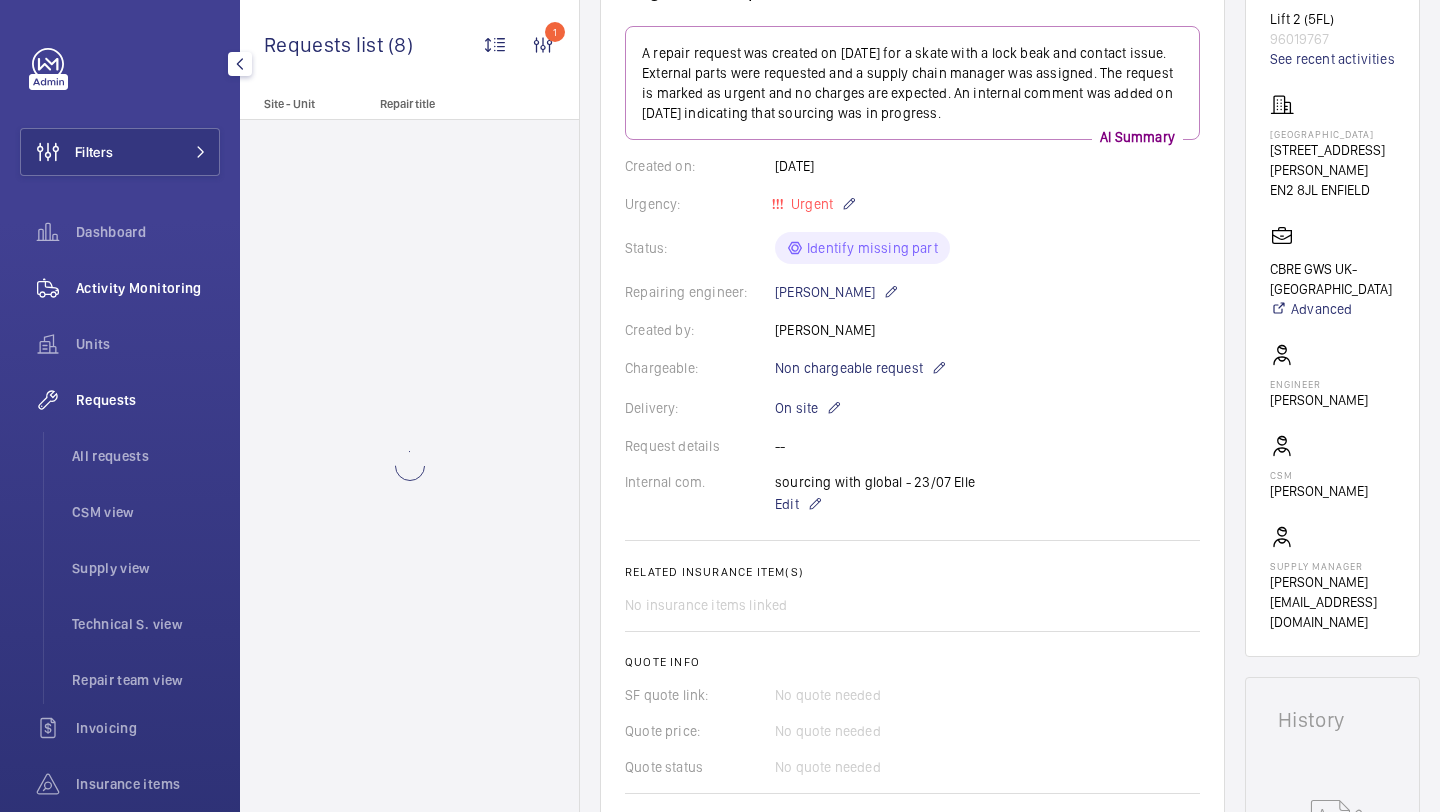 click on "Activity Monitoring" 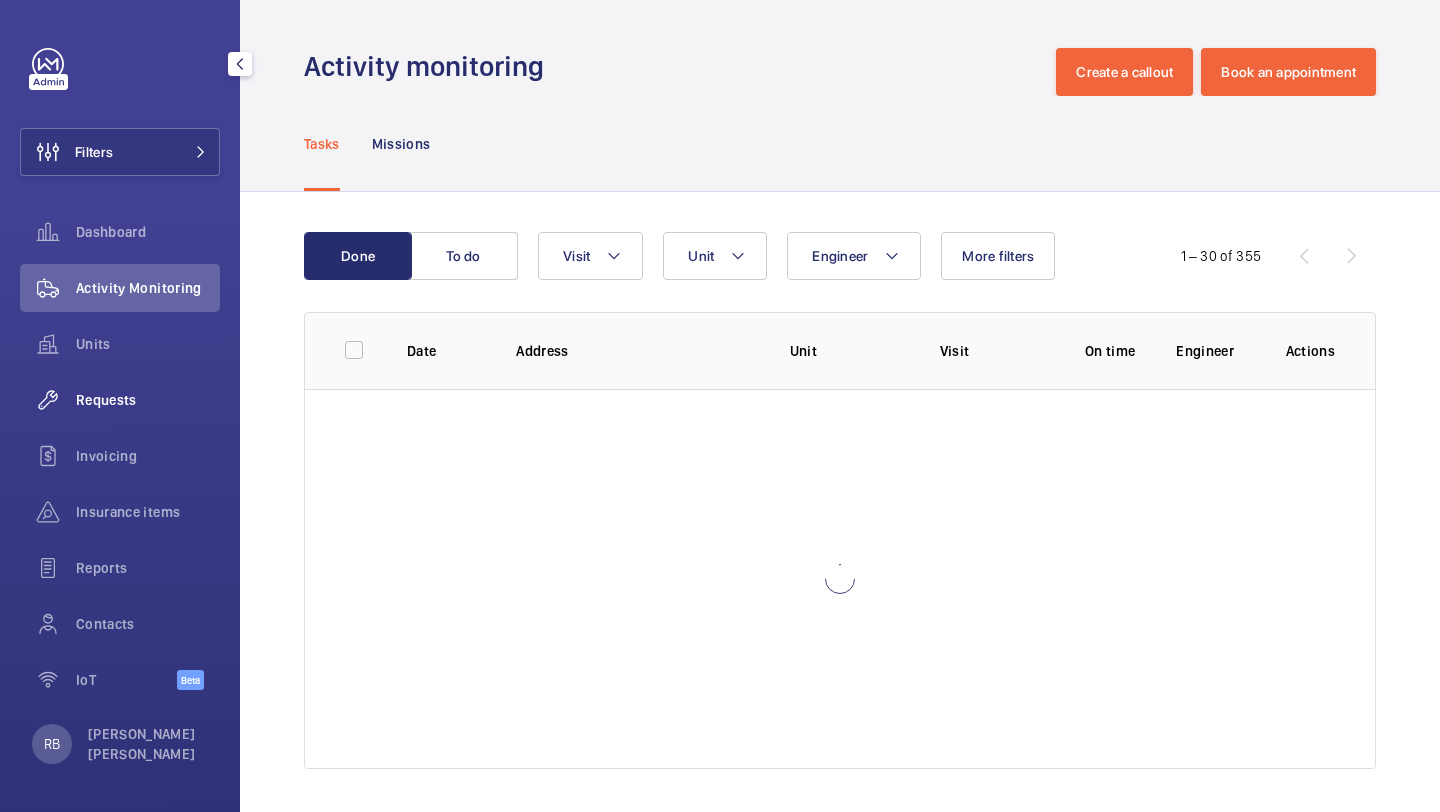 click on "Requests" 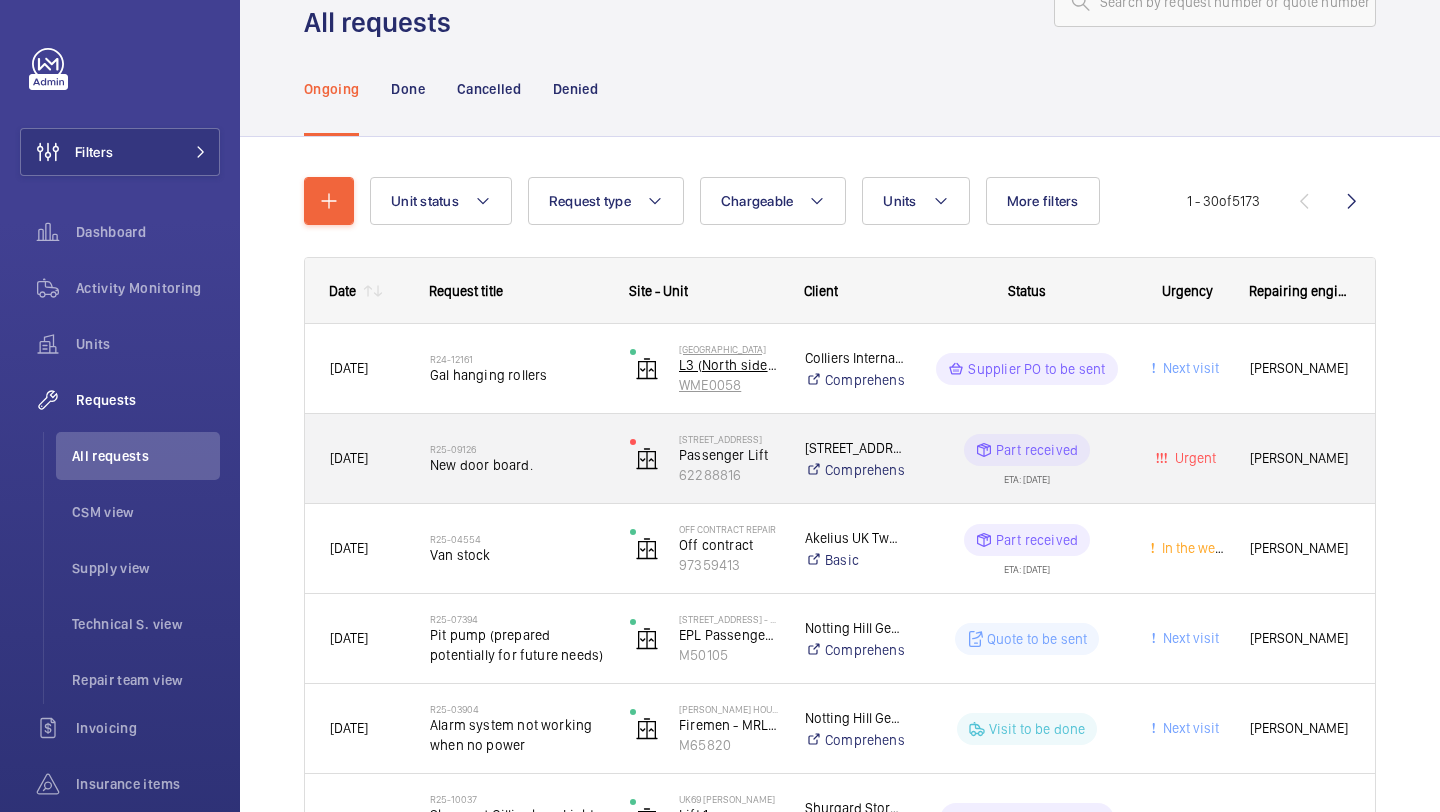 scroll, scrollTop: 0, scrollLeft: 0, axis: both 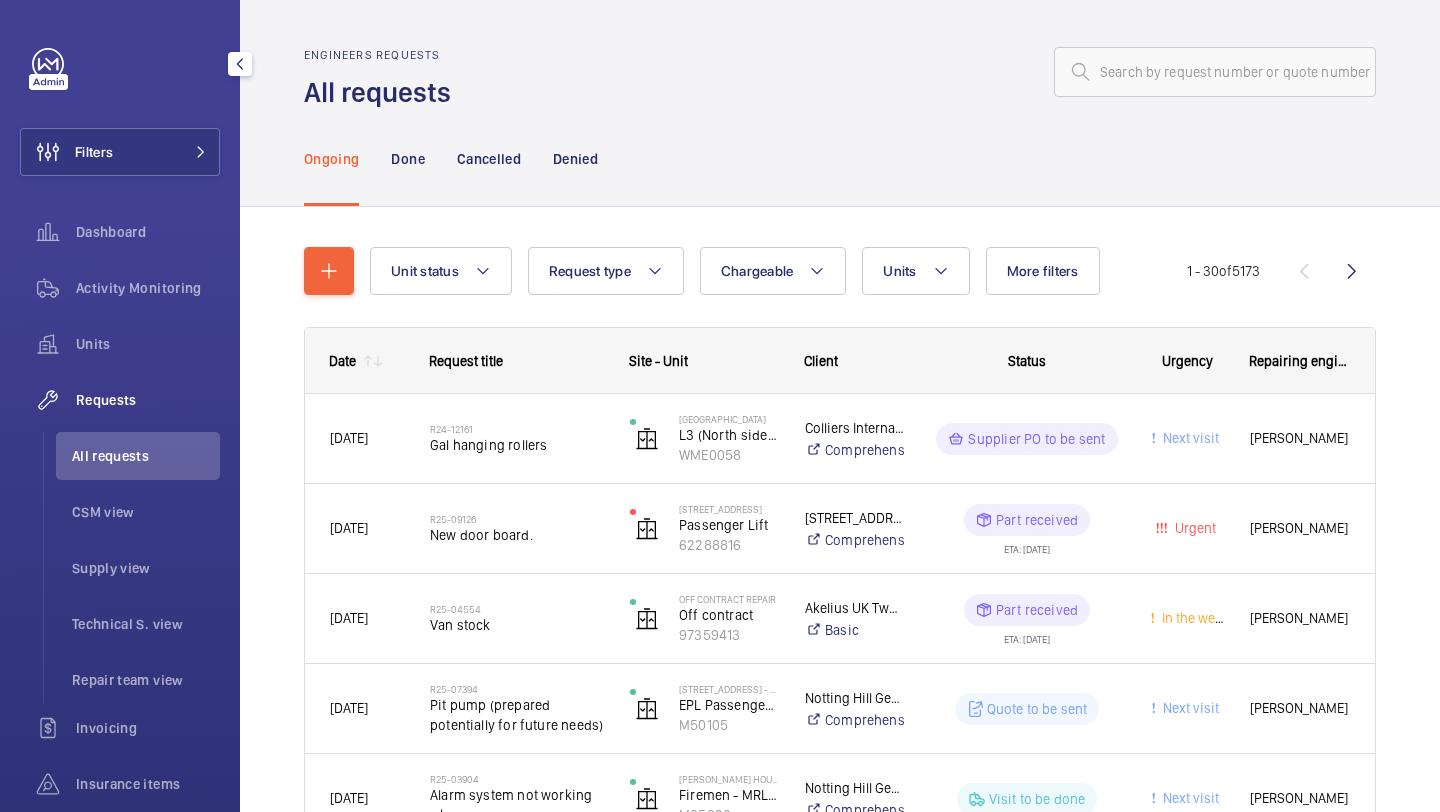 click on "Filters  Dashboard   Activity Monitoring   Units   Requests   All requests   CSM view   Supply view   Technical S. view   Repair team view   Invoicing   Insurance items   Reports   Contacts   IoT  Beta [PERSON_NAME]" 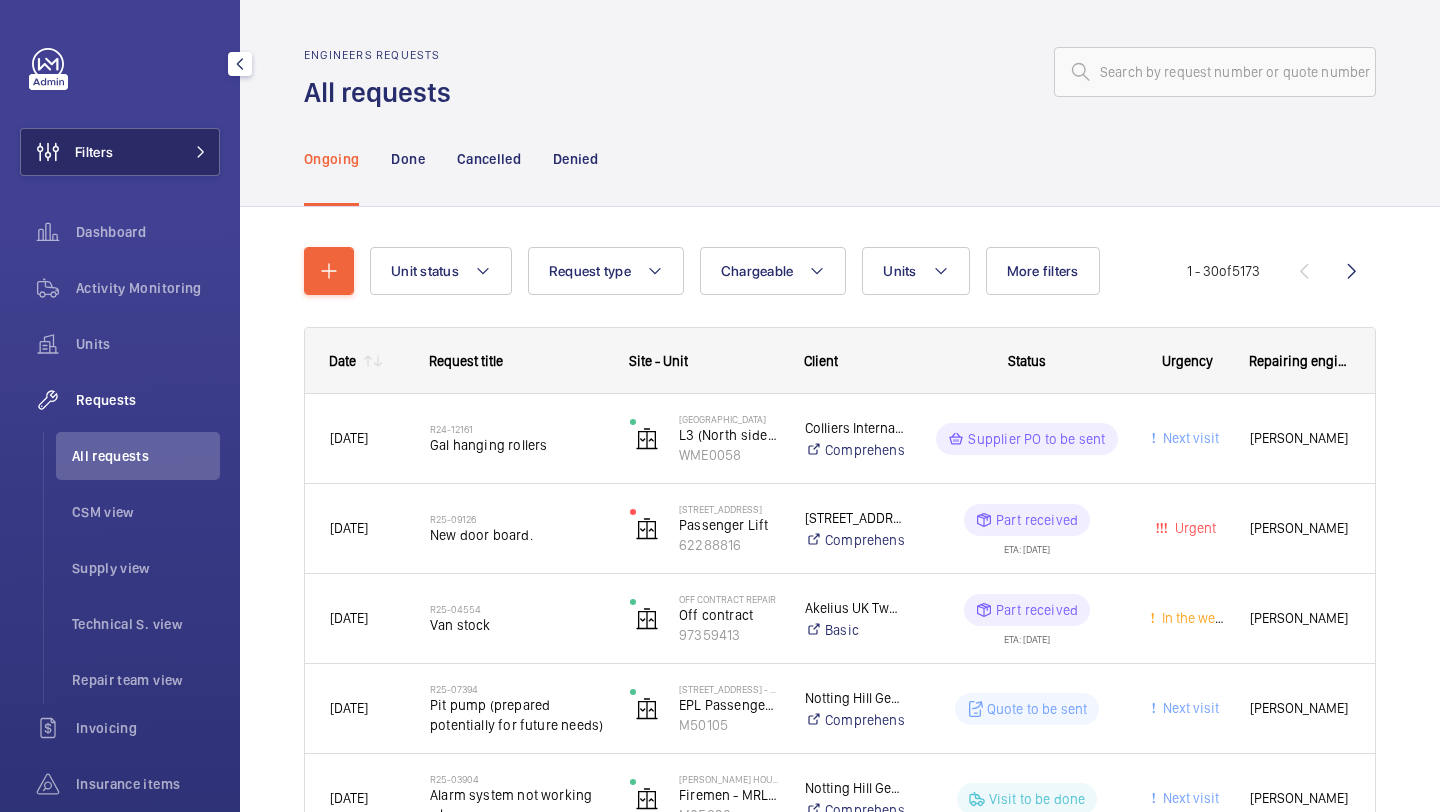 click on "Filters" 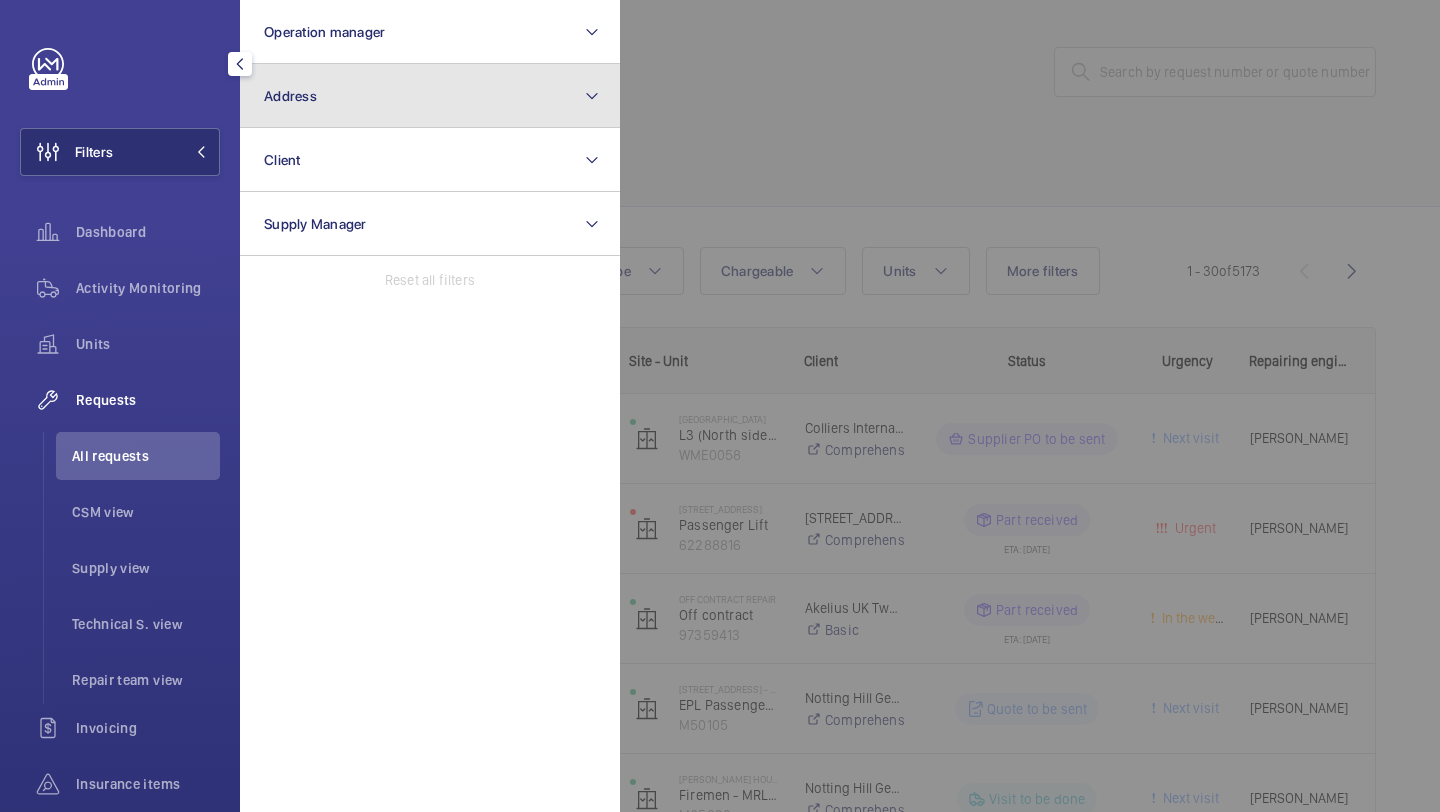 click on "Address" 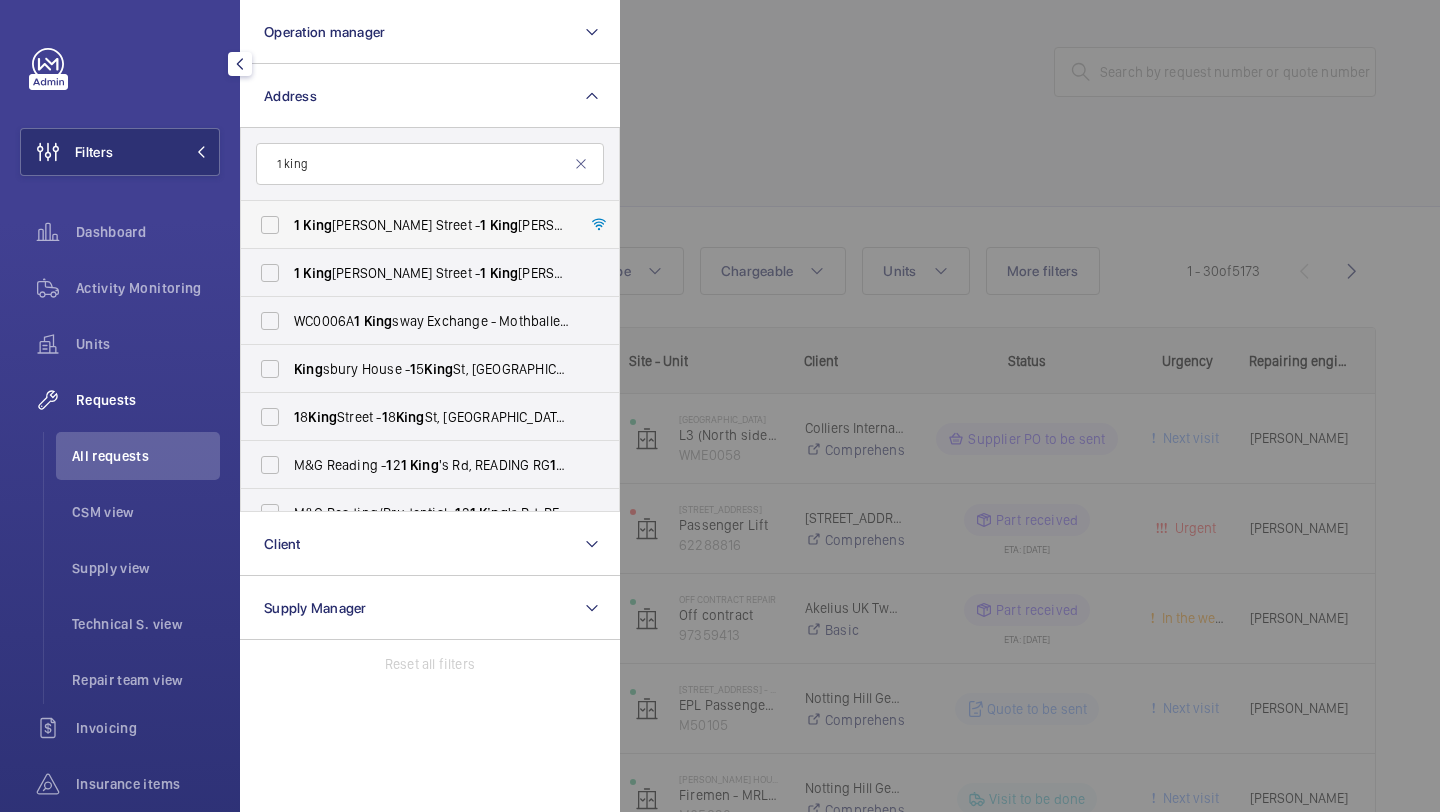 type on "1 king" 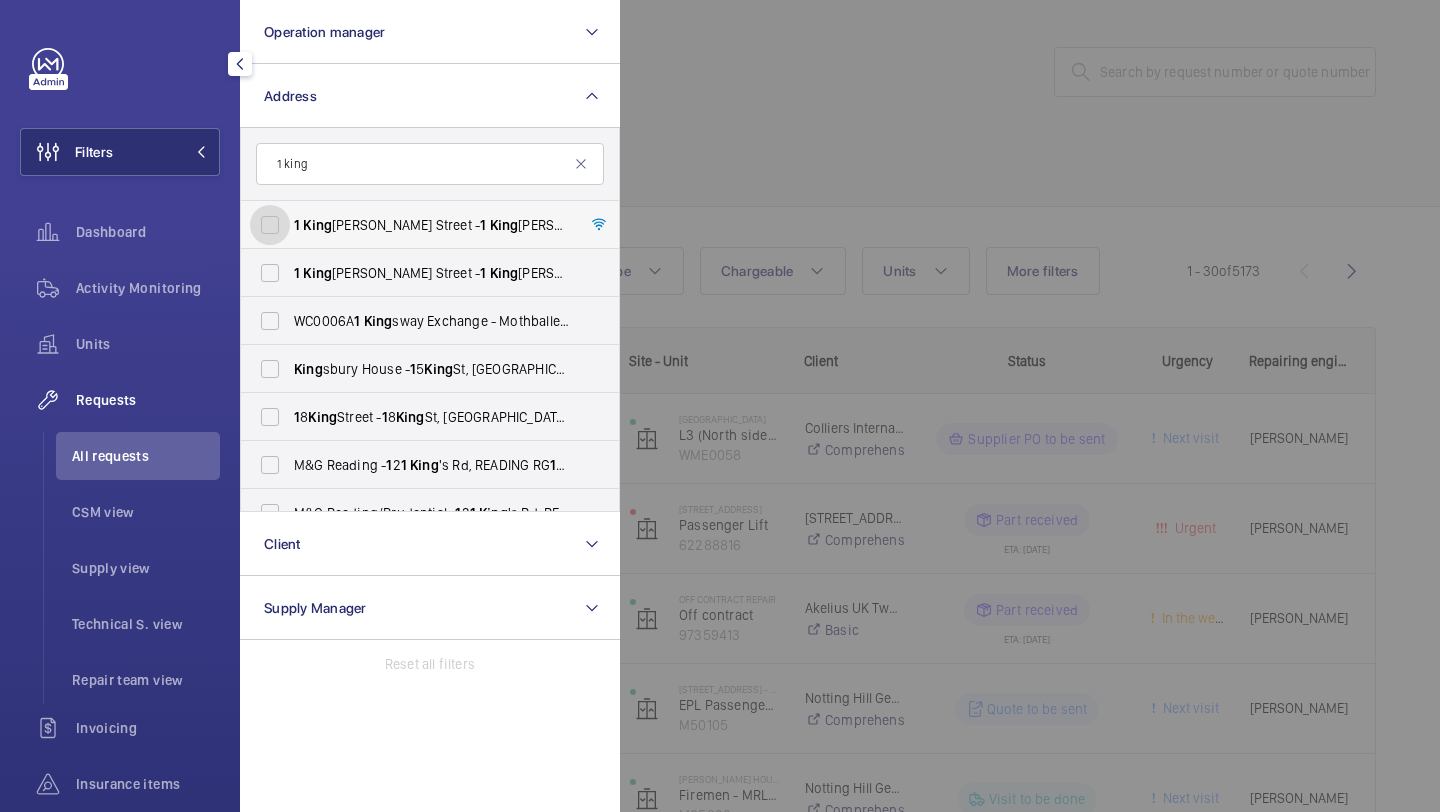 click on "[STREET_ADDRESS][PERSON_NAME][PERSON_NAME]" at bounding box center [270, 225] 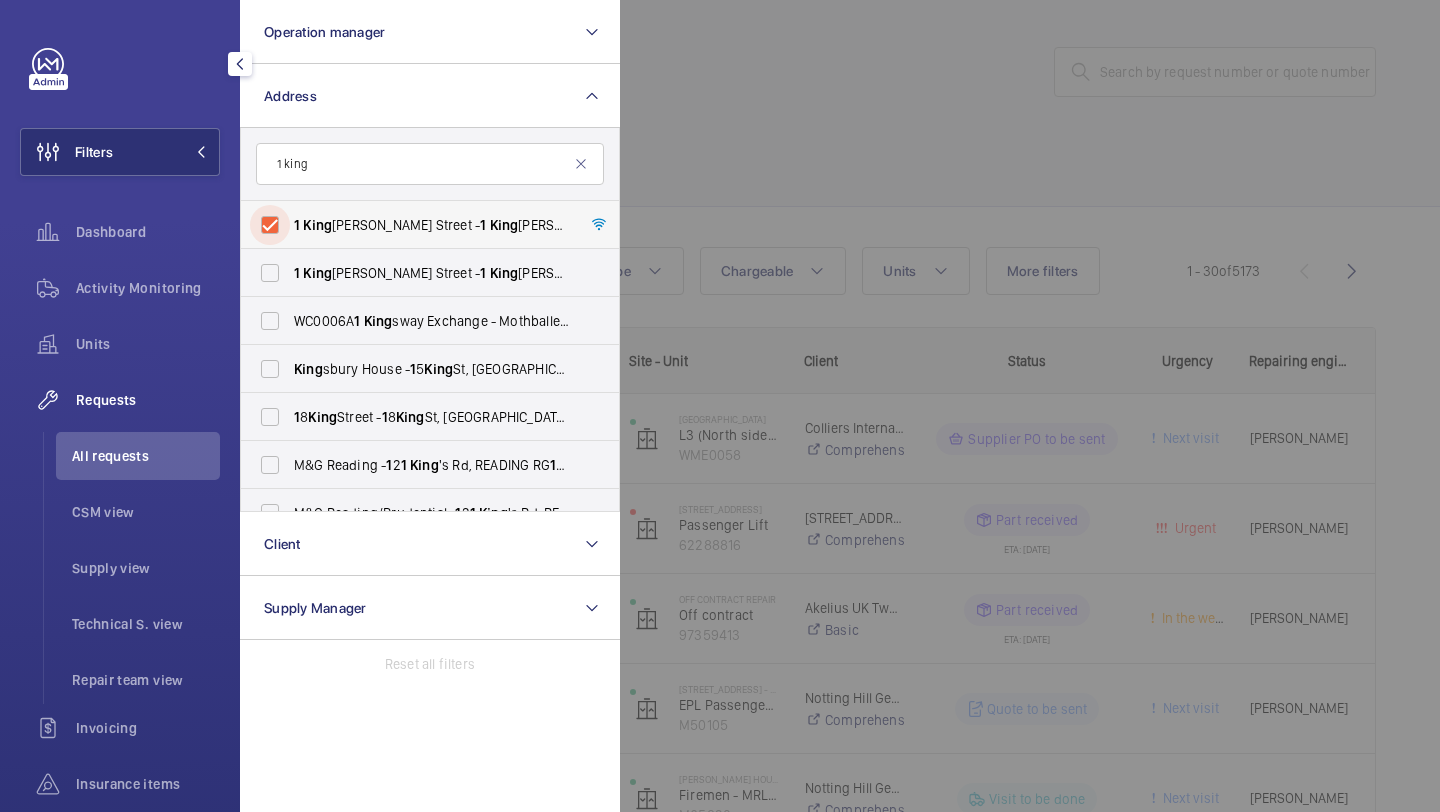 checkbox on "true" 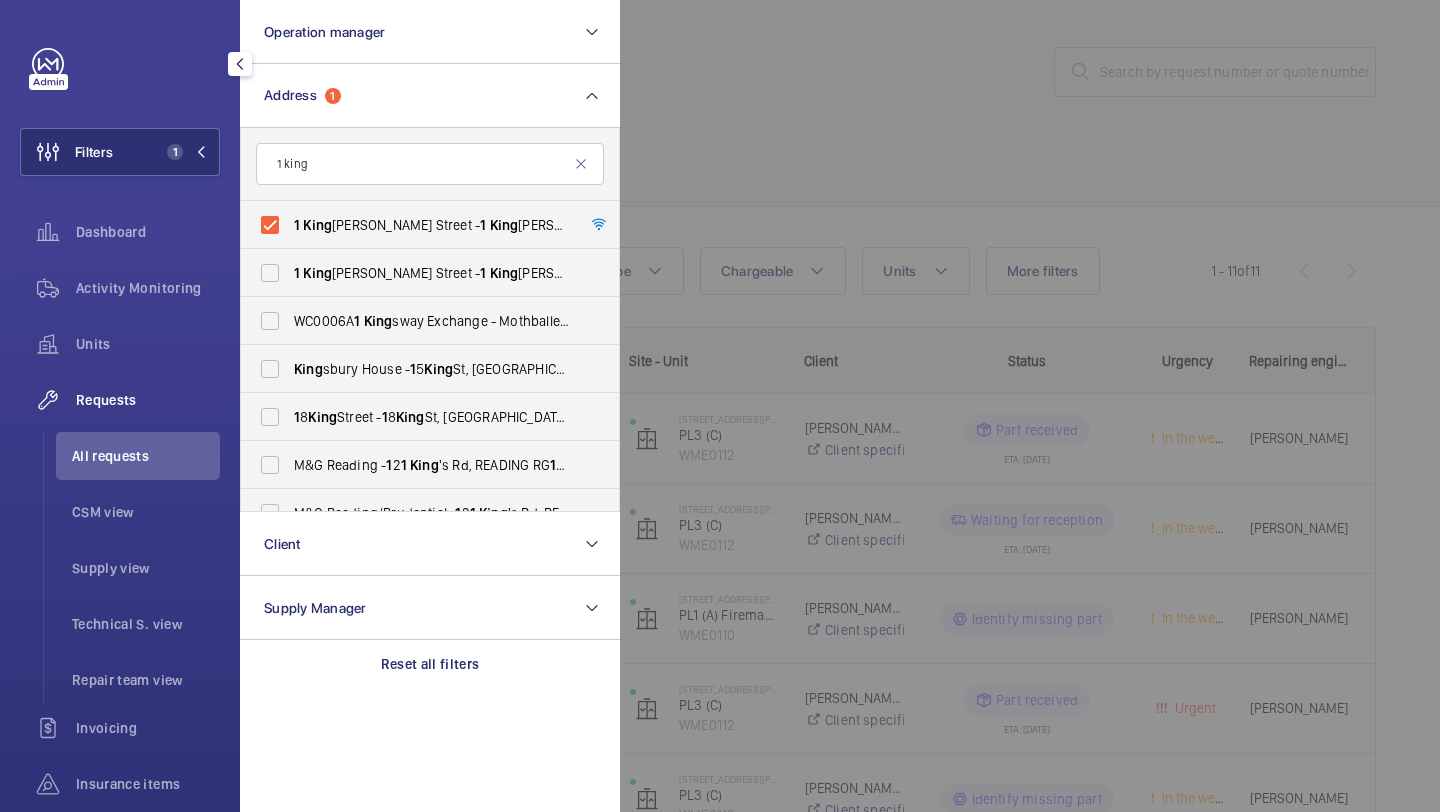 click 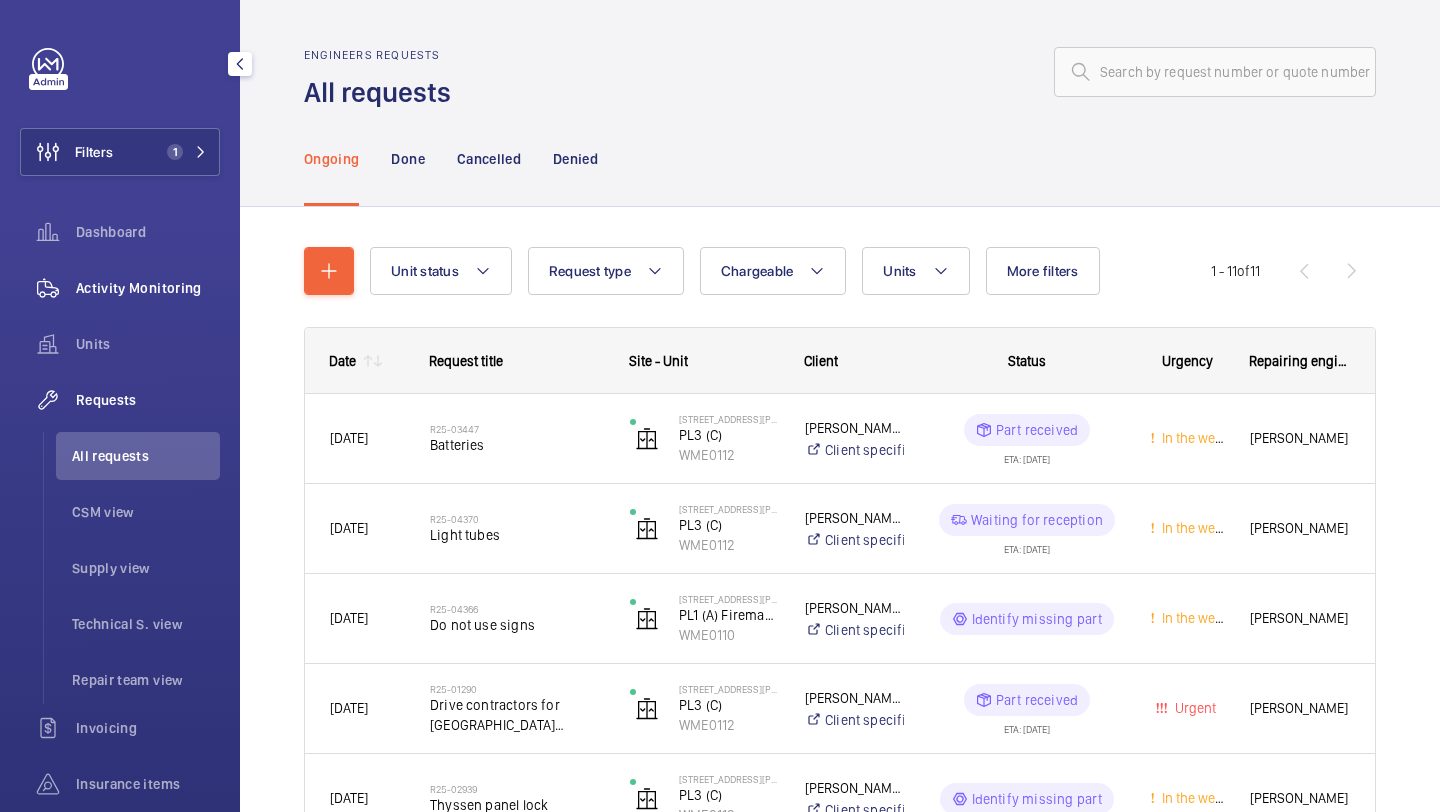 click on "Activity Monitoring" 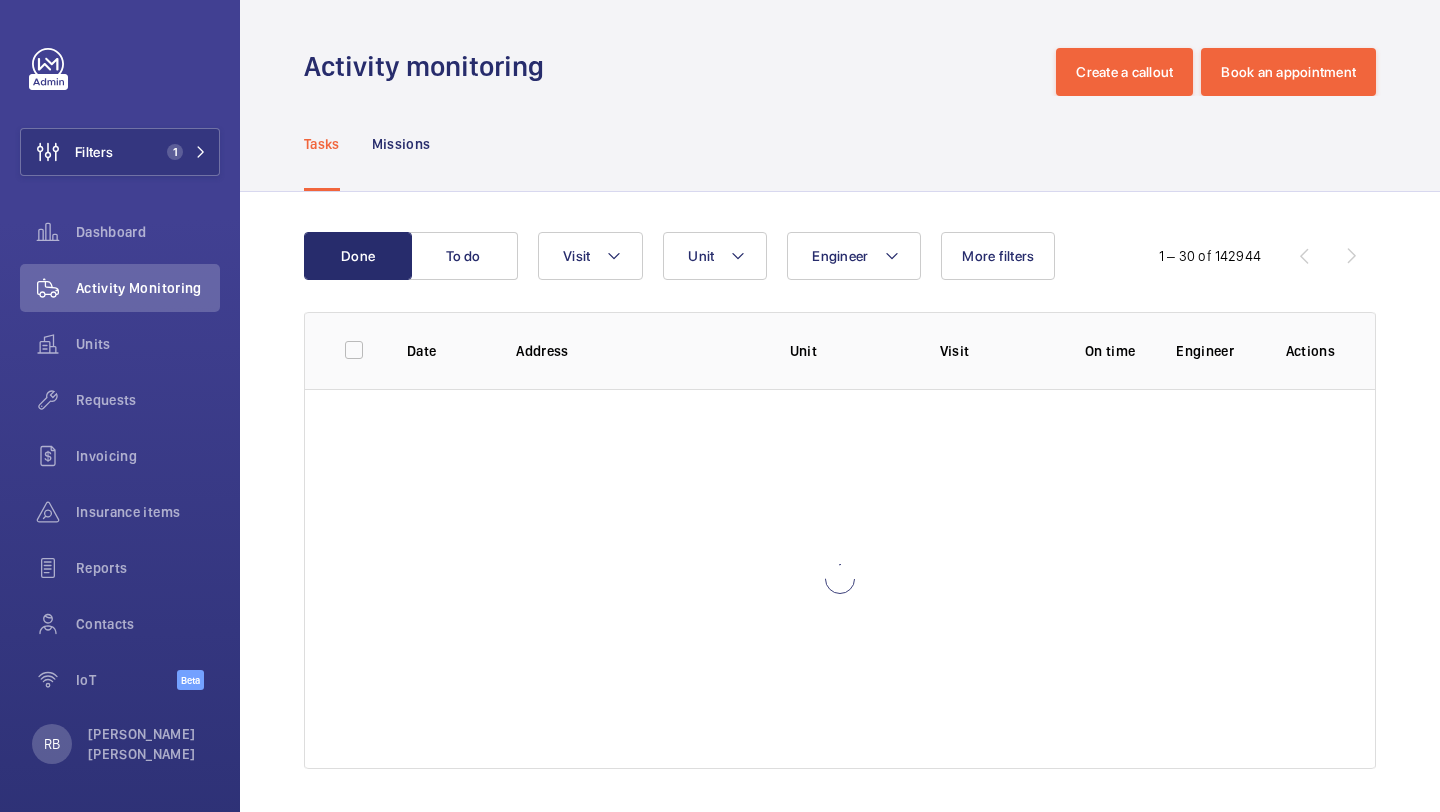 scroll, scrollTop: 0, scrollLeft: 0, axis: both 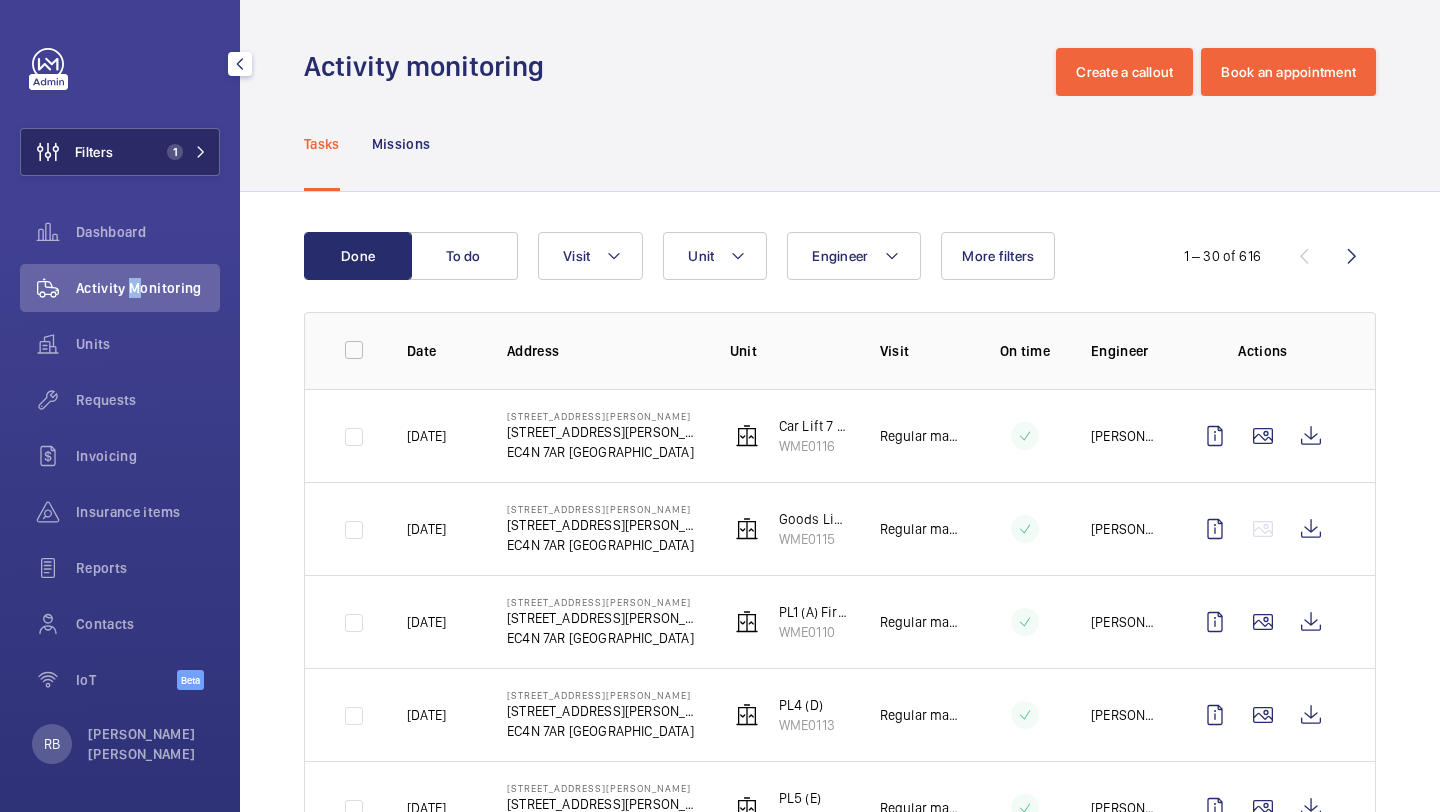 click on "Filters 1" 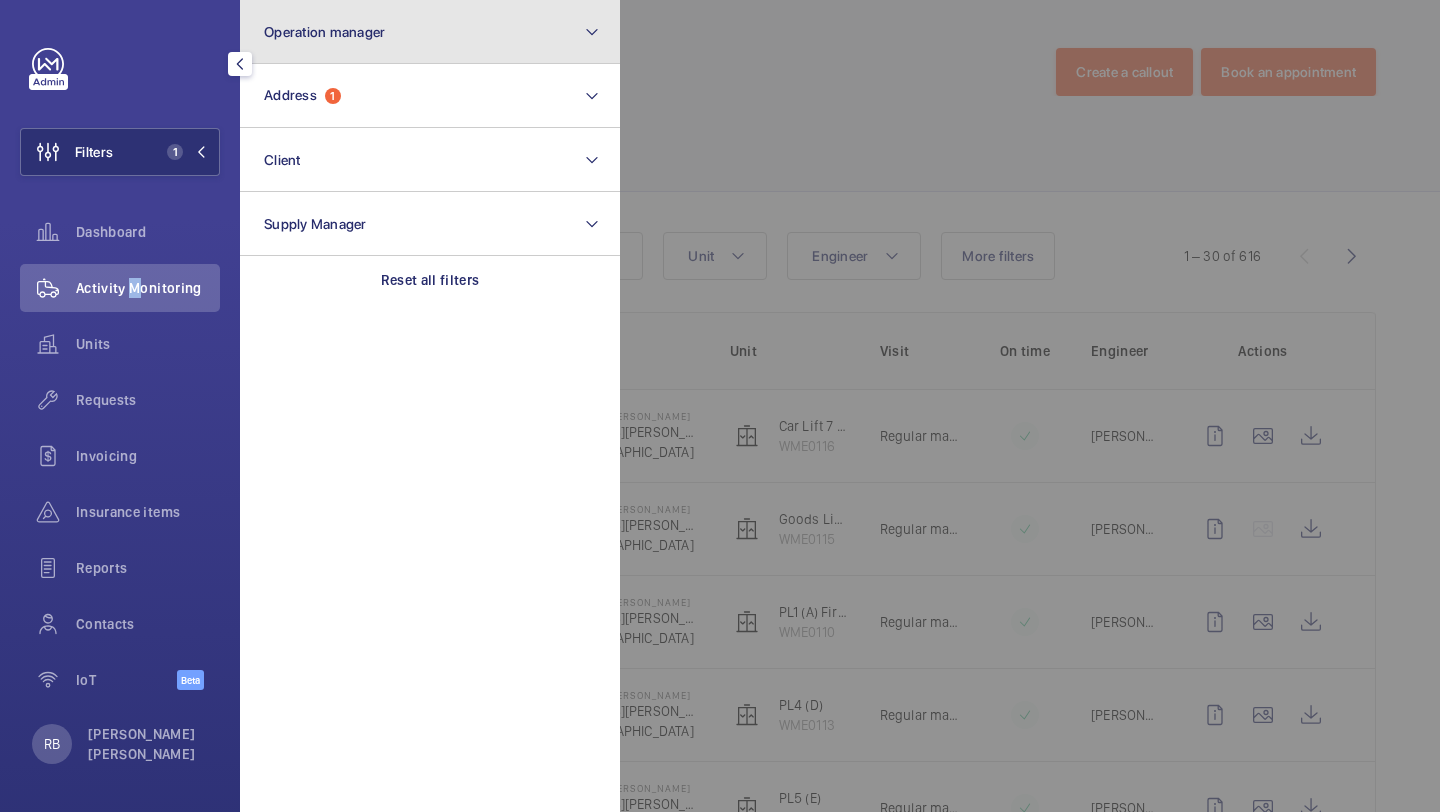 click on "Operation manager" 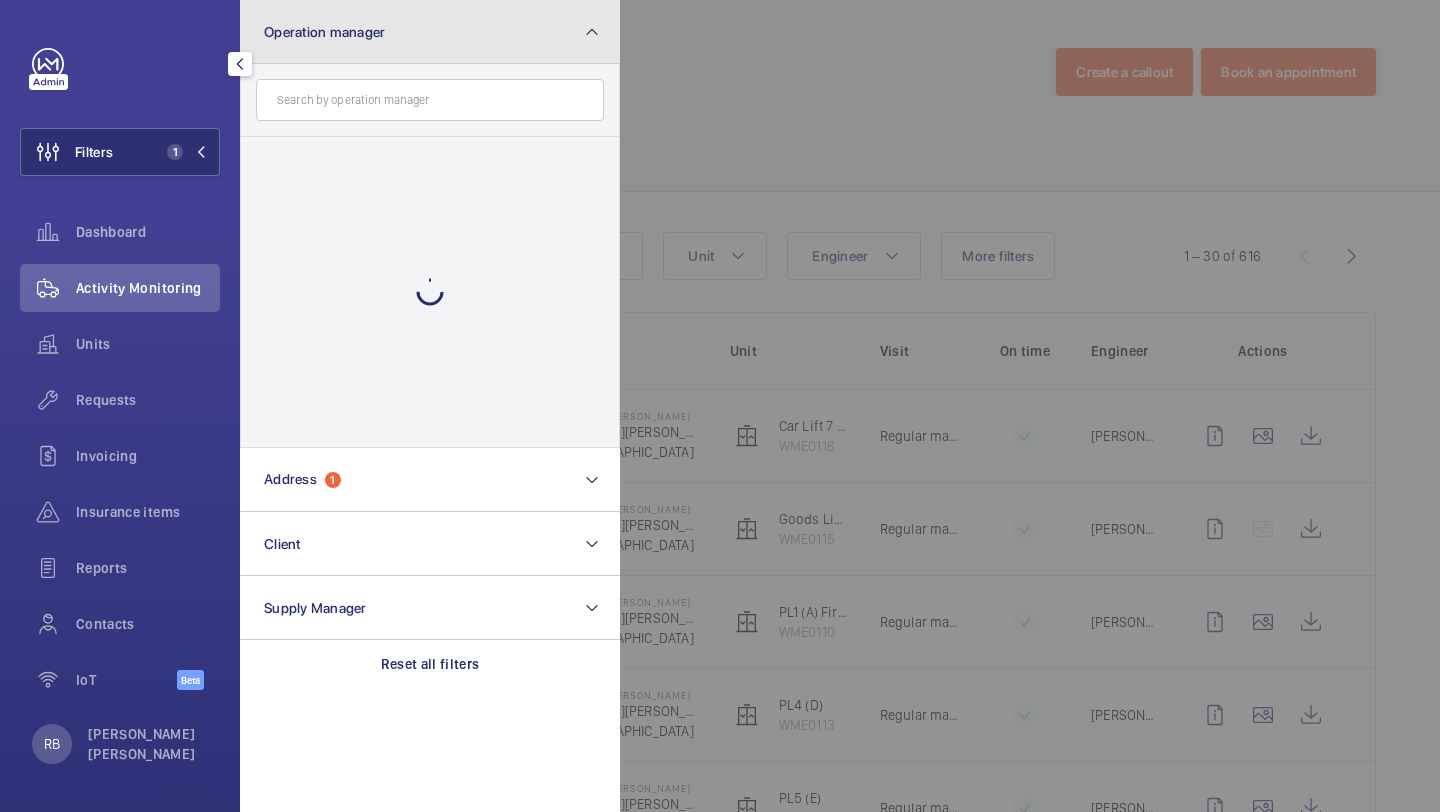 click on "Operation manager" 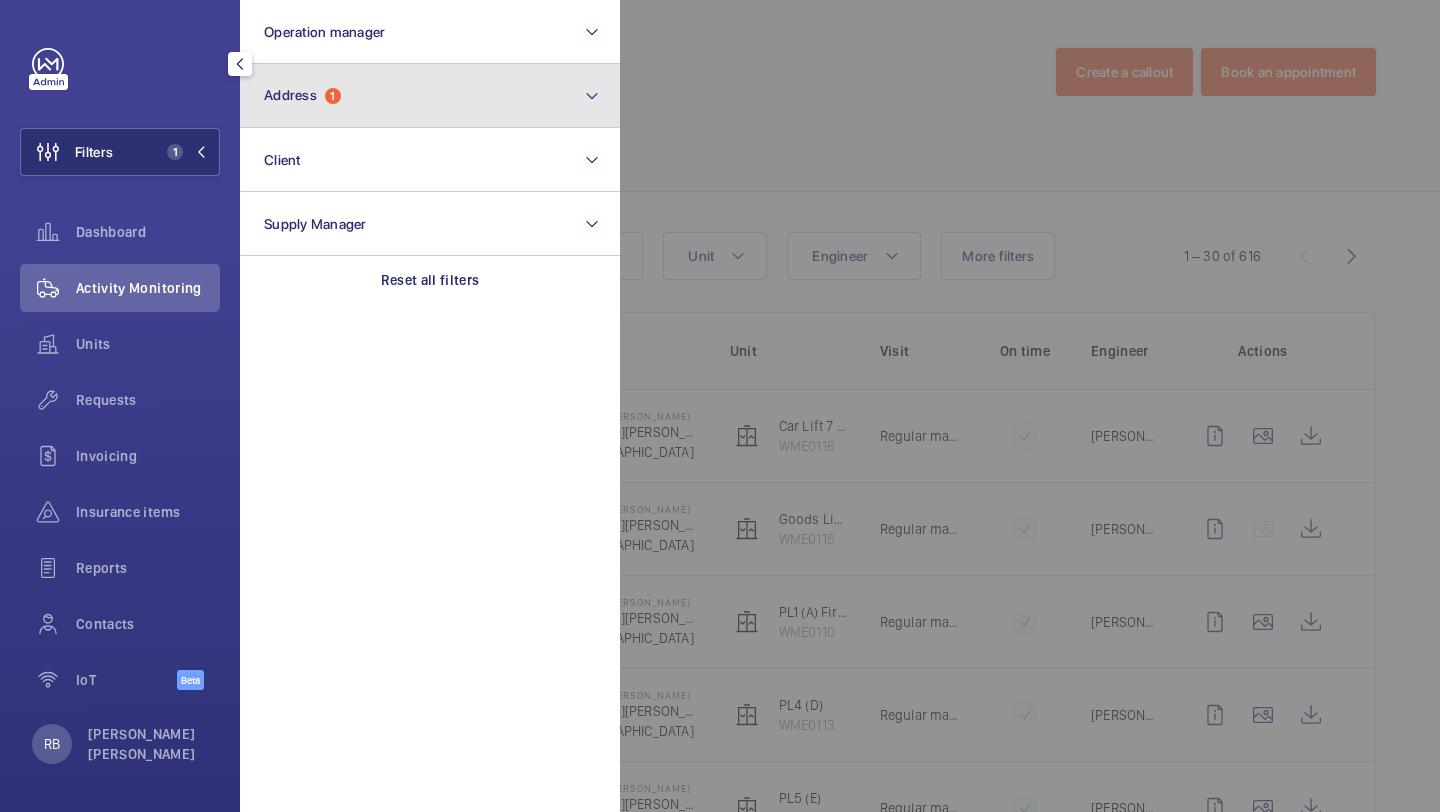 click on "Address  1" 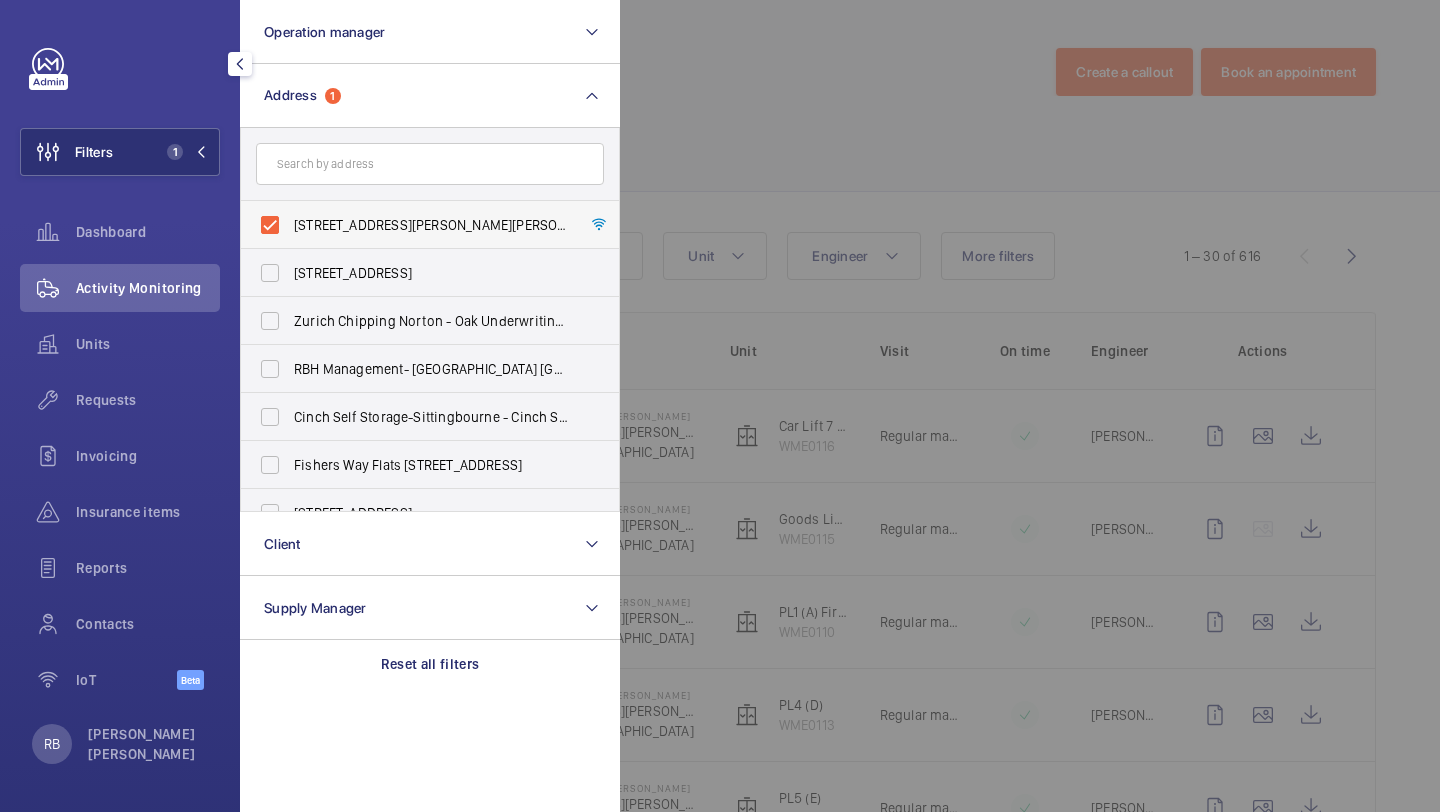 click on "1 King William Street - 1 King William Street, LONDON EC4N 7AR" at bounding box center (431, 225) 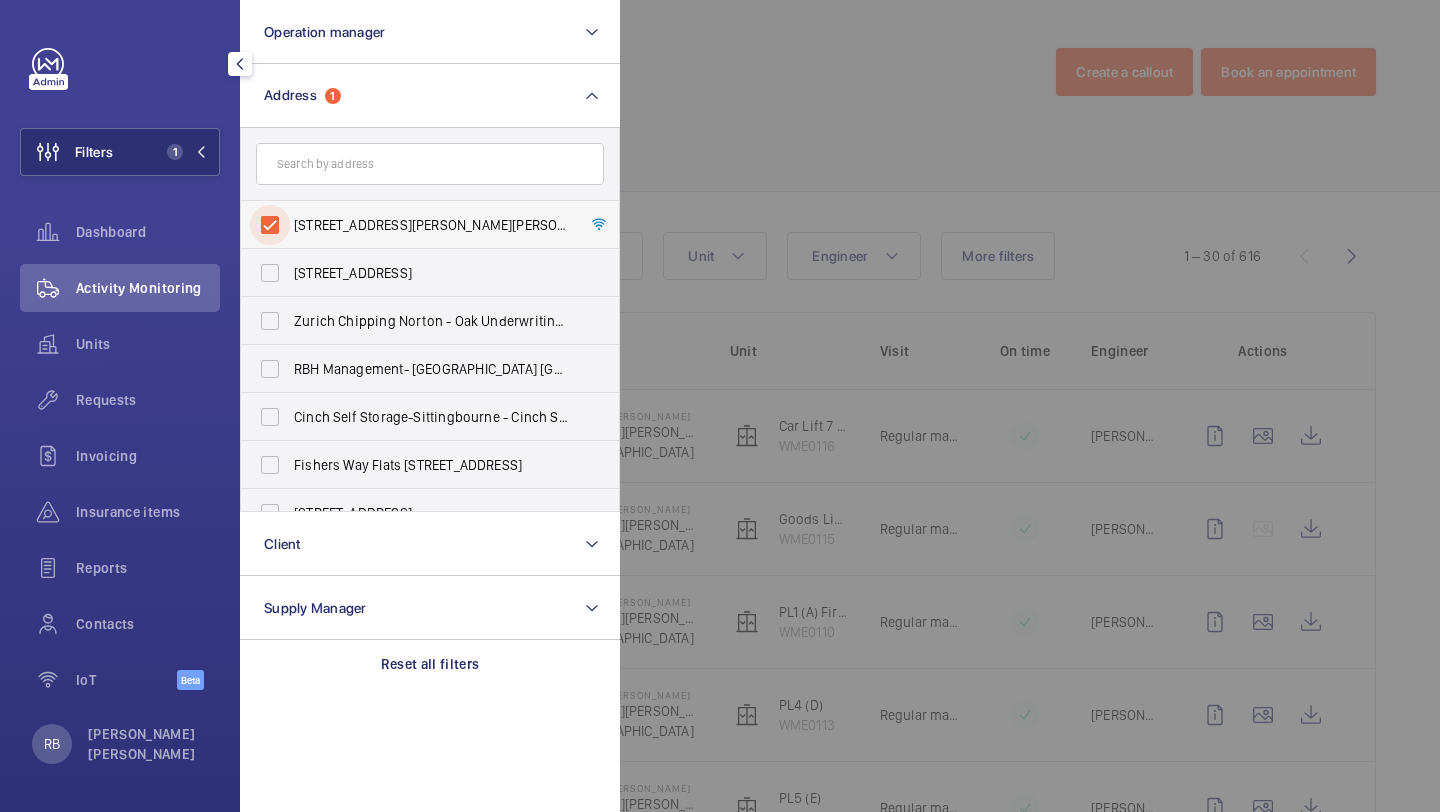 click on "1 King William Street - 1 King William Street, LONDON EC4N 7AR" at bounding box center (270, 225) 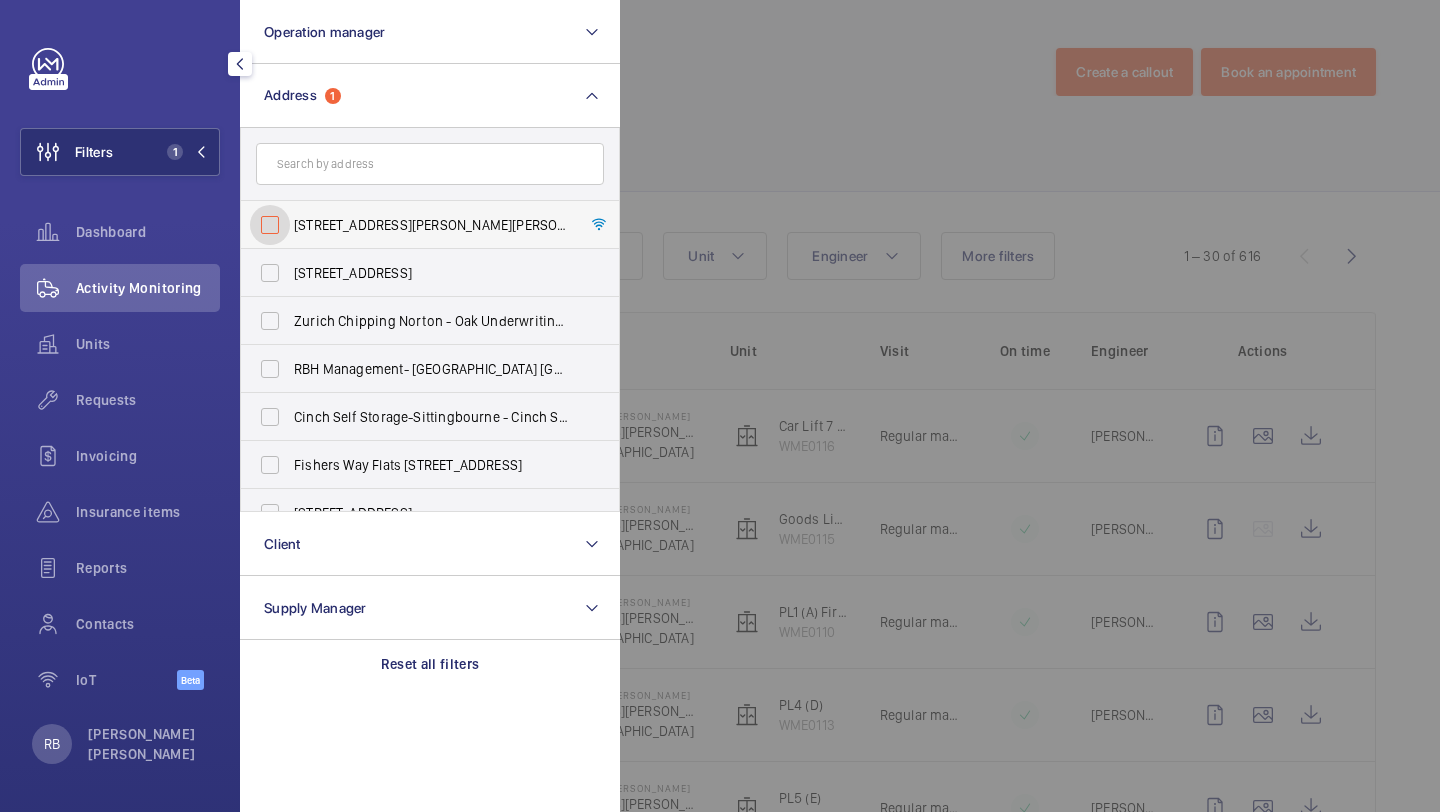 checkbox on "false" 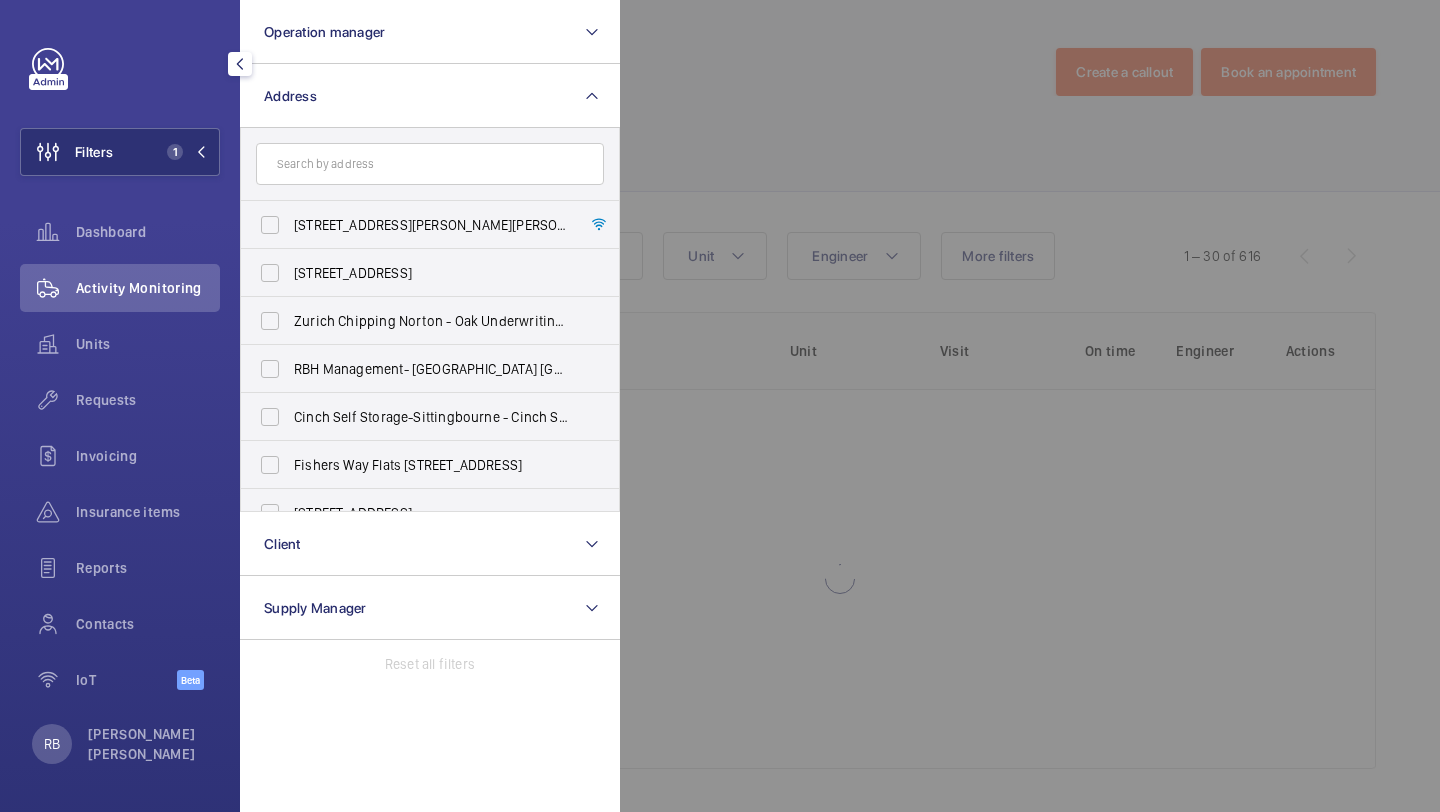 click 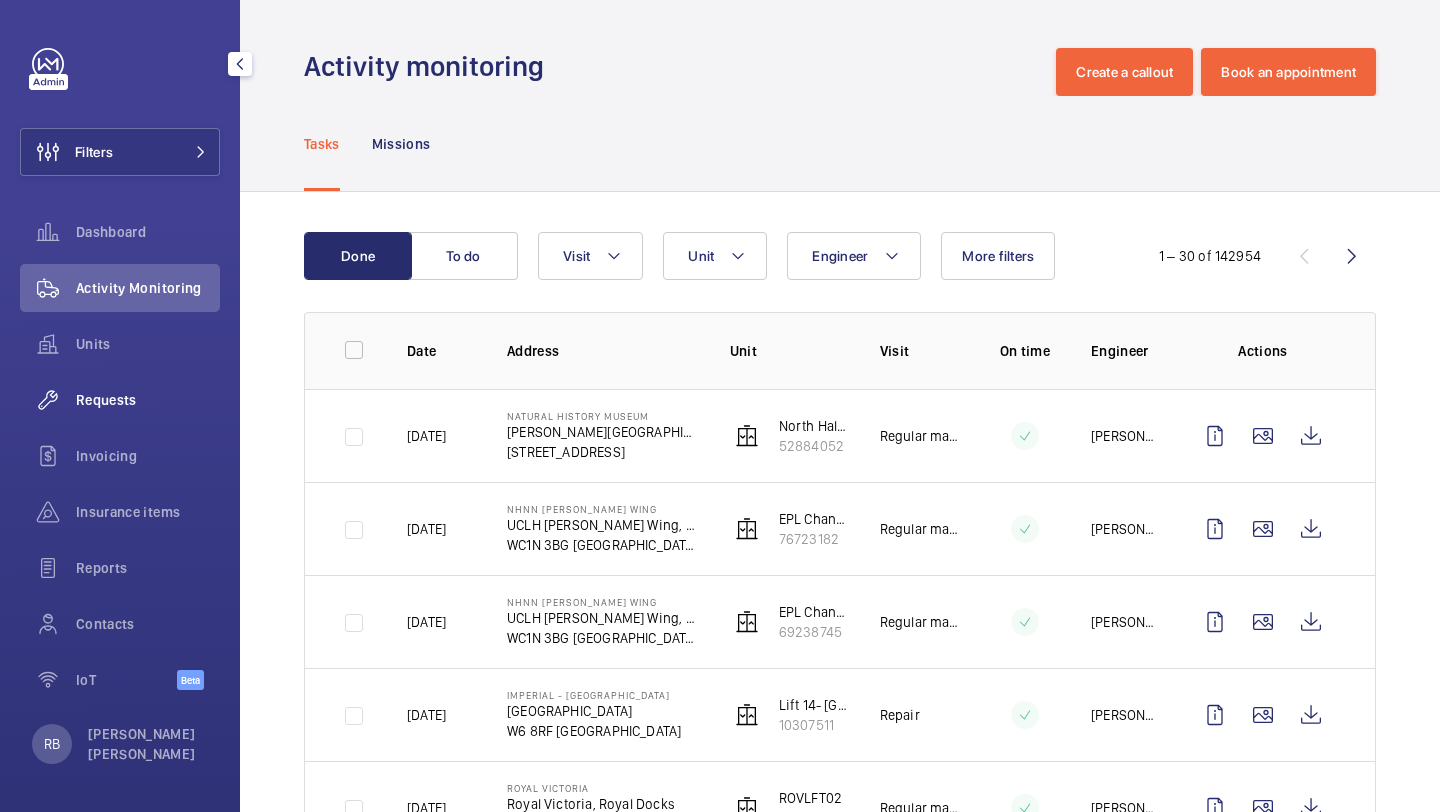 click on "Requests" 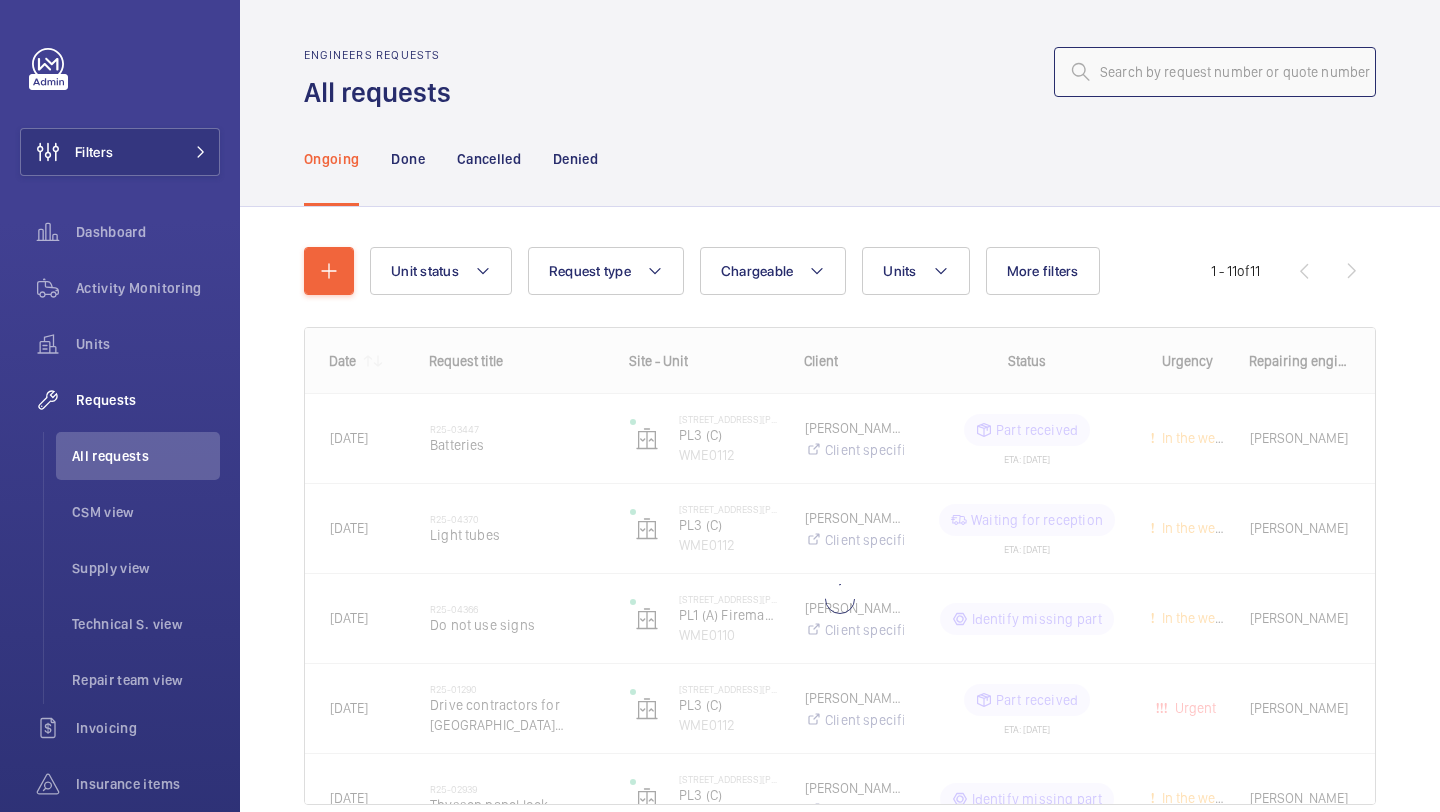 click 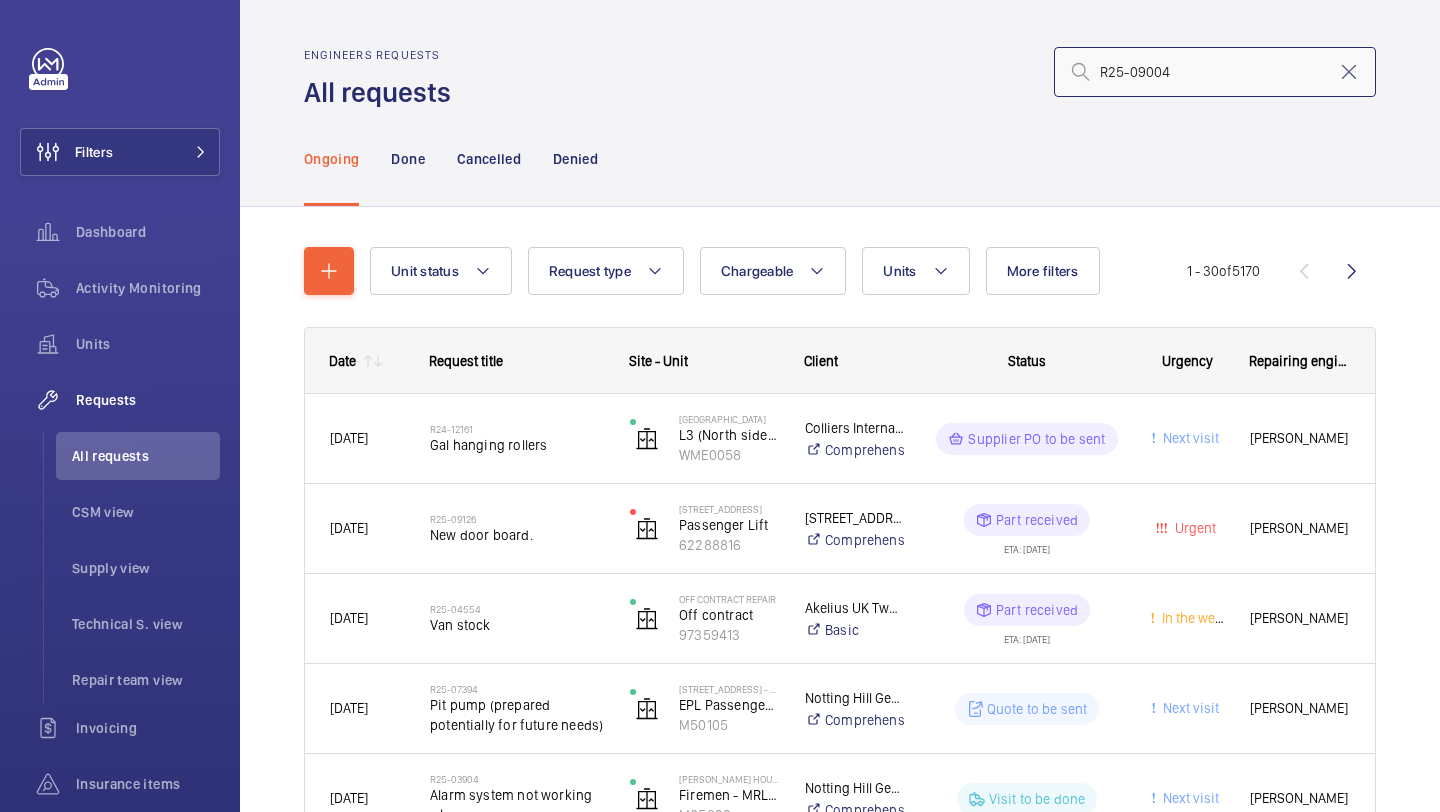 type on "R25-09004" 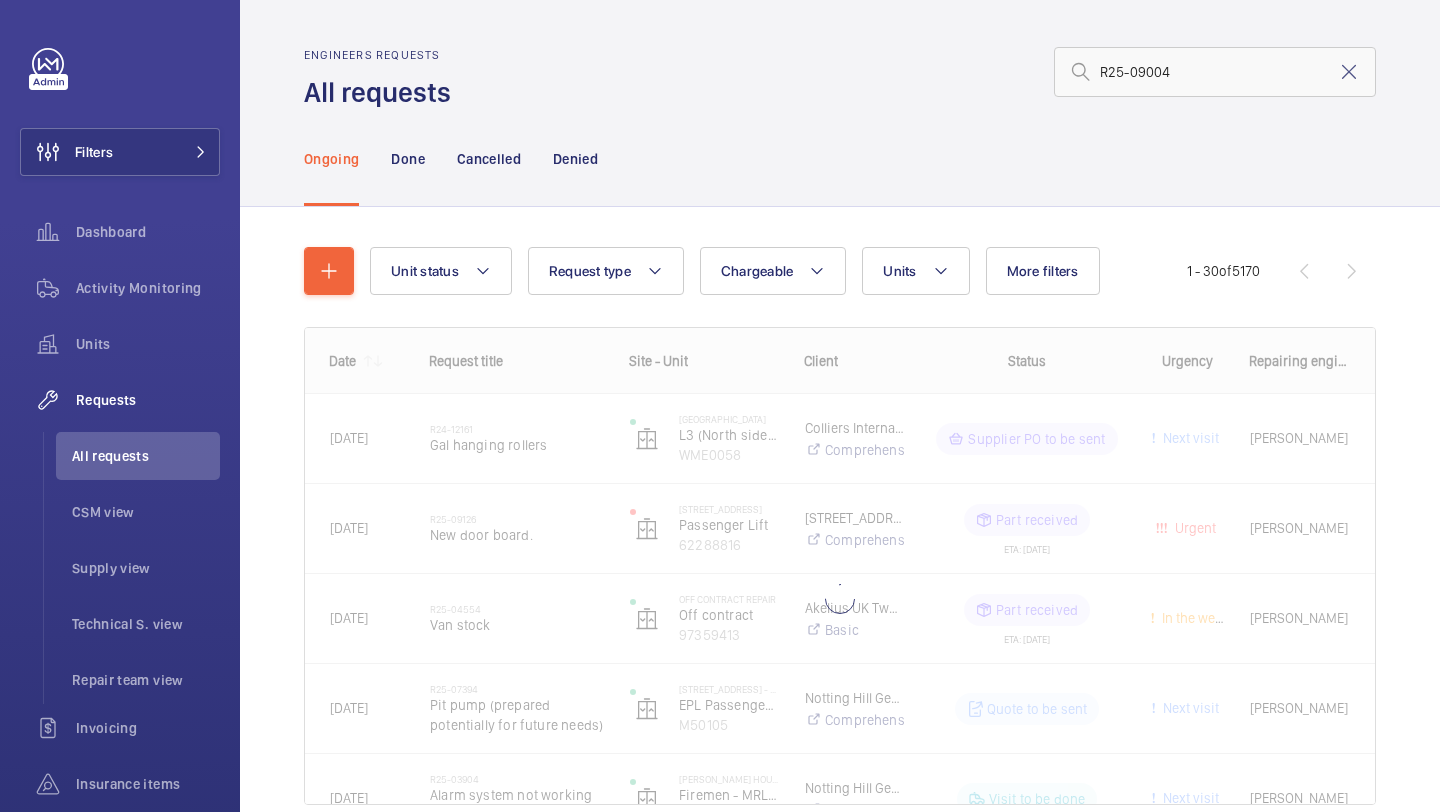 click 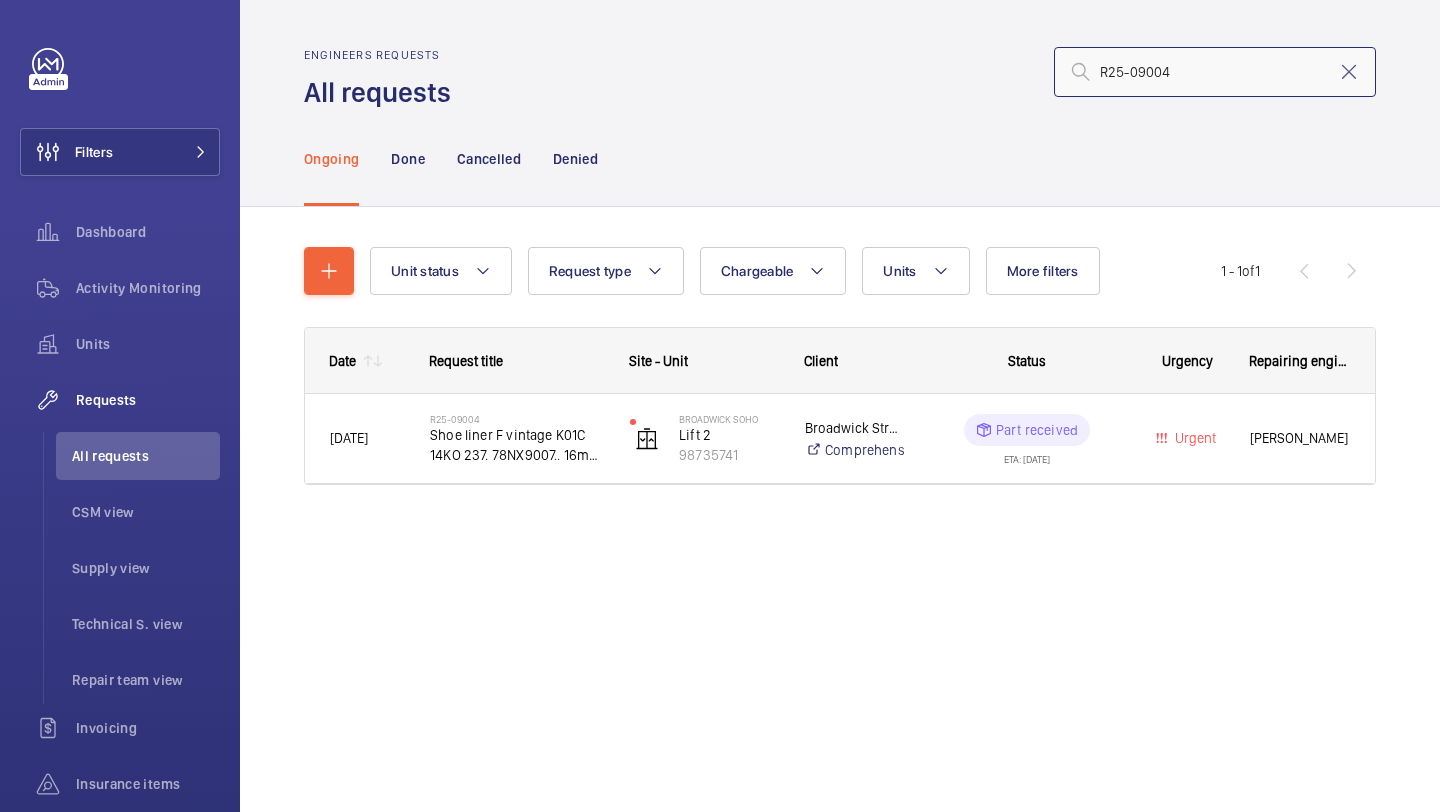 click on "R25-09004" 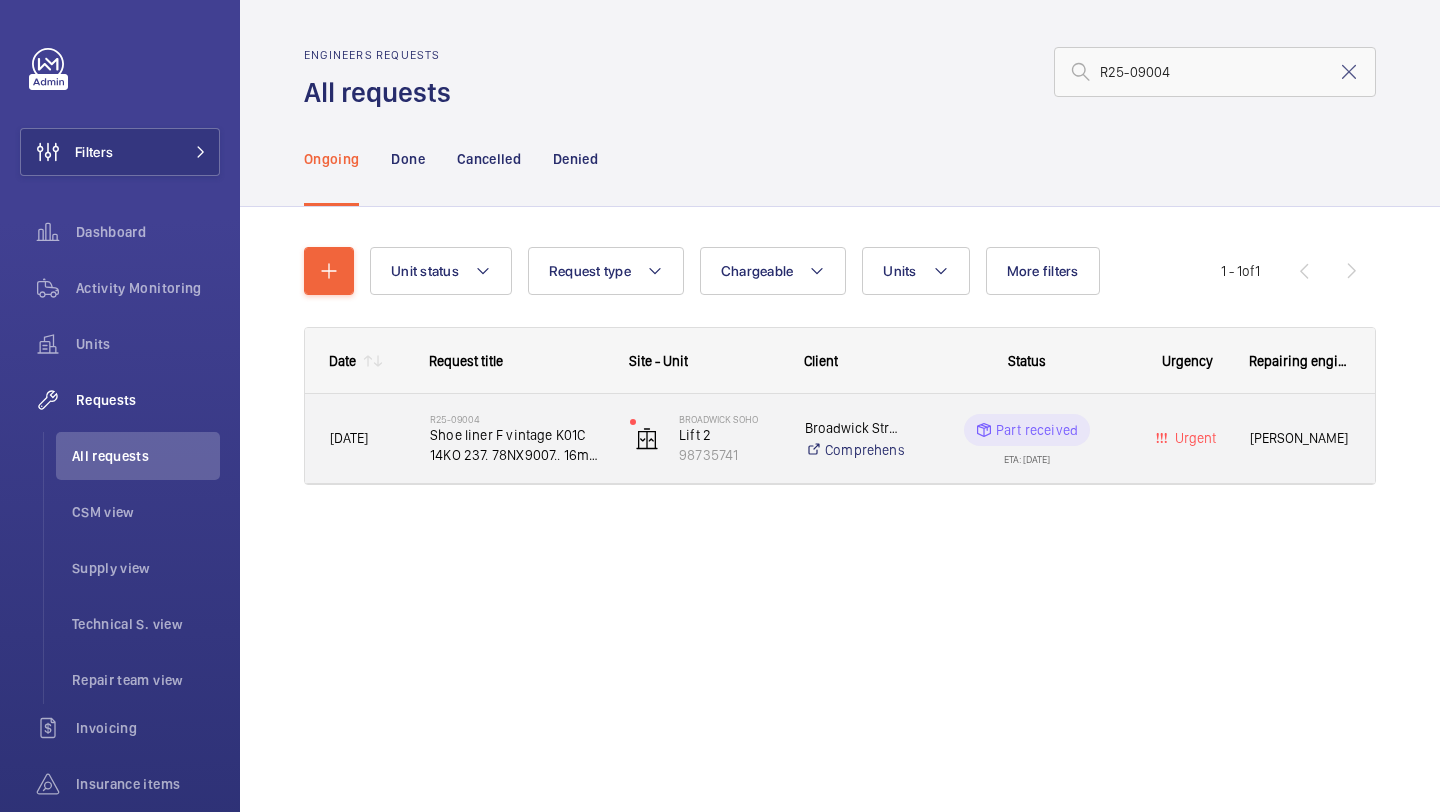 click on "Shoe liner F vintage K01C 14KO 237. 78NX9007.. 16mm guide" 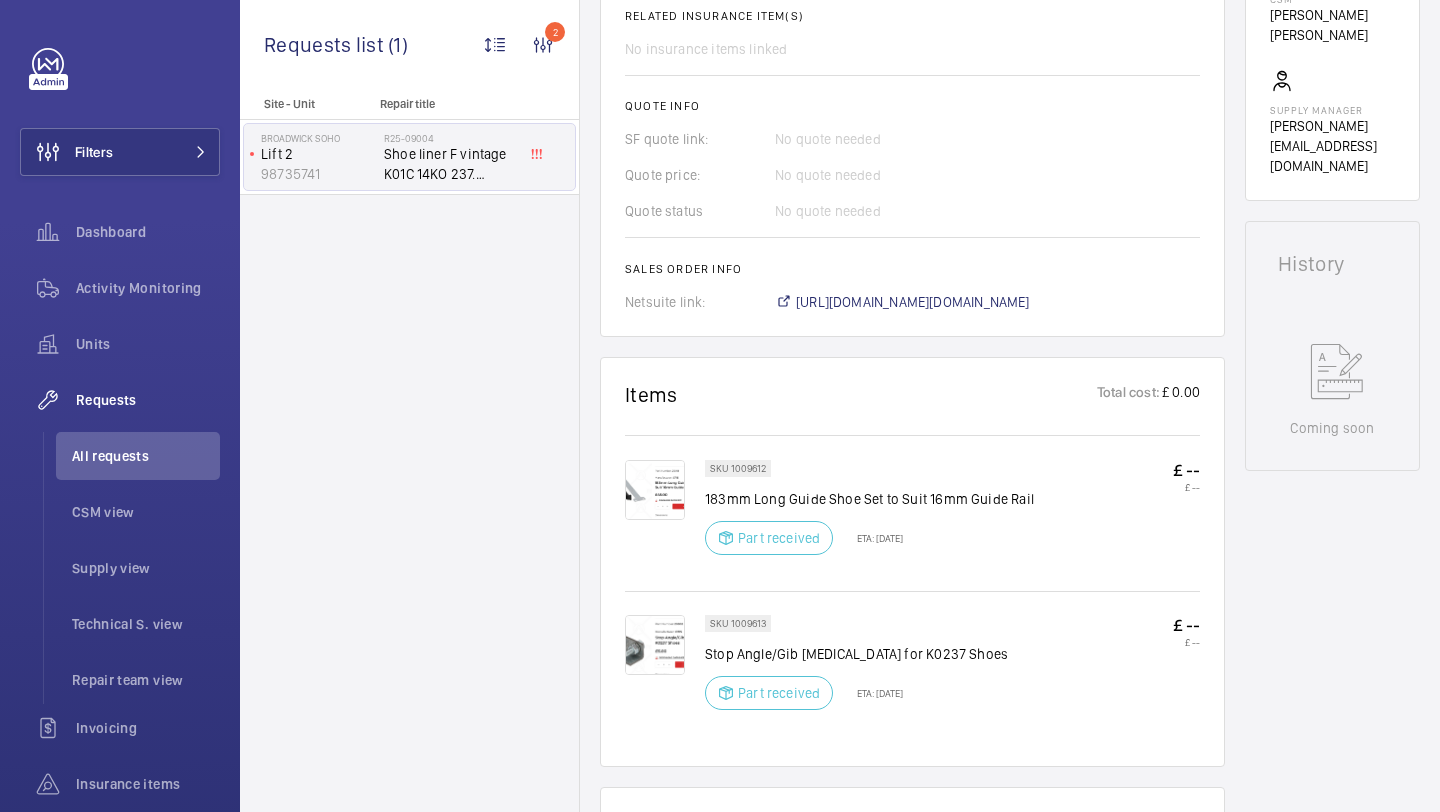 scroll, scrollTop: 858, scrollLeft: 0, axis: vertical 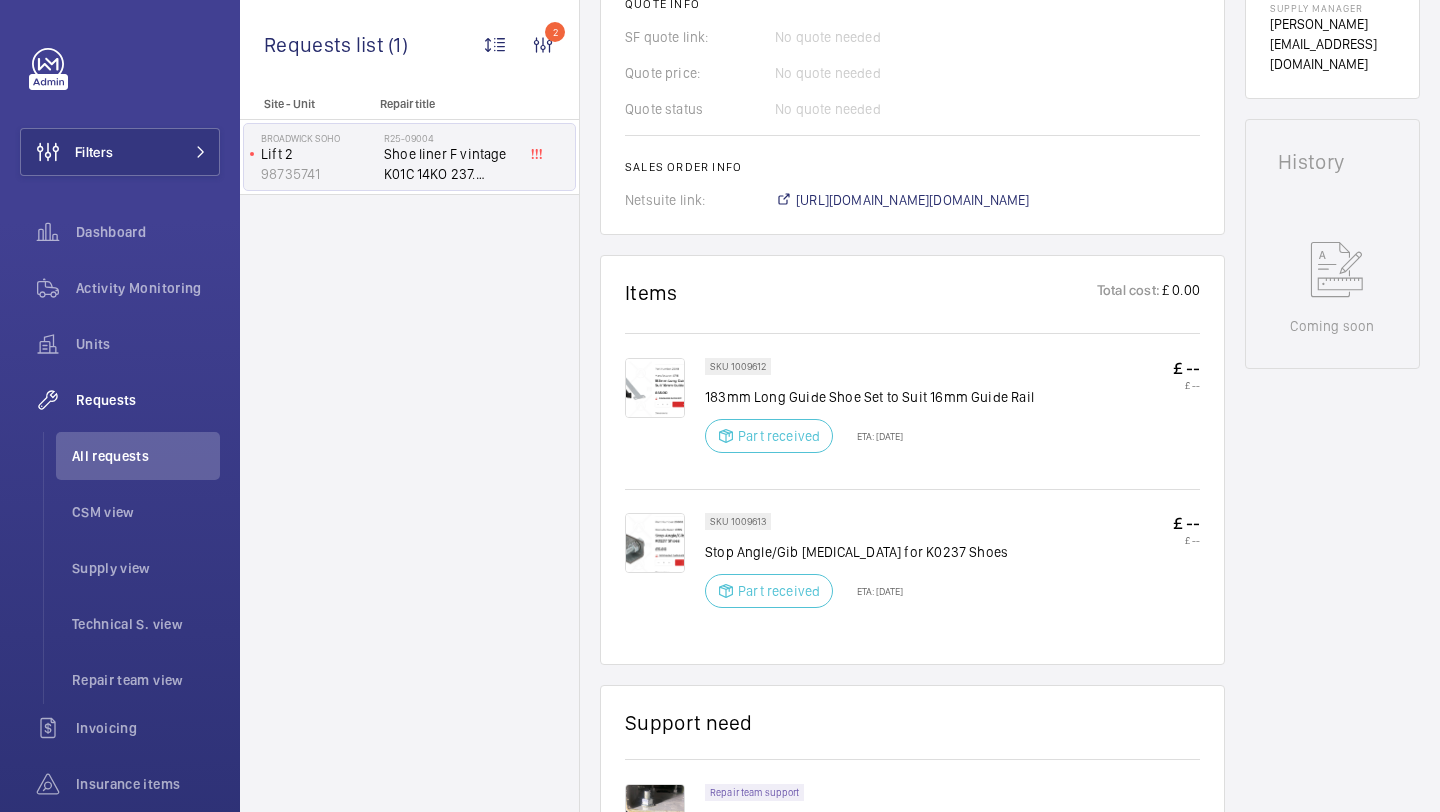 click 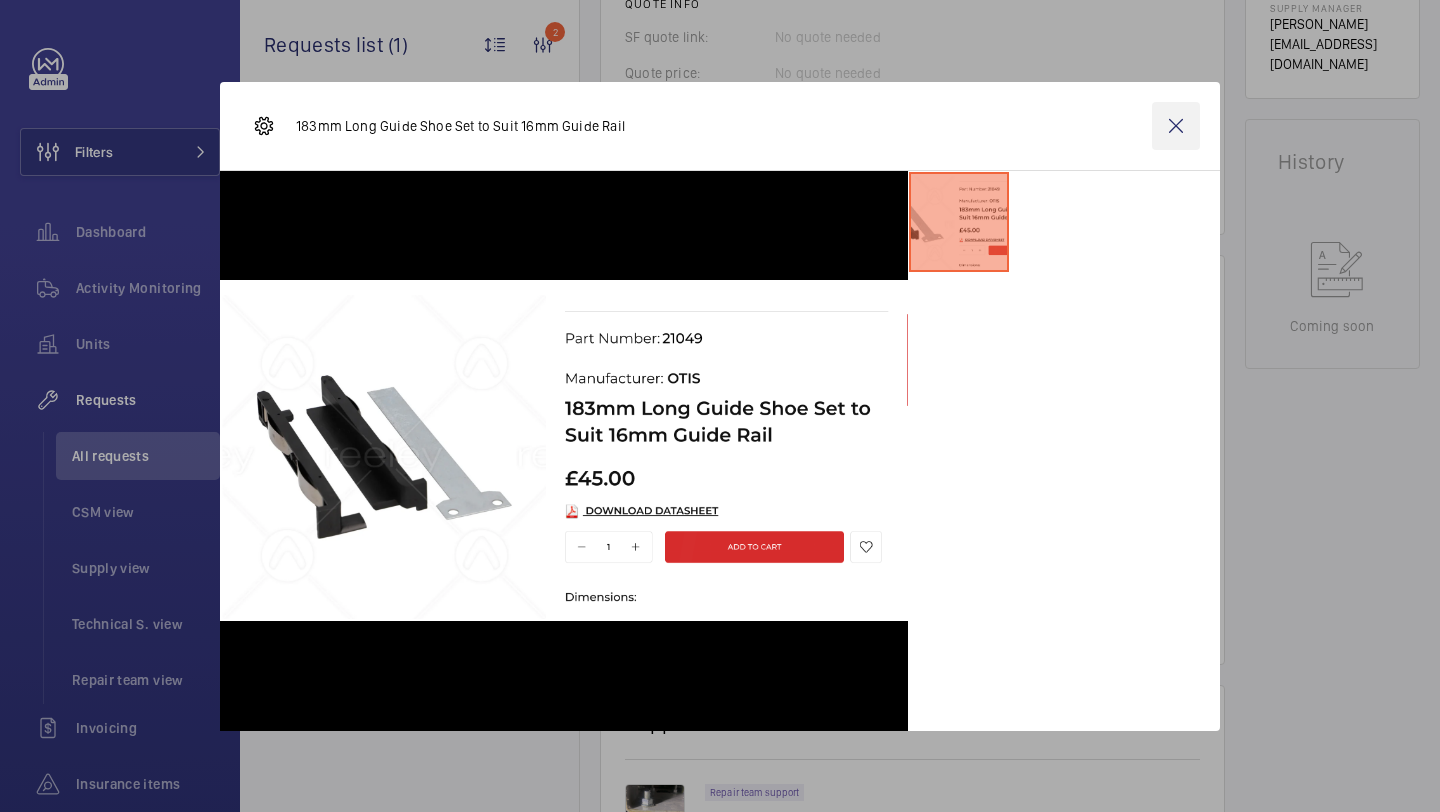 click at bounding box center [1176, 126] 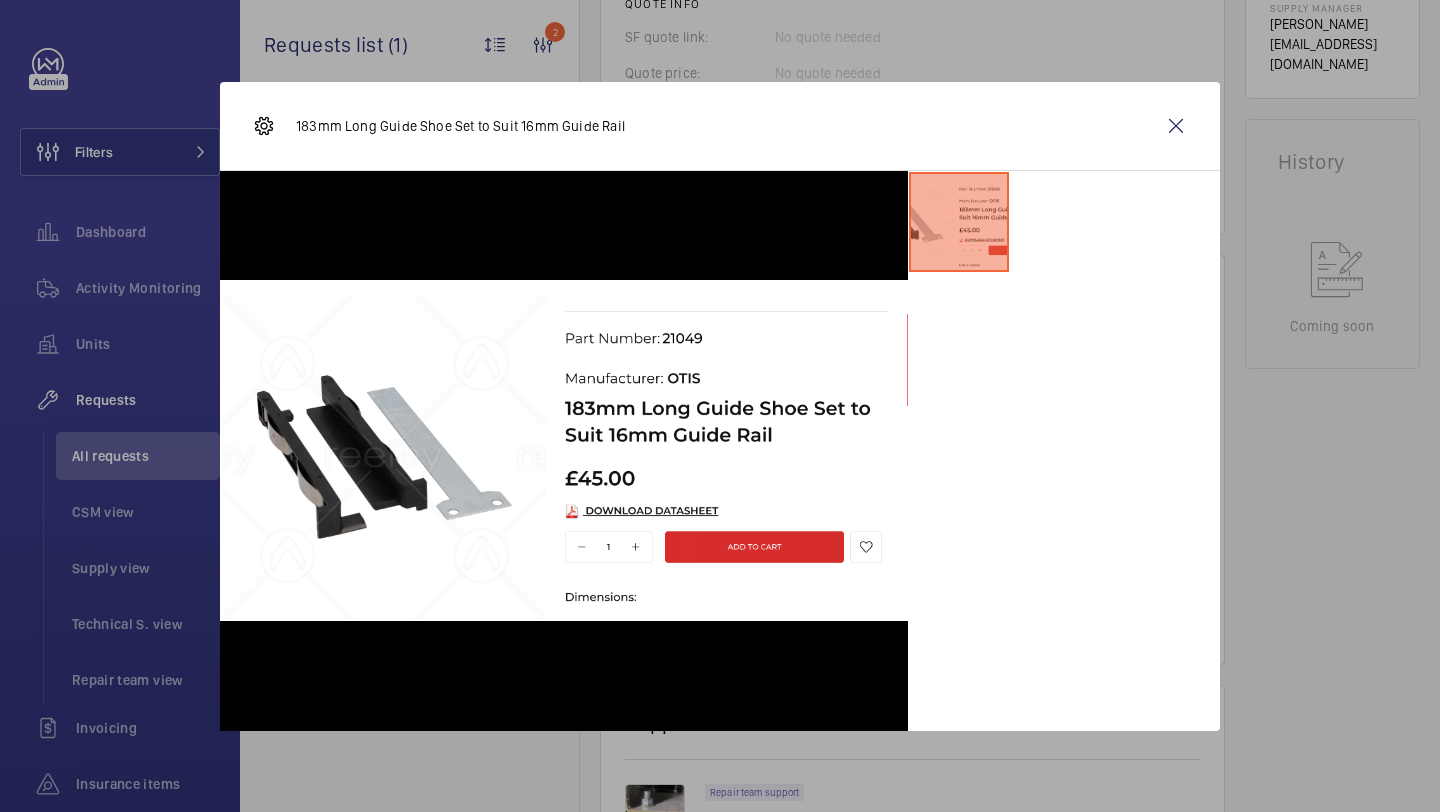 click 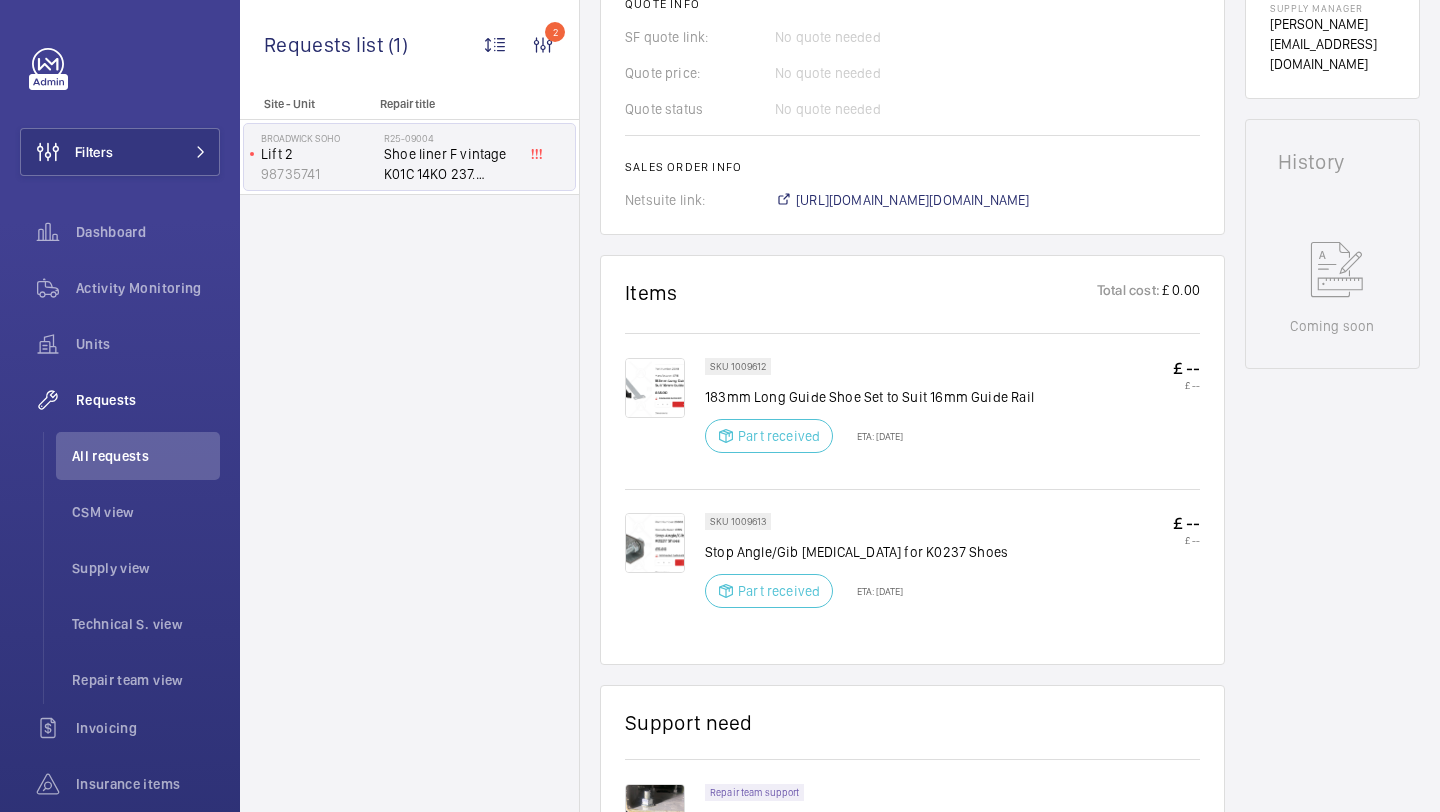 click 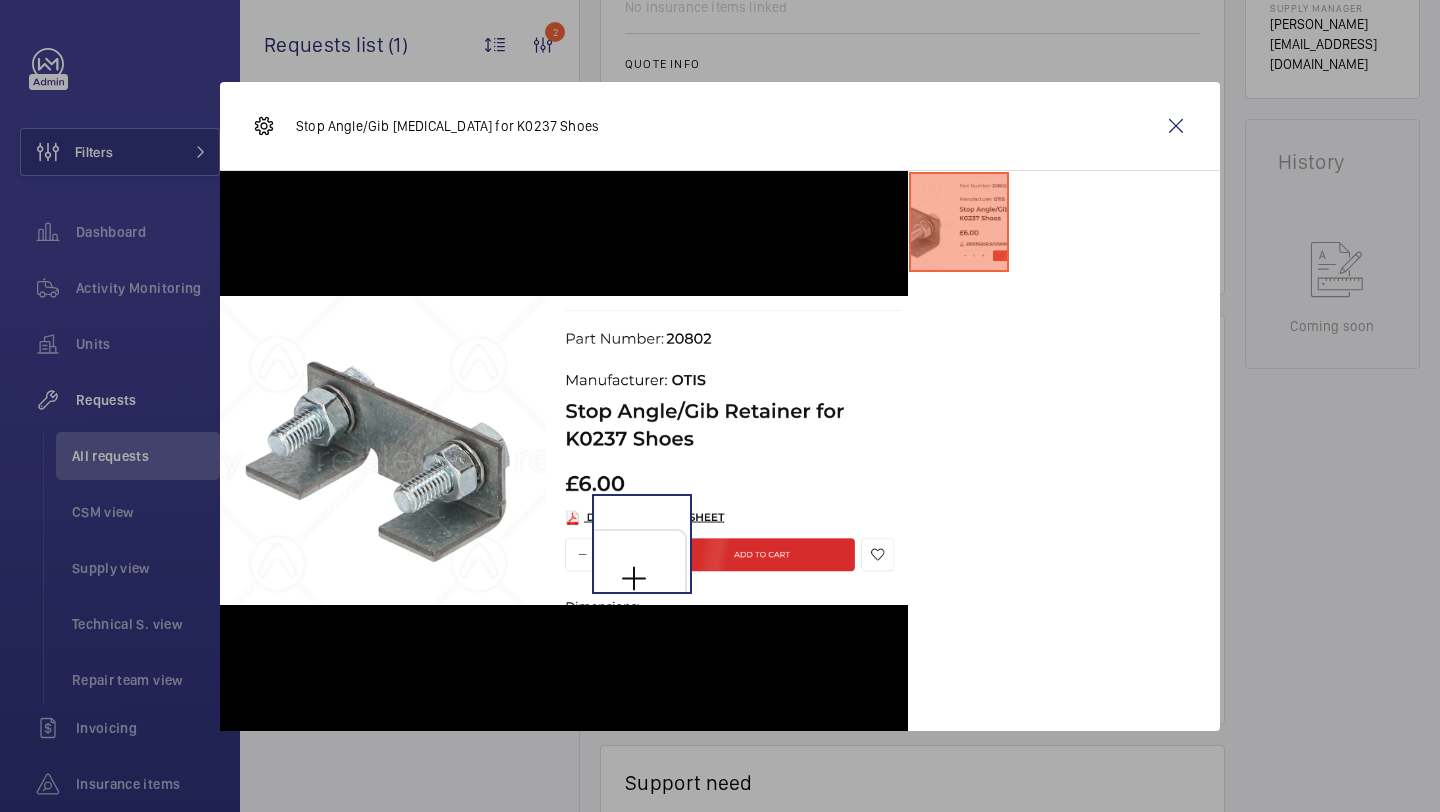 scroll, scrollTop: 938, scrollLeft: 0, axis: vertical 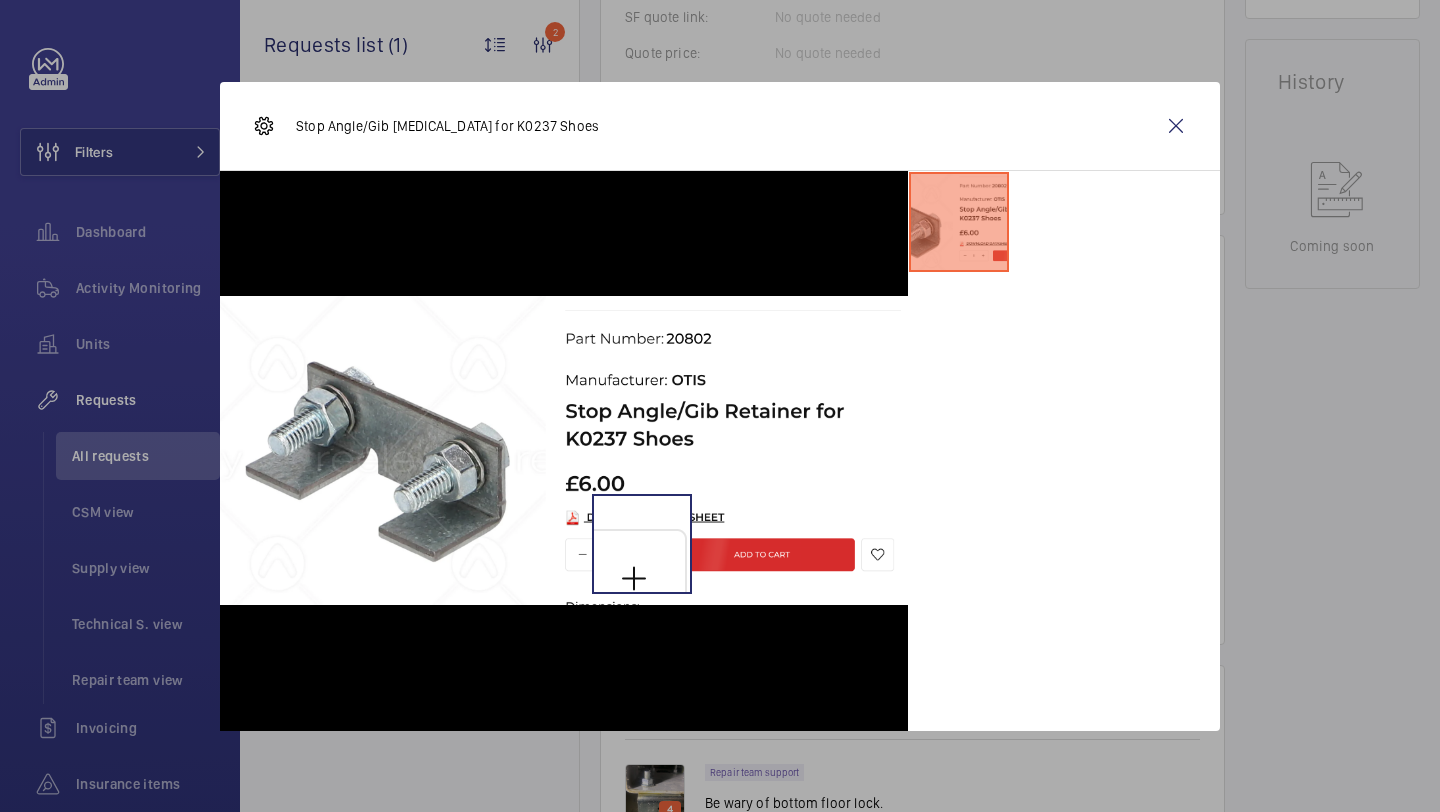 click at bounding box center (564, 450) 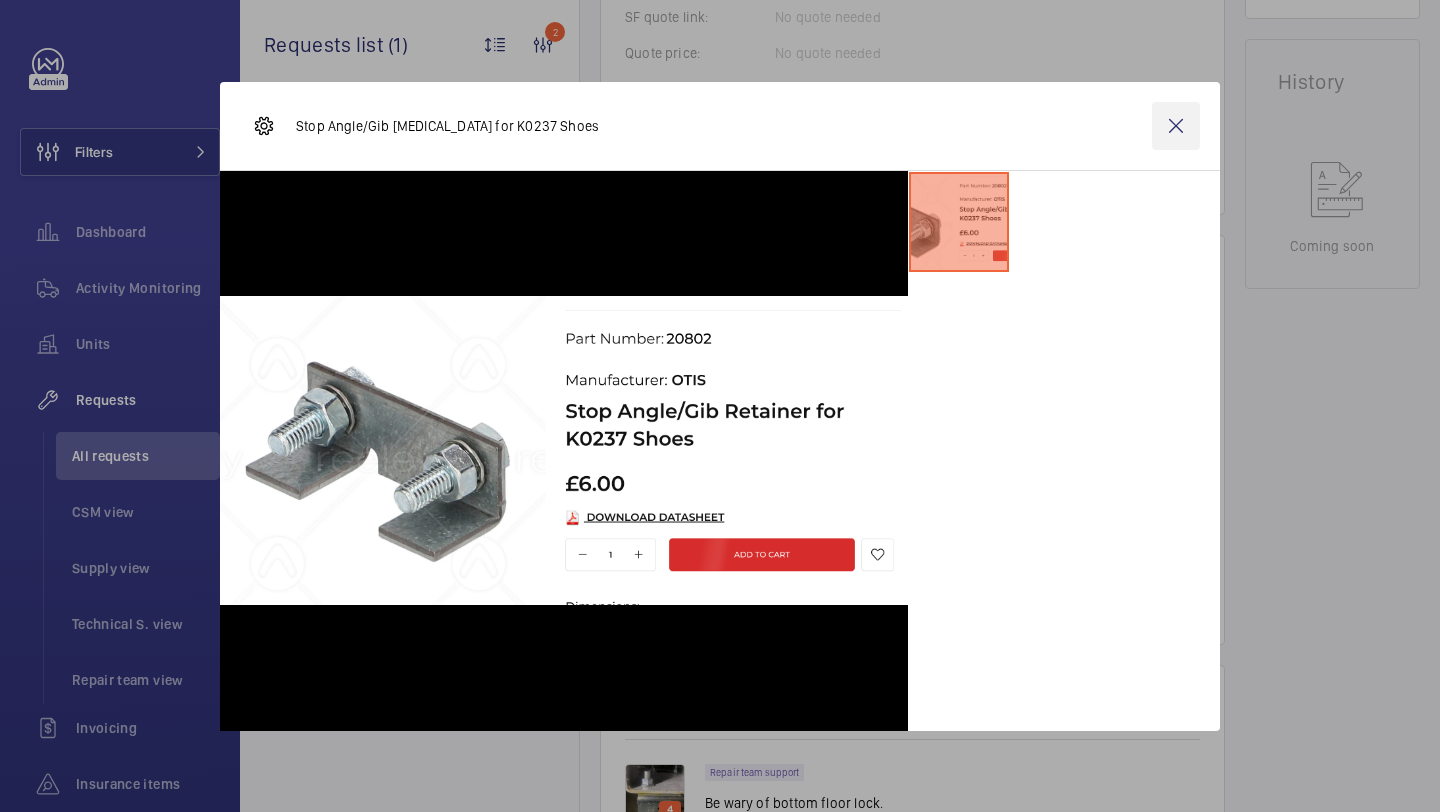 click at bounding box center (1176, 126) 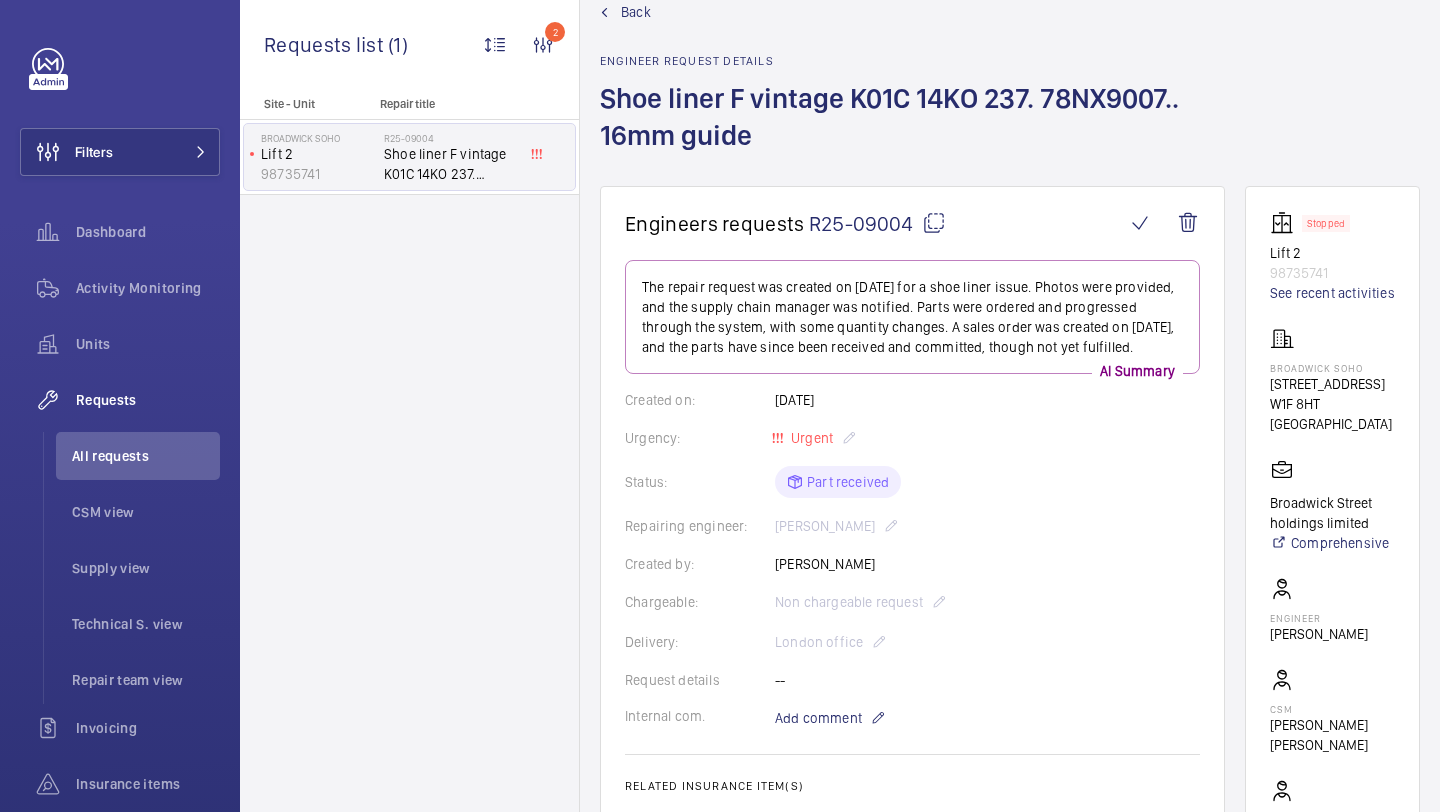 scroll, scrollTop: 1597, scrollLeft: 0, axis: vertical 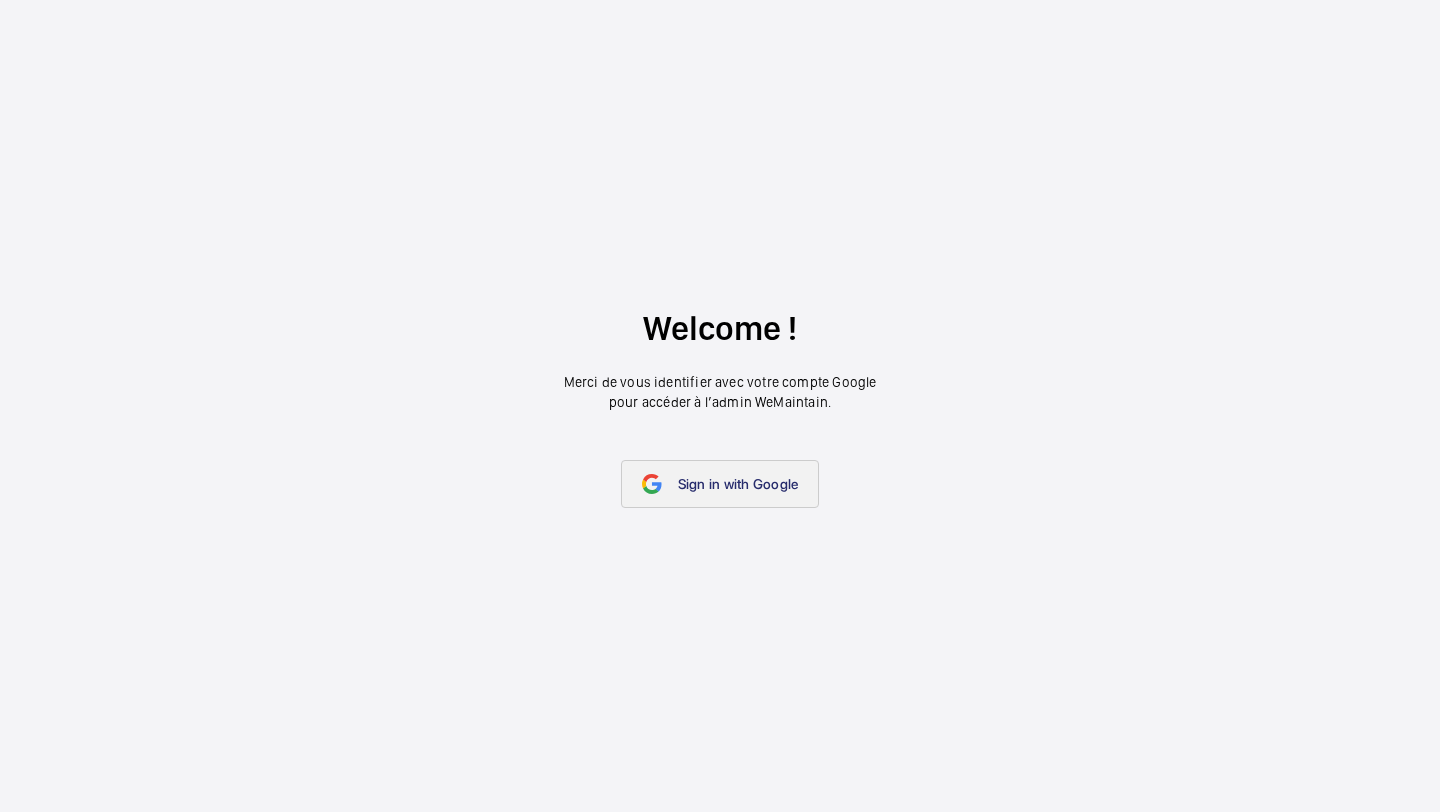 click on "Sign in with Google" 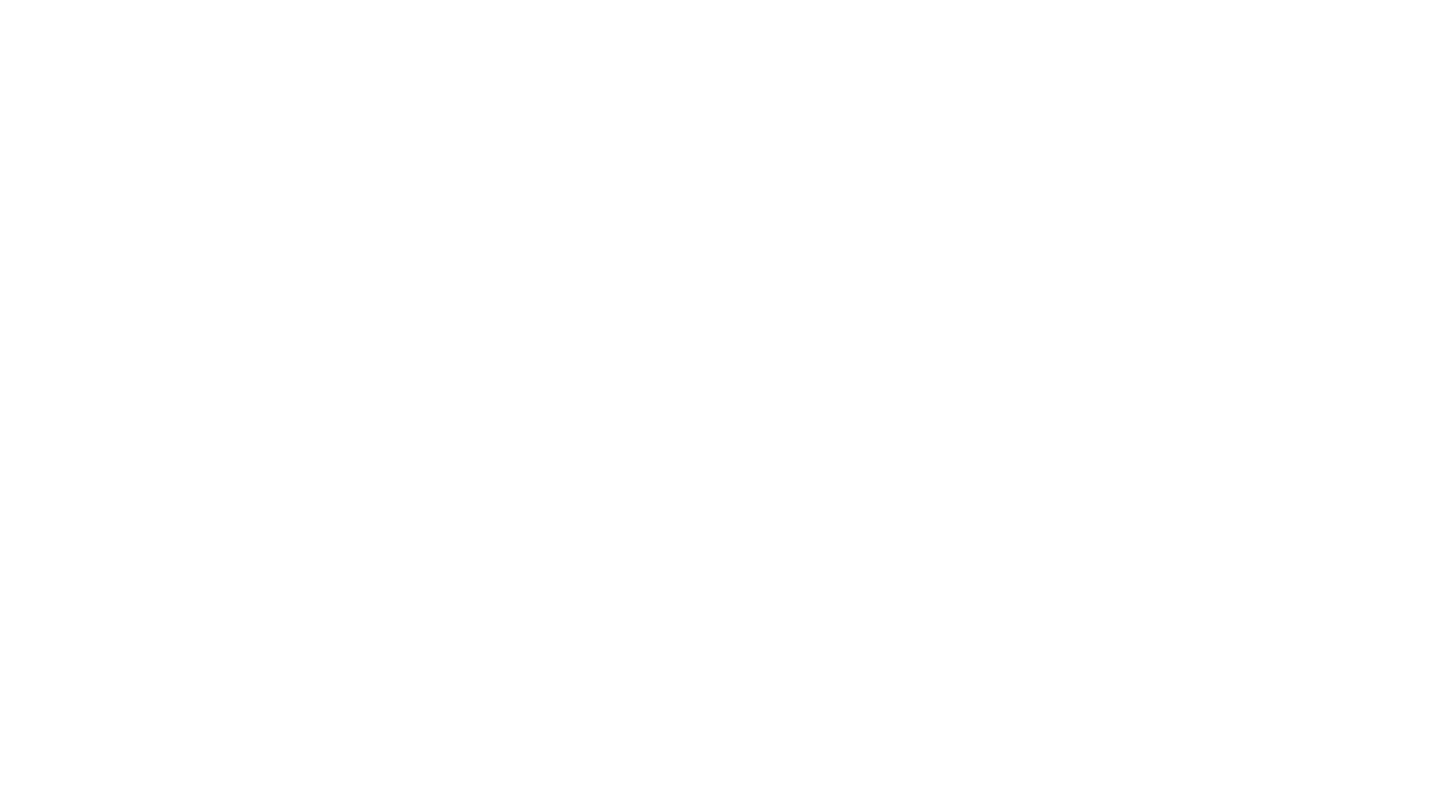 scroll, scrollTop: 0, scrollLeft: 0, axis: both 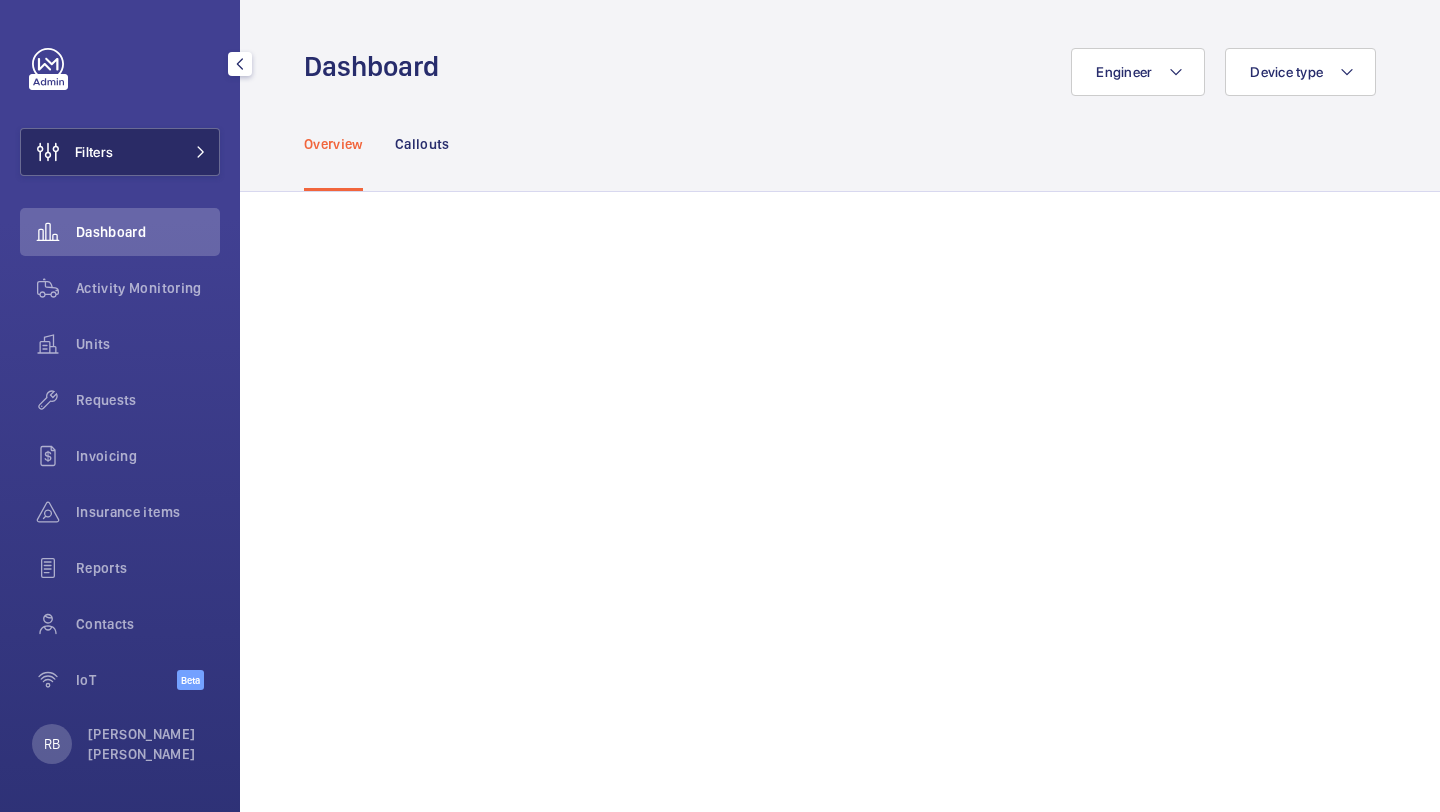 click on "Filters" 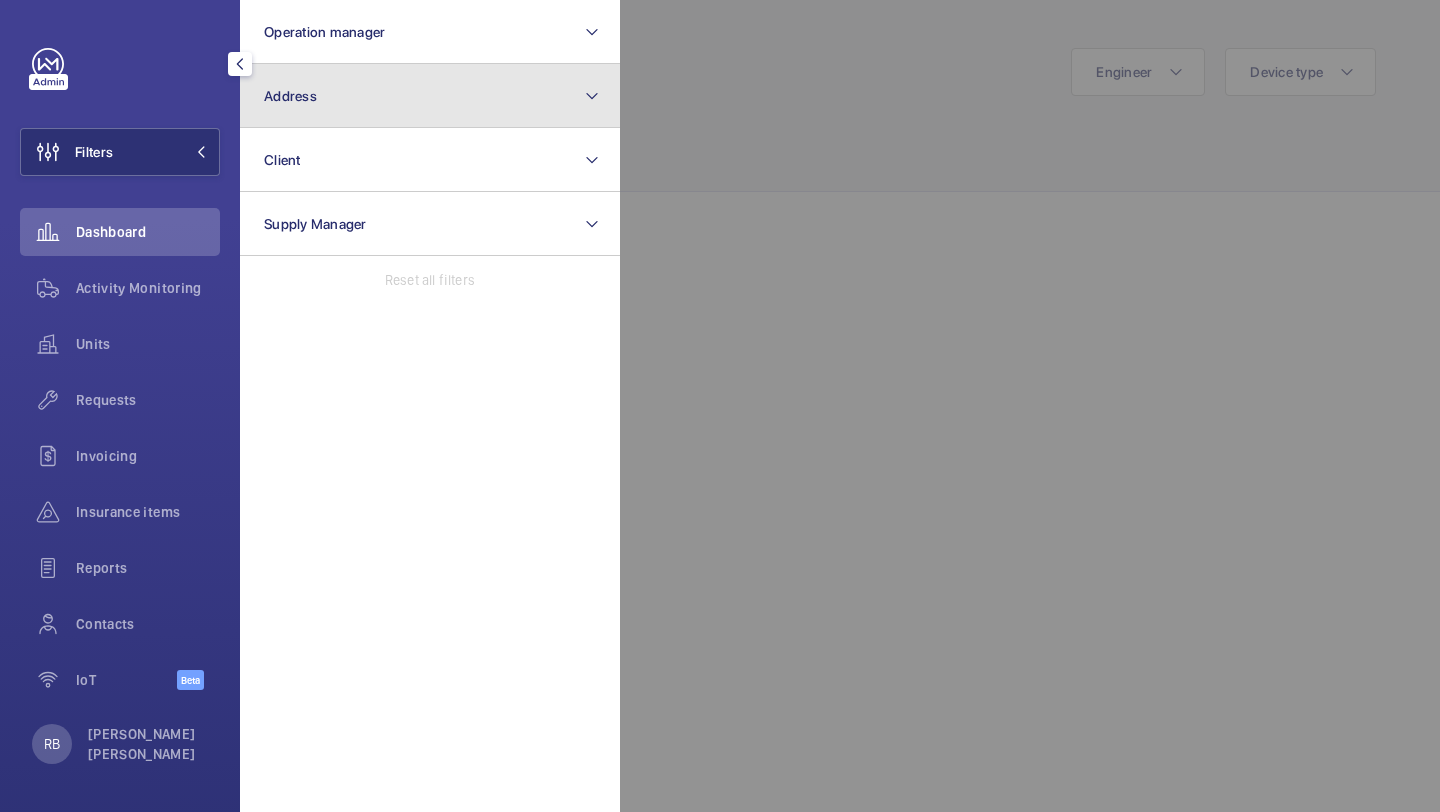 click on "Address" 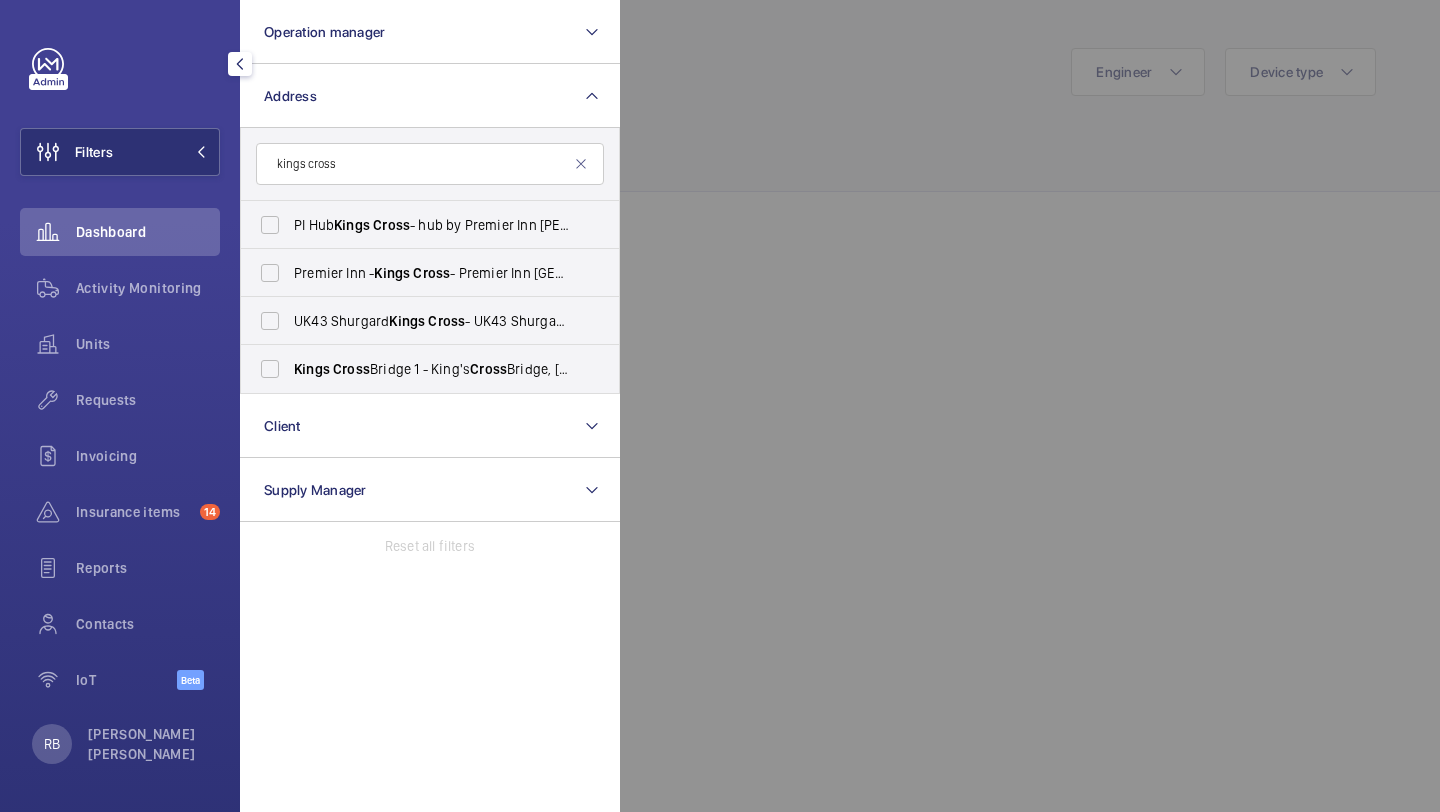 click on "kings cross" 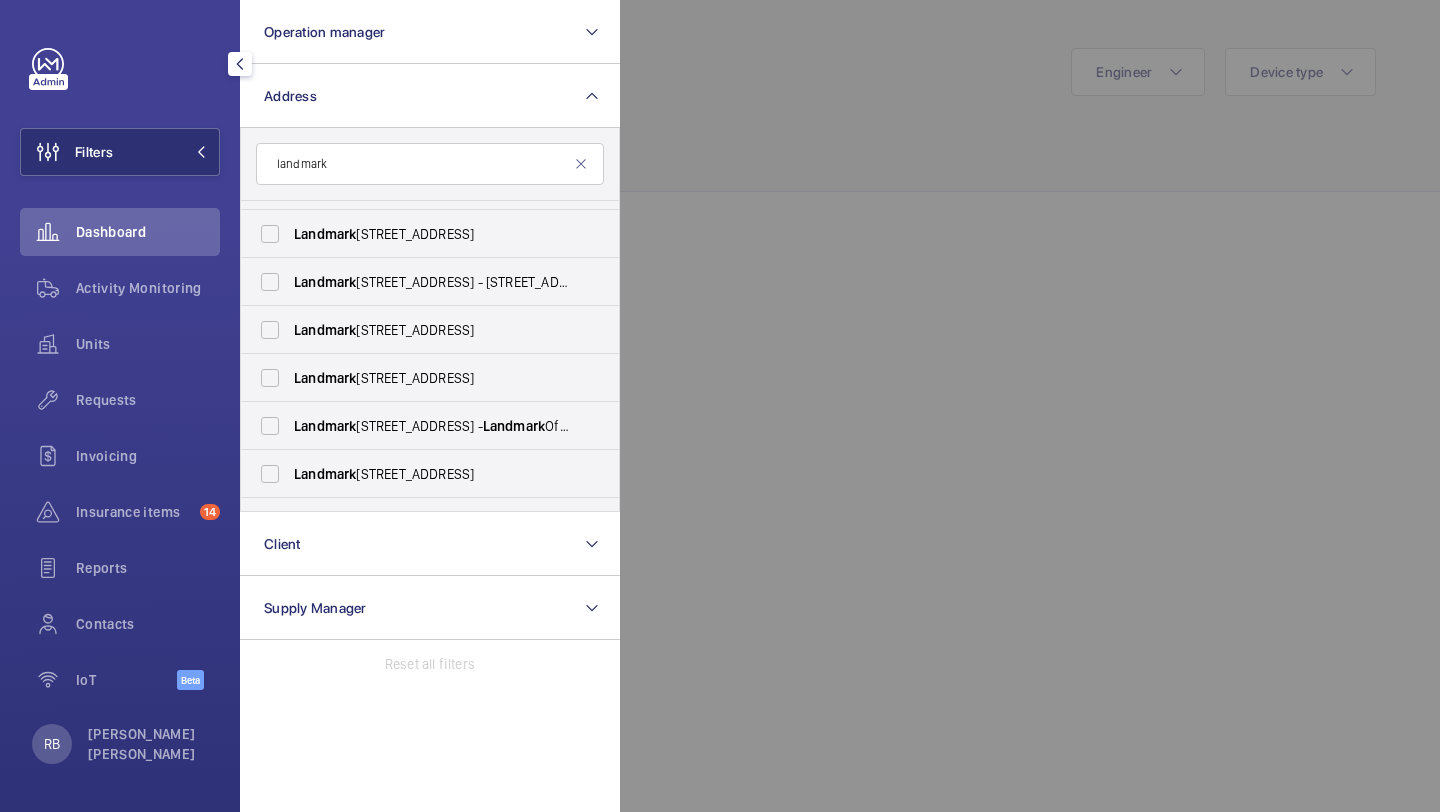 scroll, scrollTop: 0, scrollLeft: 0, axis: both 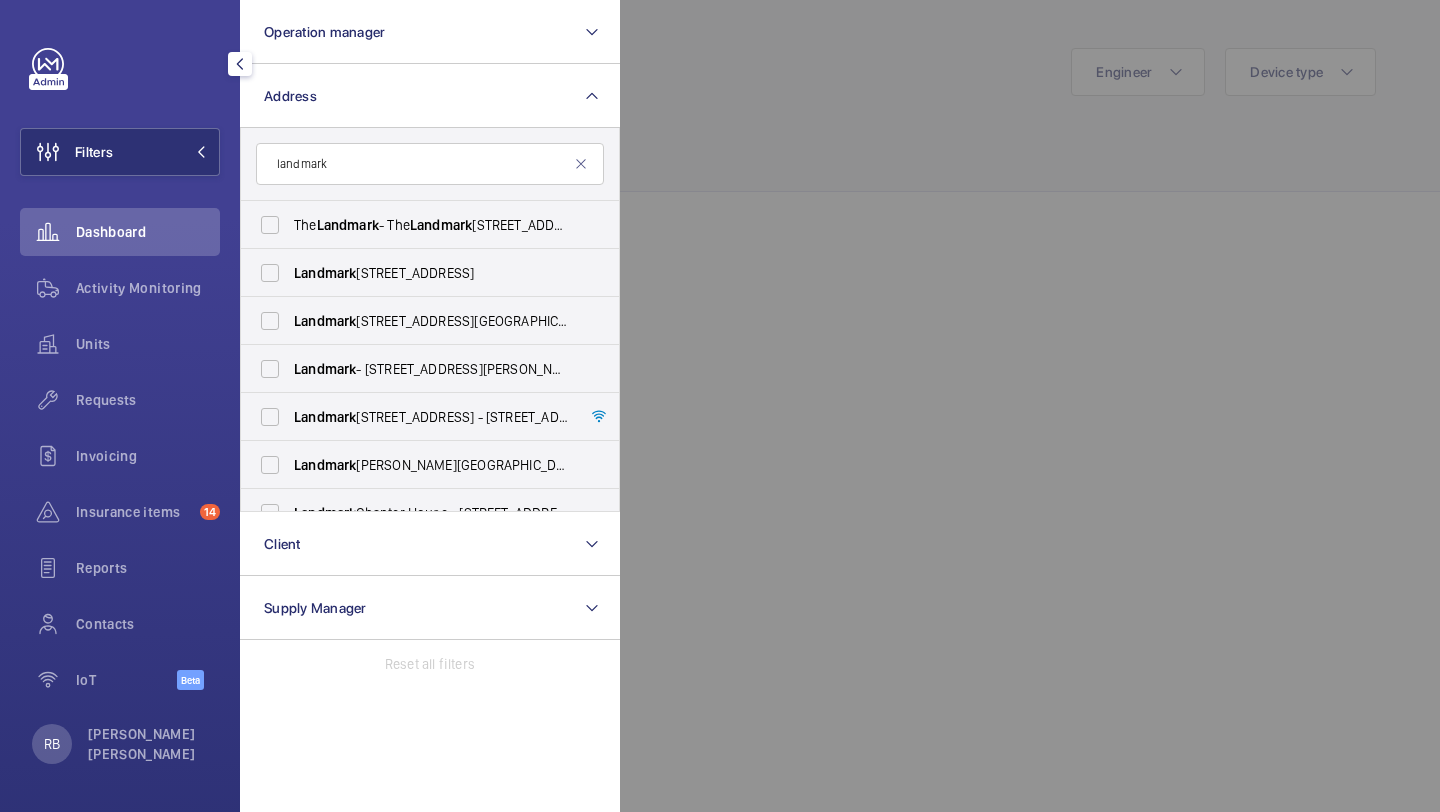 type on "landmark" 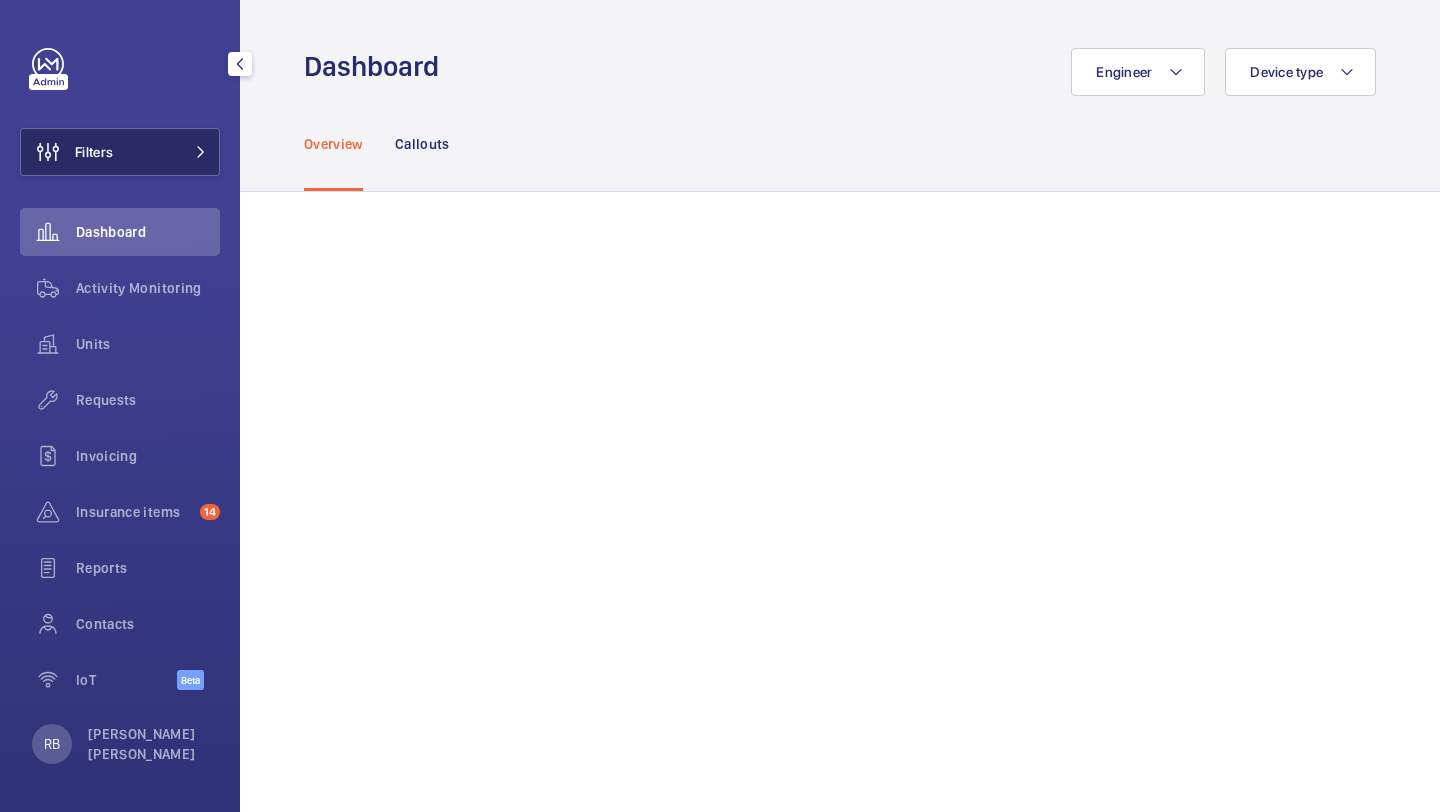 click on "Filters" 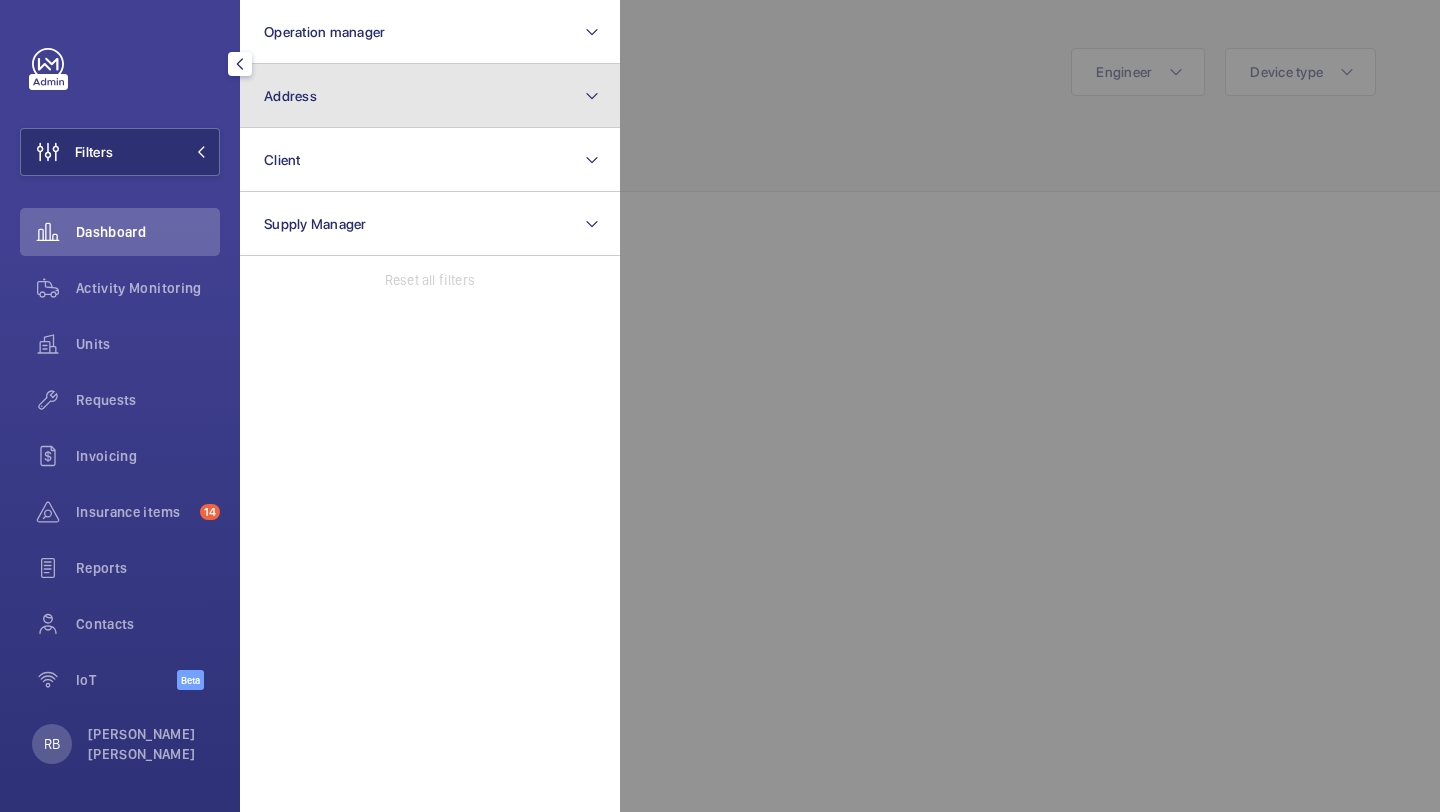 click on "Address" 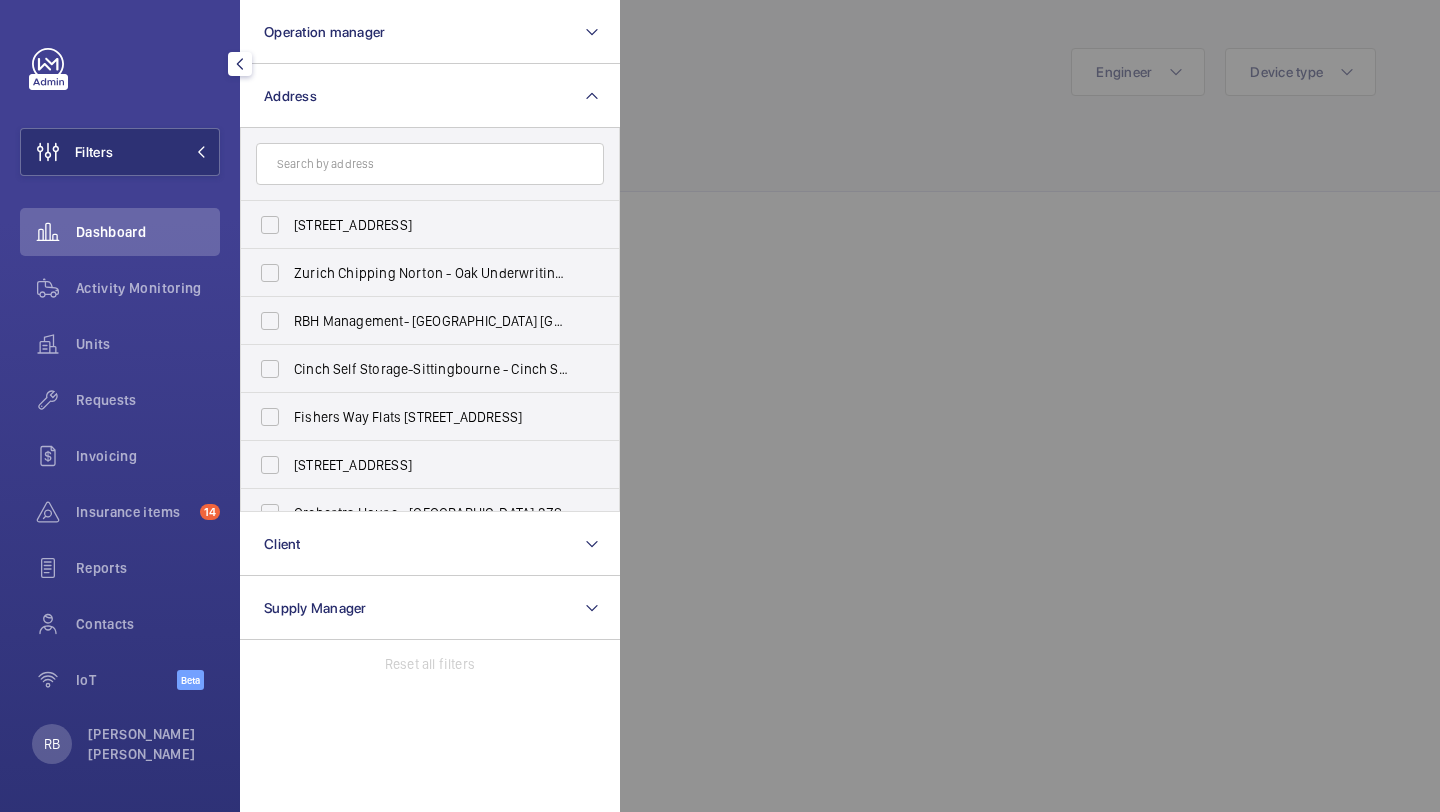 click 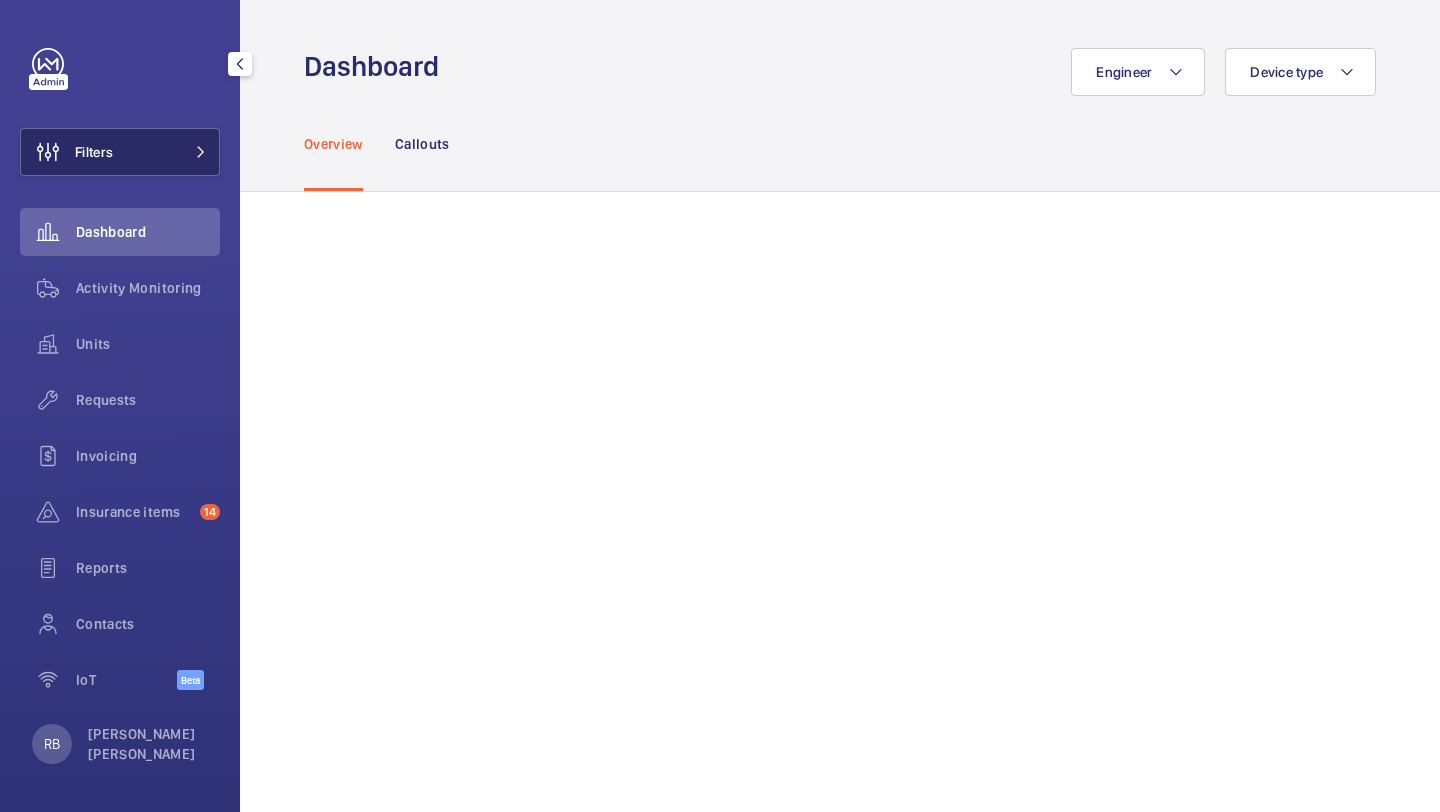 click on "Filters" 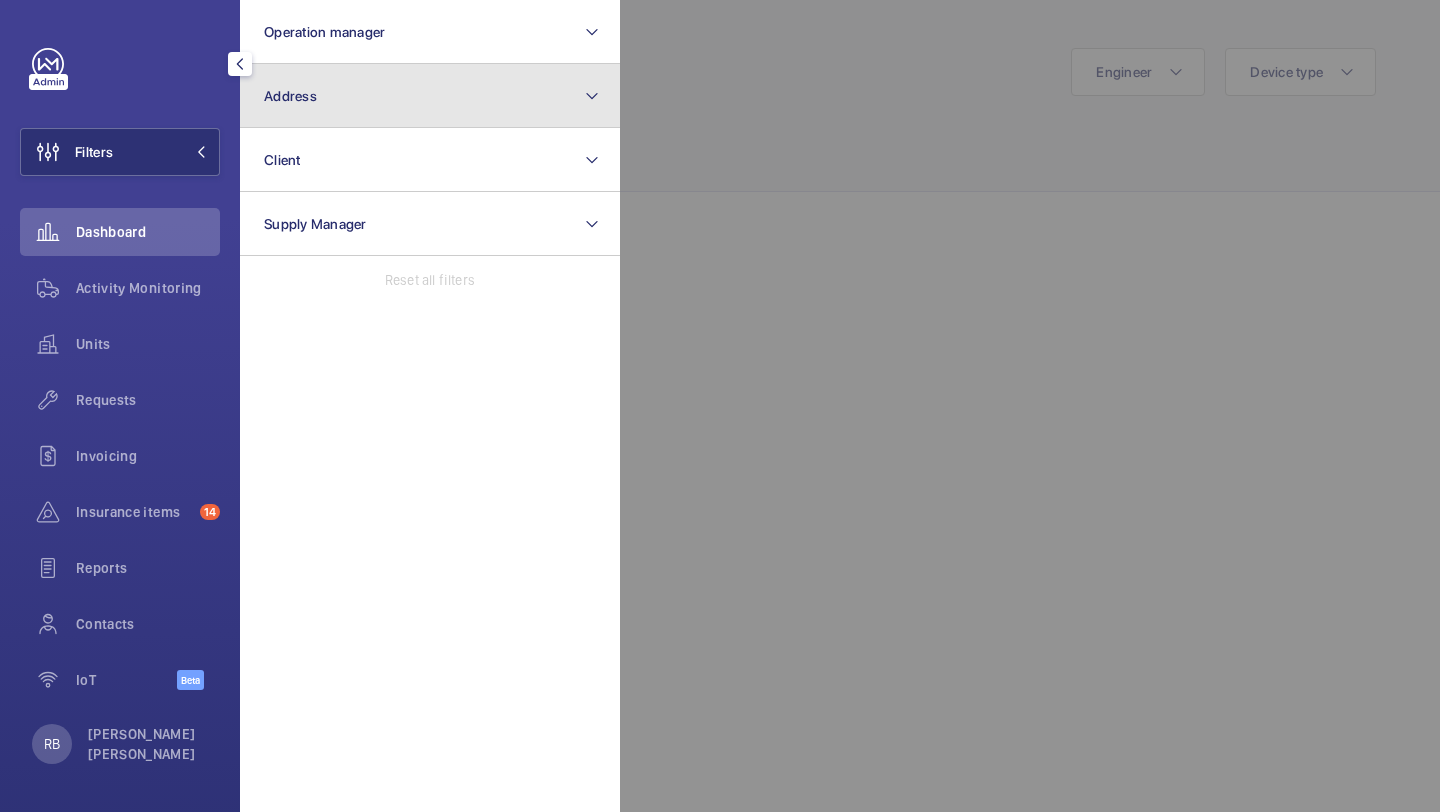 click on "Address" 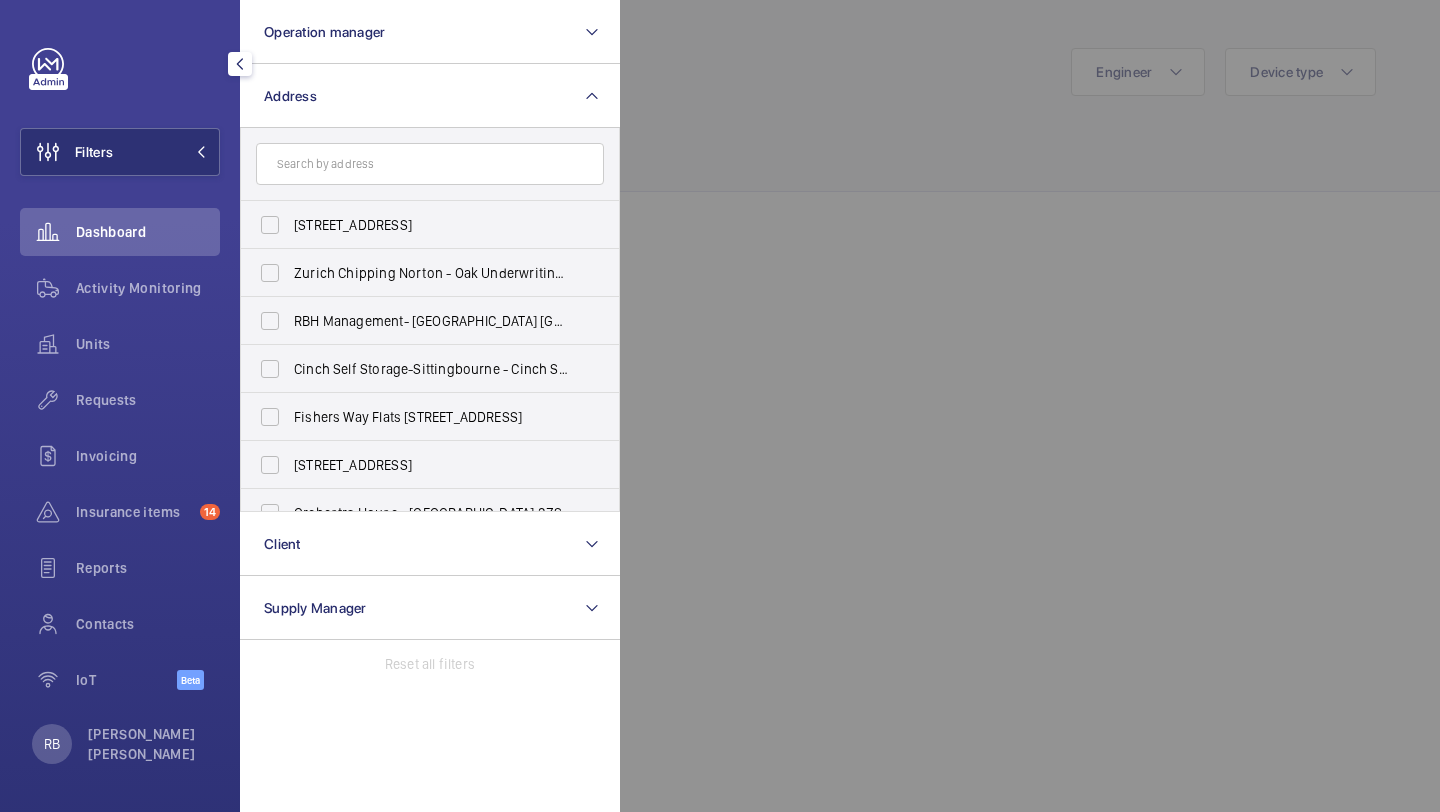 click 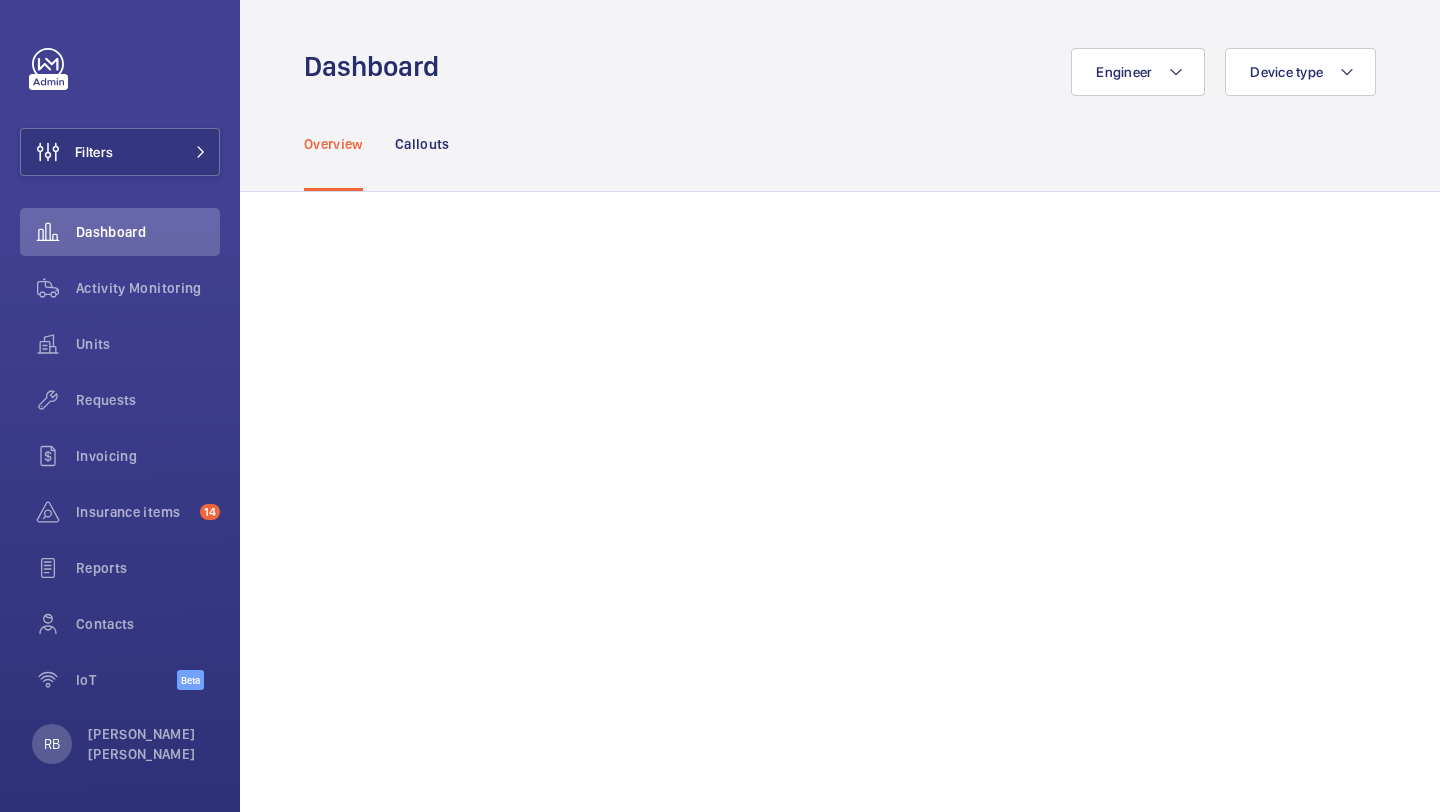 click on "Overview Callouts" 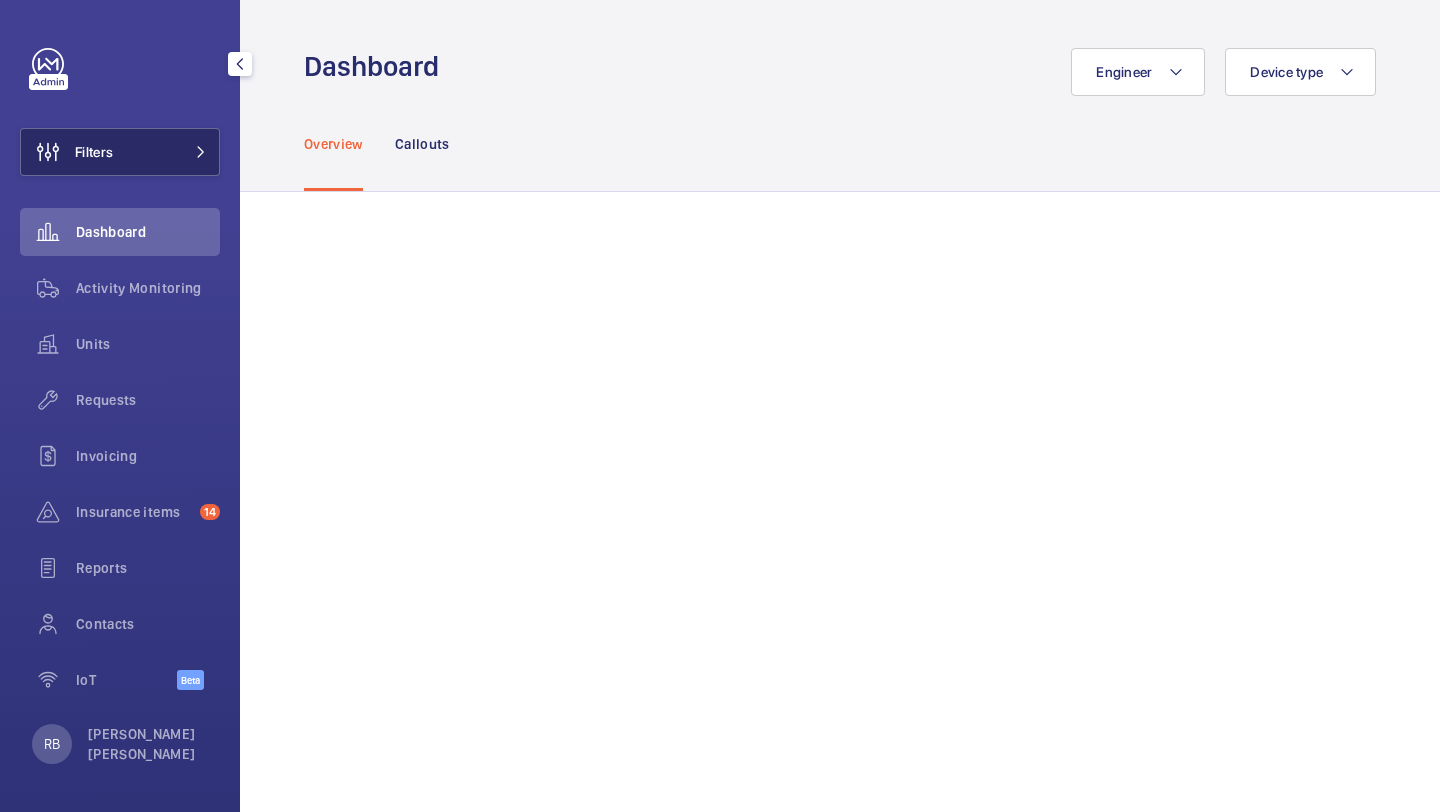 click on "Filters" 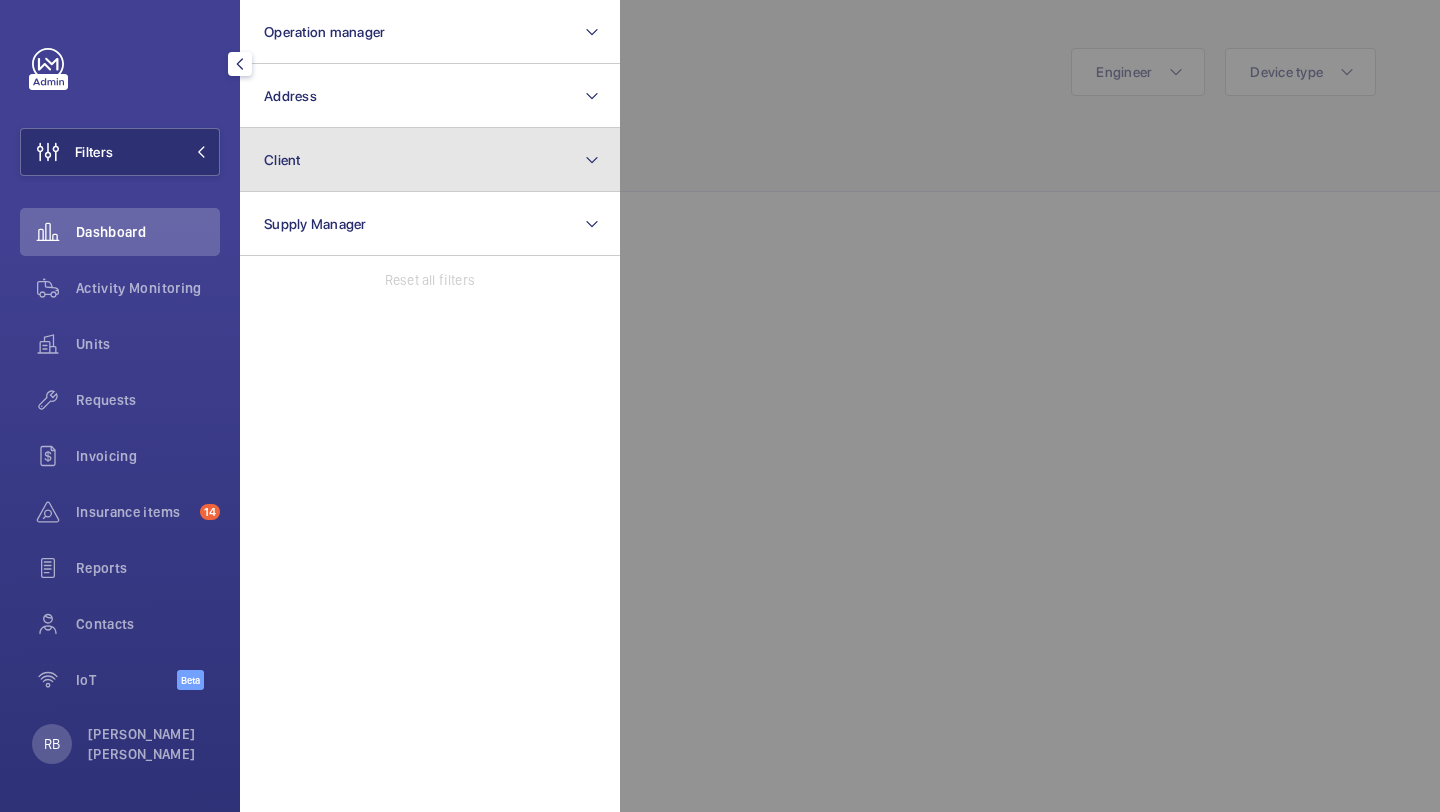 click on "Client" 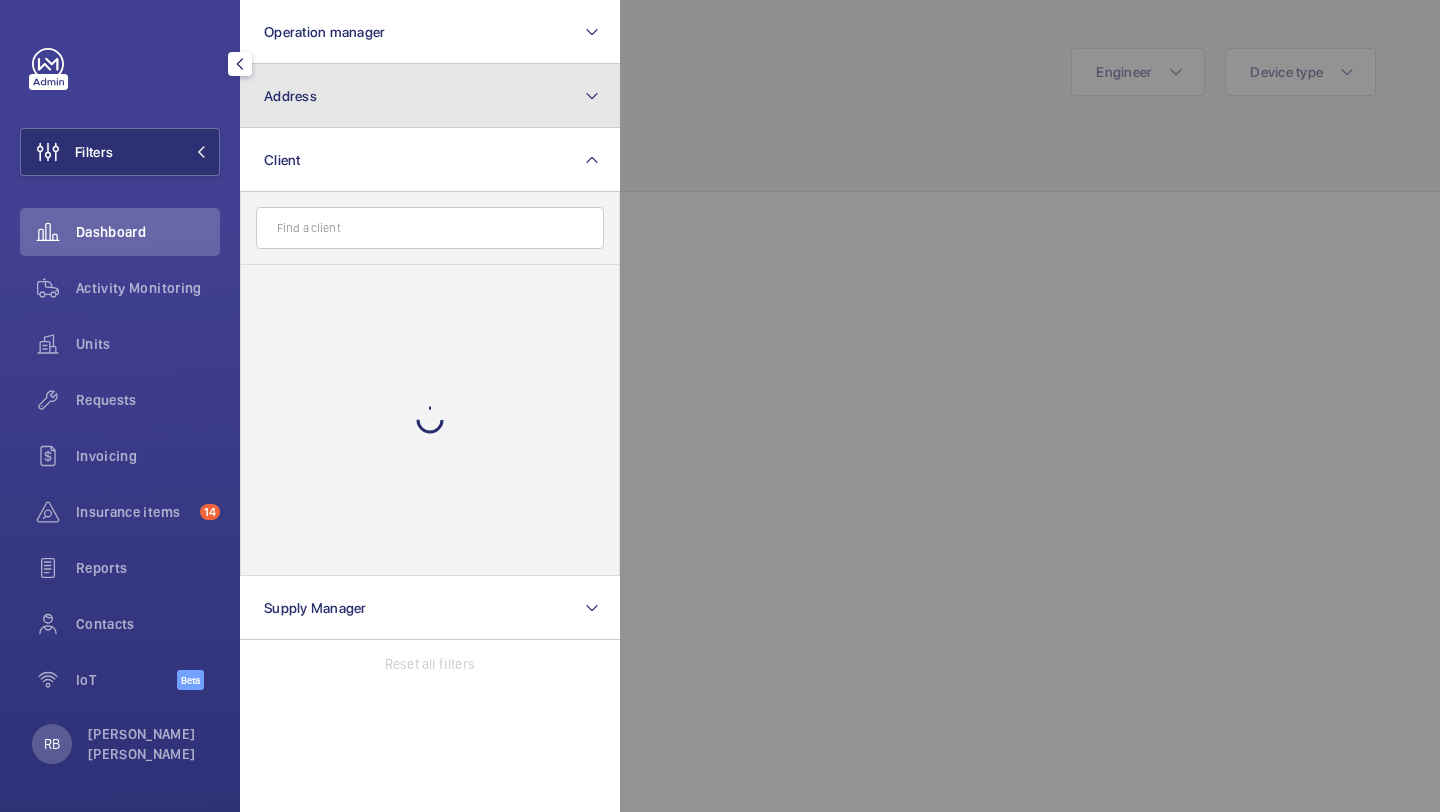 click on "Address" 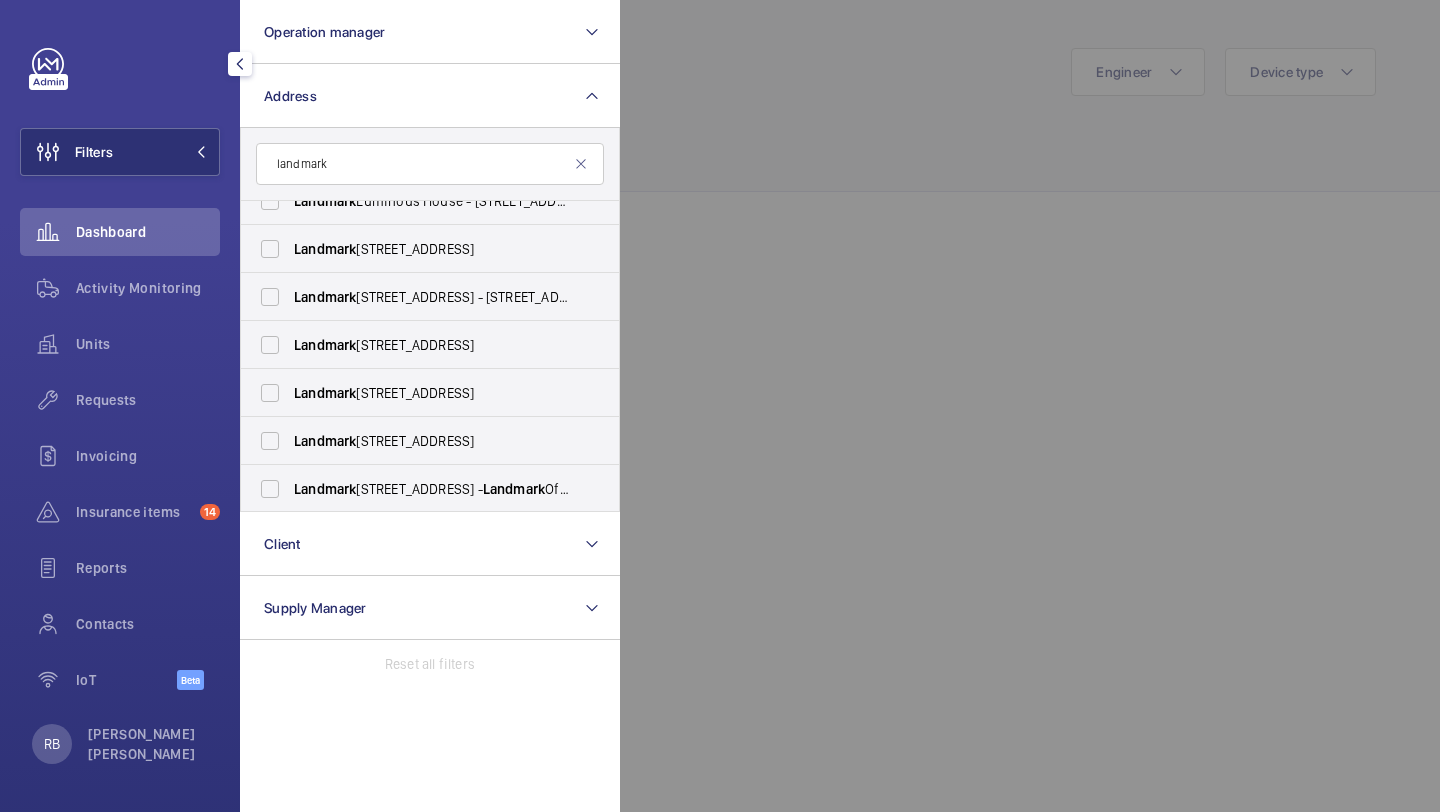 scroll, scrollTop: 454, scrollLeft: 0, axis: vertical 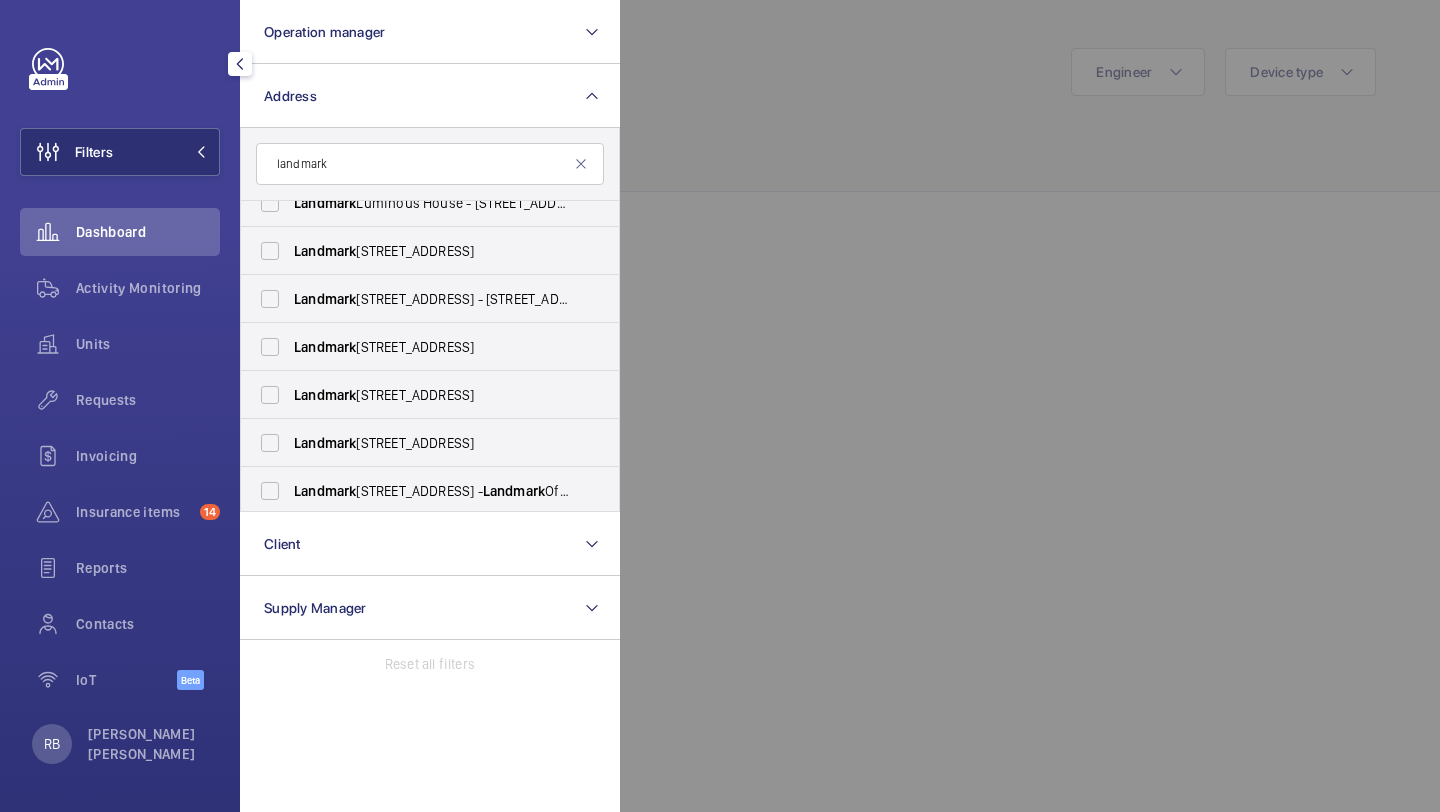 type on "landmark" 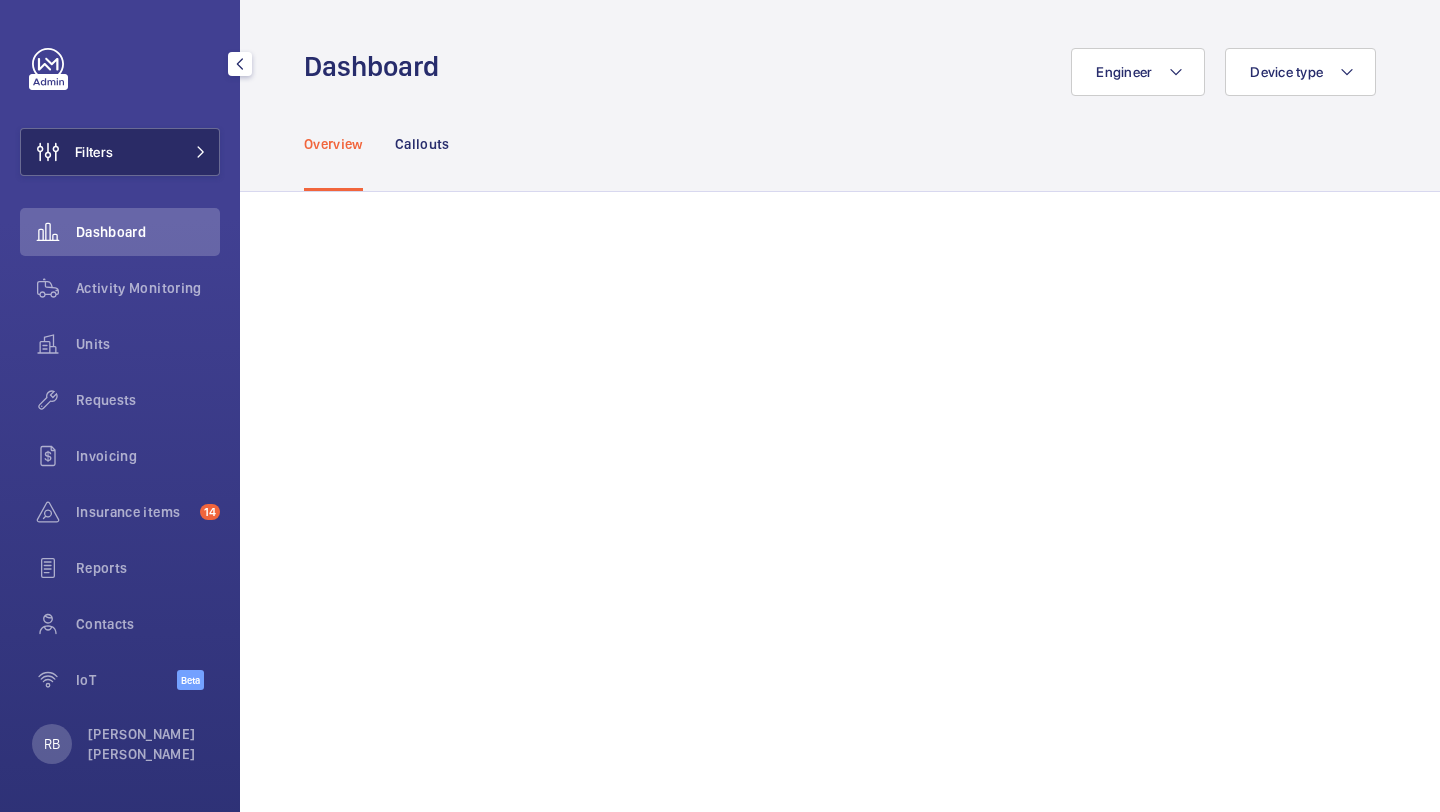 click on "Filters" 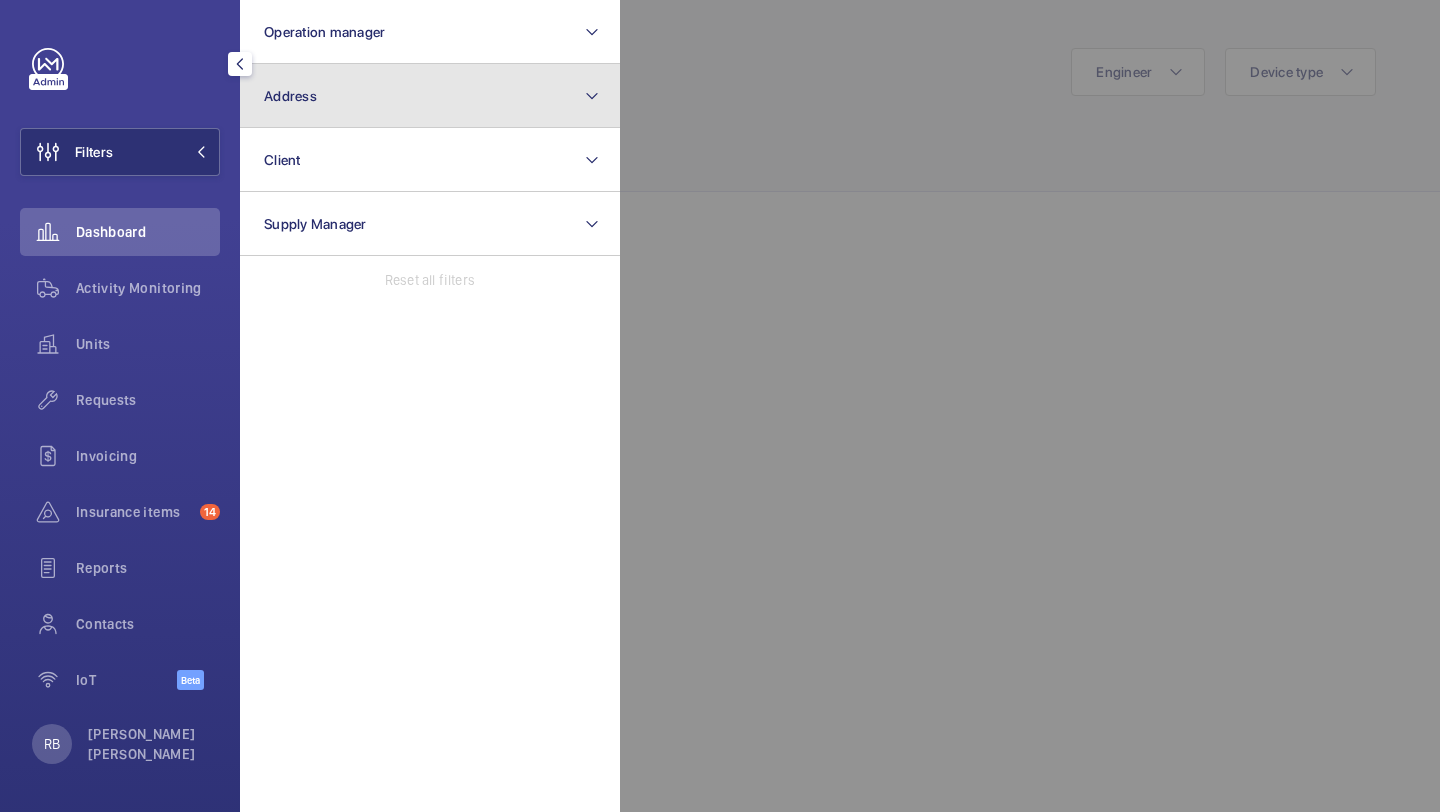 click on "Address" 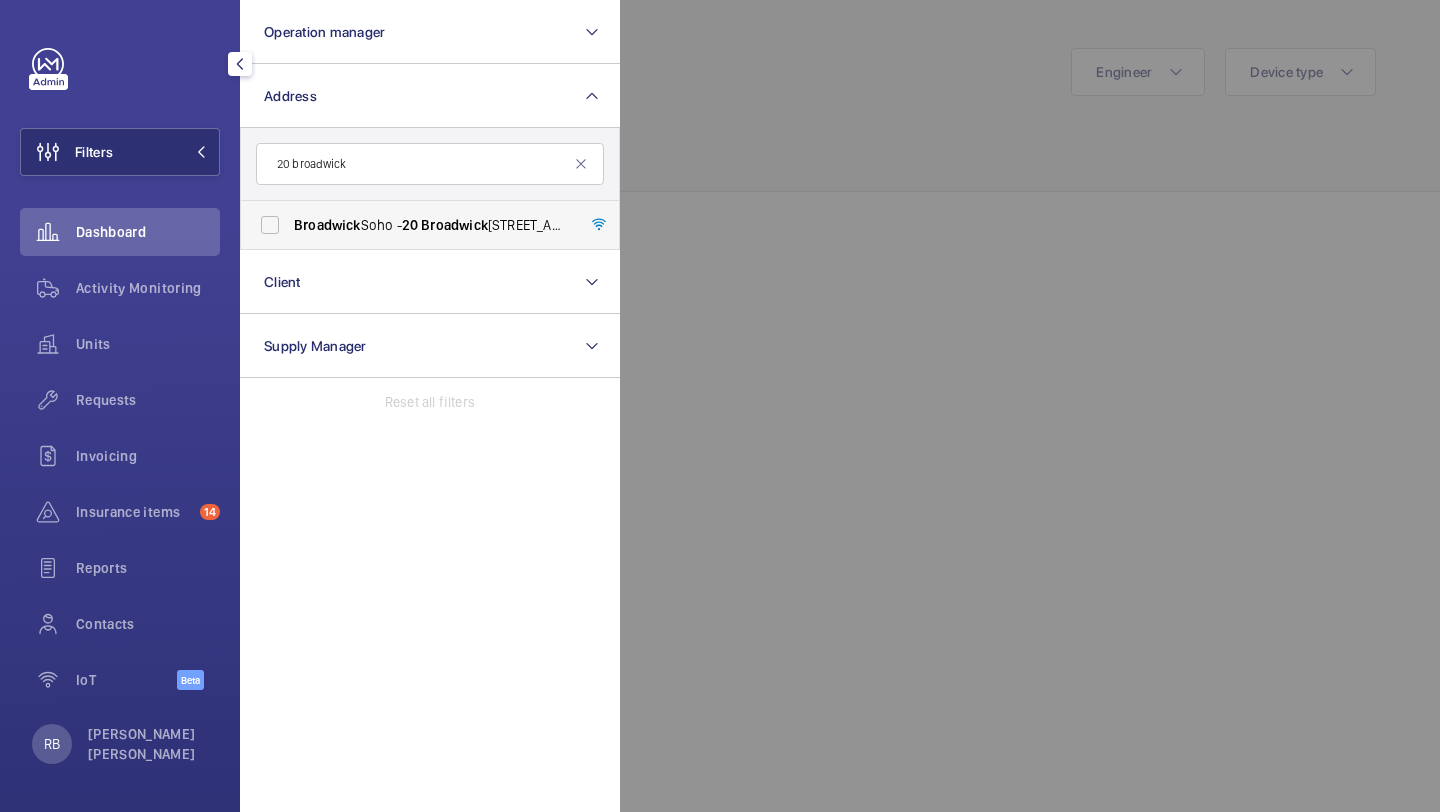 type on "20 broadwick" 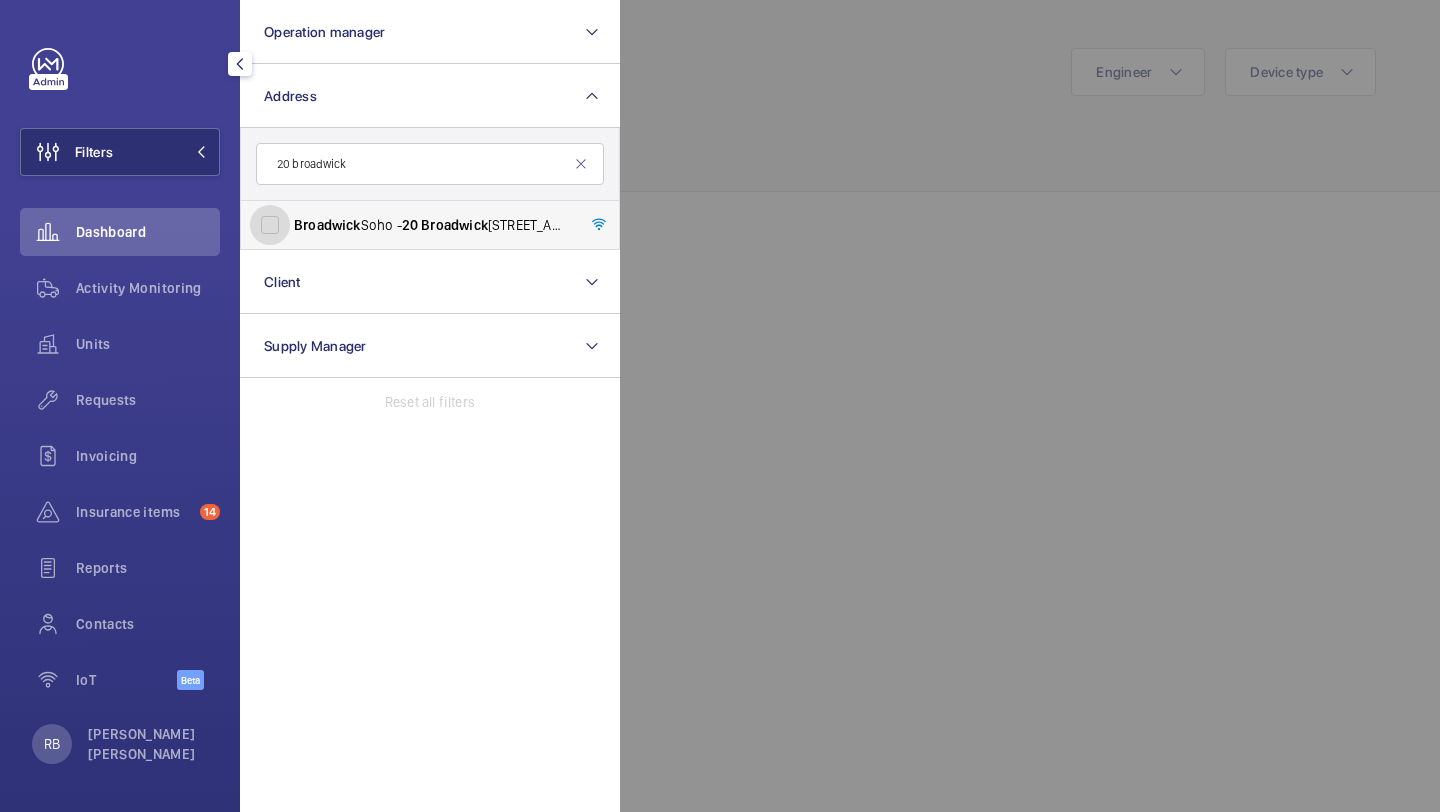 click on "Broadwick  Soho -  20   Broadwick  Street, LONDON W1F 8HT" at bounding box center (270, 225) 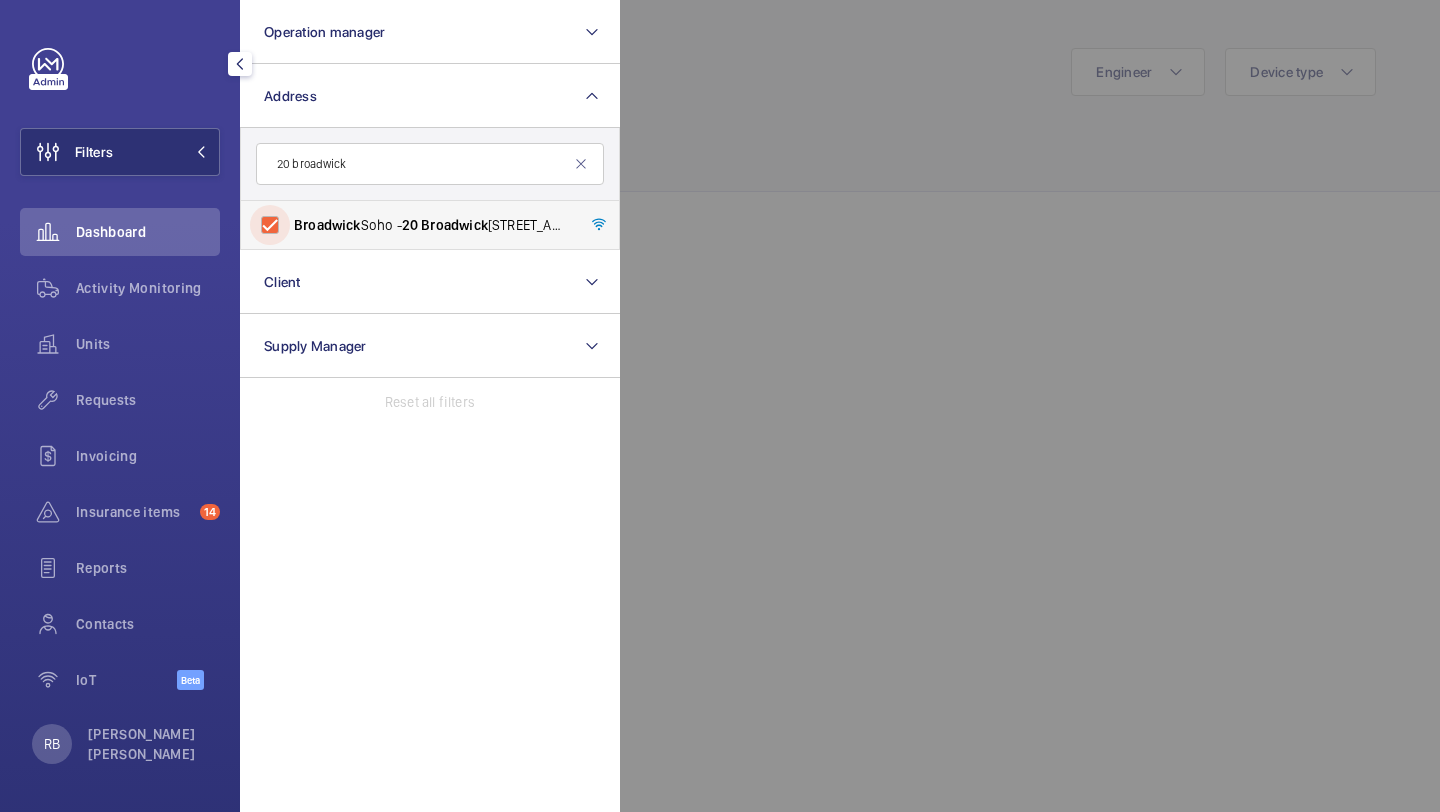 checkbox on "true" 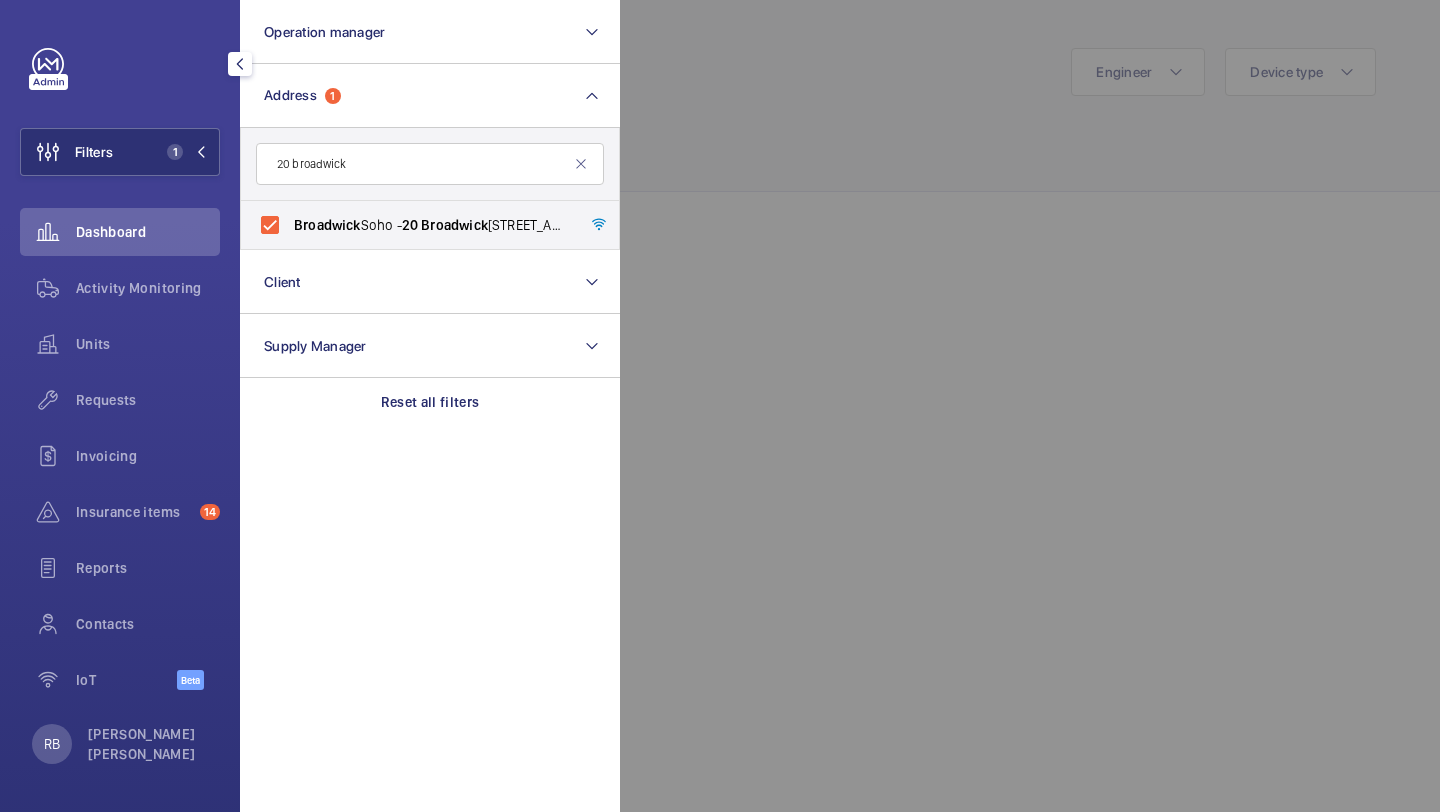 click 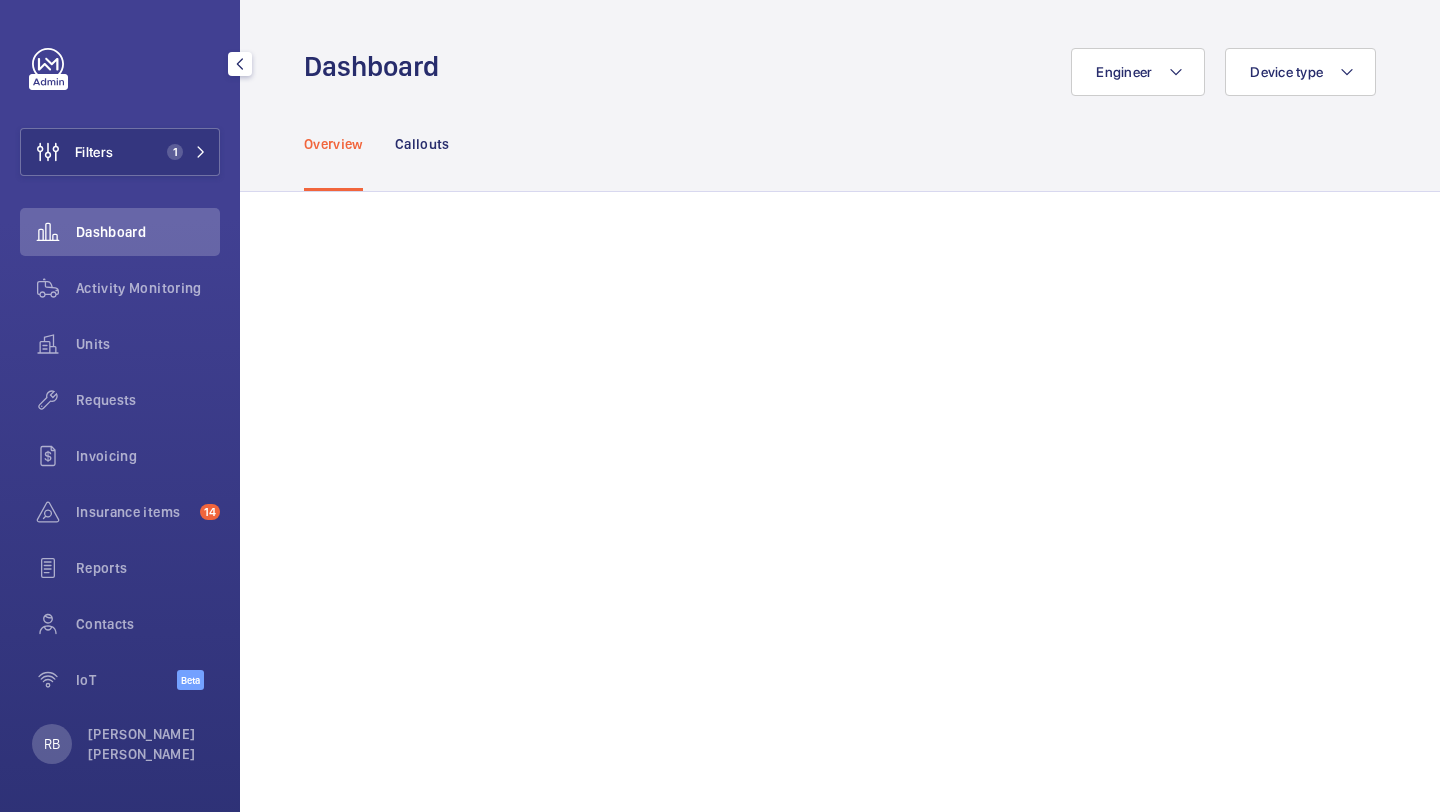 click on "Filters 1  Dashboard   Activity Monitoring   Units   Requests   Invoicing   Insurance items  14  Reports   Contacts   IoT  Beta RB Rambo Bishop" 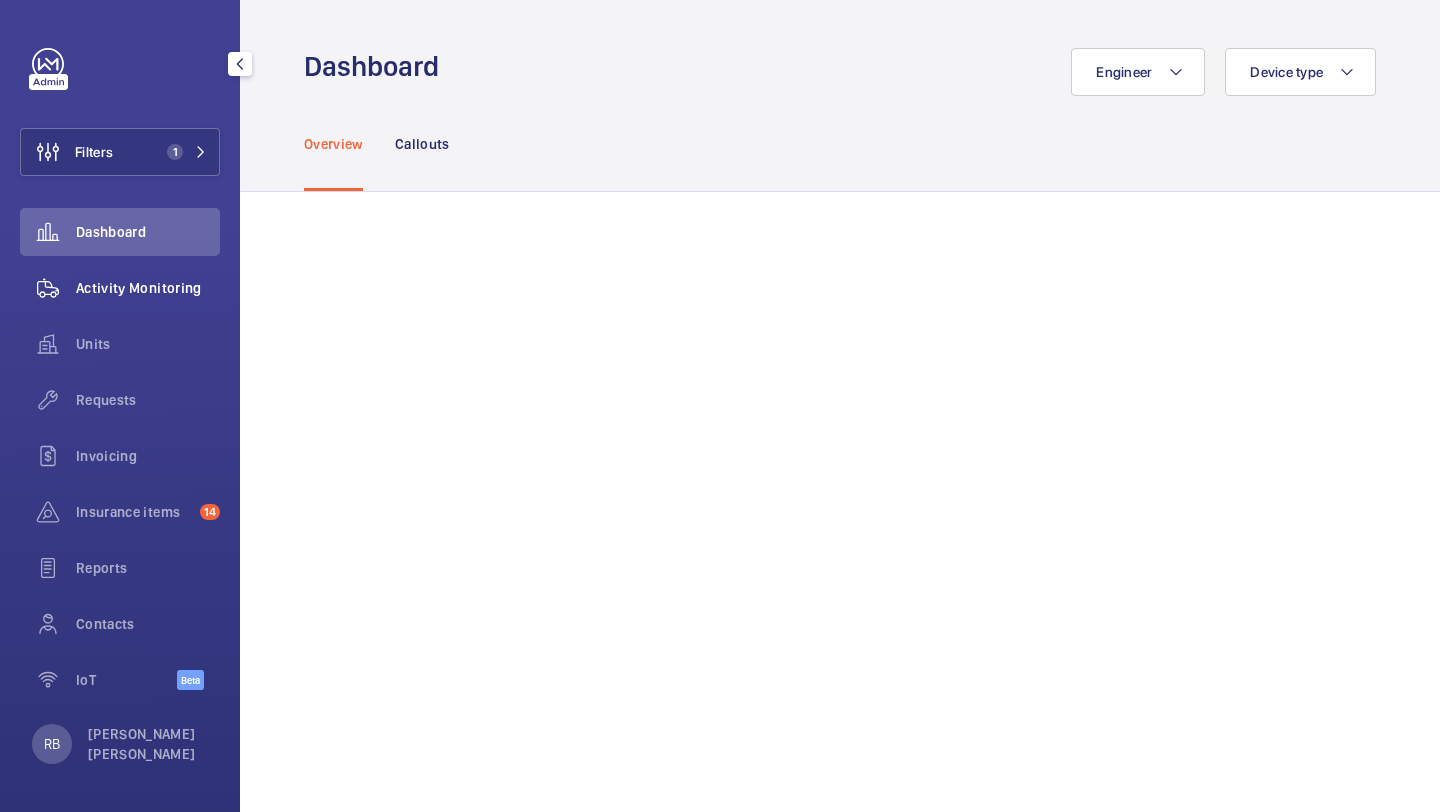 click on "Activity Monitoring" 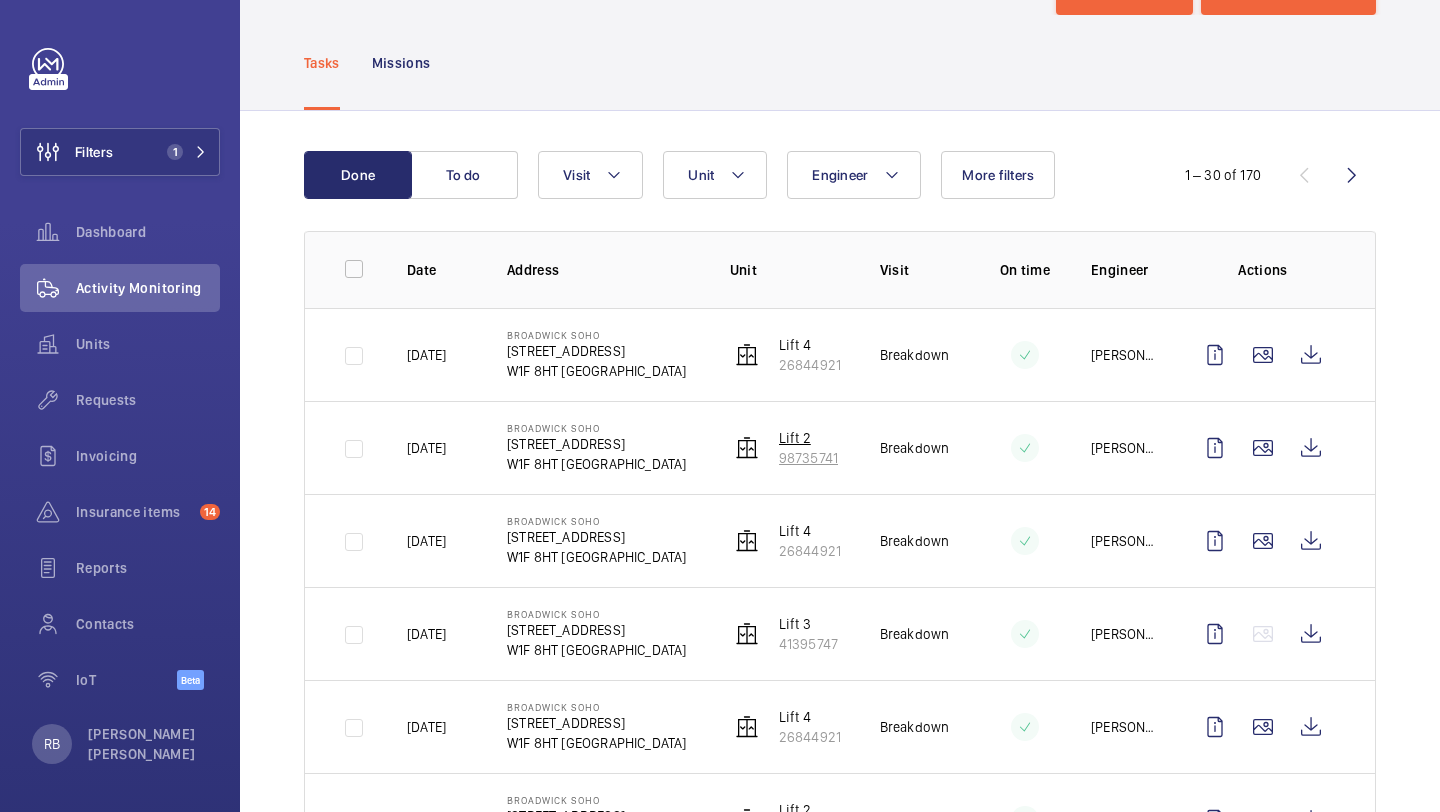 scroll, scrollTop: 84, scrollLeft: 0, axis: vertical 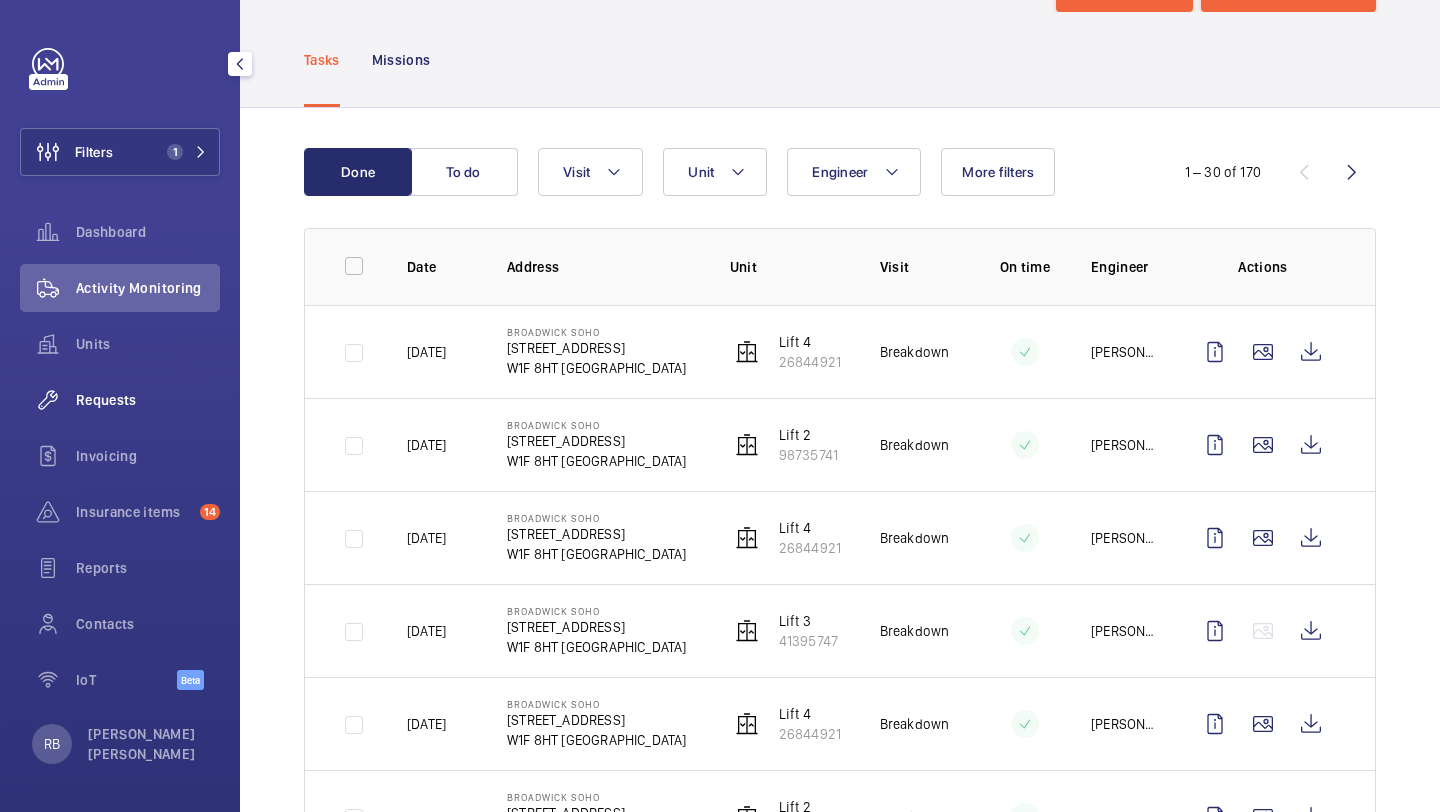 click on "Requests" 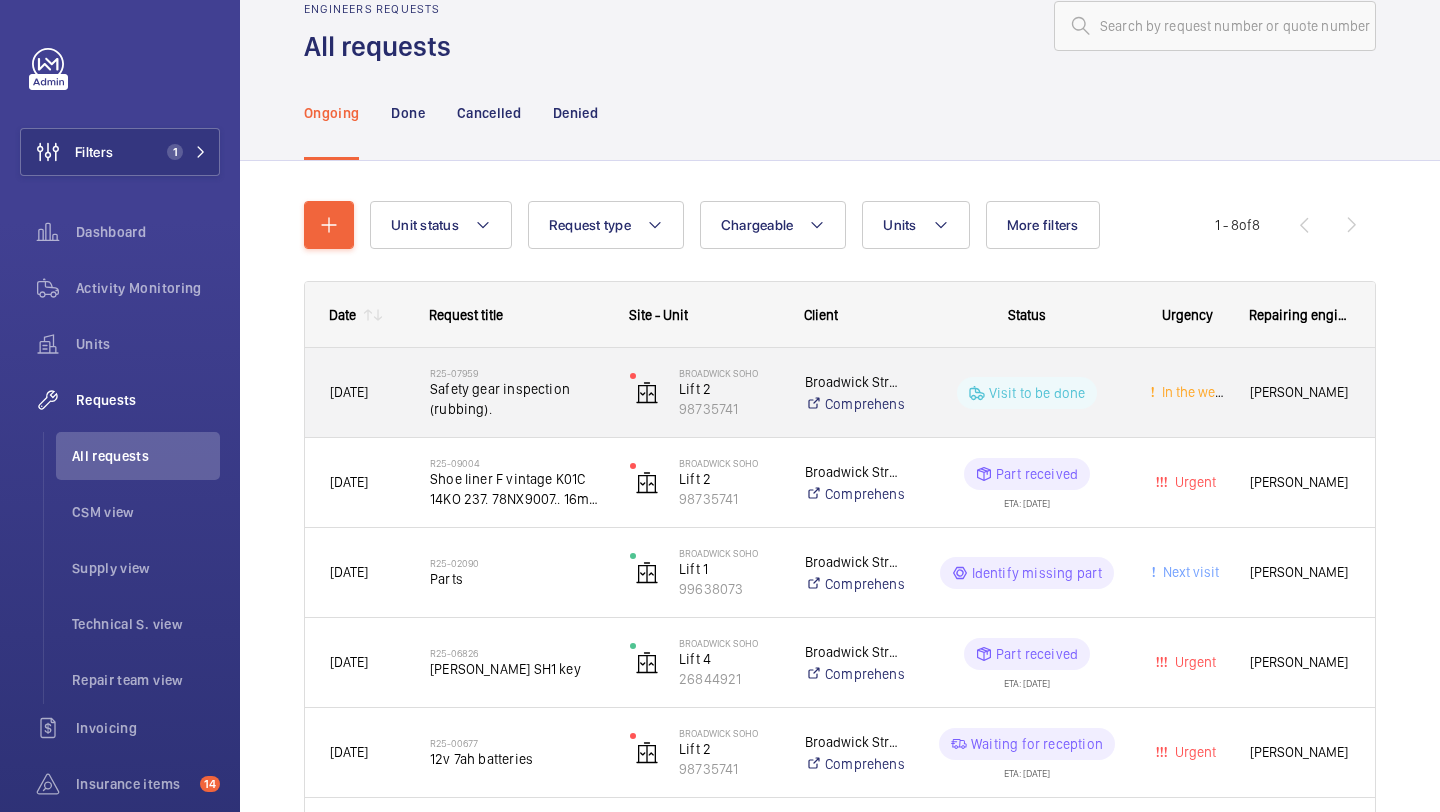 scroll, scrollTop: 49, scrollLeft: 0, axis: vertical 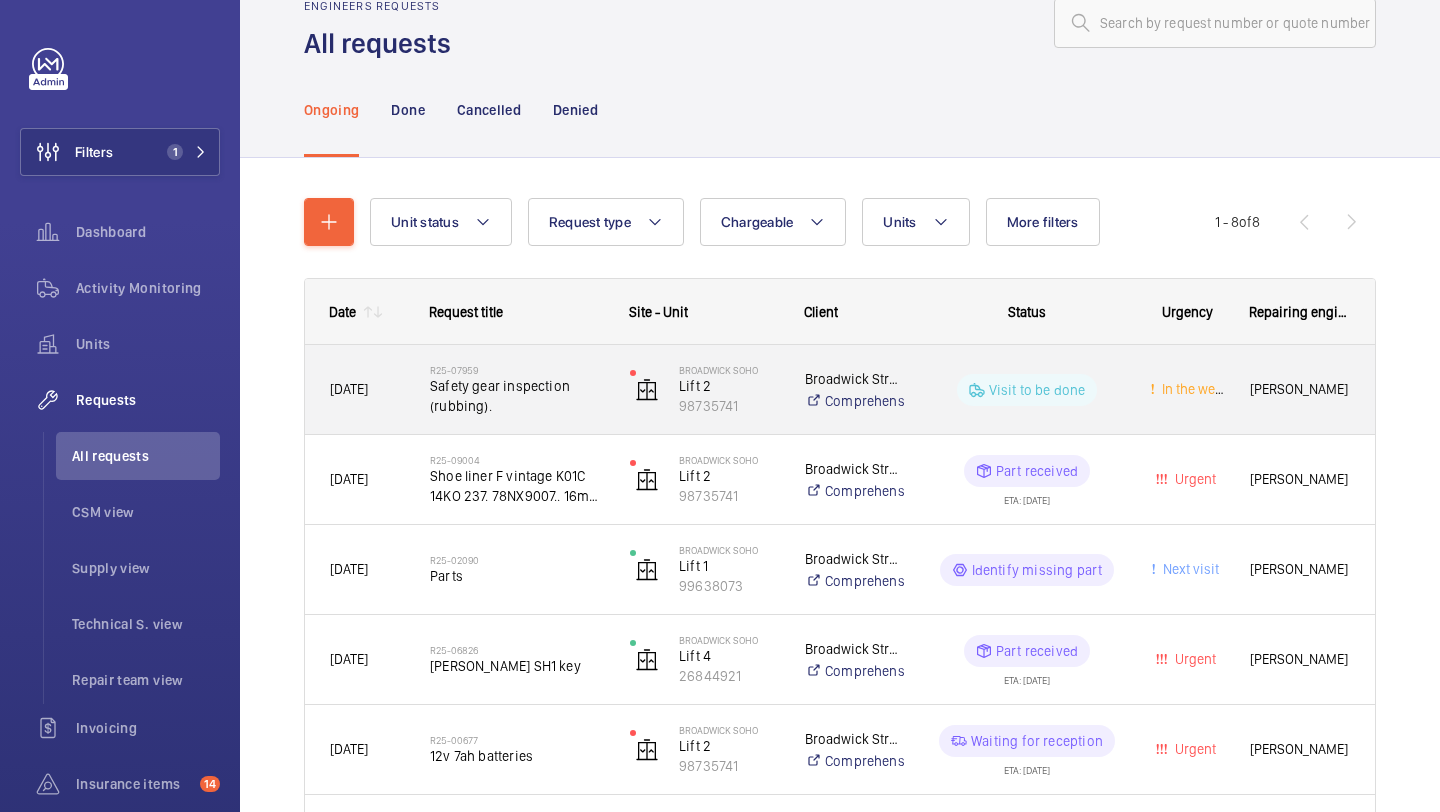 click on "R25-07959" 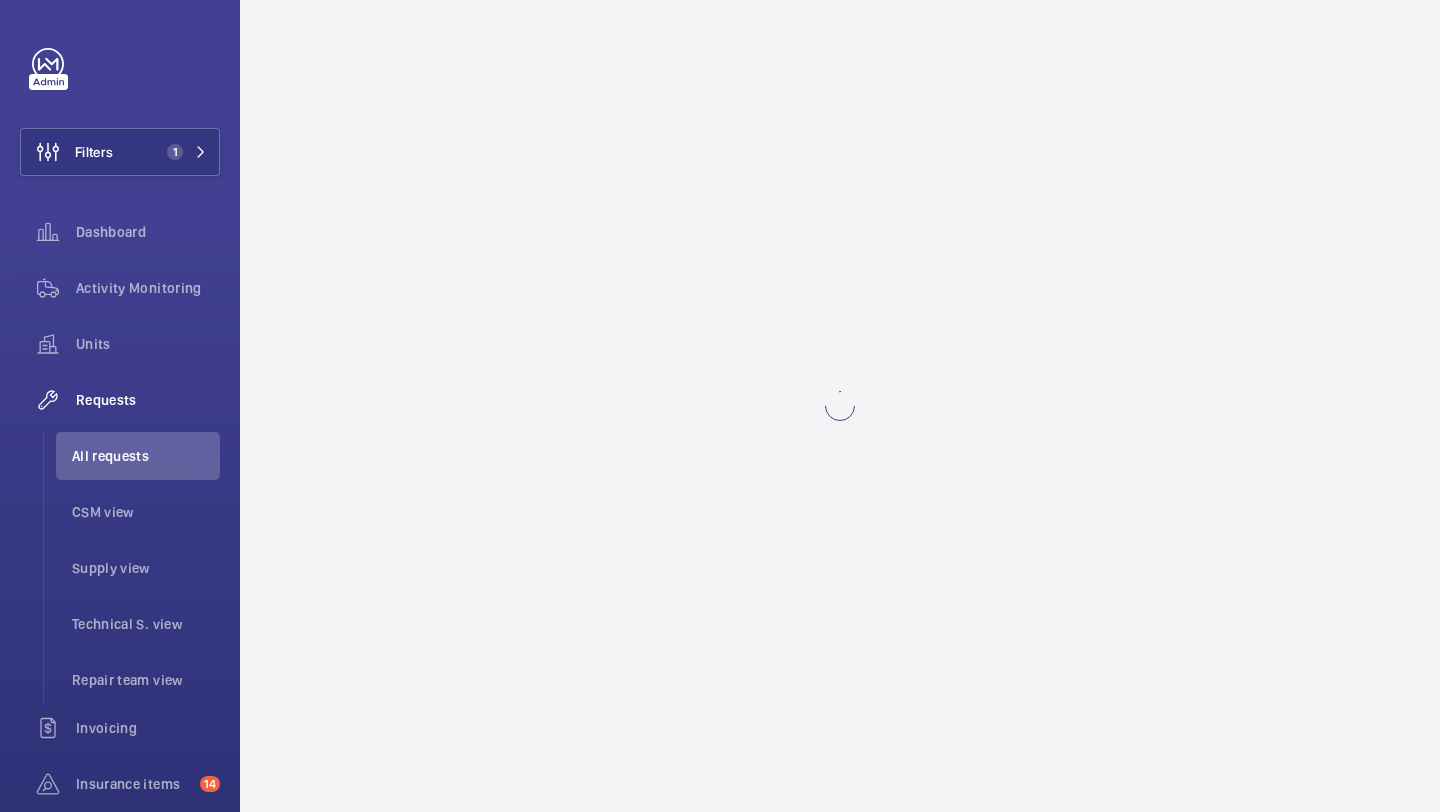 scroll, scrollTop: 0, scrollLeft: 0, axis: both 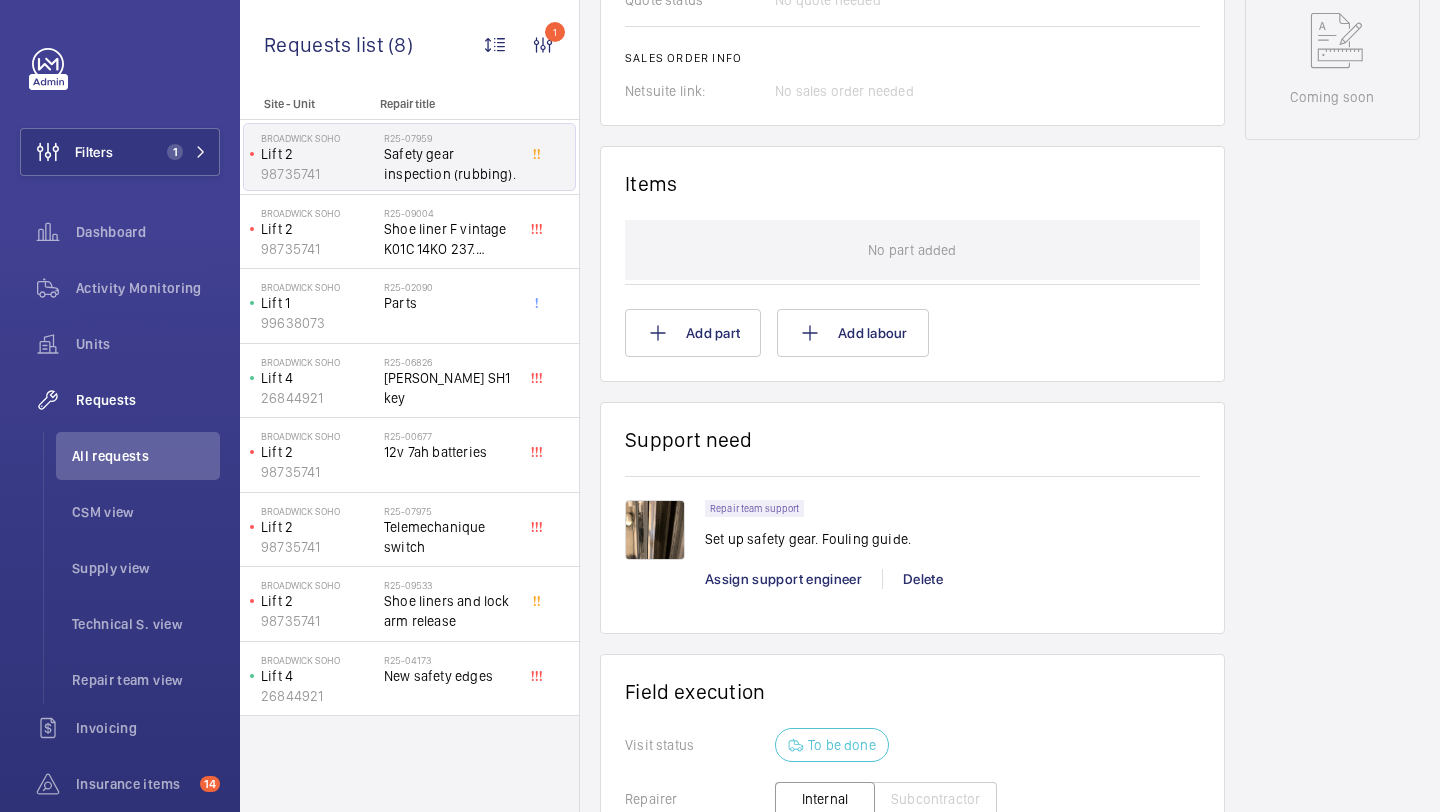 click 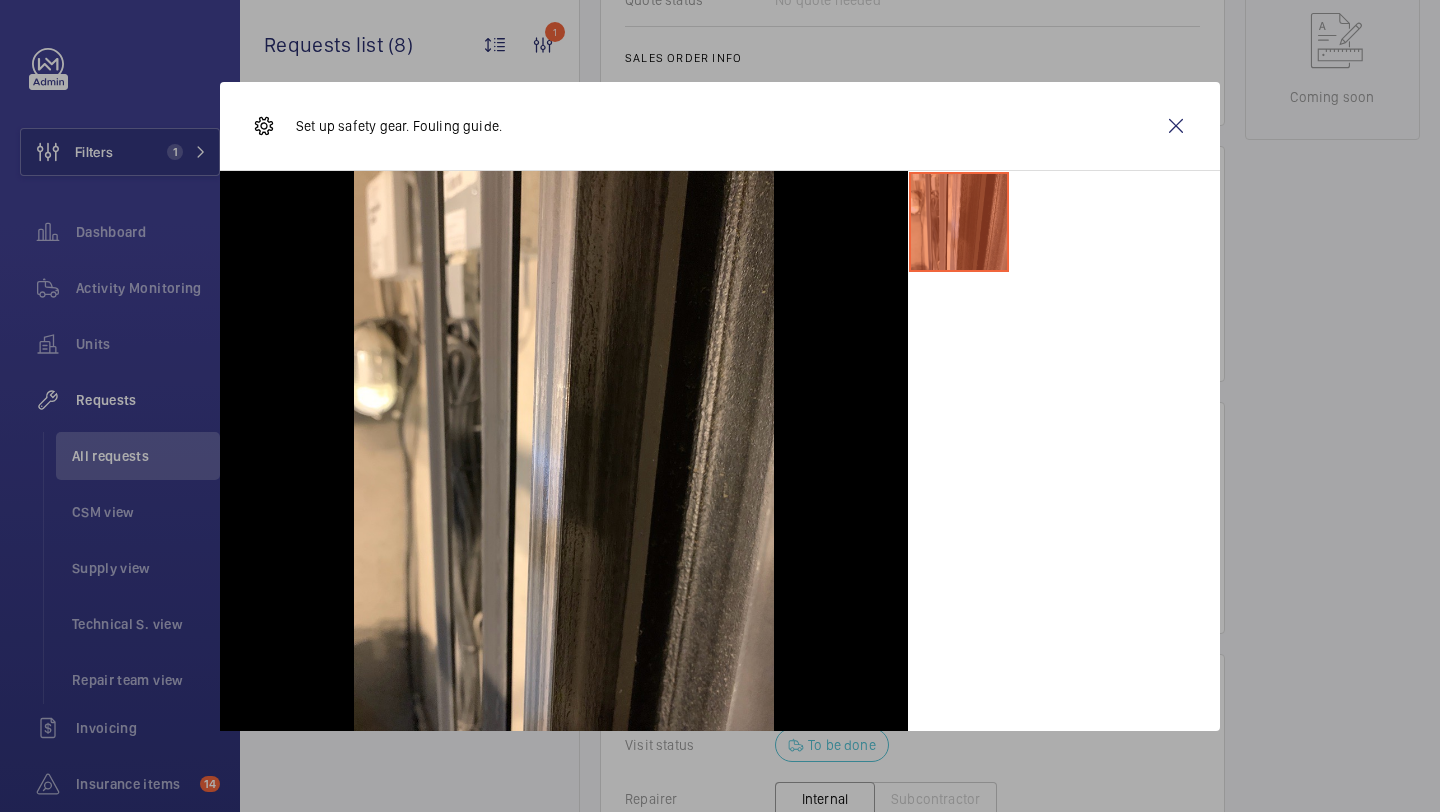 click at bounding box center (959, 222) 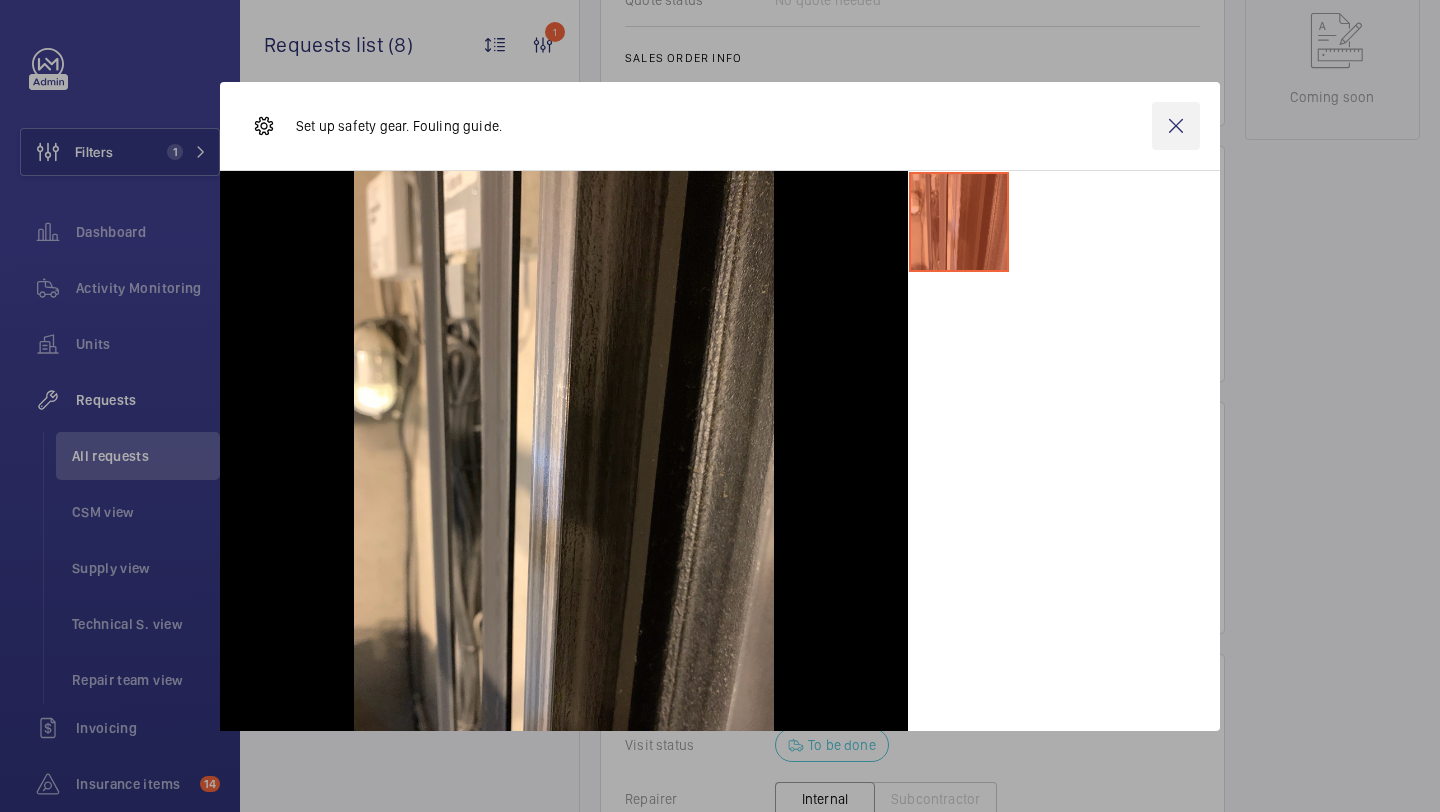 click at bounding box center [1176, 126] 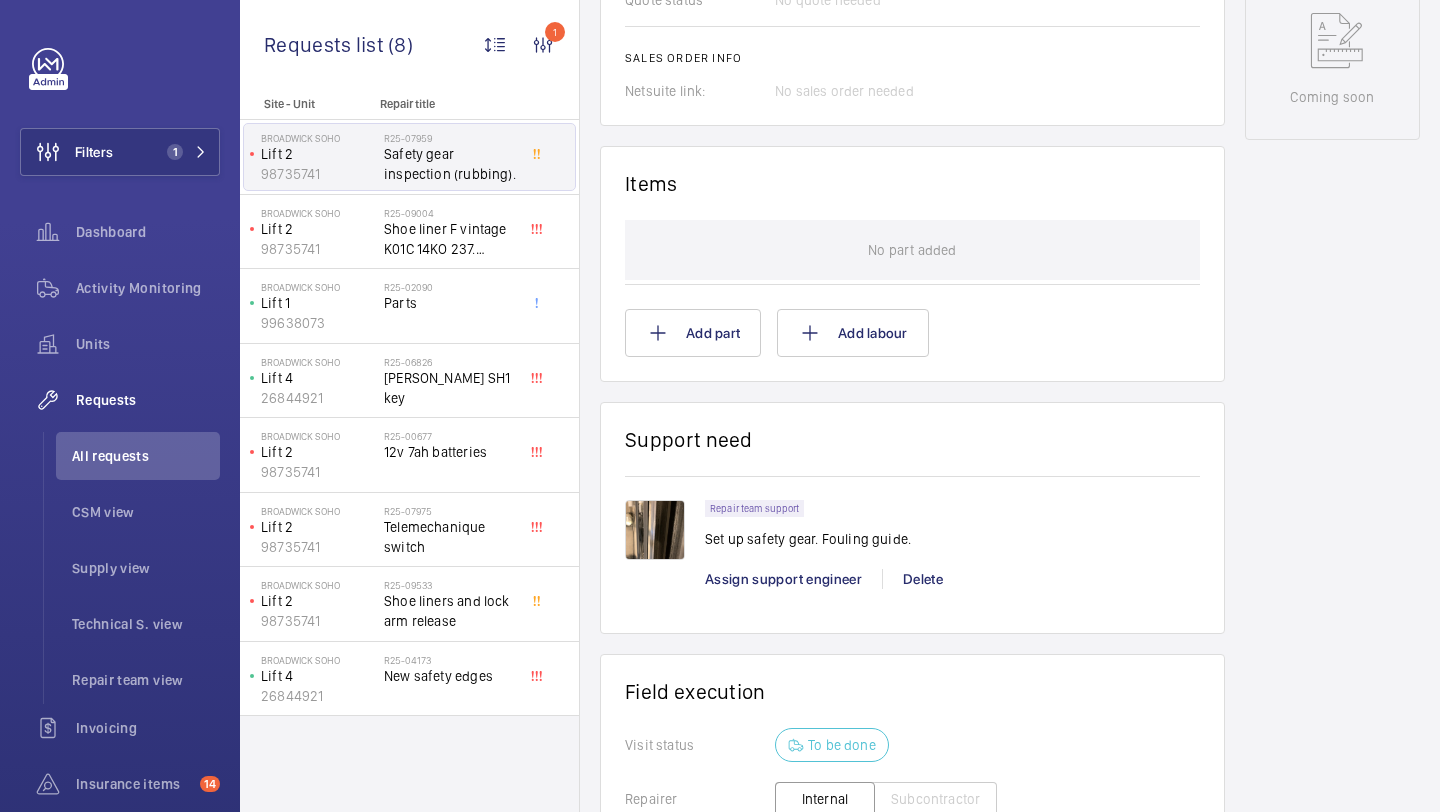 scroll, scrollTop: 1477, scrollLeft: 0, axis: vertical 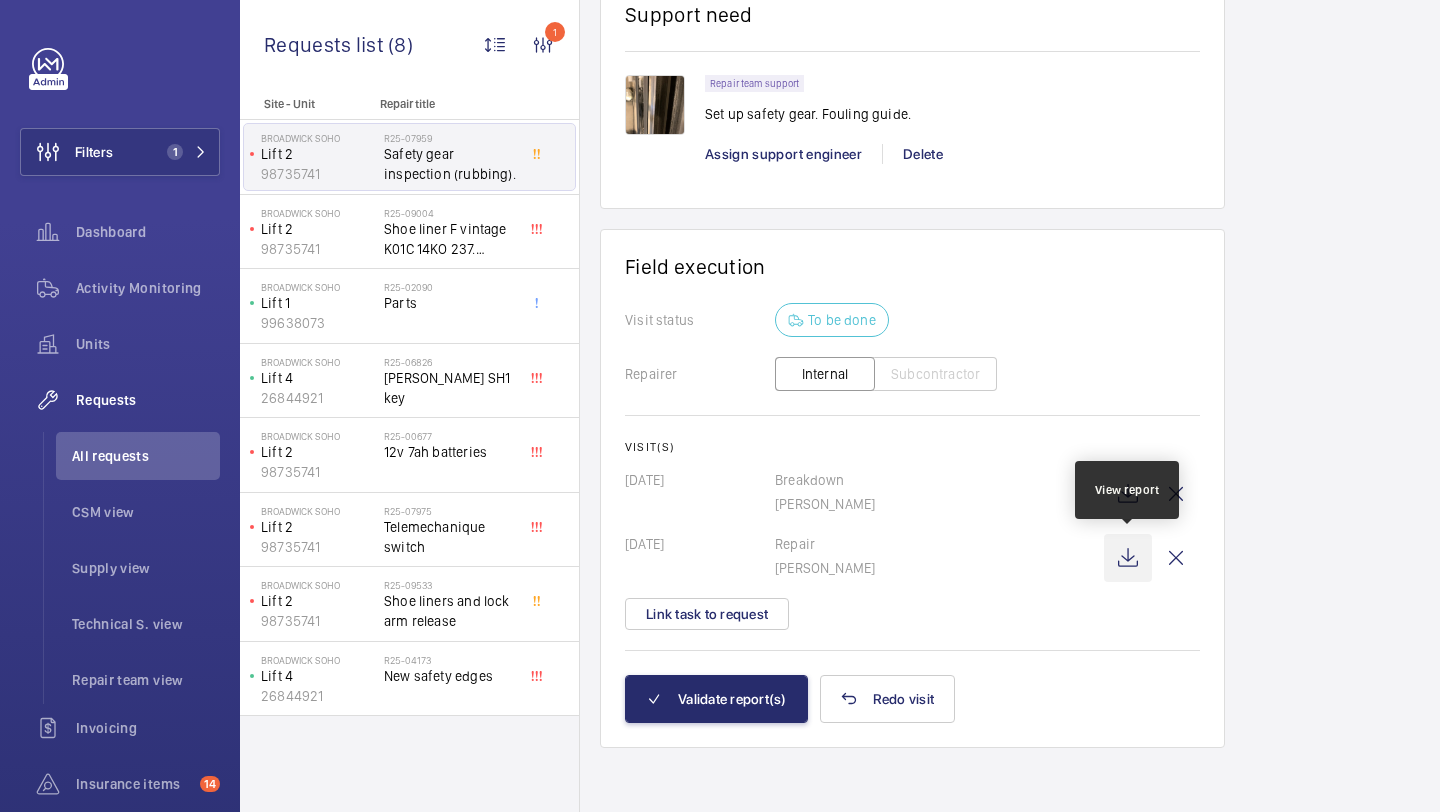click 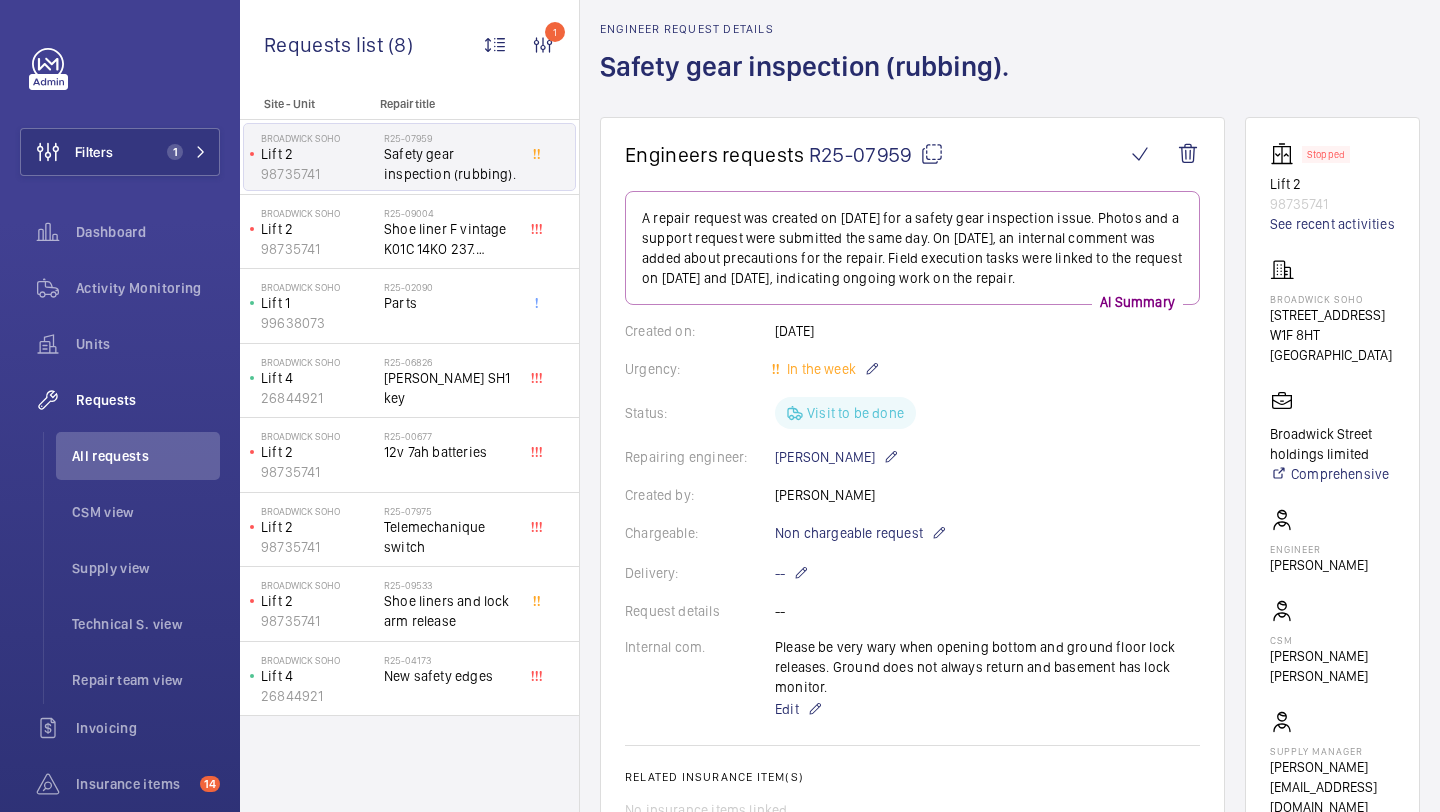 scroll, scrollTop: 87, scrollLeft: 0, axis: vertical 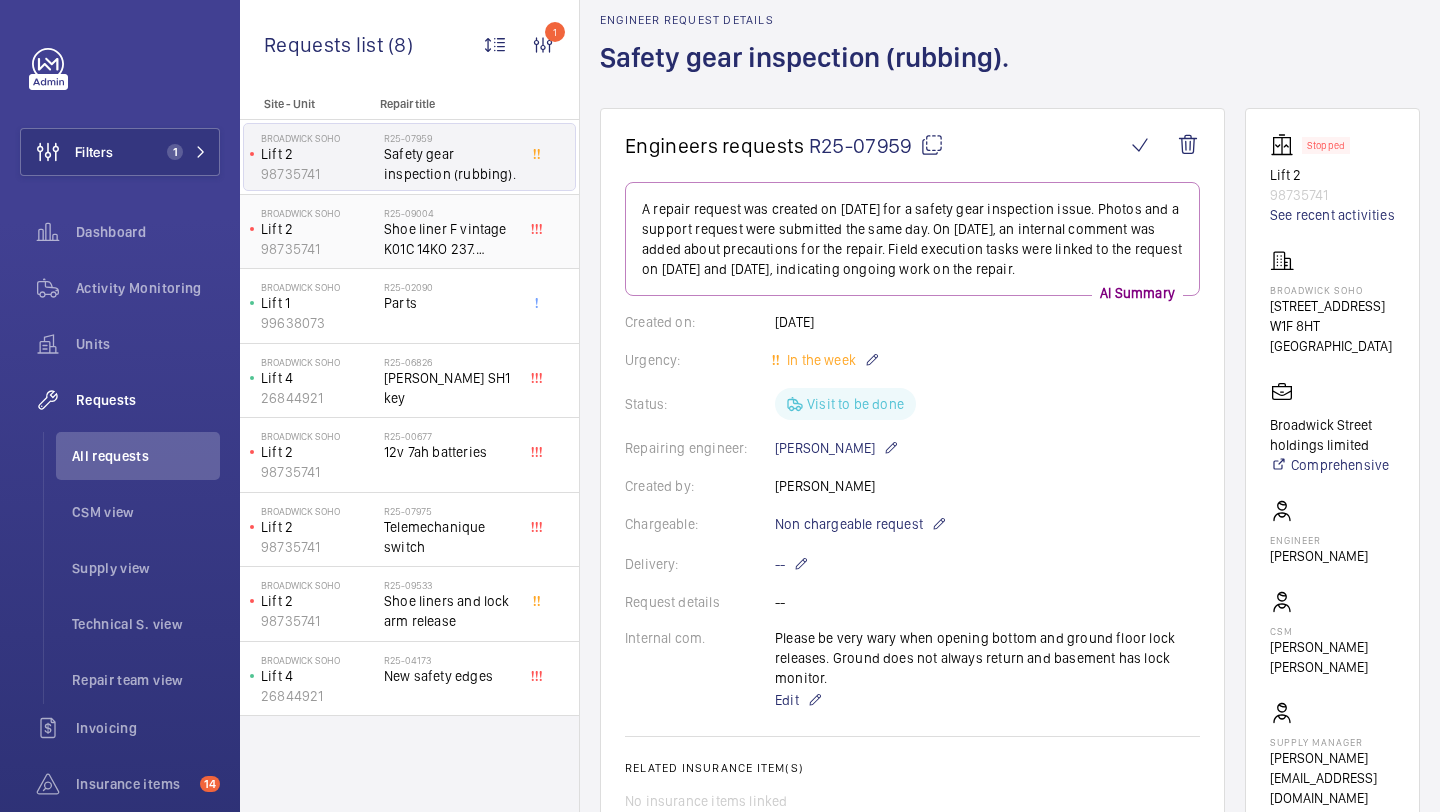 click on "Shoe liner F vintage K01C 14KO 237. 78NX9007.. 16mm guide" 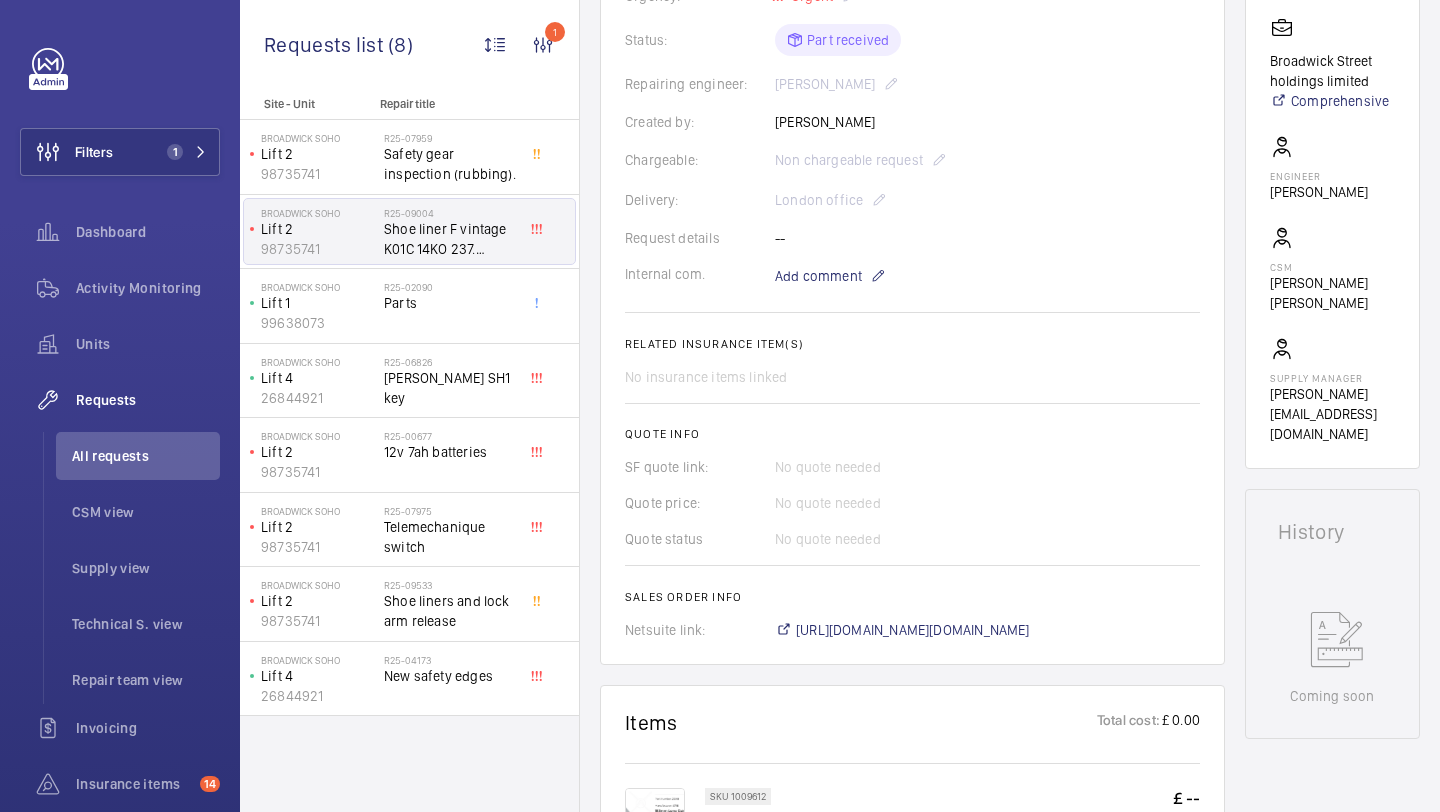 scroll, scrollTop: 1043, scrollLeft: 0, axis: vertical 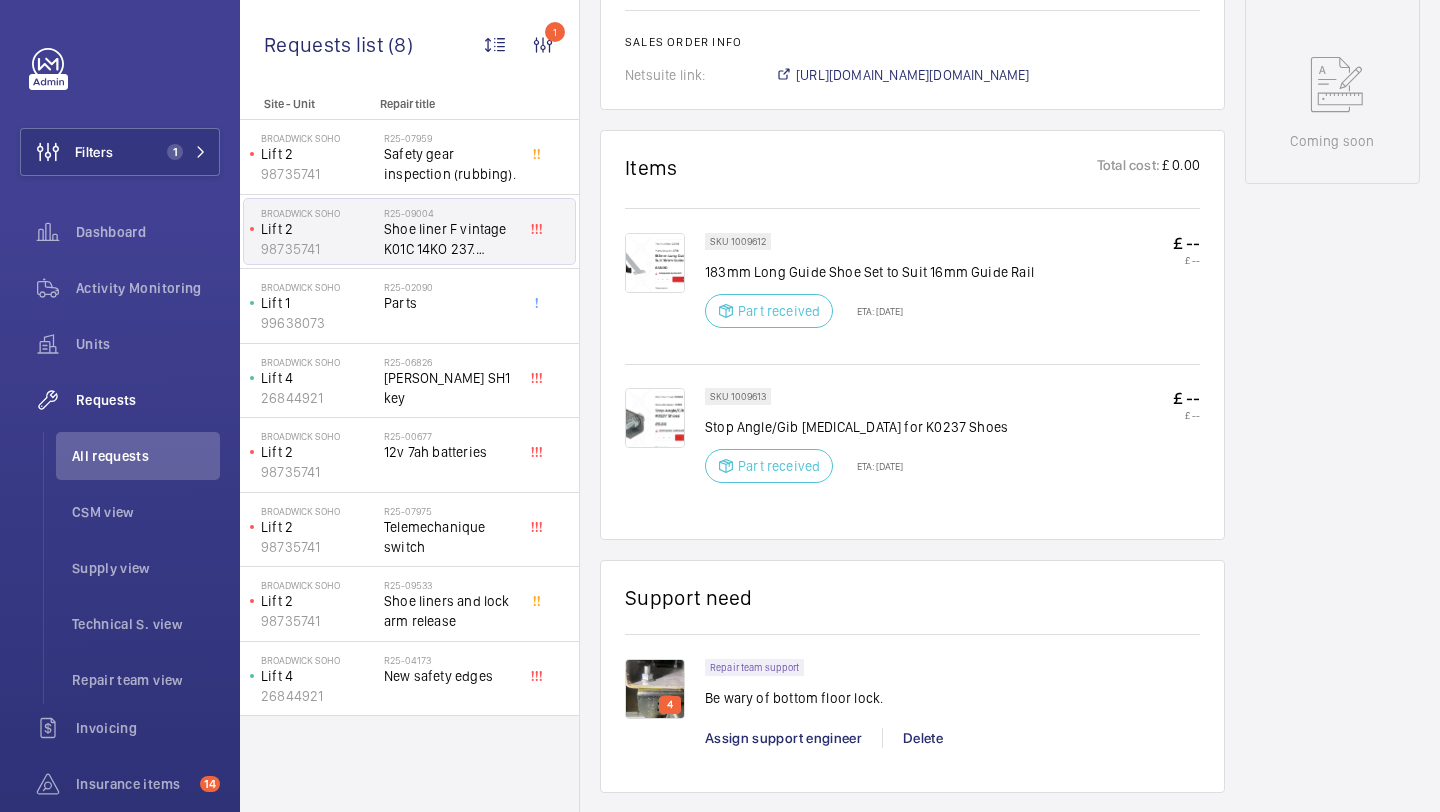 click 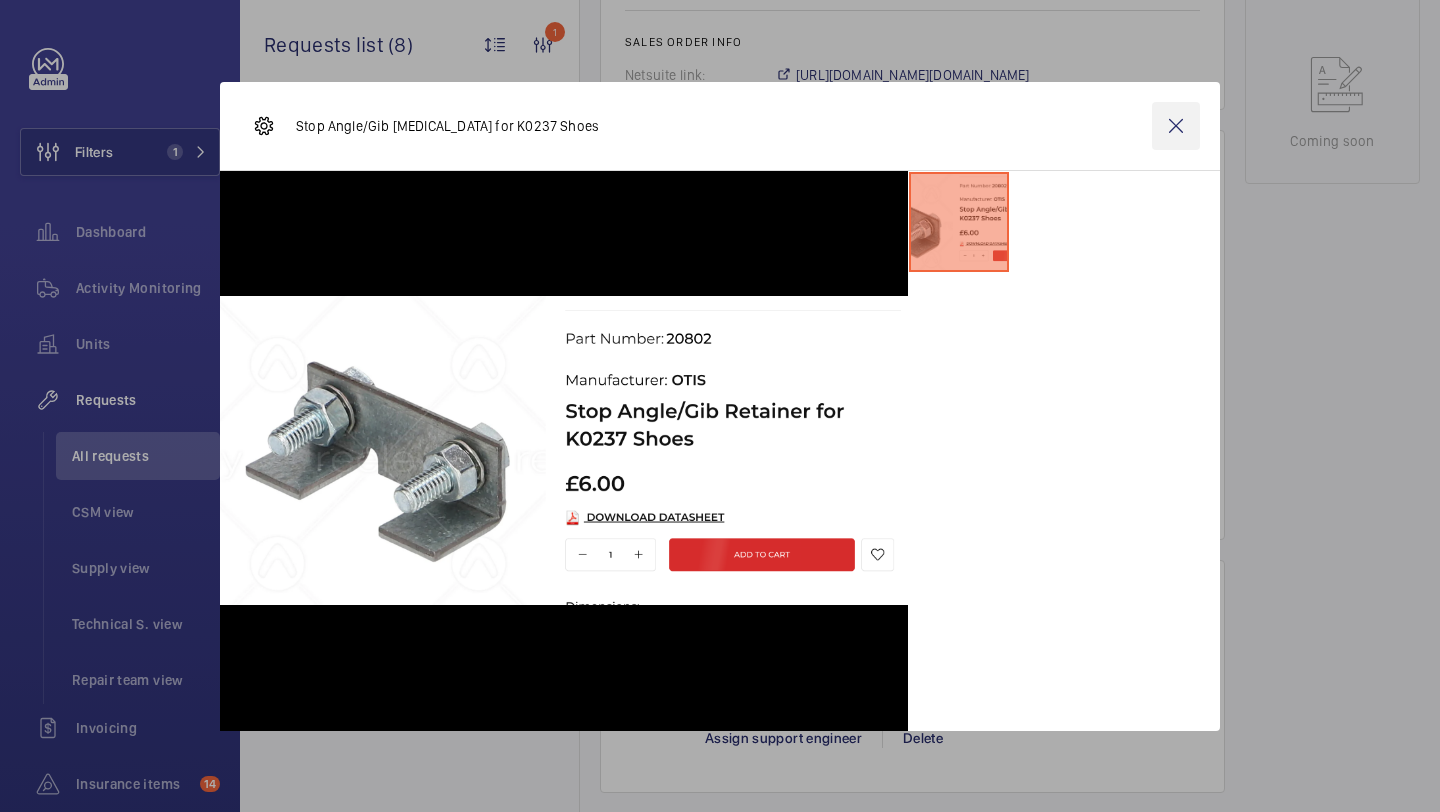 click at bounding box center (1176, 126) 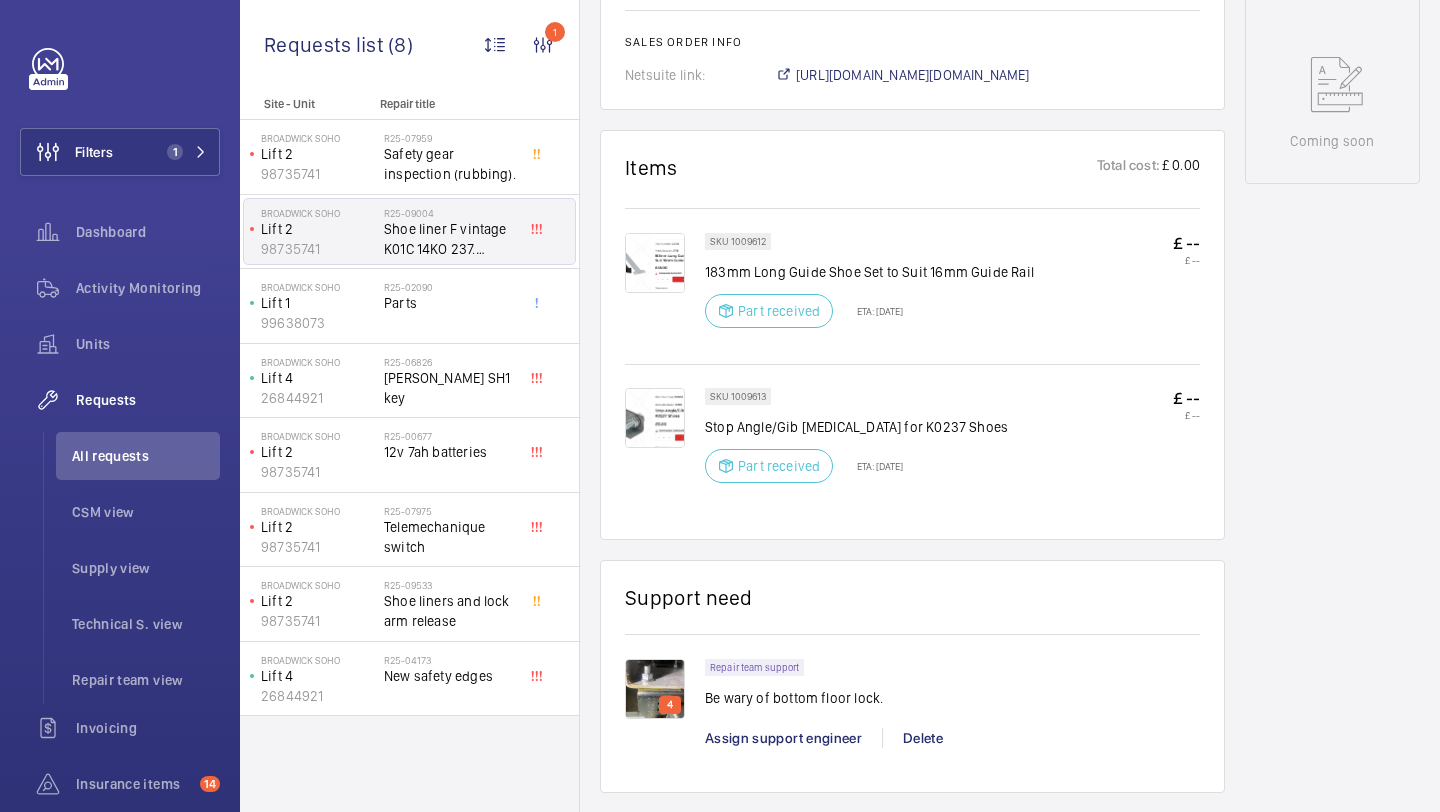click 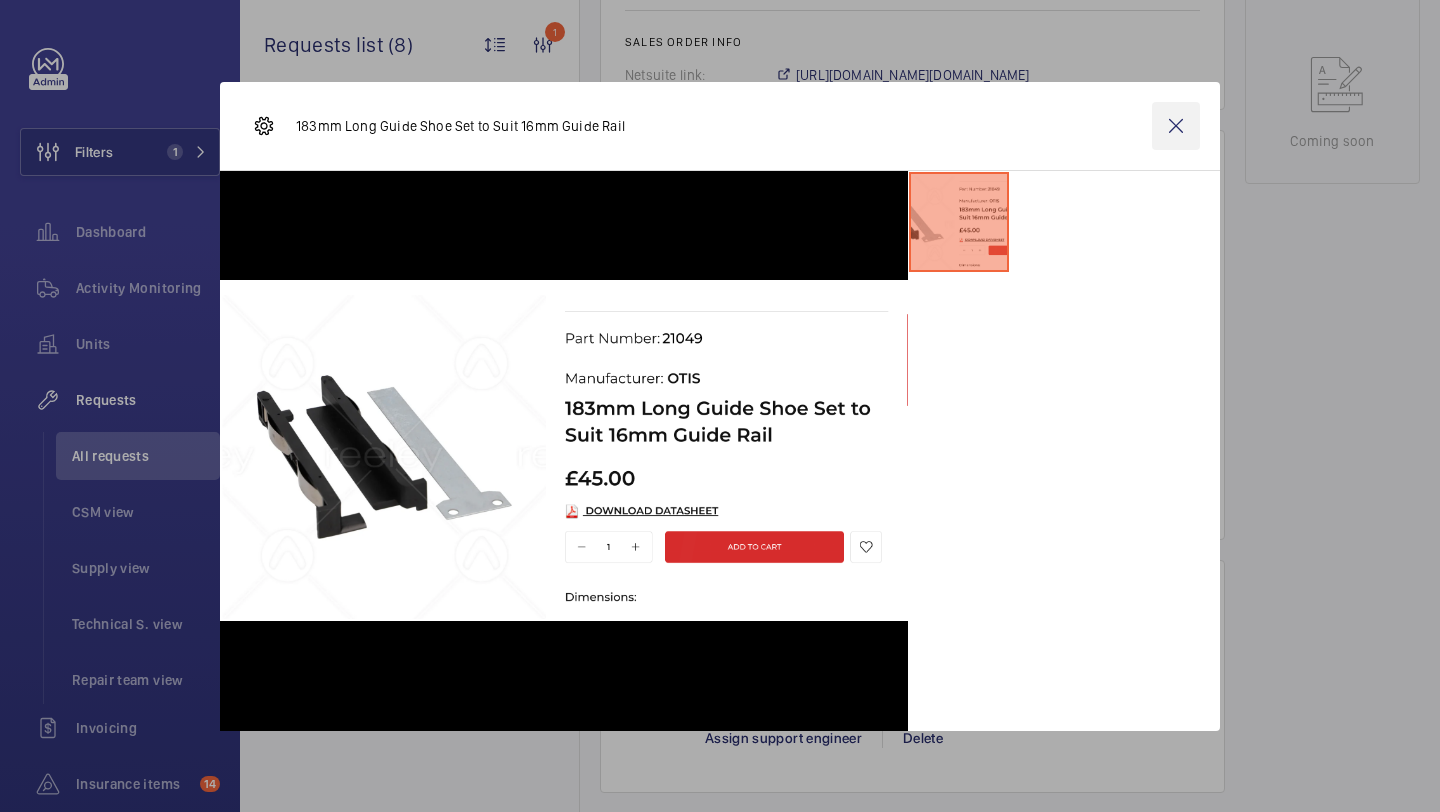 click at bounding box center (1176, 126) 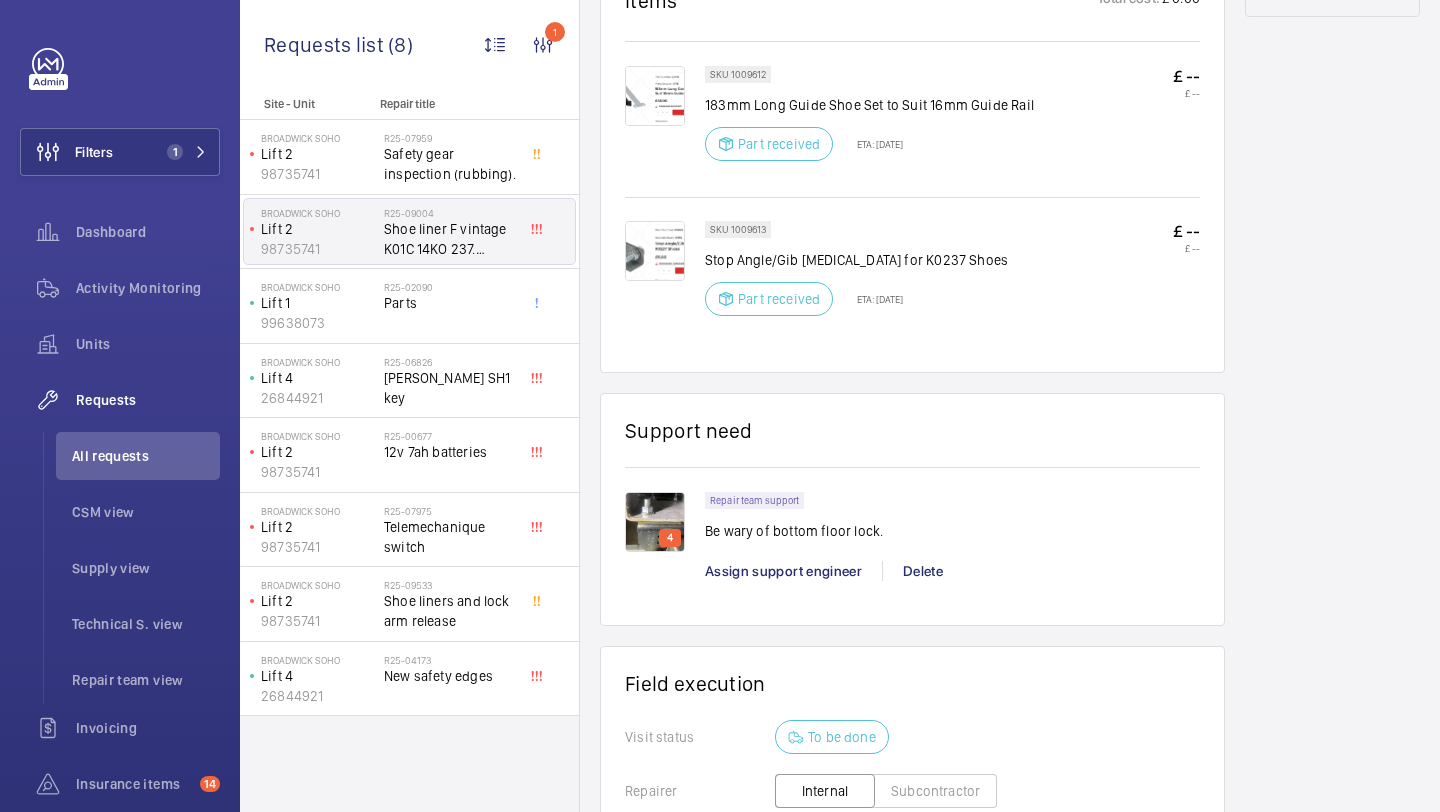 scroll, scrollTop: 1260, scrollLeft: 0, axis: vertical 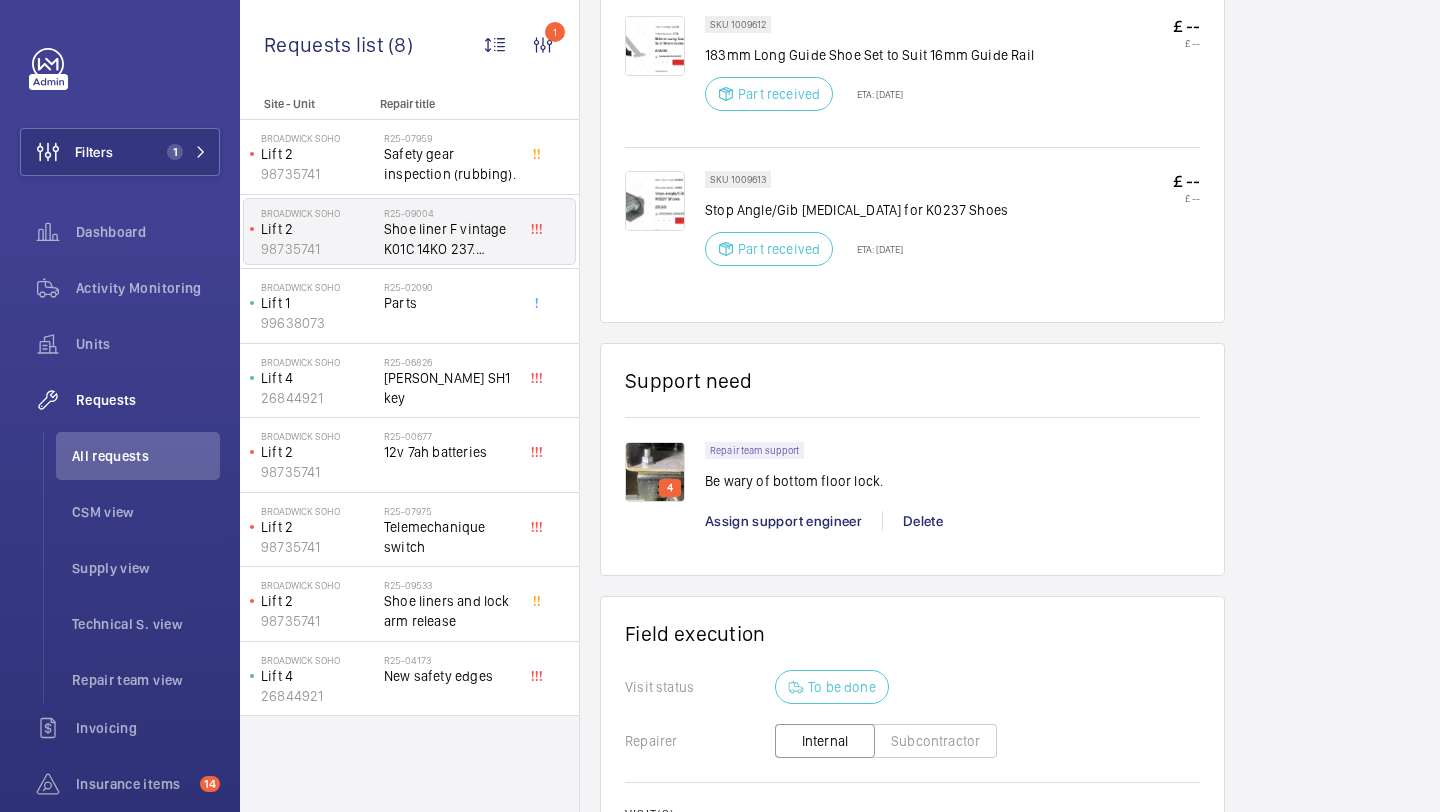 click 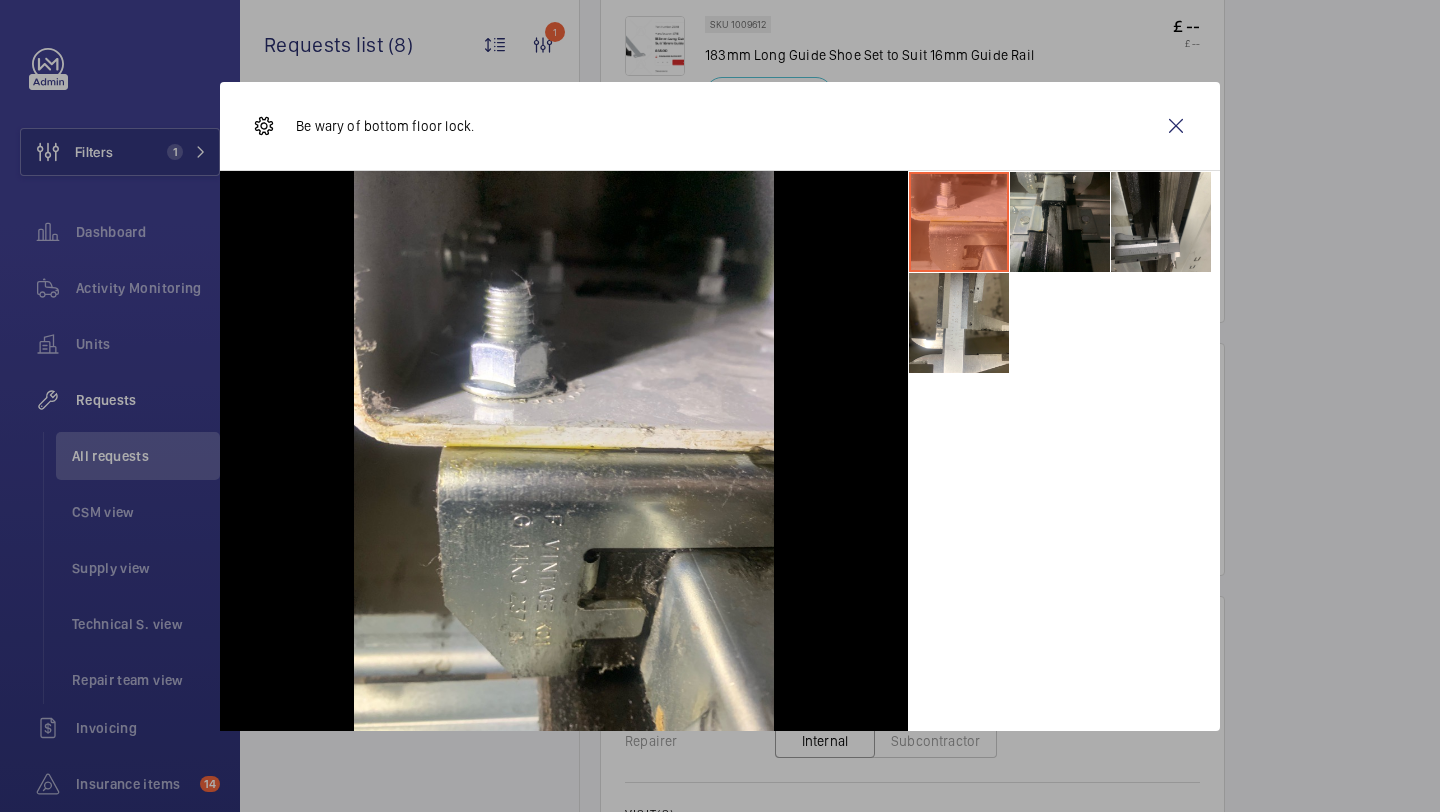 click at bounding box center [1060, 222] 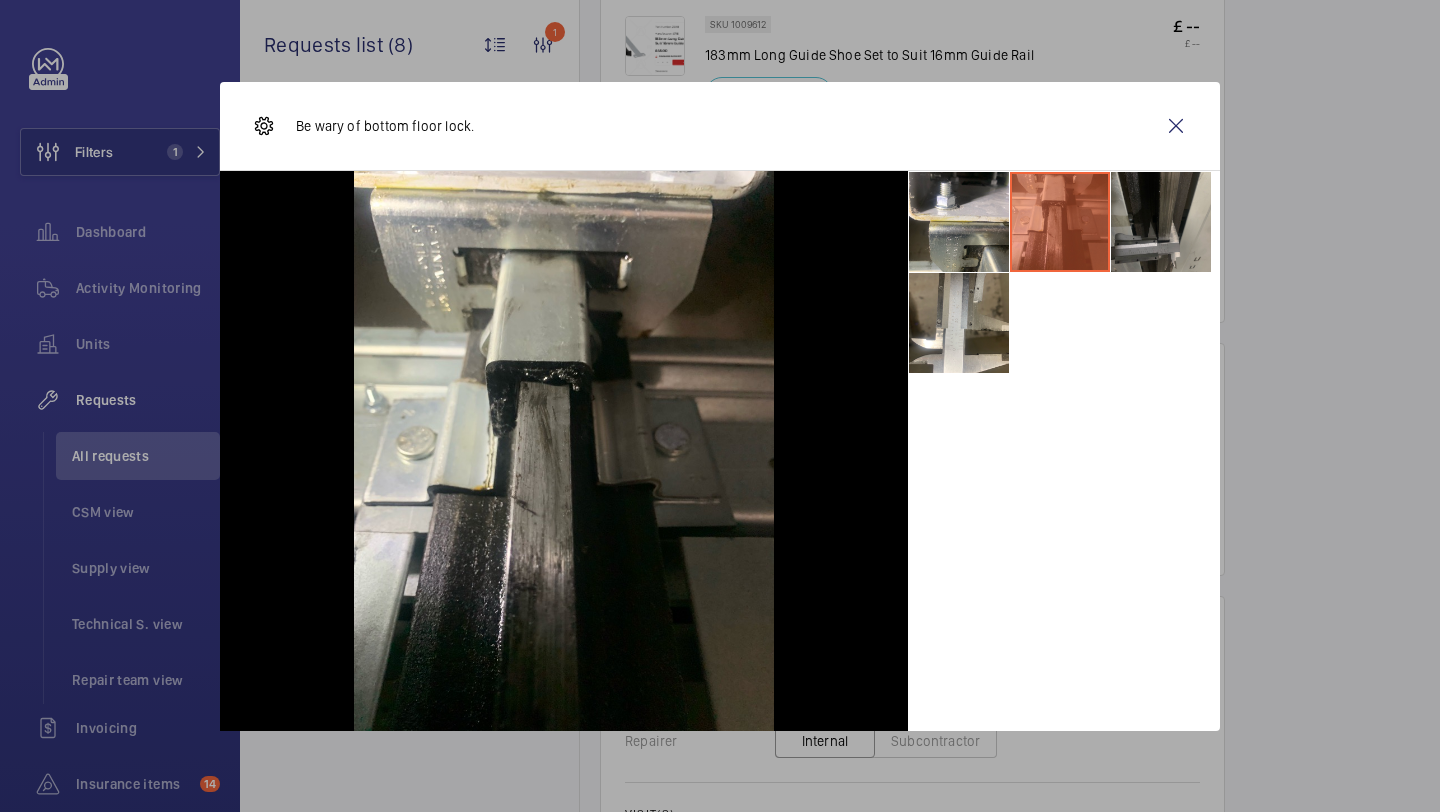 click at bounding box center [1161, 222] 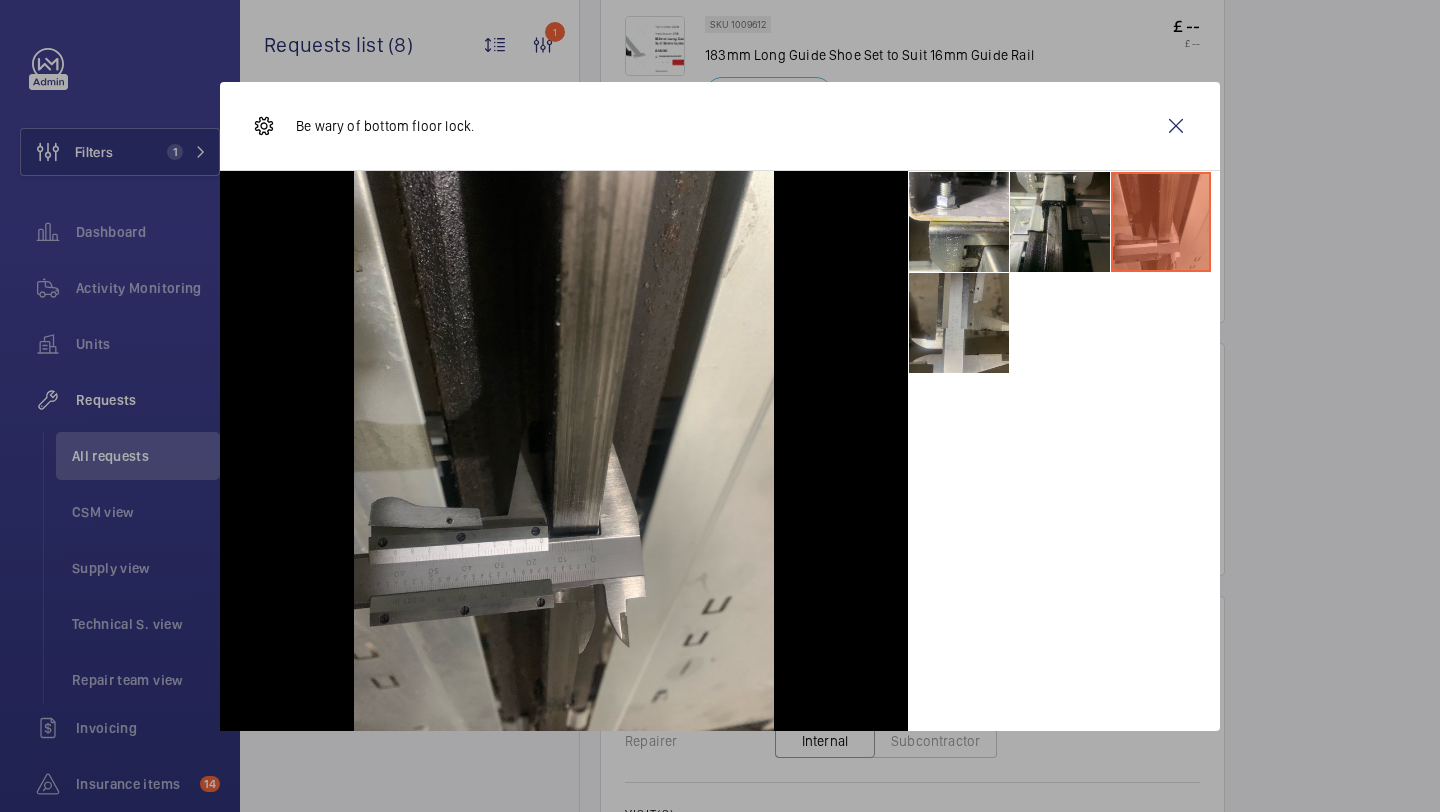 click at bounding box center [959, 323] 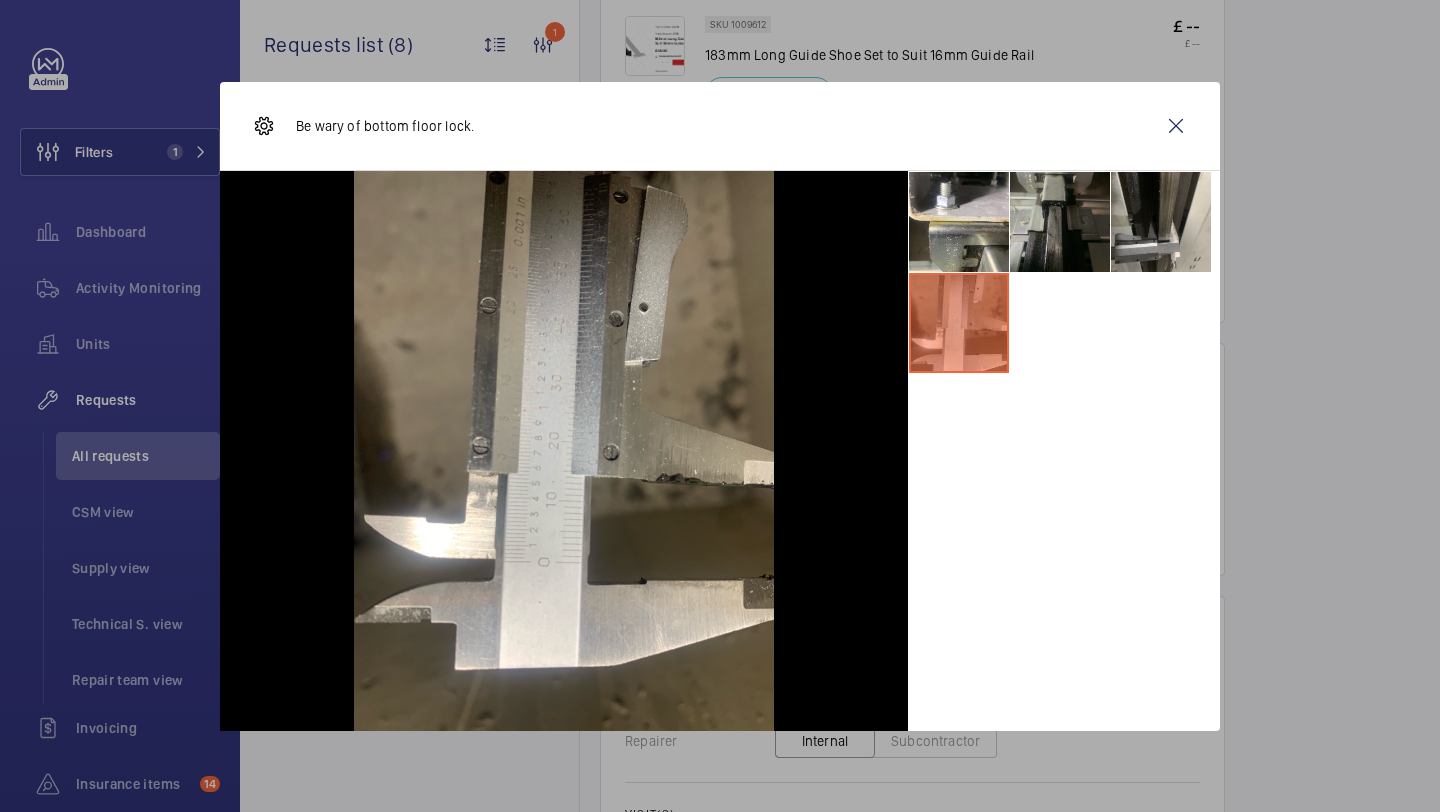click at bounding box center (1060, 222) 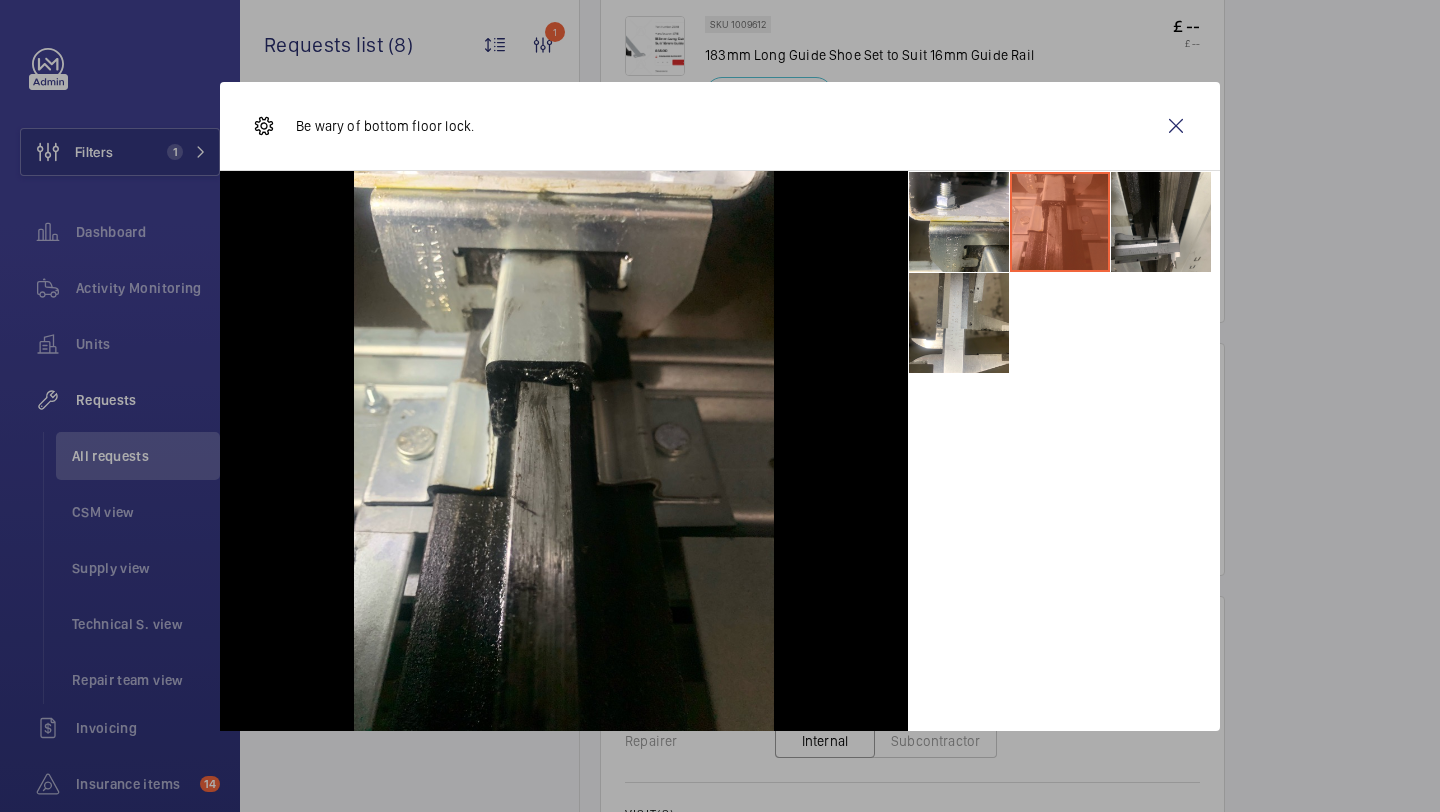 click on "Be wary of bottom floor lock." at bounding box center (720, 126) 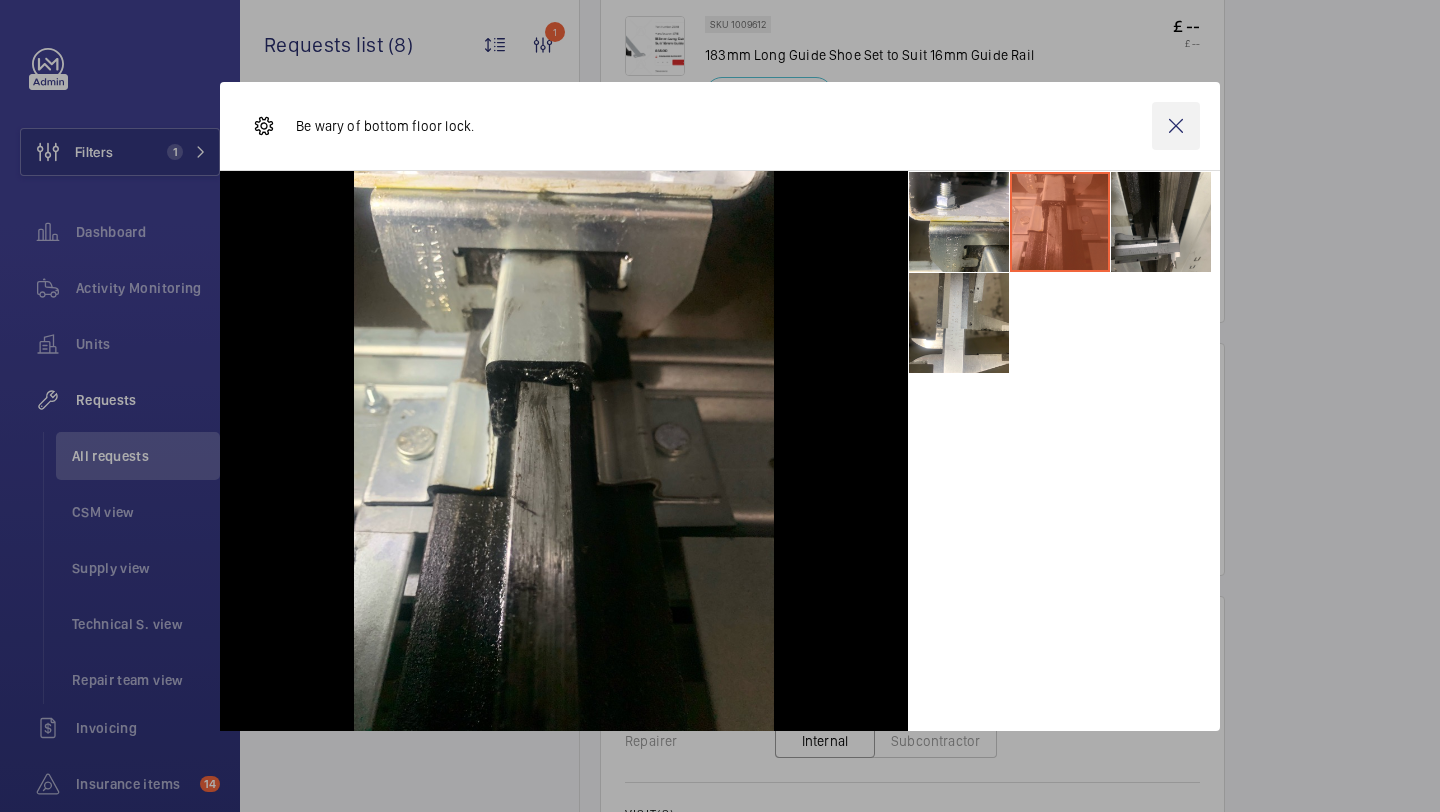 click at bounding box center (1176, 126) 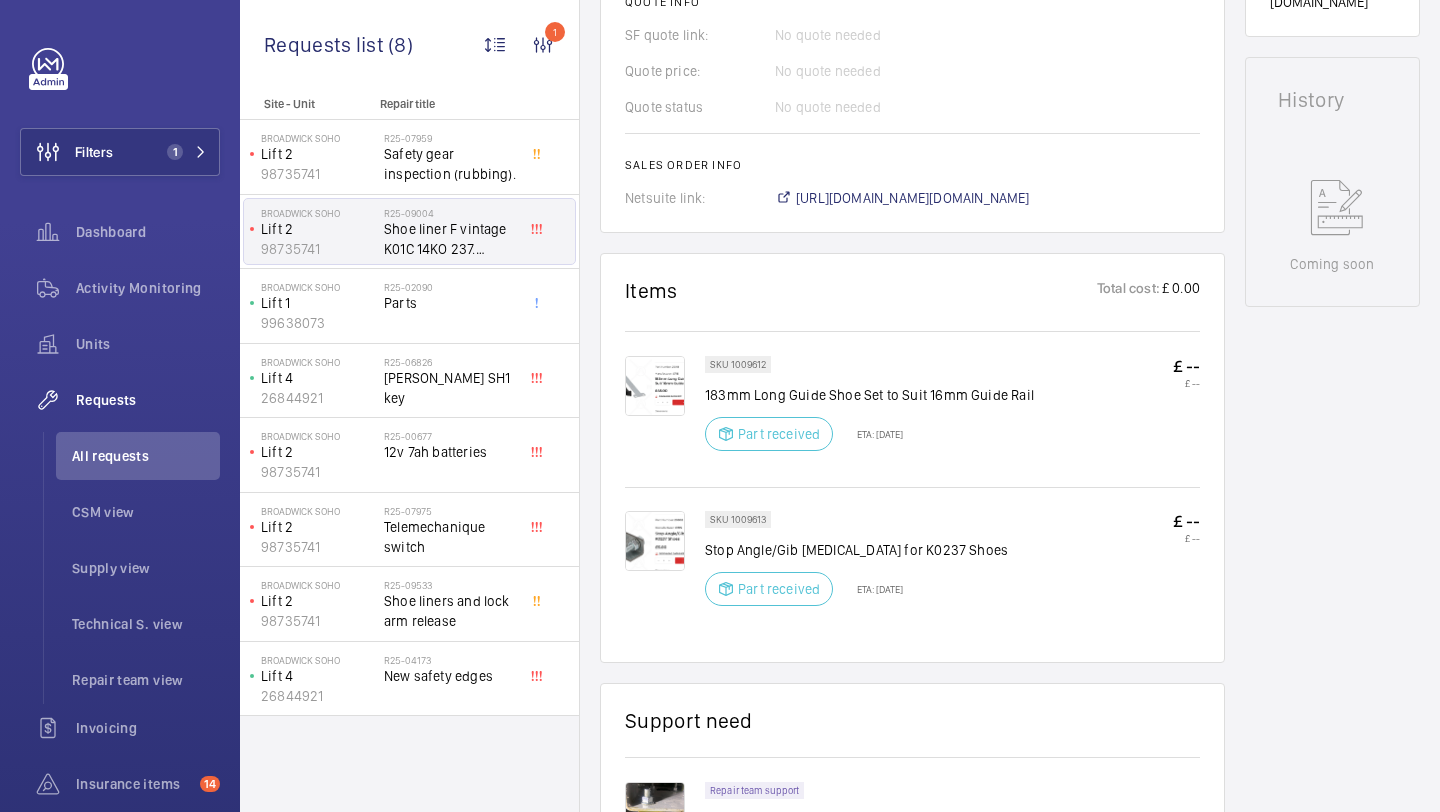 scroll, scrollTop: 808, scrollLeft: 0, axis: vertical 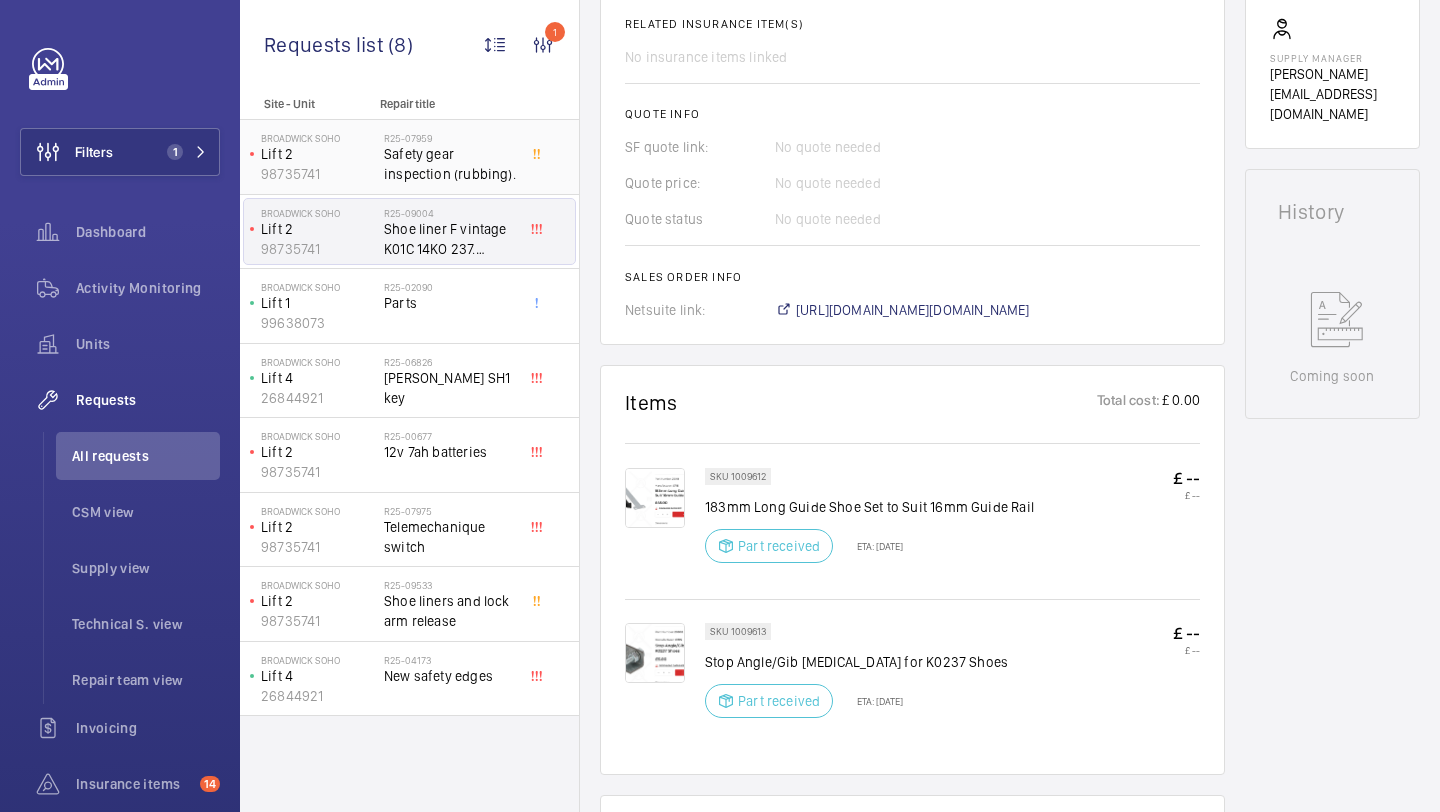 click on "Safety gear inspection (rubbing)." 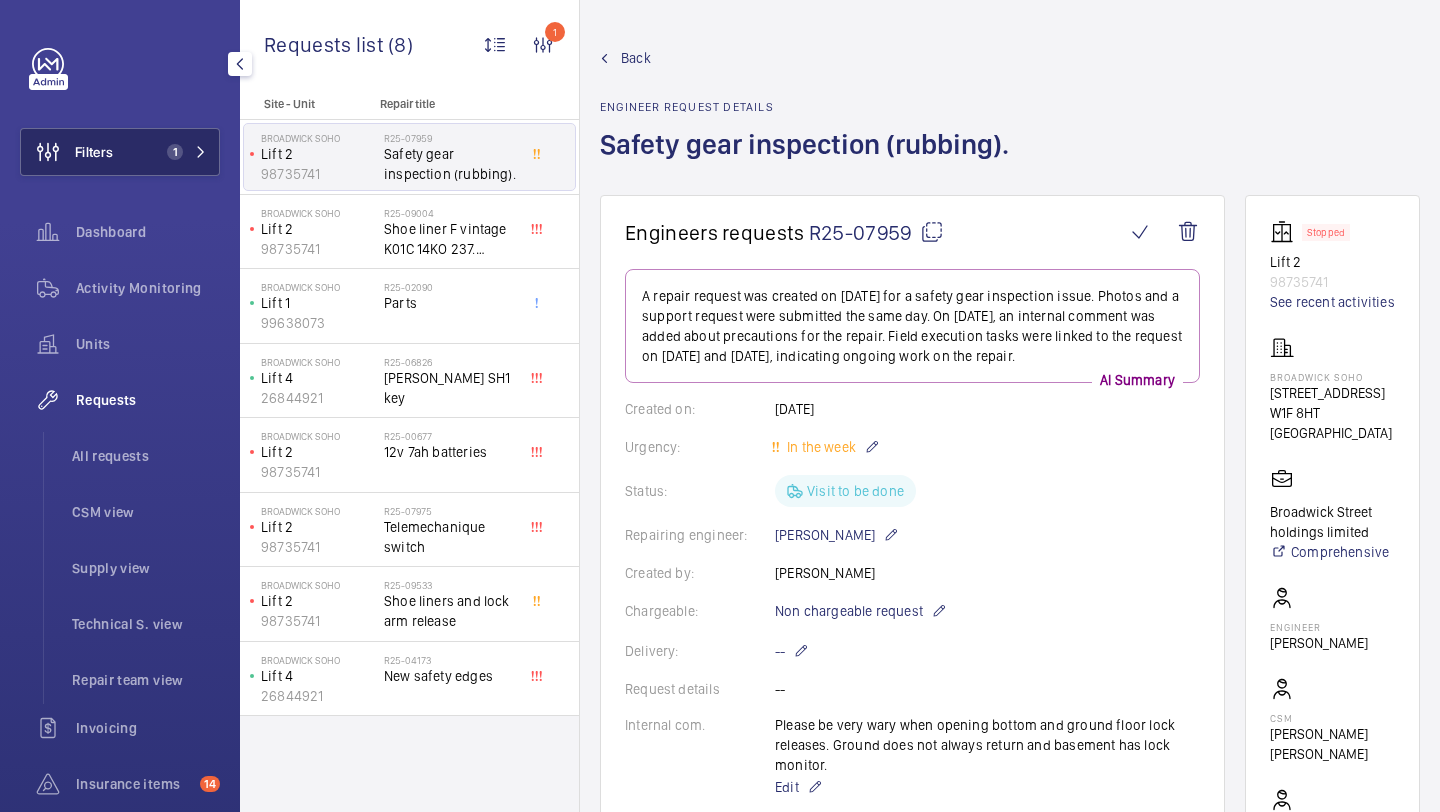 click on "Filters" 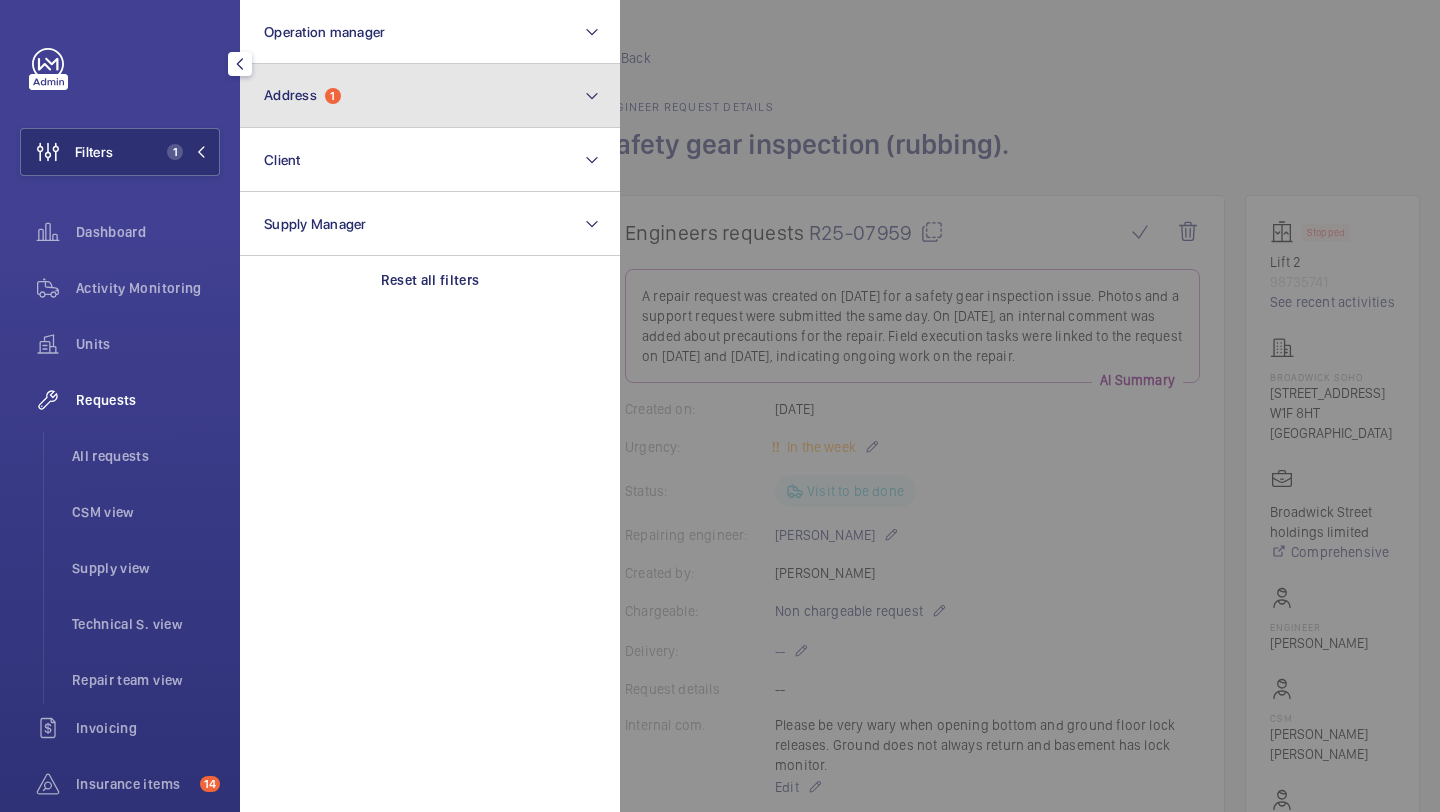 click on "Address  1" 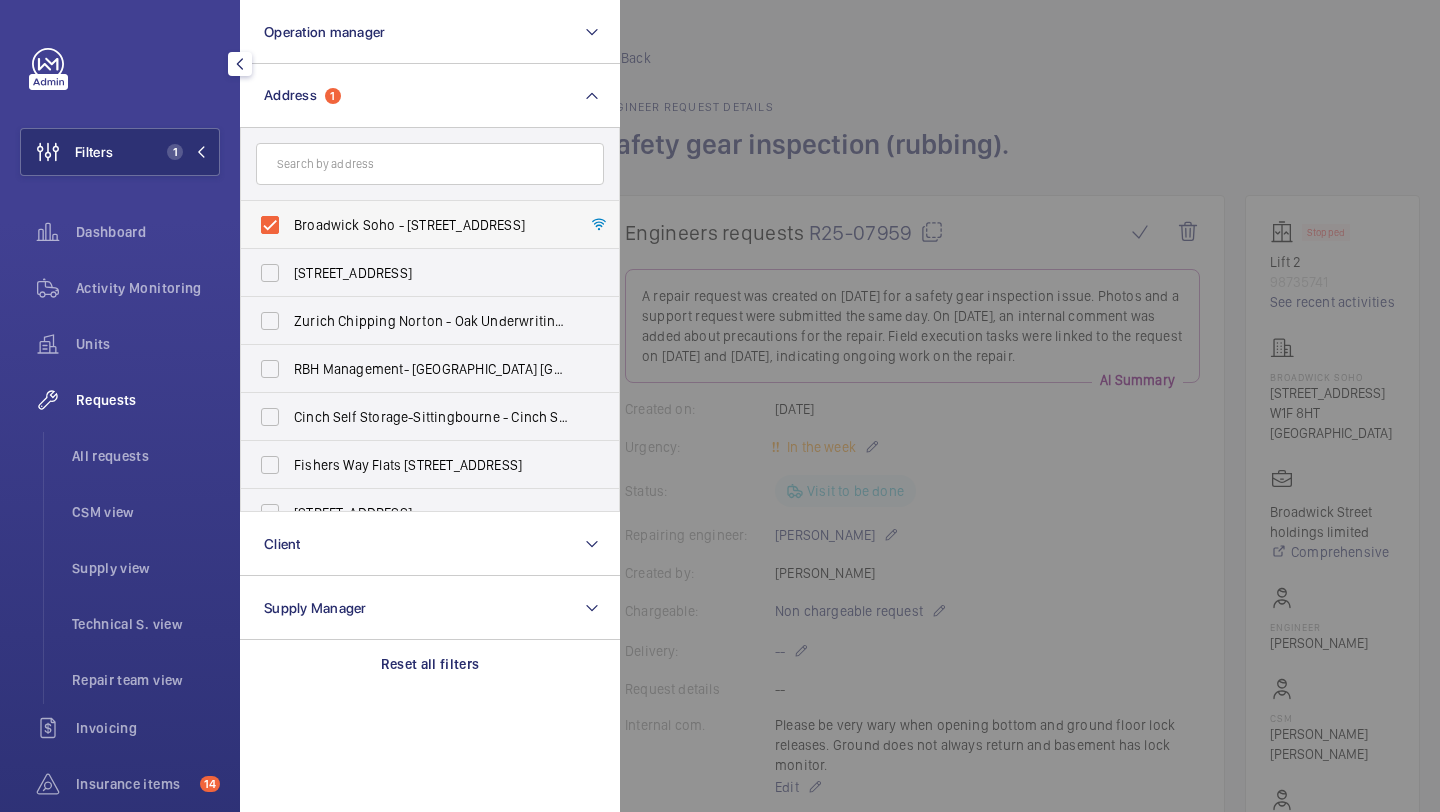 click on "Broadwick Soho - 20 Broadwick Street, LONDON W1F 8HT" at bounding box center [415, 225] 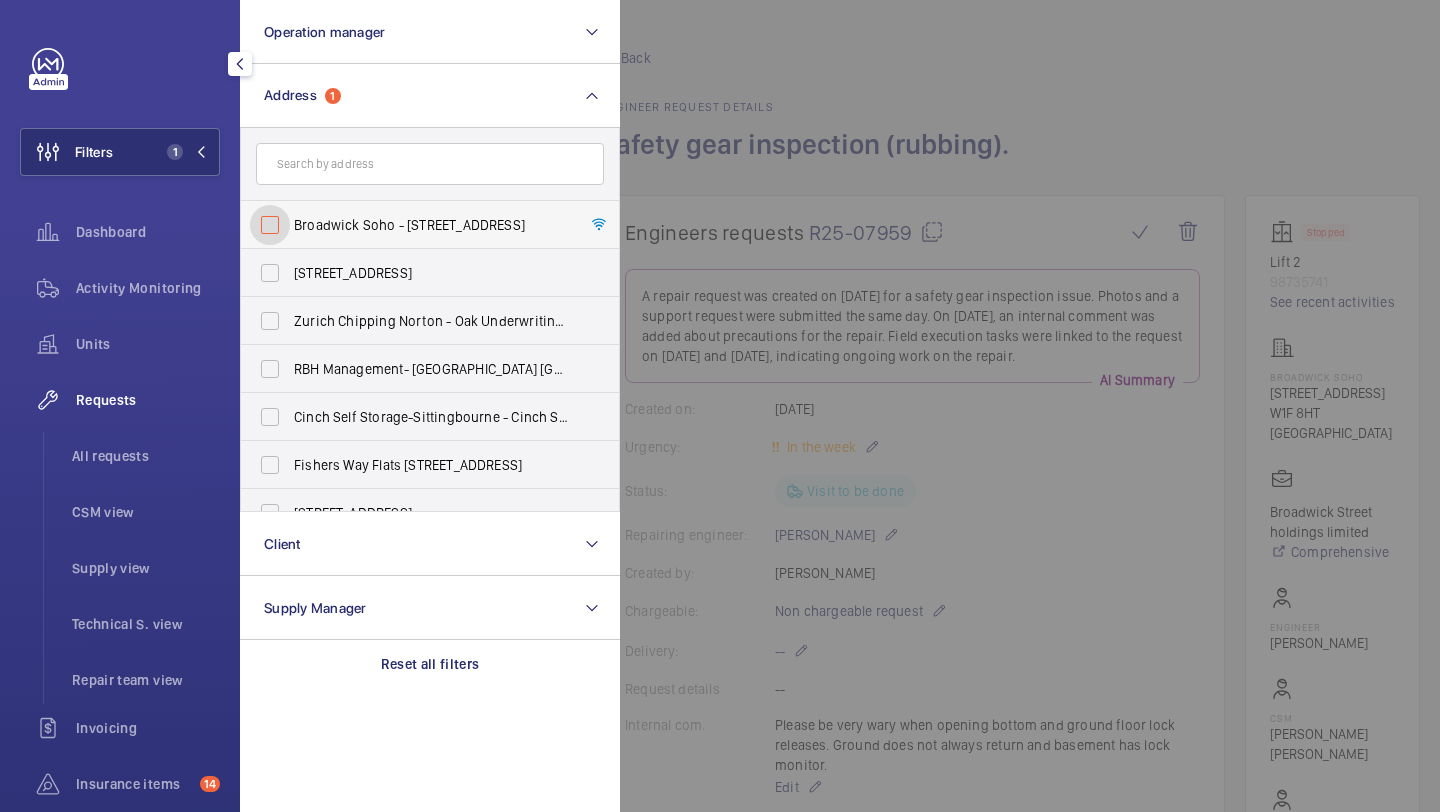 checkbox on "false" 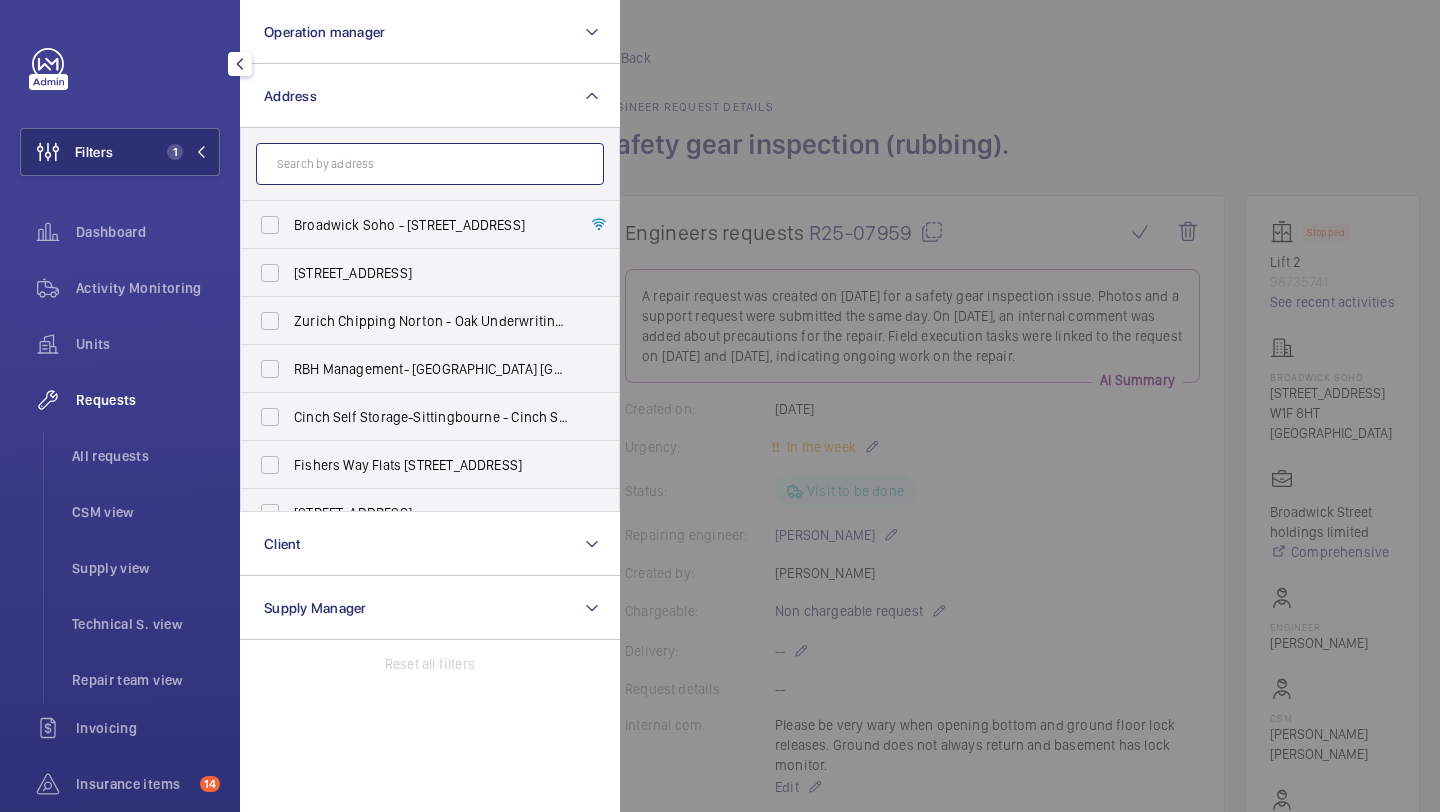 click 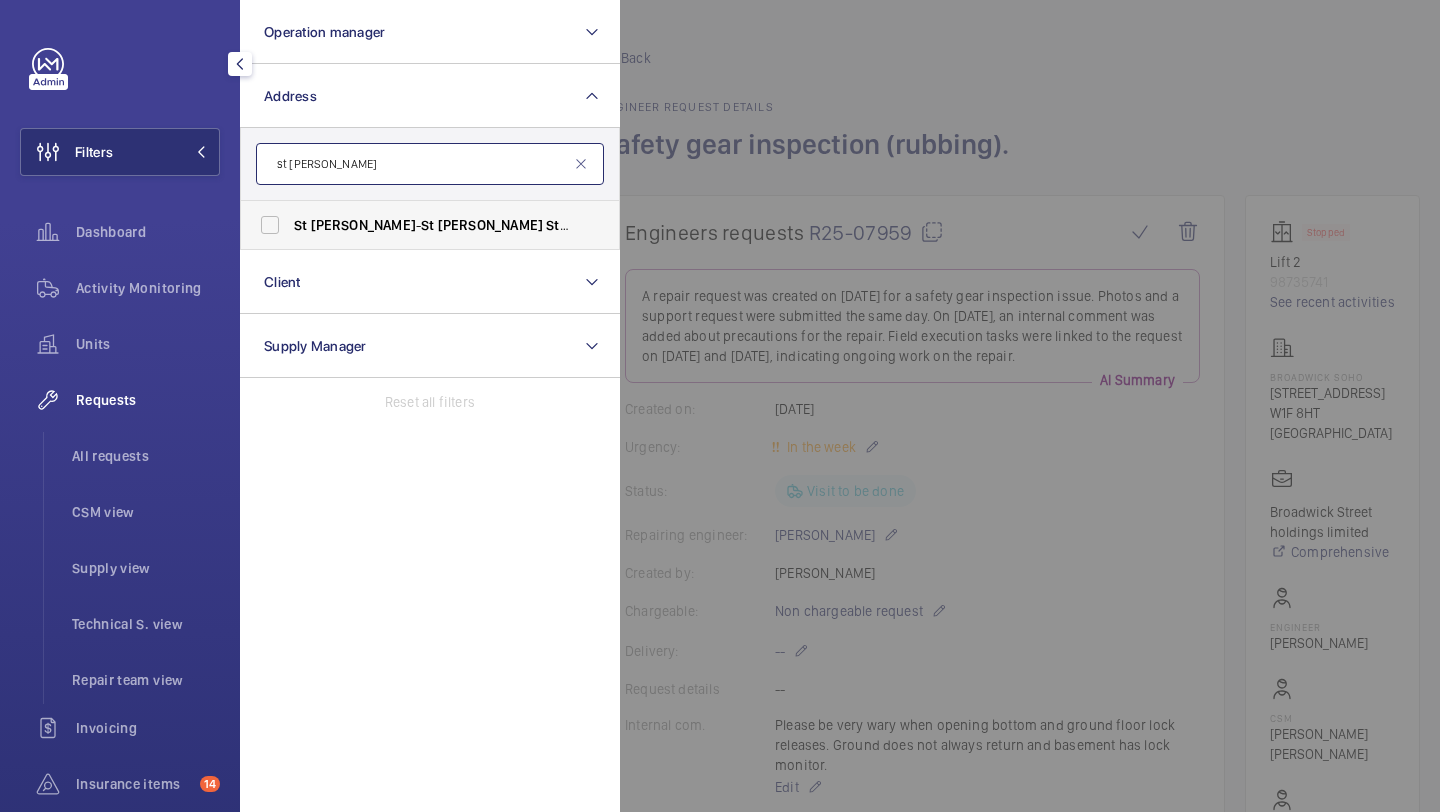 type on "st peters" 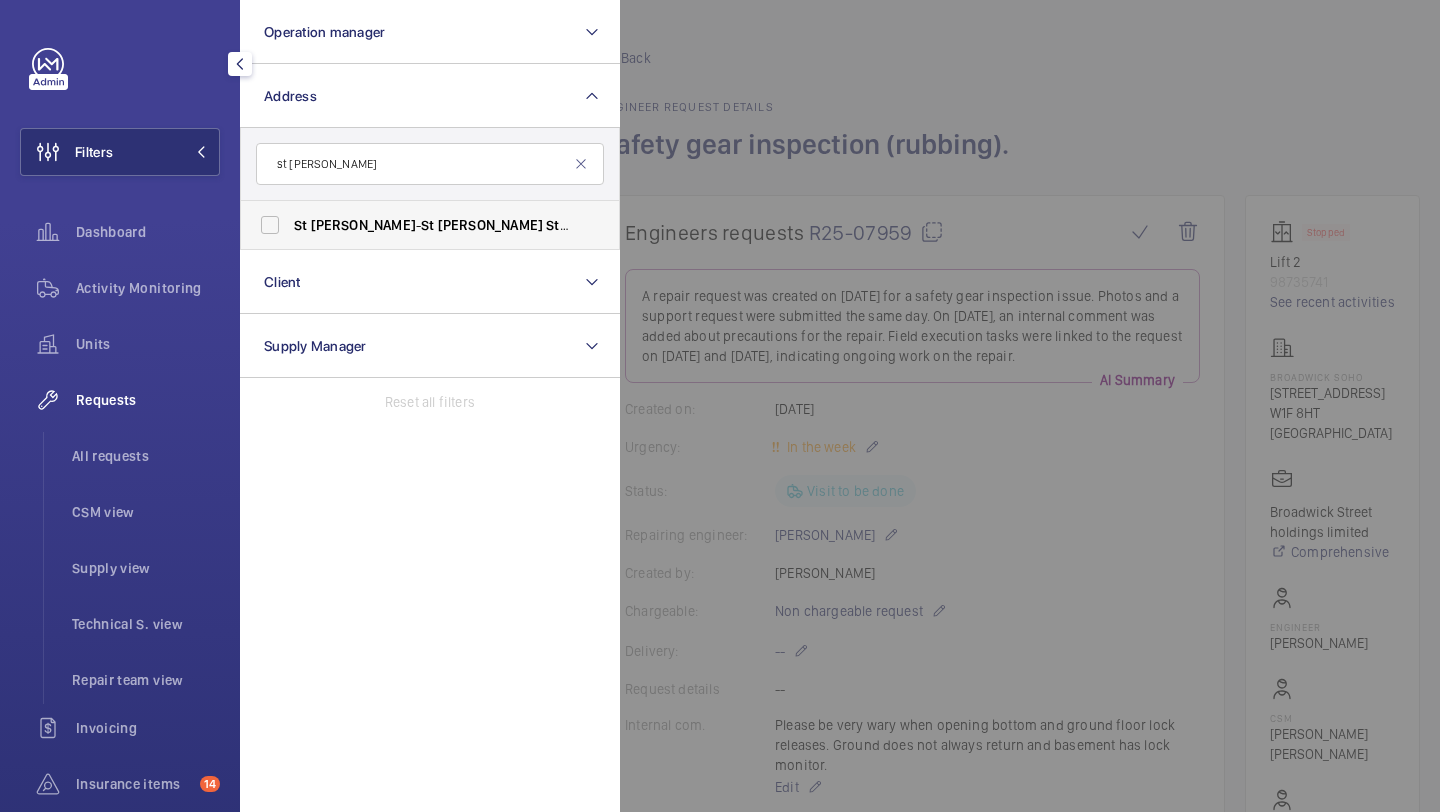 click on "St   Peters  -  St   Peters   St reet, BEDFORD MK40 2FH" at bounding box center (431, 225) 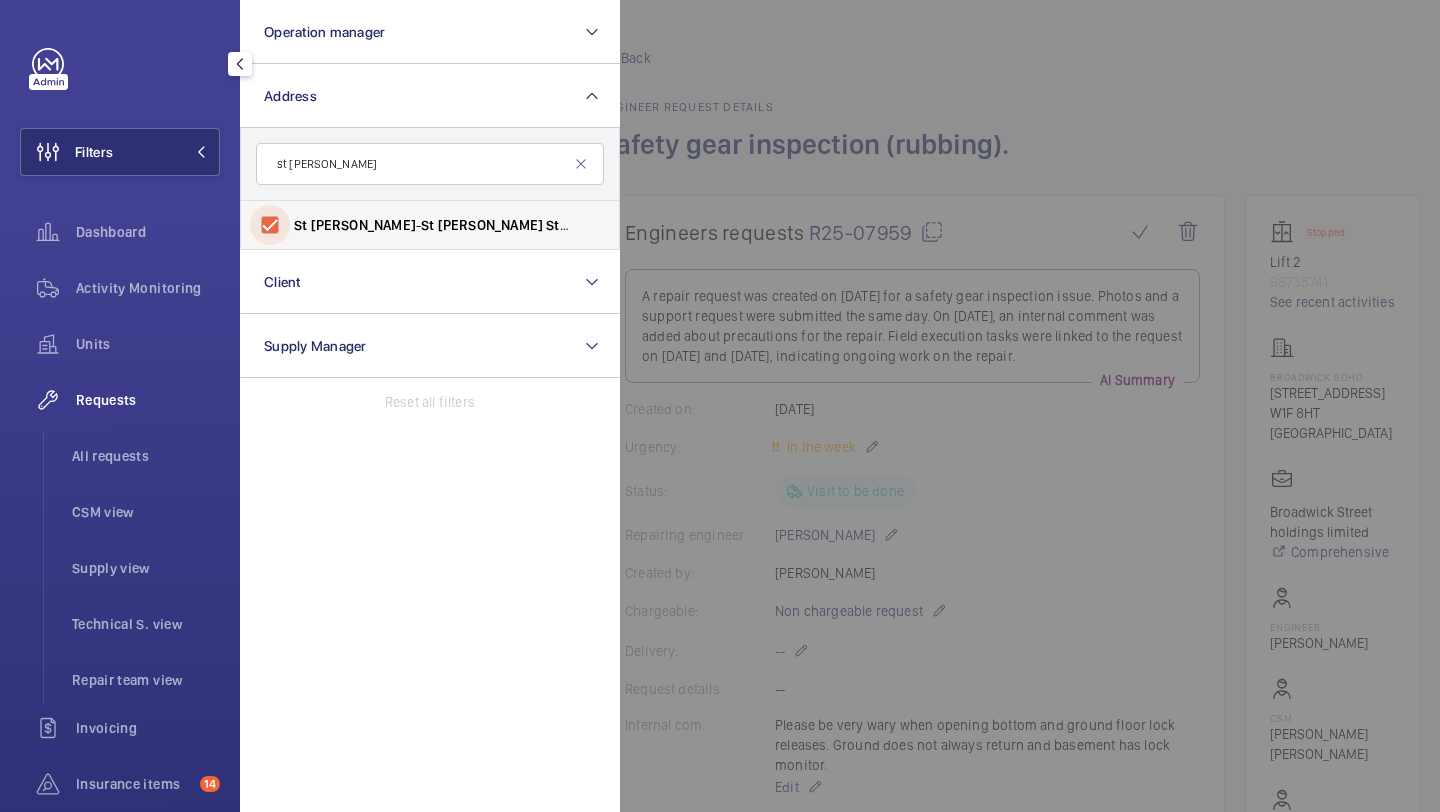 checkbox on "true" 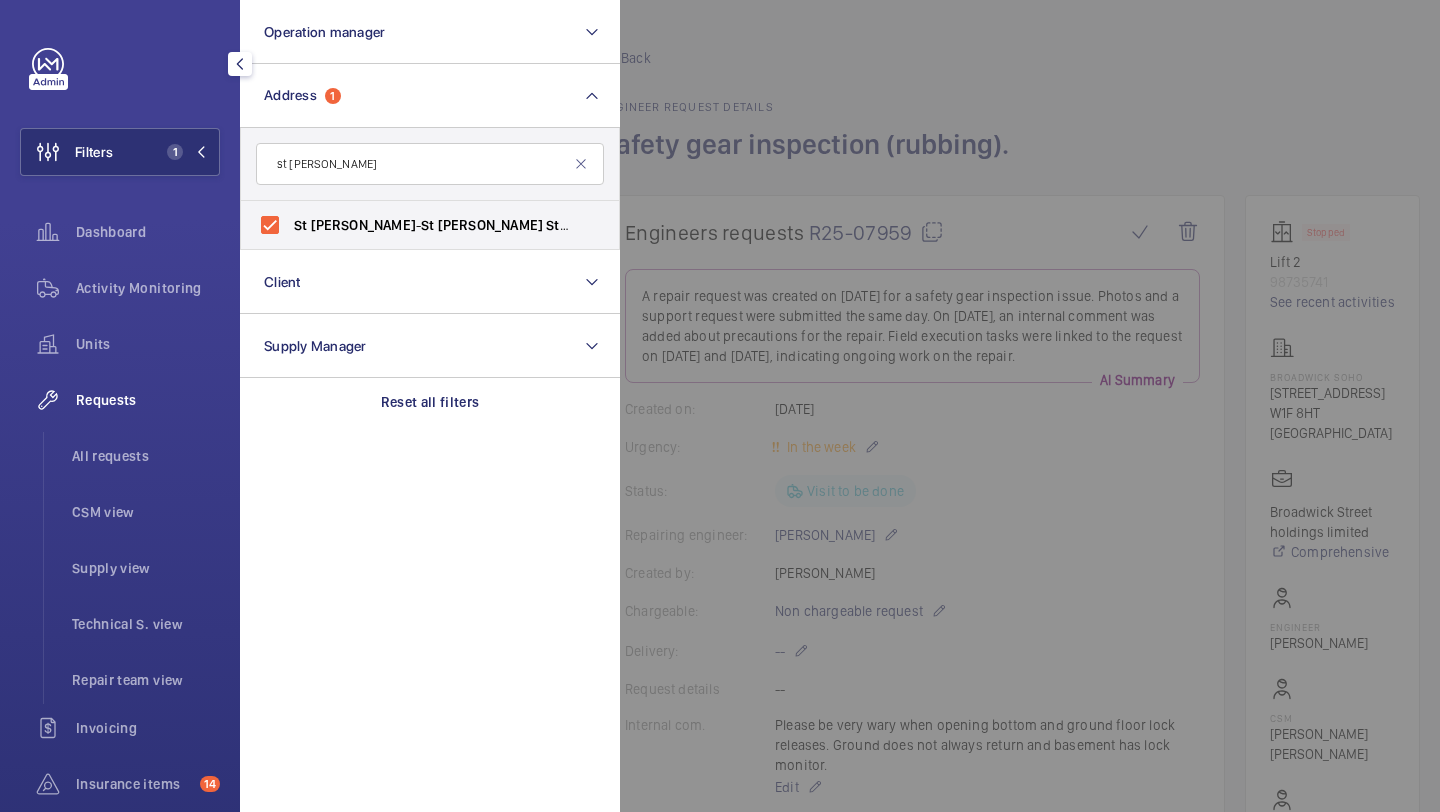 click 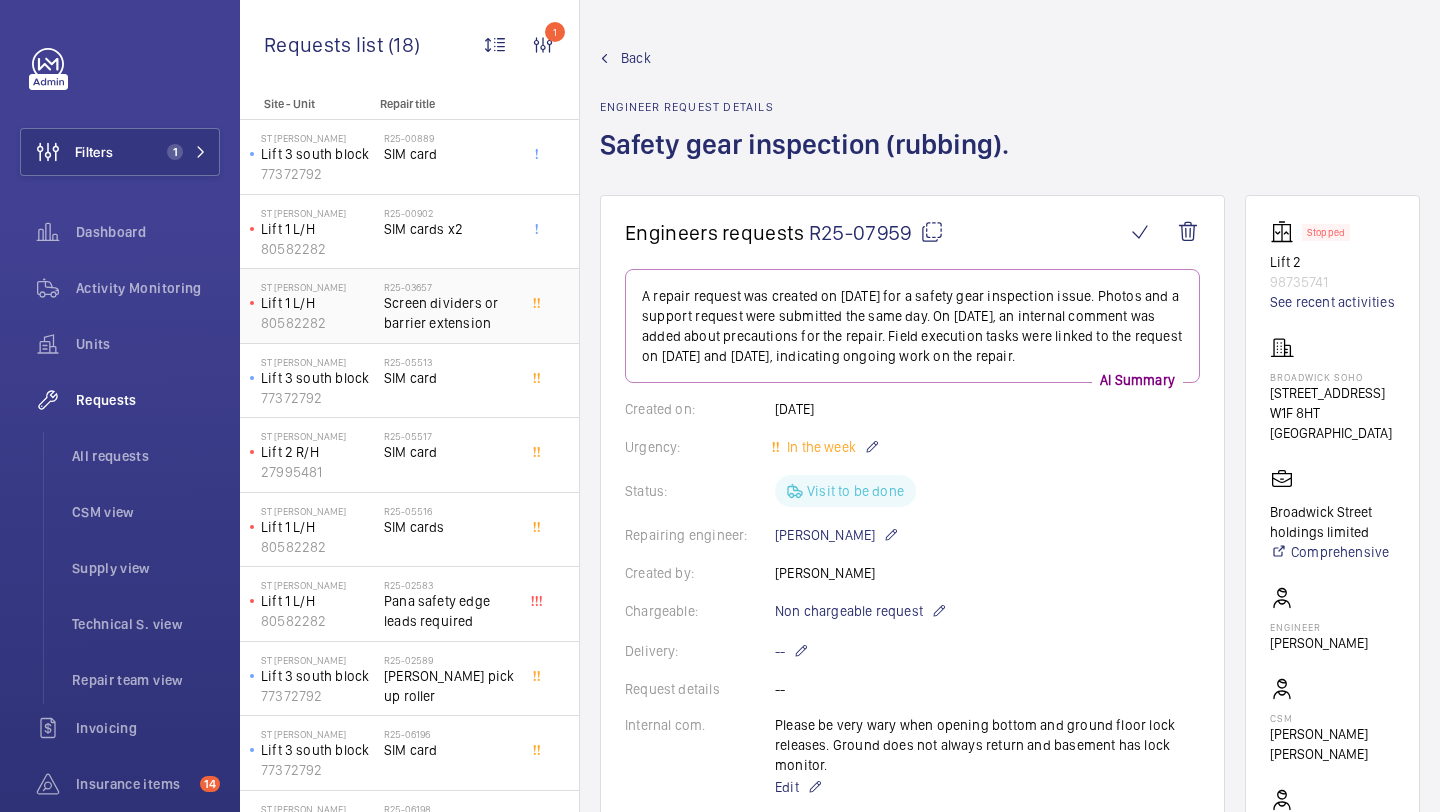 click on "Screen dividers or barrier extension" 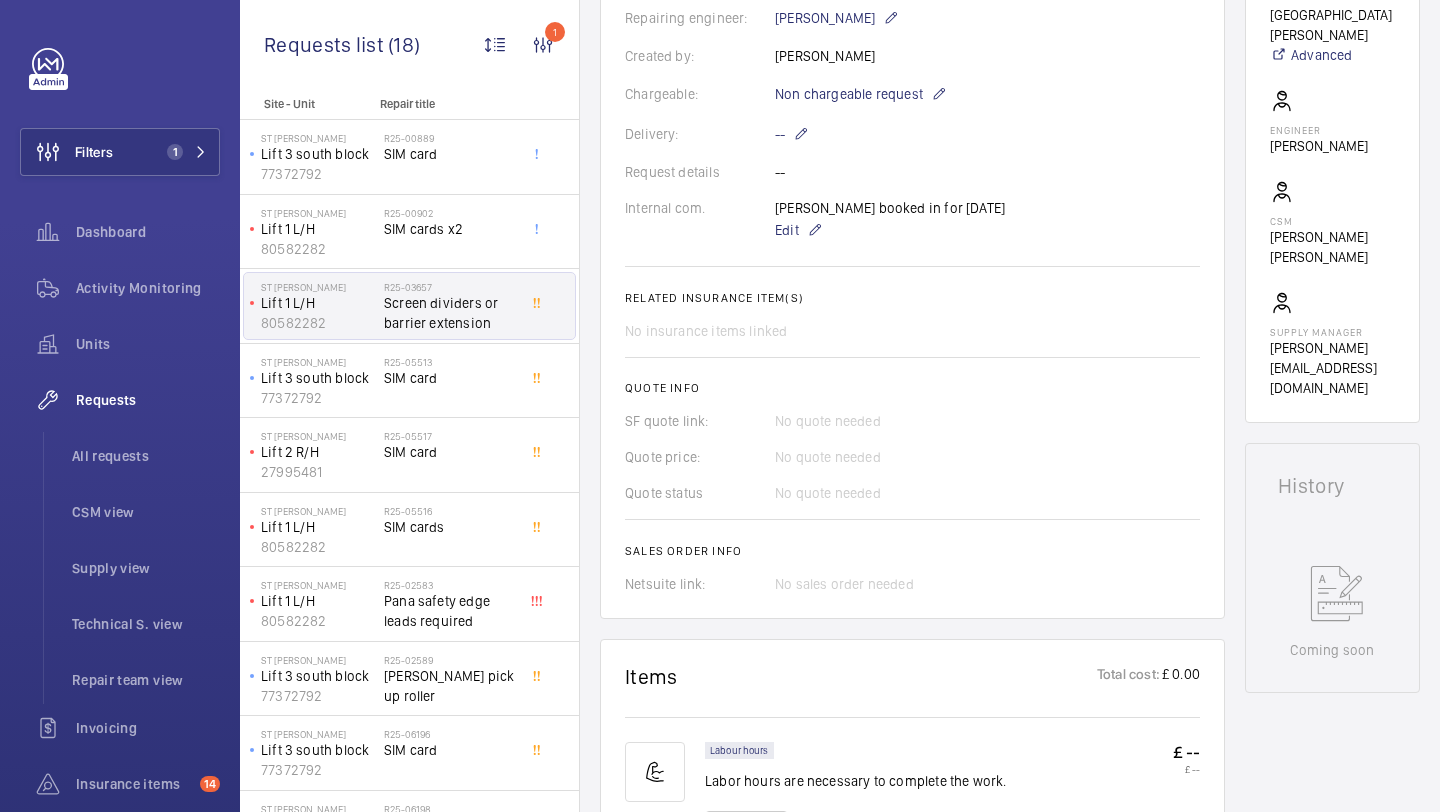 scroll, scrollTop: 534, scrollLeft: 0, axis: vertical 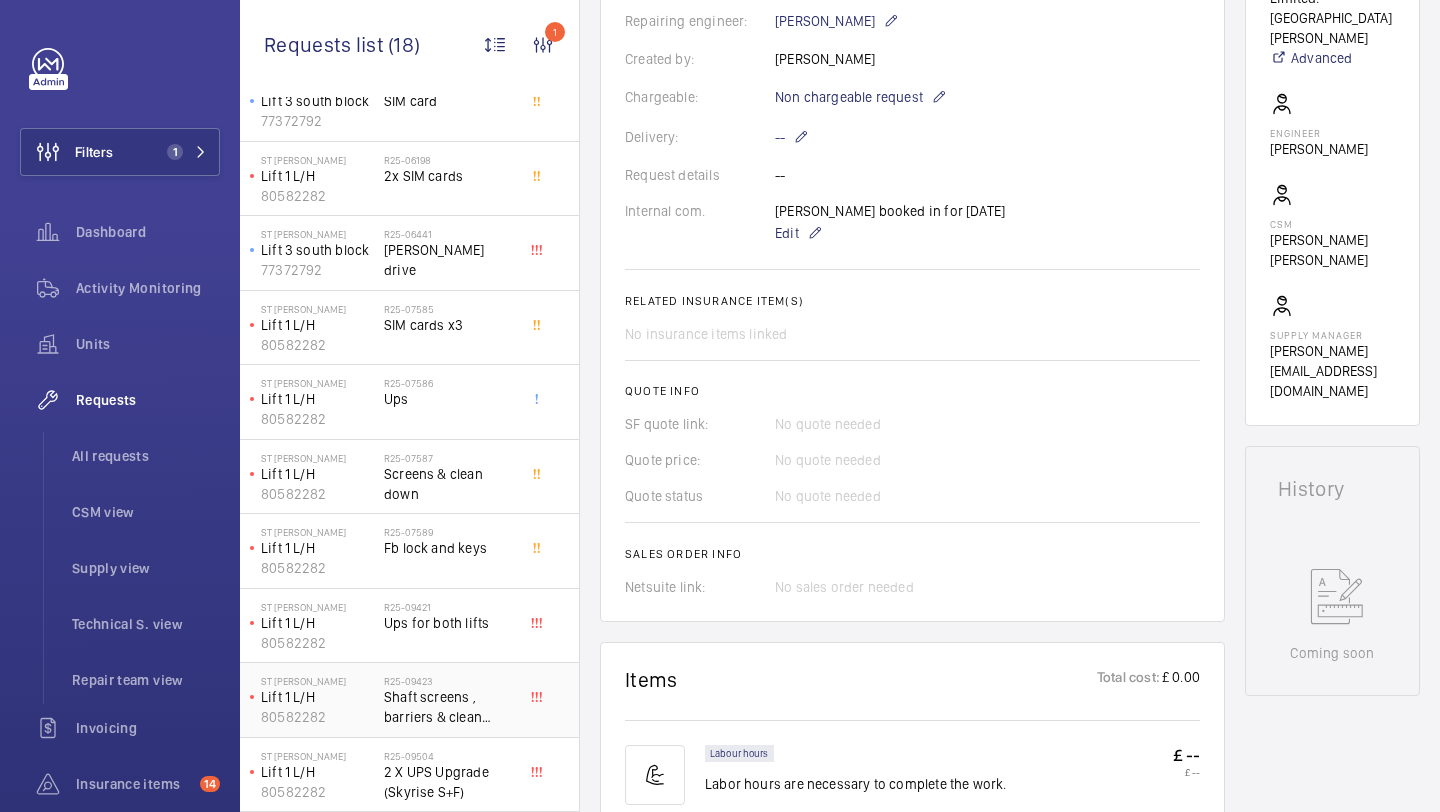 click on "Shaft screens , barriers & clean down both lifts" 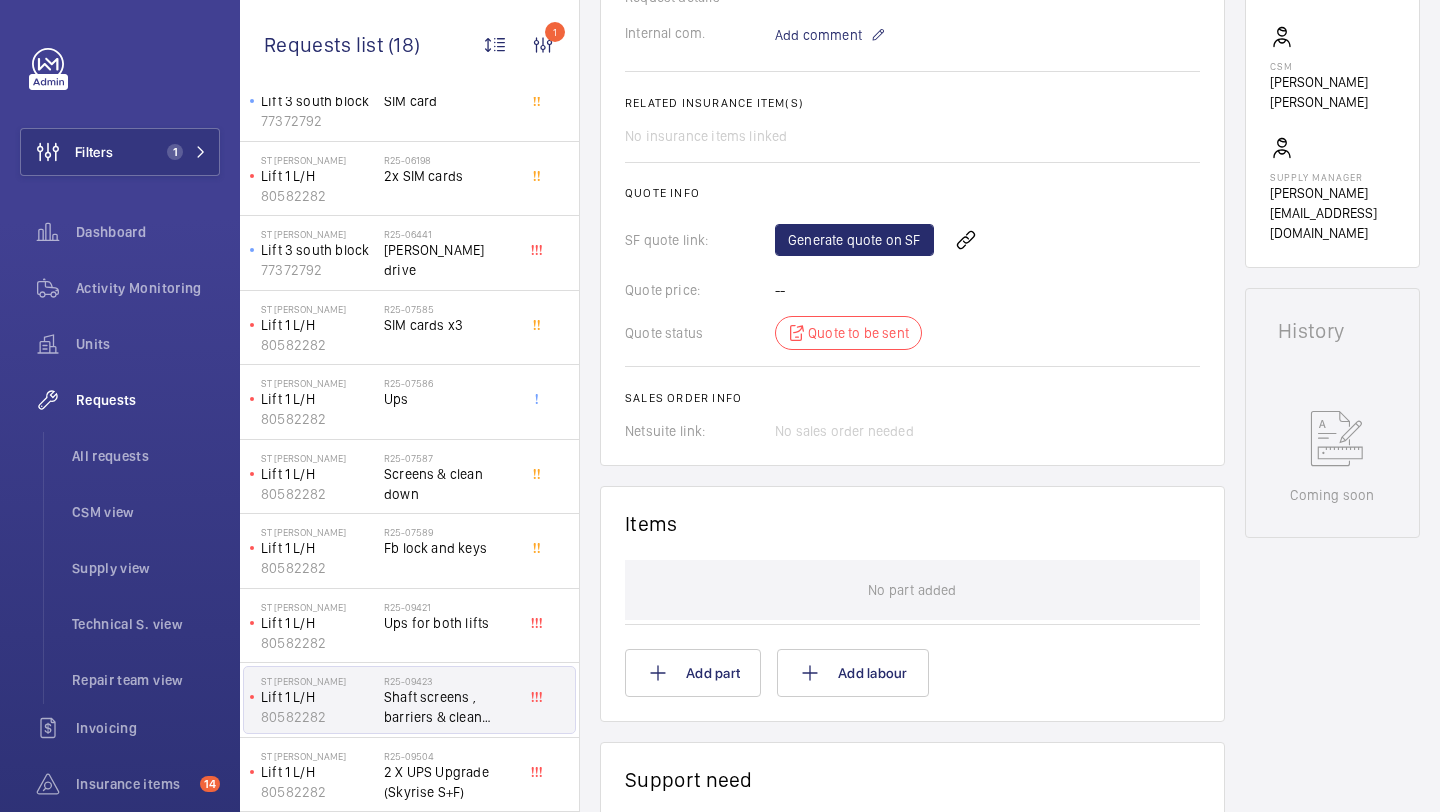scroll, scrollTop: 712, scrollLeft: 0, axis: vertical 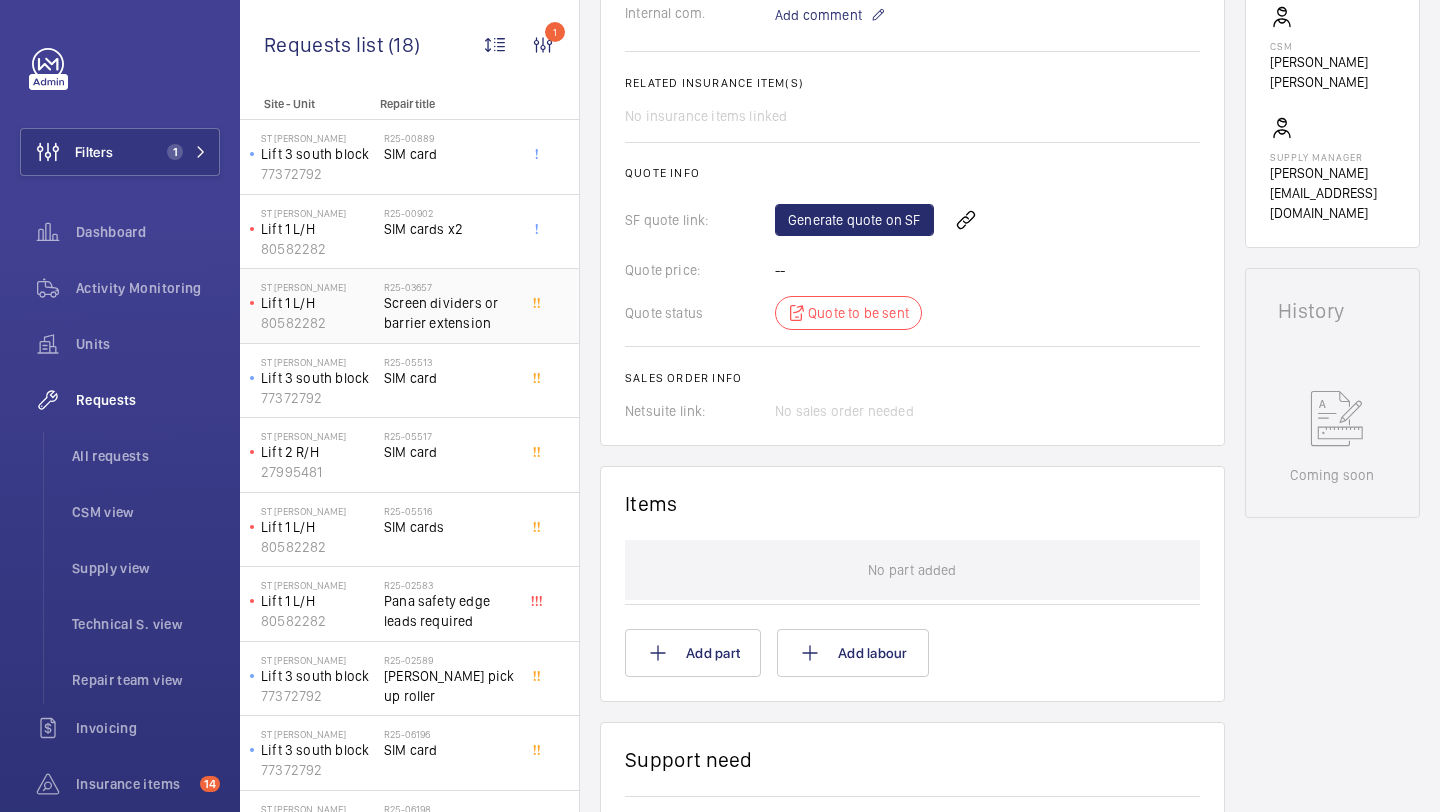 click on "Screen dividers or barrier extension" 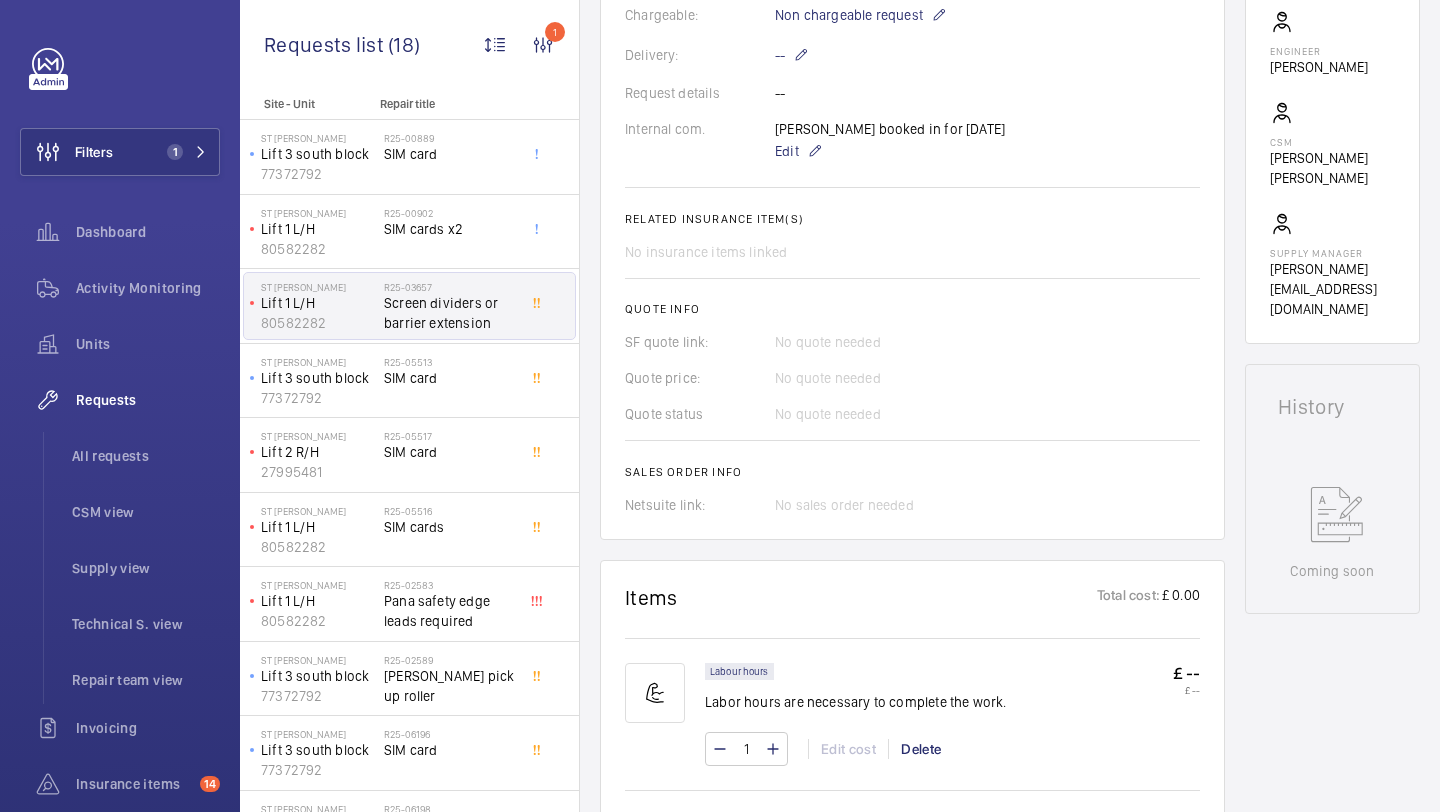 scroll, scrollTop: 663, scrollLeft: 0, axis: vertical 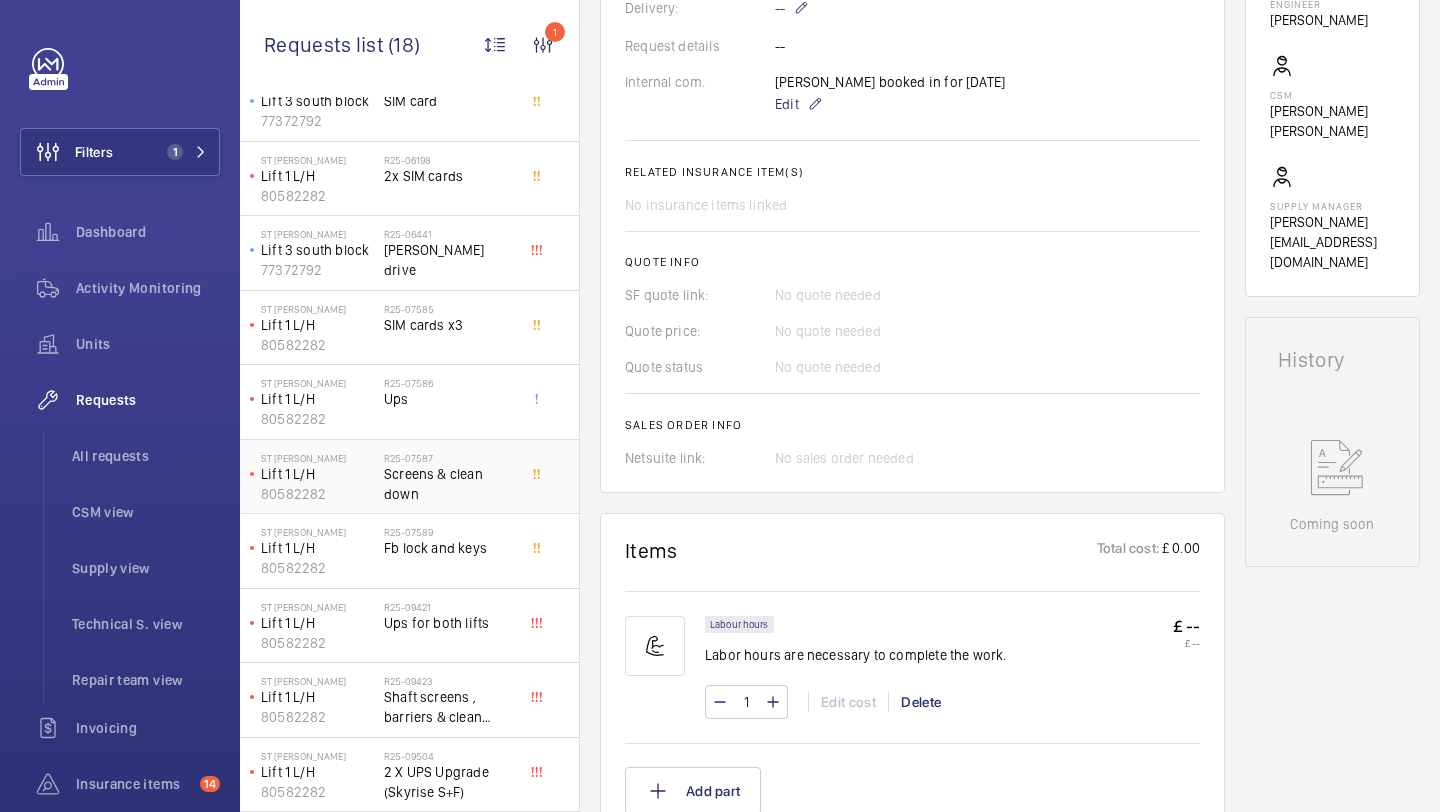 click on "R25-07587" 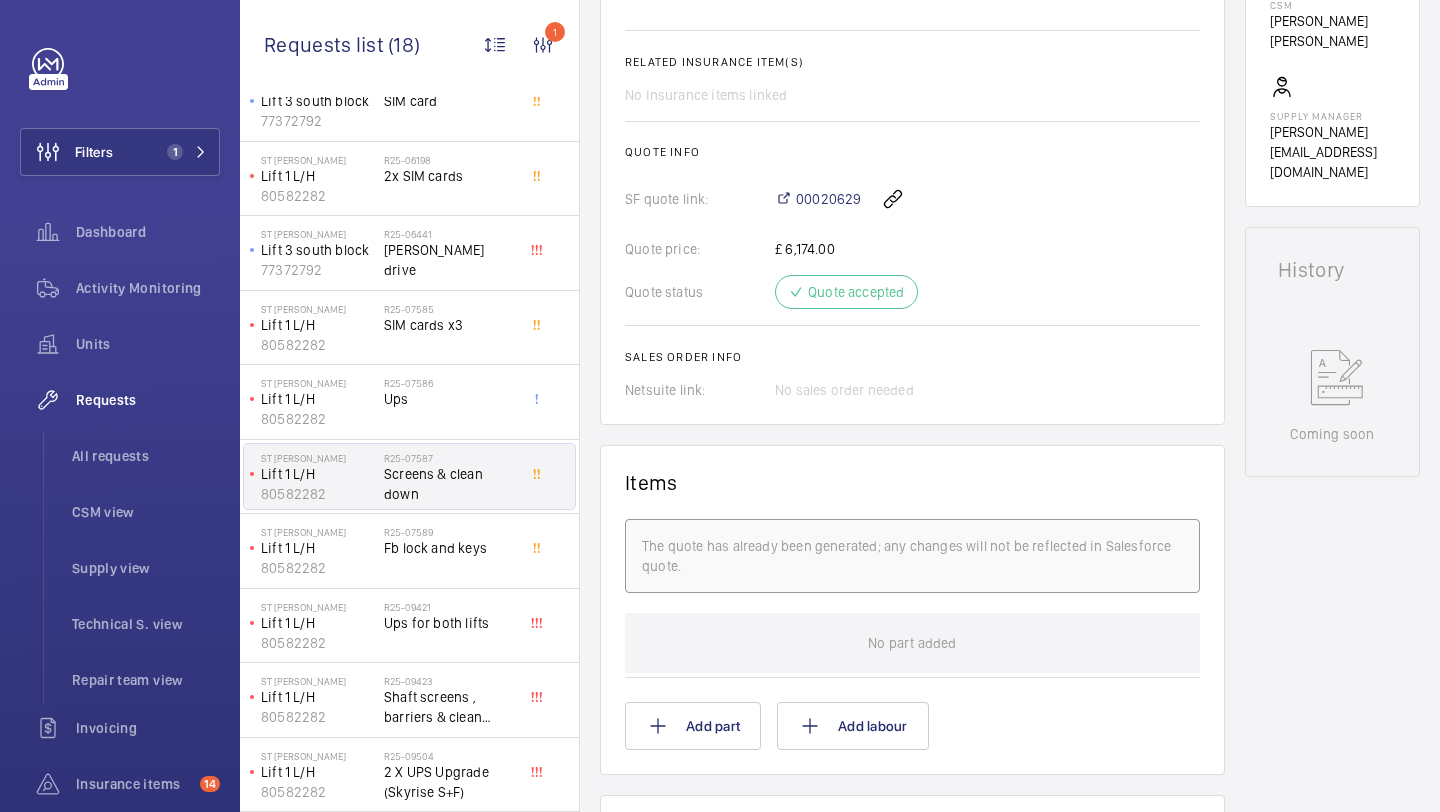 scroll, scrollTop: 797, scrollLeft: 0, axis: vertical 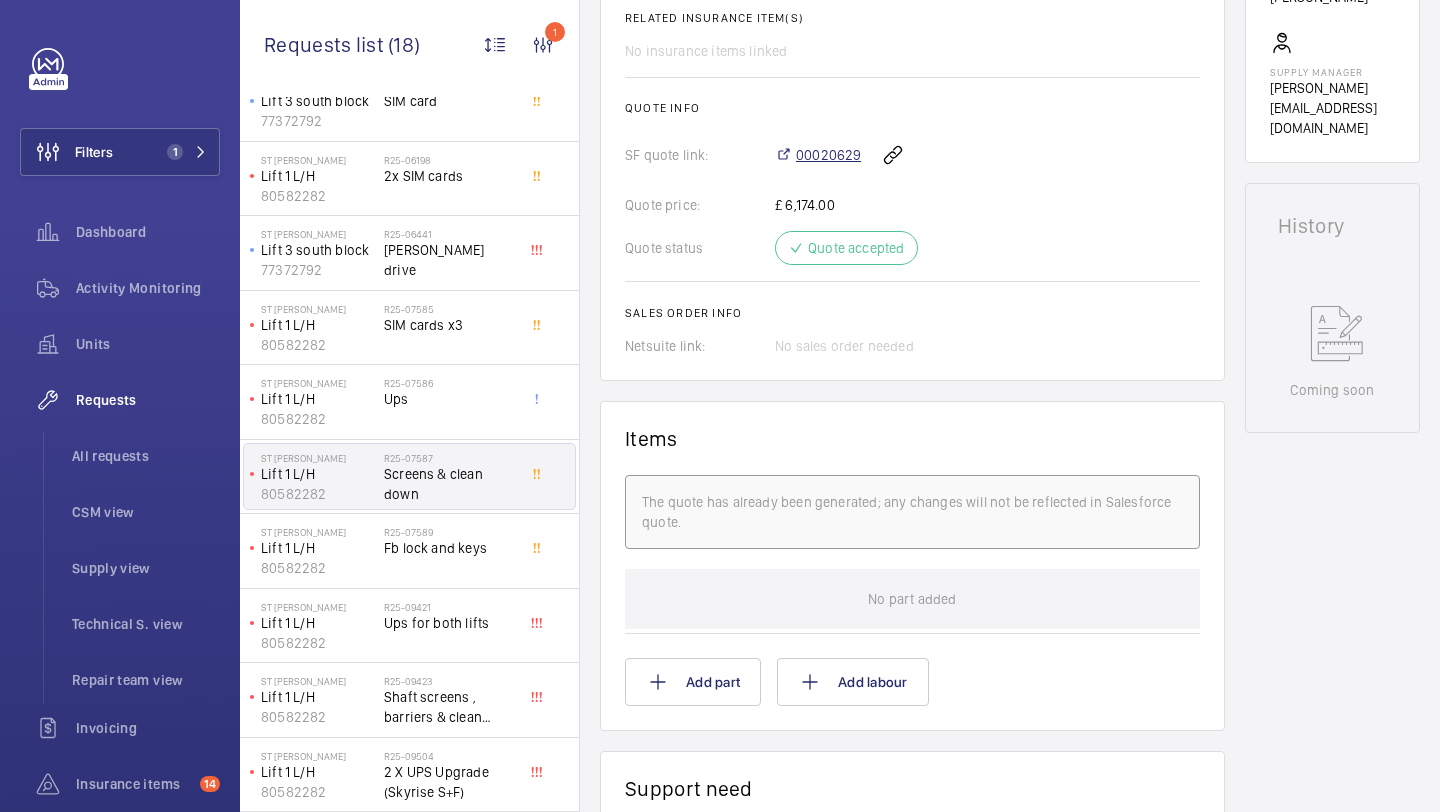 click on "00020629" 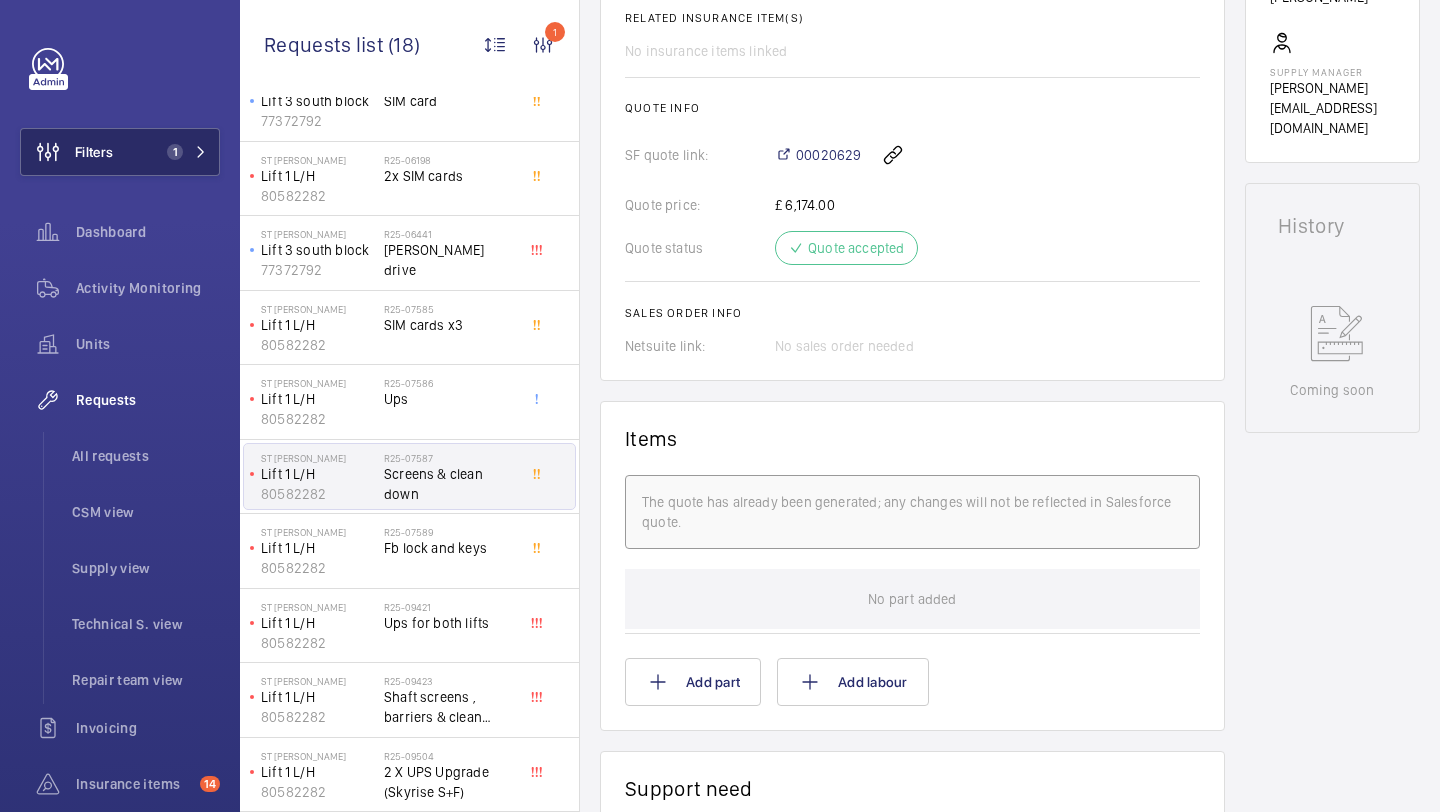 click on "Filters 1" 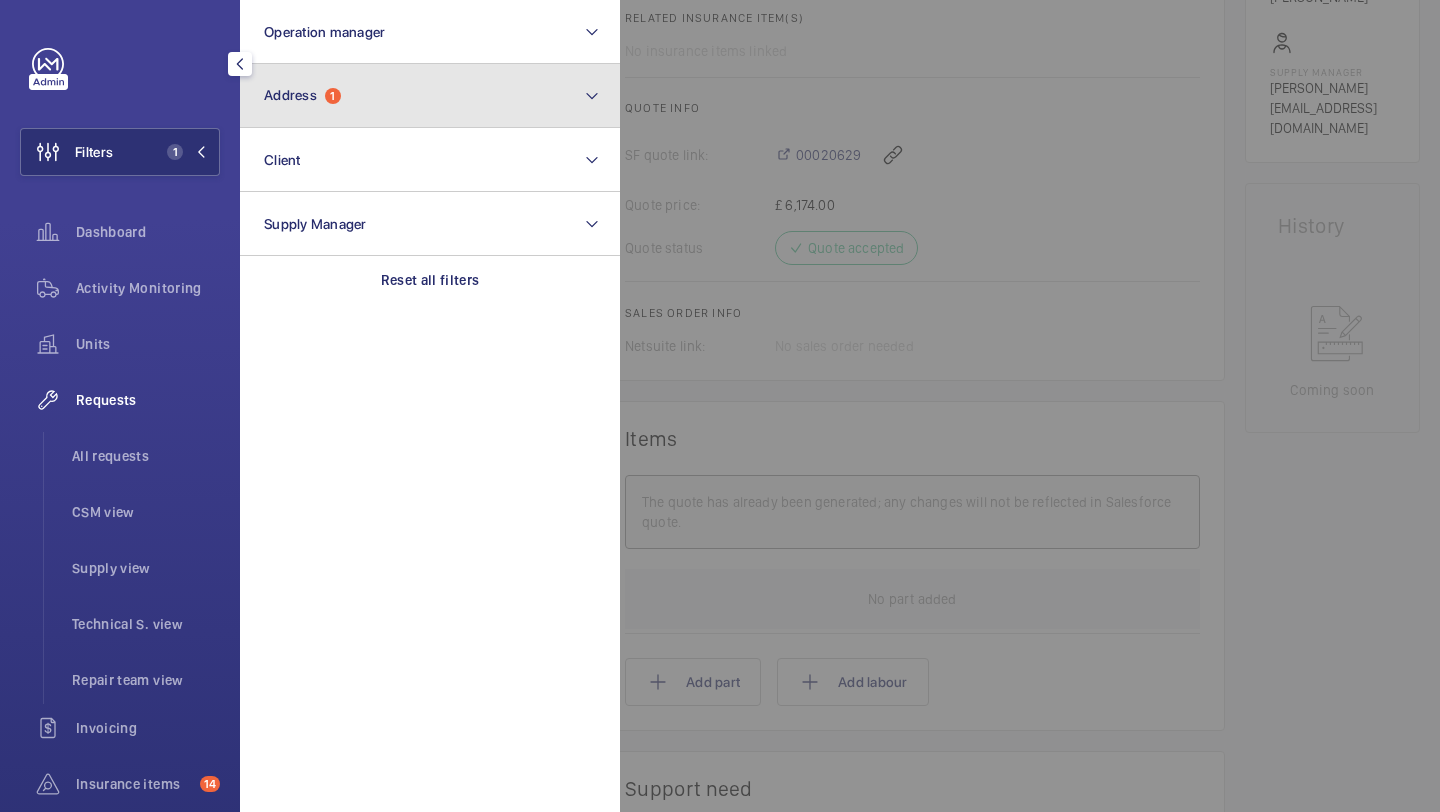 click on "Address  1" 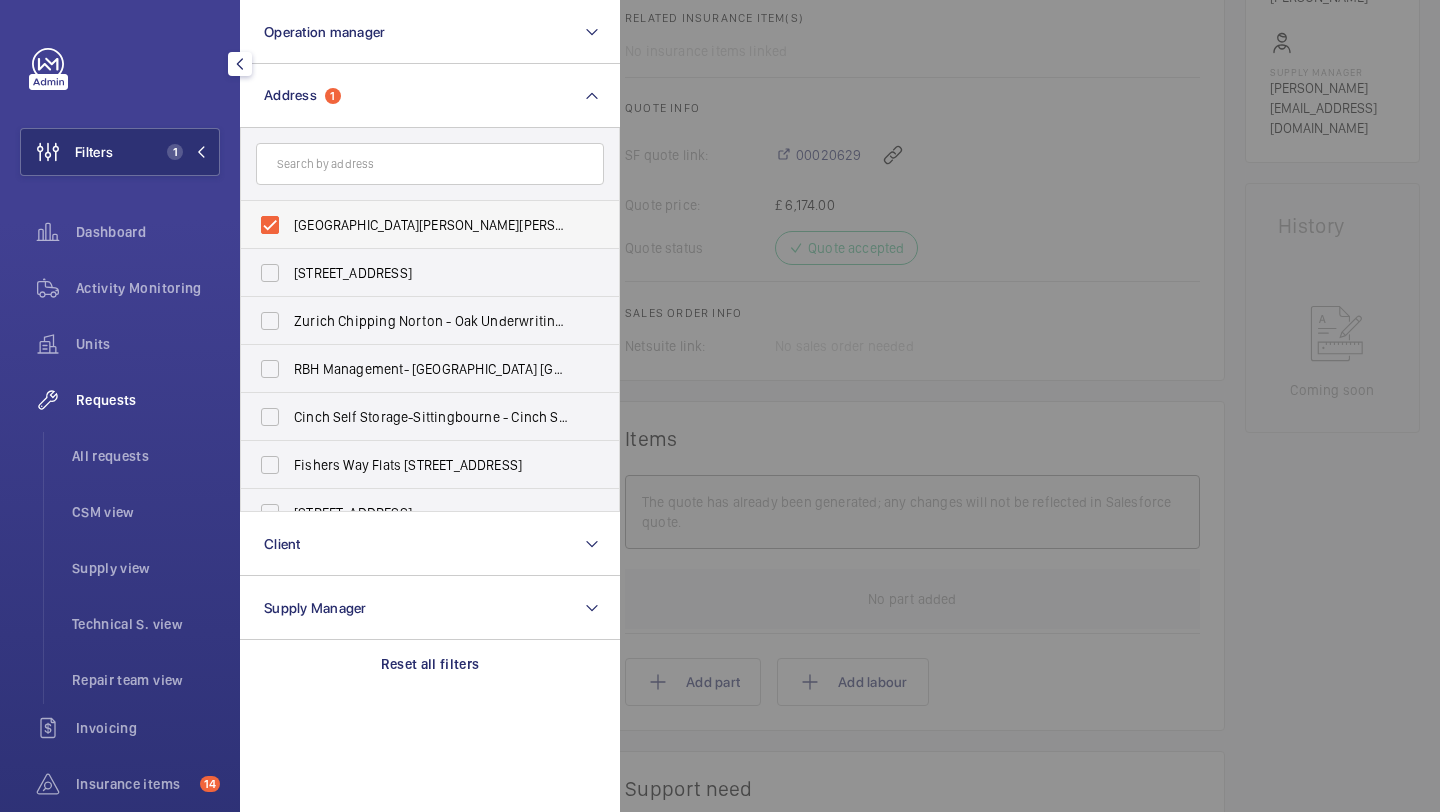click on "St Peters - St Peters Street, BEDFORD MK40 2FH" at bounding box center [431, 225] 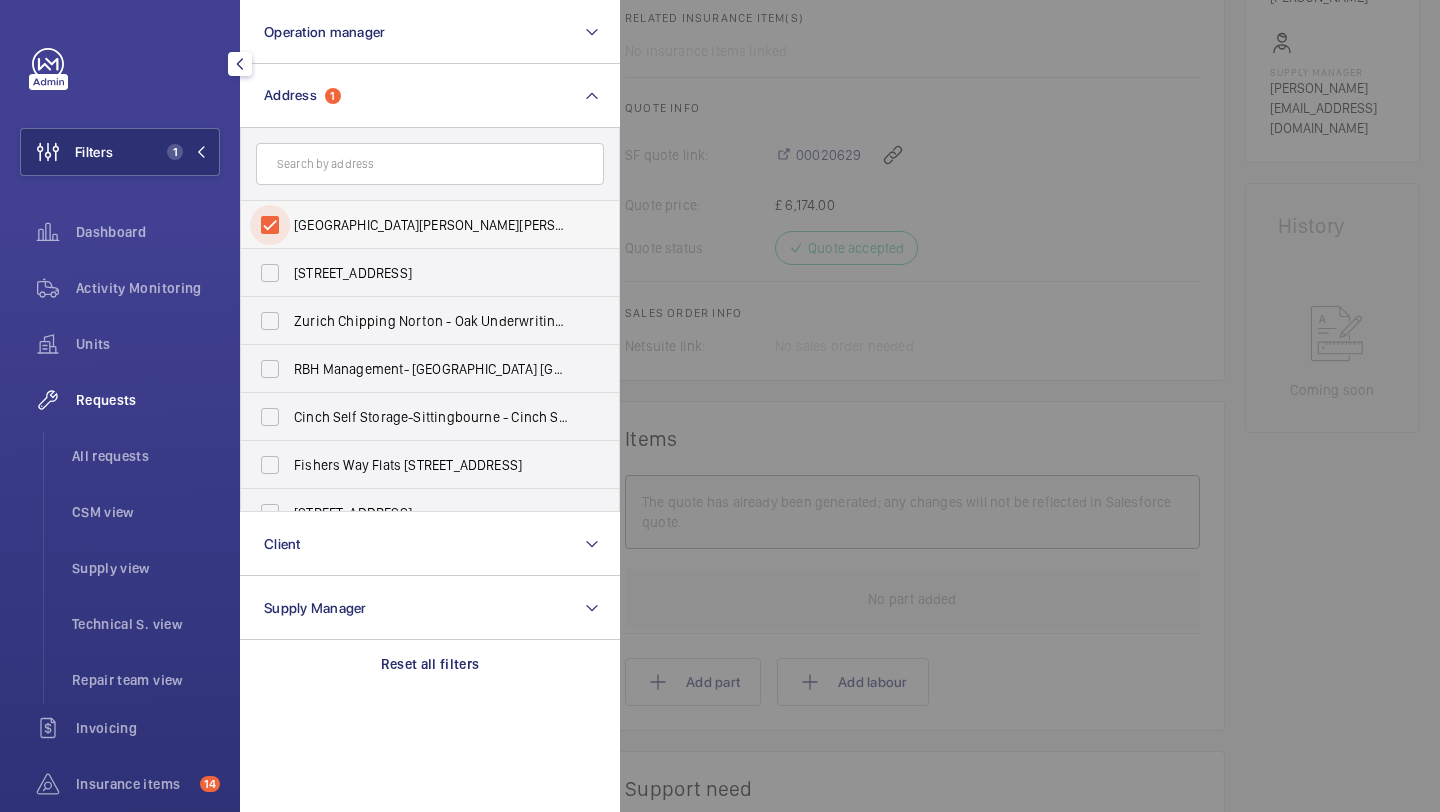click on "St Peters - St Peters Street, BEDFORD MK40 2FH" at bounding box center [270, 225] 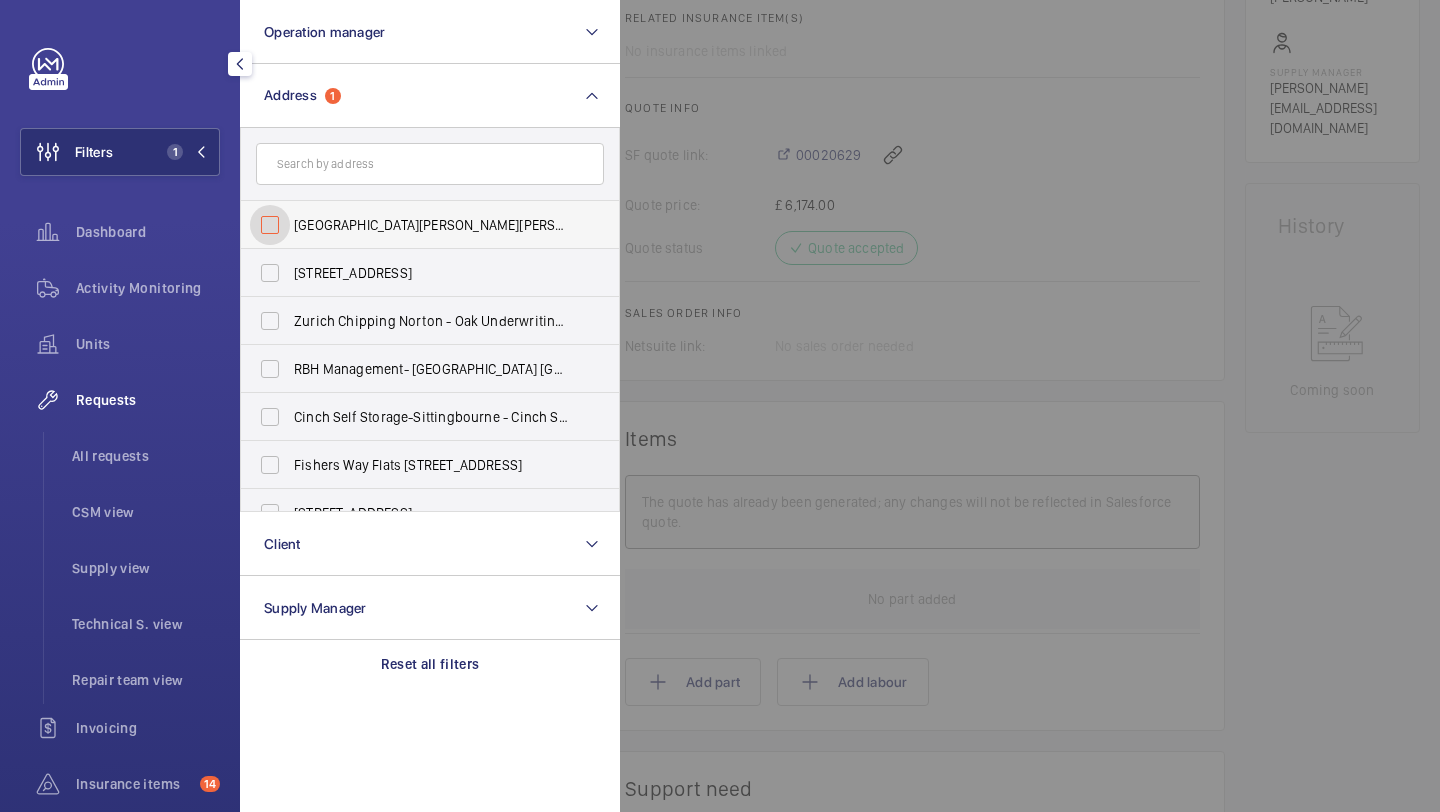 checkbox on "false" 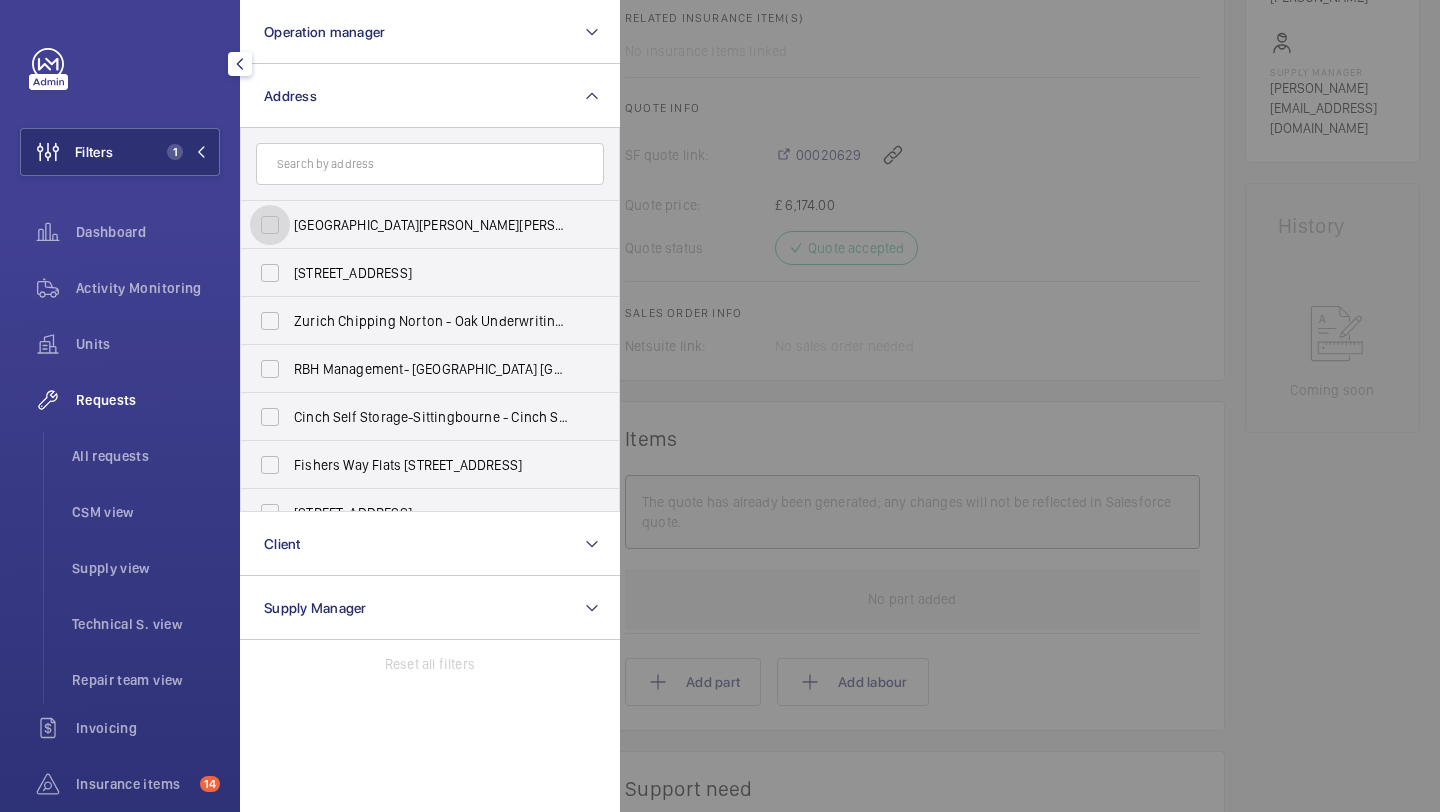 scroll, scrollTop: 0, scrollLeft: 0, axis: both 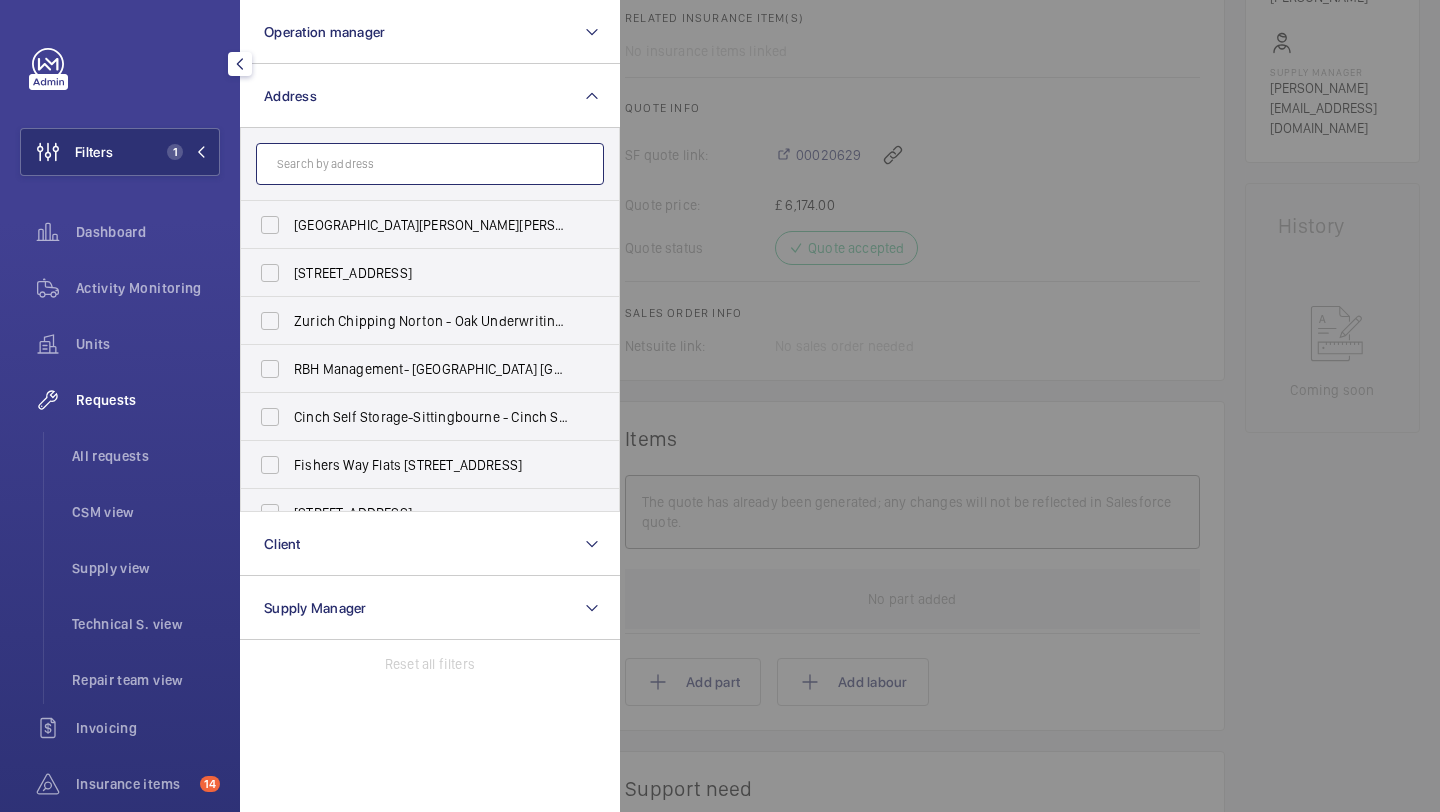 click 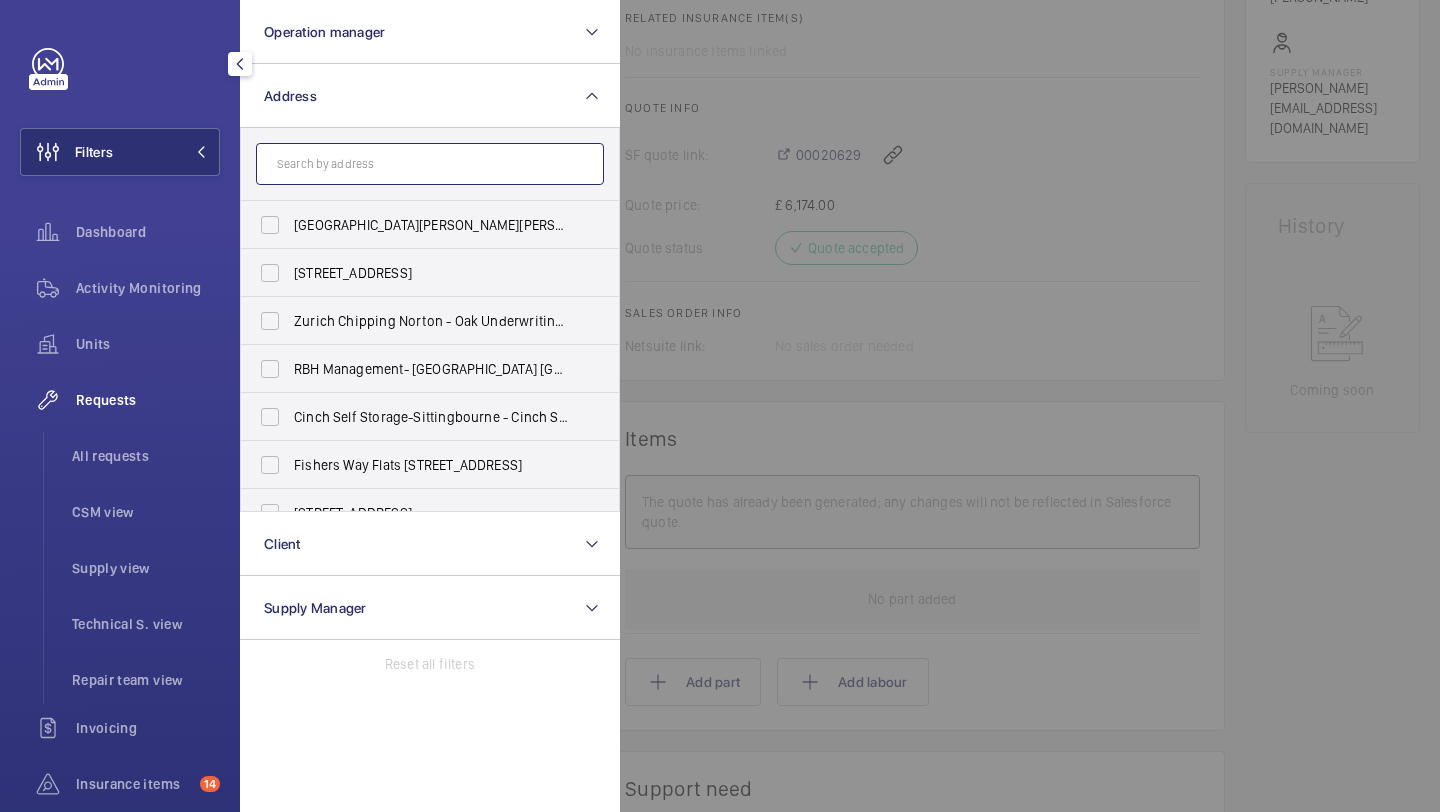 paste on "R25-09004" 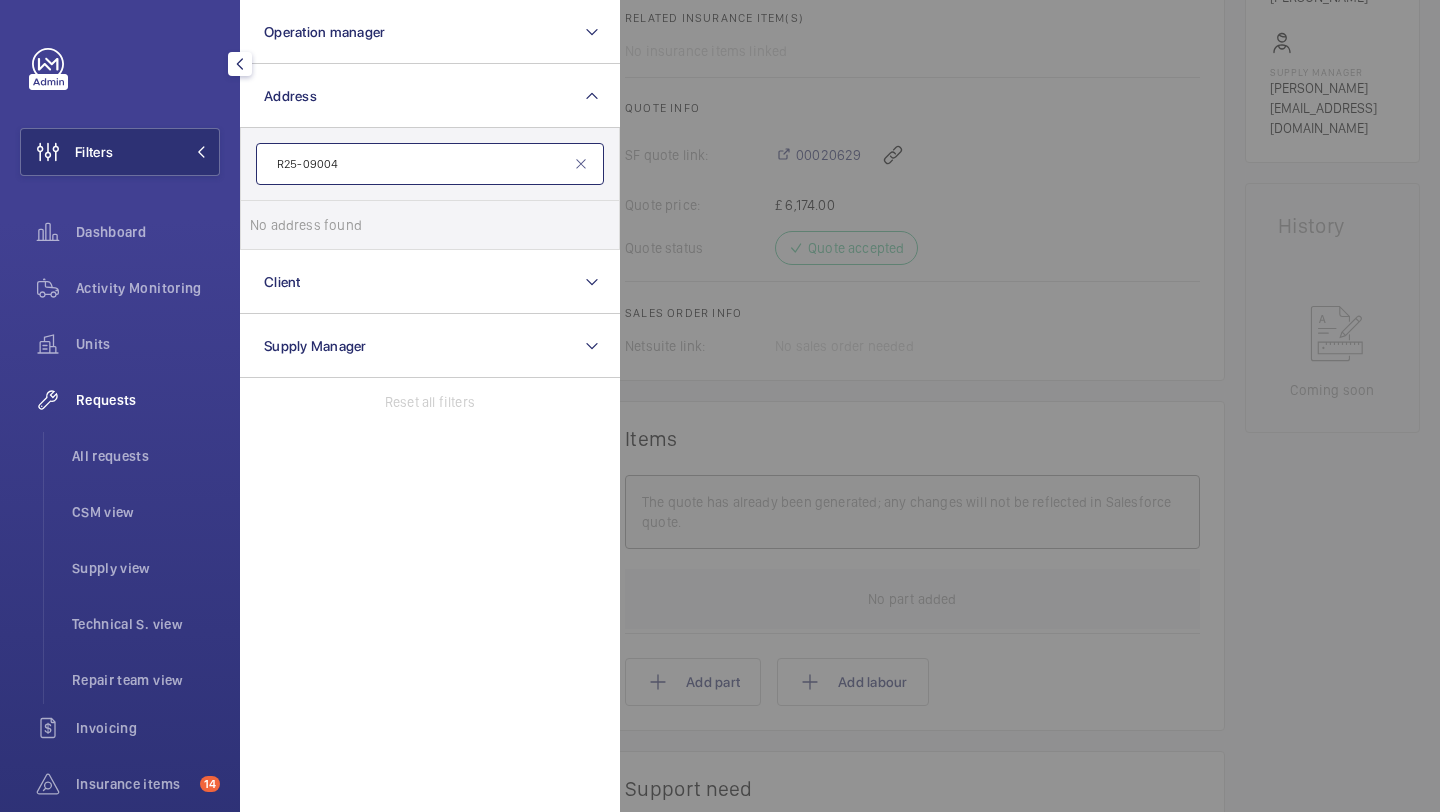type on "R25-09004" 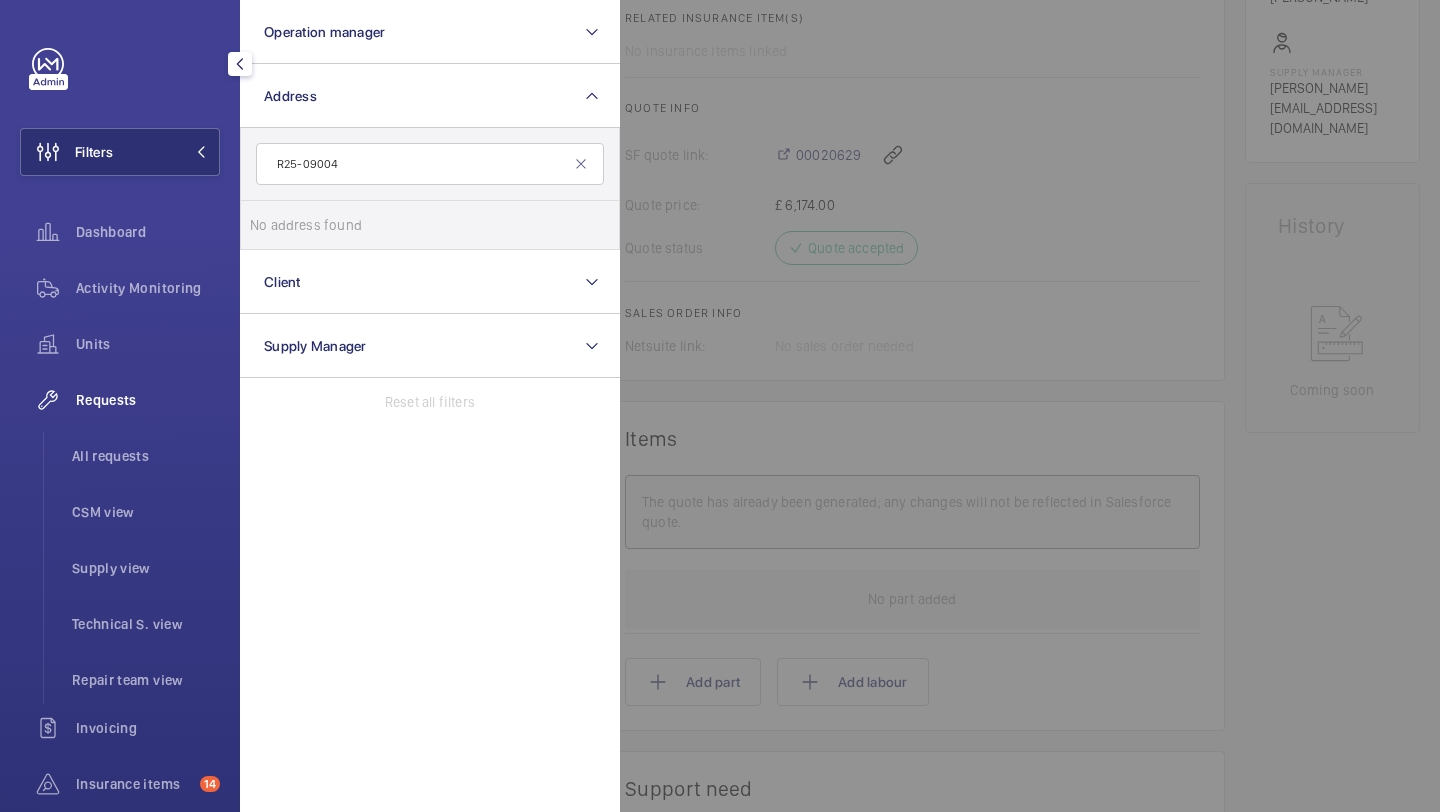click on "R25-09004" 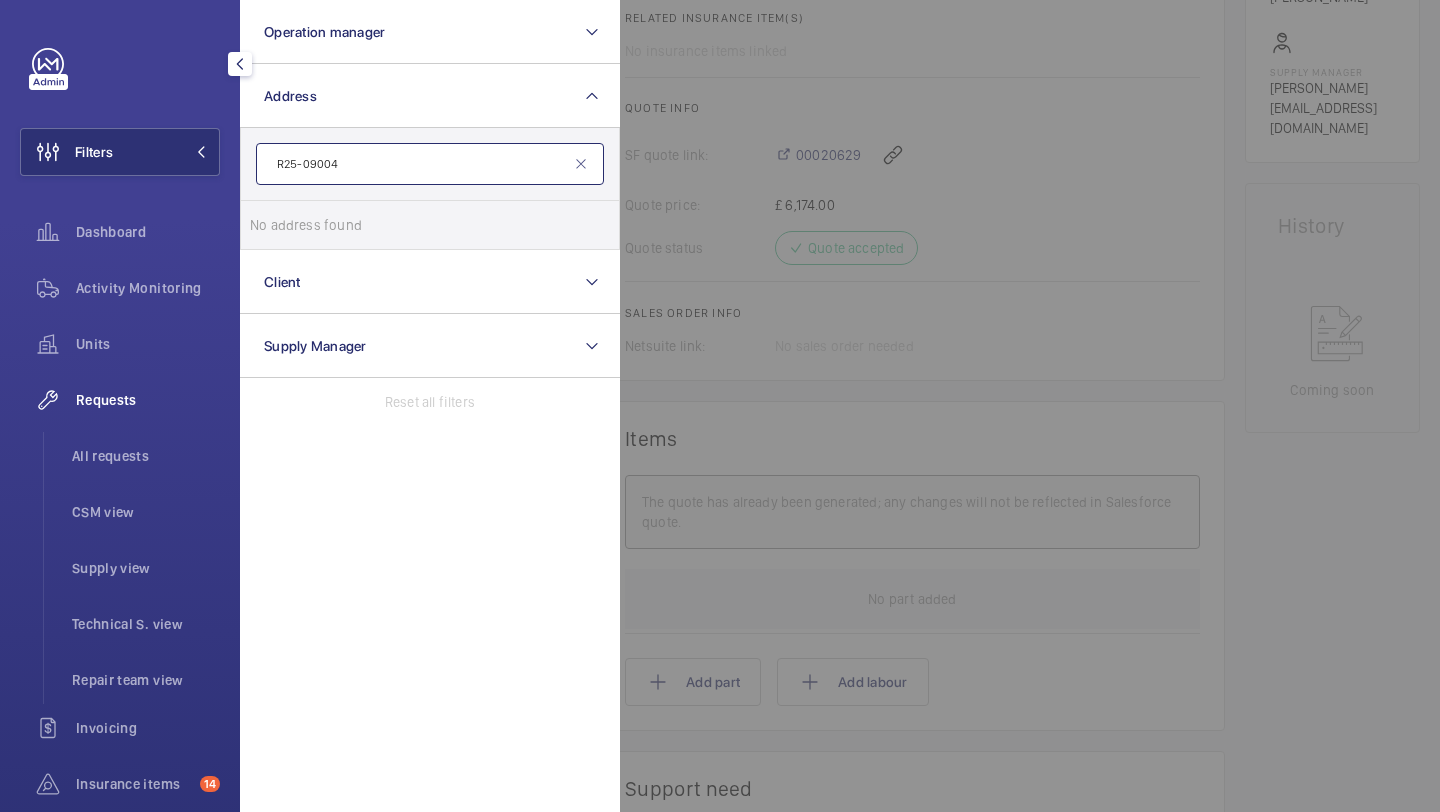 click on "R25-09004" 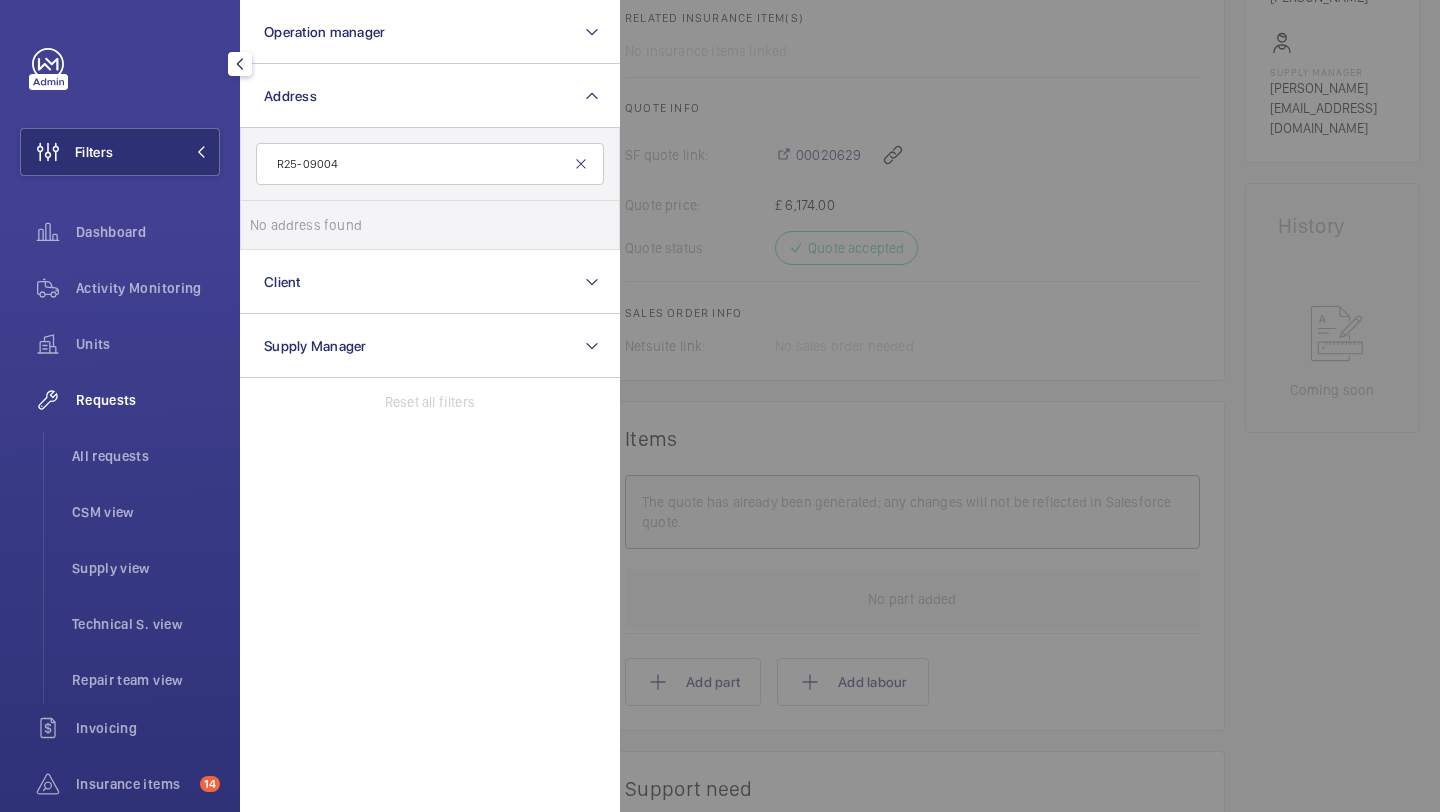 click 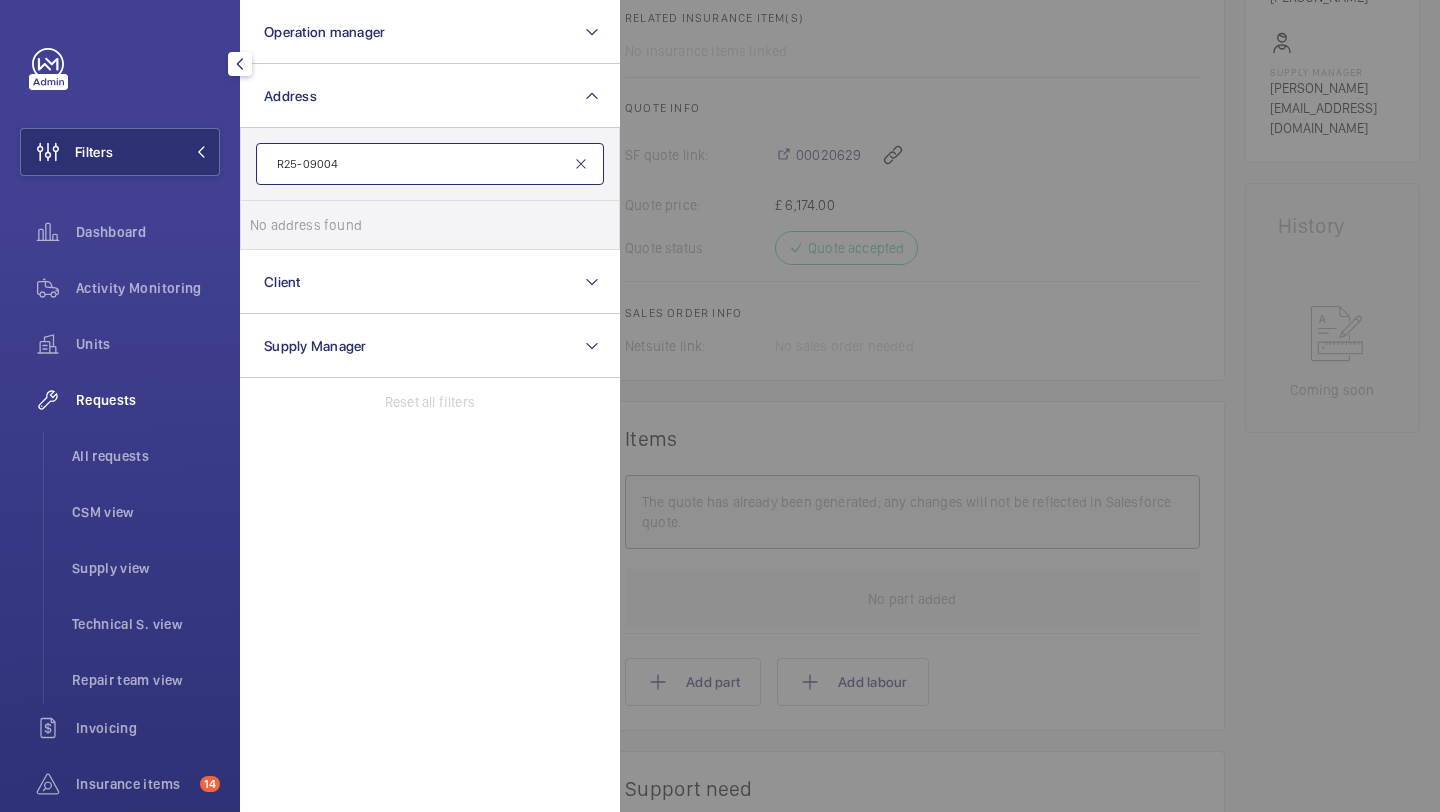 type 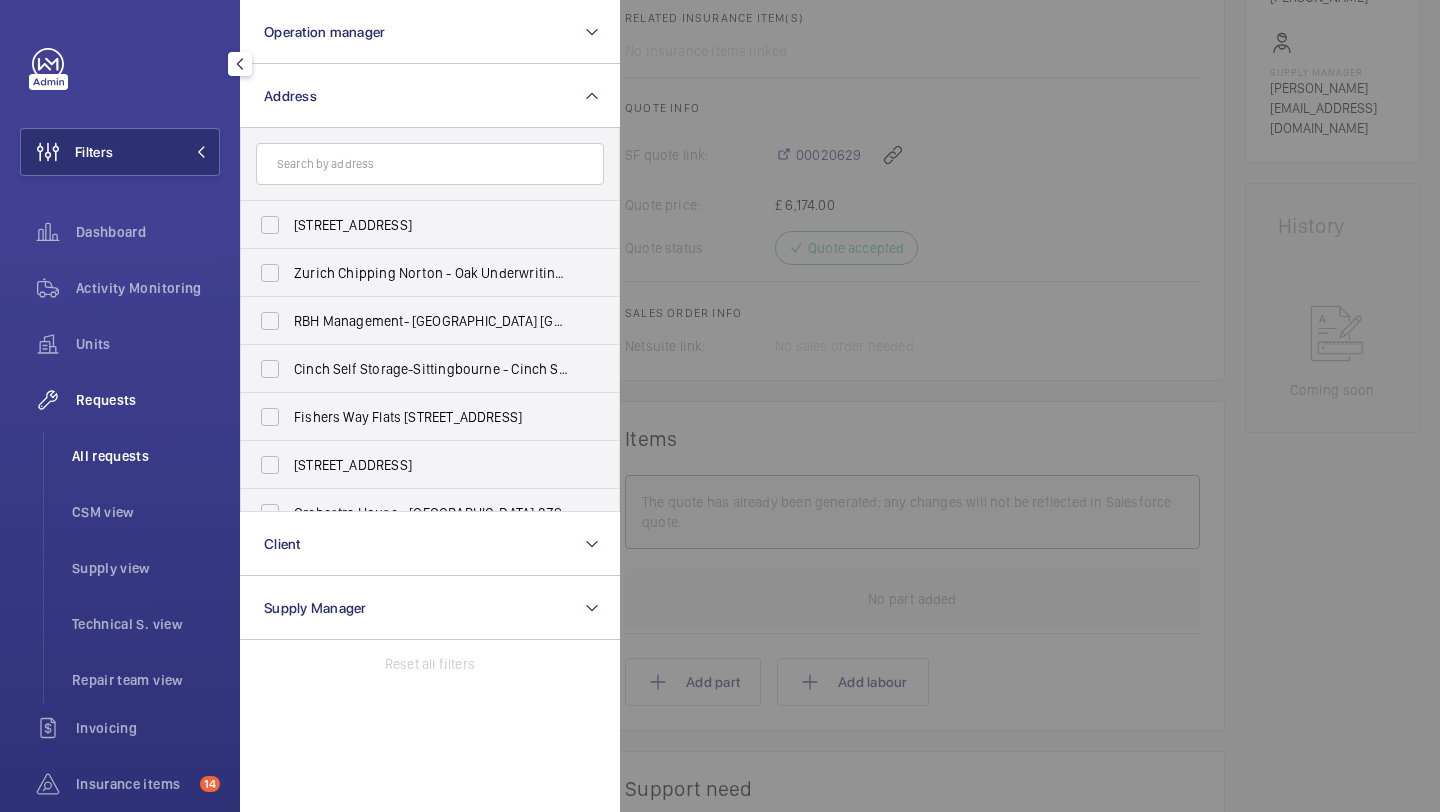 click on "All requests" 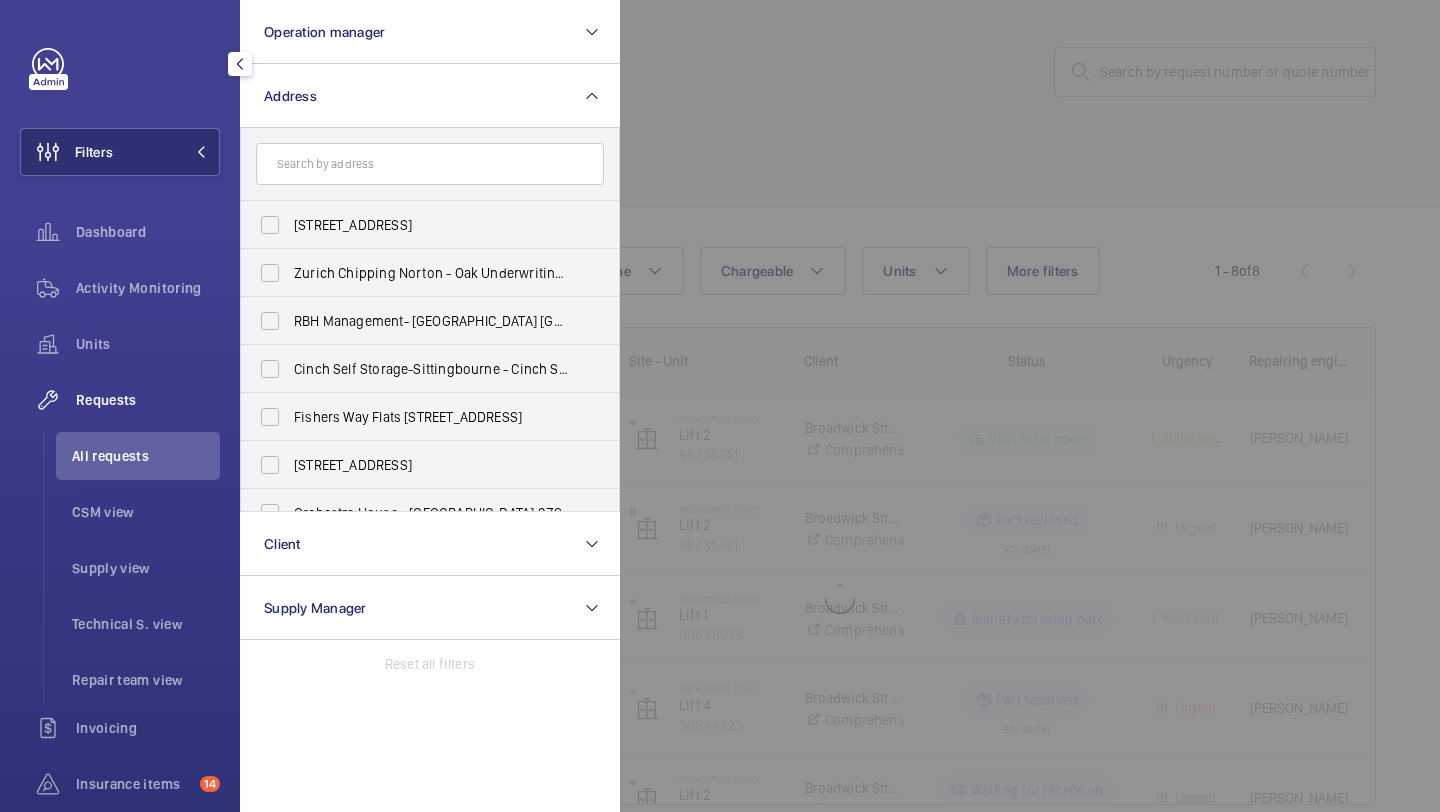 click 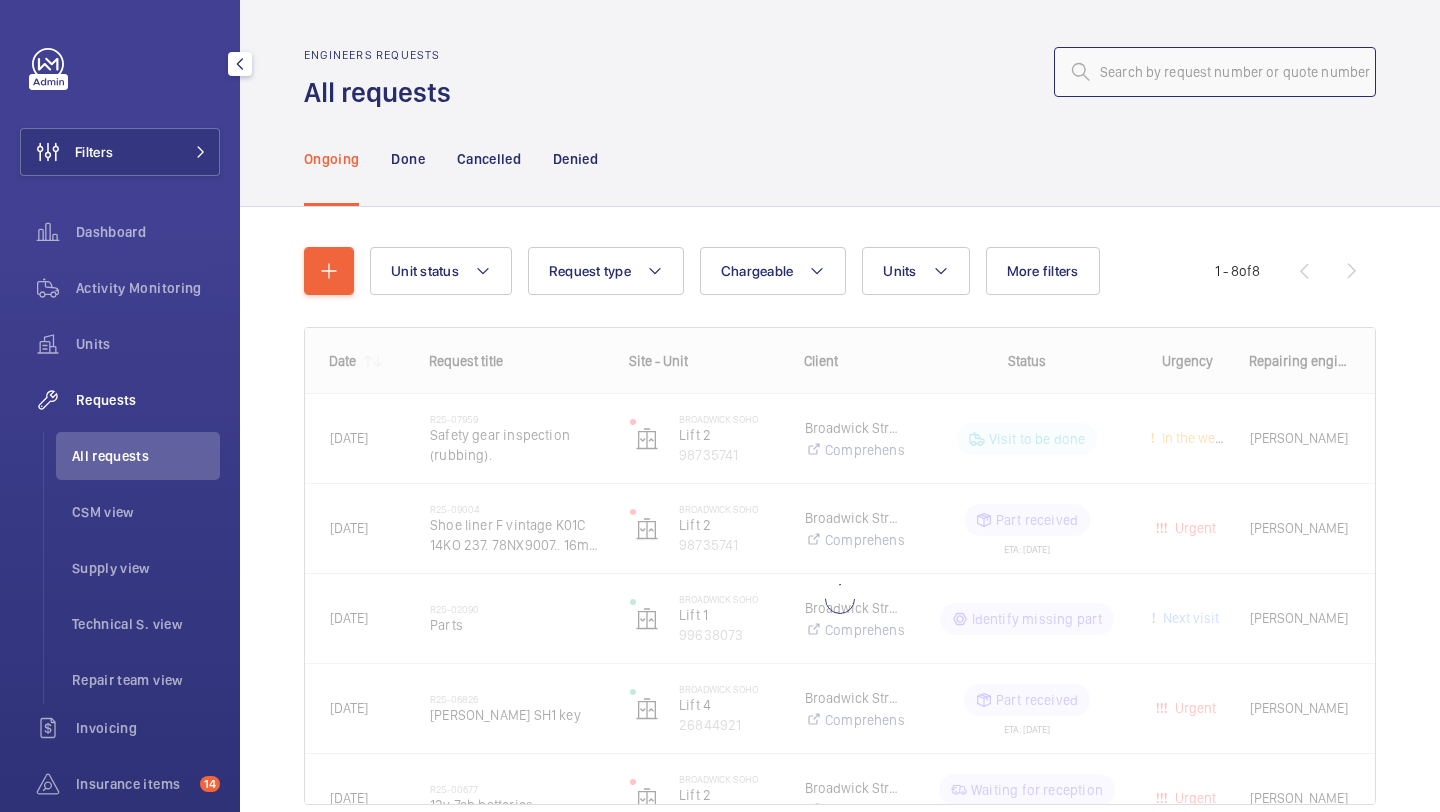 click 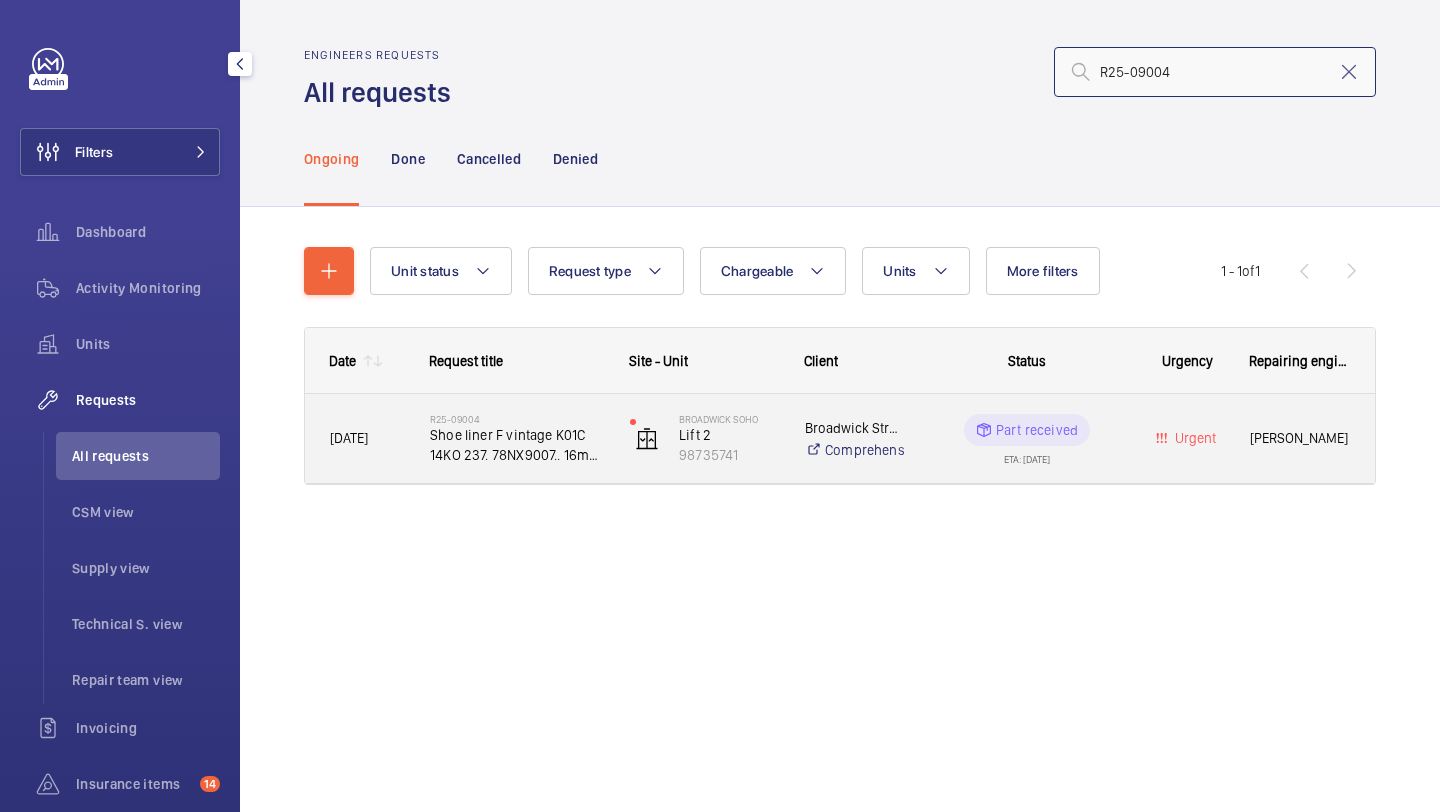 type on "R25-09004" 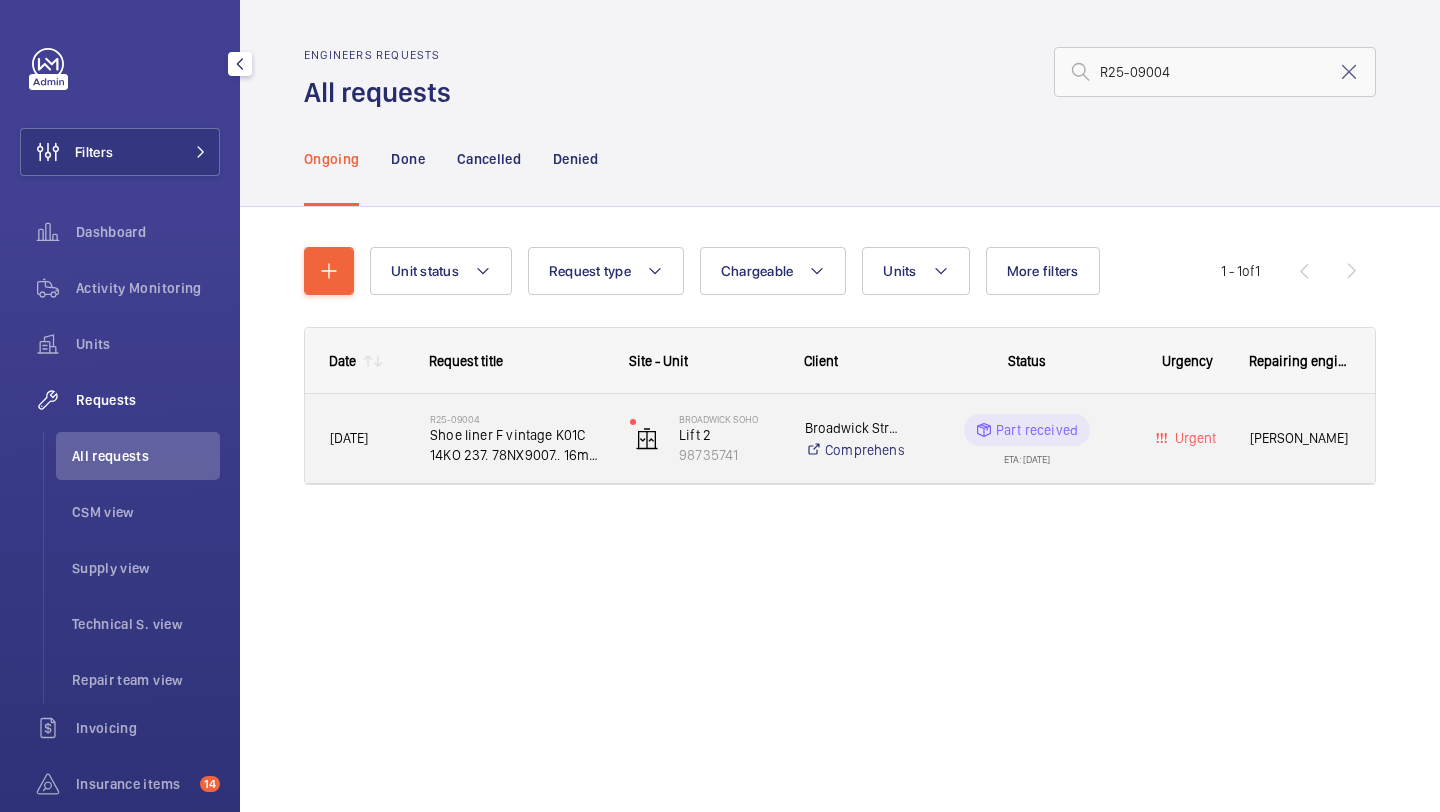 click on "Broadwick Soho   Lift 2   98735741" 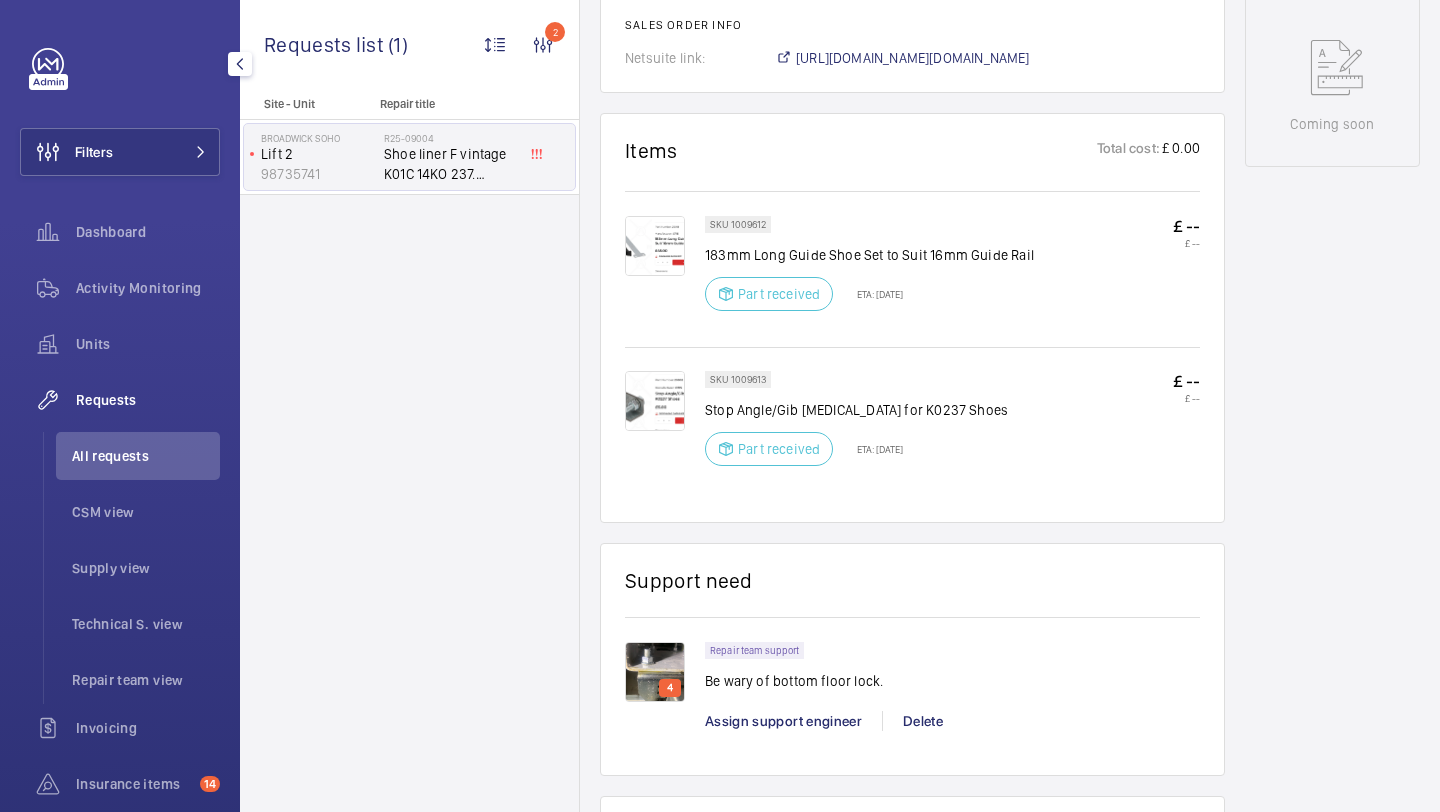 scroll, scrollTop: 1086, scrollLeft: 0, axis: vertical 